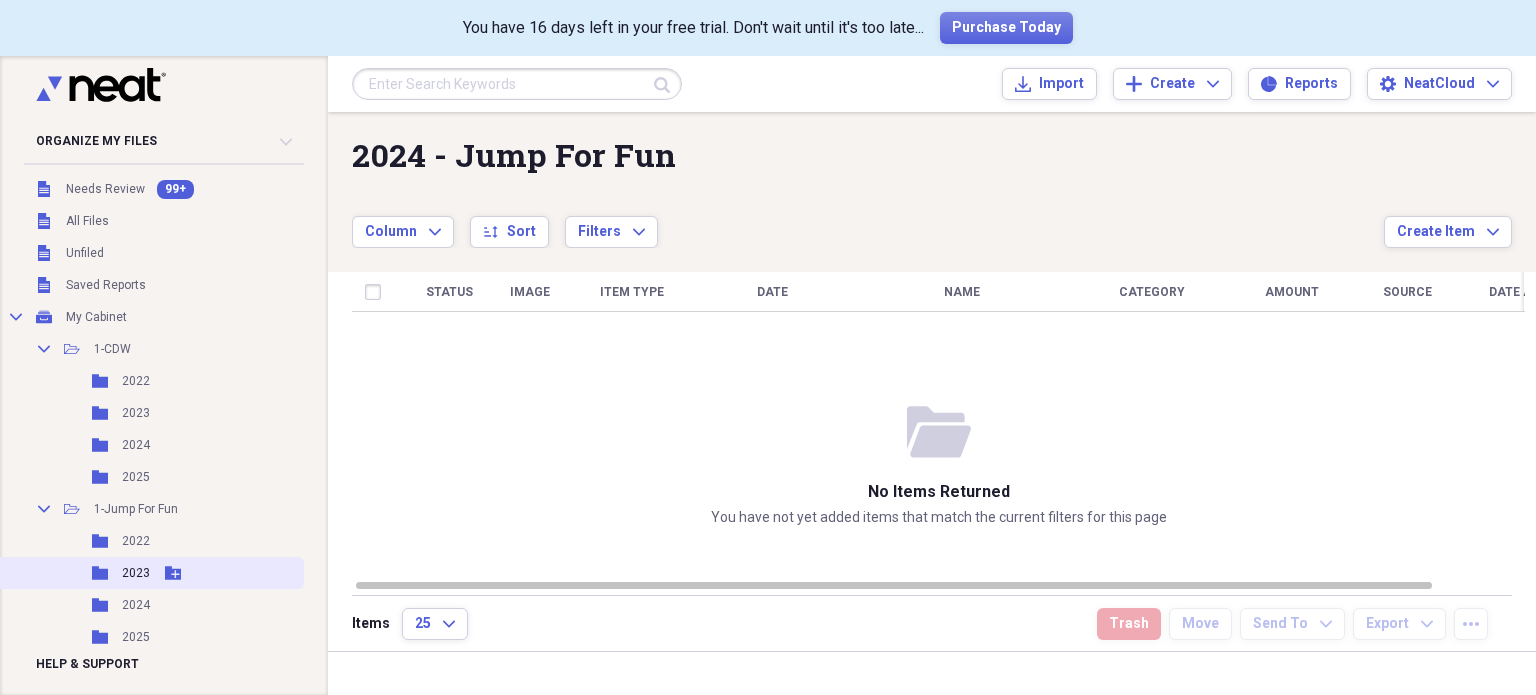 scroll, scrollTop: 0, scrollLeft: 0, axis: both 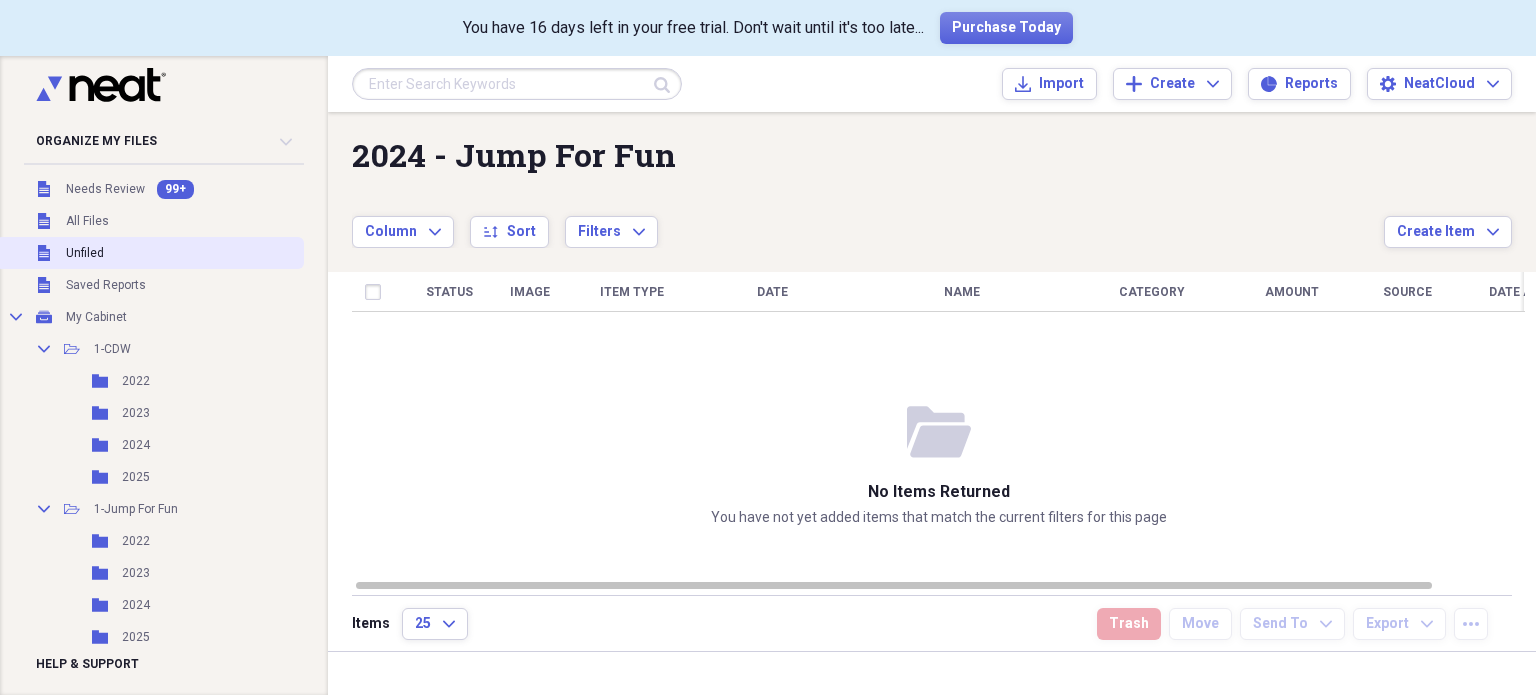click on "Unfiled" at bounding box center (85, 253) 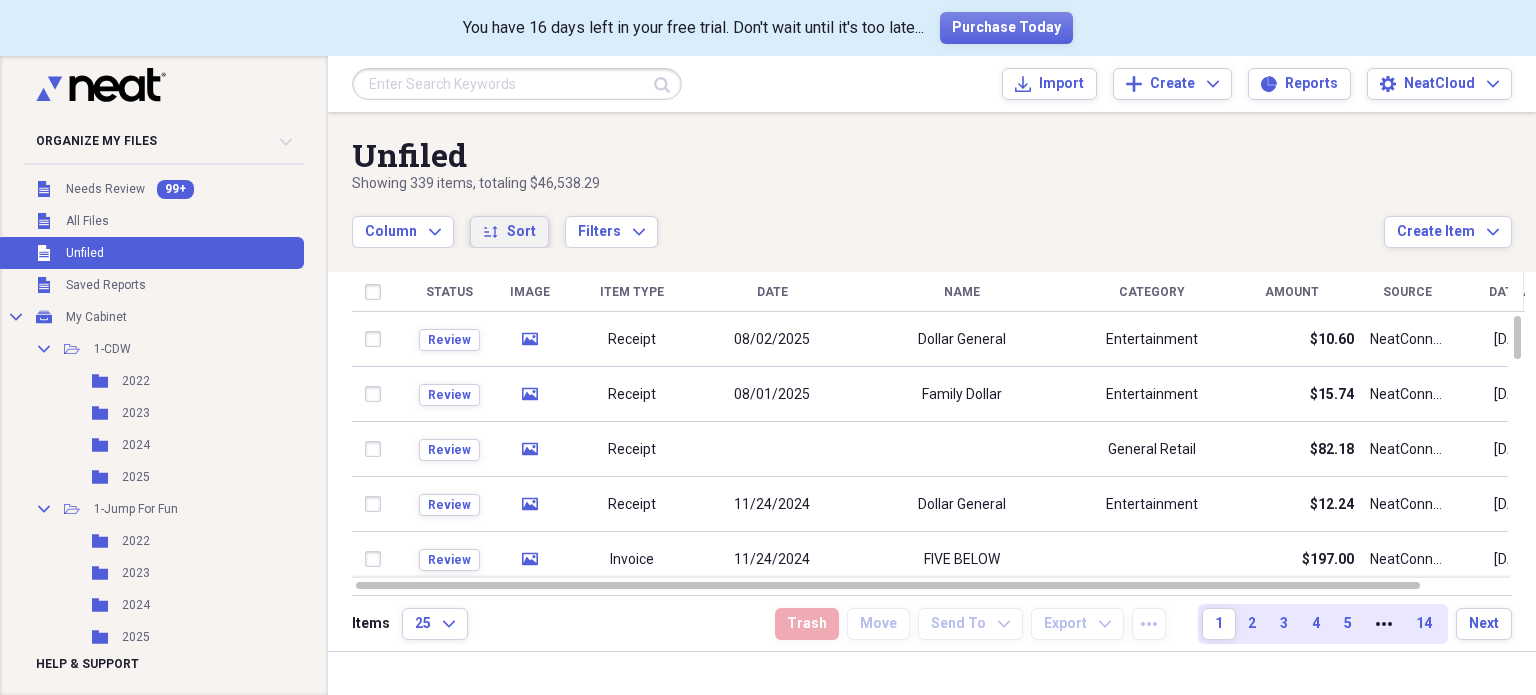 click on "Sort" at bounding box center (521, 232) 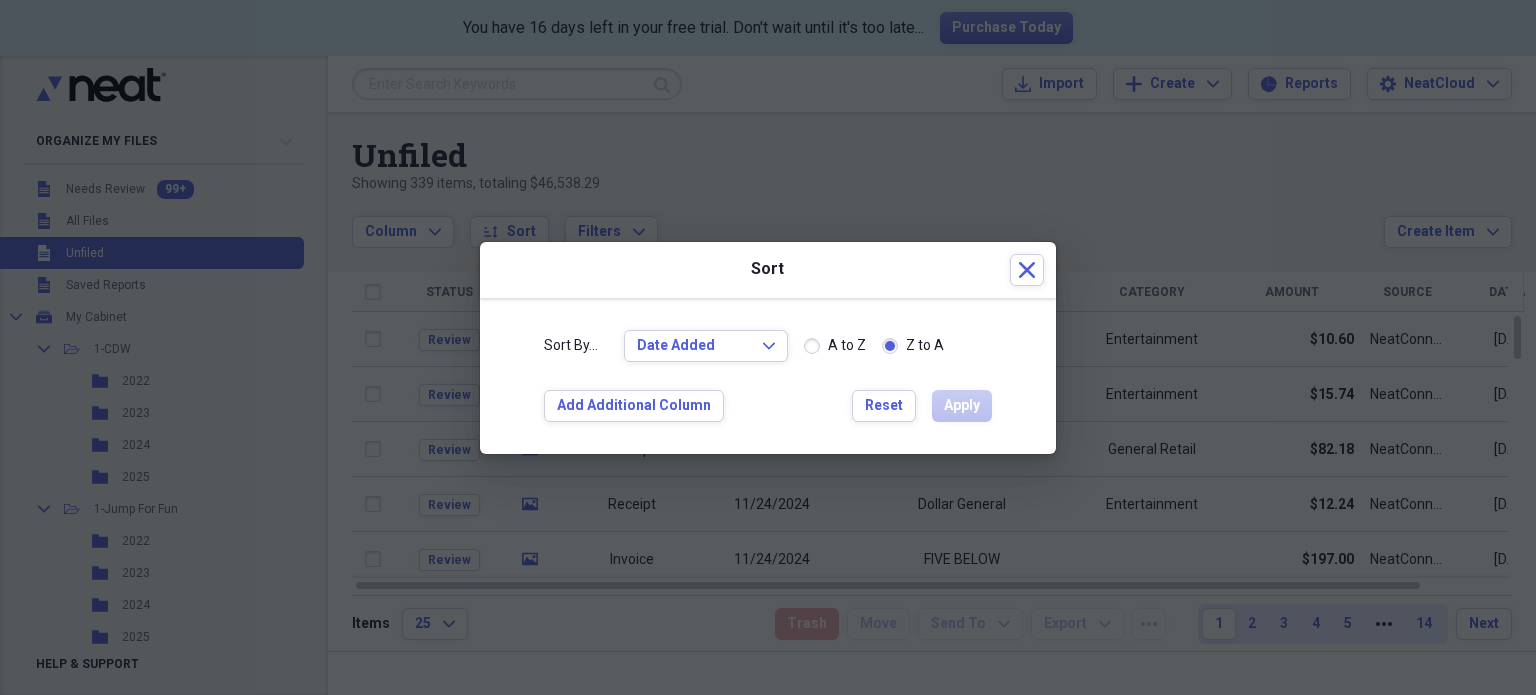 click on "A to Z" at bounding box center (835, 346) 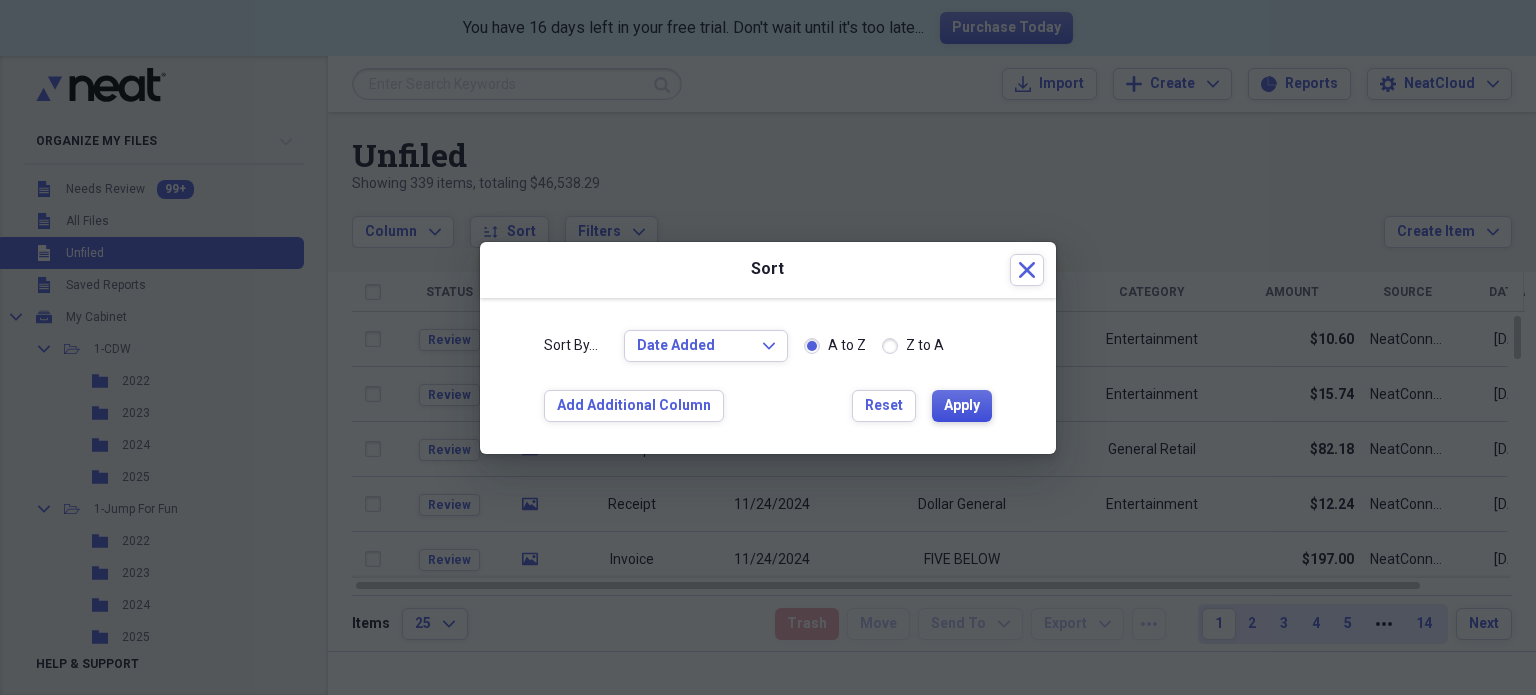 click on "Apply" at bounding box center [962, 406] 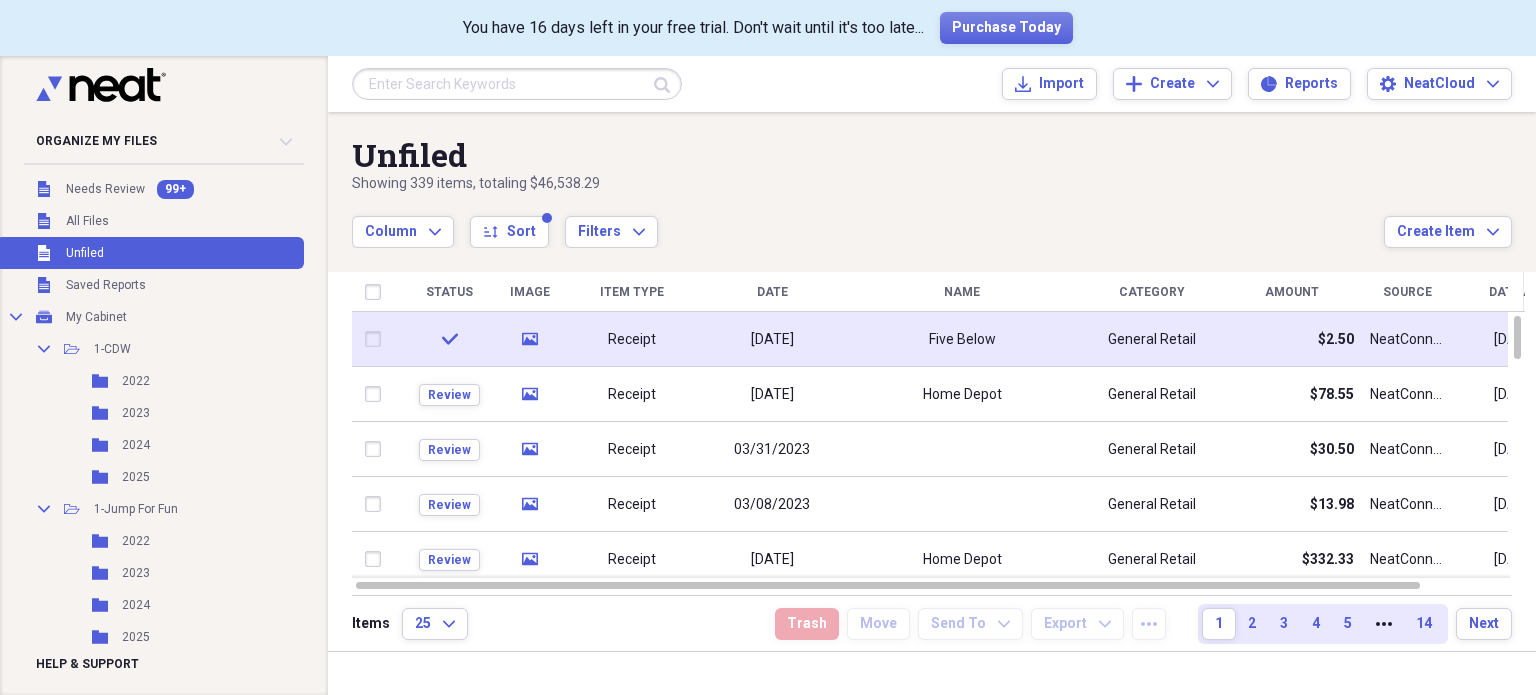 click on "Five Below" at bounding box center [962, 339] 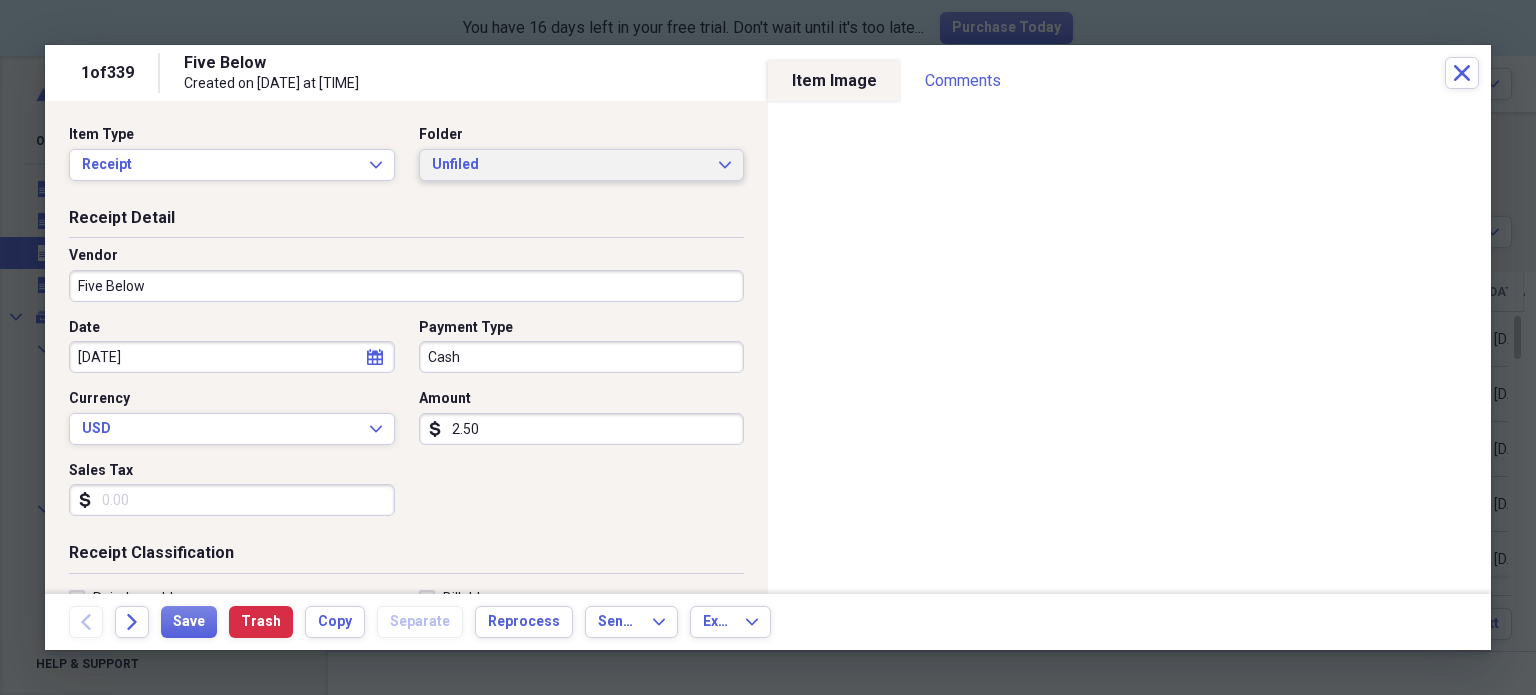 click on "Unfiled" at bounding box center (570, 165) 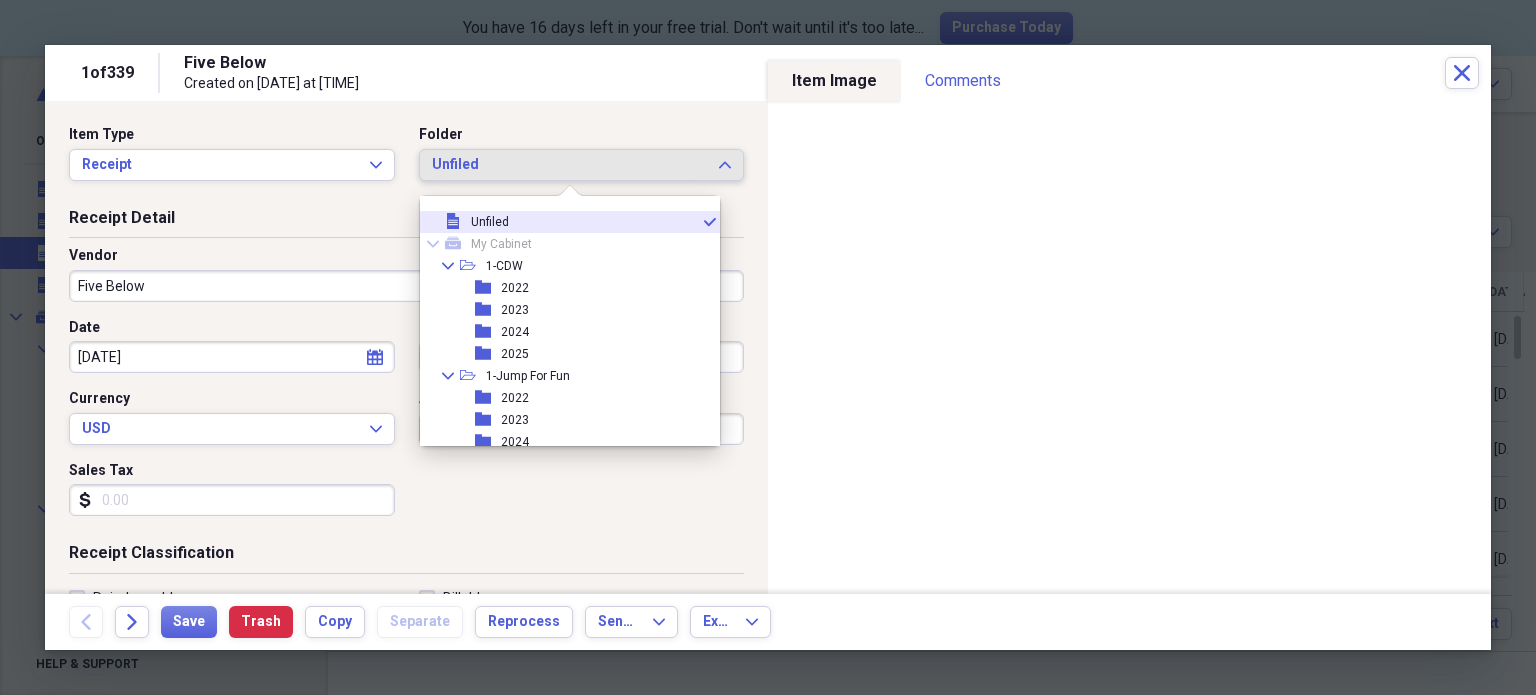 click on "Unfiled" at bounding box center [570, 165] 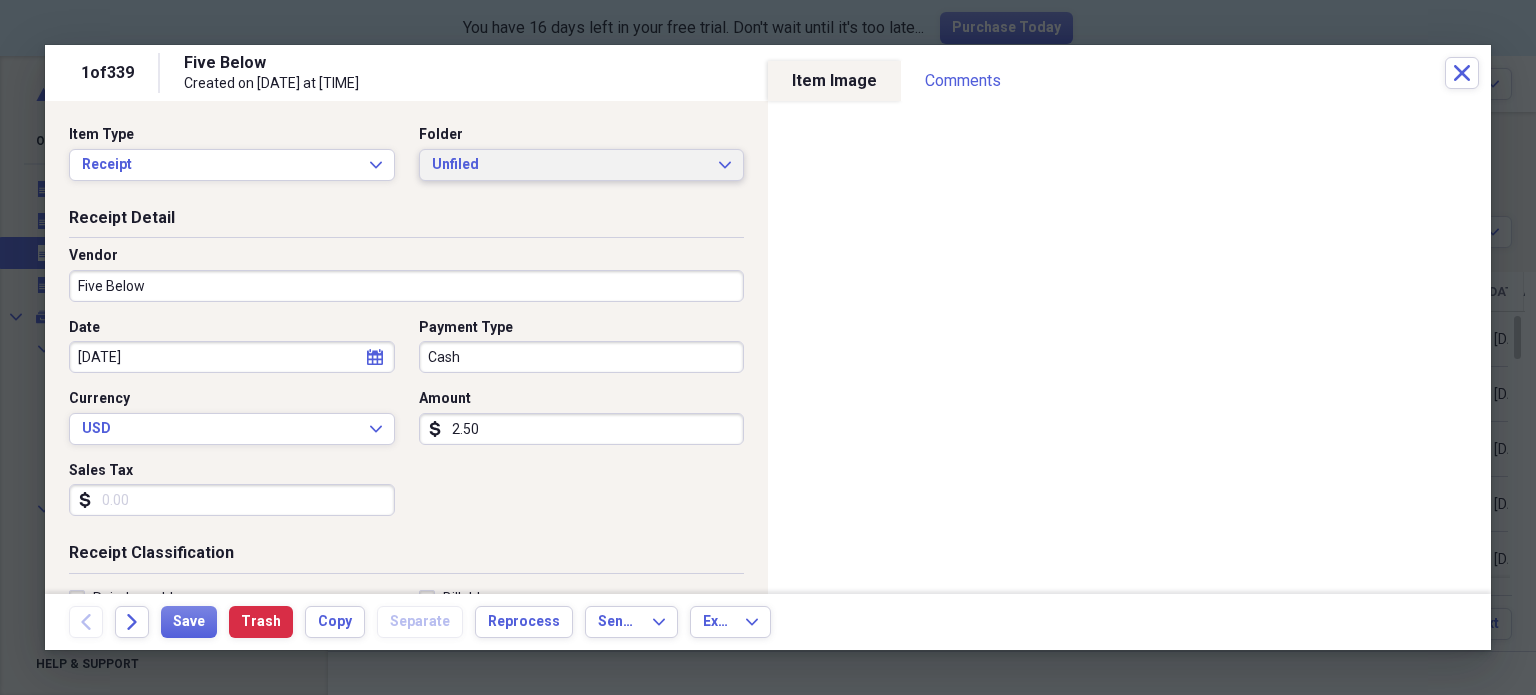 click on "Unfiled" at bounding box center [570, 165] 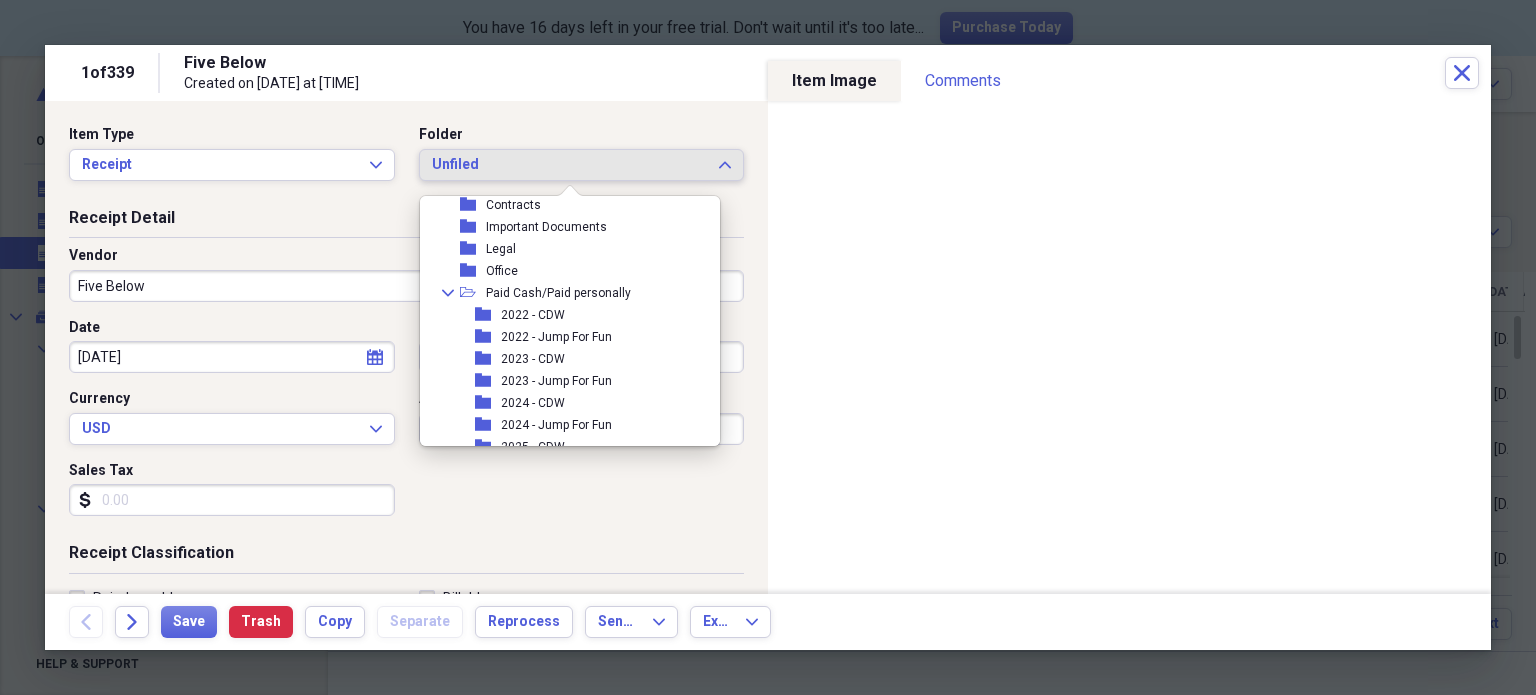 scroll, scrollTop: 348, scrollLeft: 0, axis: vertical 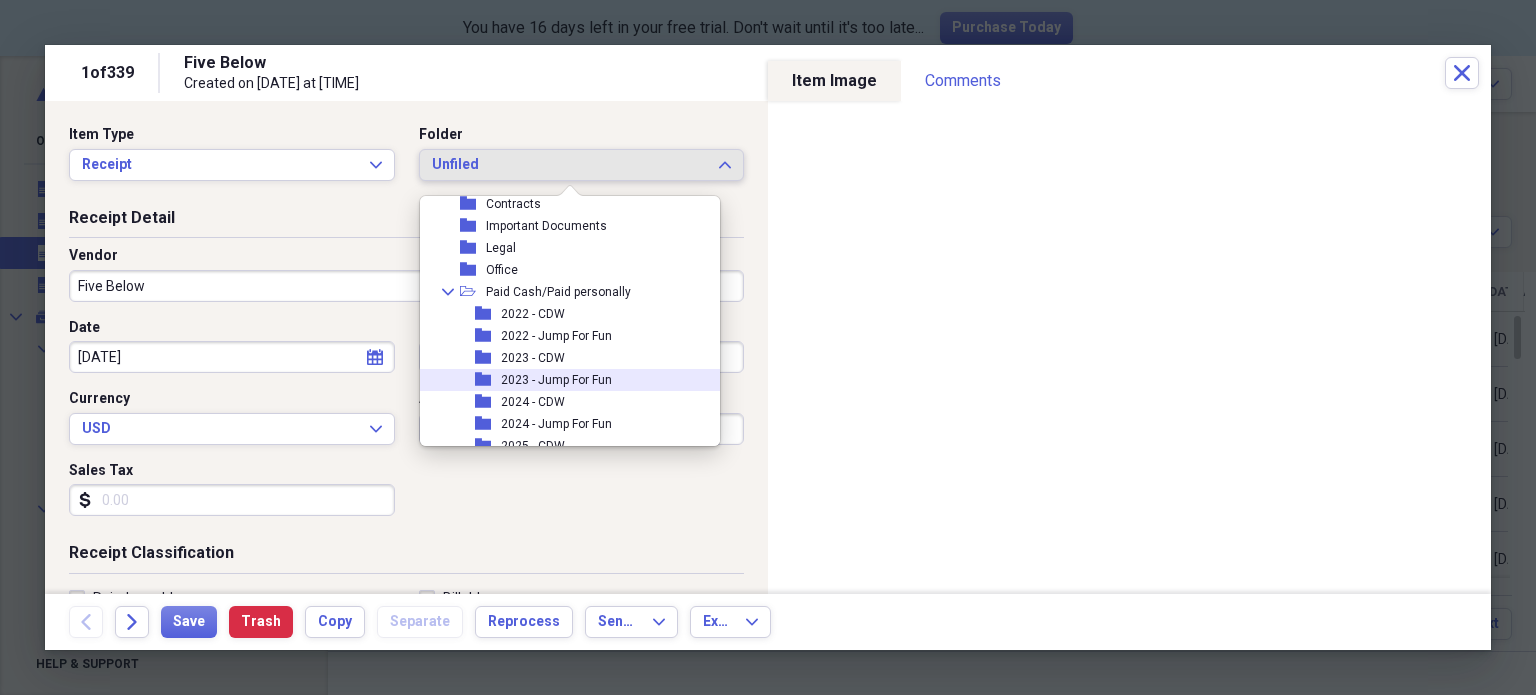 click on "2023 - Jump For Fun" at bounding box center (556, 380) 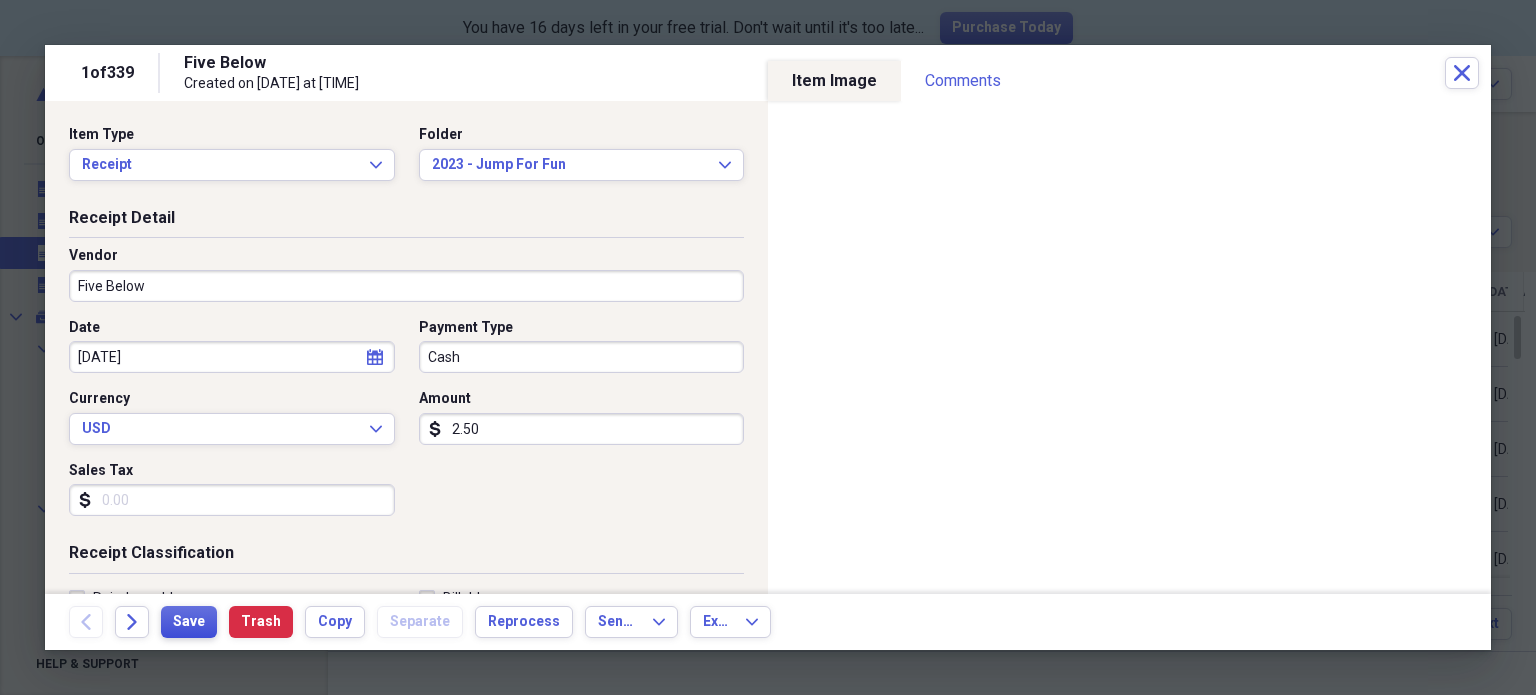 click on "Save" at bounding box center (189, 622) 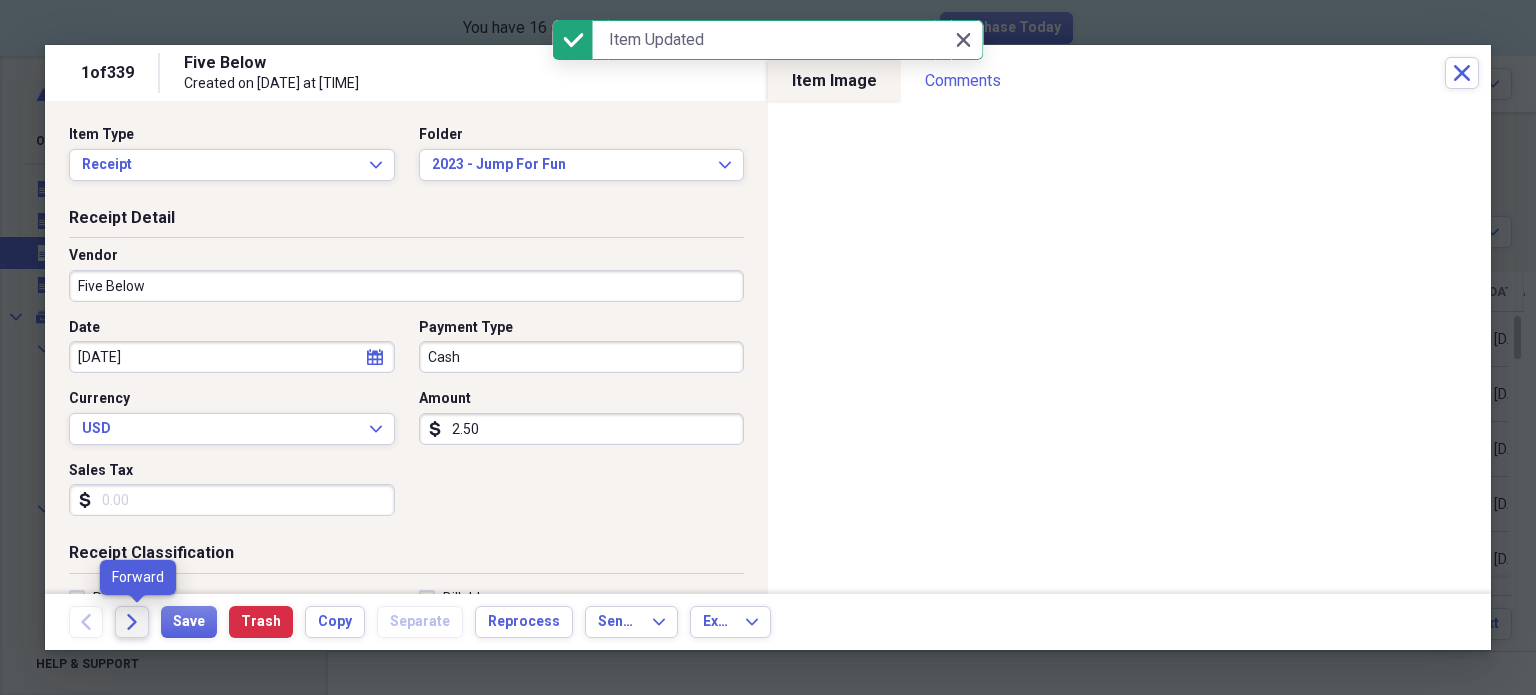 click on "Forward" 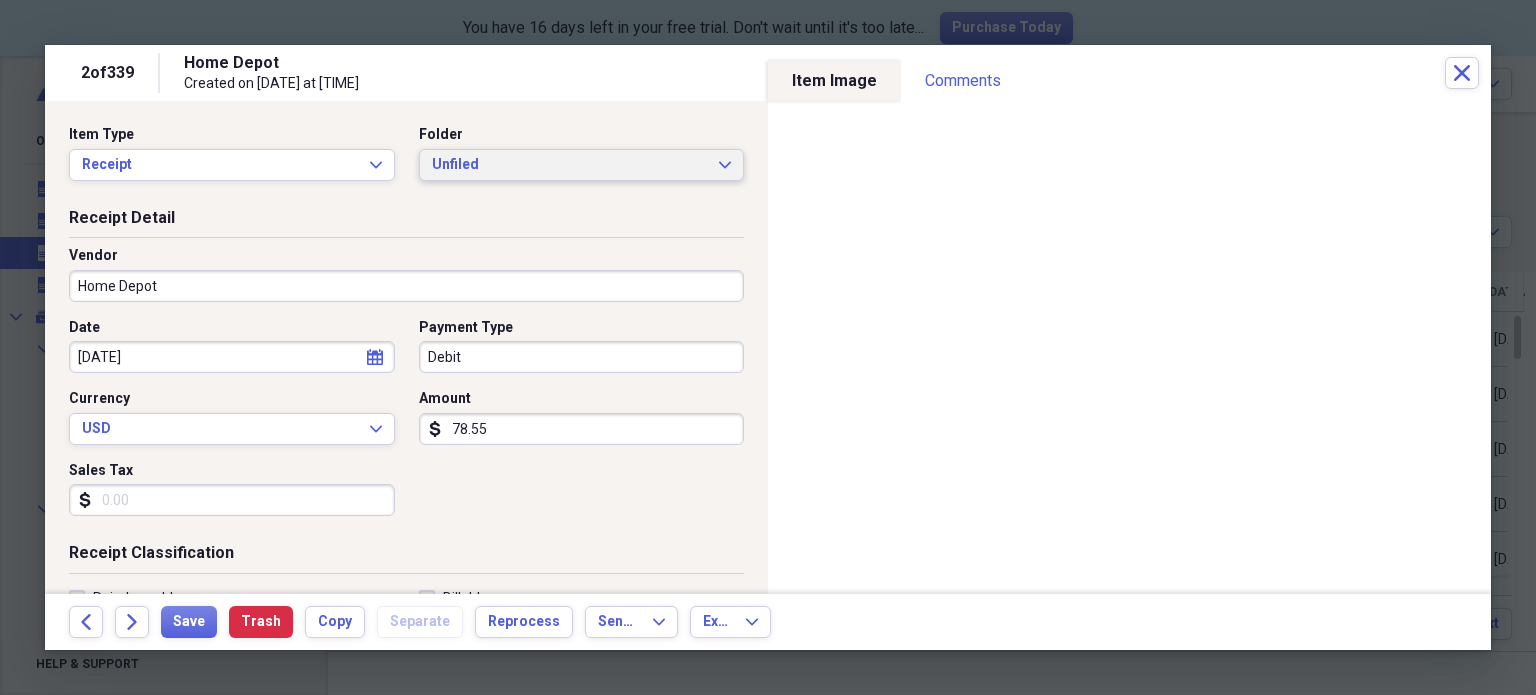 click on "Unfiled" at bounding box center [570, 165] 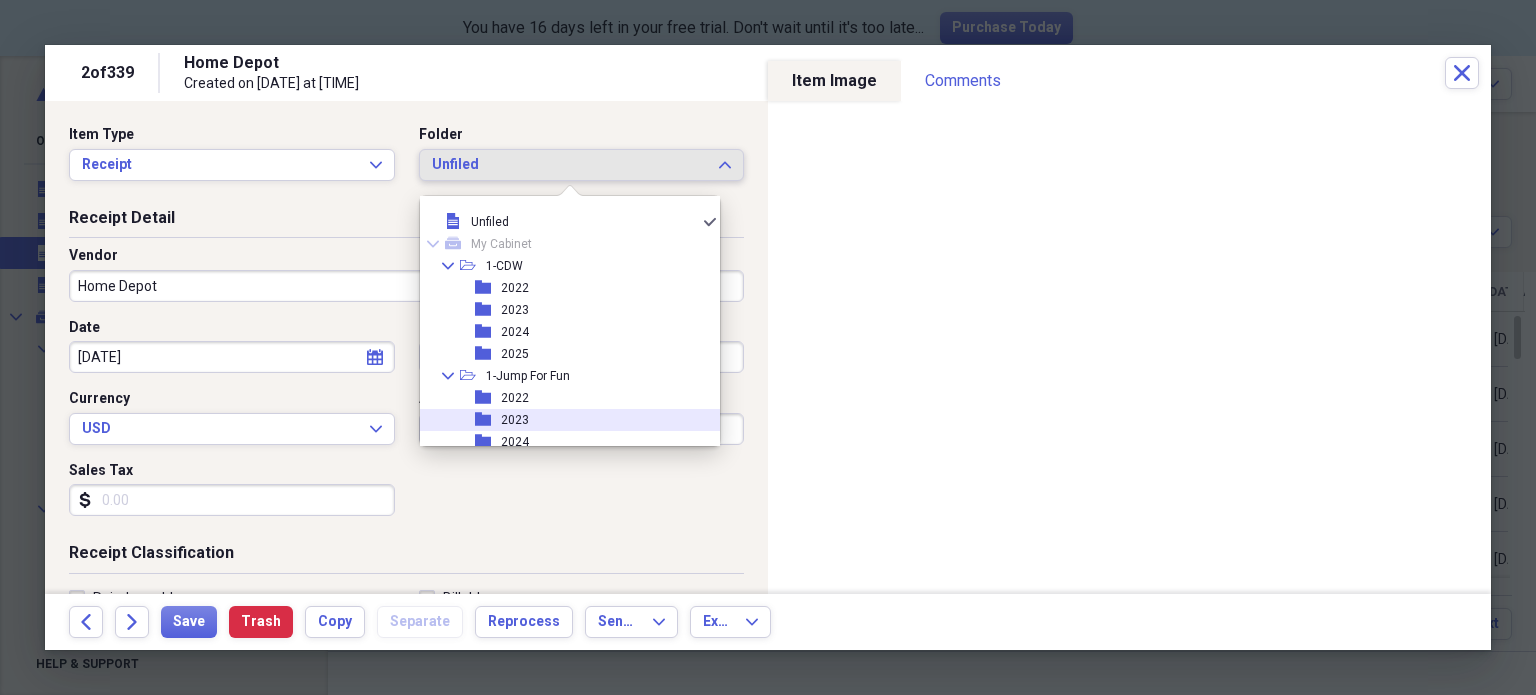 click on "folder 2023" at bounding box center (562, 420) 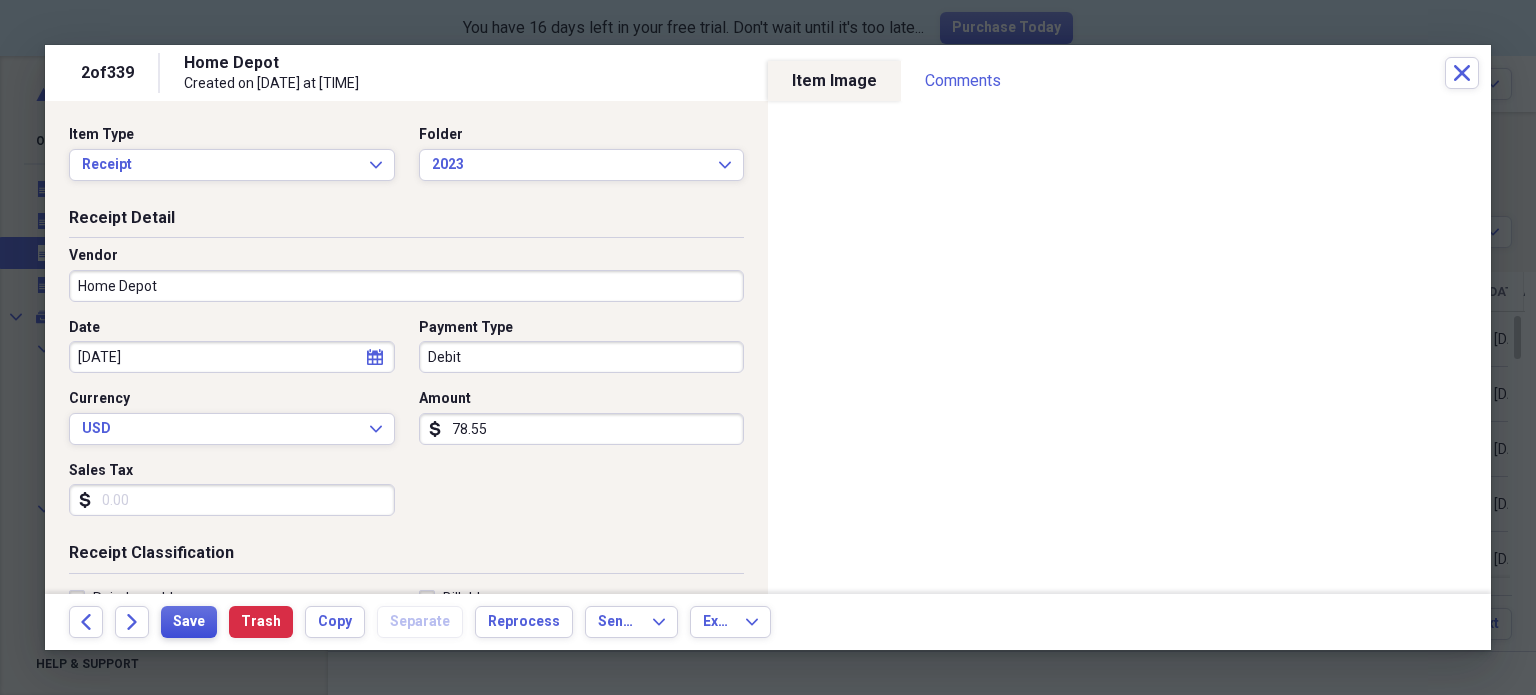 click on "Save" at bounding box center [189, 622] 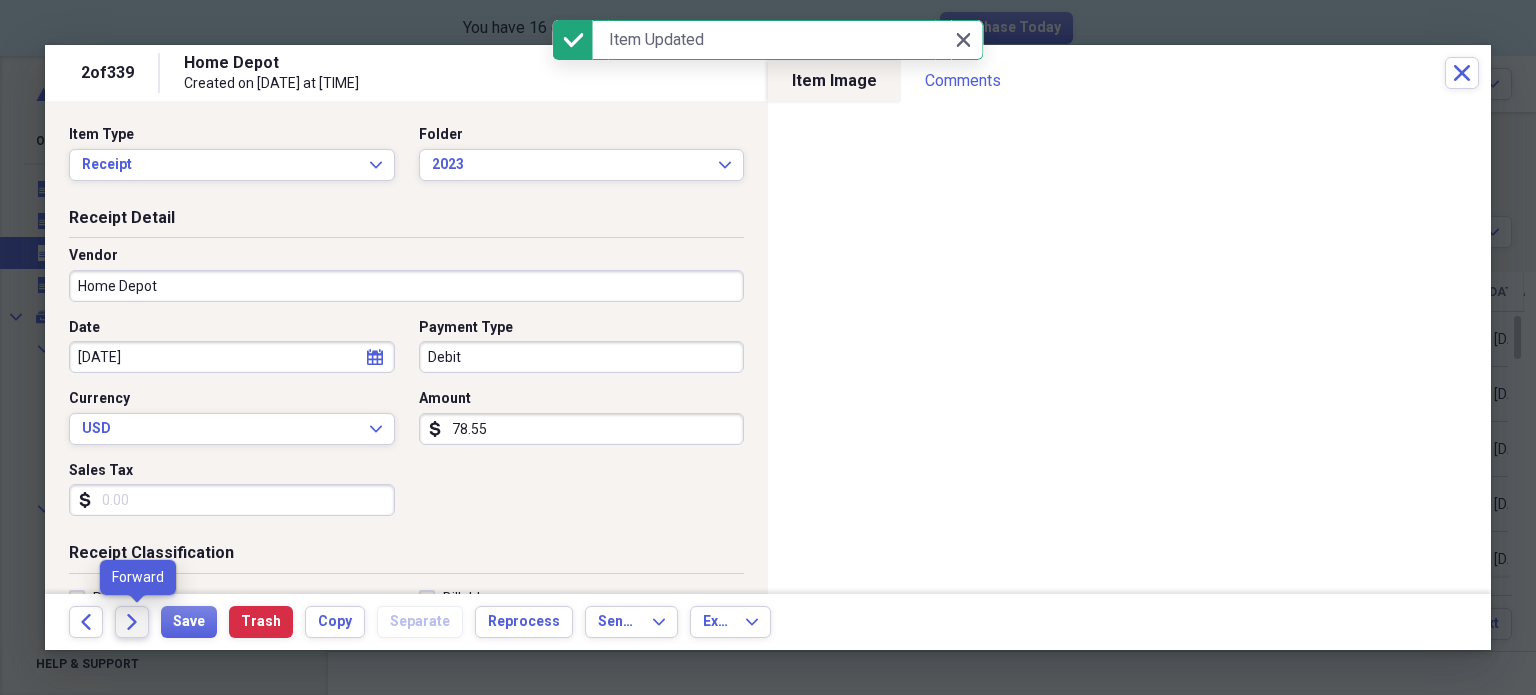 click on "Forward" 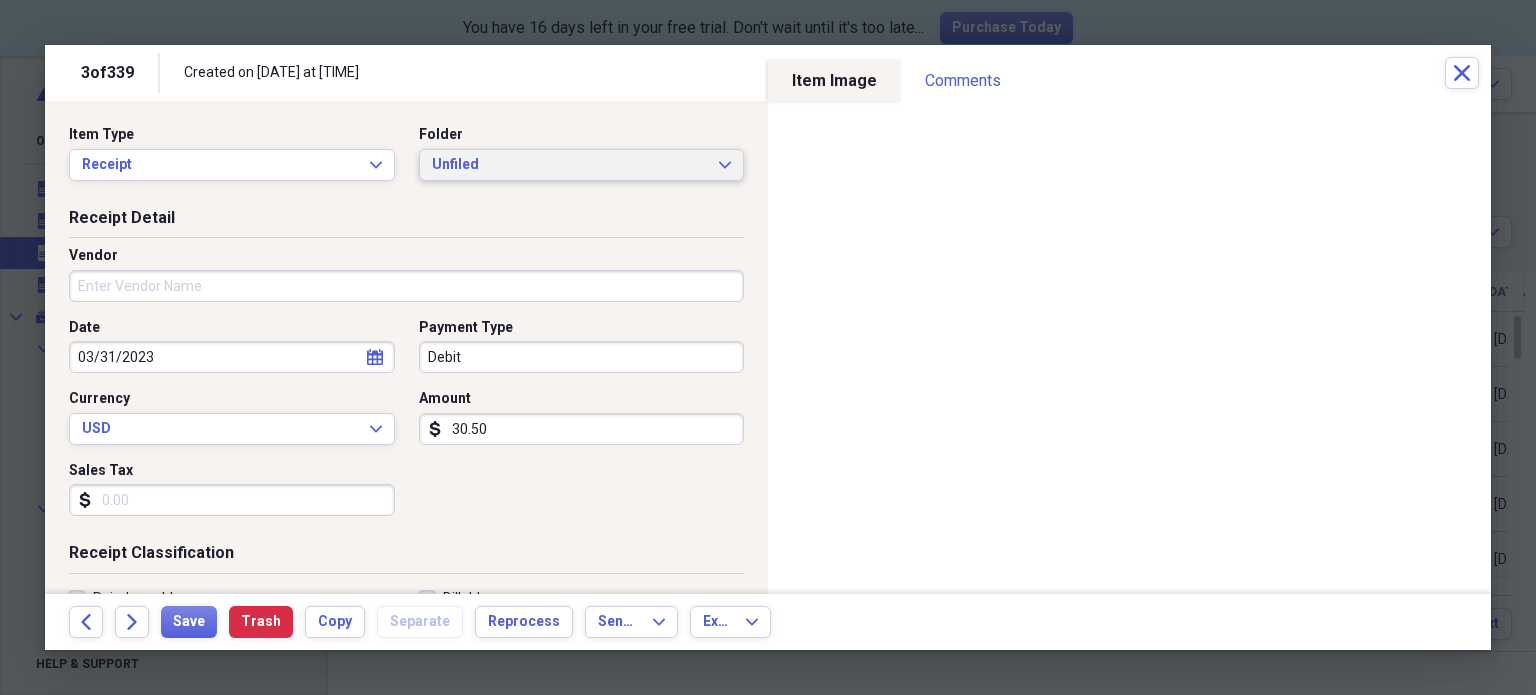 click on "Unfiled" at bounding box center [570, 165] 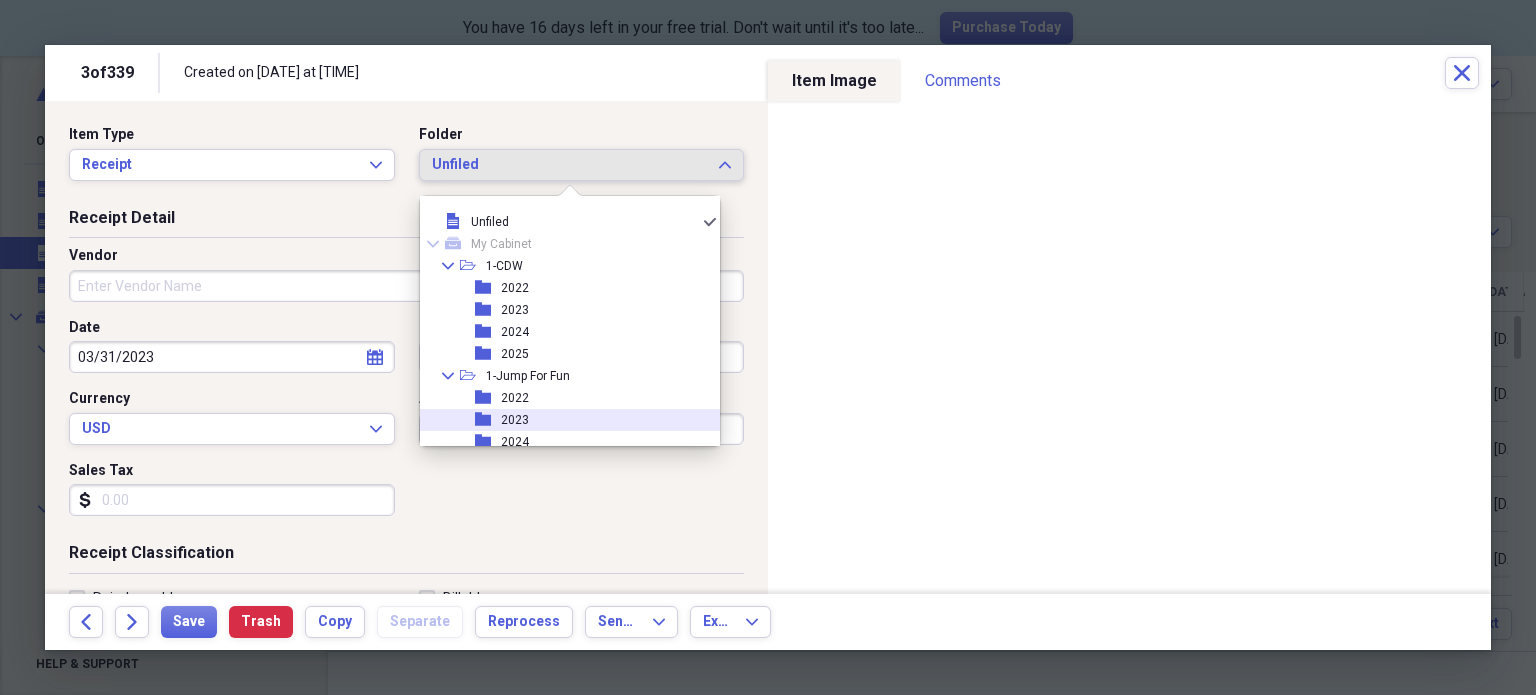 click on "folder 2023" at bounding box center (562, 420) 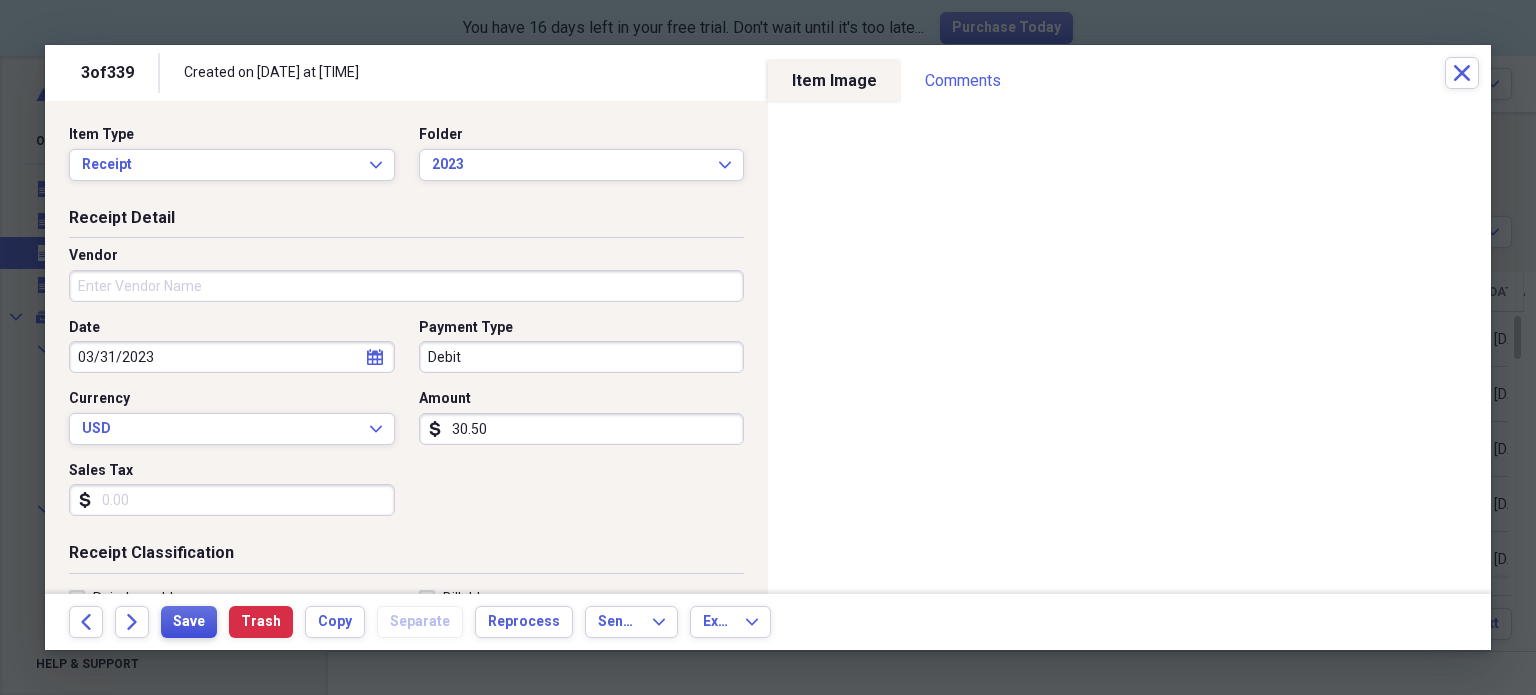 click on "Save" at bounding box center (189, 622) 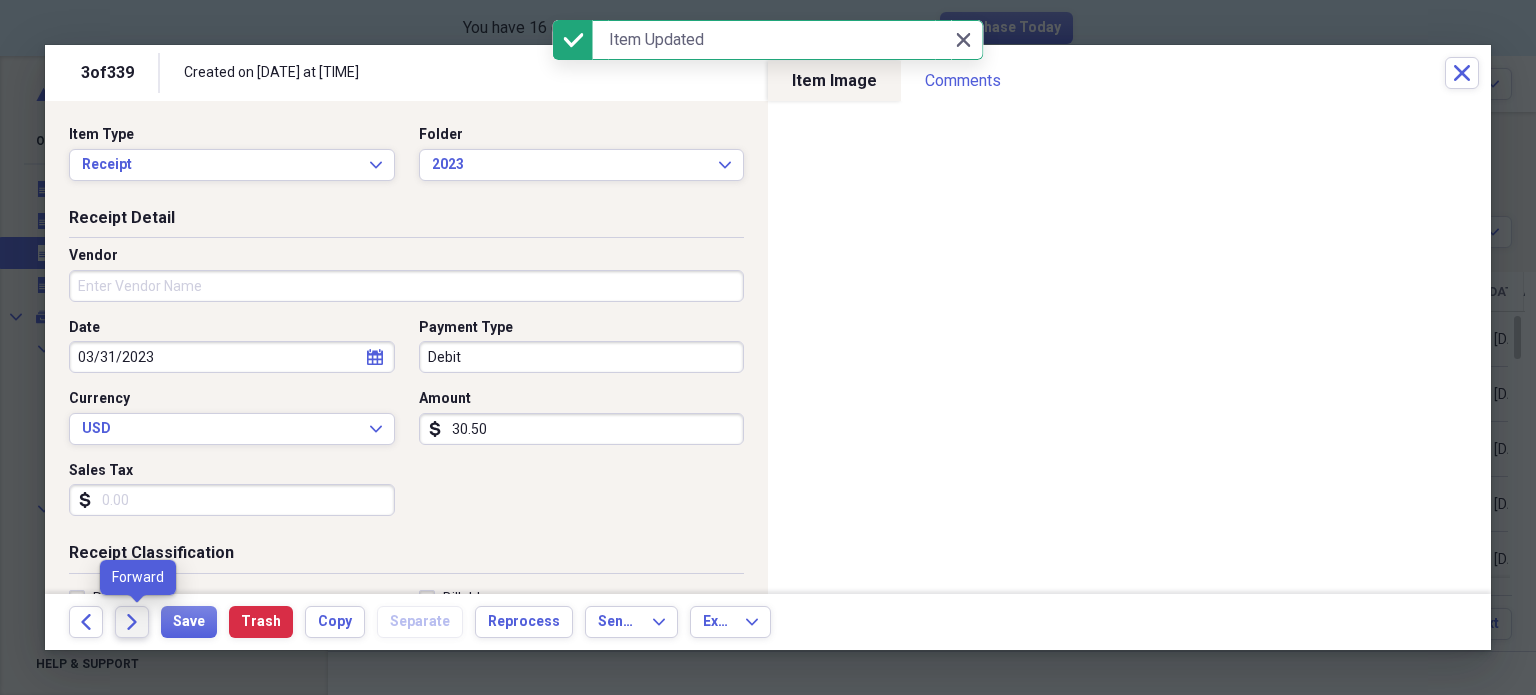 click on "Forward" at bounding box center (132, 622) 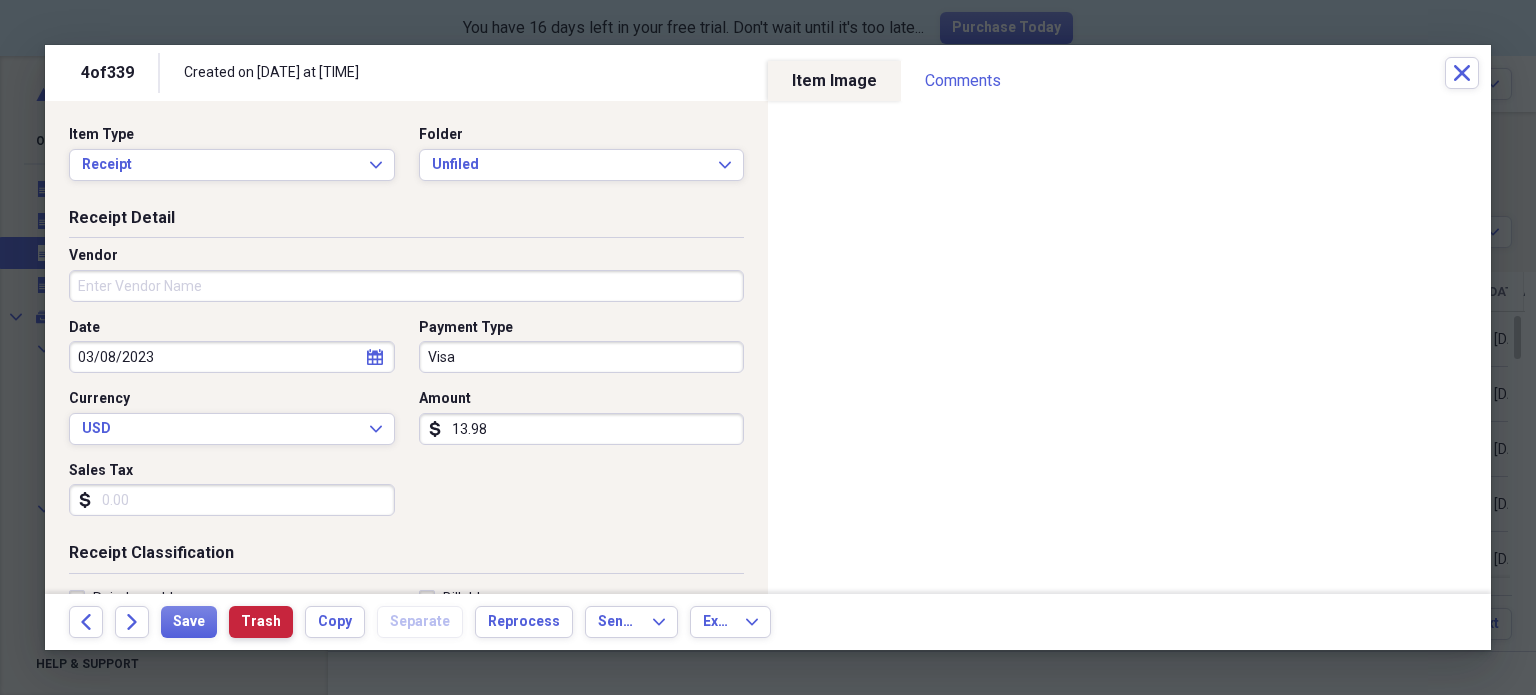 click on "Trash" at bounding box center (261, 622) 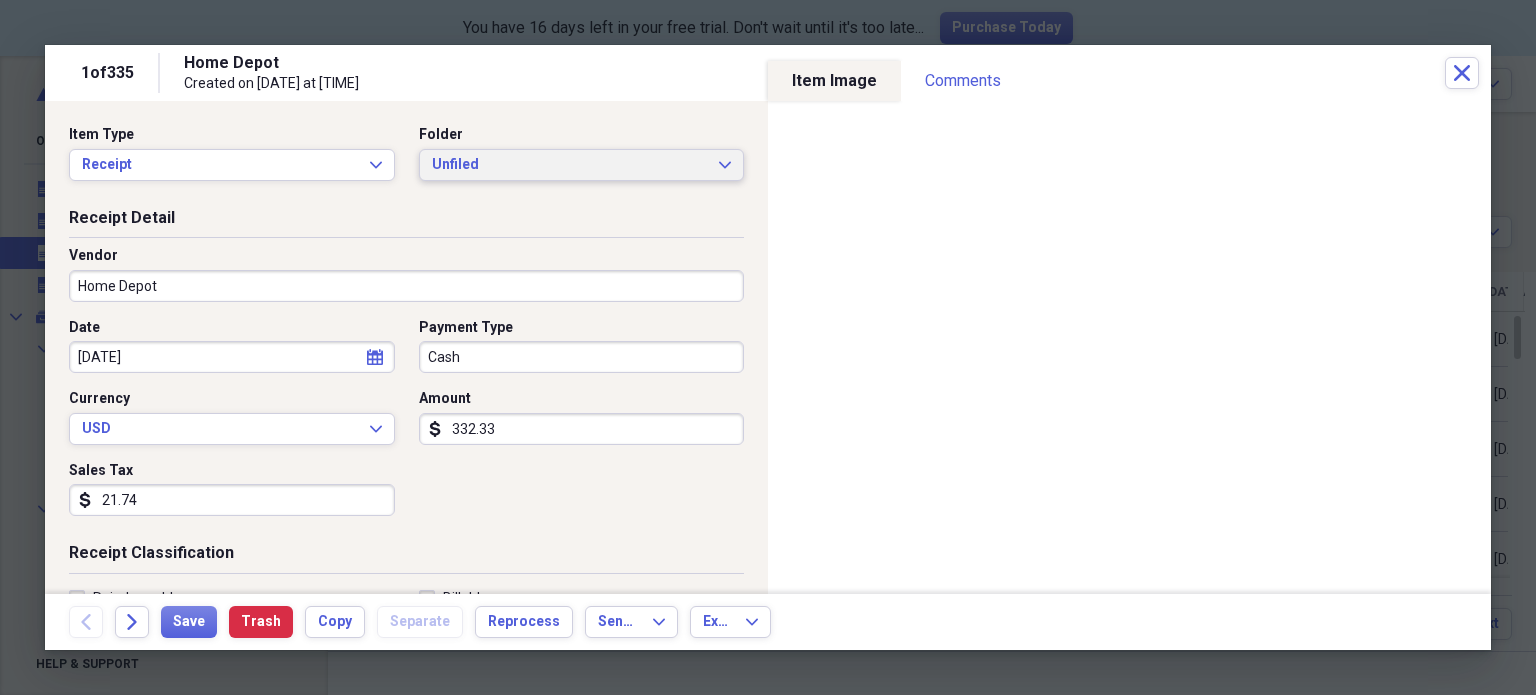 click on "Unfiled" at bounding box center (570, 165) 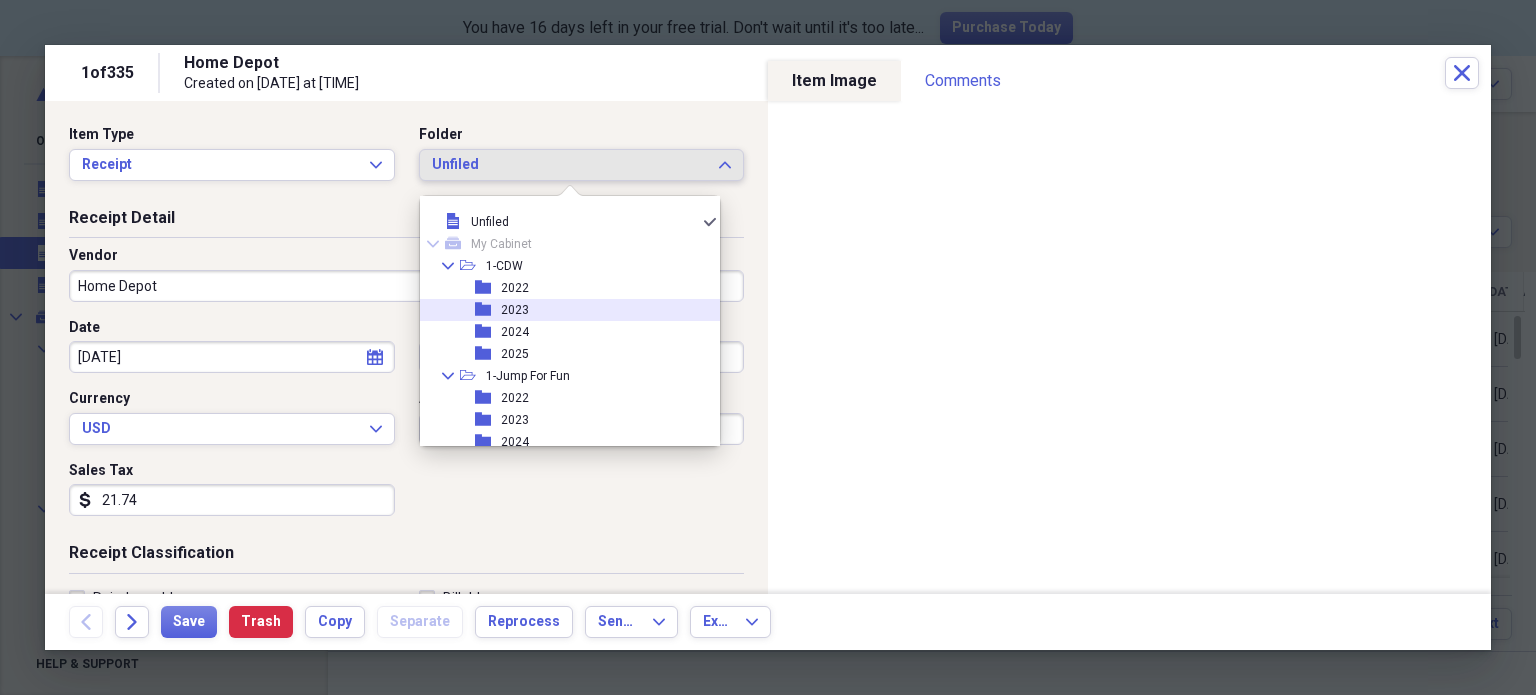 click on "folder 2023" at bounding box center [562, 310] 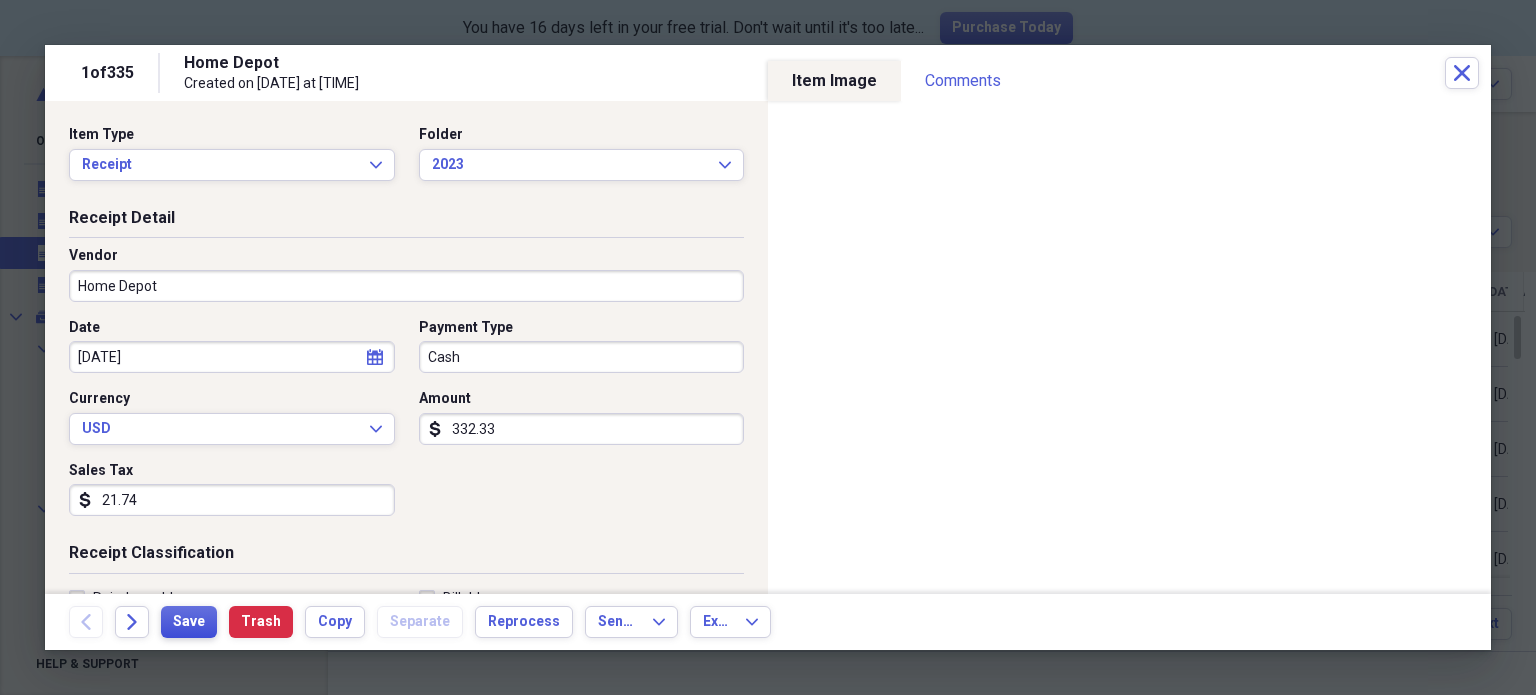 click on "Save" at bounding box center [189, 622] 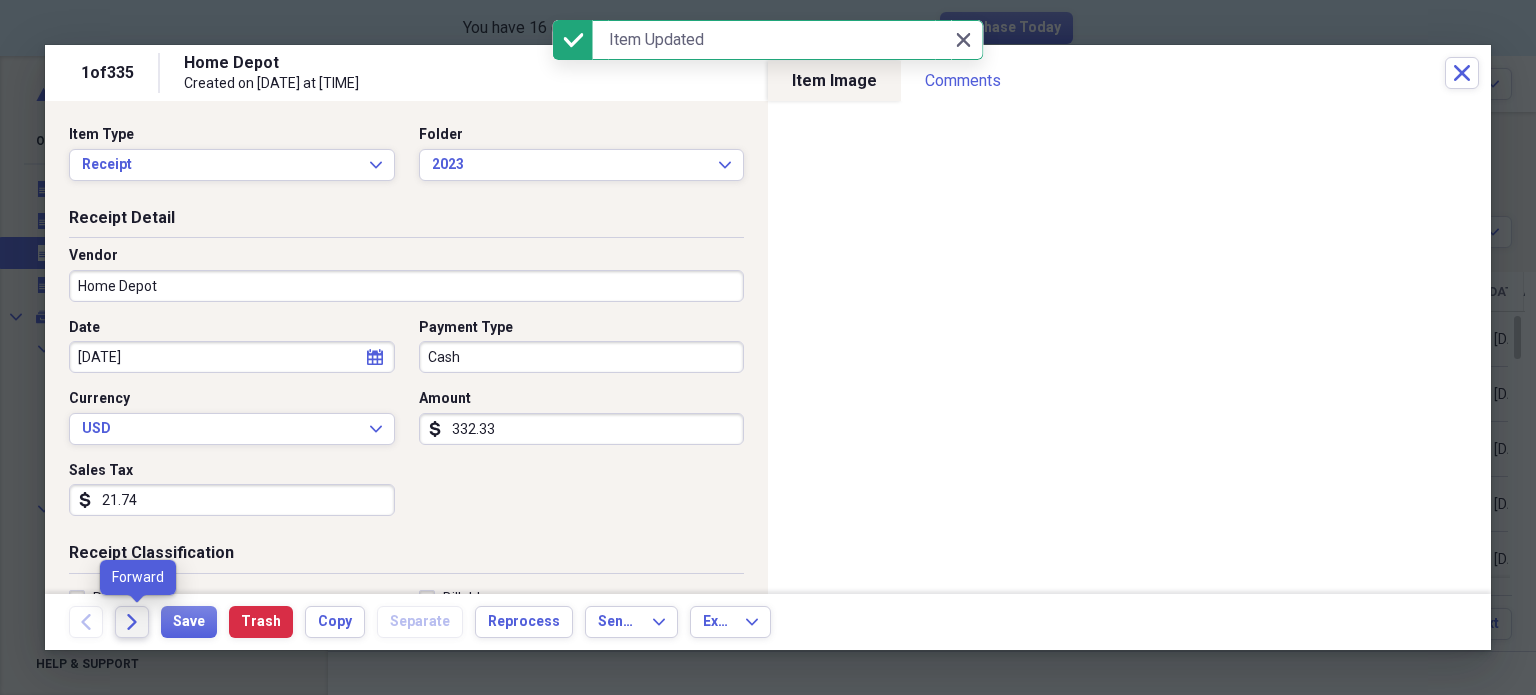 click on "Forward" 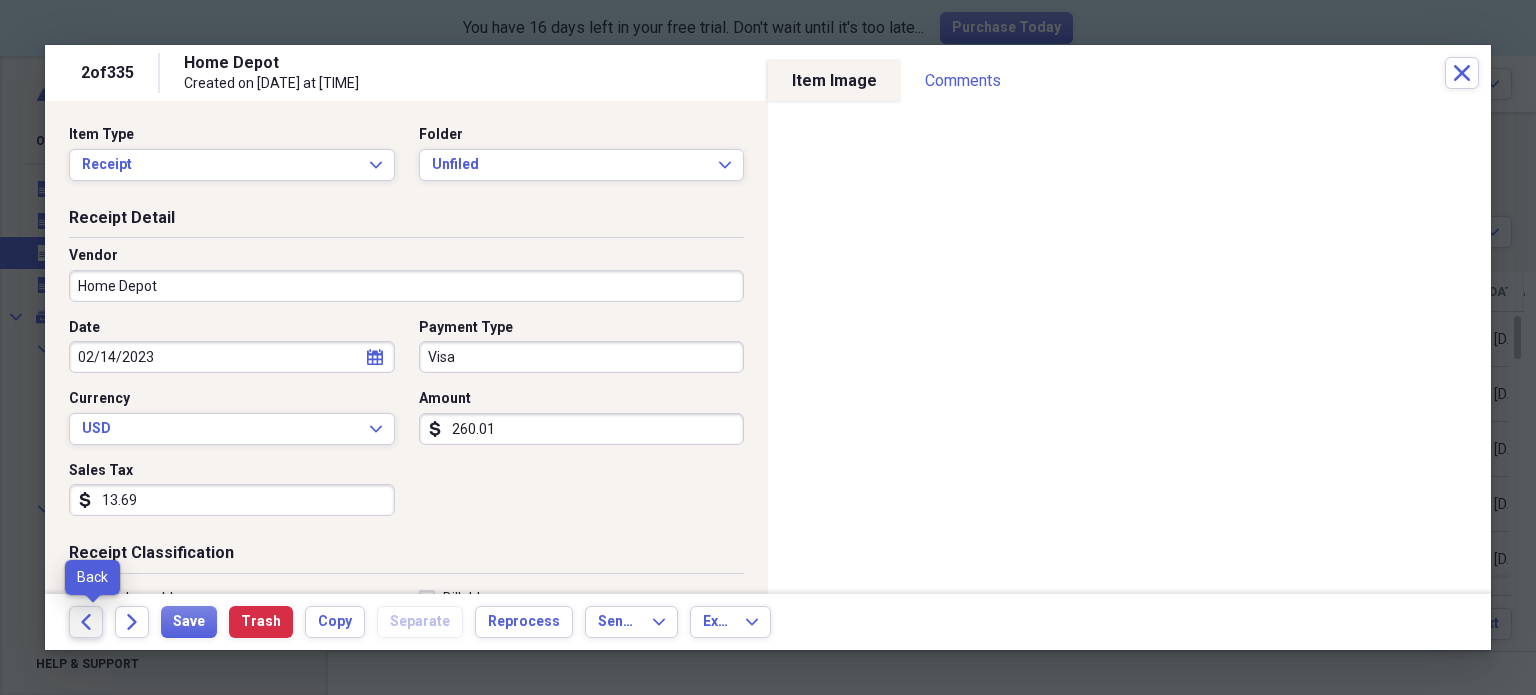 click on "Back" at bounding box center [86, 622] 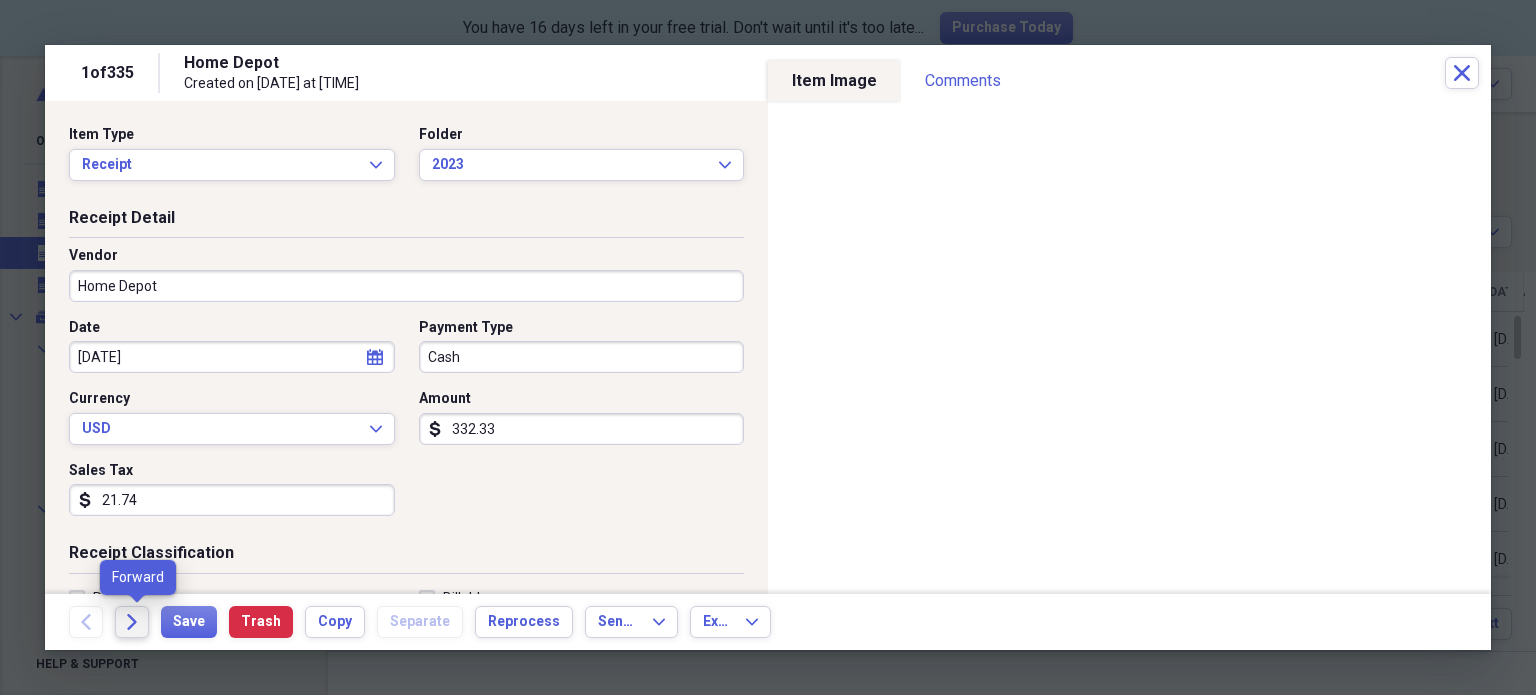 click 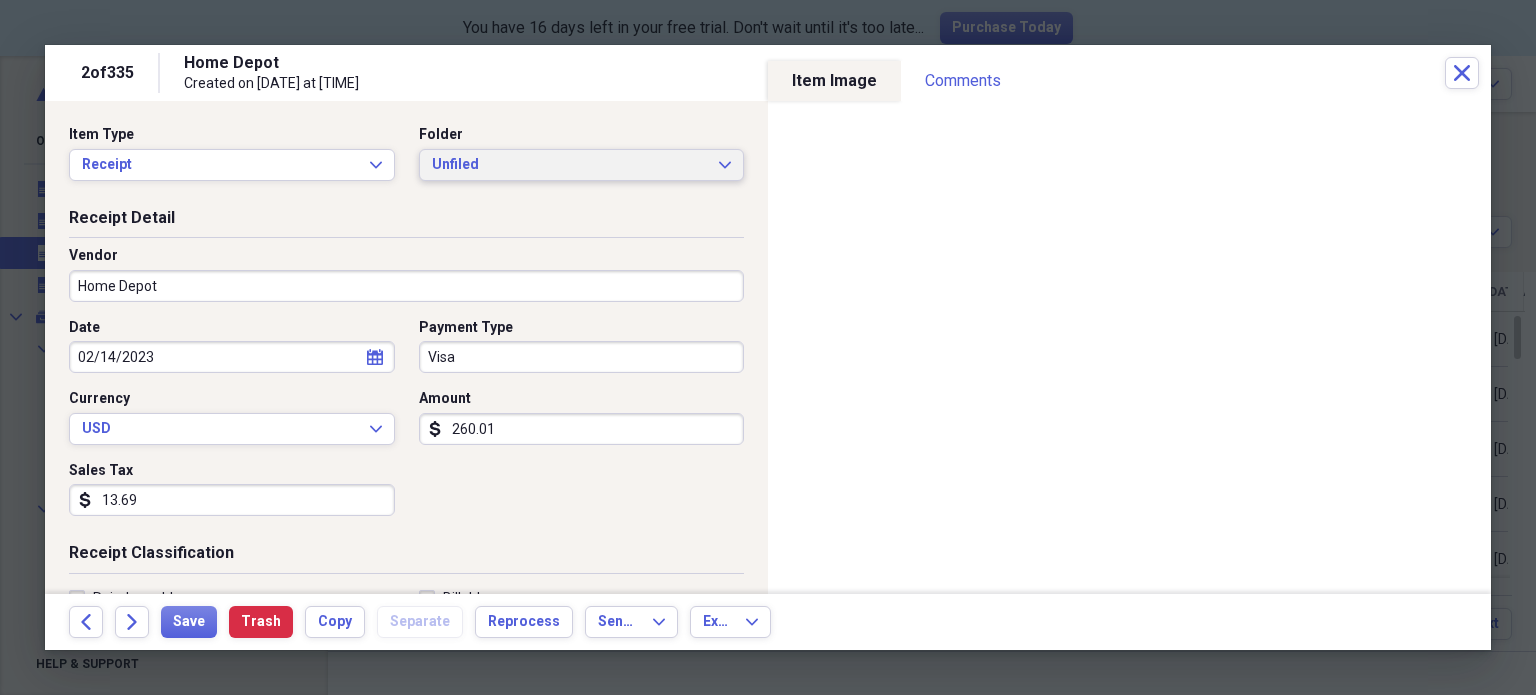 click on "Unfiled Expand" at bounding box center (582, 165) 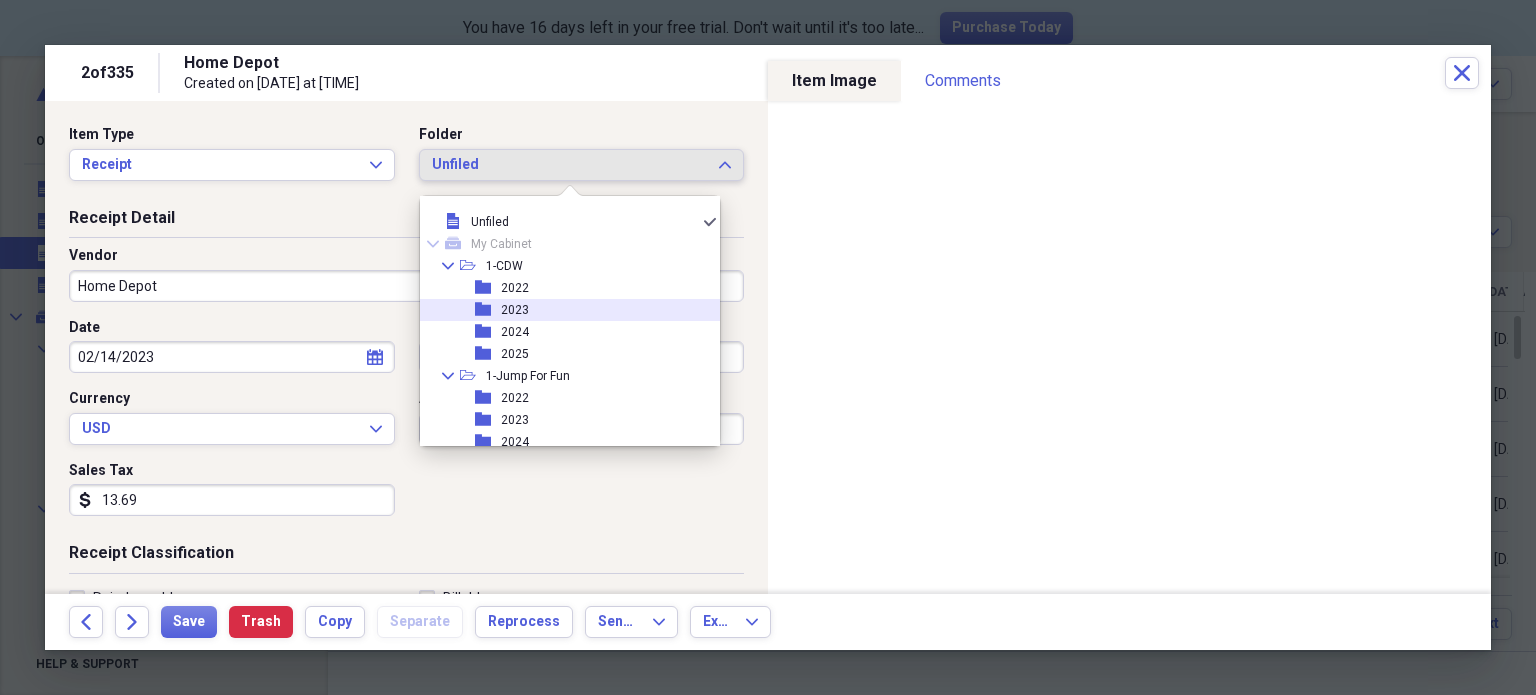 click on "folder 2023" at bounding box center (562, 310) 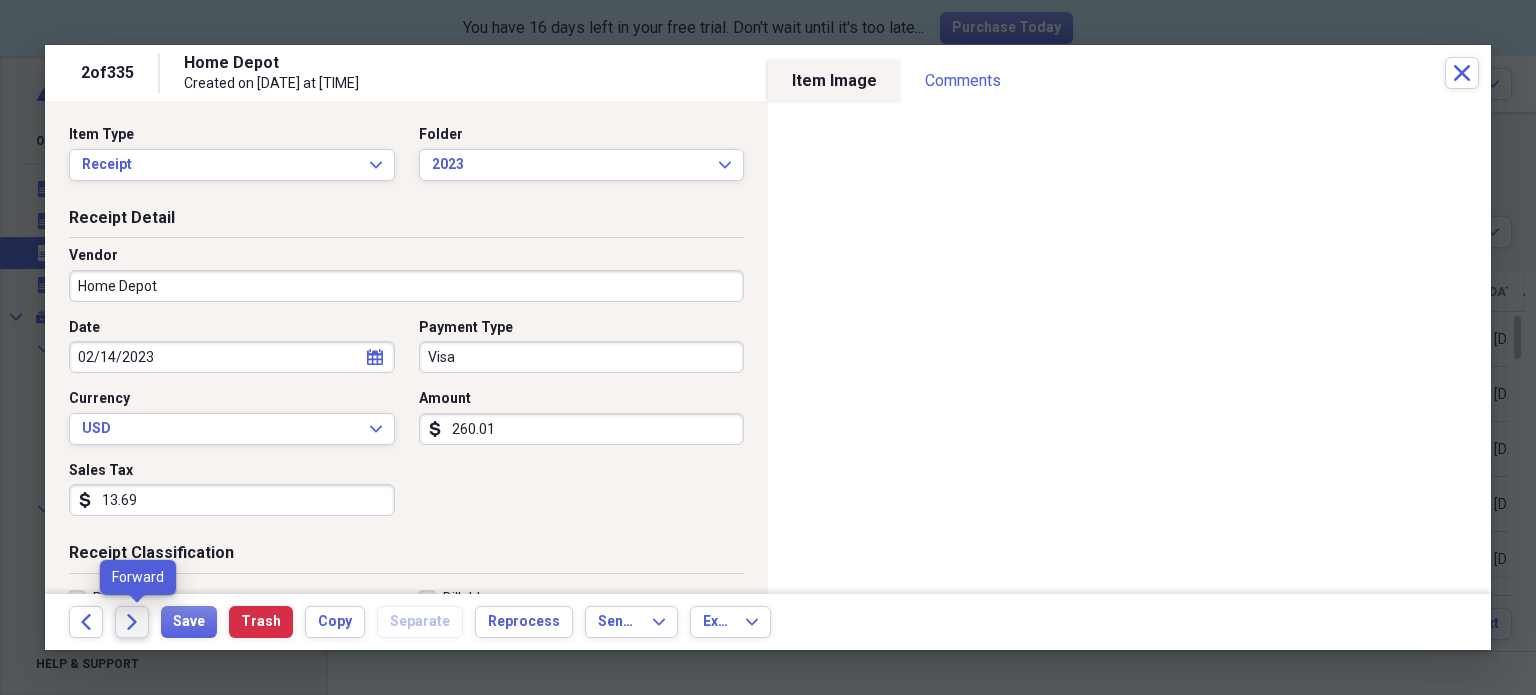click on "Forward" 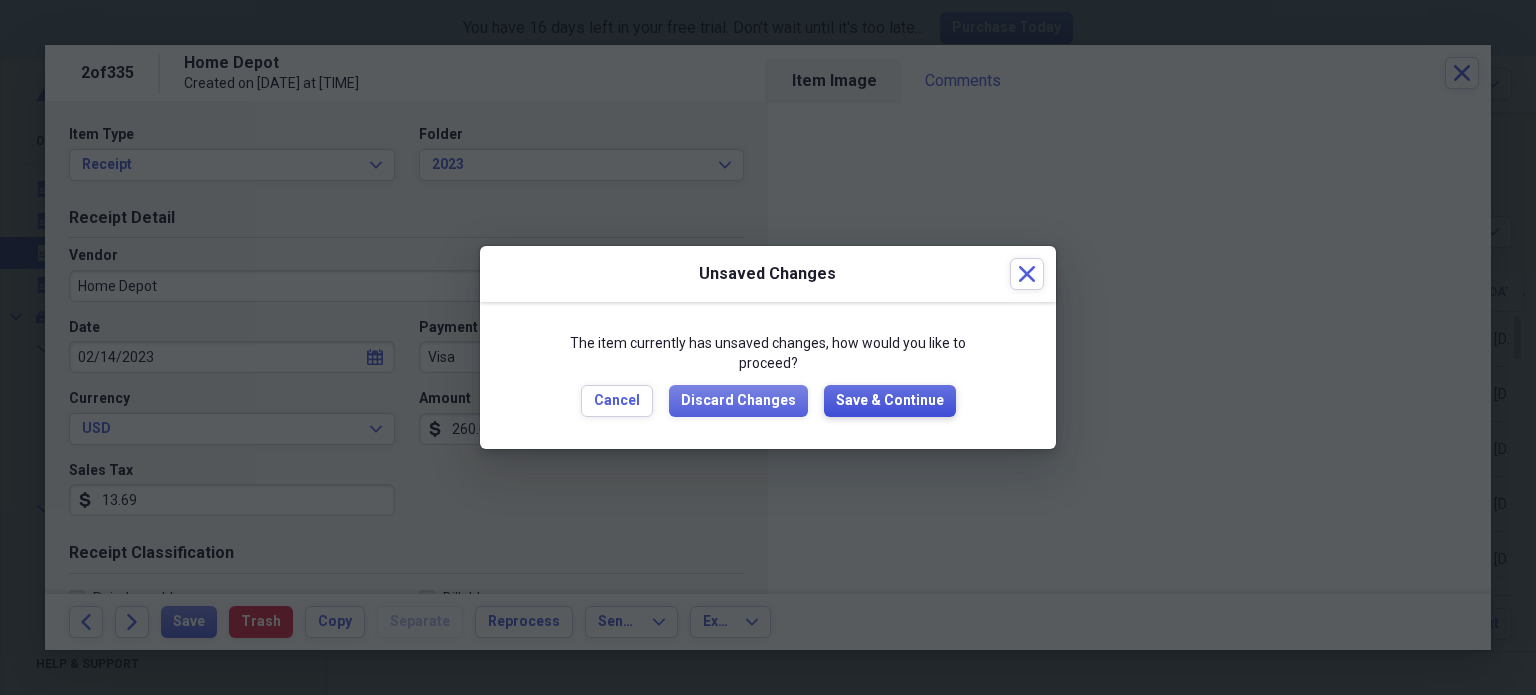 click on "Save & Continue" at bounding box center (890, 401) 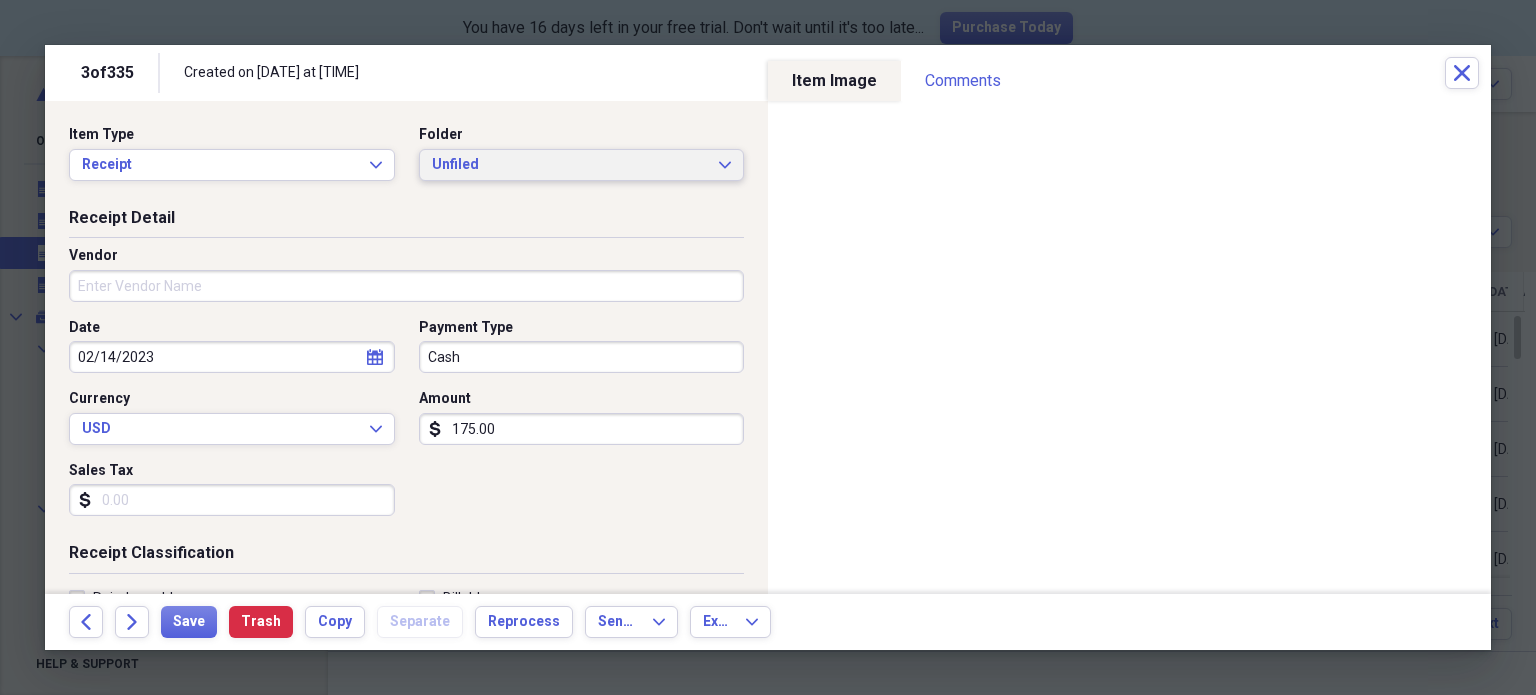click on "Unfiled" at bounding box center [570, 165] 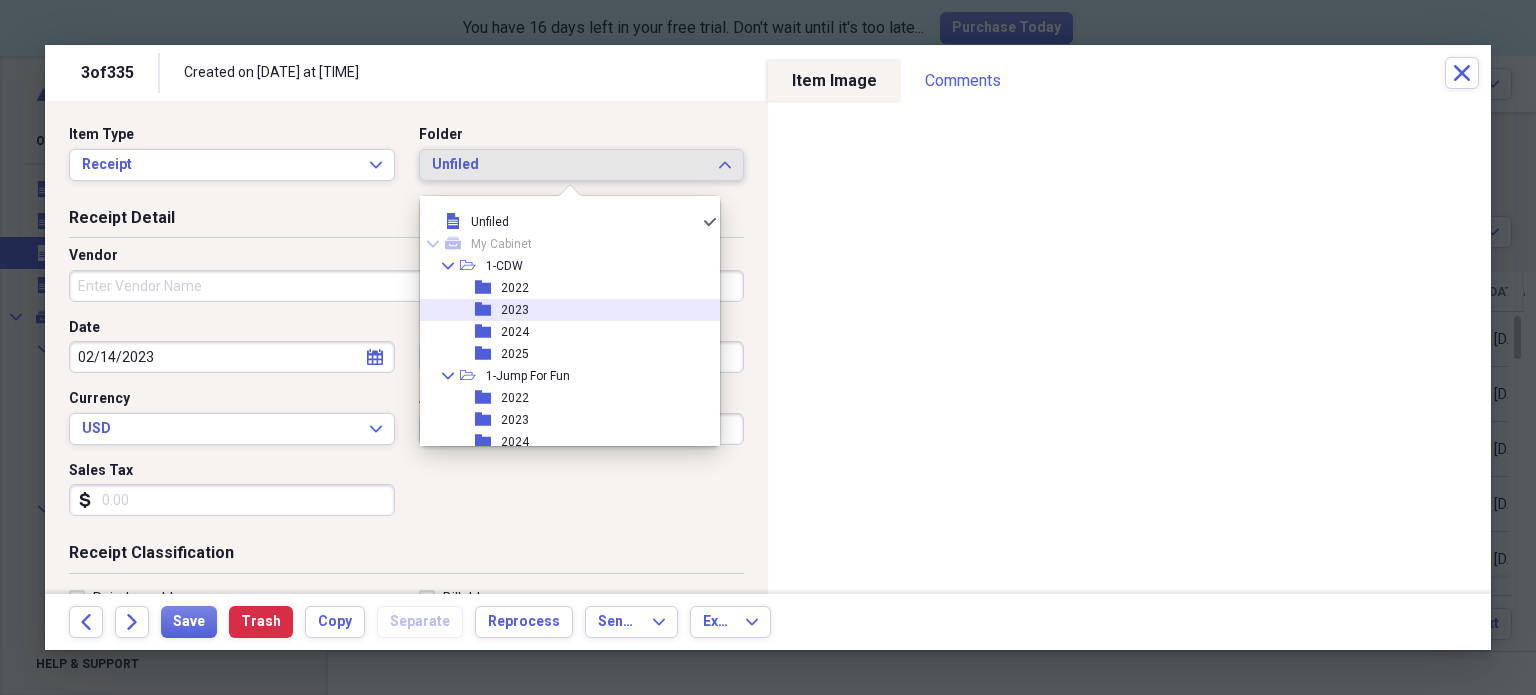 click on "2023" at bounding box center (515, 310) 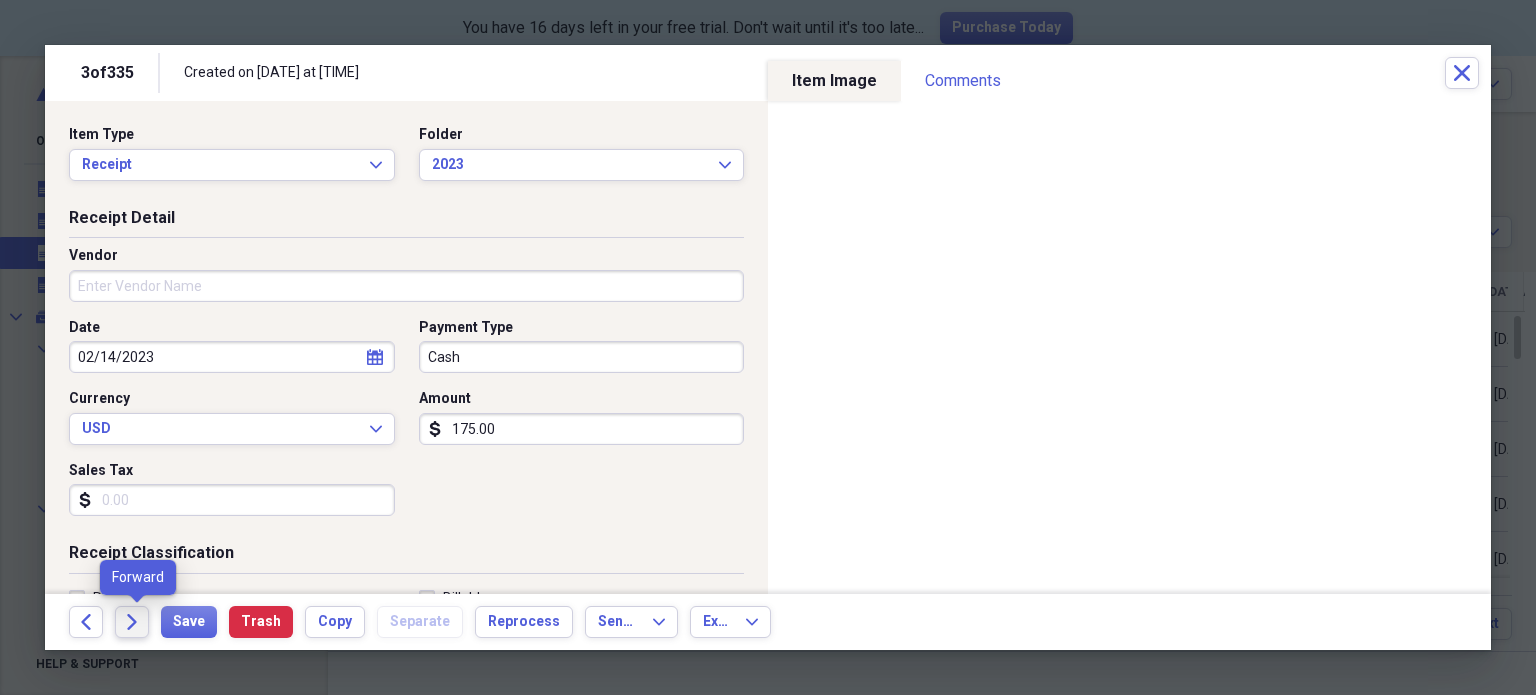 click on "Forward" 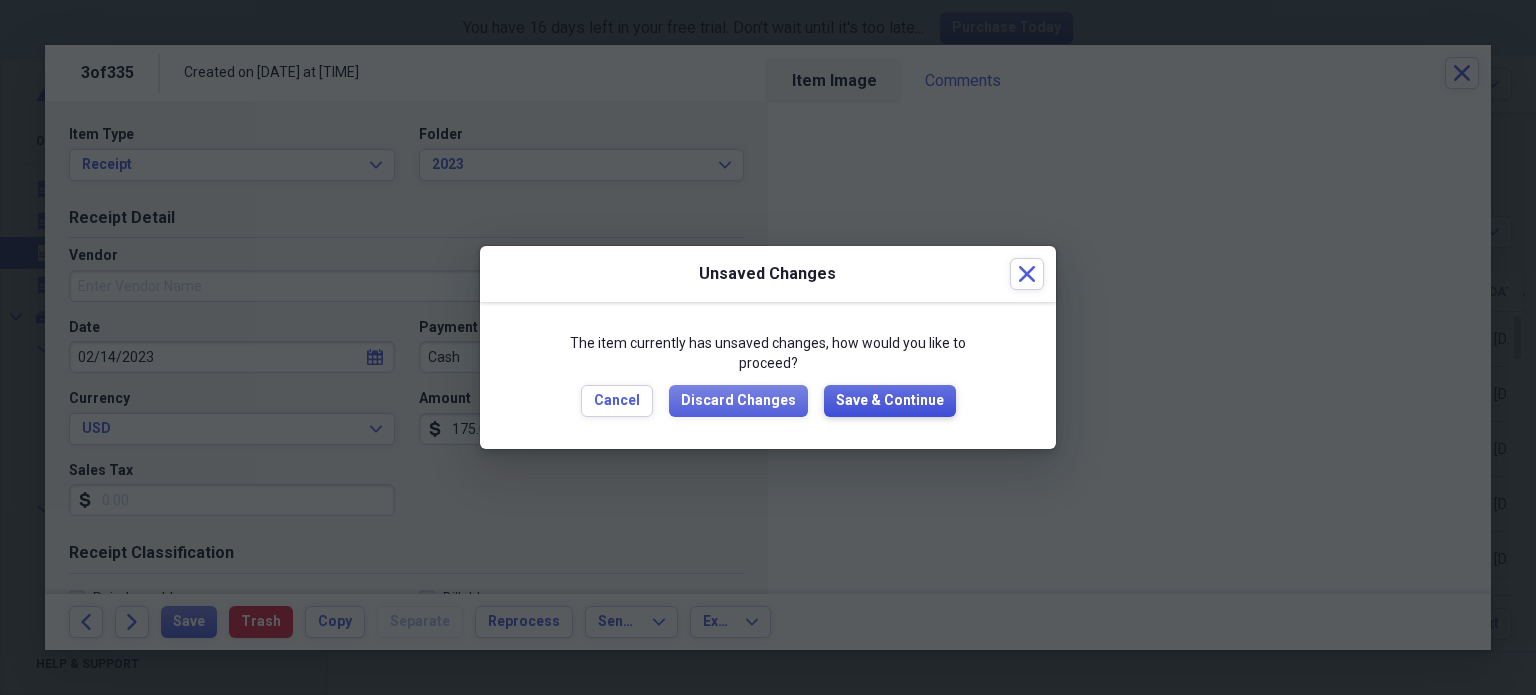 click on "Save & Continue" at bounding box center (890, 401) 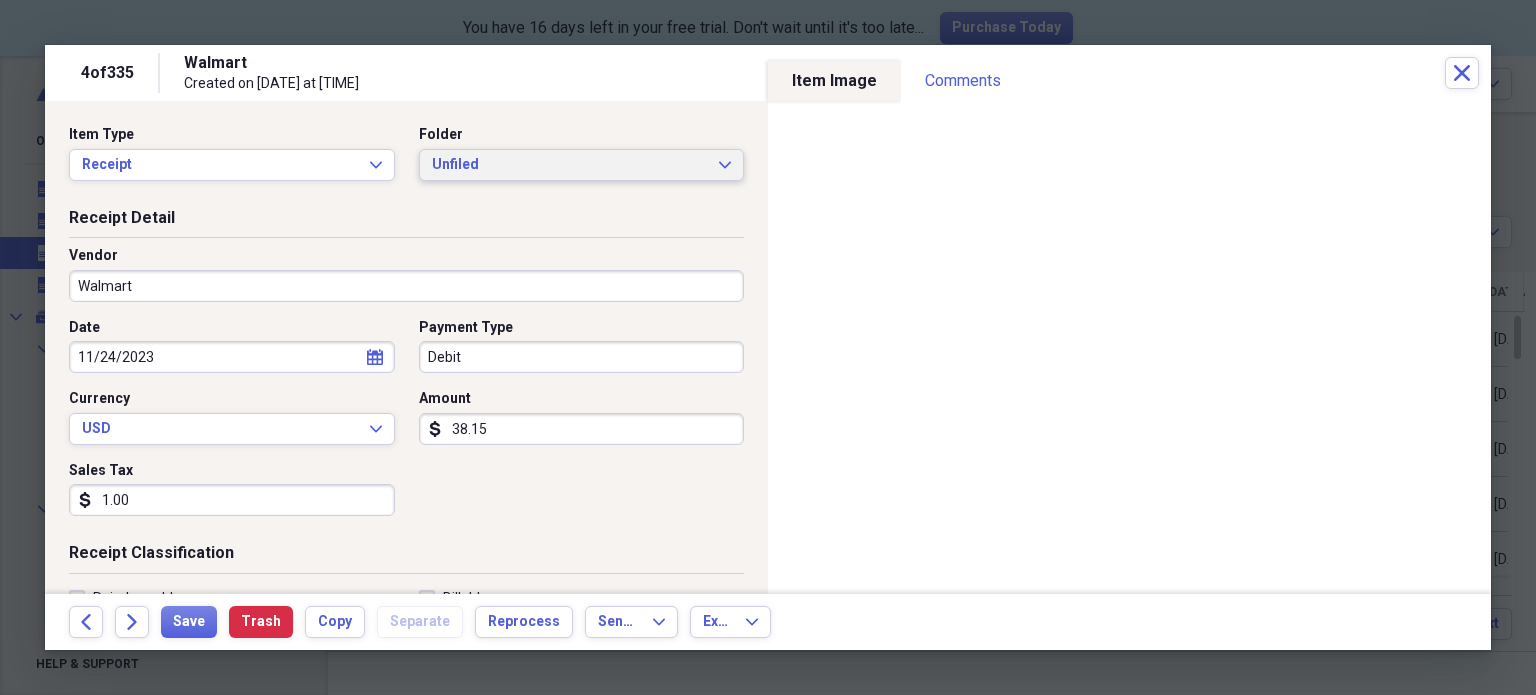 click on "Unfiled" at bounding box center [570, 165] 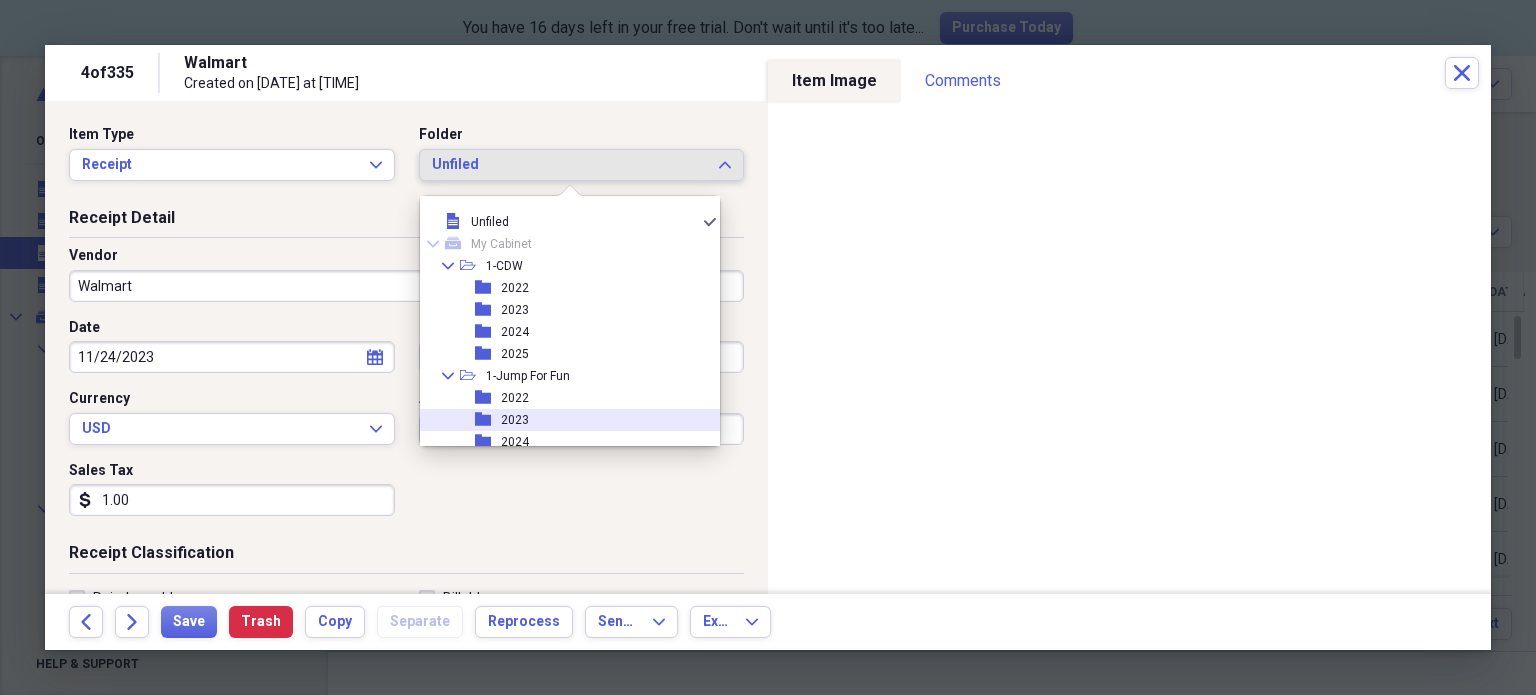 click on "folder 2023" at bounding box center (562, 420) 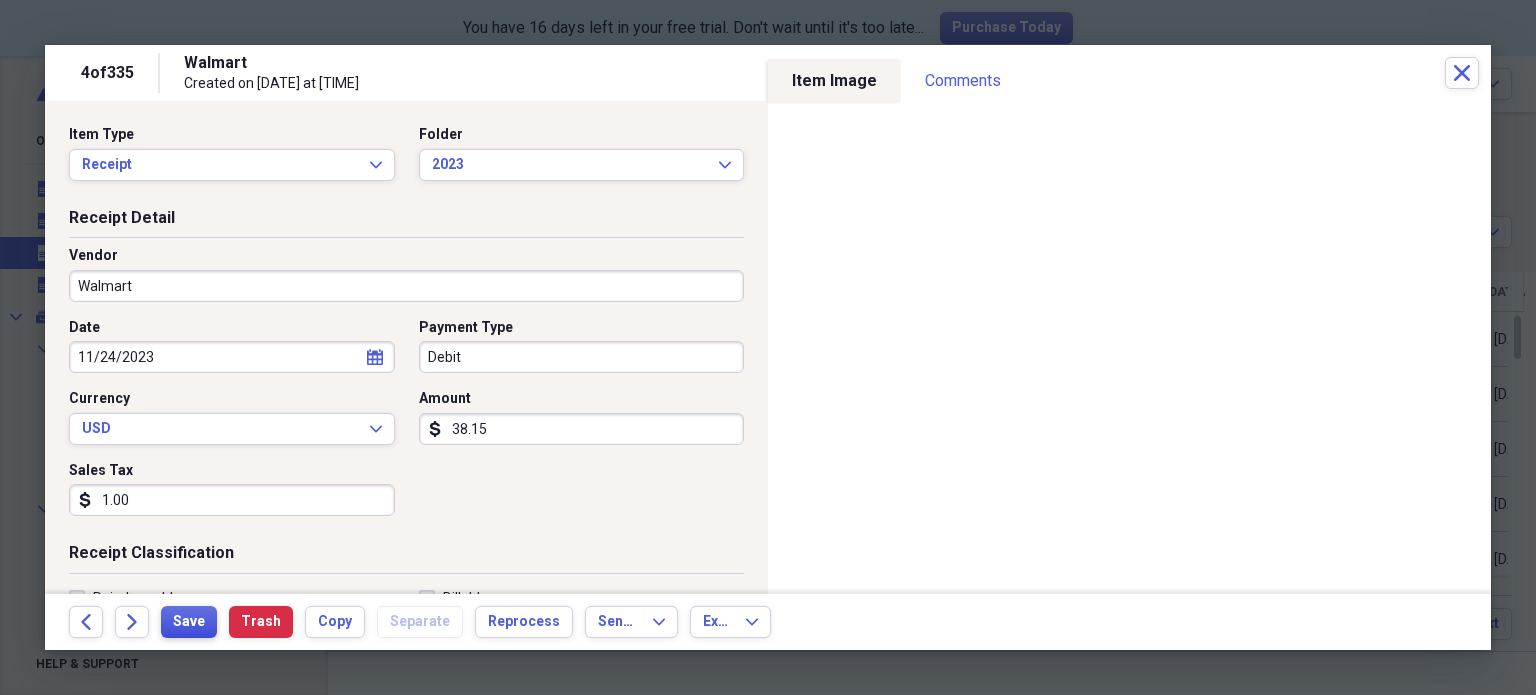 click on "Save" at bounding box center [189, 622] 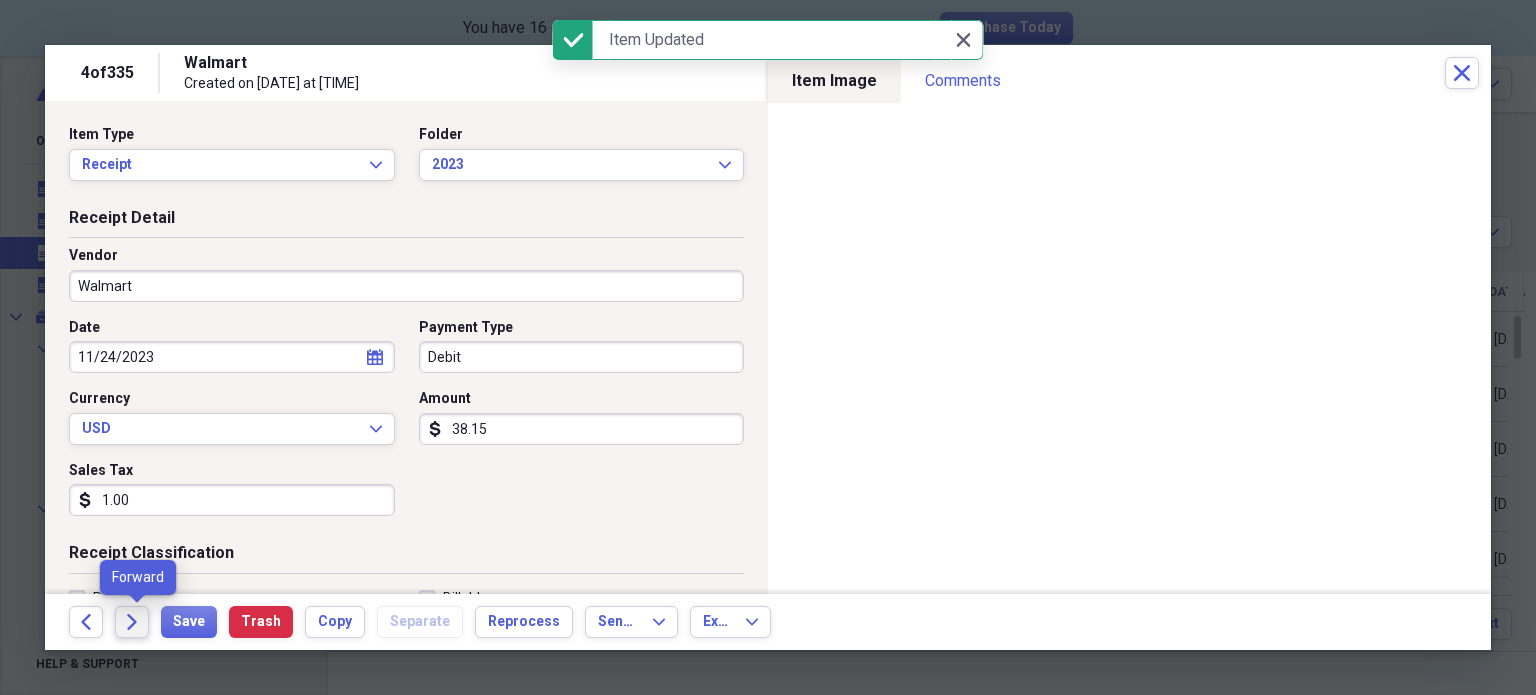 click on "Forward" 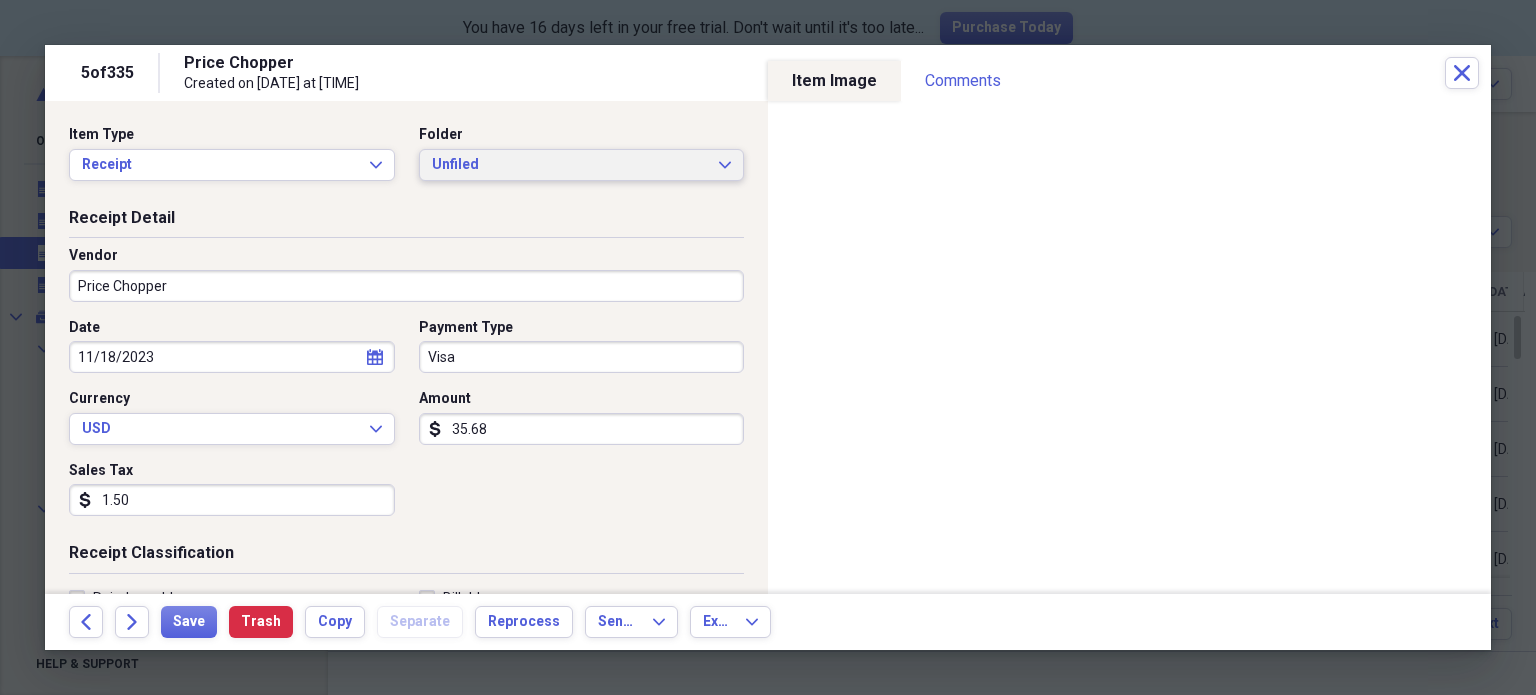 click on "Unfiled" at bounding box center [570, 165] 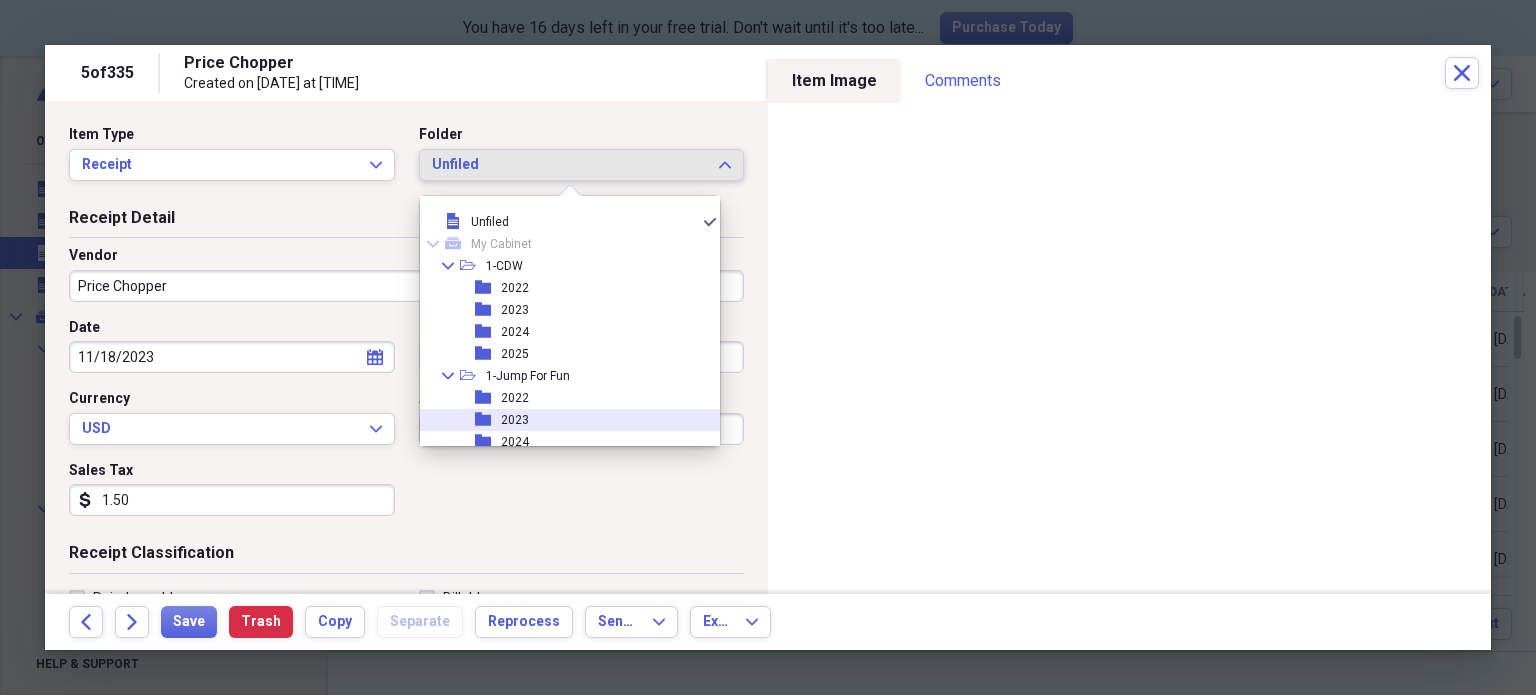 click on "folder 2023" at bounding box center (562, 420) 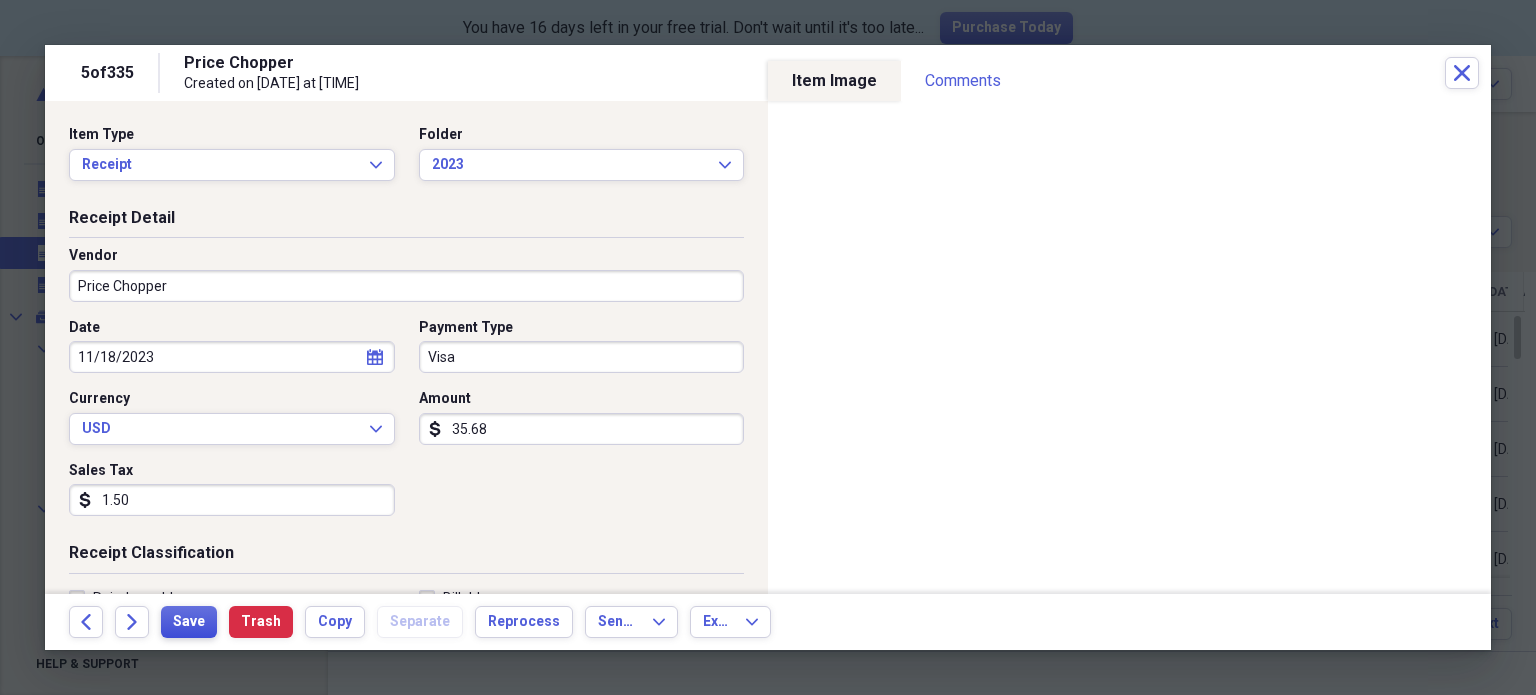 click on "Save" at bounding box center [189, 622] 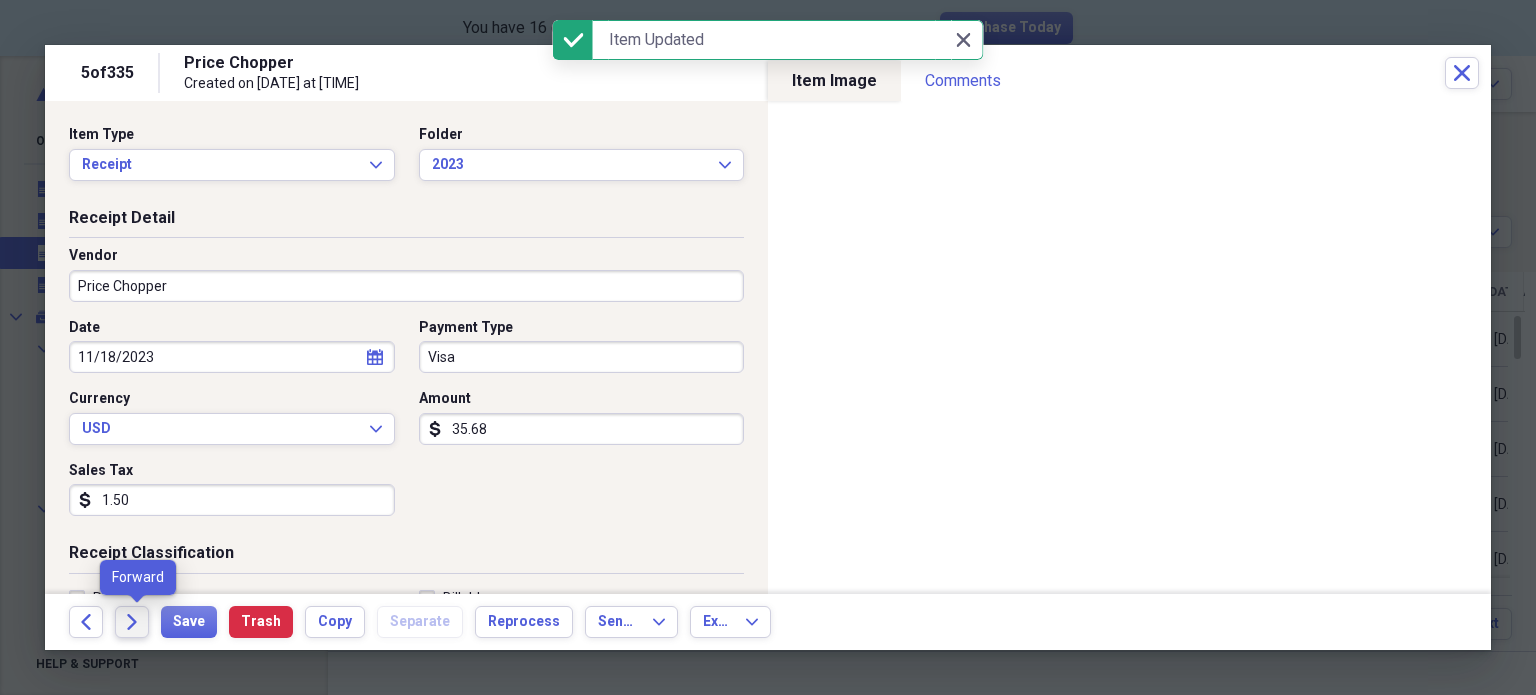 click on "Forward" 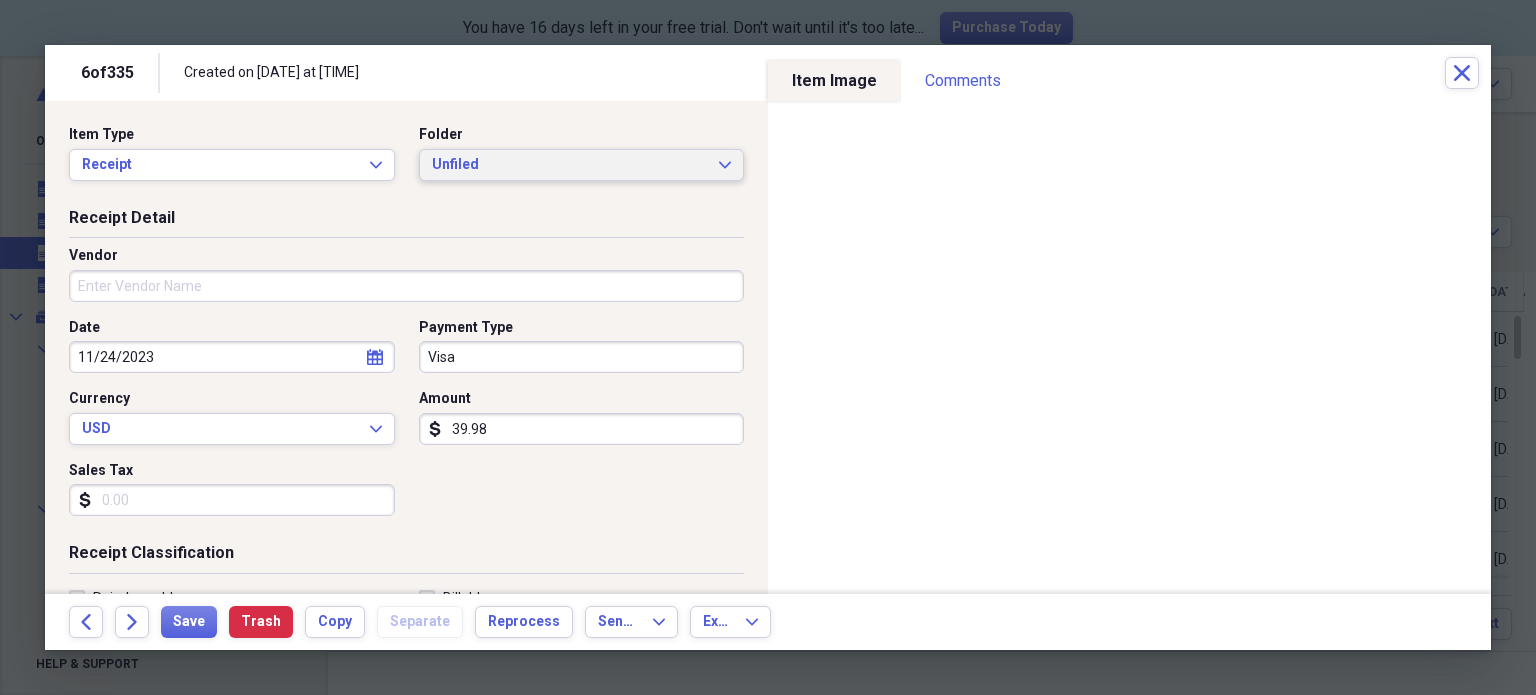click on "Unfiled" at bounding box center (570, 165) 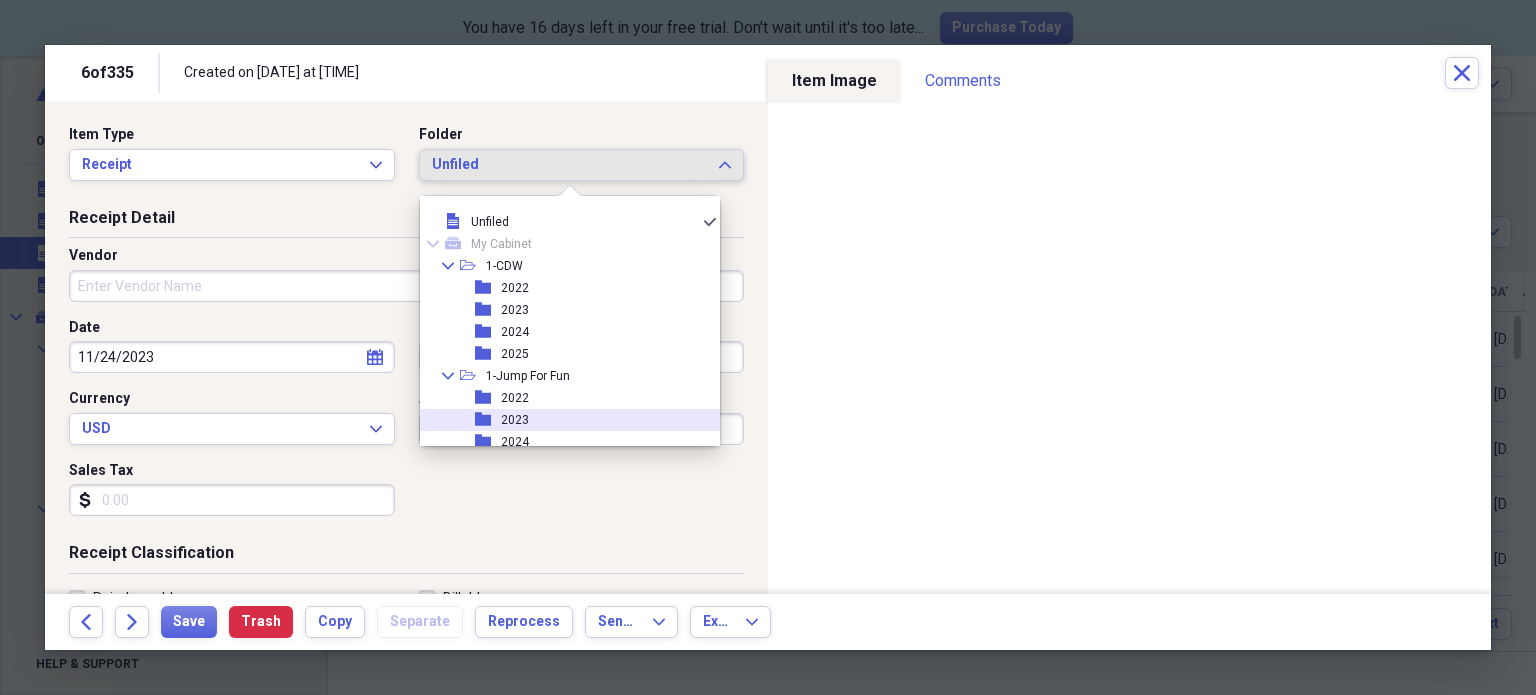 click on "2023" at bounding box center [515, 420] 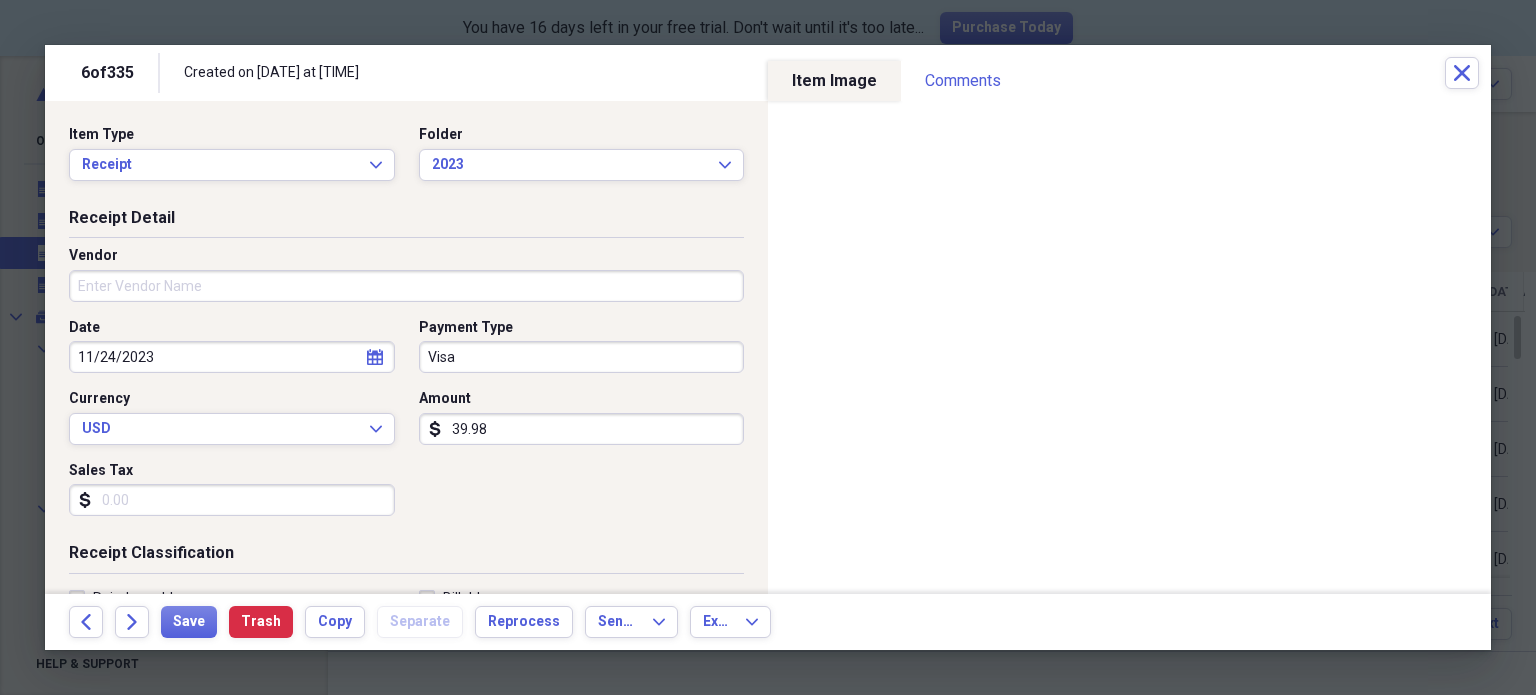 click on "39.98" at bounding box center [582, 429] 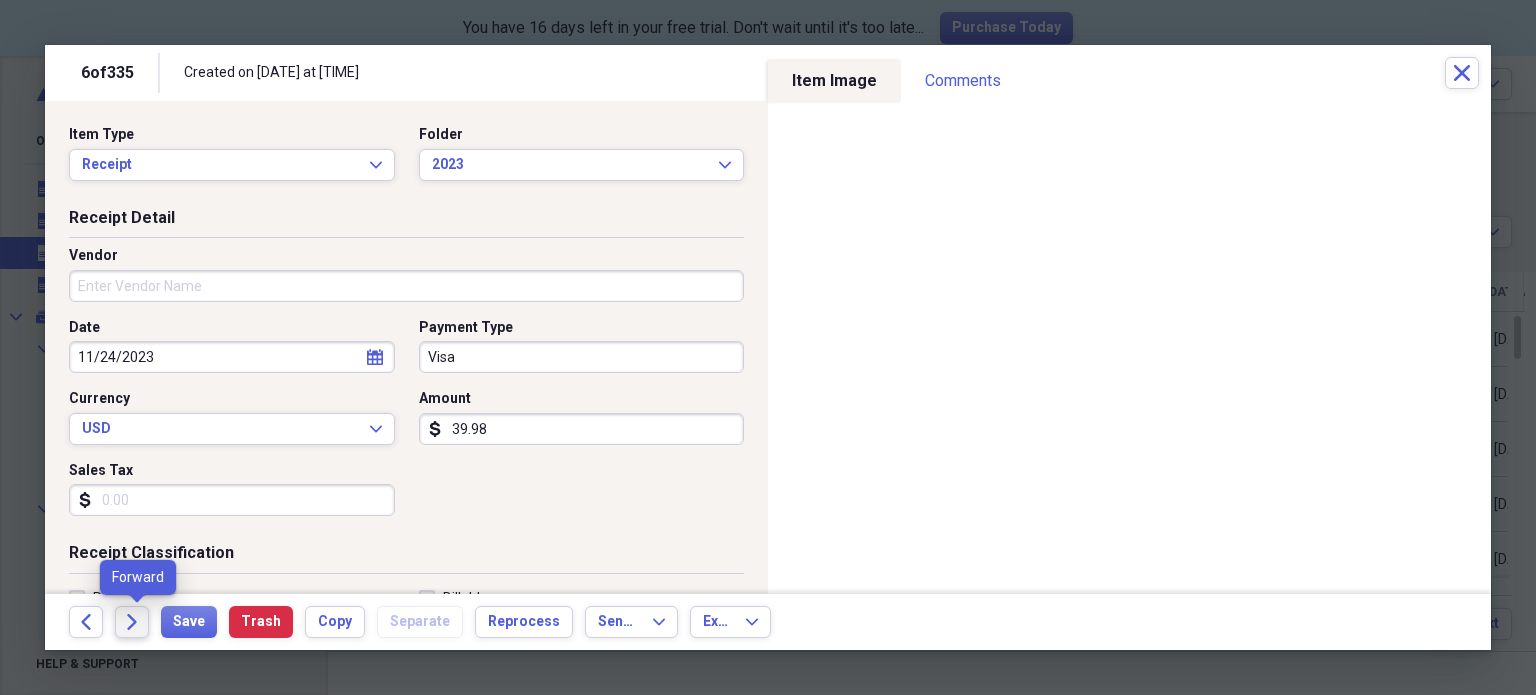 click on "Forward" 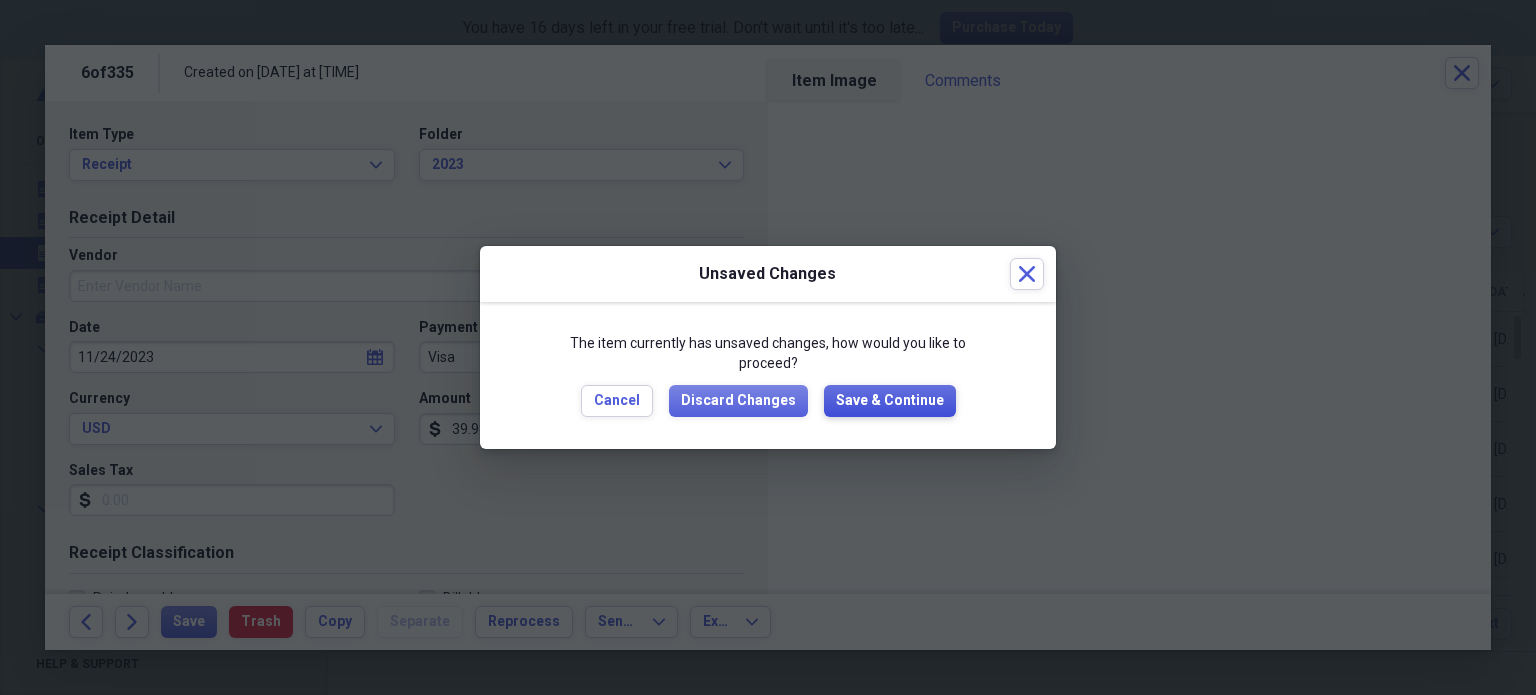 click on "Save & Continue" at bounding box center [890, 401] 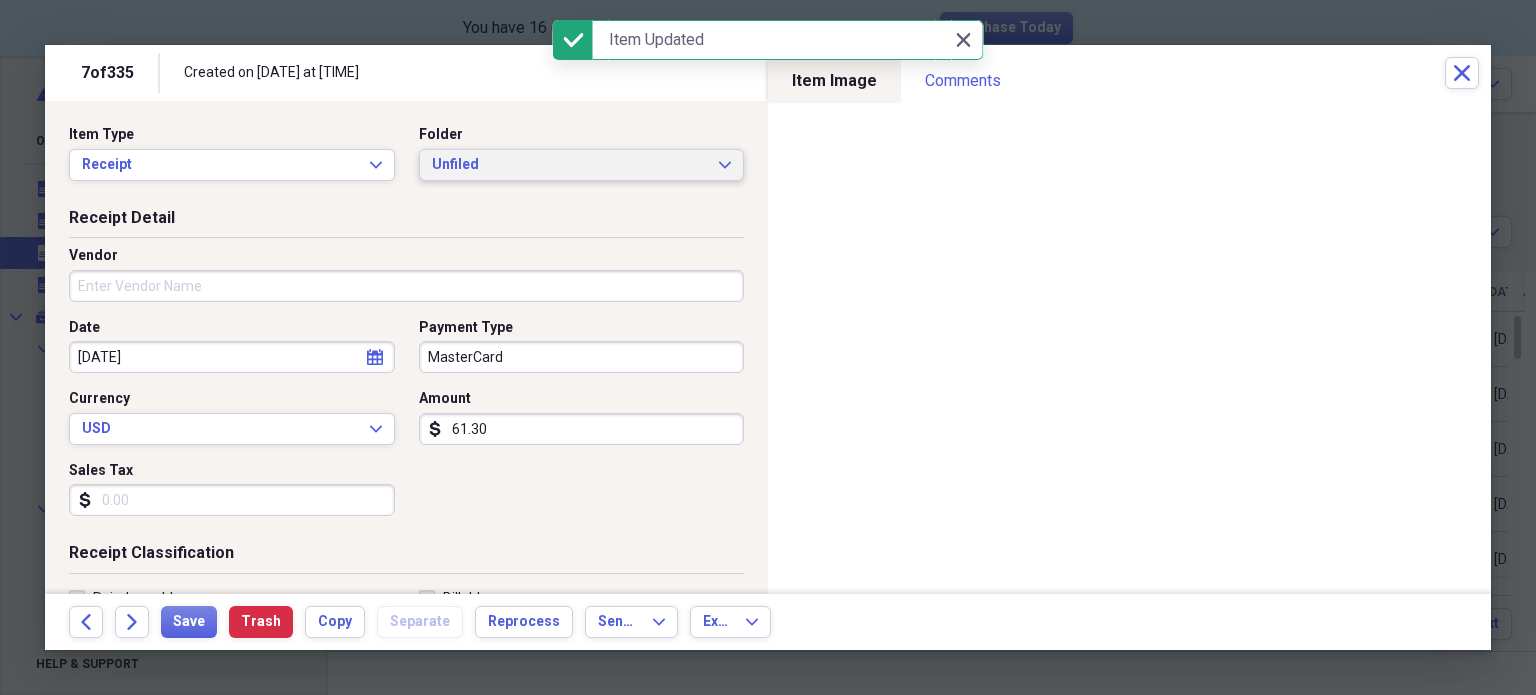 click on "Unfiled" at bounding box center [570, 165] 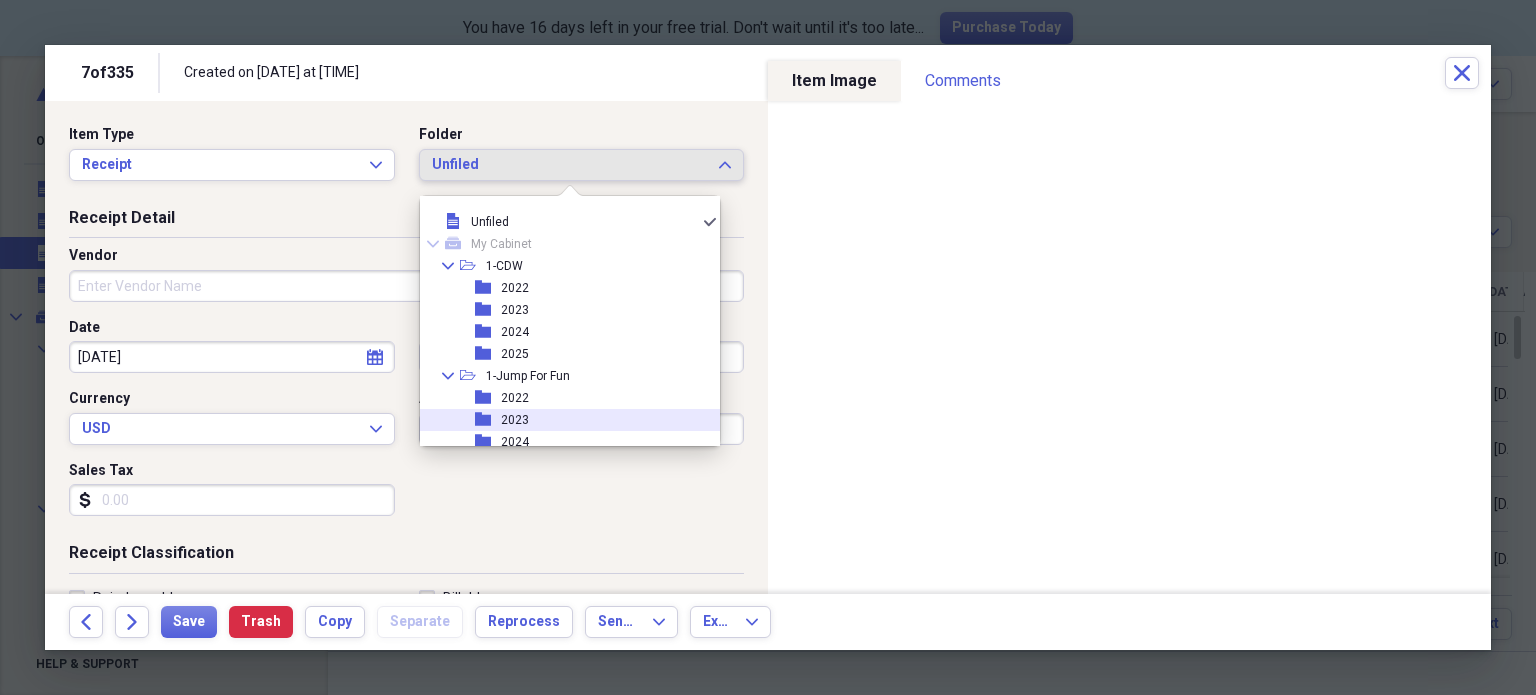 click on "folder 2023" at bounding box center [562, 420] 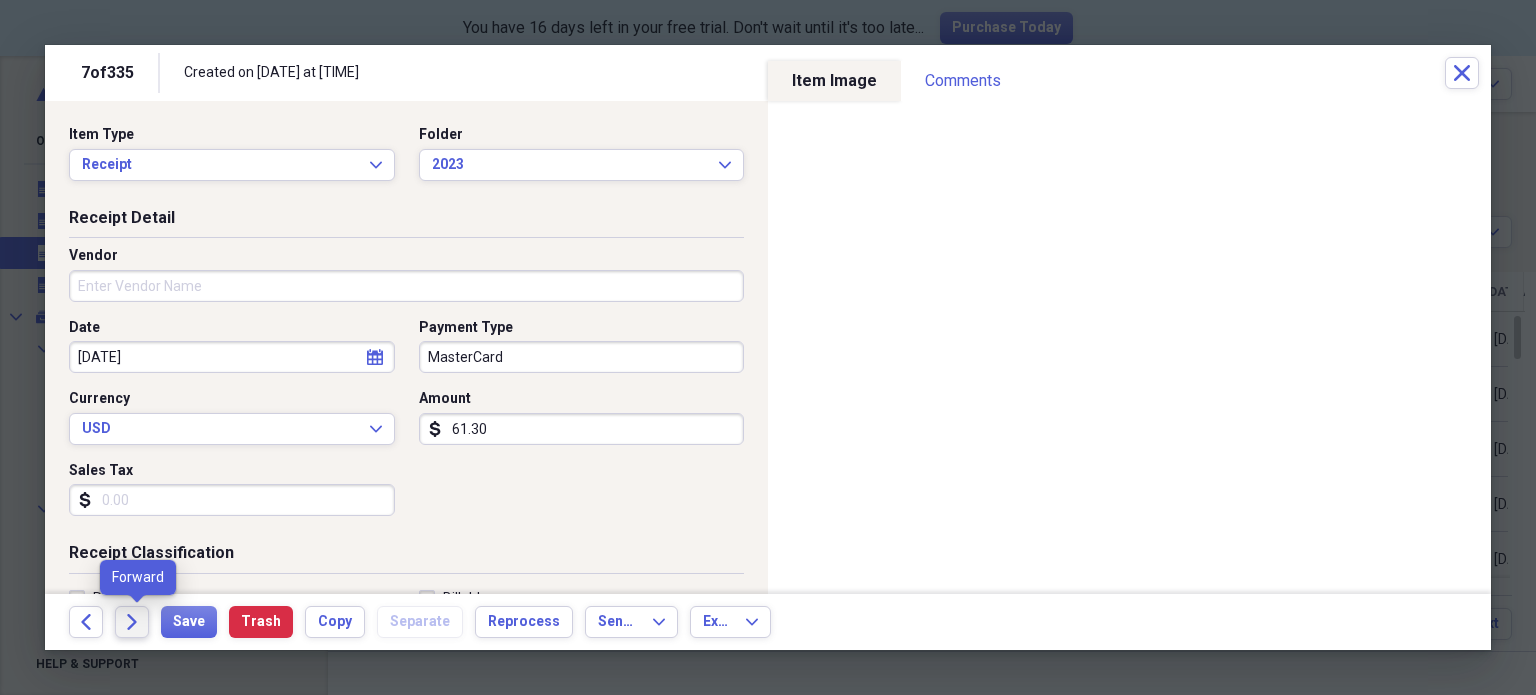 click on "Forward" 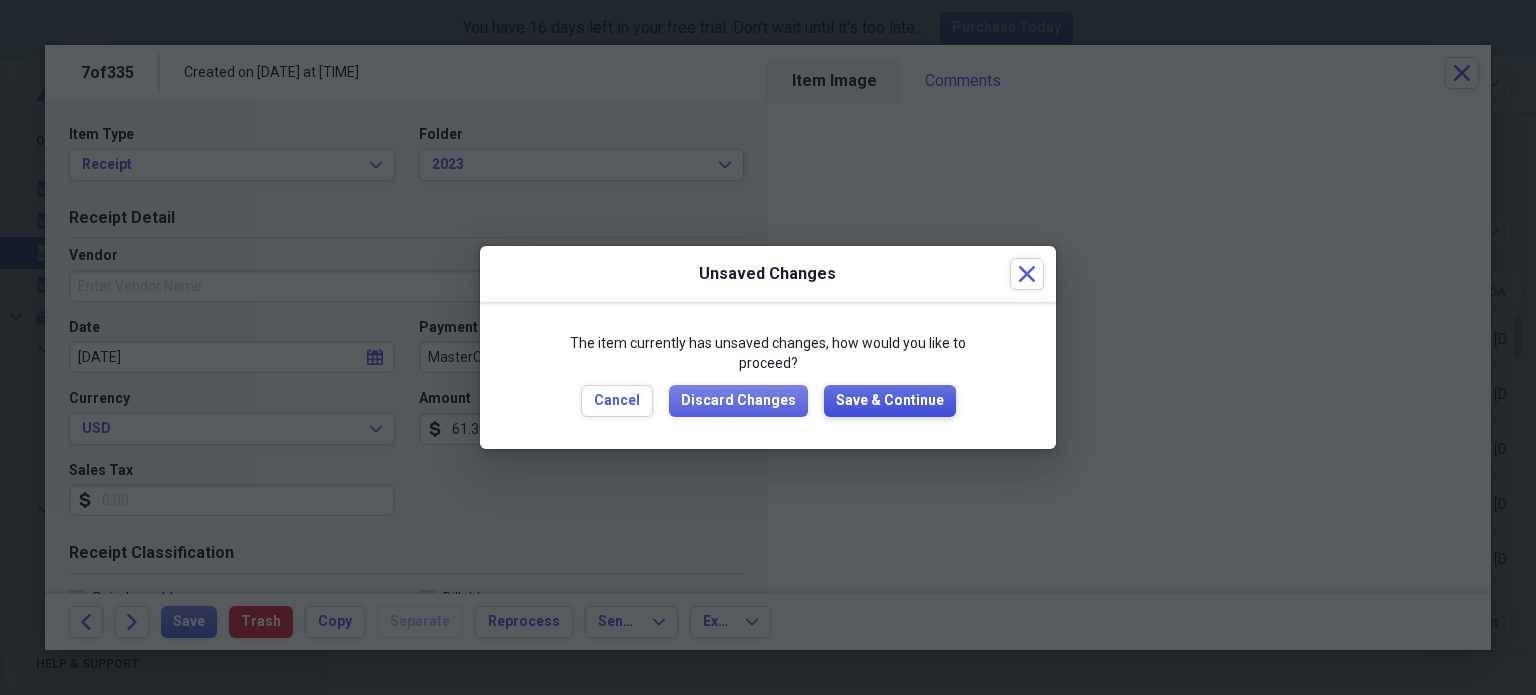 click on "Save & Continue" at bounding box center (890, 401) 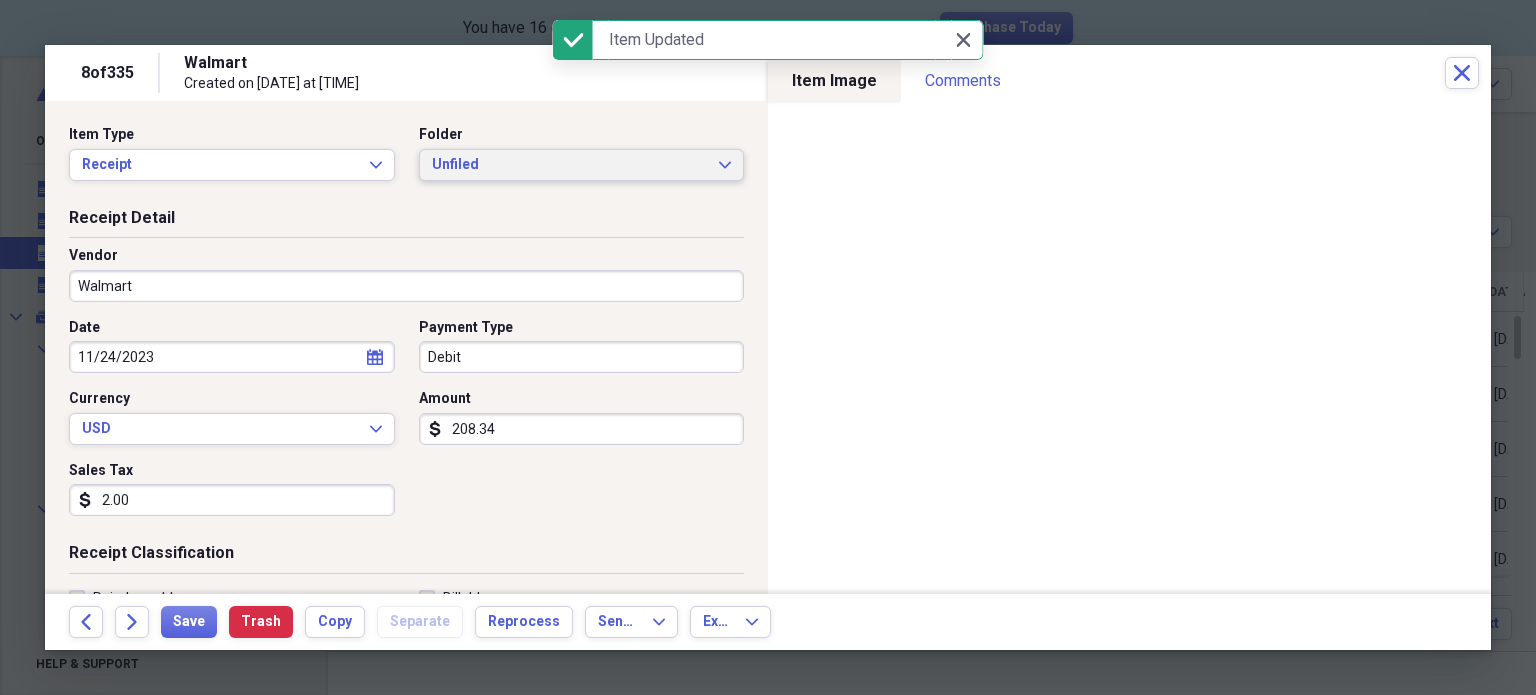 click on "Unfiled" at bounding box center [570, 165] 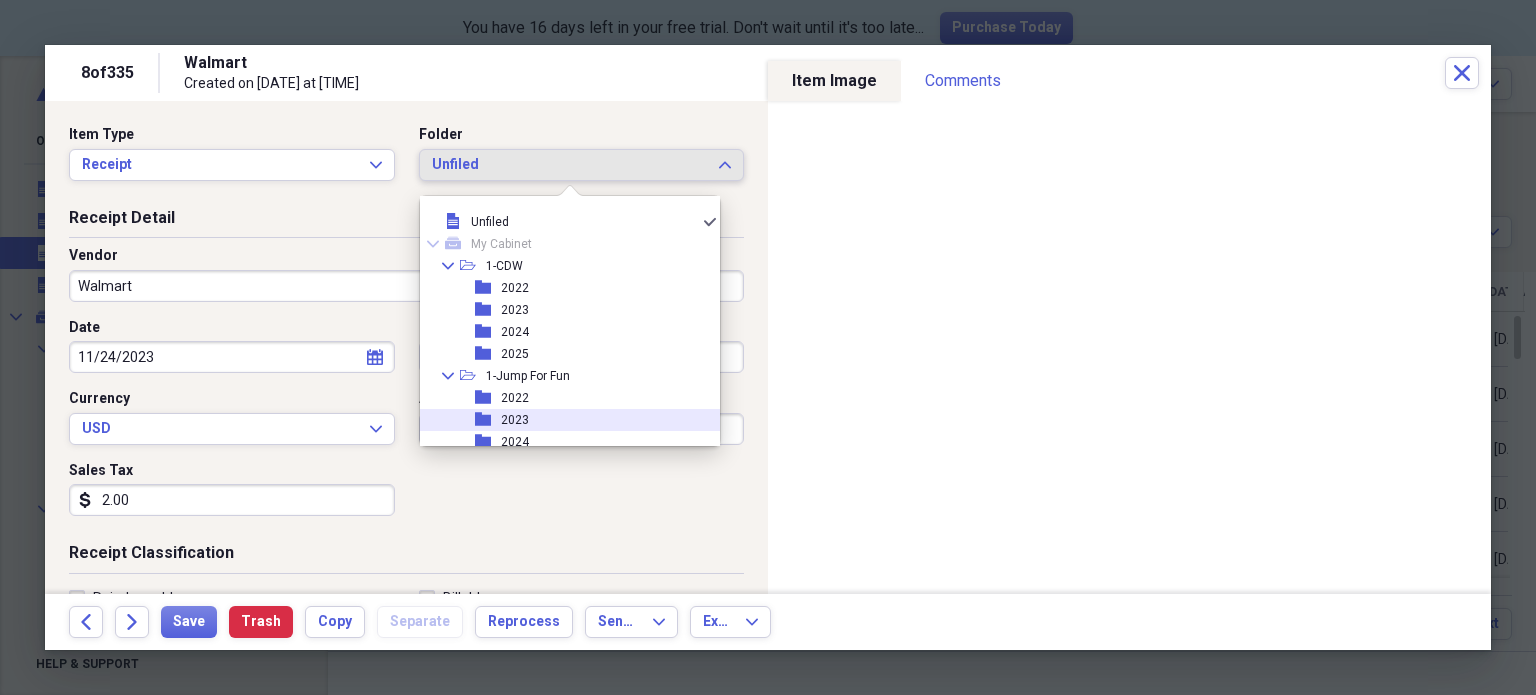 click on "folder 2023" at bounding box center (562, 420) 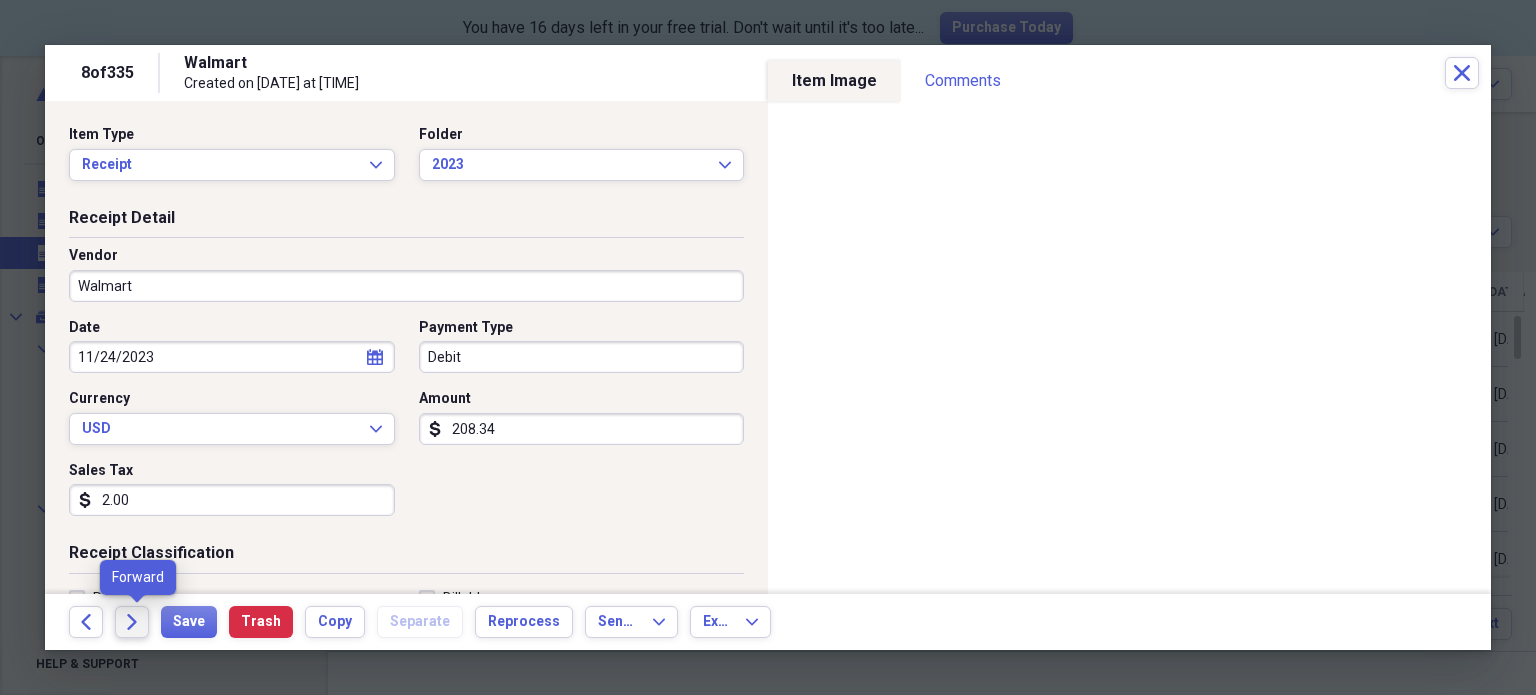click on "Forward" at bounding box center [132, 622] 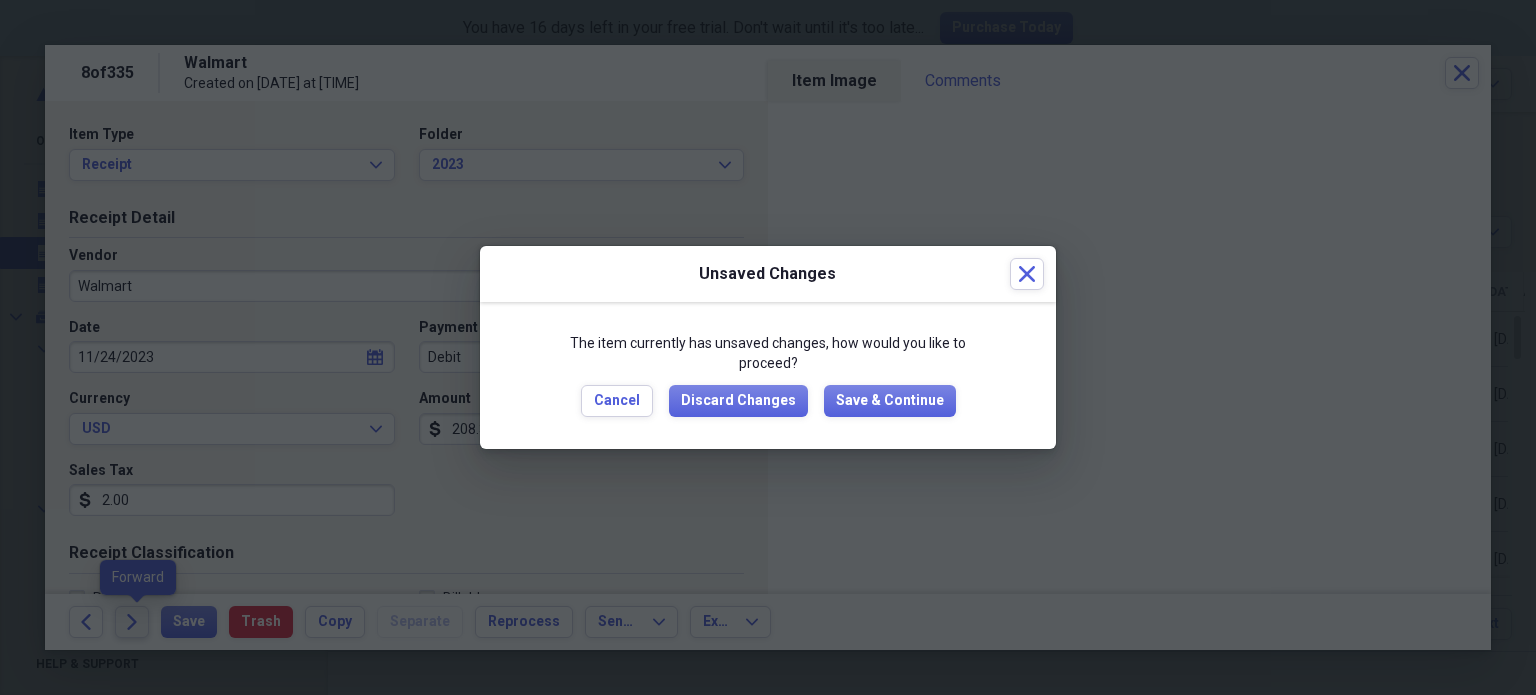click at bounding box center [768, 347] 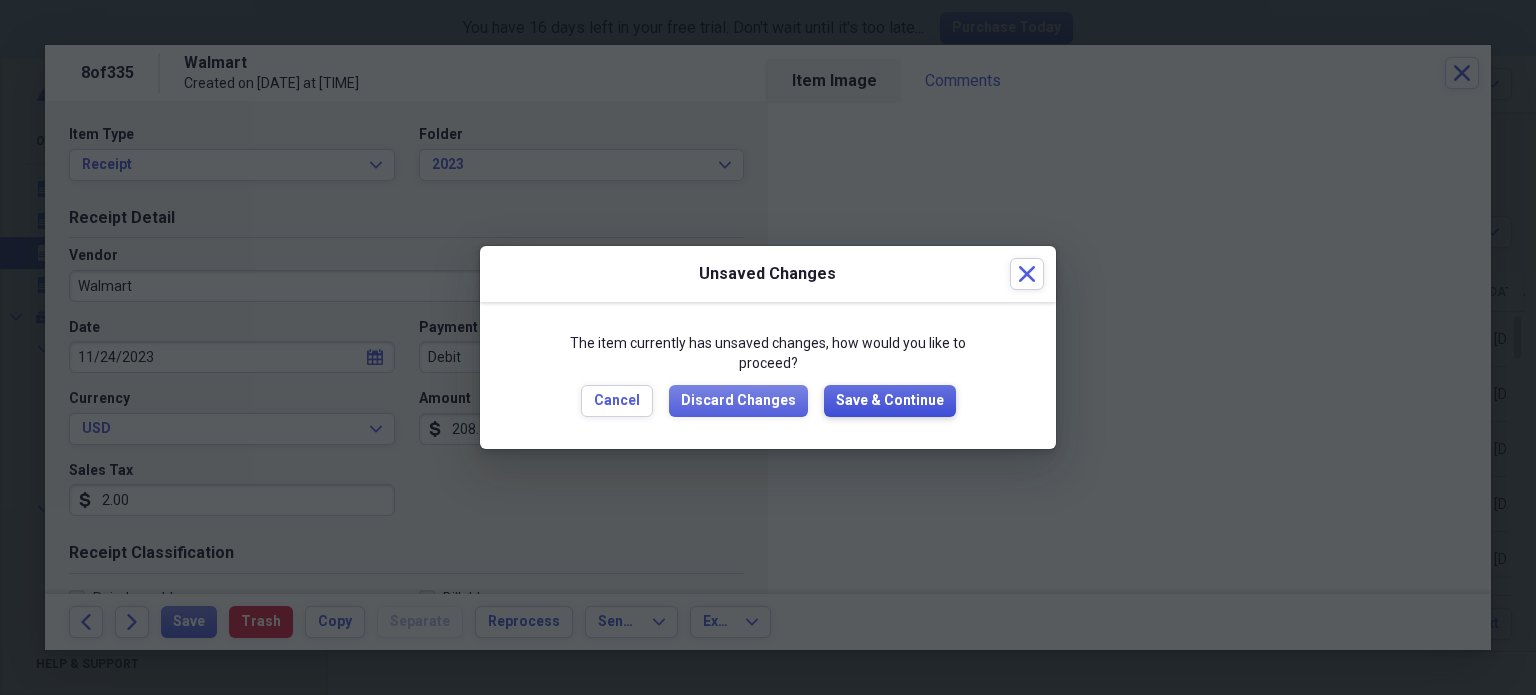 click on "Save & Continue" at bounding box center (890, 401) 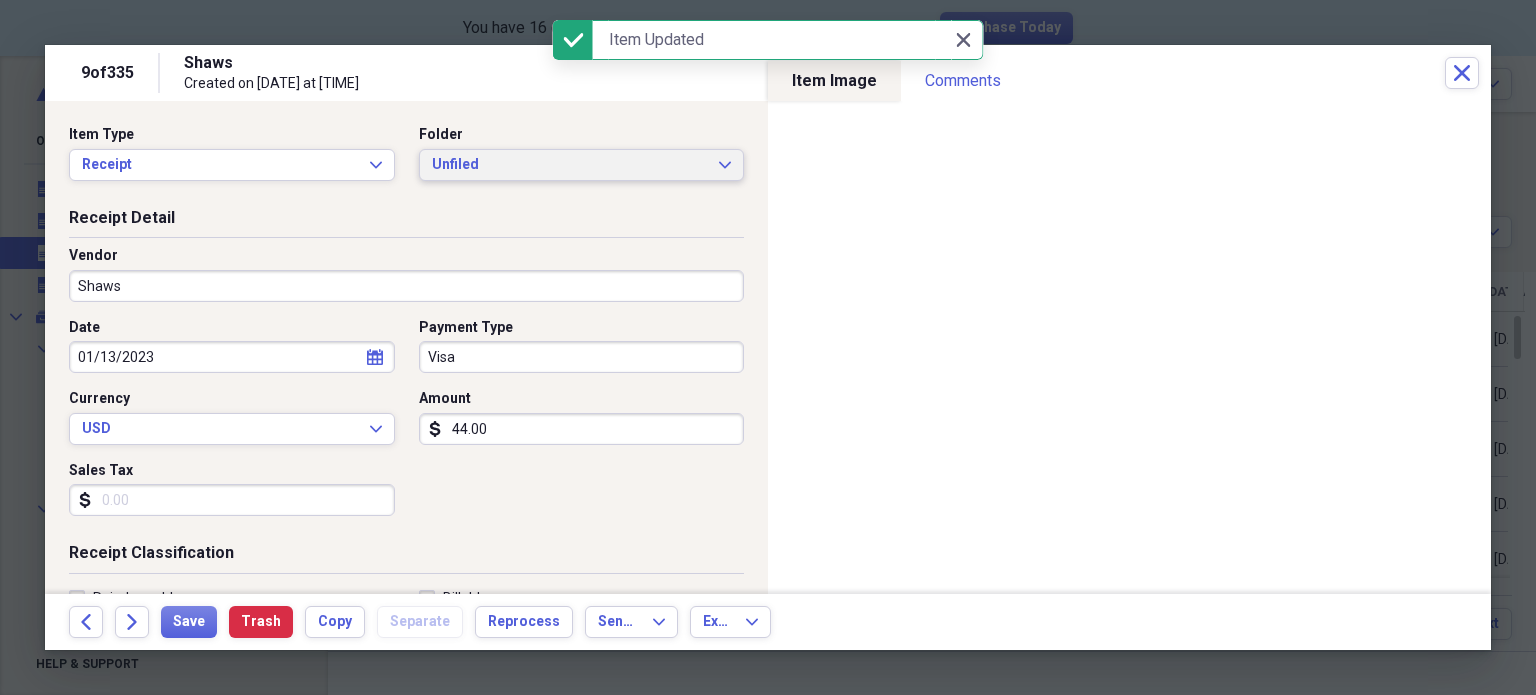 click on "Unfiled" at bounding box center [570, 165] 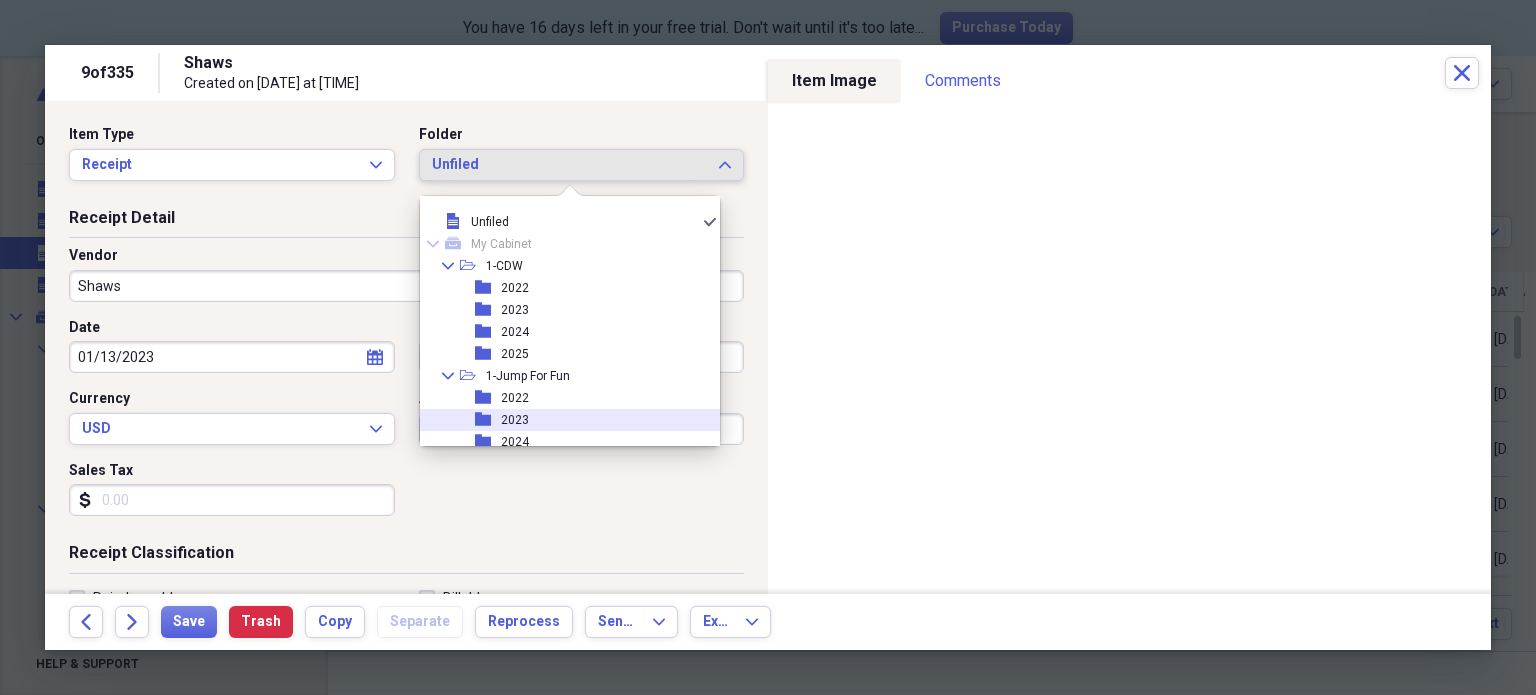 click on "folder 2023" at bounding box center [562, 420] 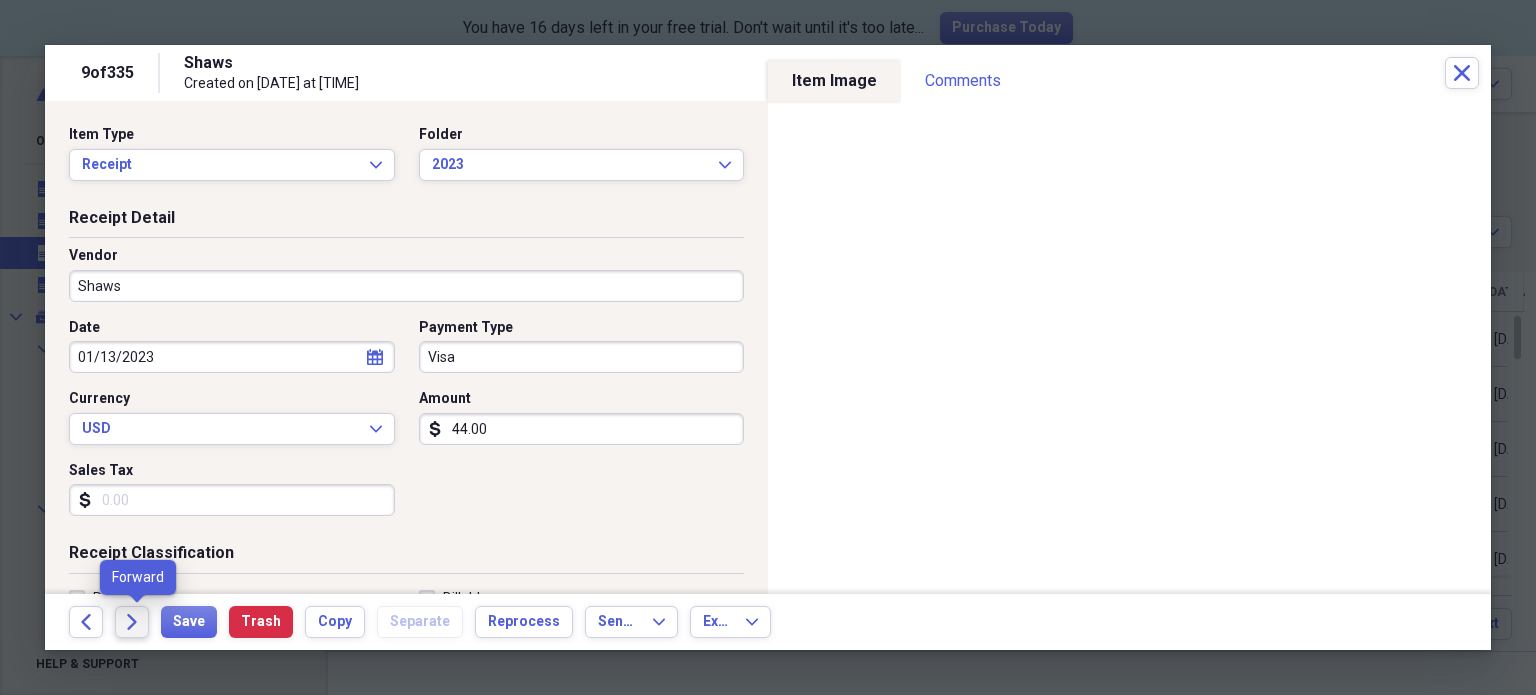 click on "Forward" at bounding box center [132, 622] 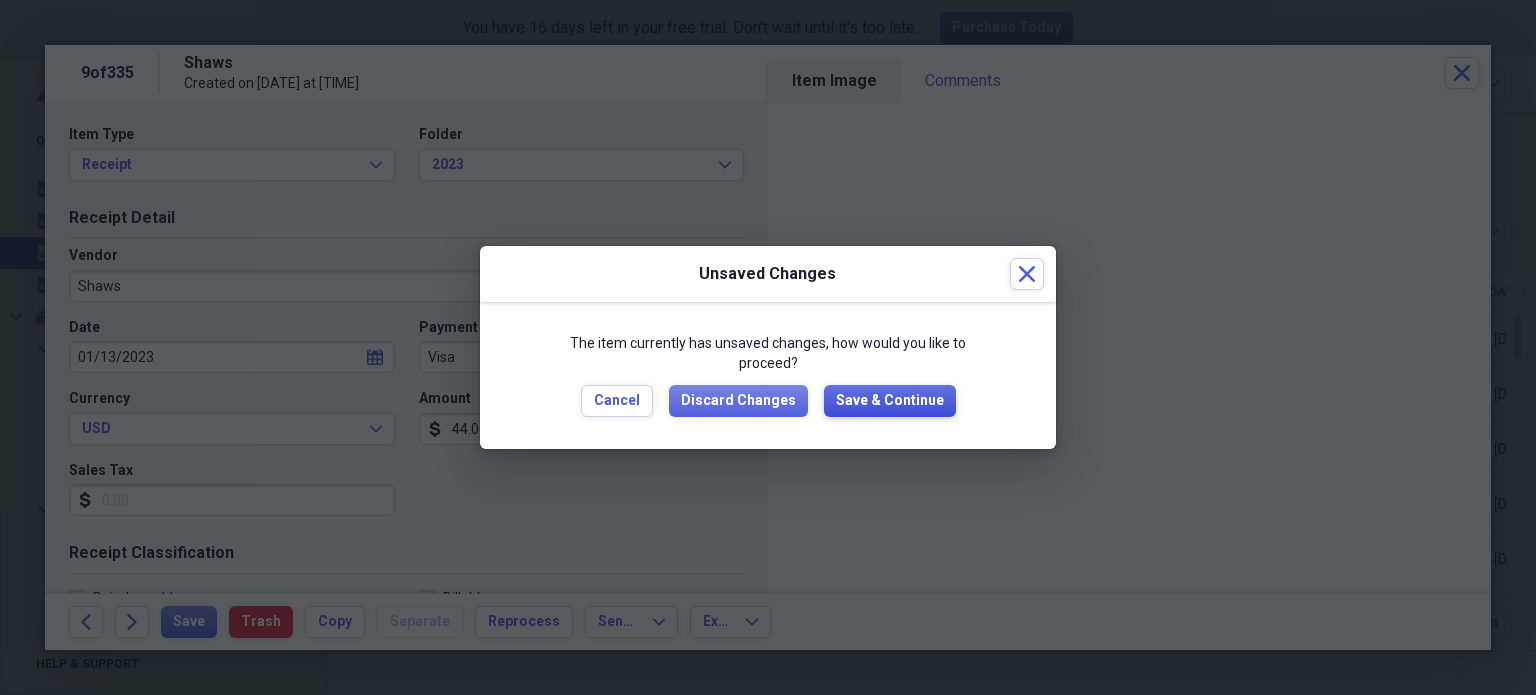 click on "Save & Continue" at bounding box center [890, 401] 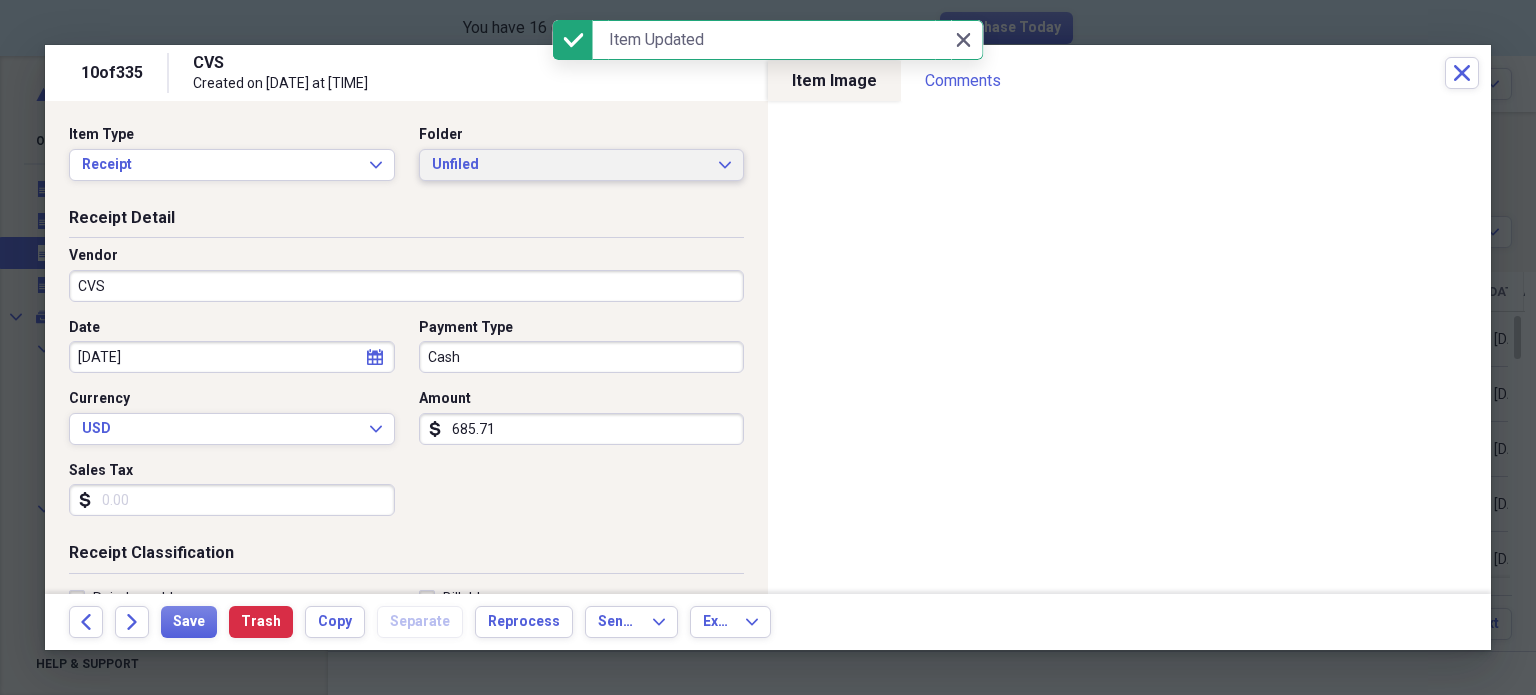 click on "Unfiled" at bounding box center [570, 165] 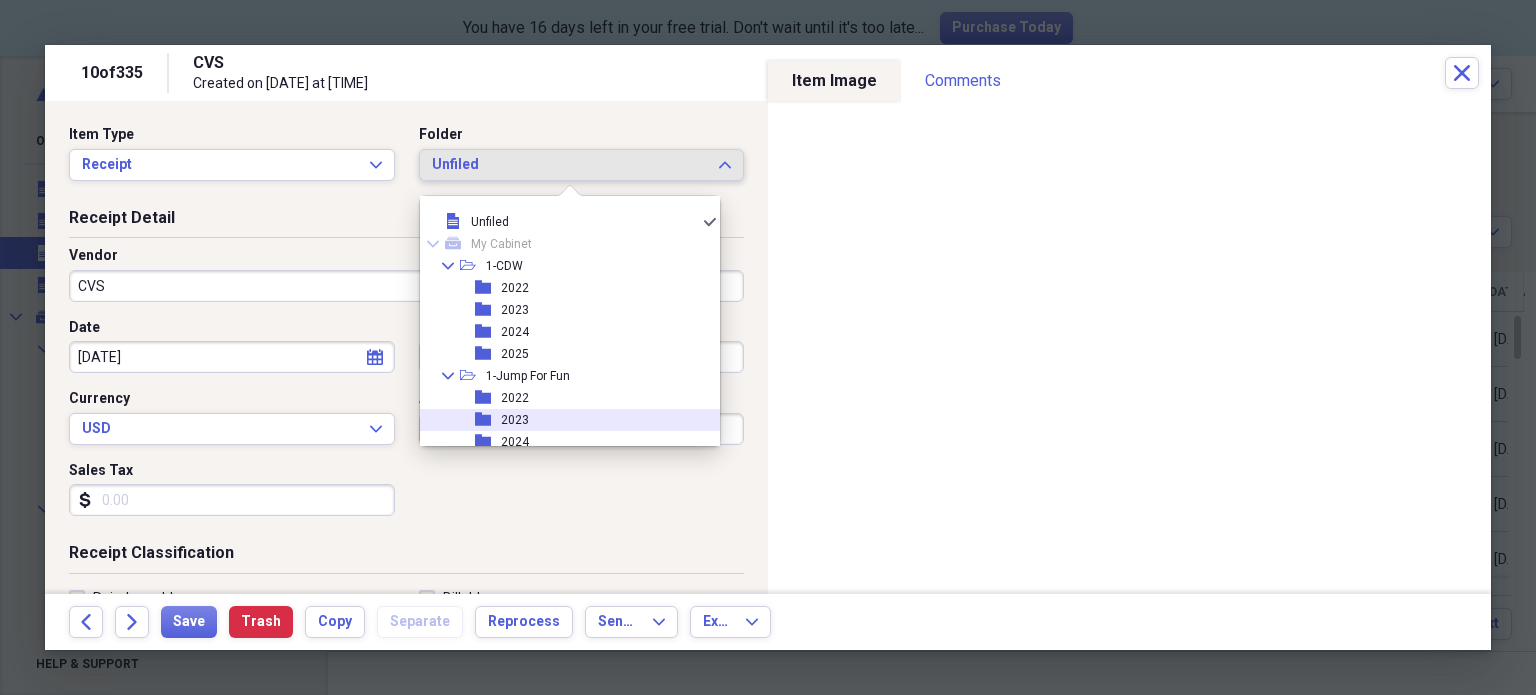 click on "folder 2023" at bounding box center [562, 420] 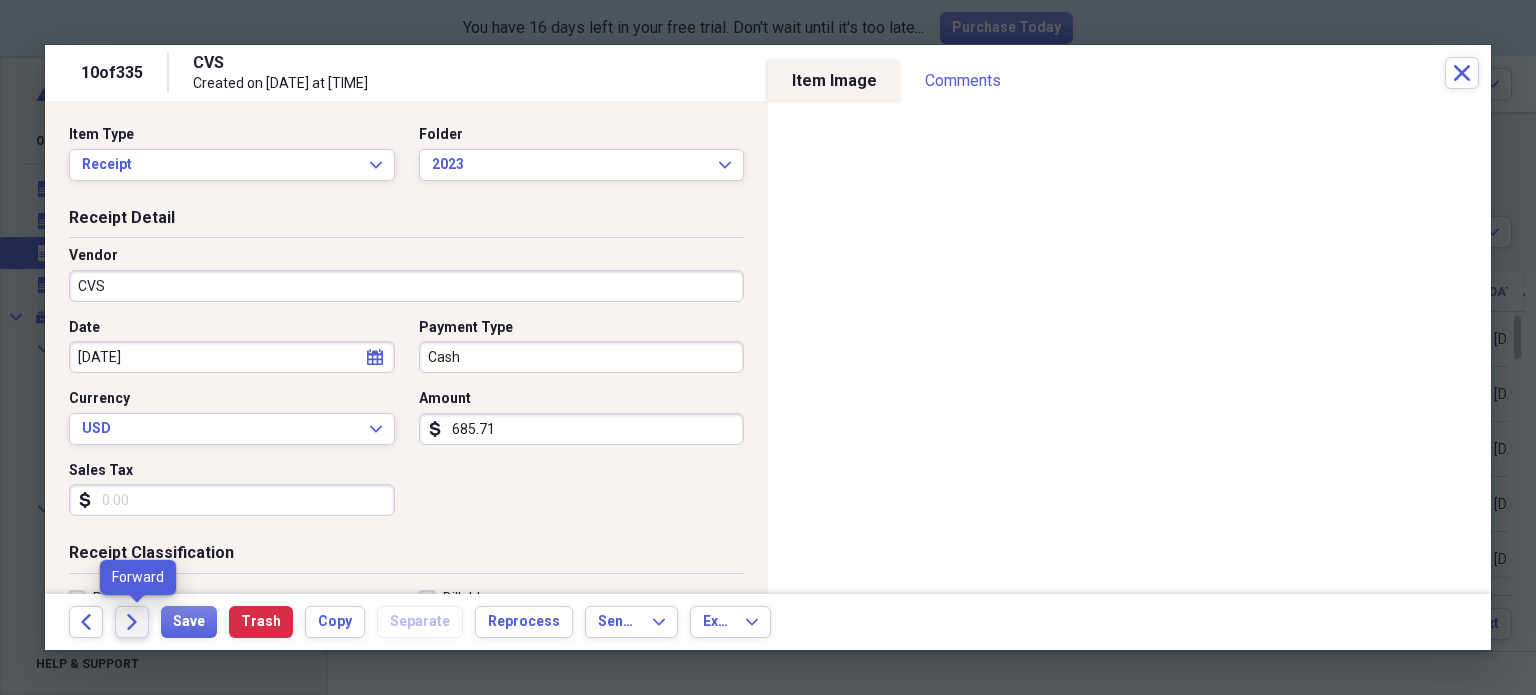 click on "Forward" 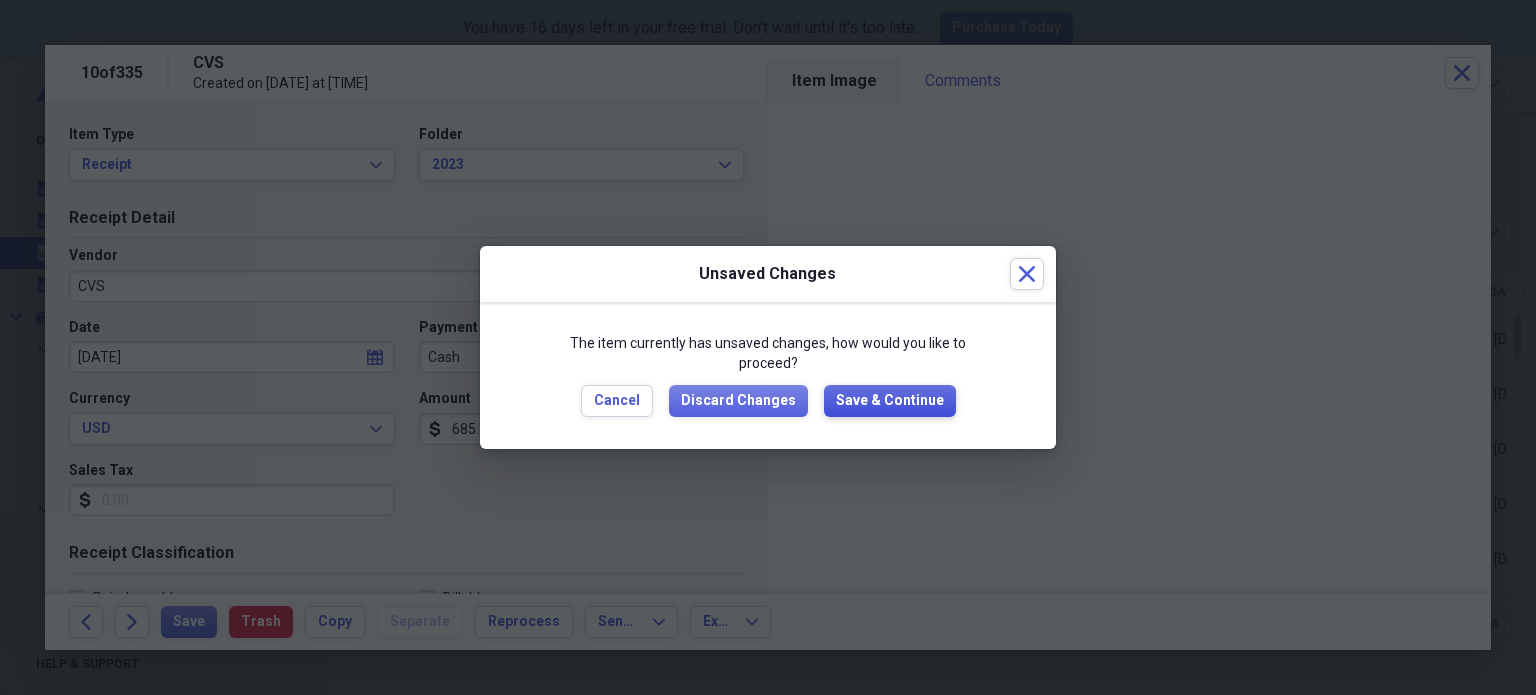 click on "Save & Continue" at bounding box center [890, 401] 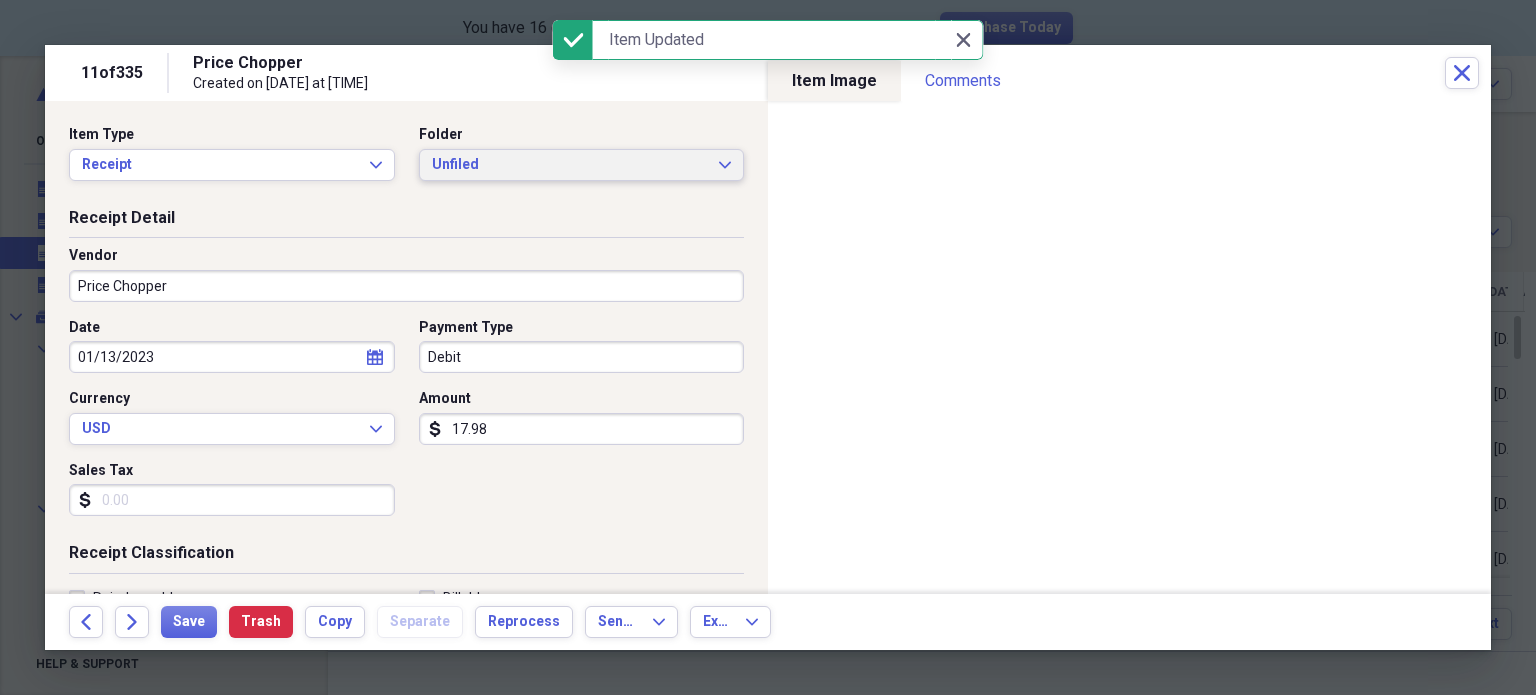 click on "Unfiled" at bounding box center (570, 165) 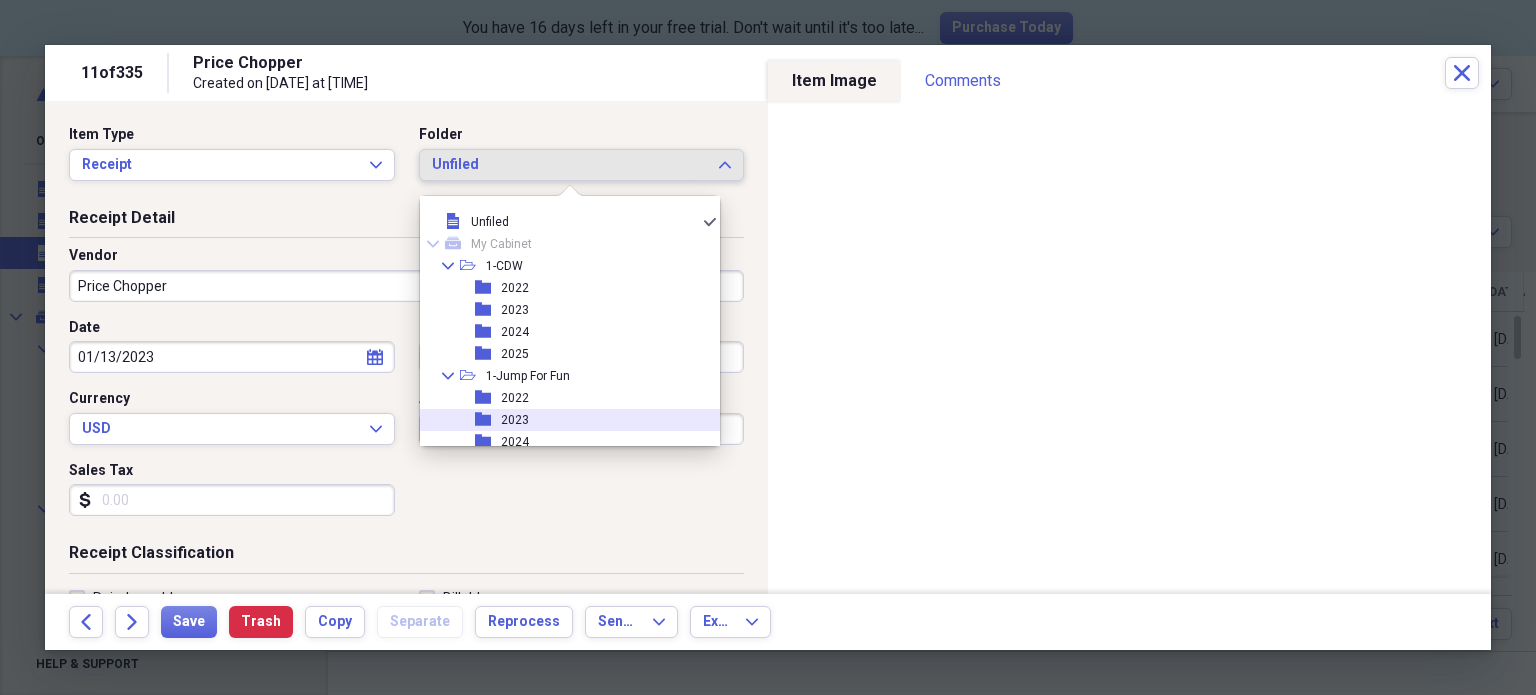 click on "2023" at bounding box center (515, 420) 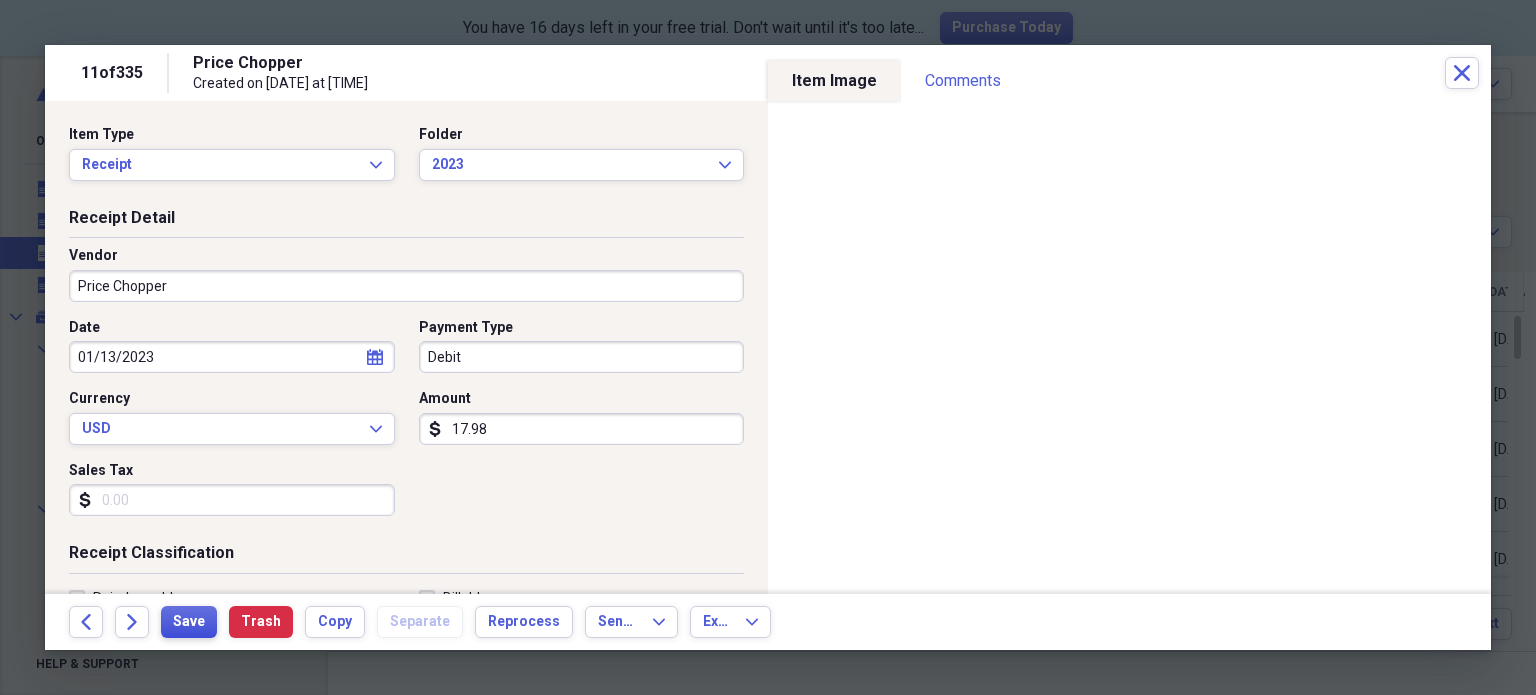 click on "Save" at bounding box center (189, 622) 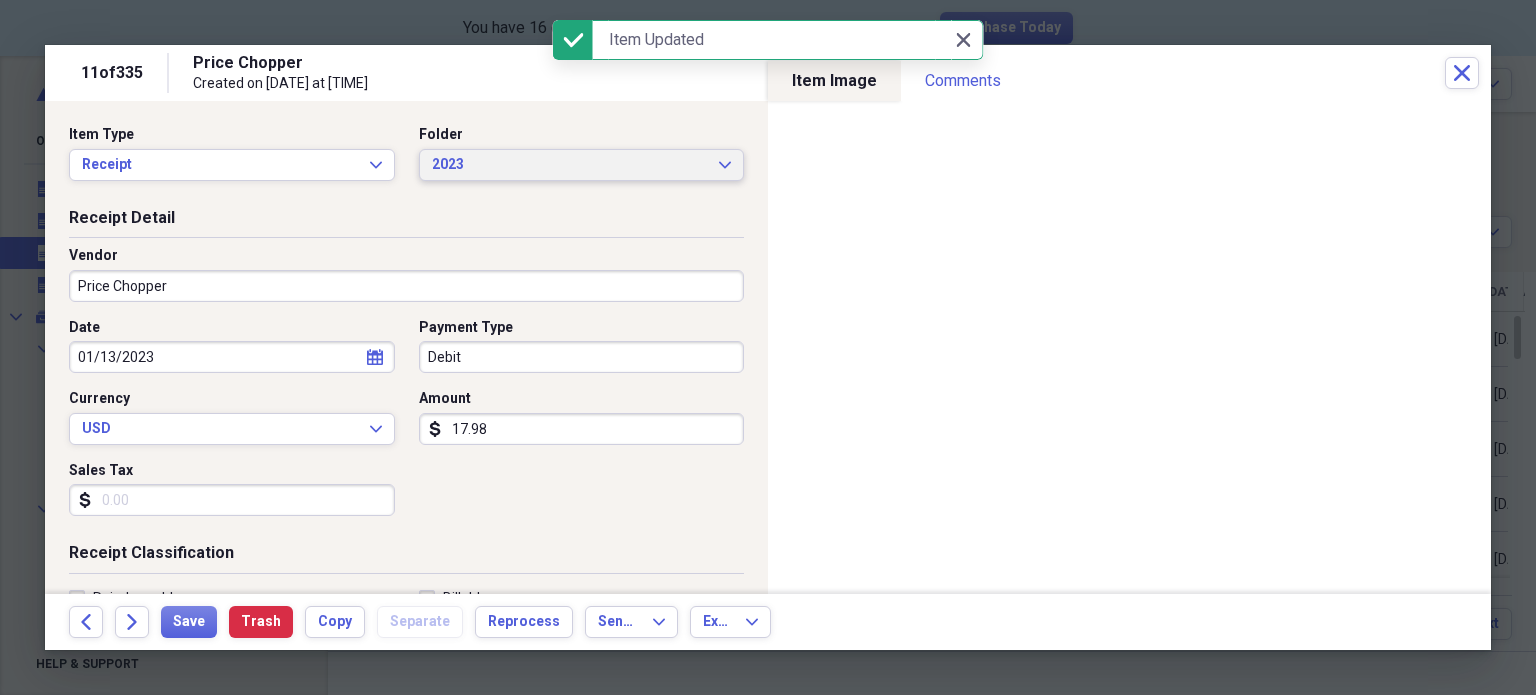 click on "2023" at bounding box center (570, 165) 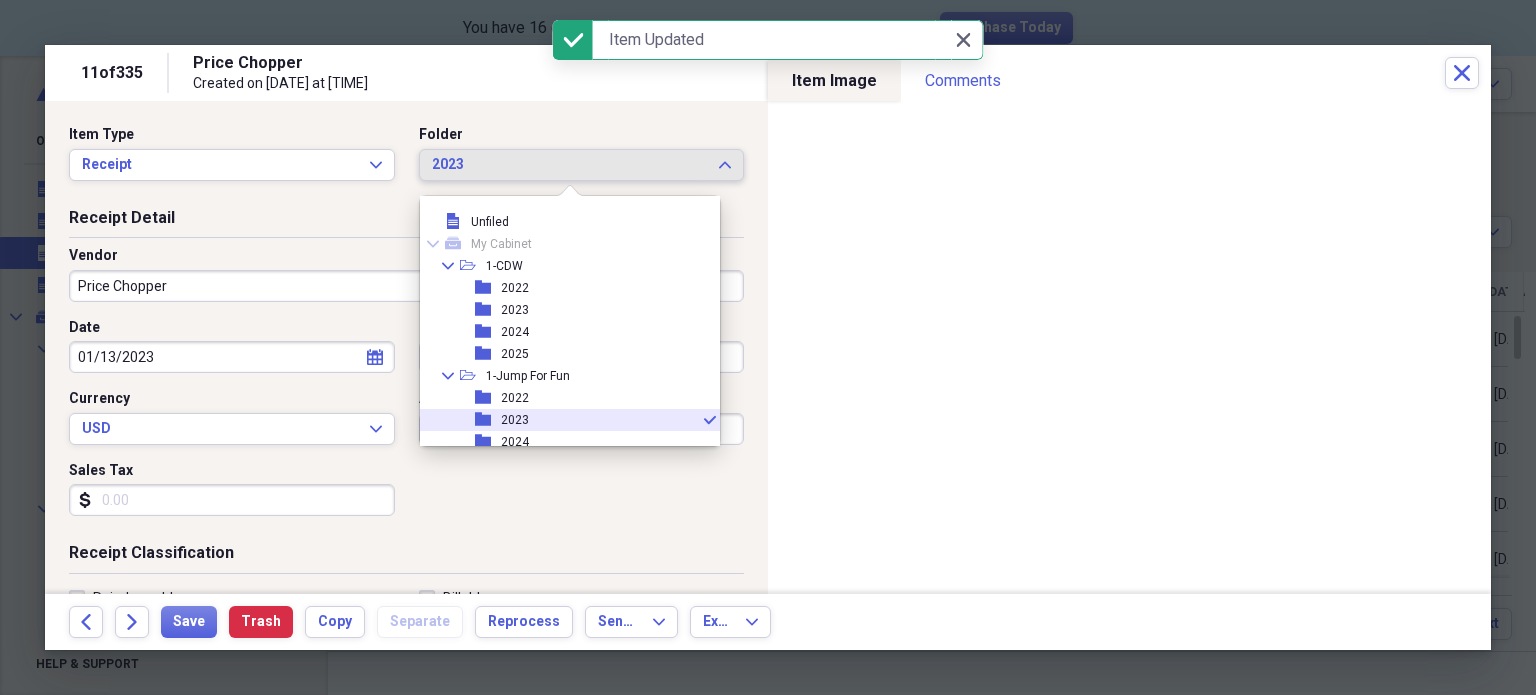 scroll, scrollTop: 99, scrollLeft: 0, axis: vertical 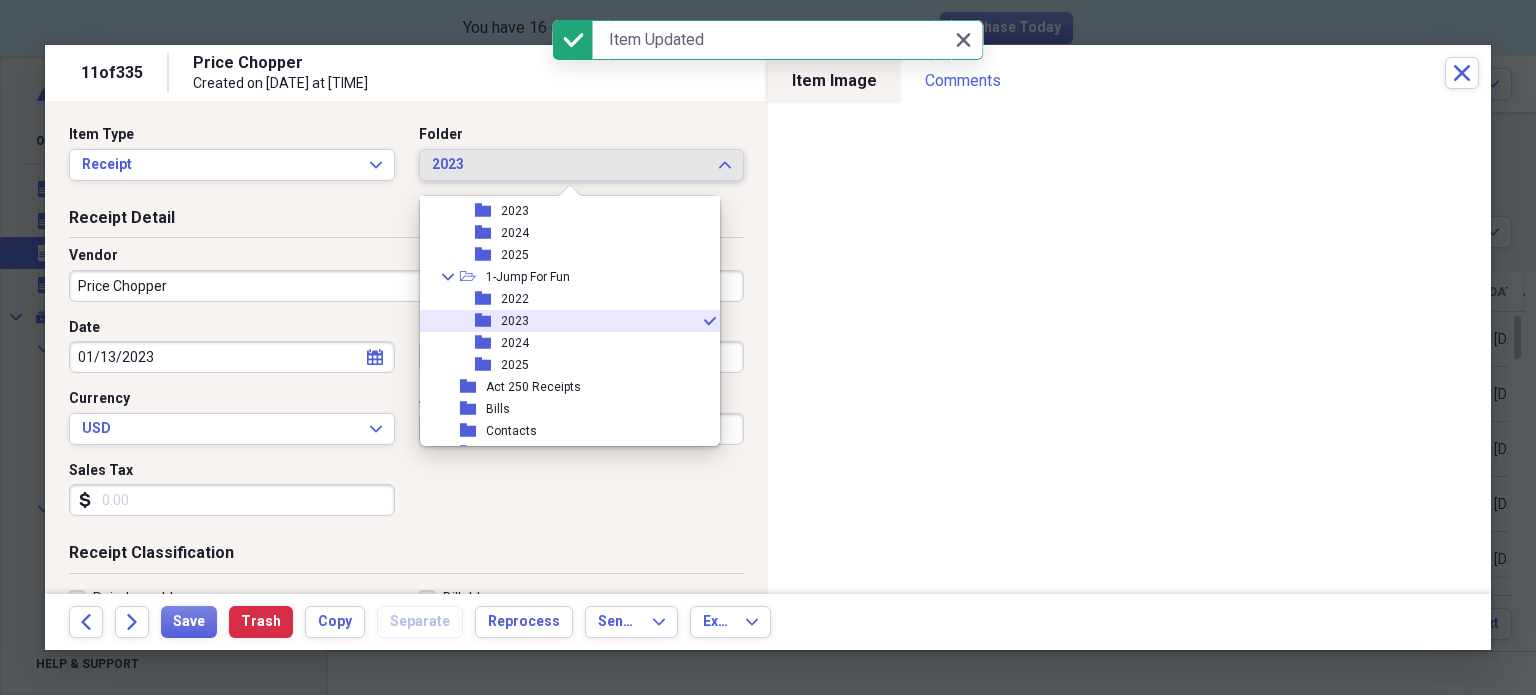 click on "2023" at bounding box center (570, 165) 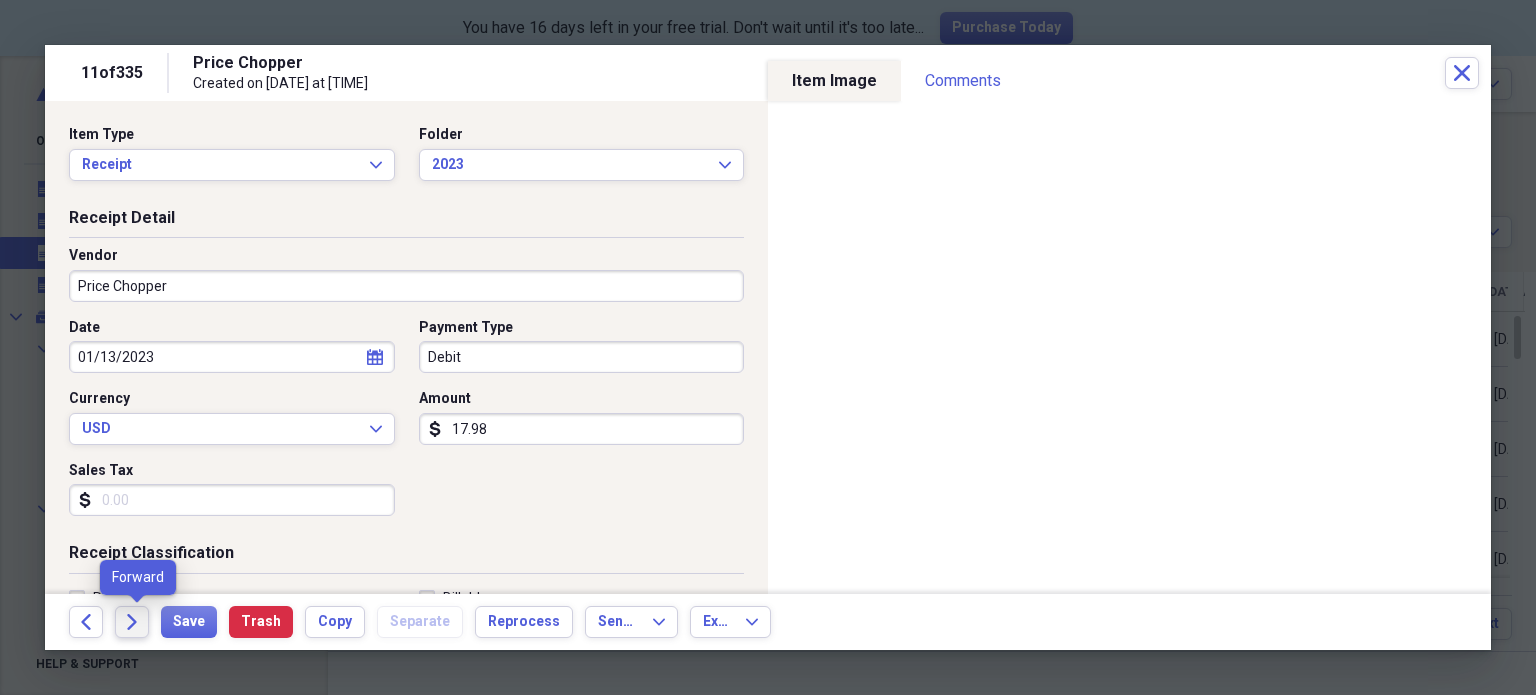 click 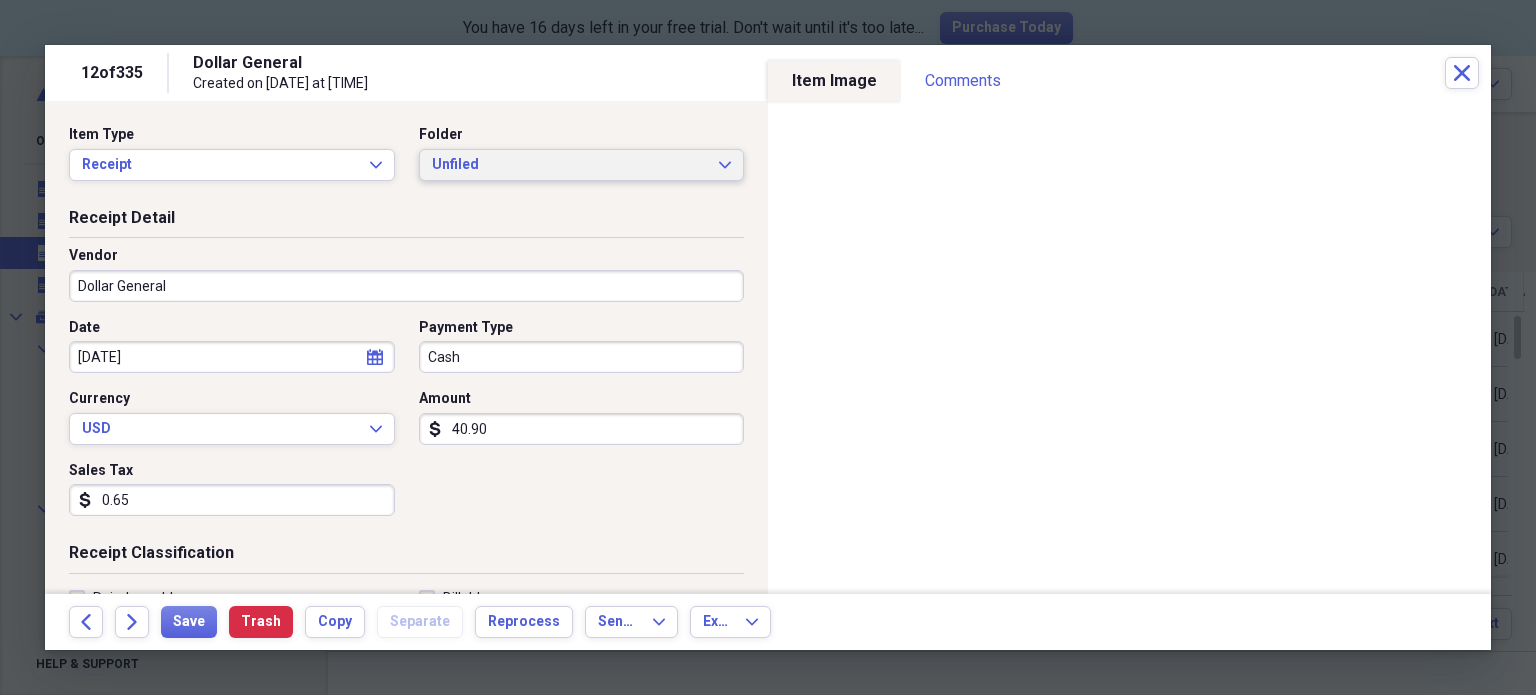 click on "Unfiled" at bounding box center (570, 165) 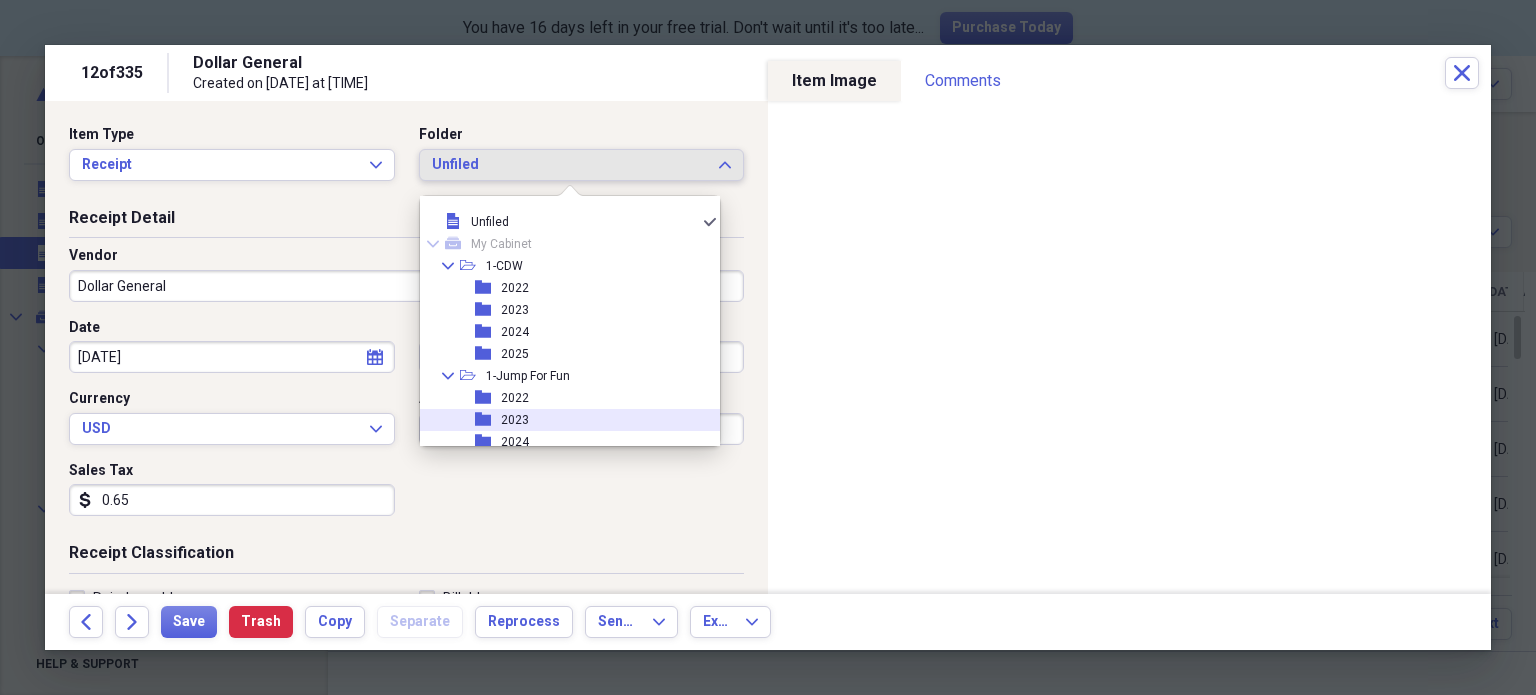 click on "folder" at bounding box center (488, 420) 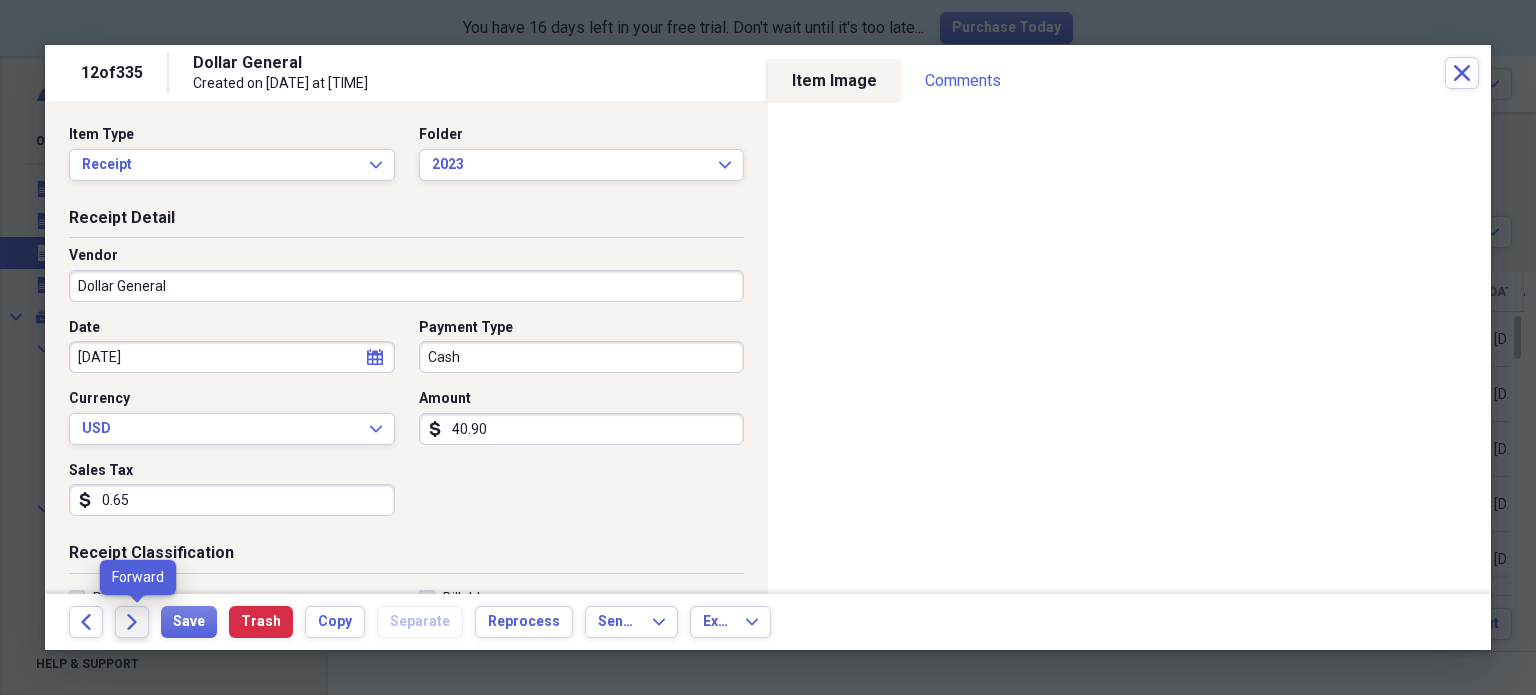 click on "Forward" at bounding box center (132, 622) 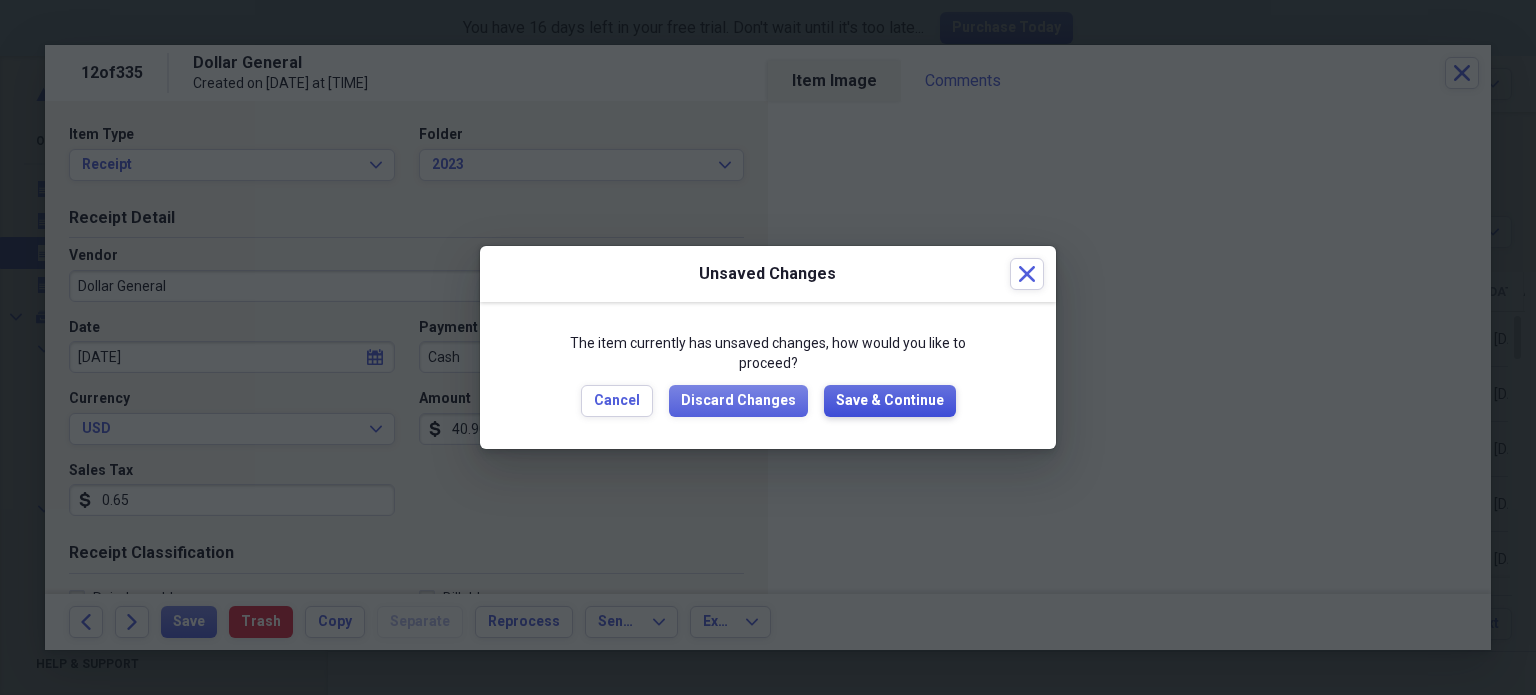 click on "Save & Continue" at bounding box center [890, 401] 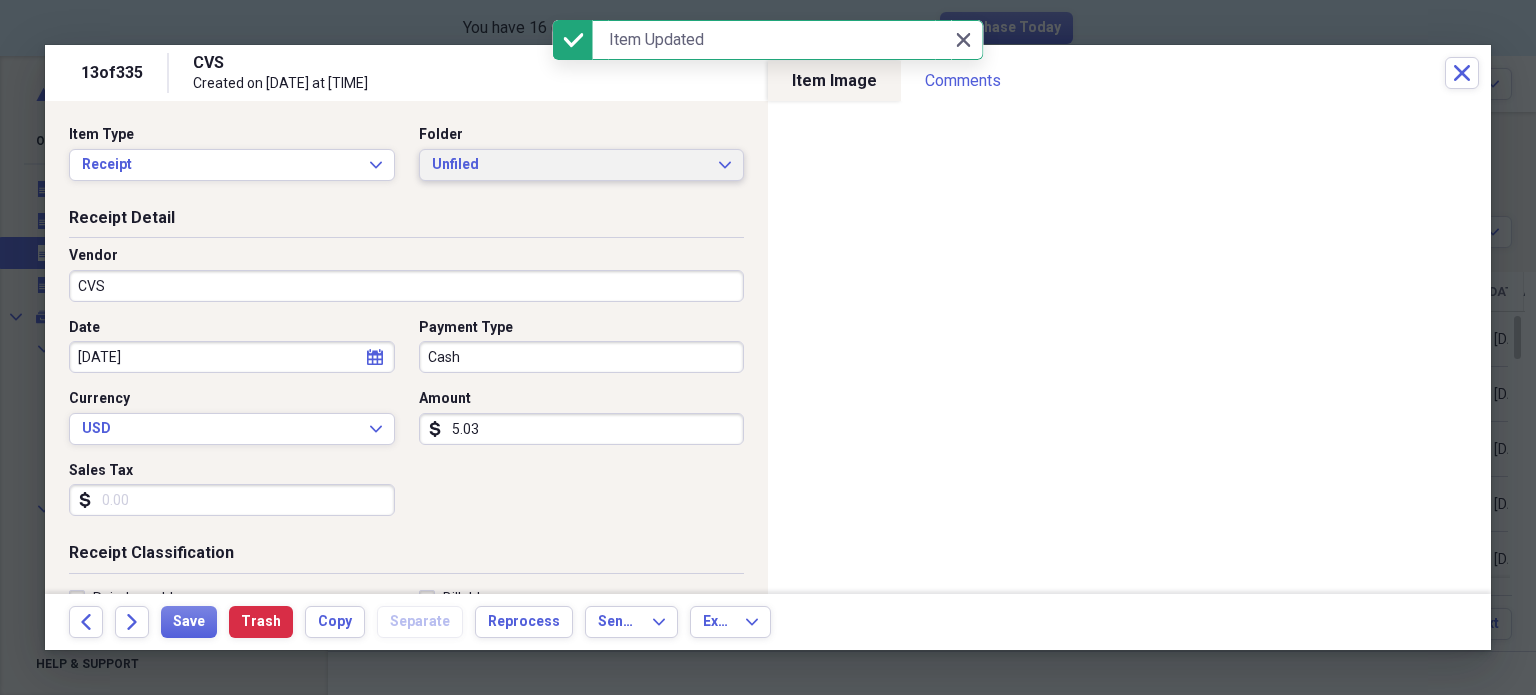 click on "Unfiled" at bounding box center [570, 165] 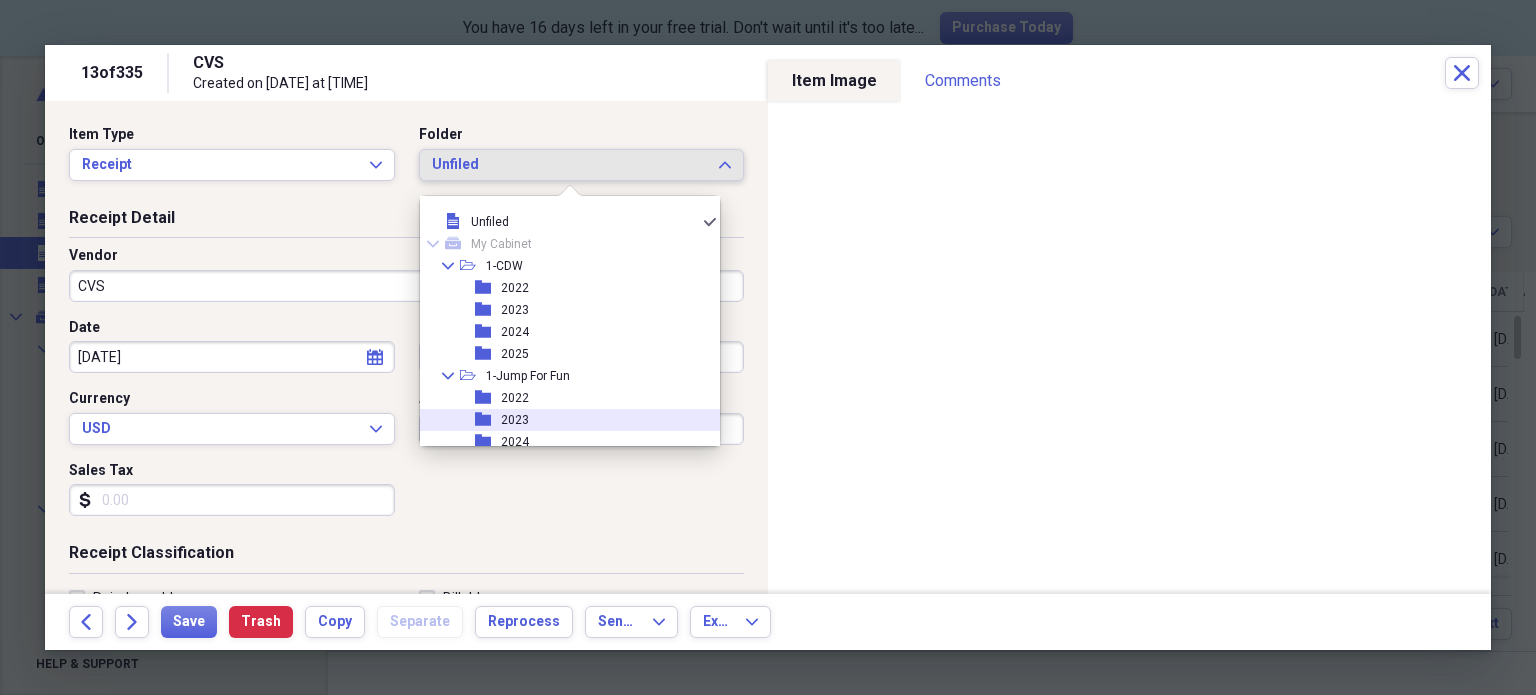 click on "2023" at bounding box center (515, 420) 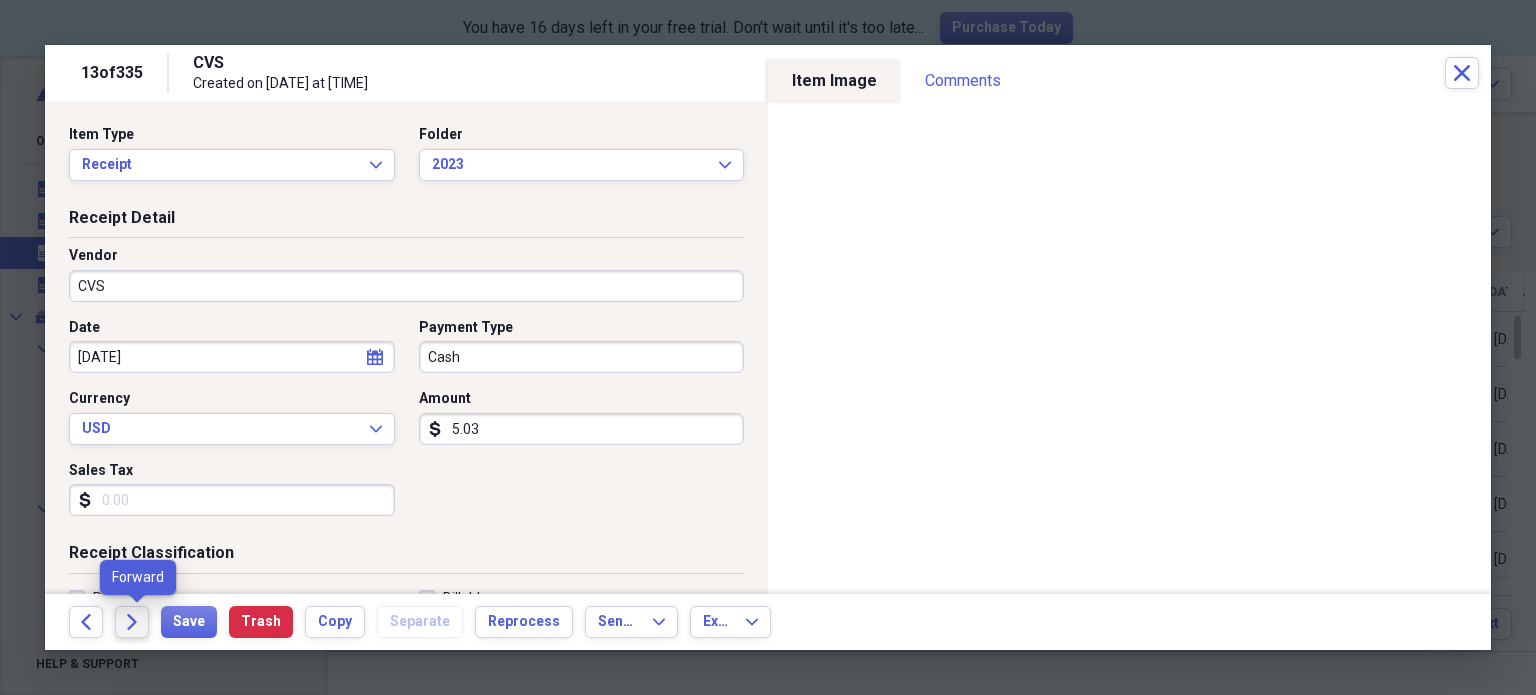 click on "Forward" 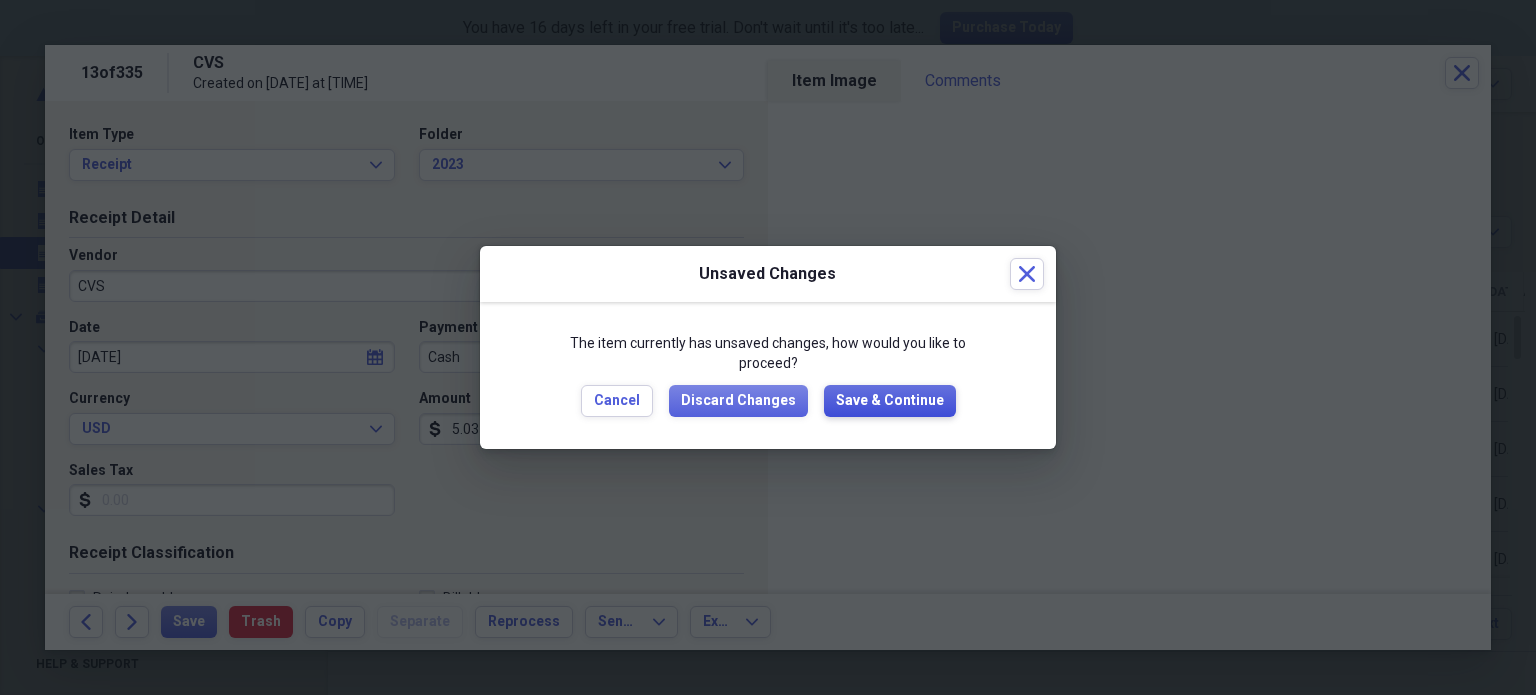 click on "Save & Continue" at bounding box center (890, 401) 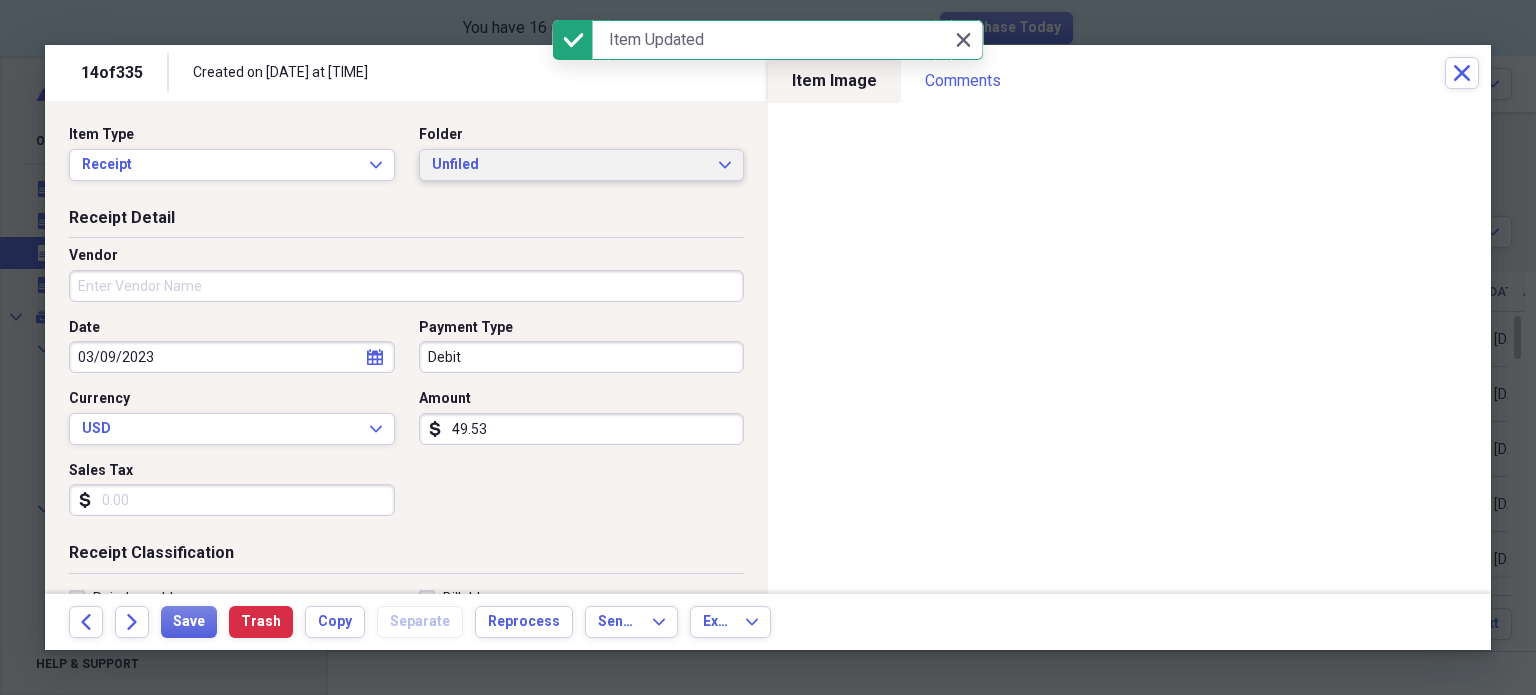 click on "Unfiled" at bounding box center (570, 165) 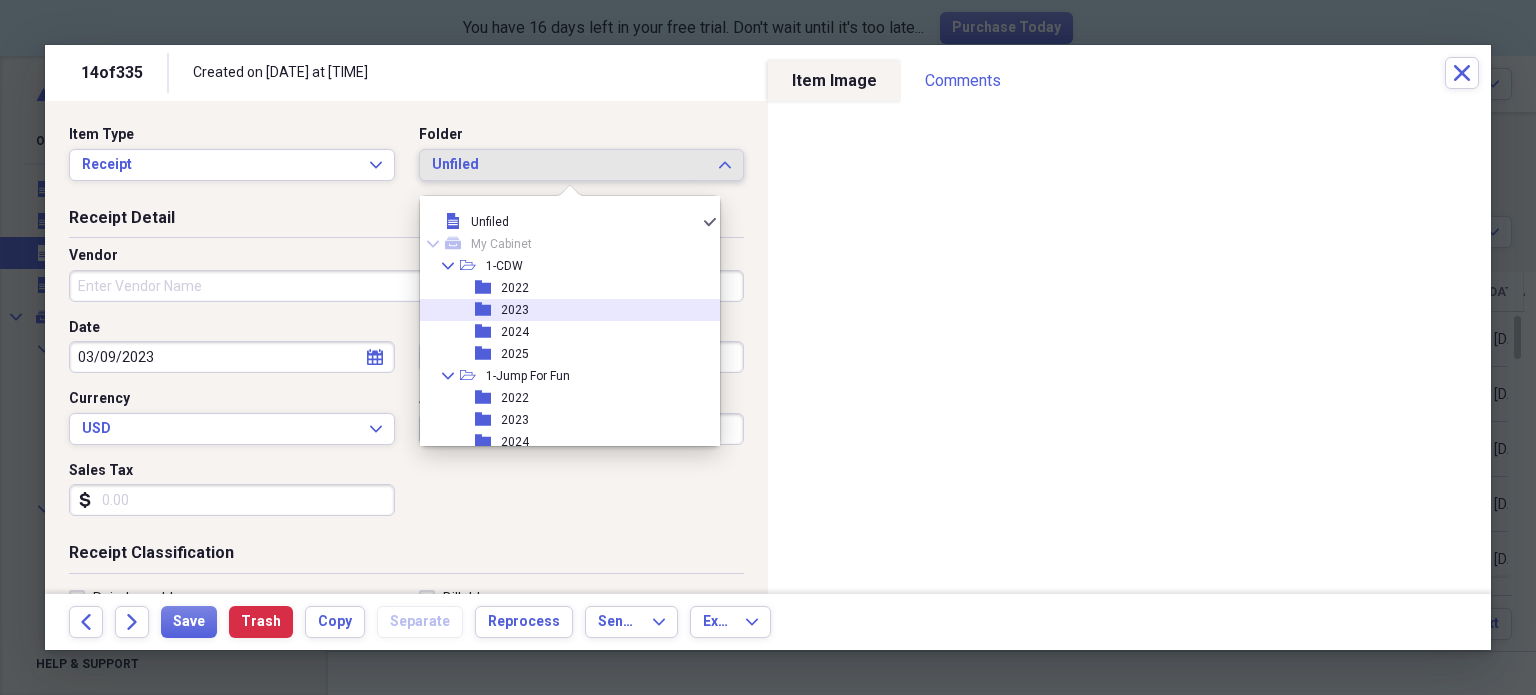 click on "folder 2023" at bounding box center (562, 310) 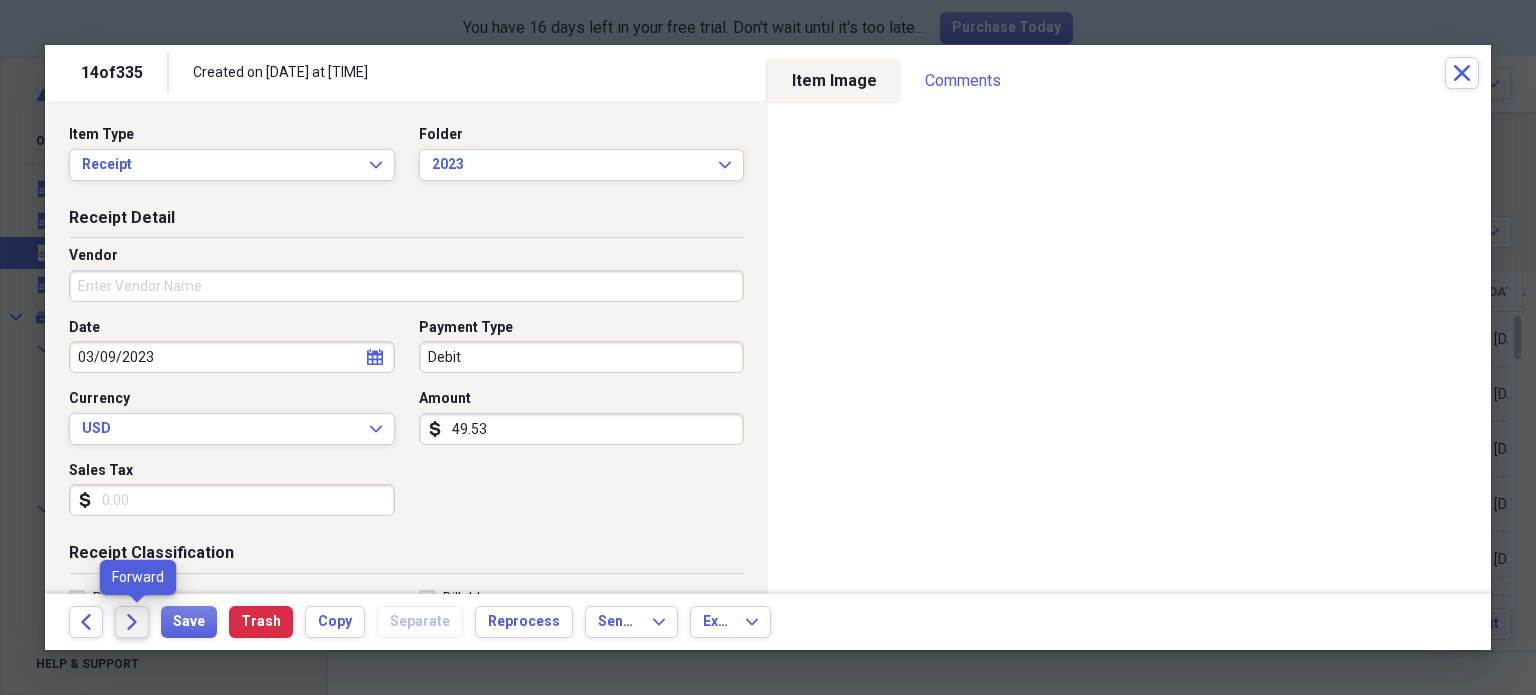 click on "Forward" 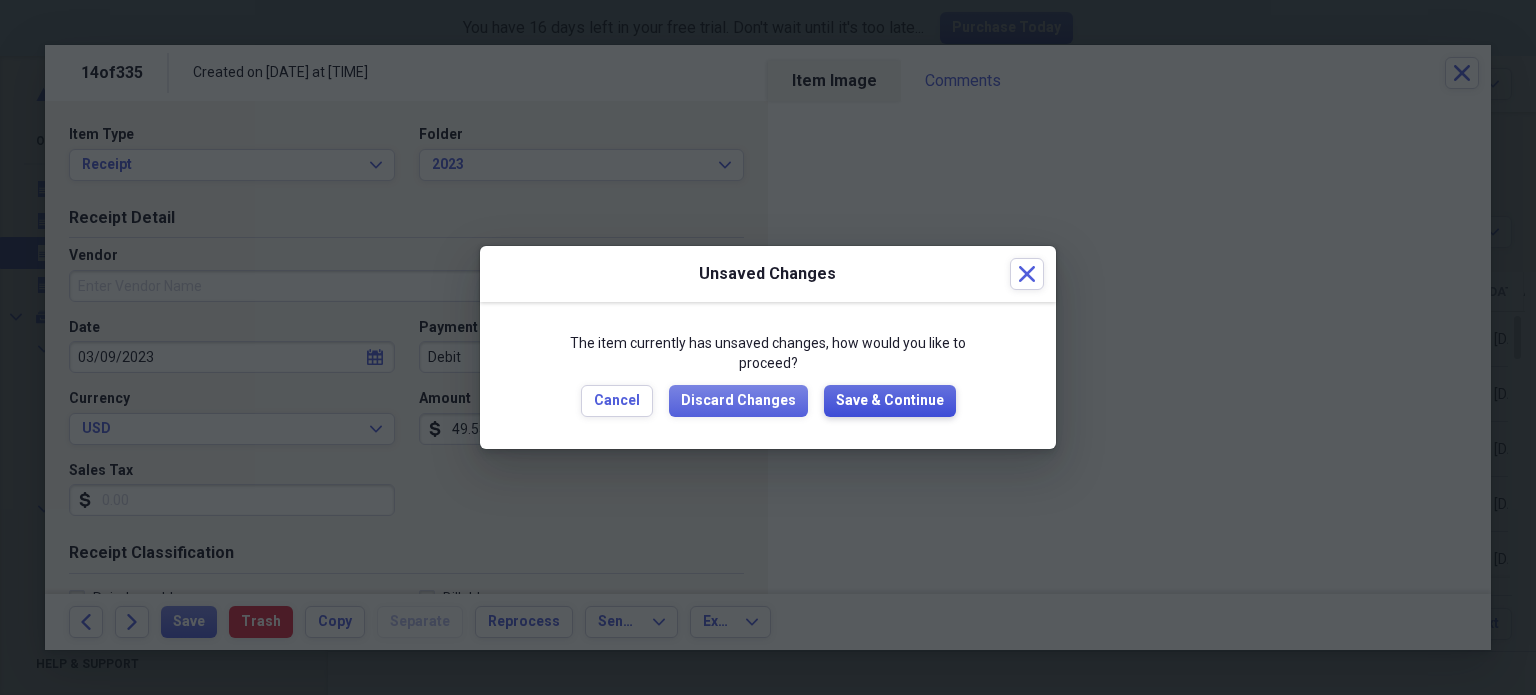 click on "Save & Continue" at bounding box center [890, 401] 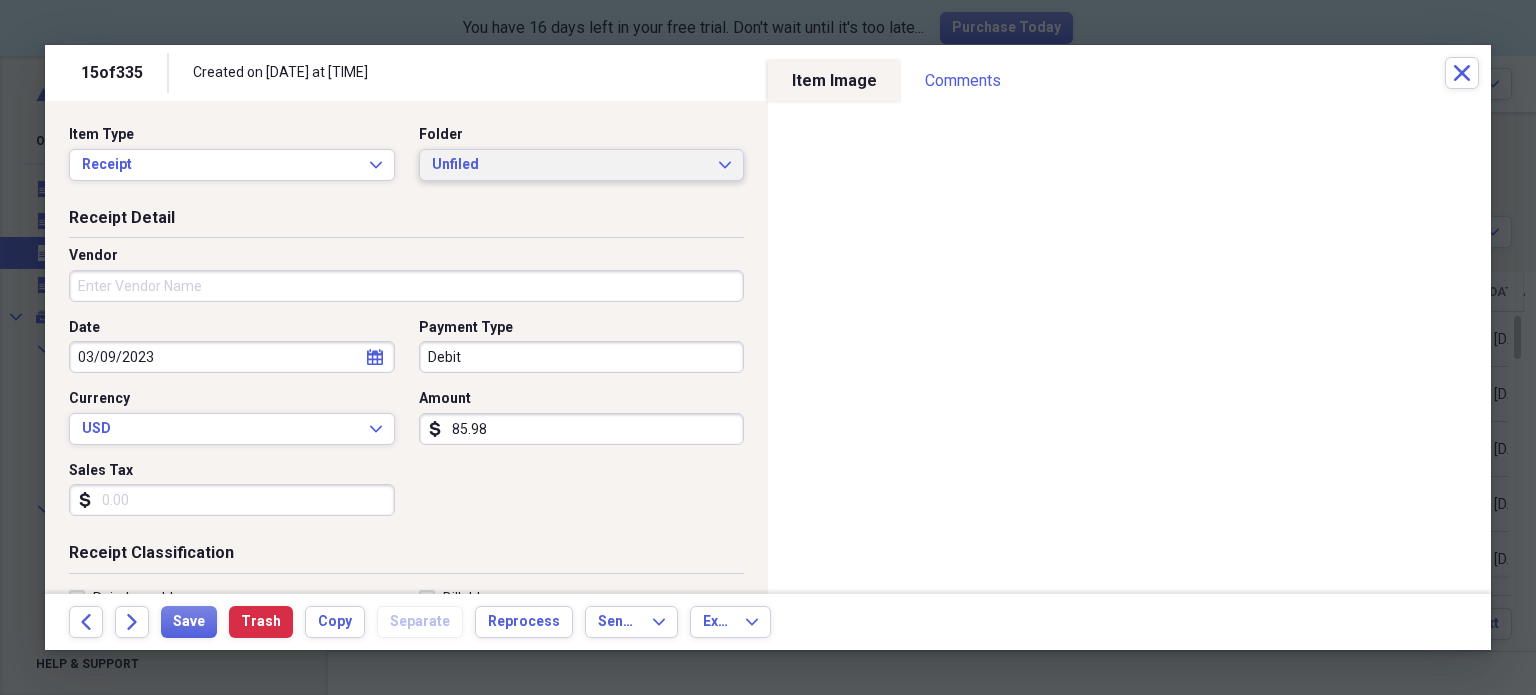 click on "Unfiled" at bounding box center [570, 165] 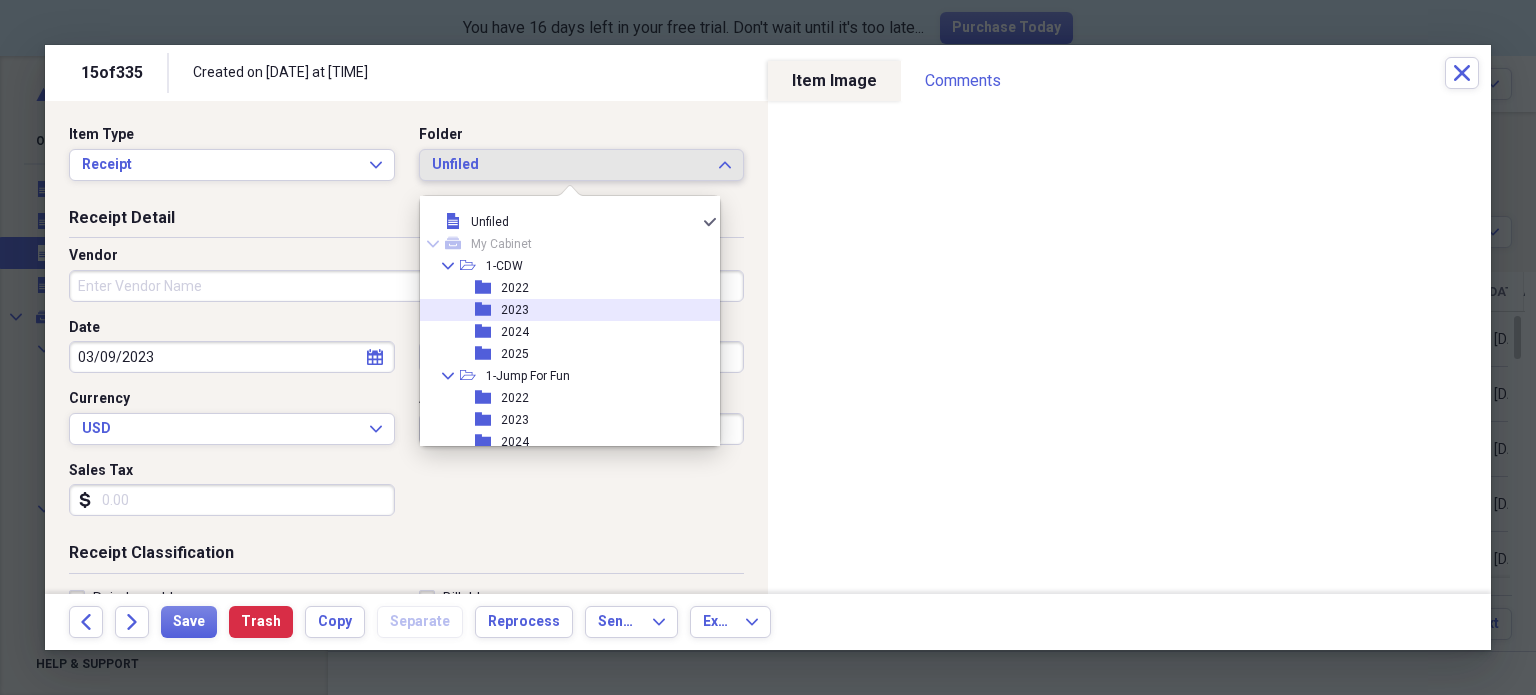 click on "folder 2023" at bounding box center (562, 310) 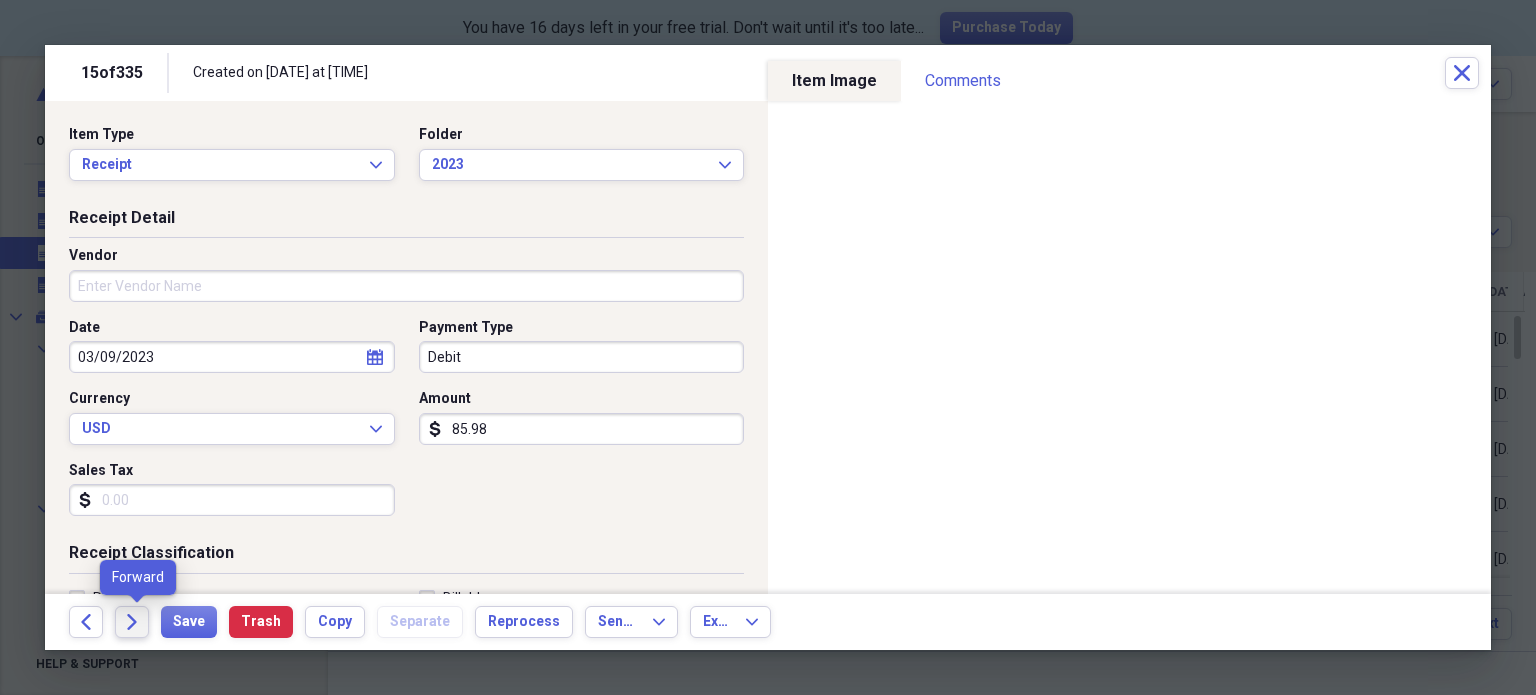 click on "Forward" 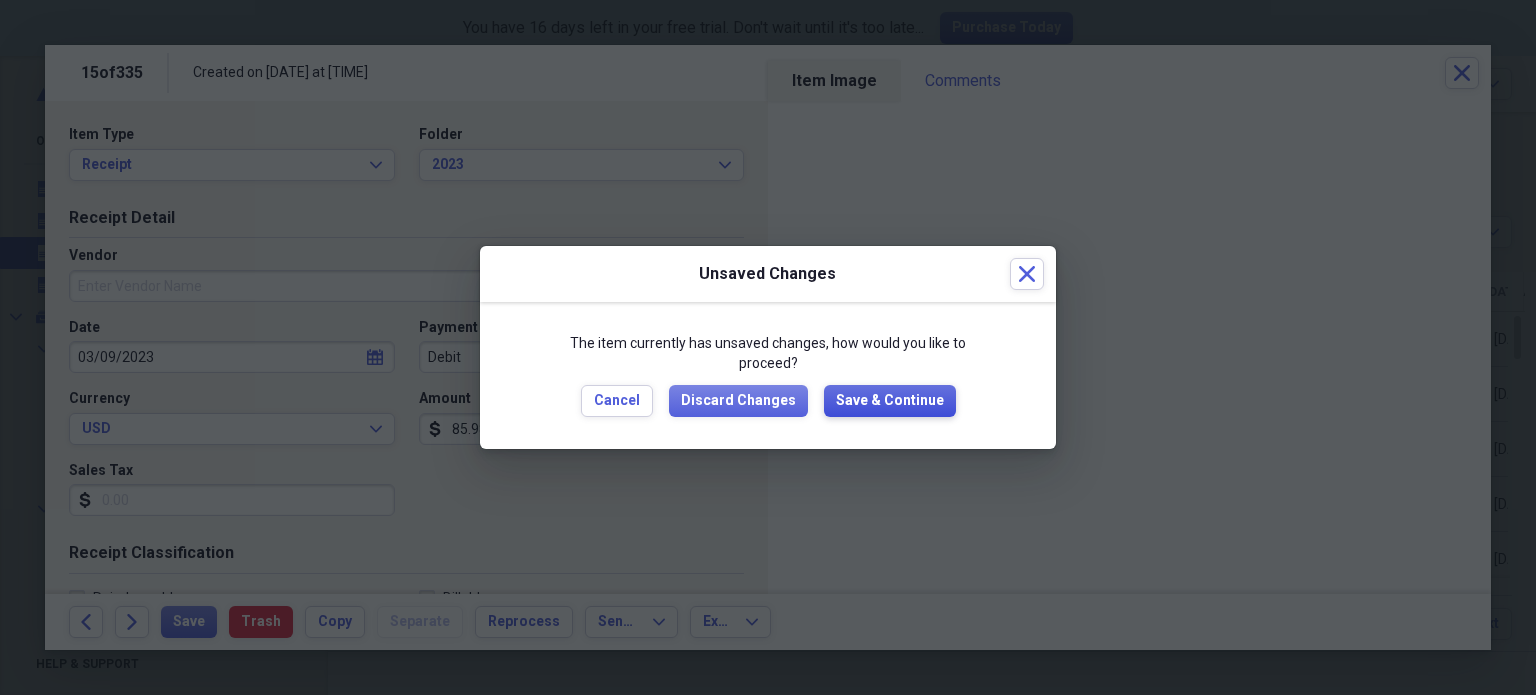 click on "Save & Continue" at bounding box center [890, 401] 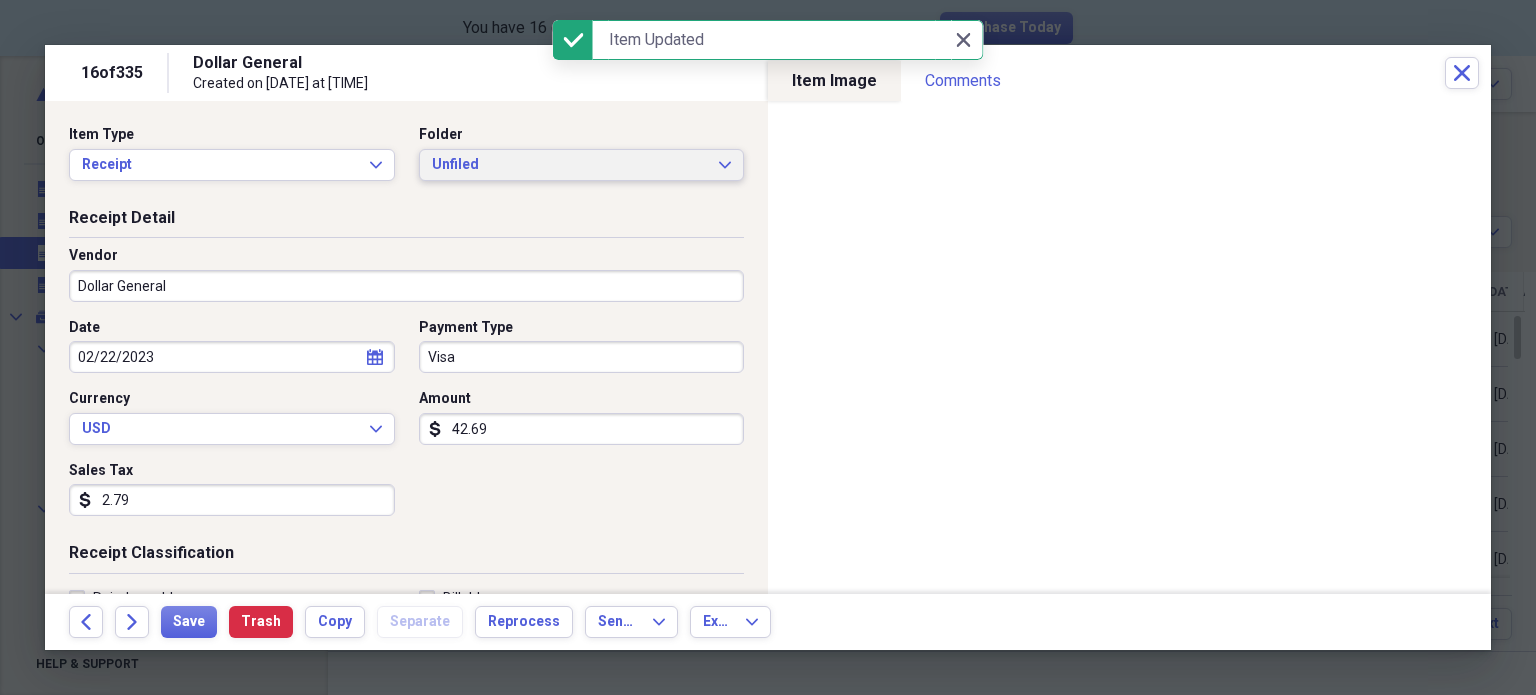 click on "Unfiled" at bounding box center (570, 165) 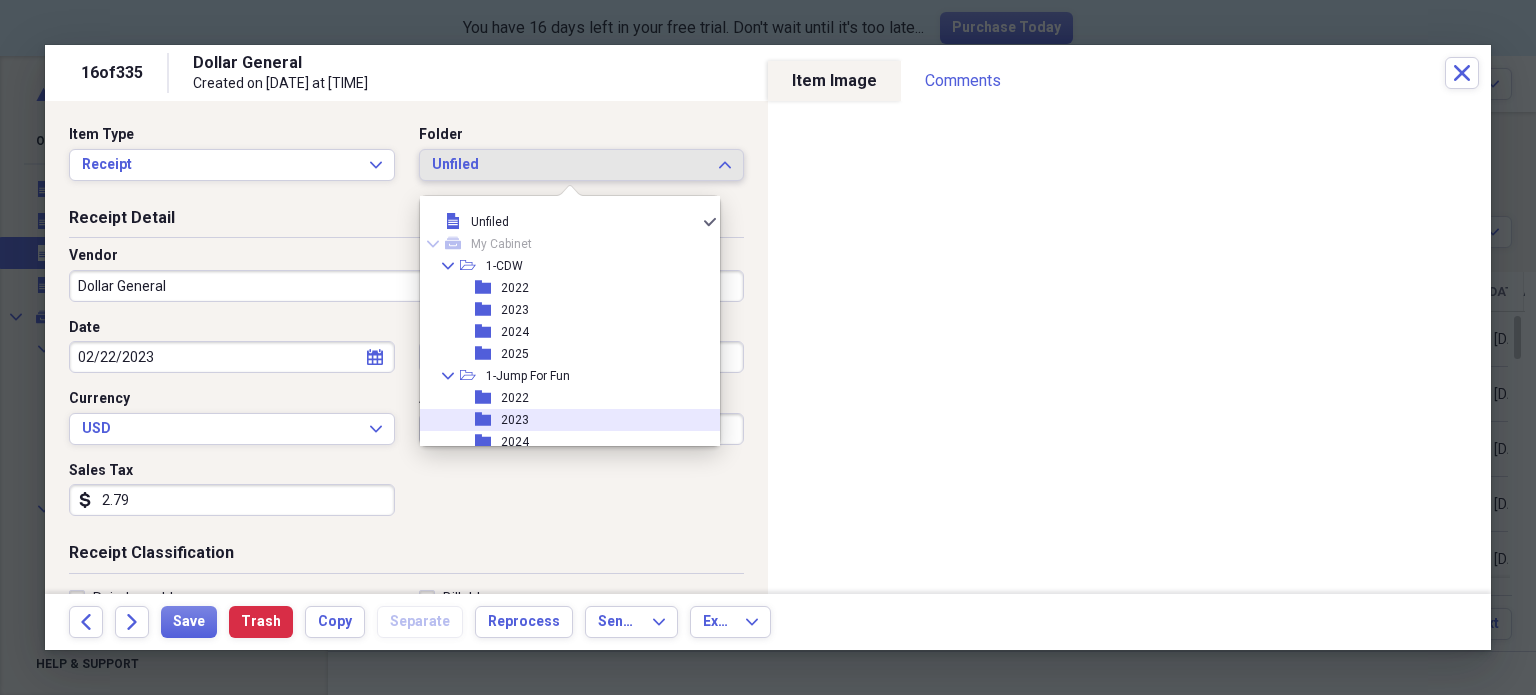 click on "folder 2023" at bounding box center [562, 420] 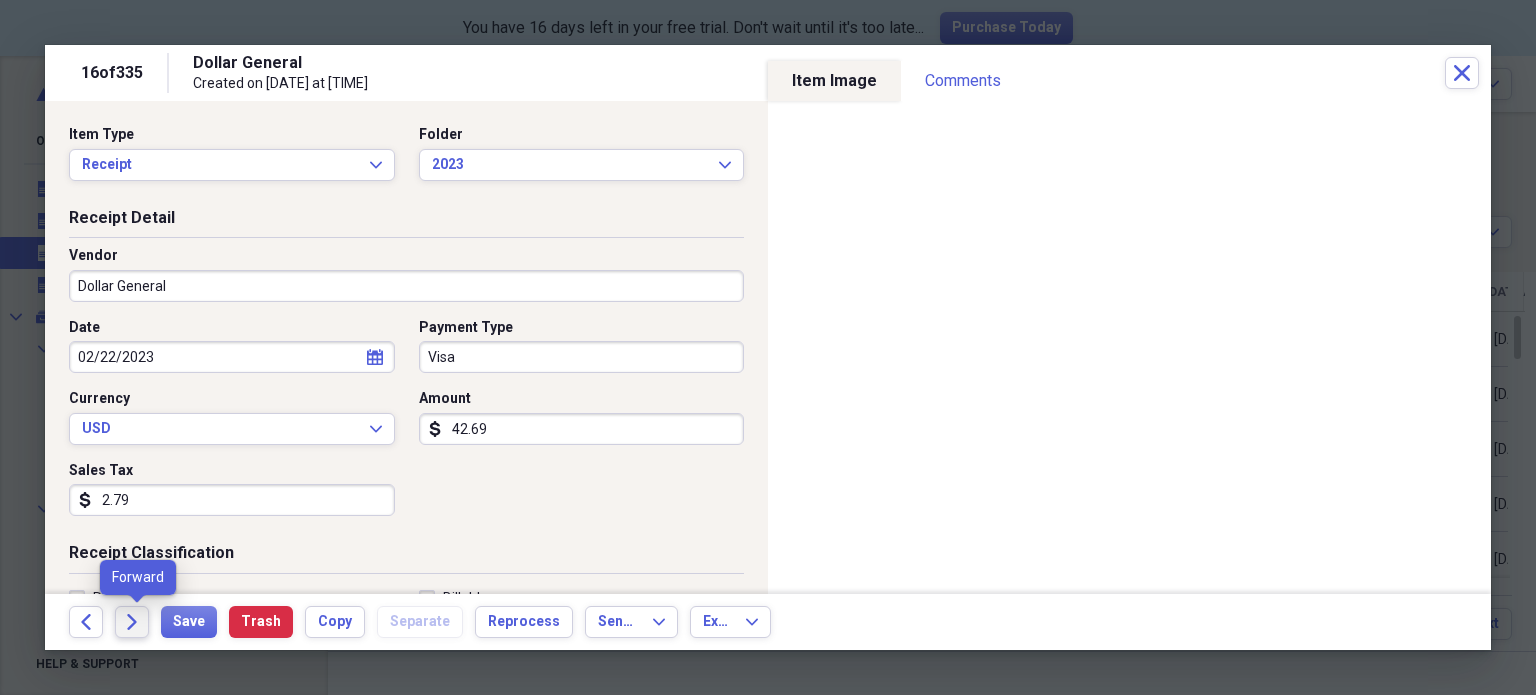 click on "Forward" 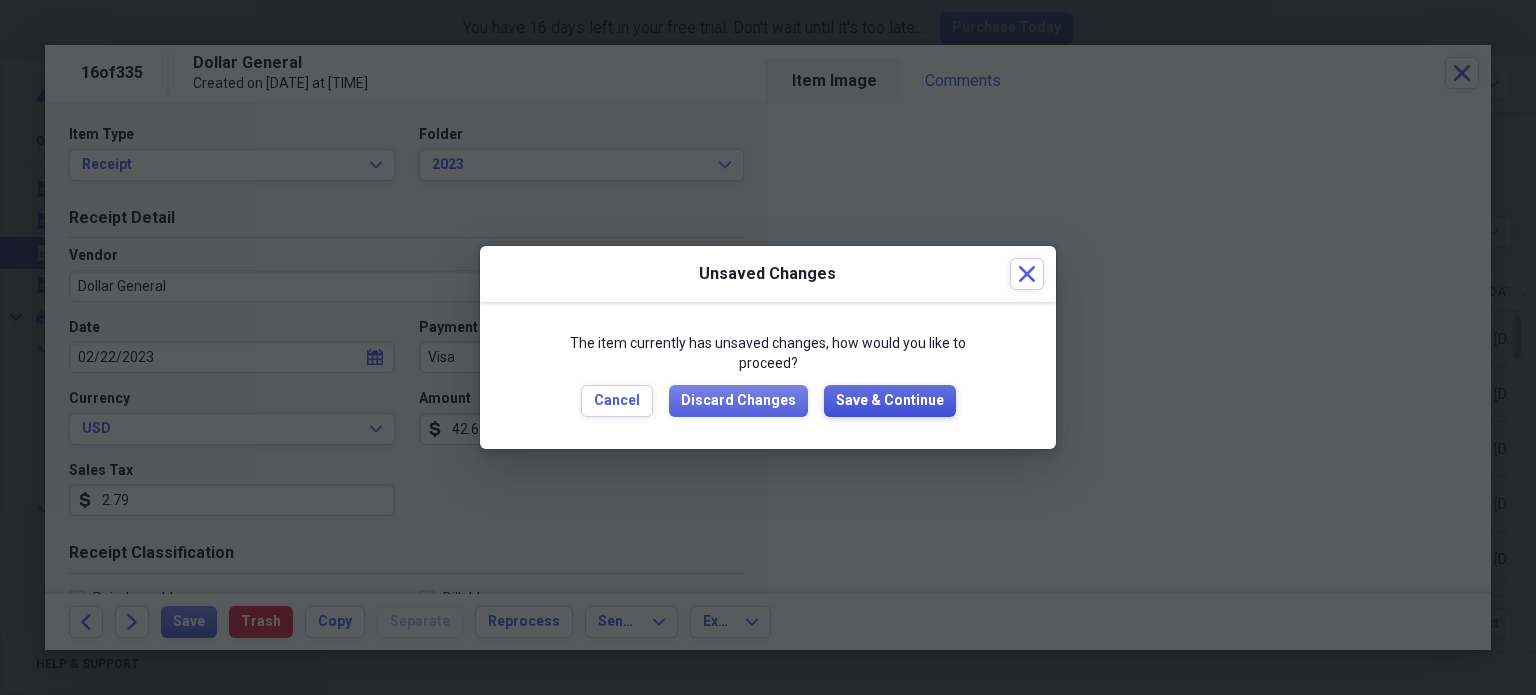 click on "Save & Continue" at bounding box center [890, 401] 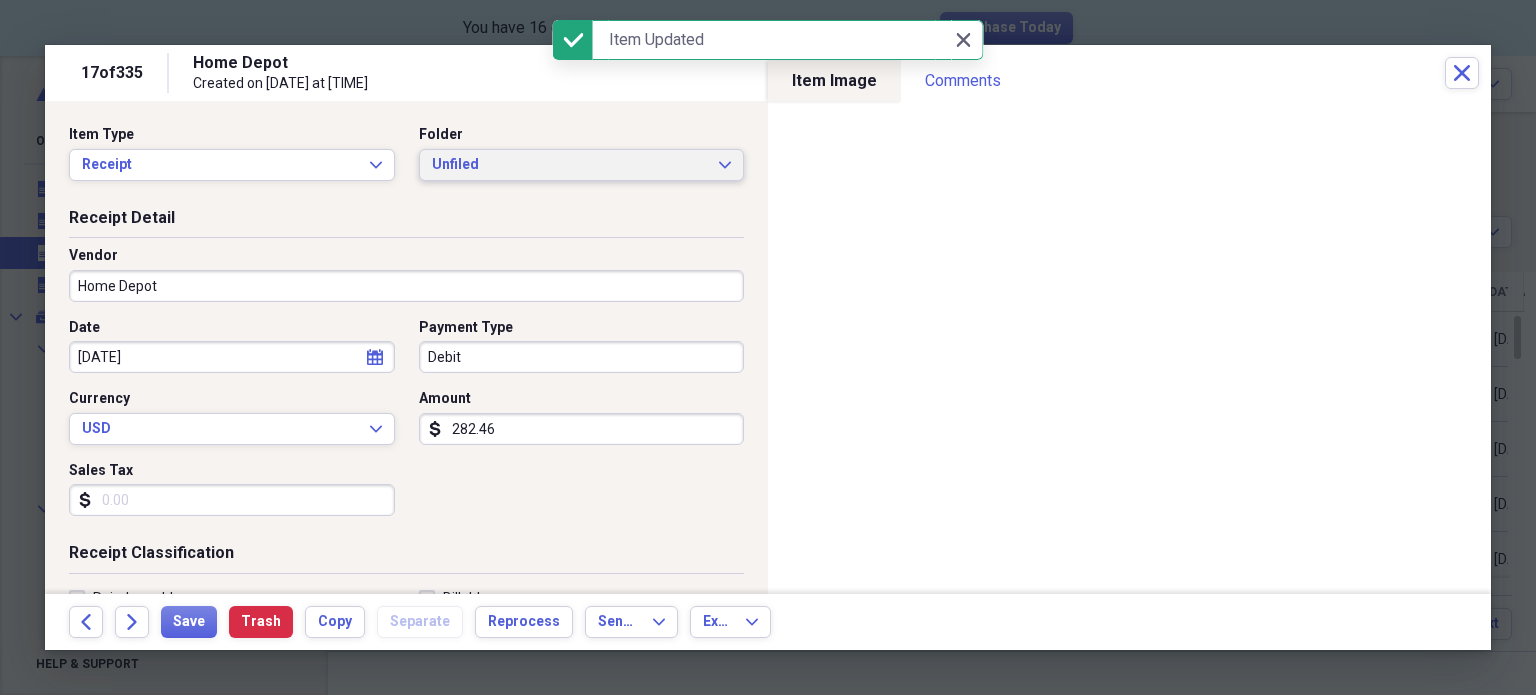 click on "Unfiled" at bounding box center (570, 165) 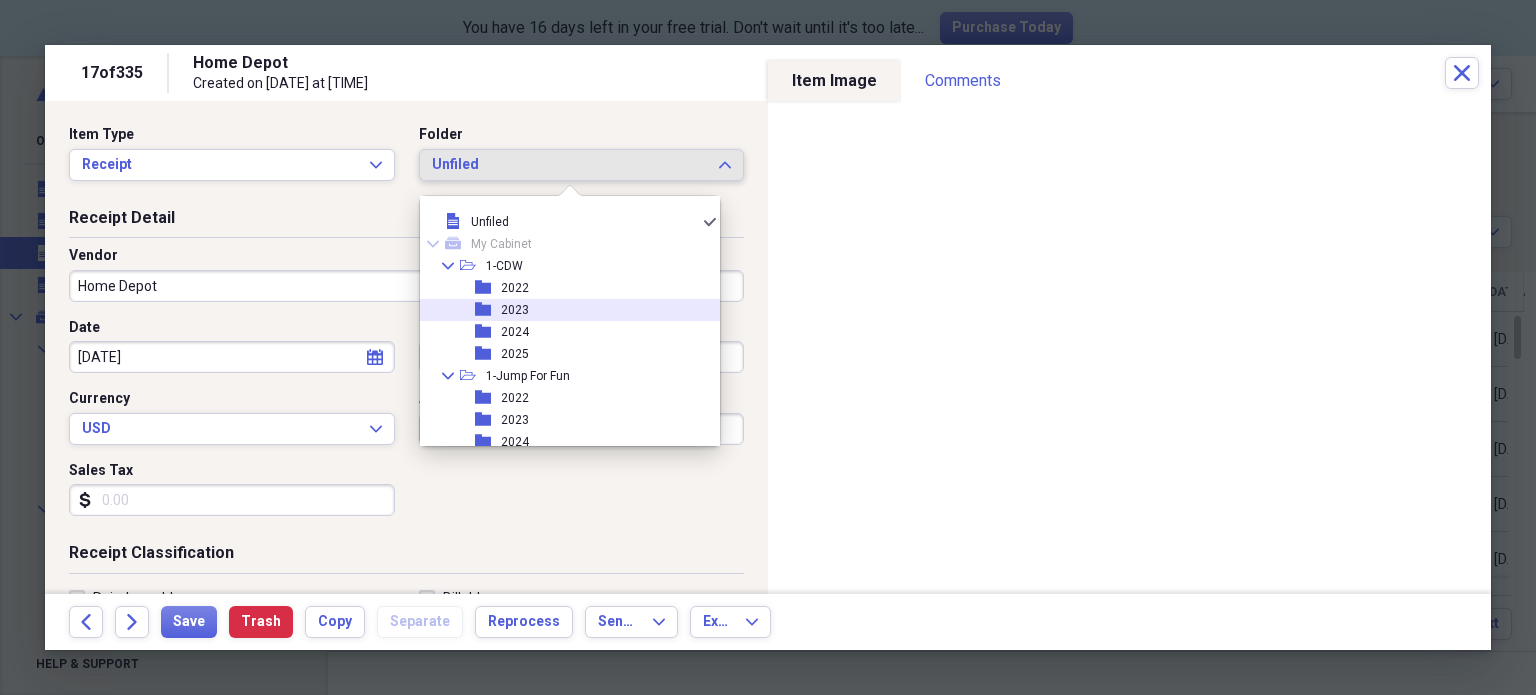 click on "folder 2023" at bounding box center (562, 310) 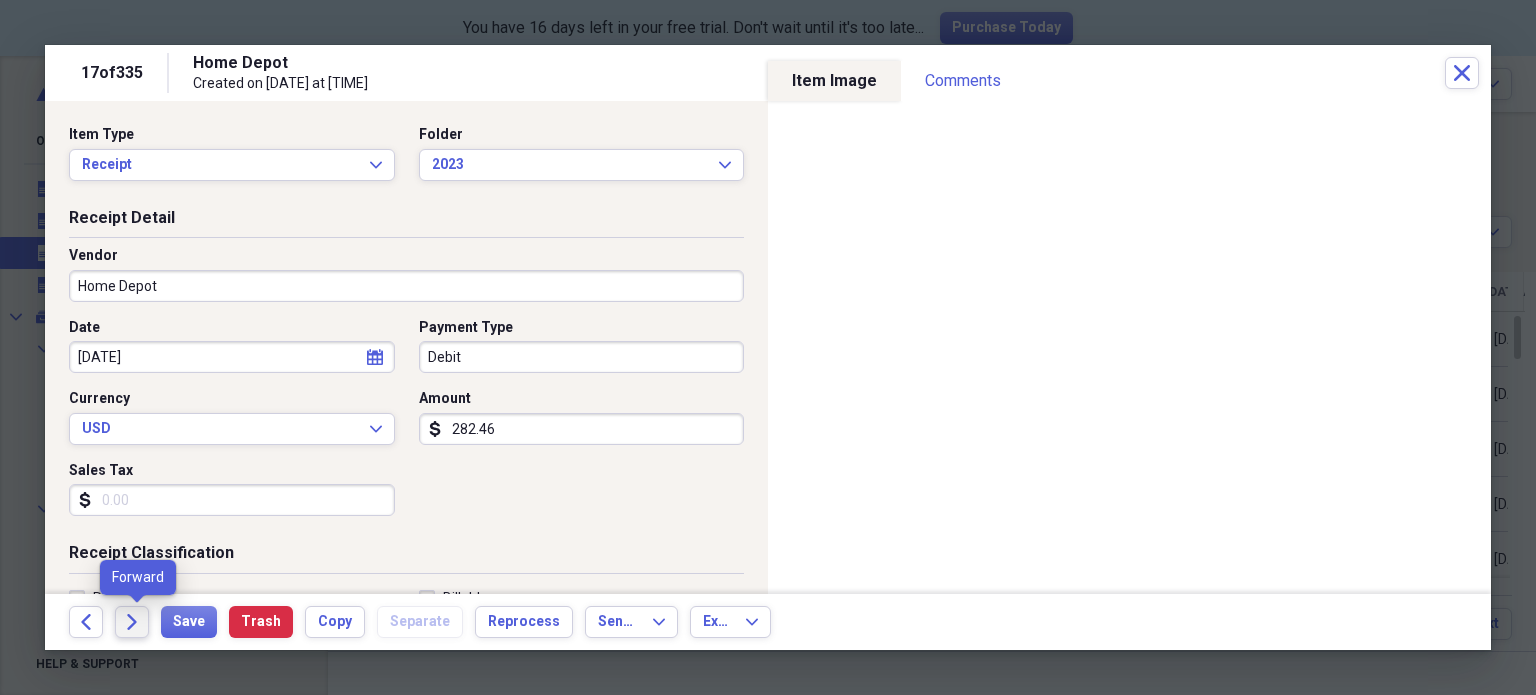 click 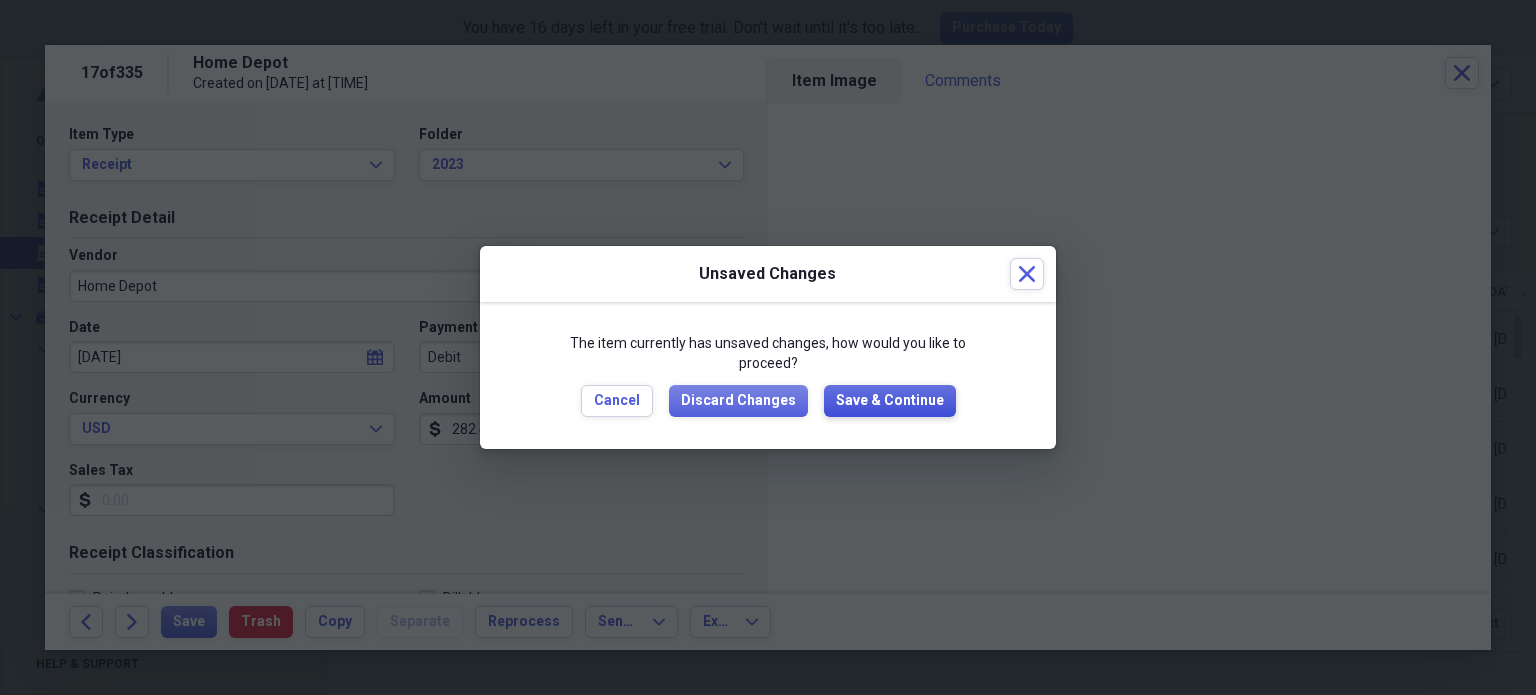 click on "Save & Continue" at bounding box center [890, 401] 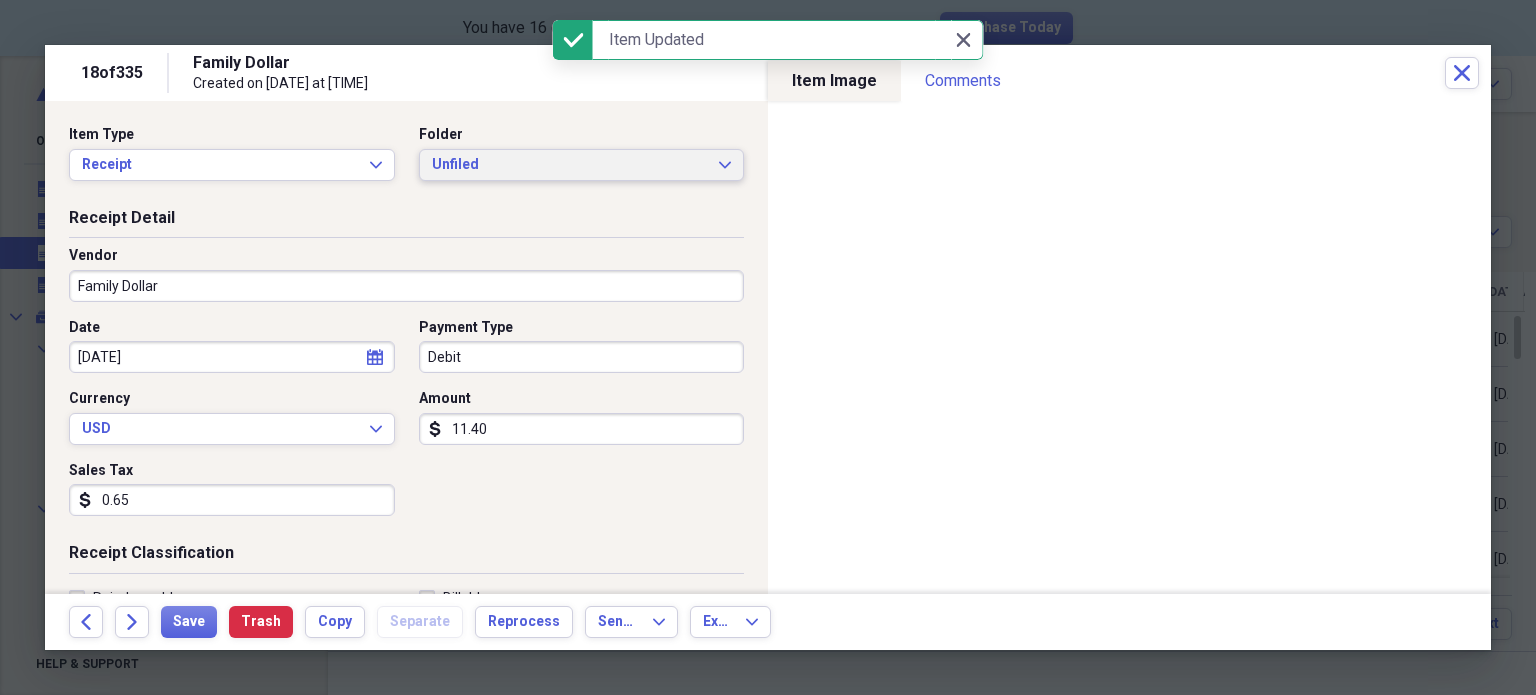 click on "Unfiled" at bounding box center [570, 165] 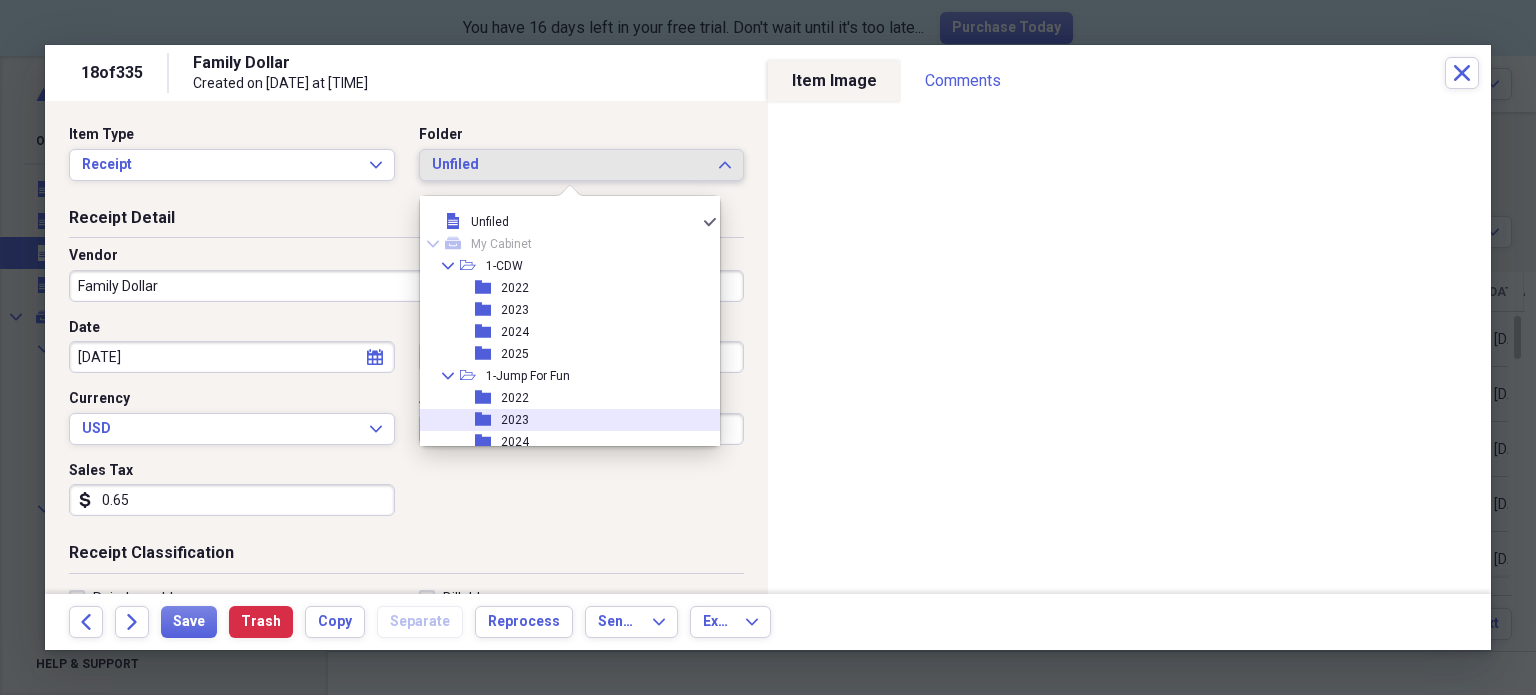 click on "folder 2023" at bounding box center (562, 420) 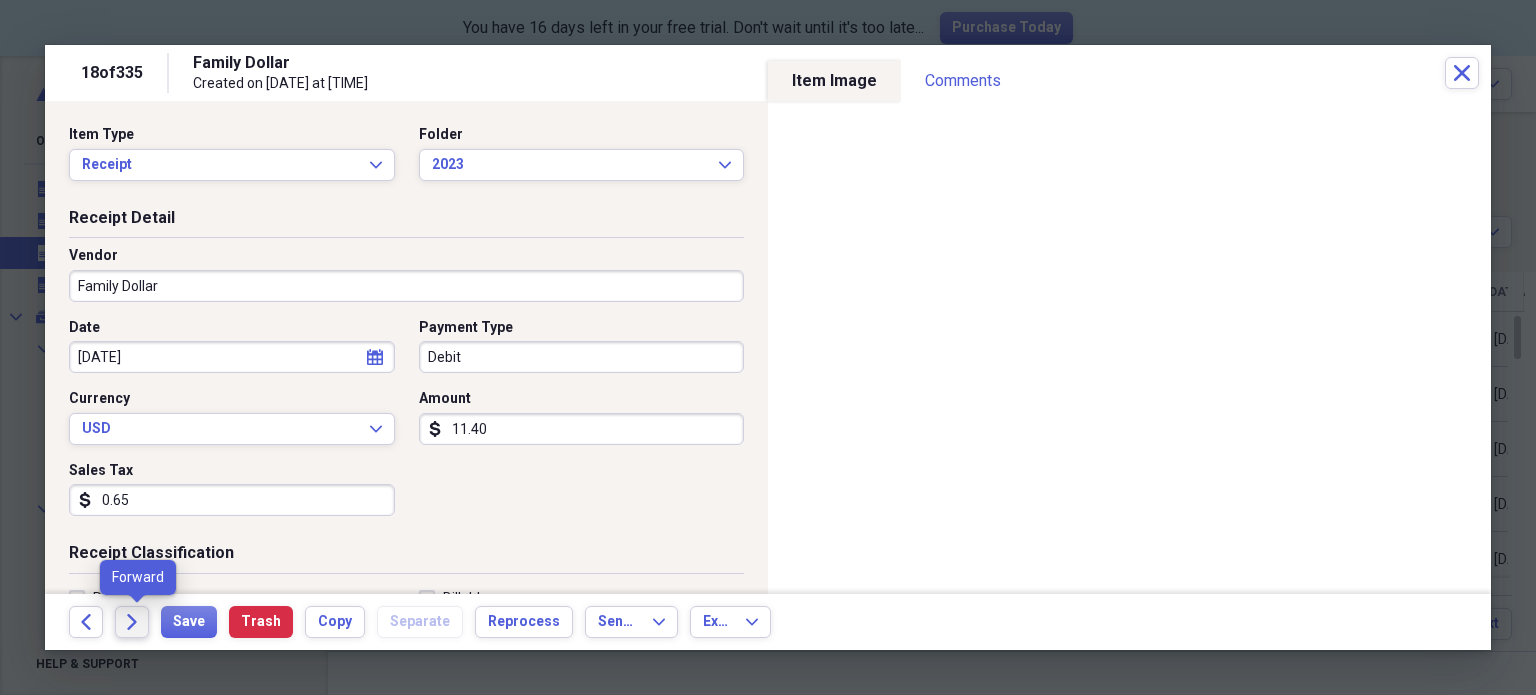 click 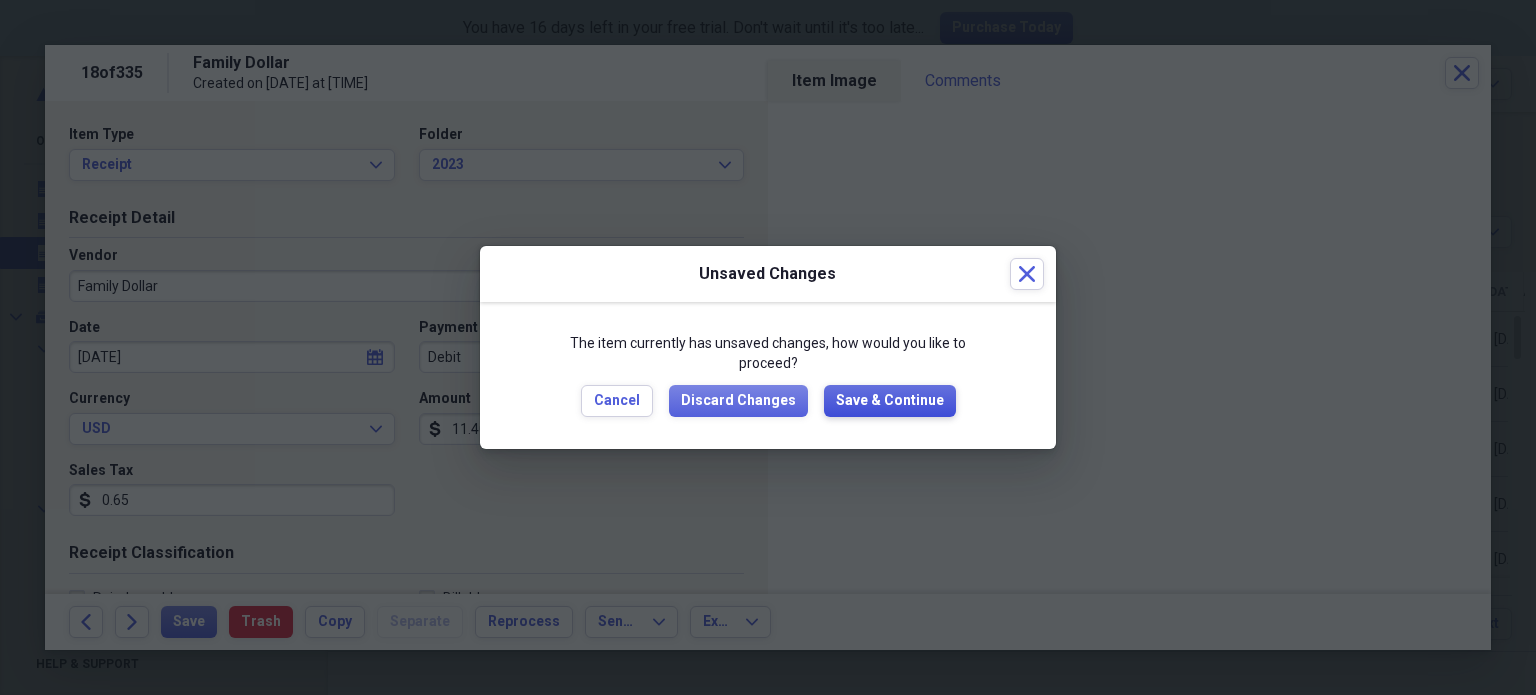 click on "Save & Continue" at bounding box center (890, 401) 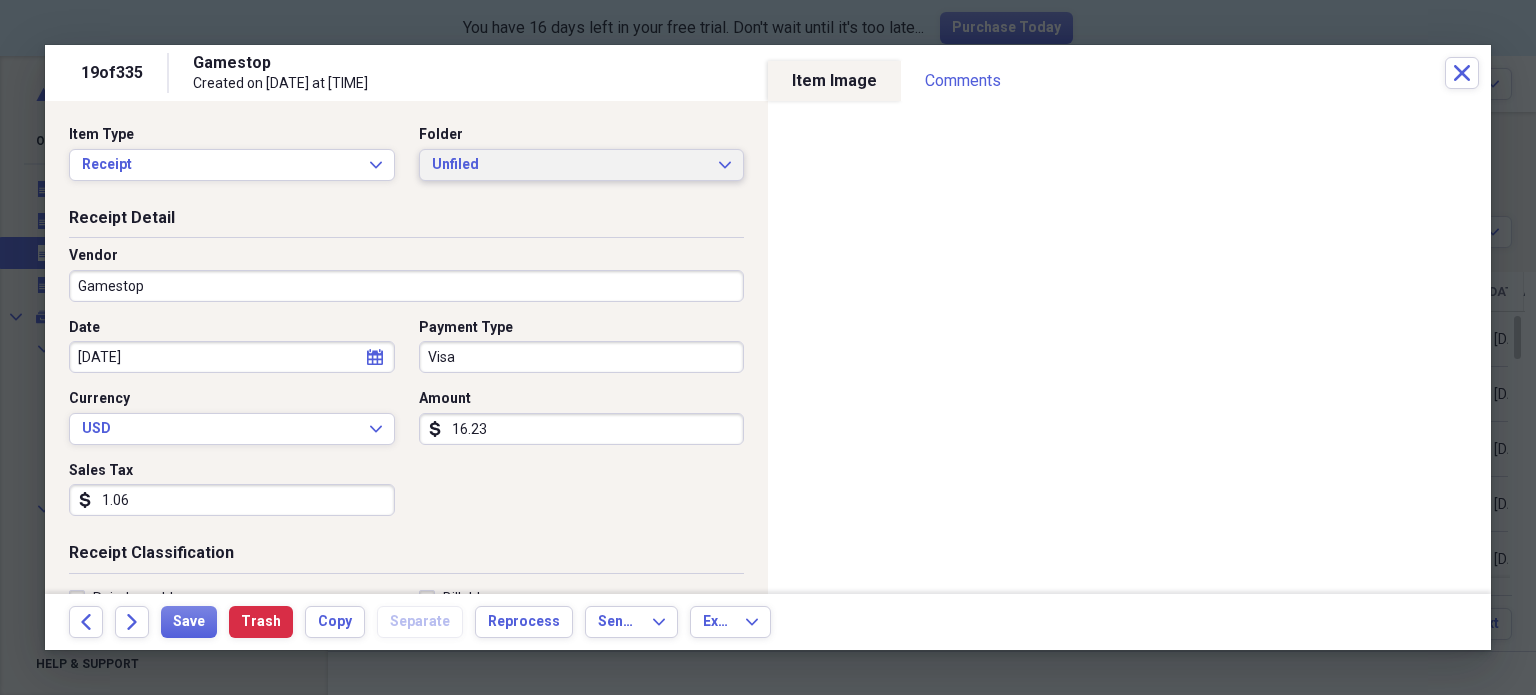 click on "Unfiled" at bounding box center [570, 165] 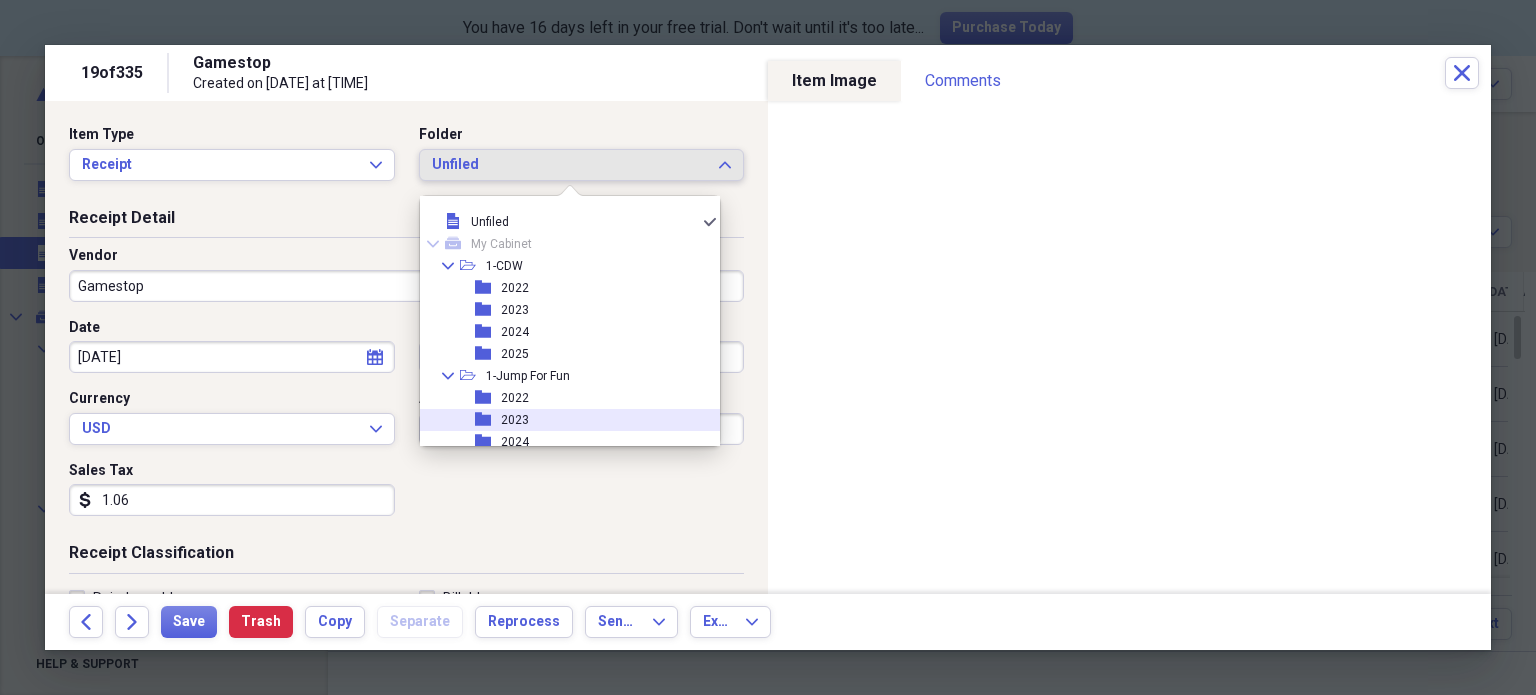 click on "2023" at bounding box center (515, 420) 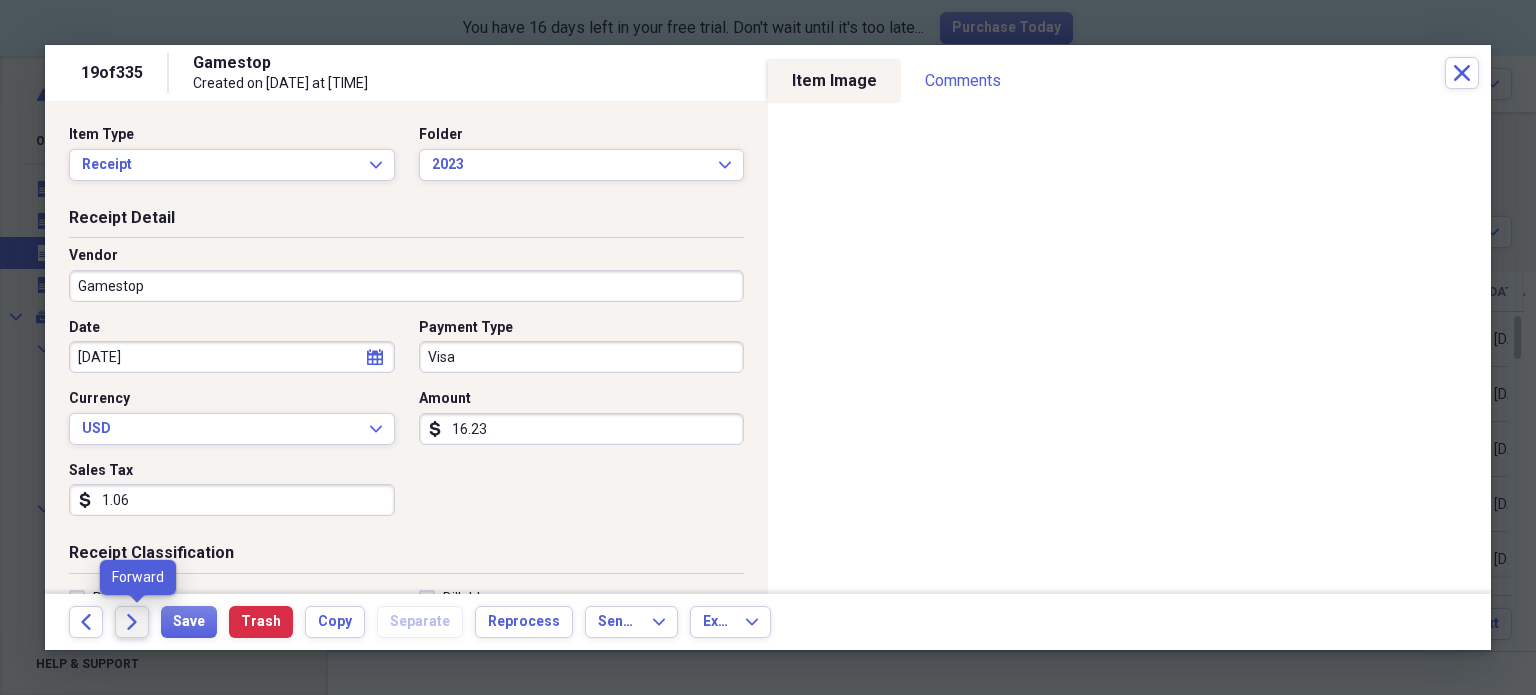 click 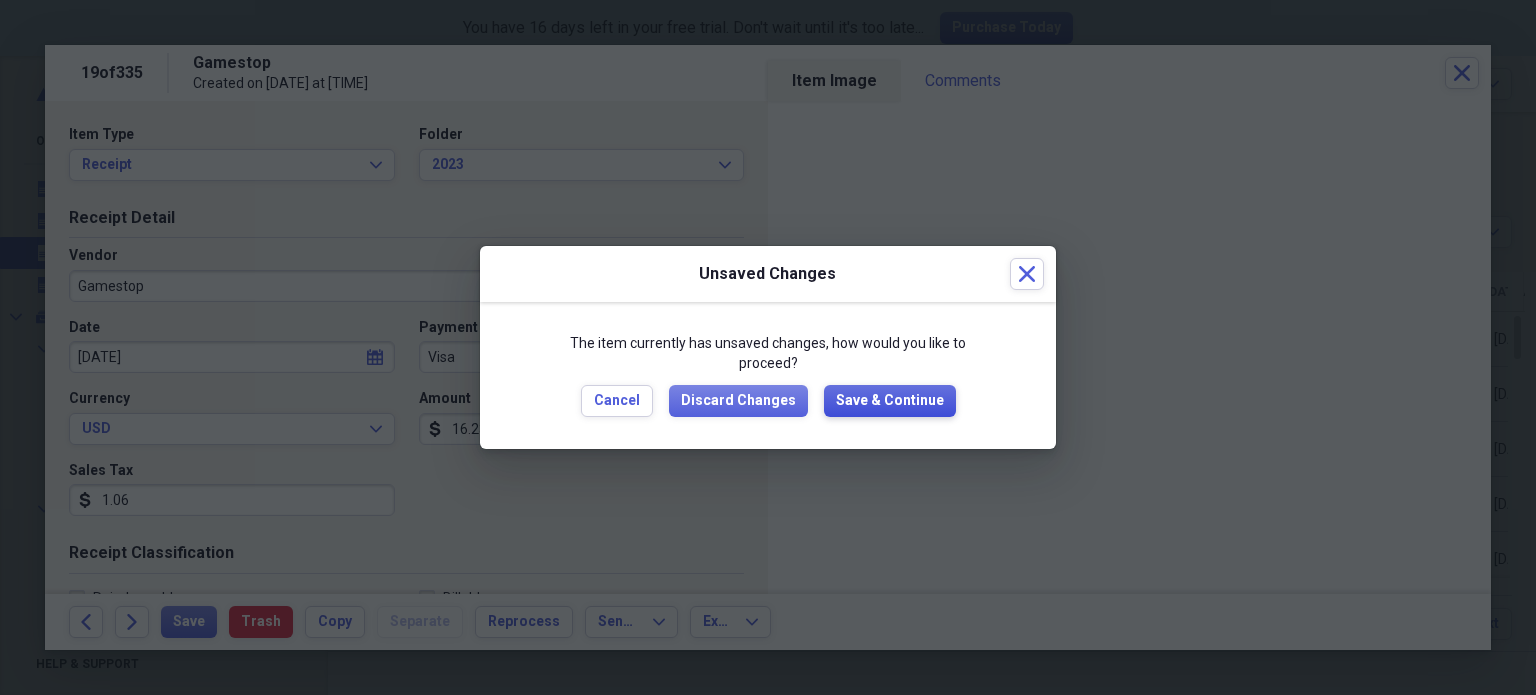 click on "Save & Continue" at bounding box center (890, 401) 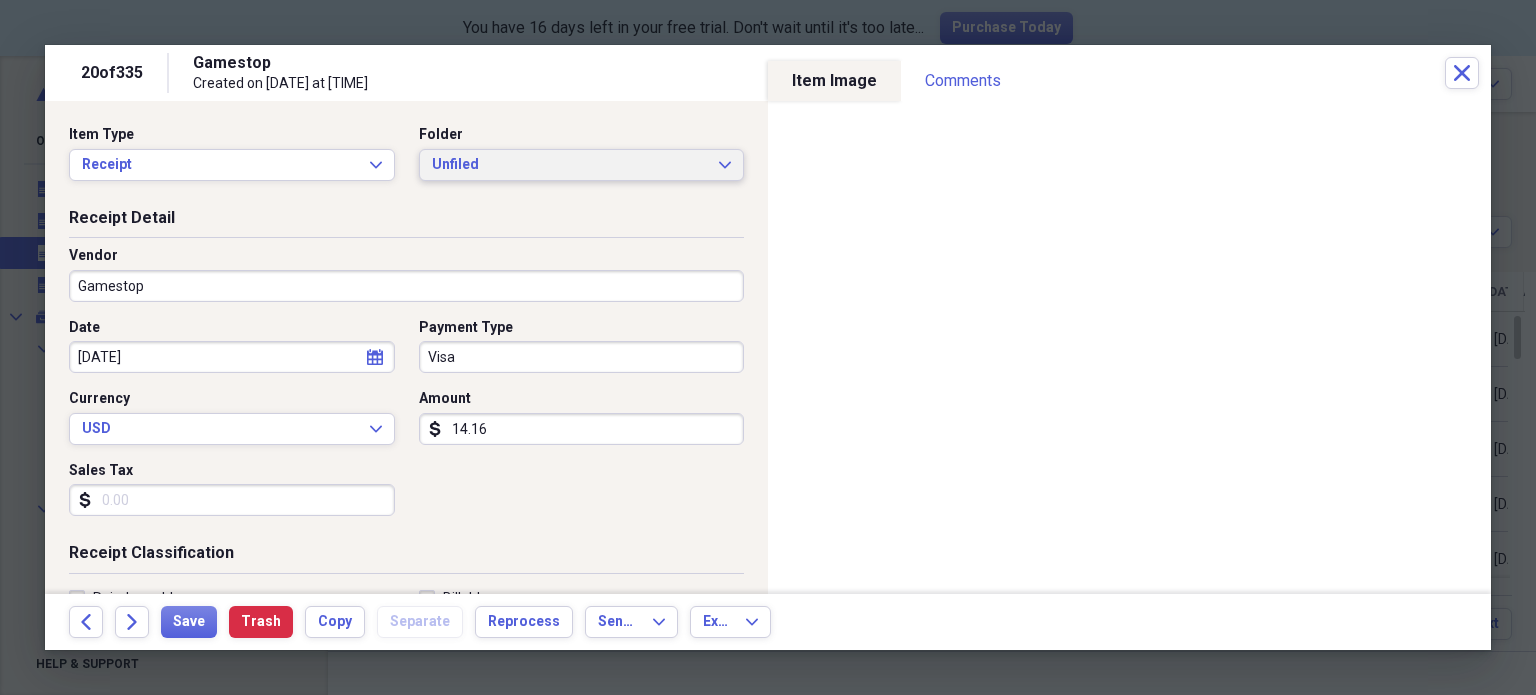 click on "Unfiled" at bounding box center [570, 165] 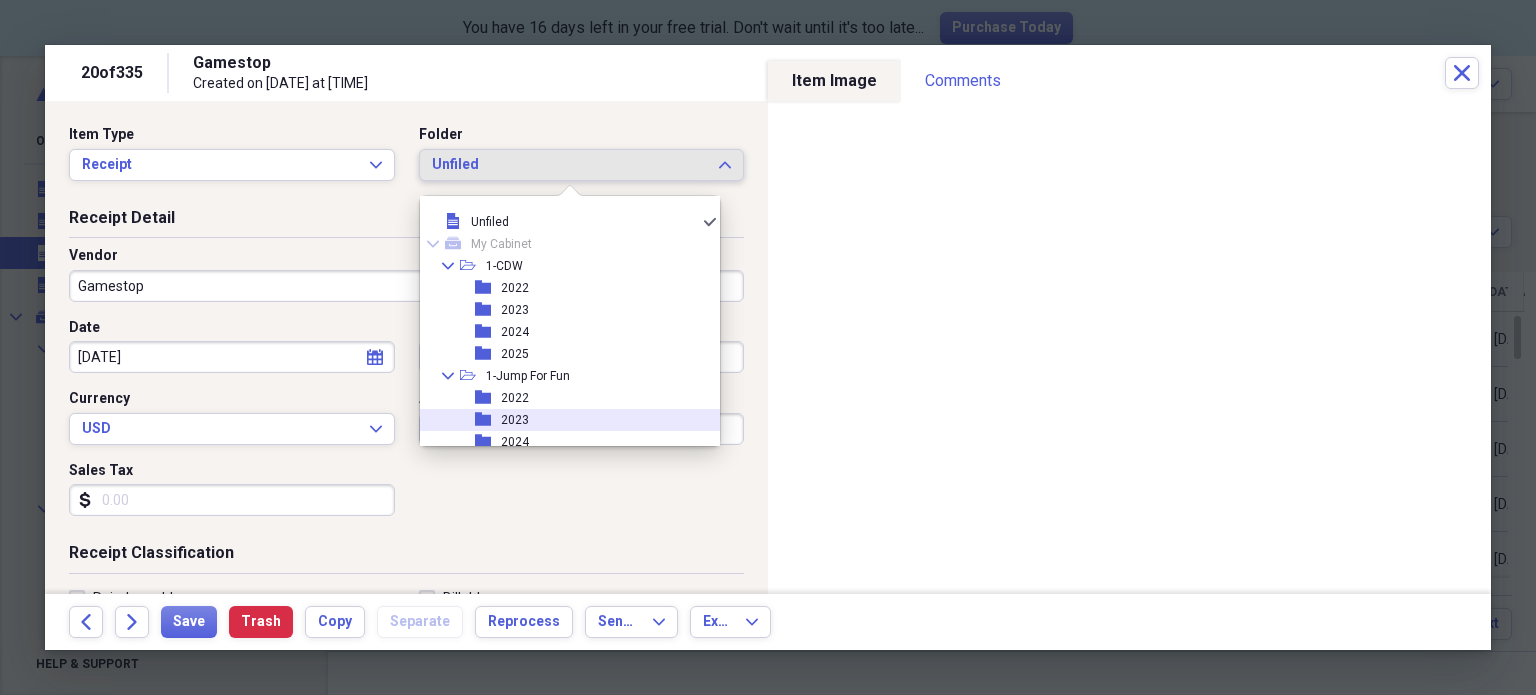 click on "folder 2023" at bounding box center (562, 420) 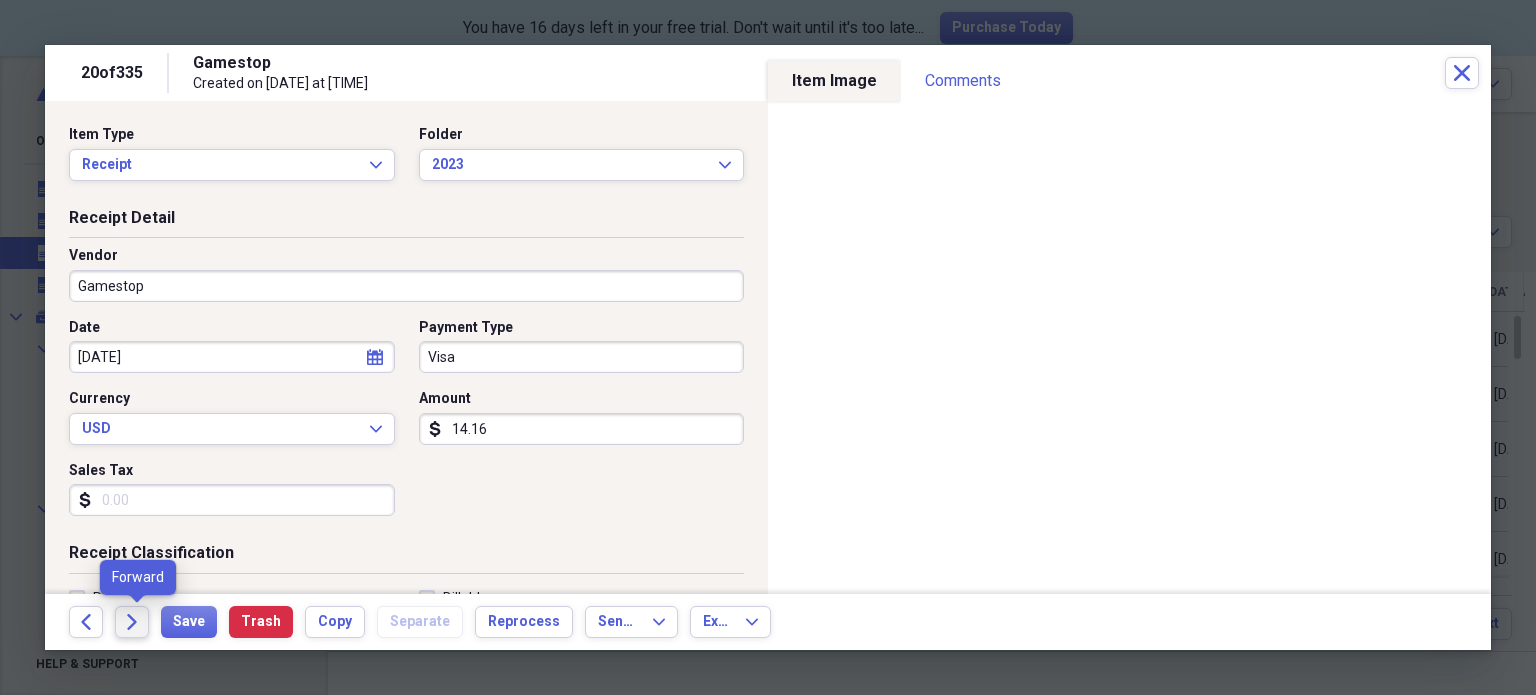 click on "Forward" 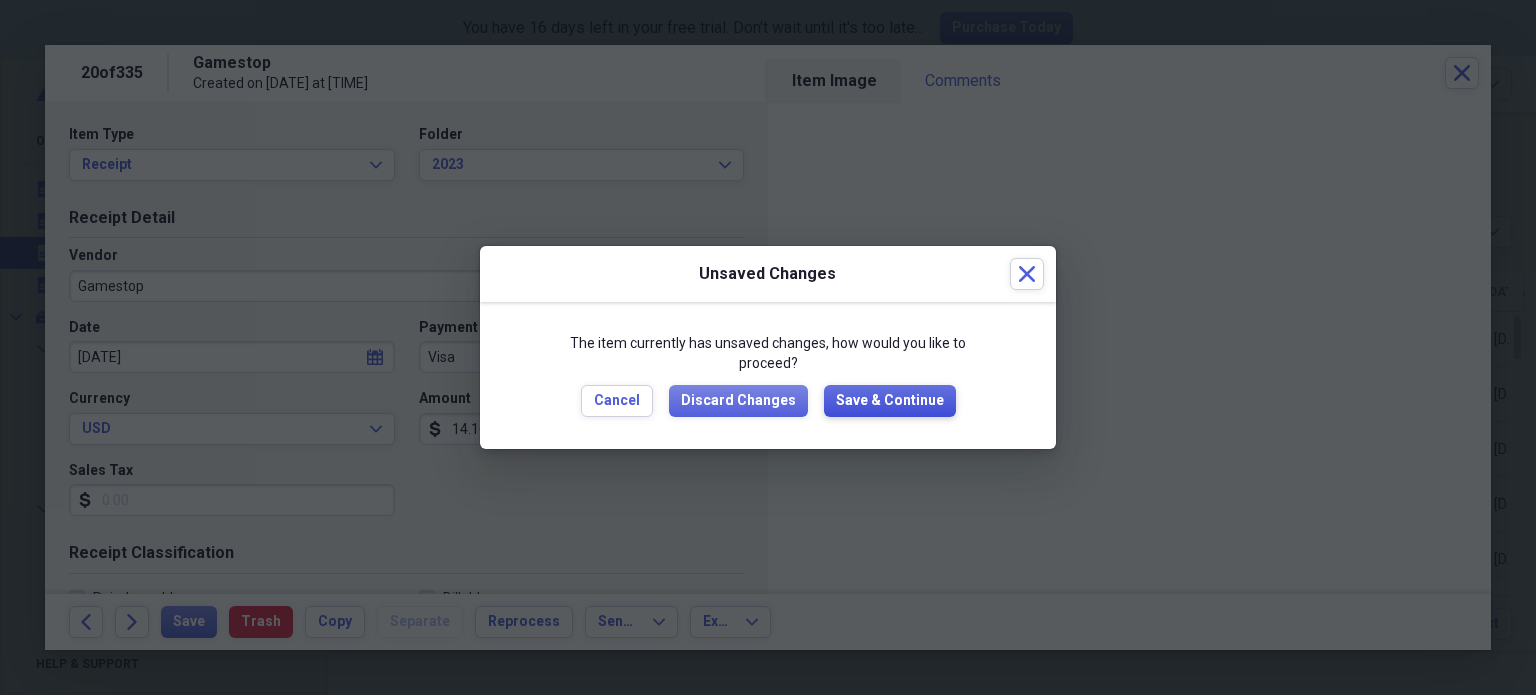click on "Save & Continue" at bounding box center (890, 401) 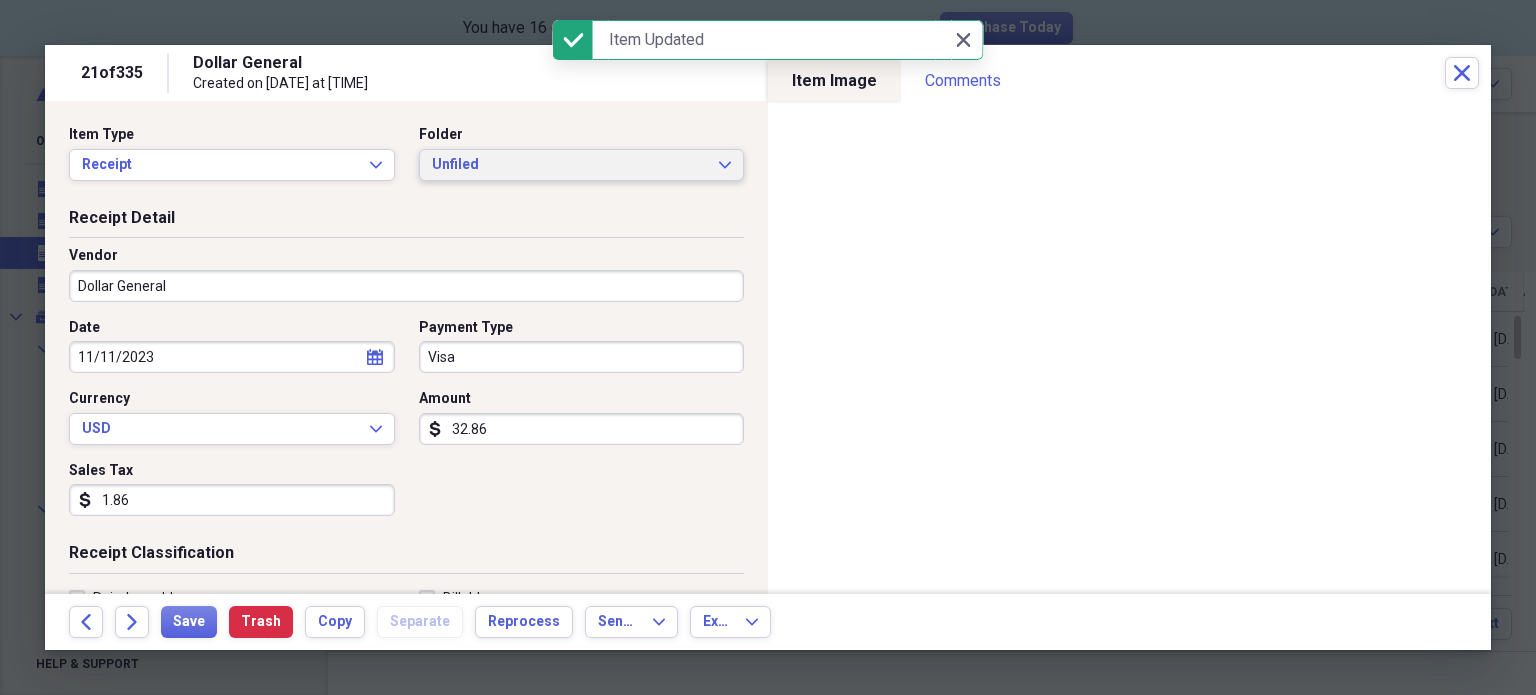 click on "Unfiled" at bounding box center [570, 165] 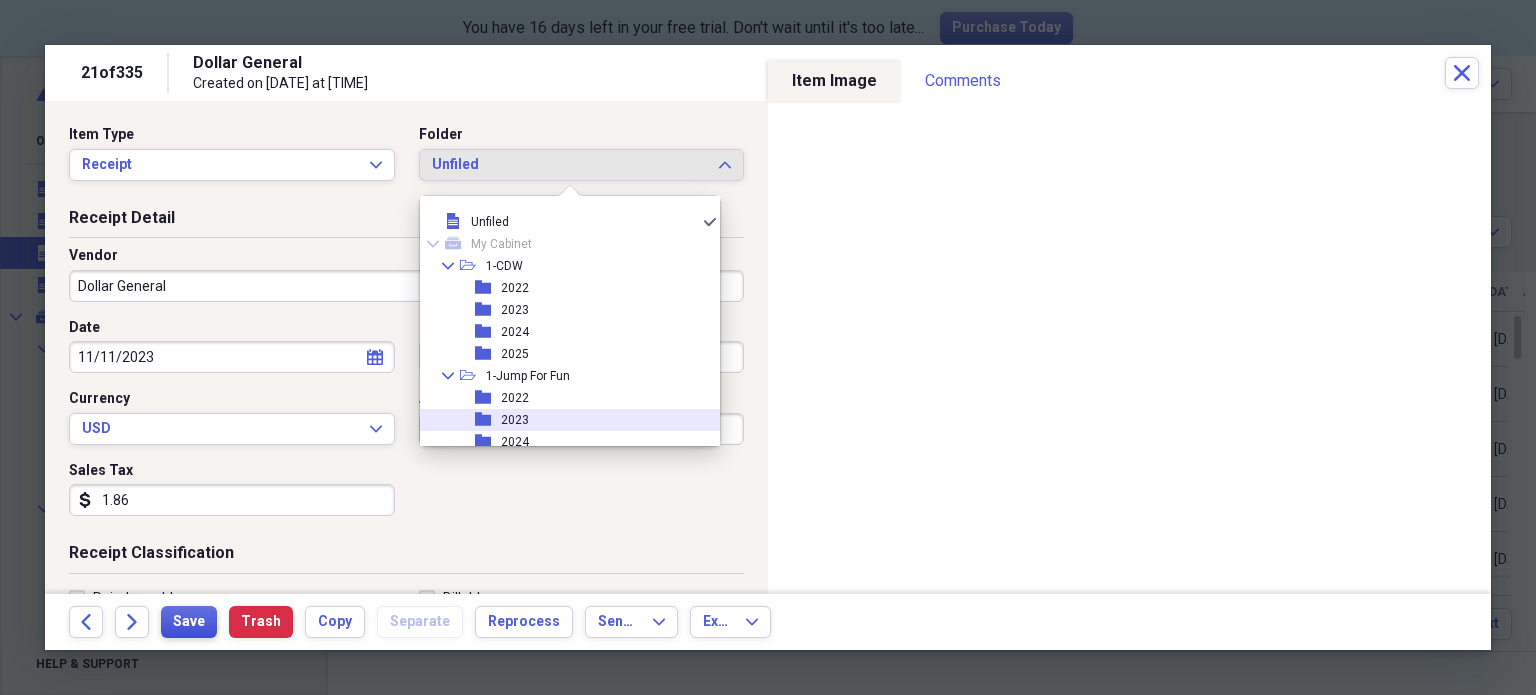 drag, startPoint x: 541, startPoint y: 419, endPoint x: 193, endPoint y: 622, distance: 402.8809 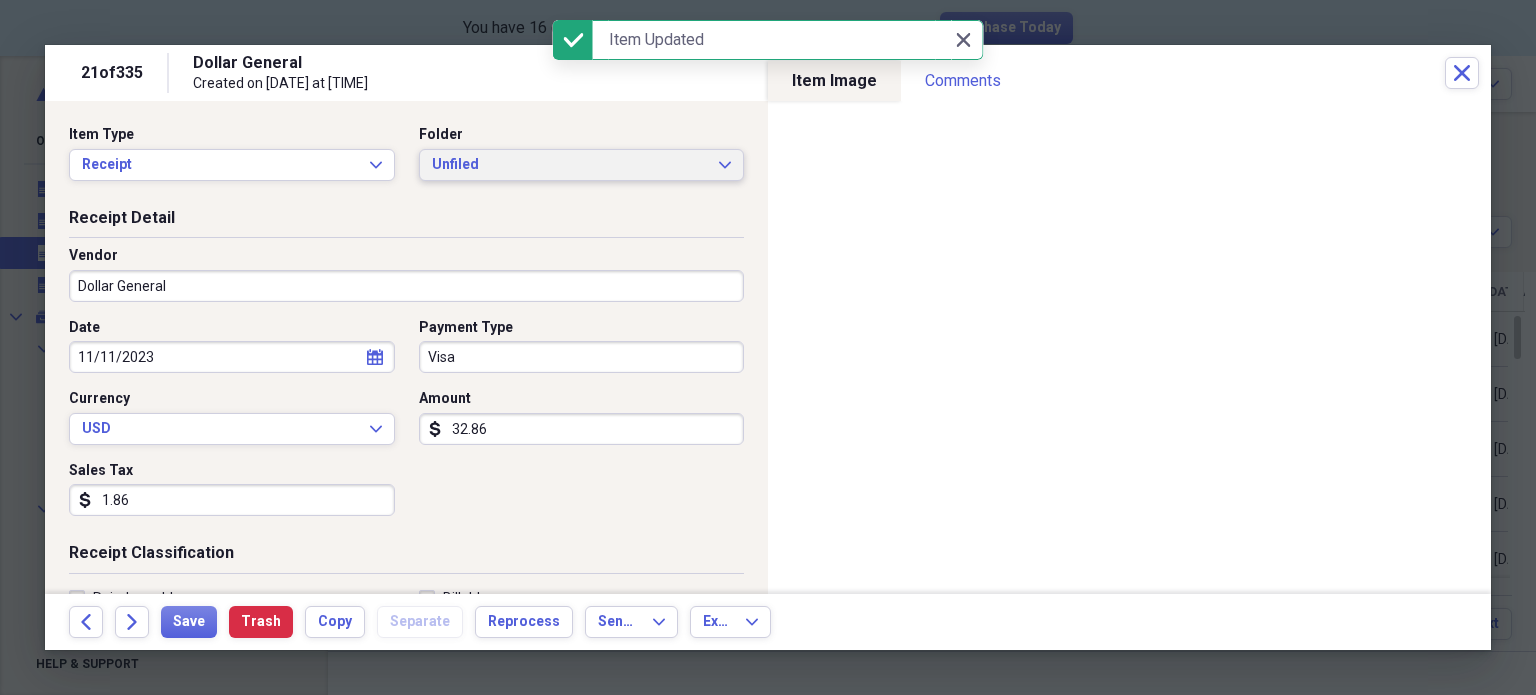 click on "Unfiled Expand" at bounding box center [582, 165] 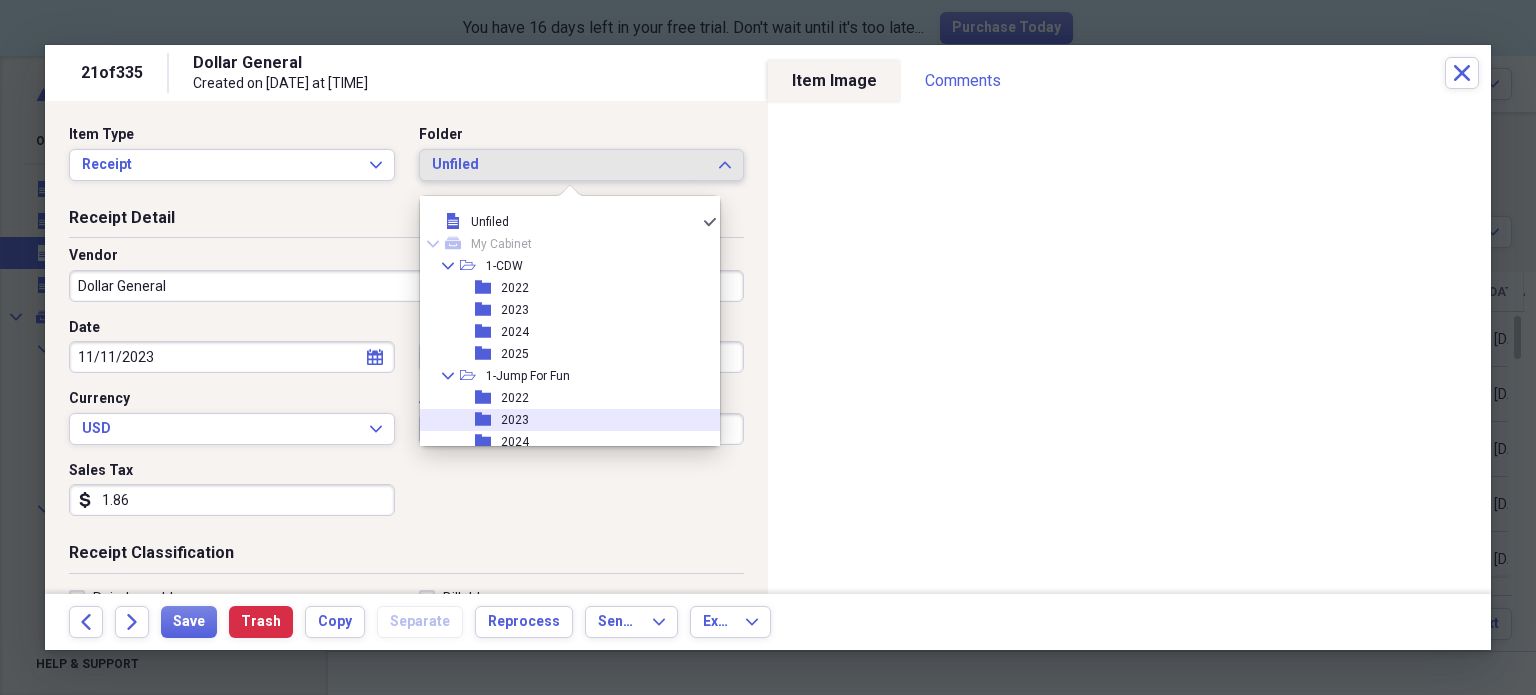 drag, startPoint x: 627, startPoint y: 413, endPoint x: 544, endPoint y: 407, distance: 83.21658 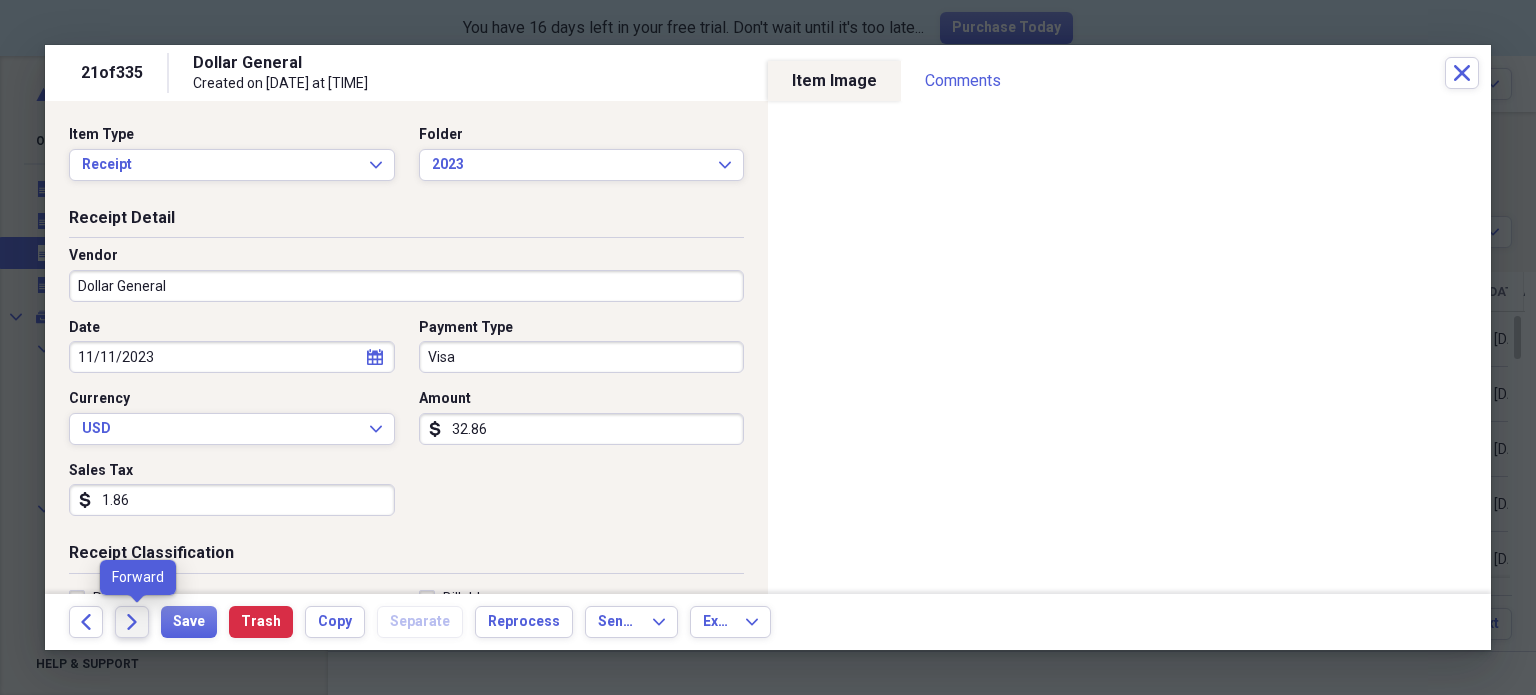 click on "Forward" 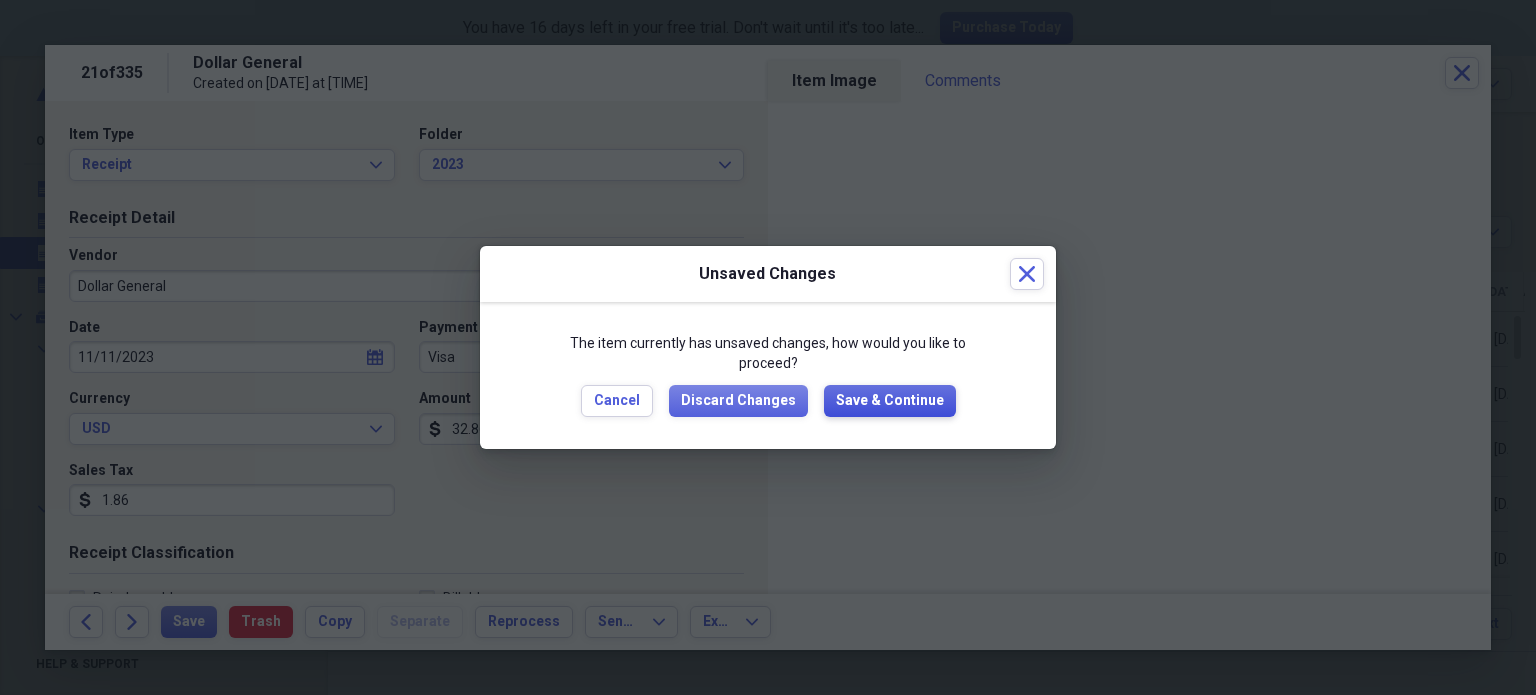 click on "Save & Continue" at bounding box center [890, 401] 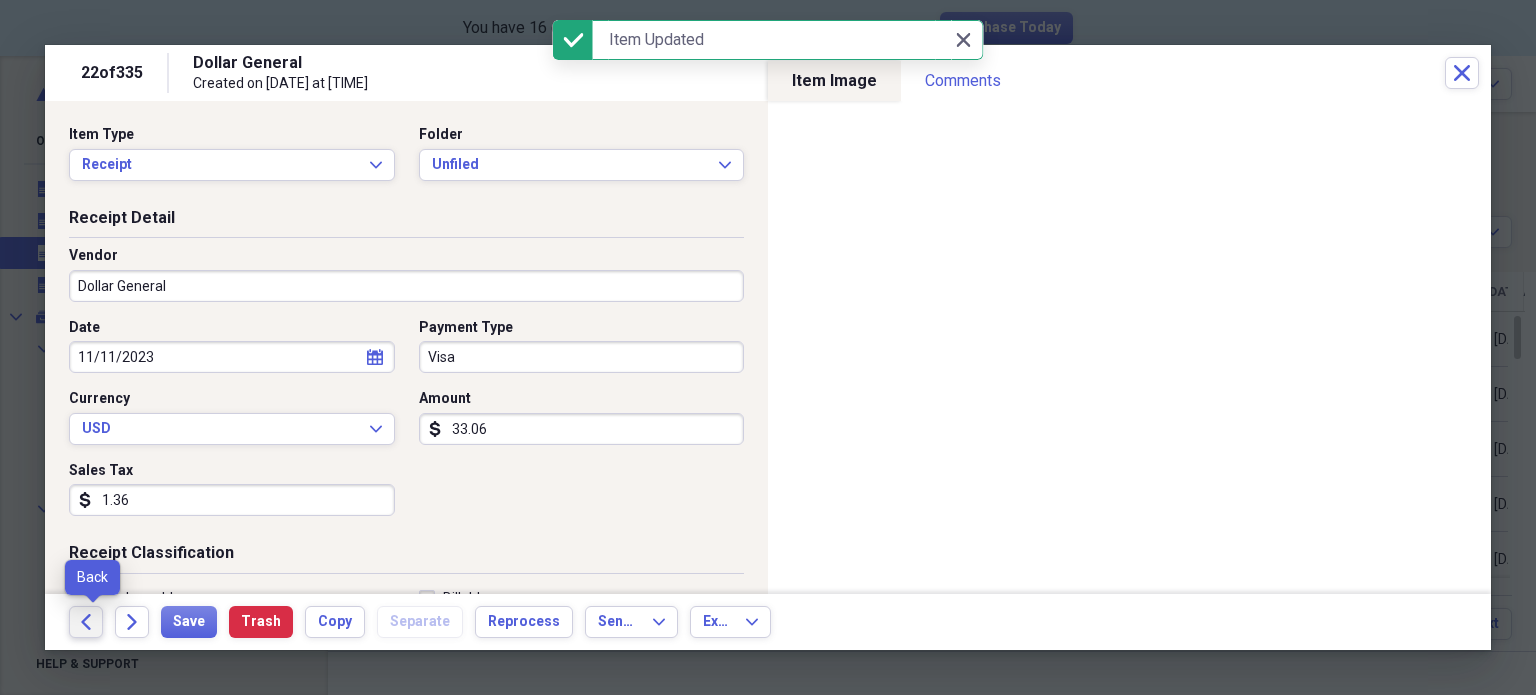 click on "Back" 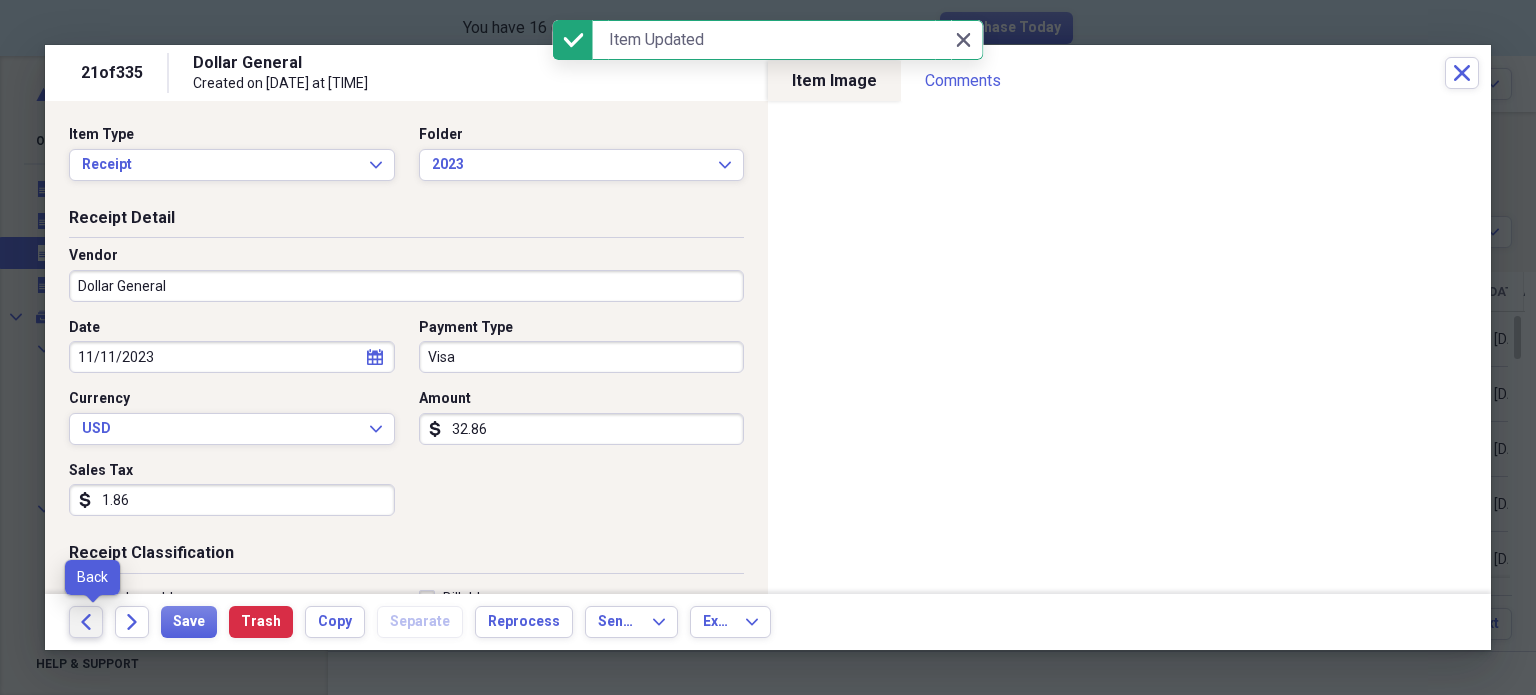 click on "Back" 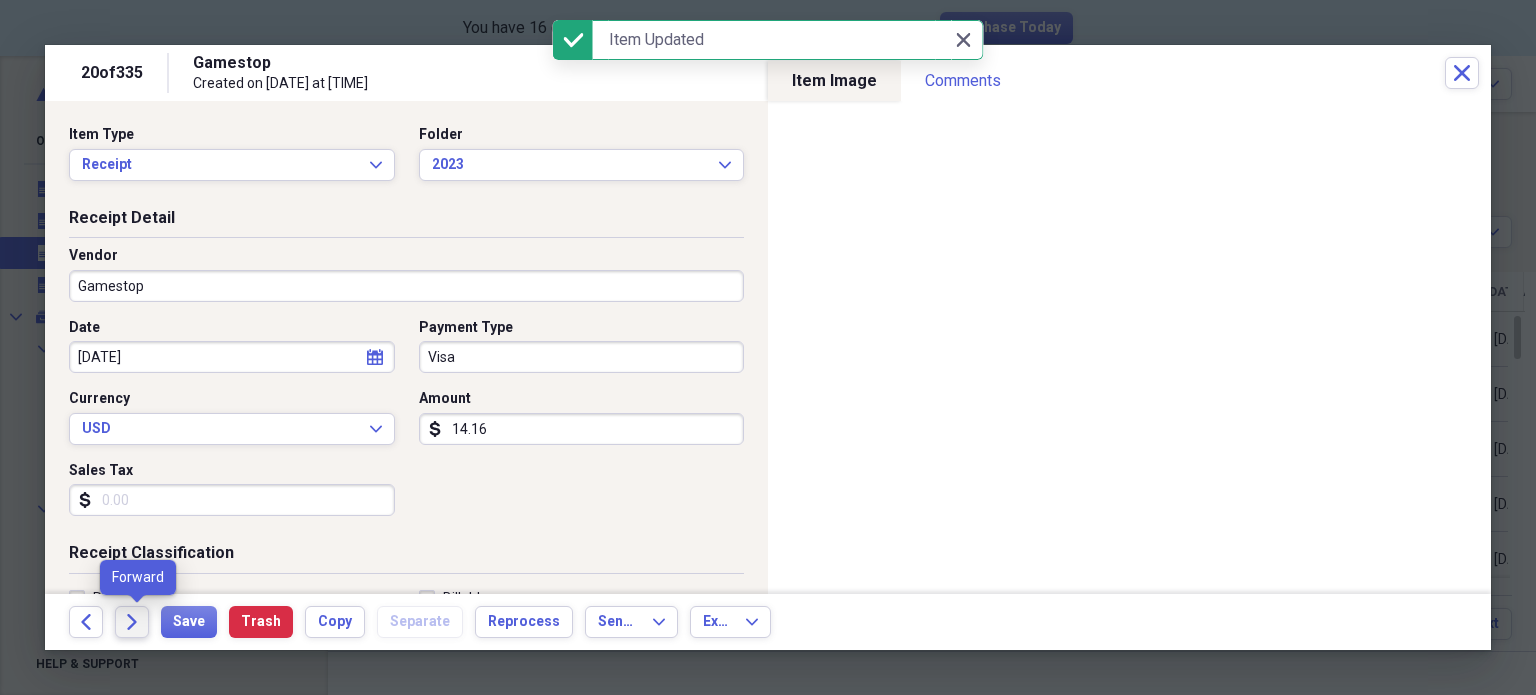 click 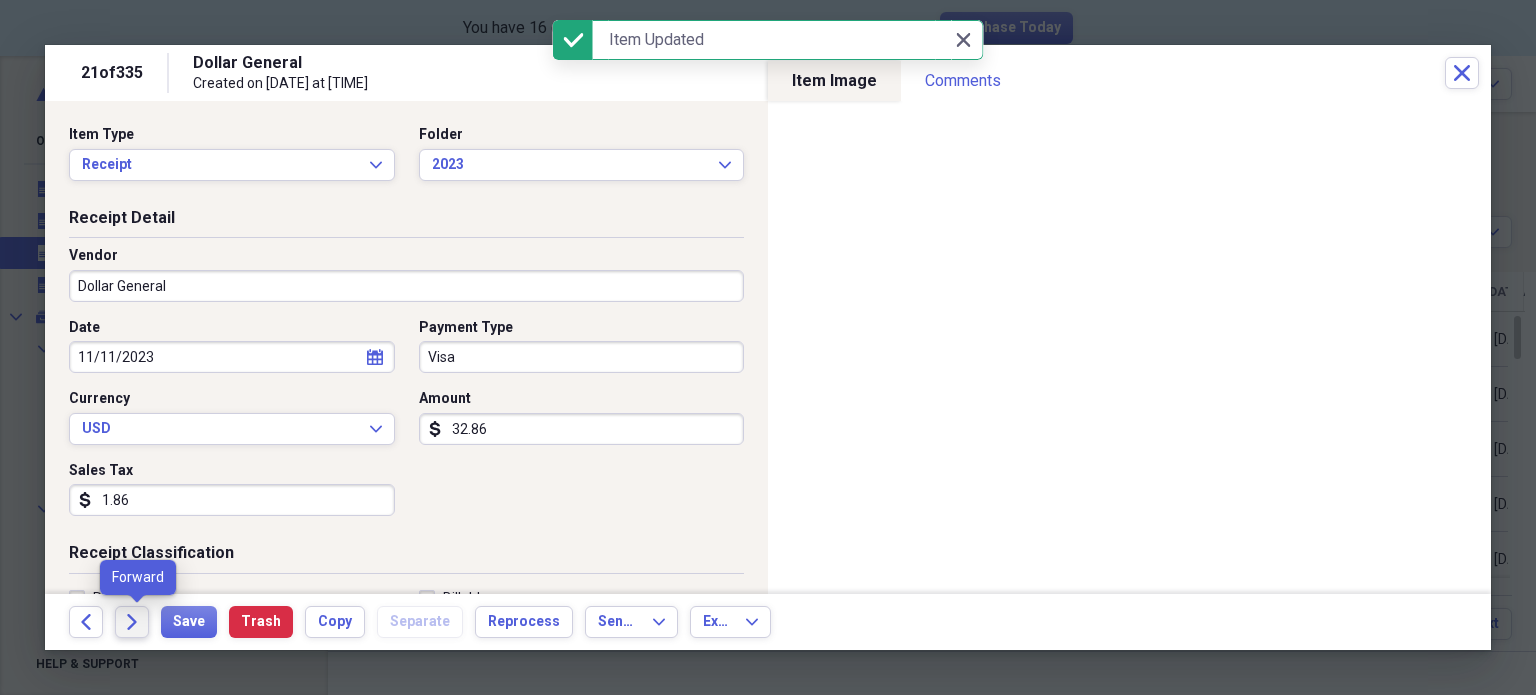 click 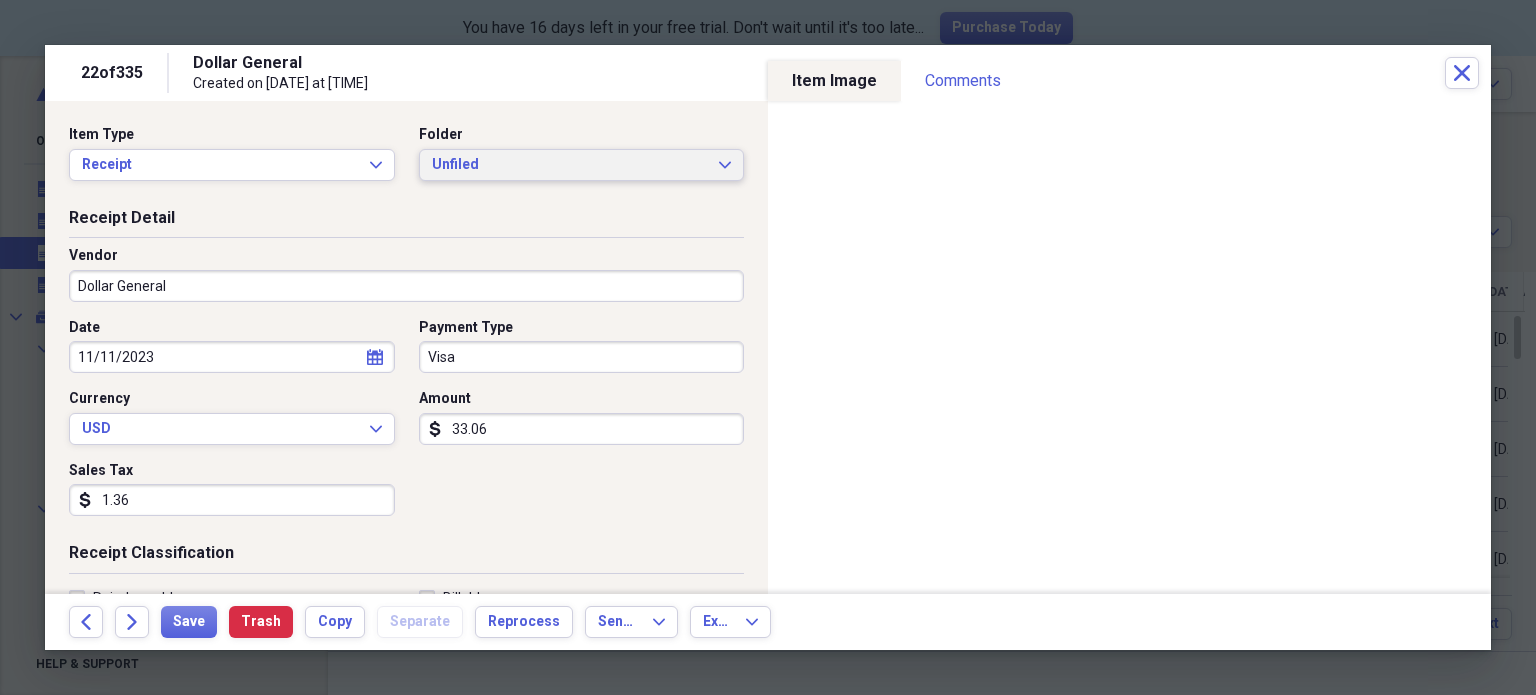 click on "Unfiled" at bounding box center [570, 165] 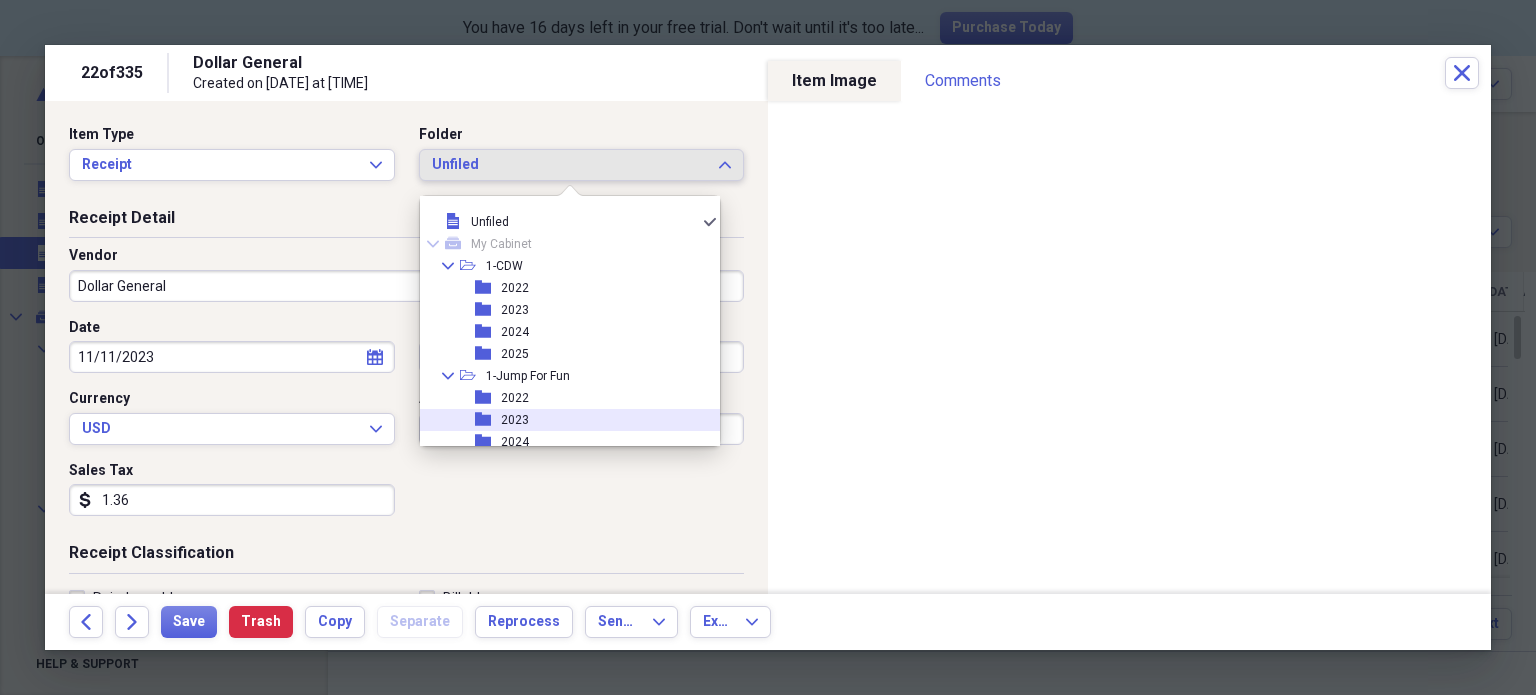 click on "folder 2023" at bounding box center (562, 420) 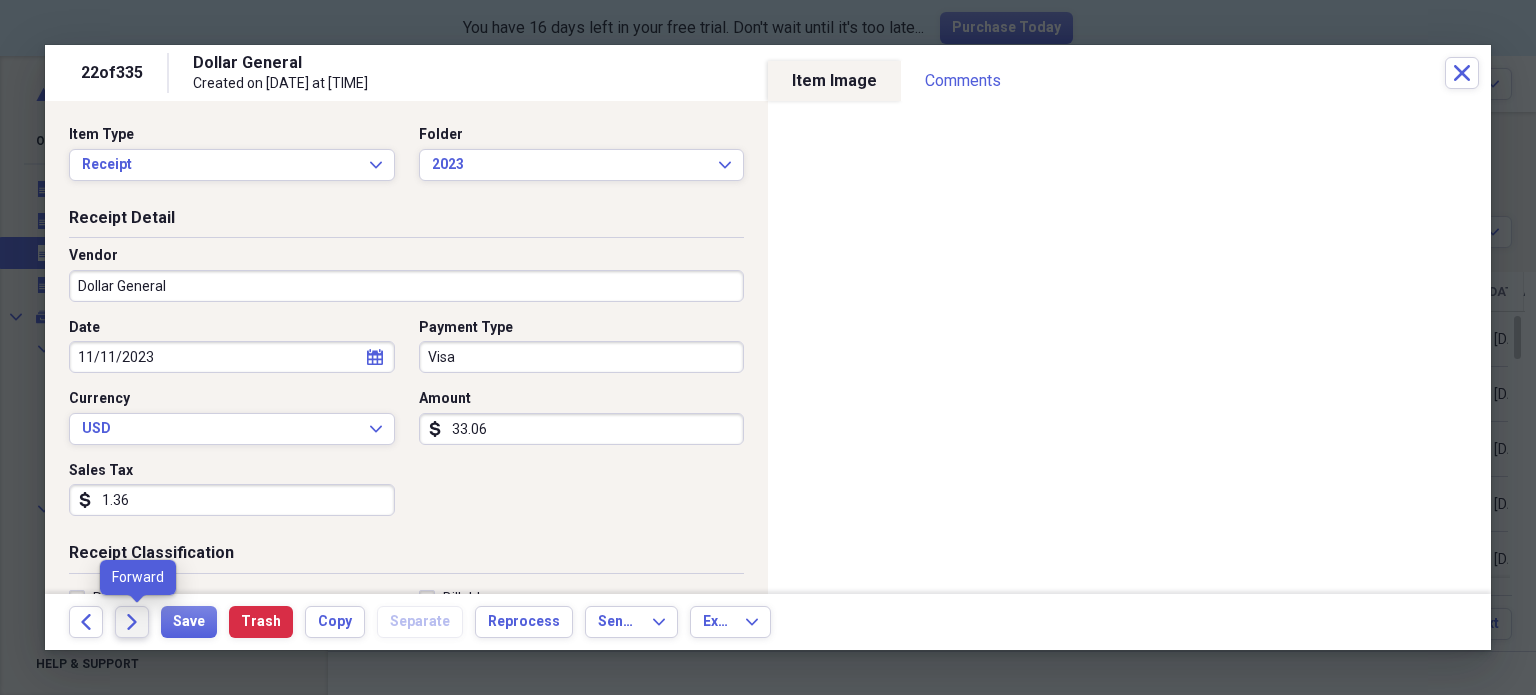 click on "Forward" 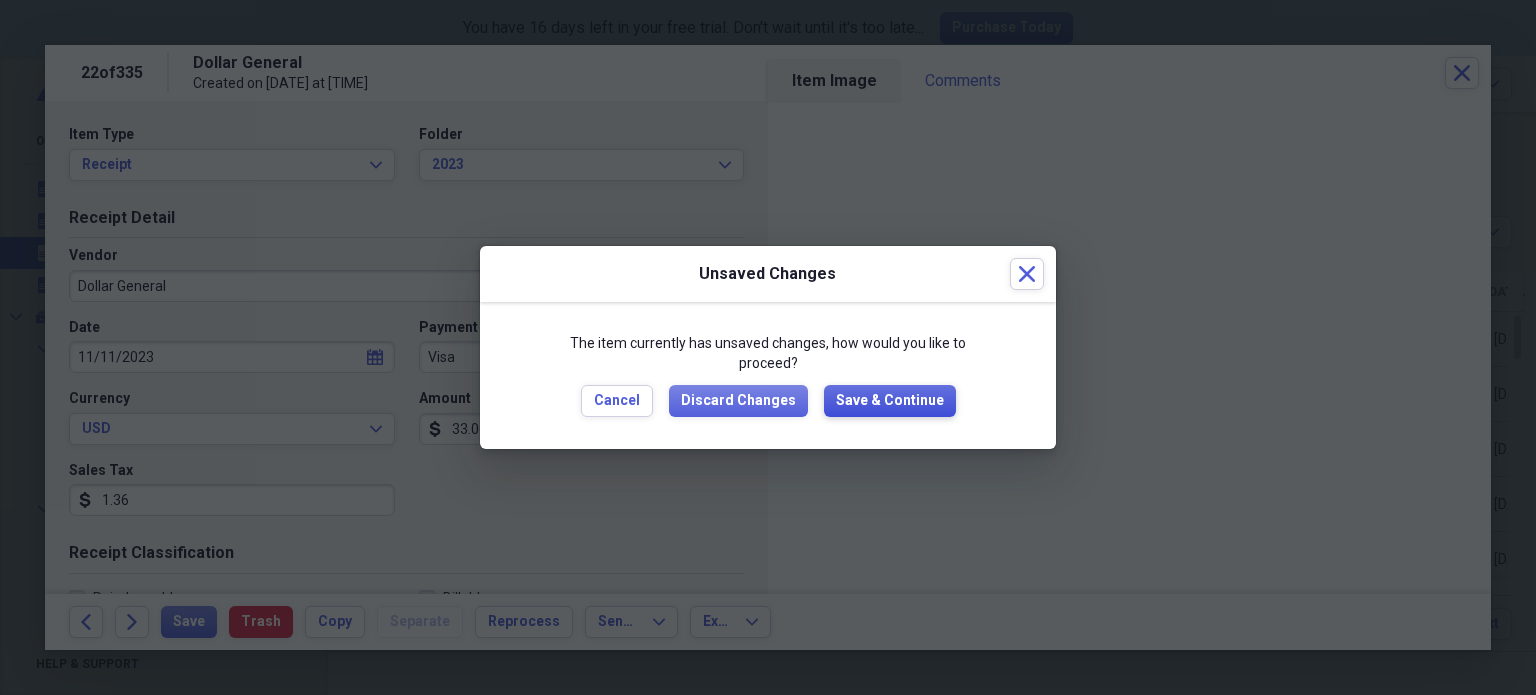 click on "Save & Continue" at bounding box center (890, 401) 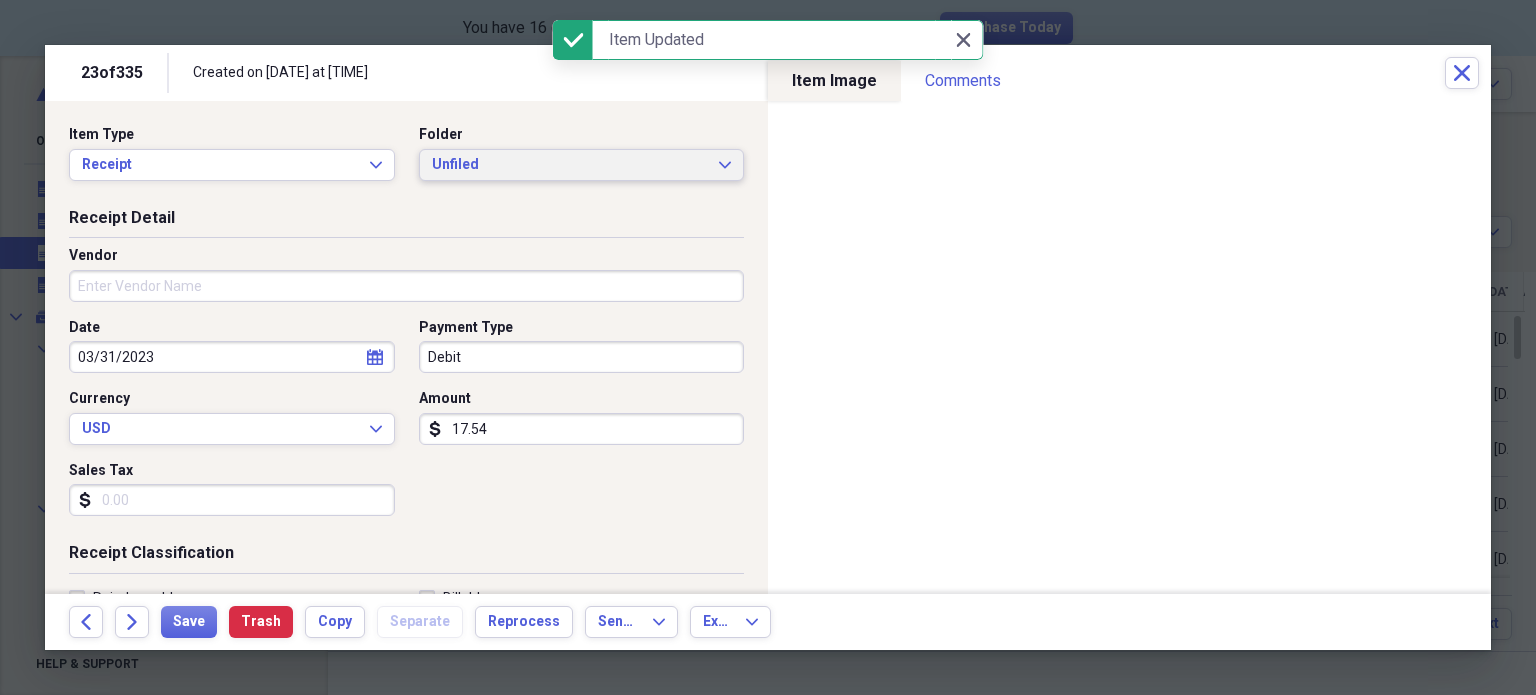 click on "Unfiled Expand" at bounding box center [582, 165] 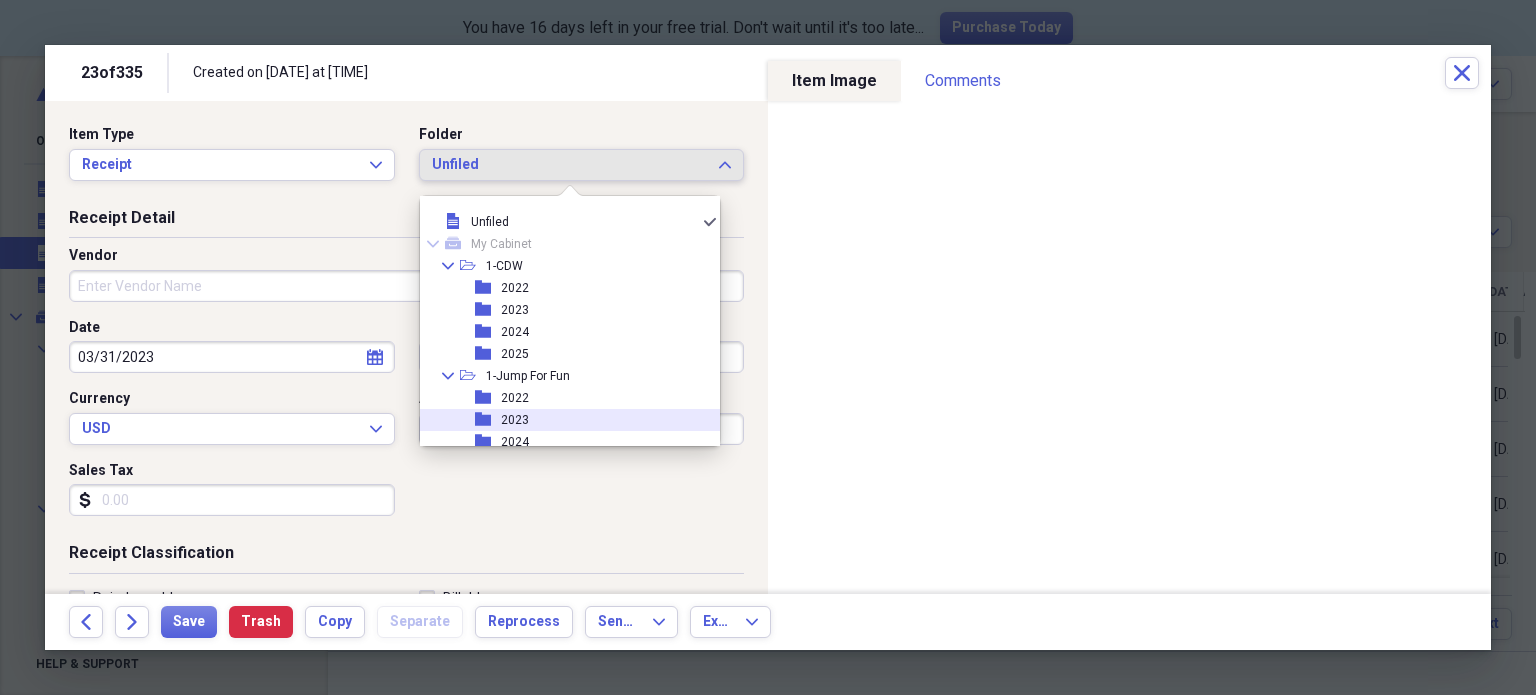 click on "2023" at bounding box center [515, 420] 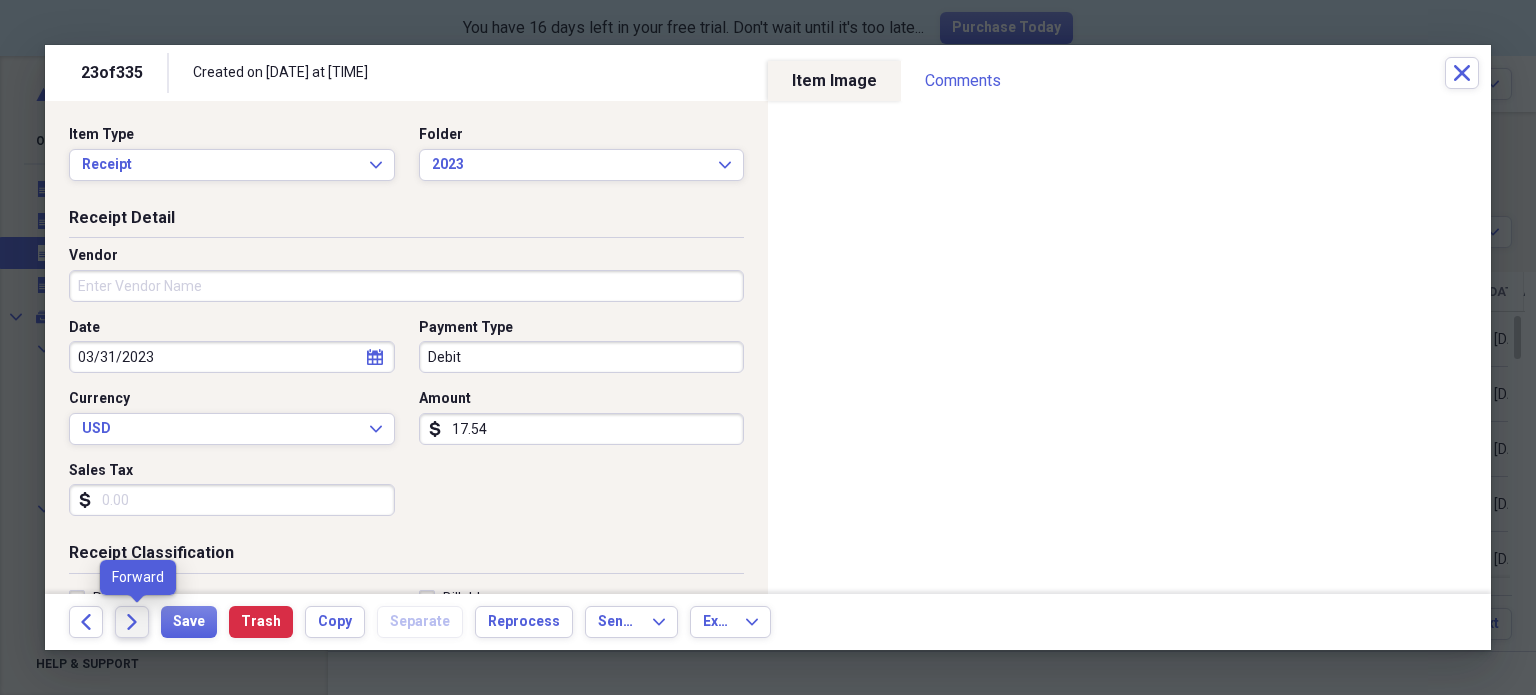 click 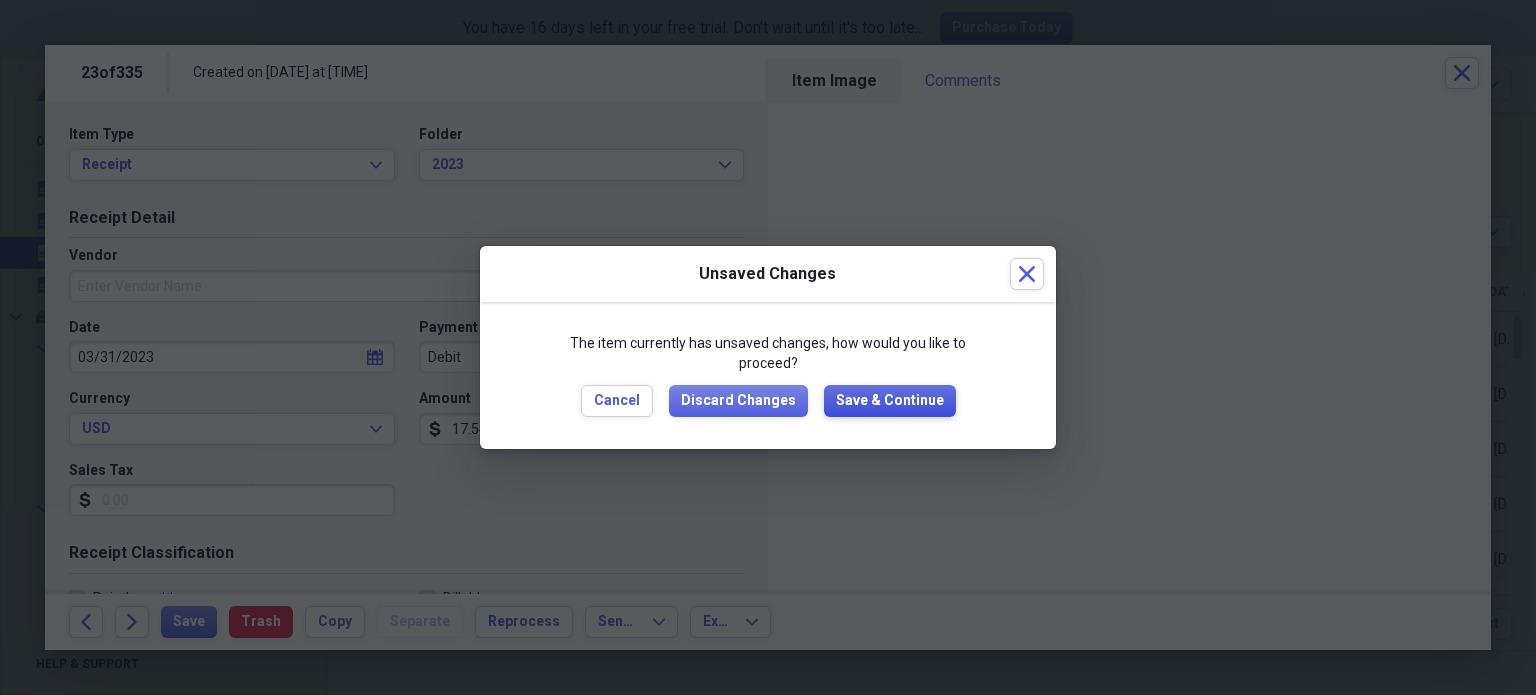 click on "Save & Continue" at bounding box center (890, 401) 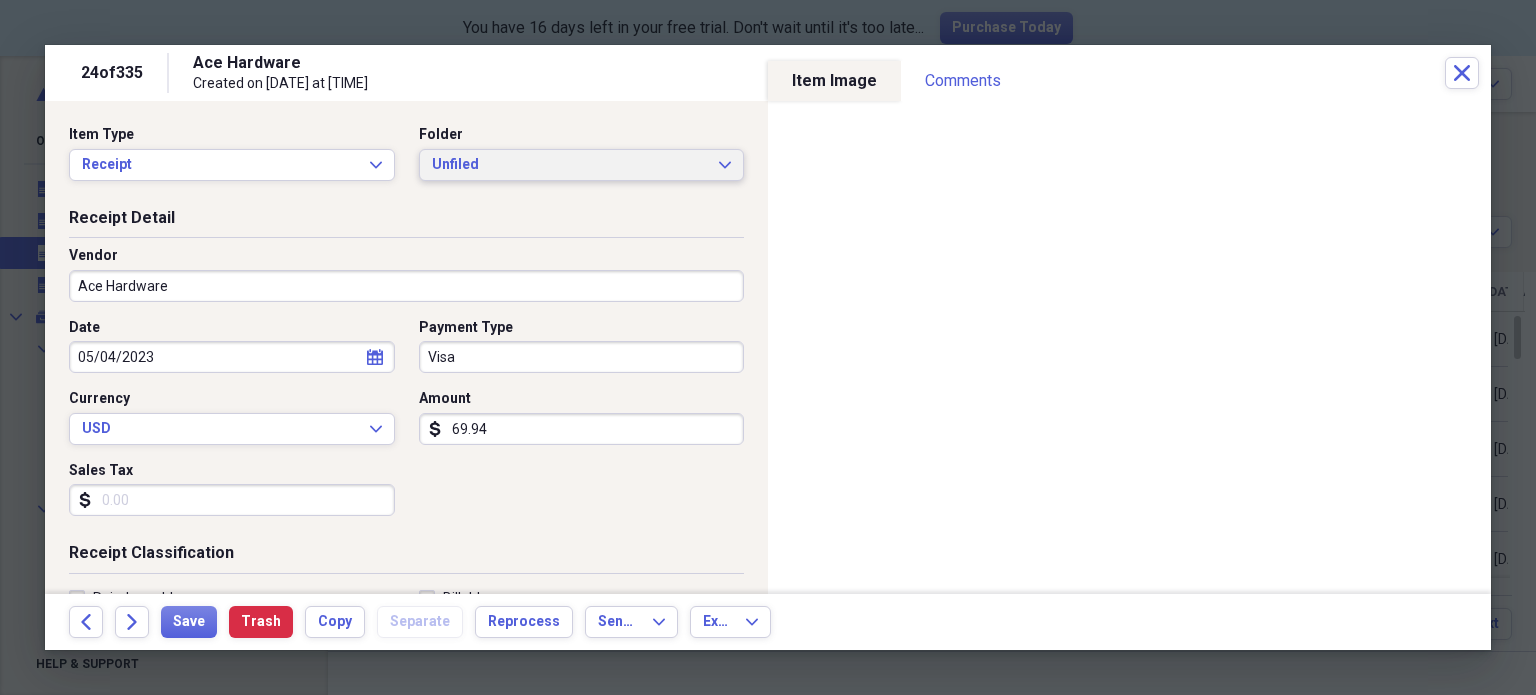 click on "Unfiled" at bounding box center [570, 165] 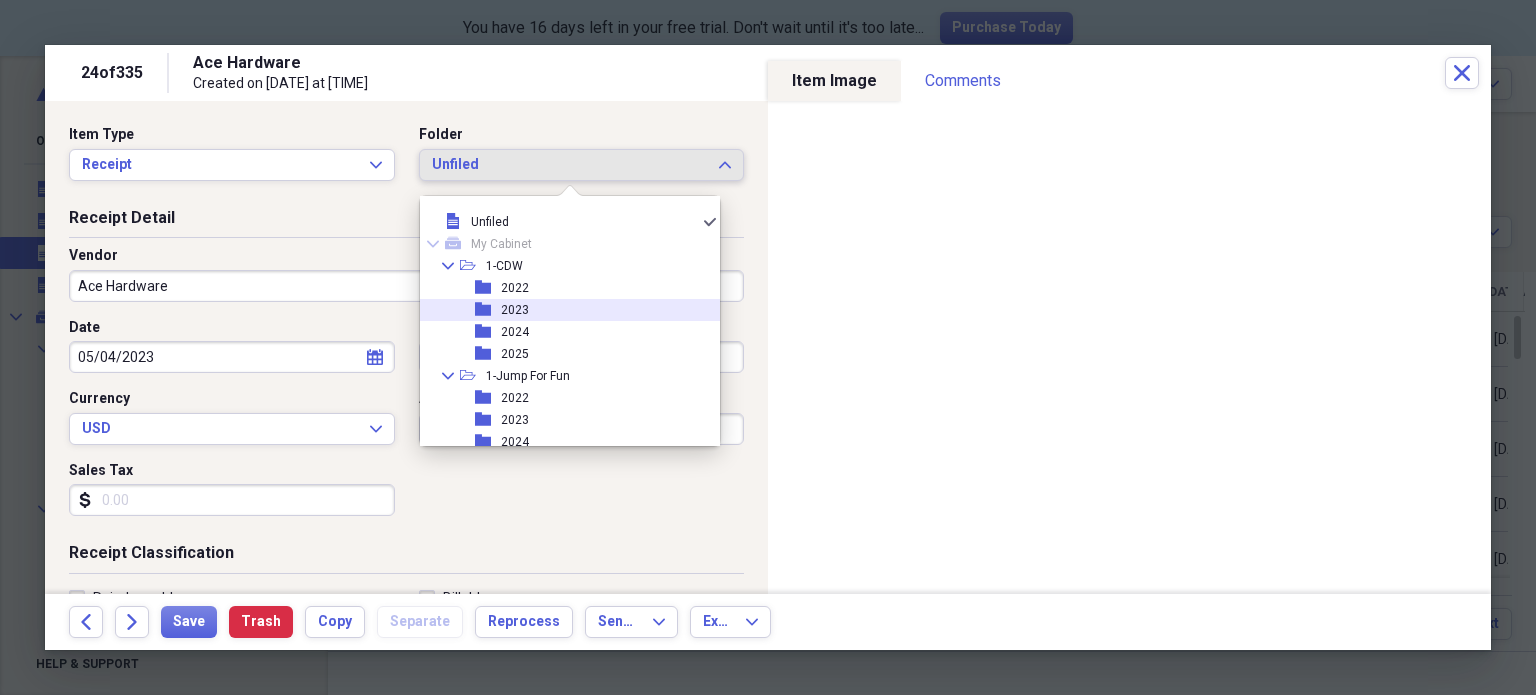 click on "folder 2023" at bounding box center (562, 310) 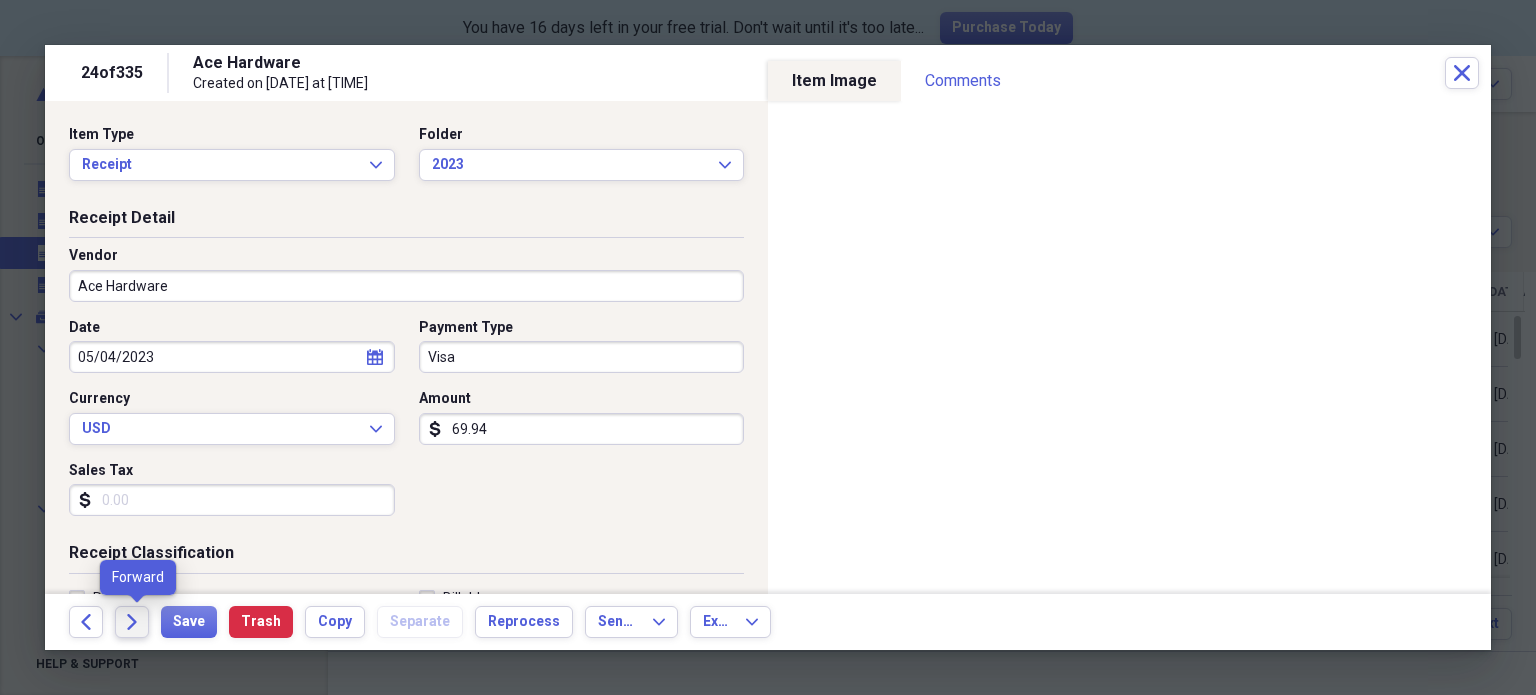 click on "Forward" 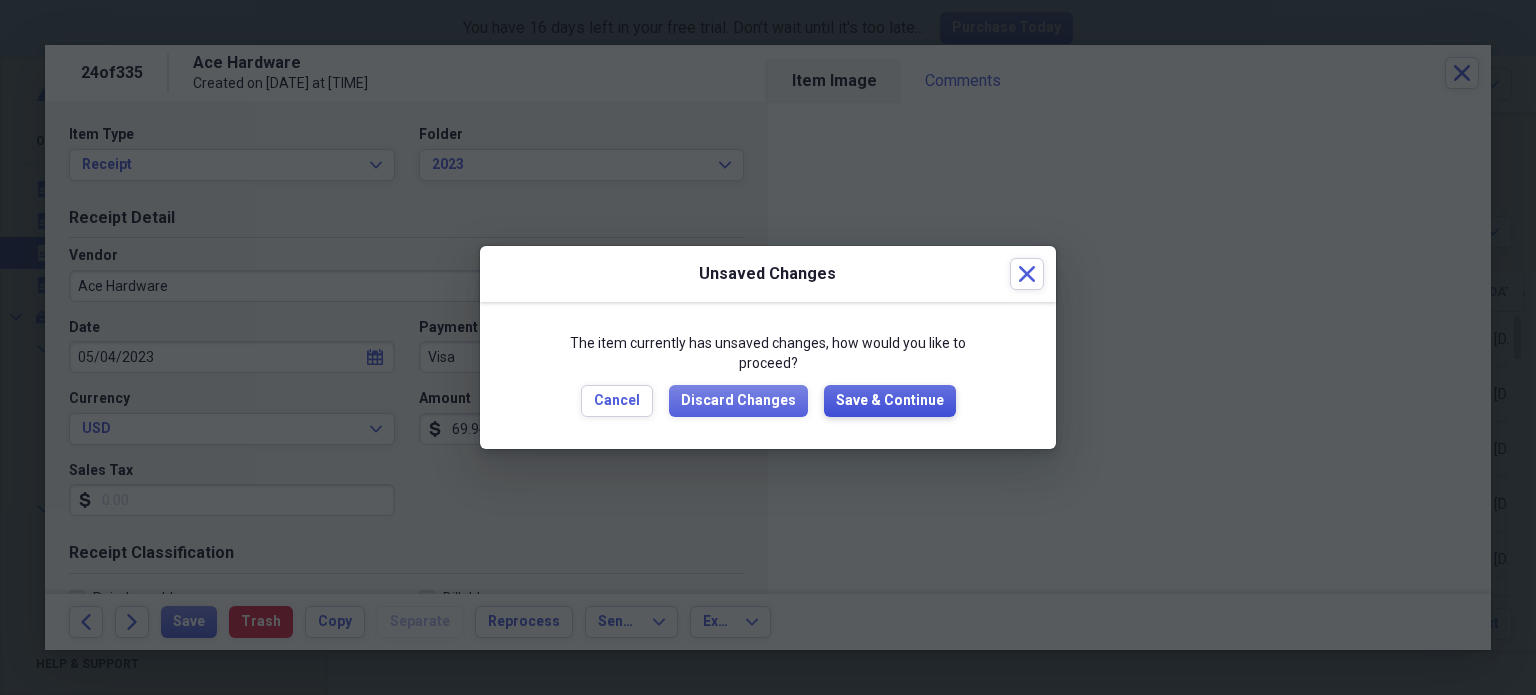 click on "Save & Continue" at bounding box center (890, 401) 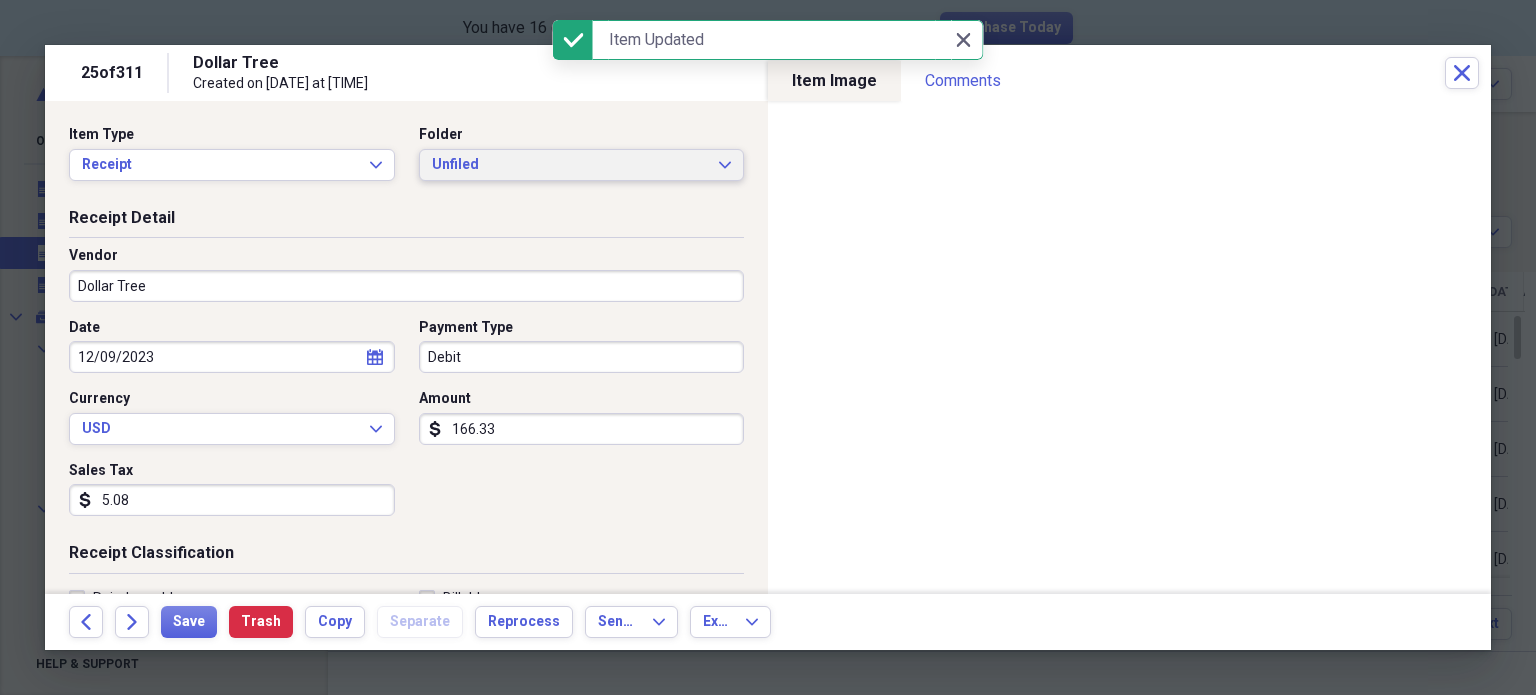 click on "Unfiled" at bounding box center (570, 165) 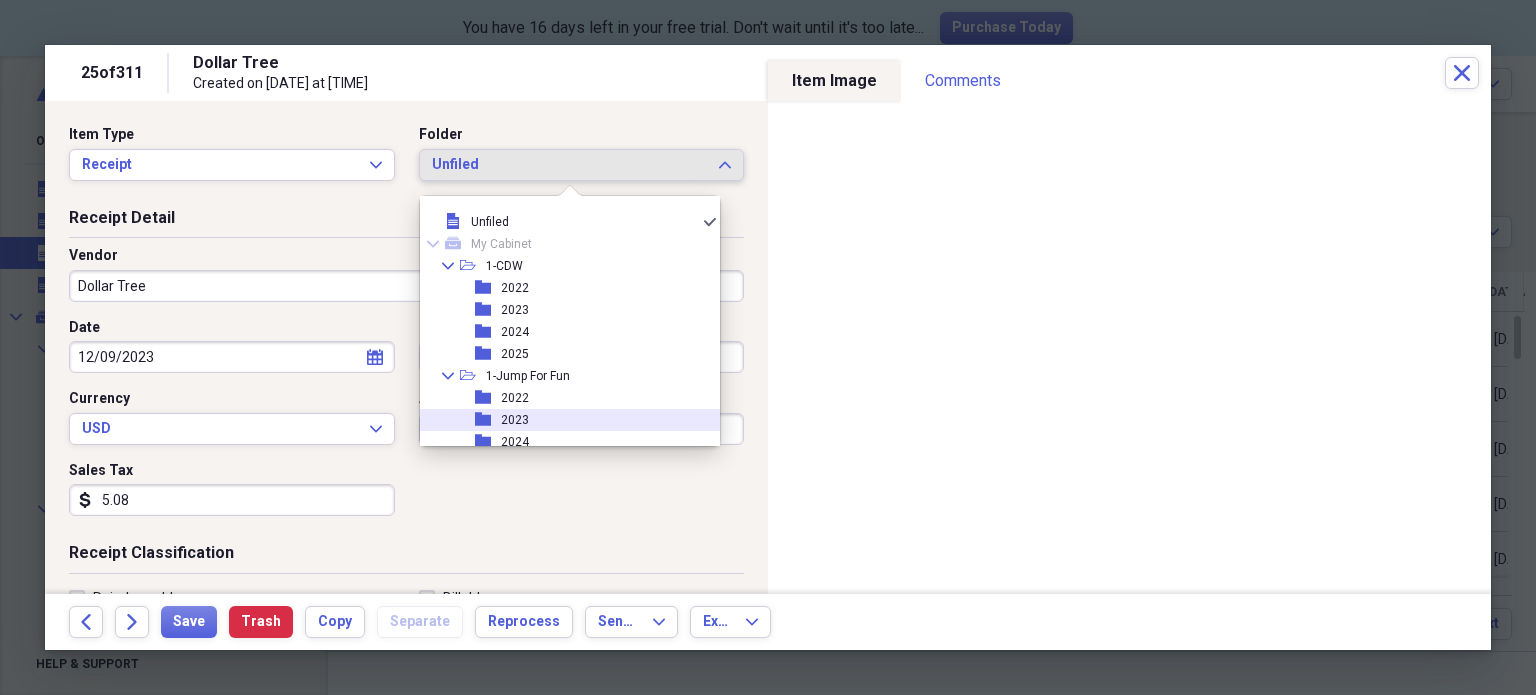 click on "folder 2023" at bounding box center [562, 420] 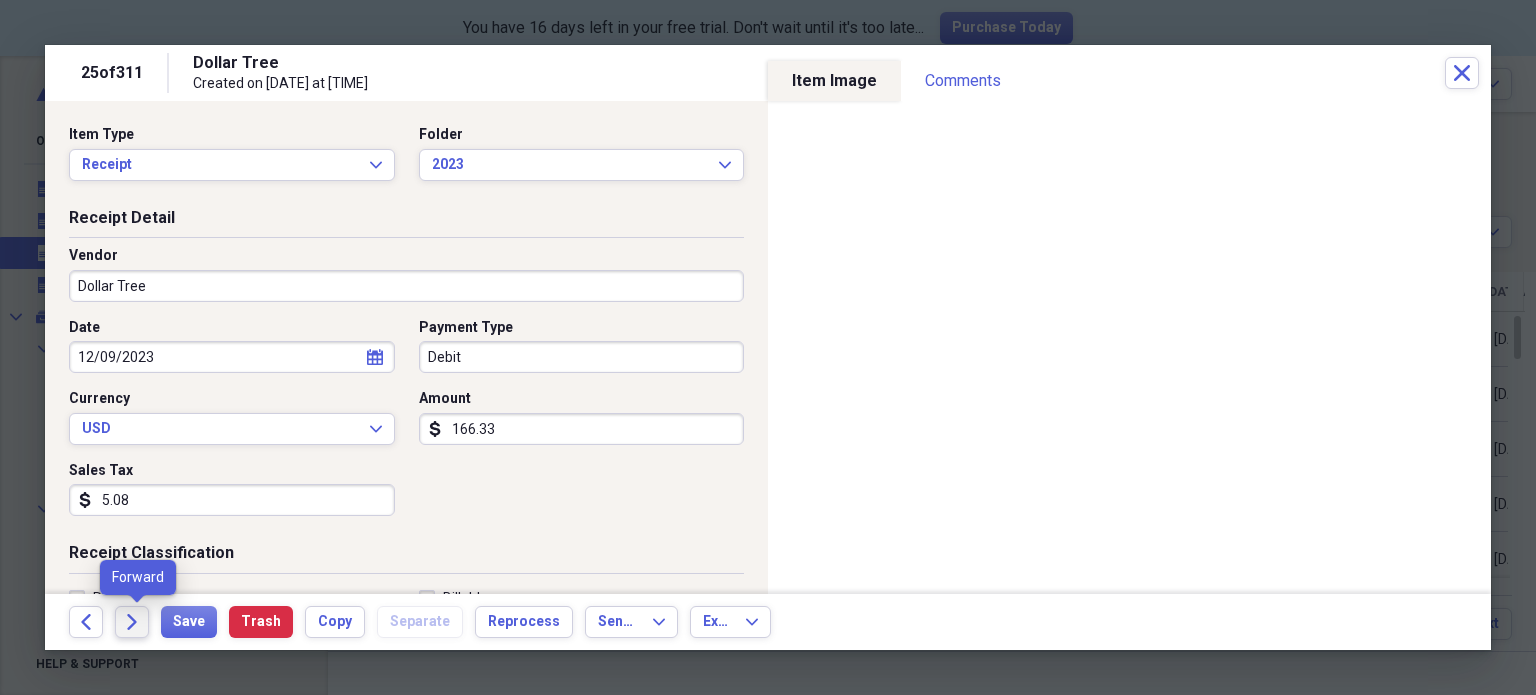 click on "Forward" at bounding box center [132, 622] 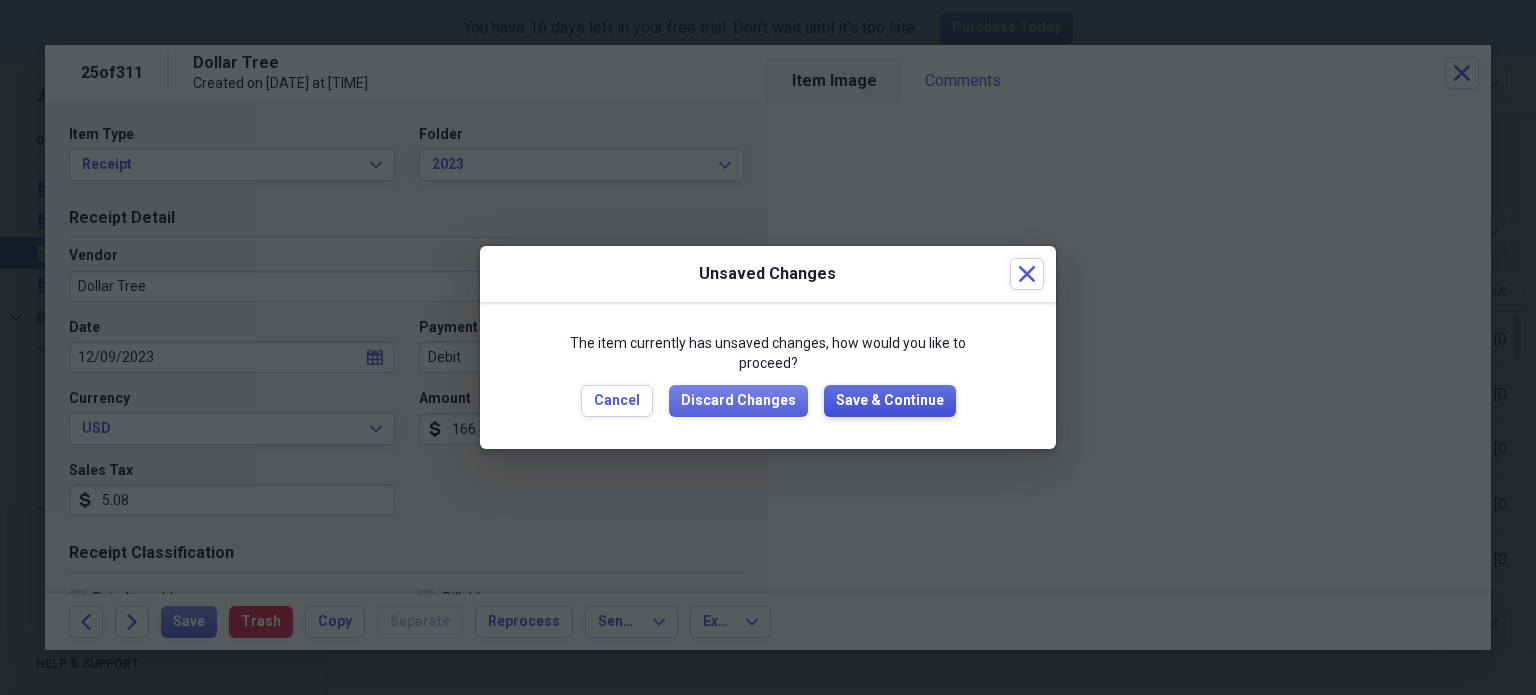 click on "Save & Continue" at bounding box center [890, 401] 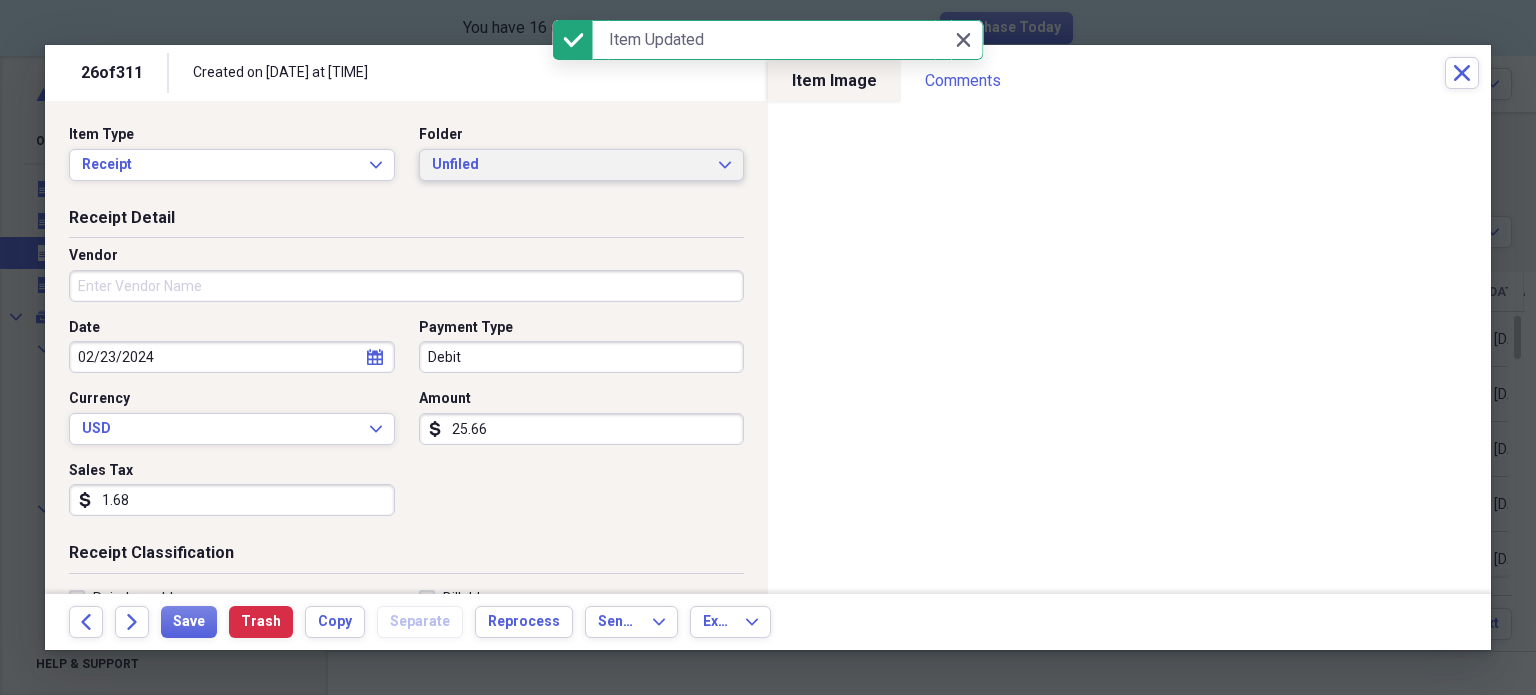 click on "Unfiled" at bounding box center [570, 165] 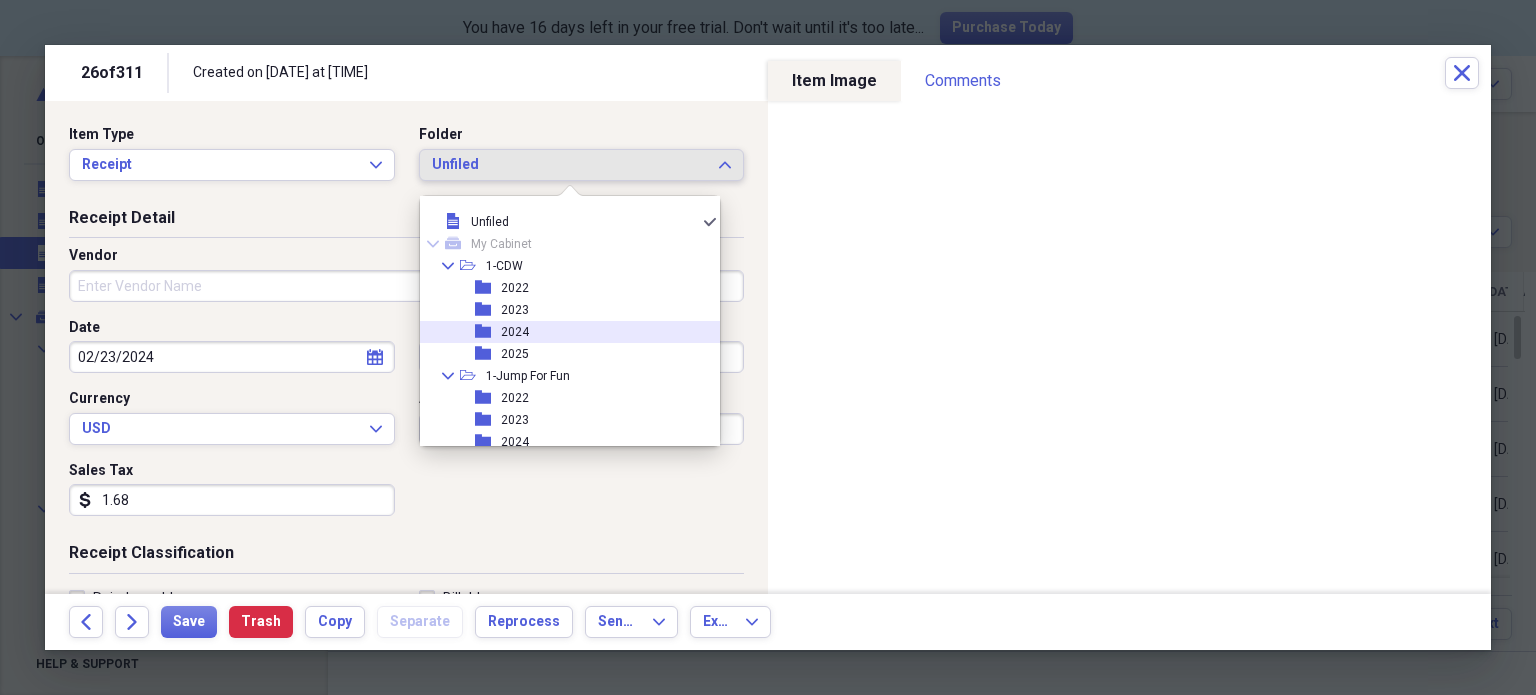 click on "2024" at bounding box center (515, 332) 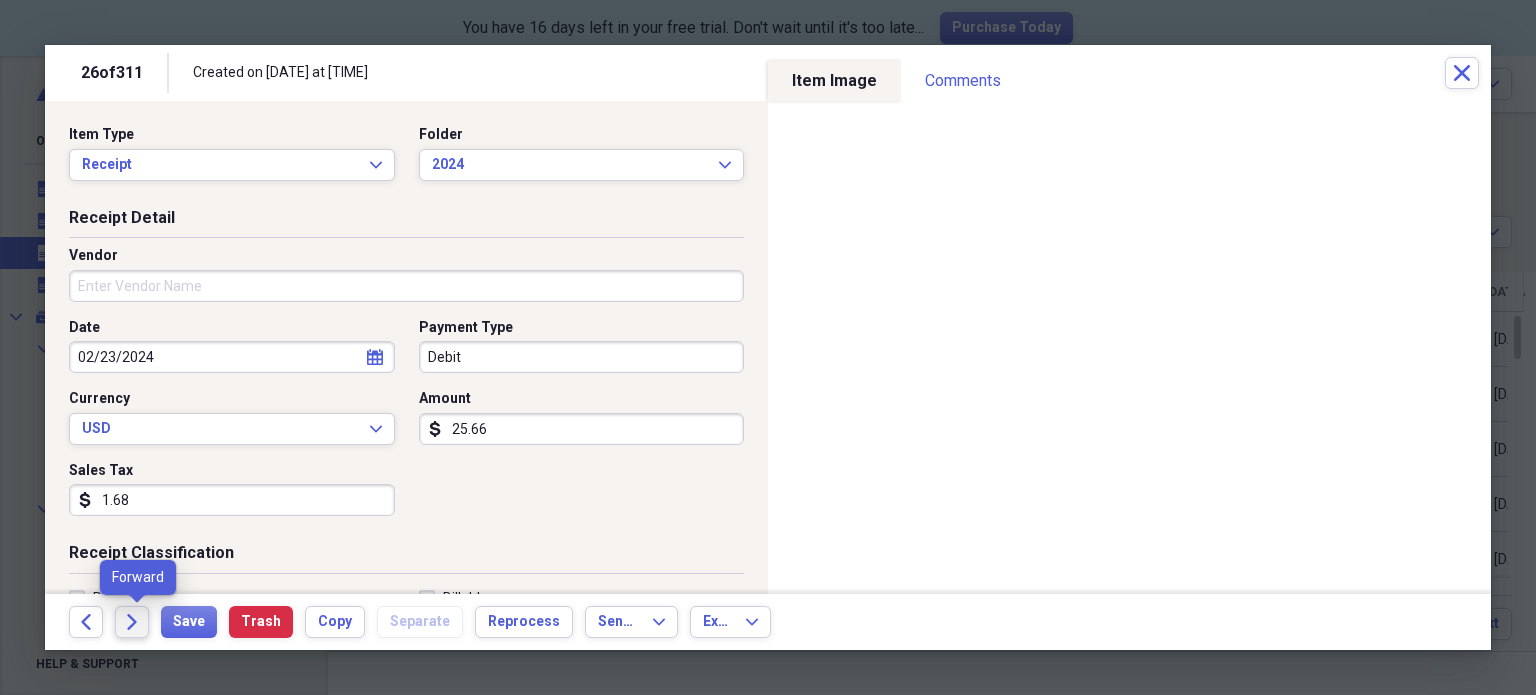 click 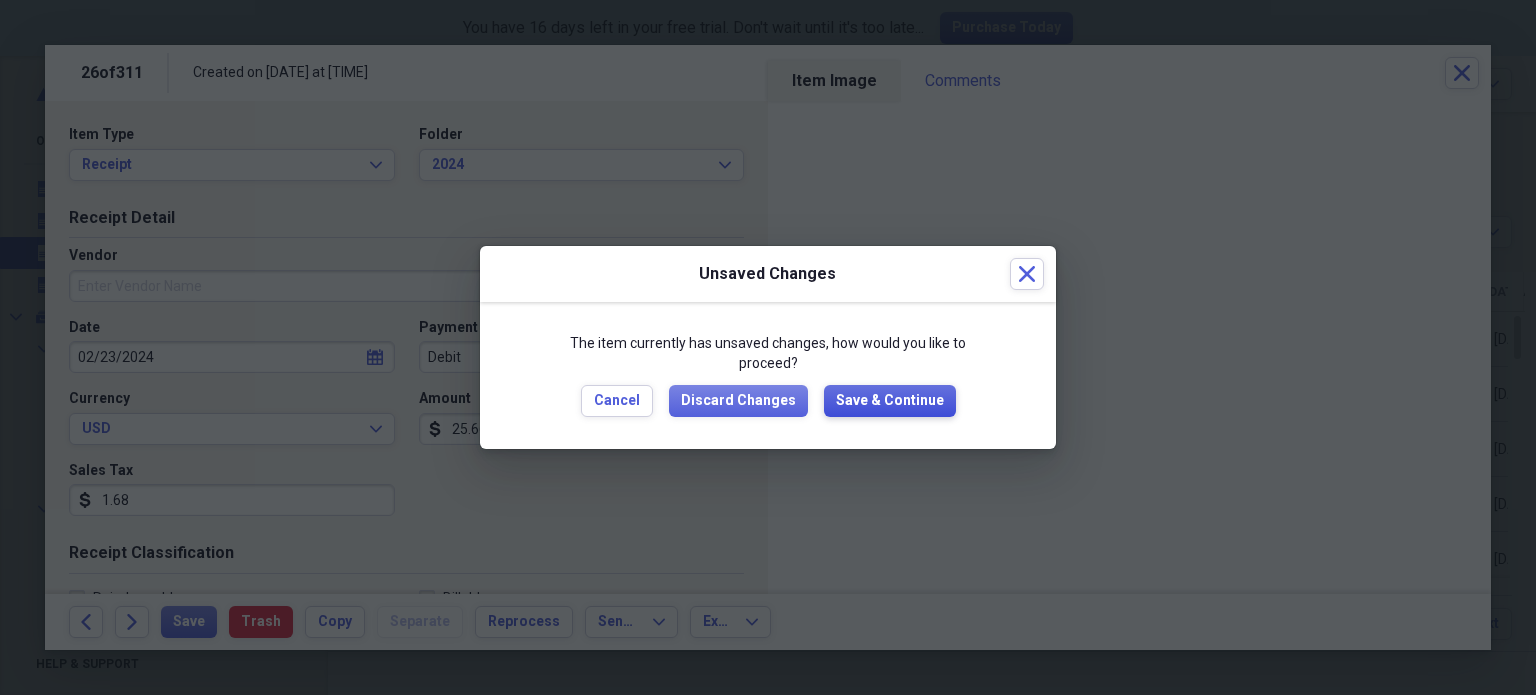 click on "Save & Continue" at bounding box center (890, 401) 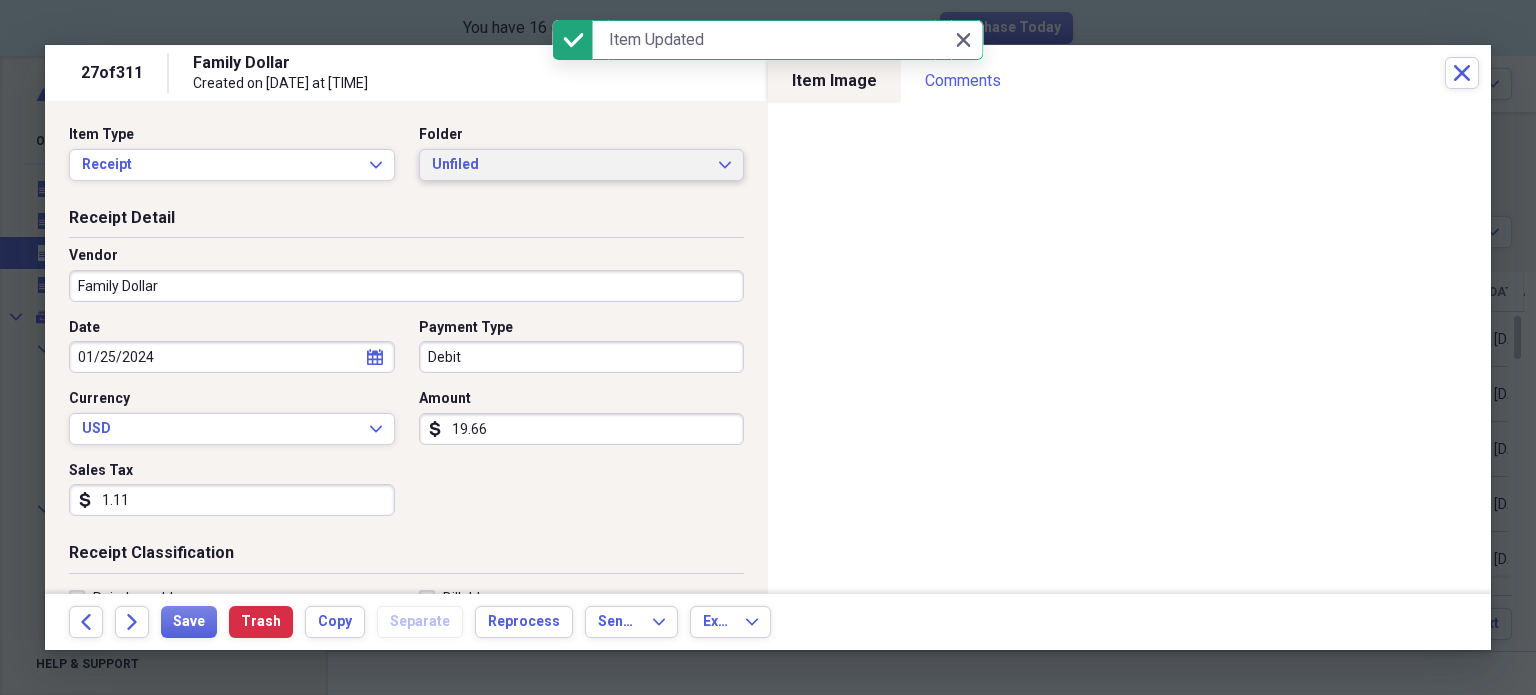 click on "Unfiled" at bounding box center (570, 165) 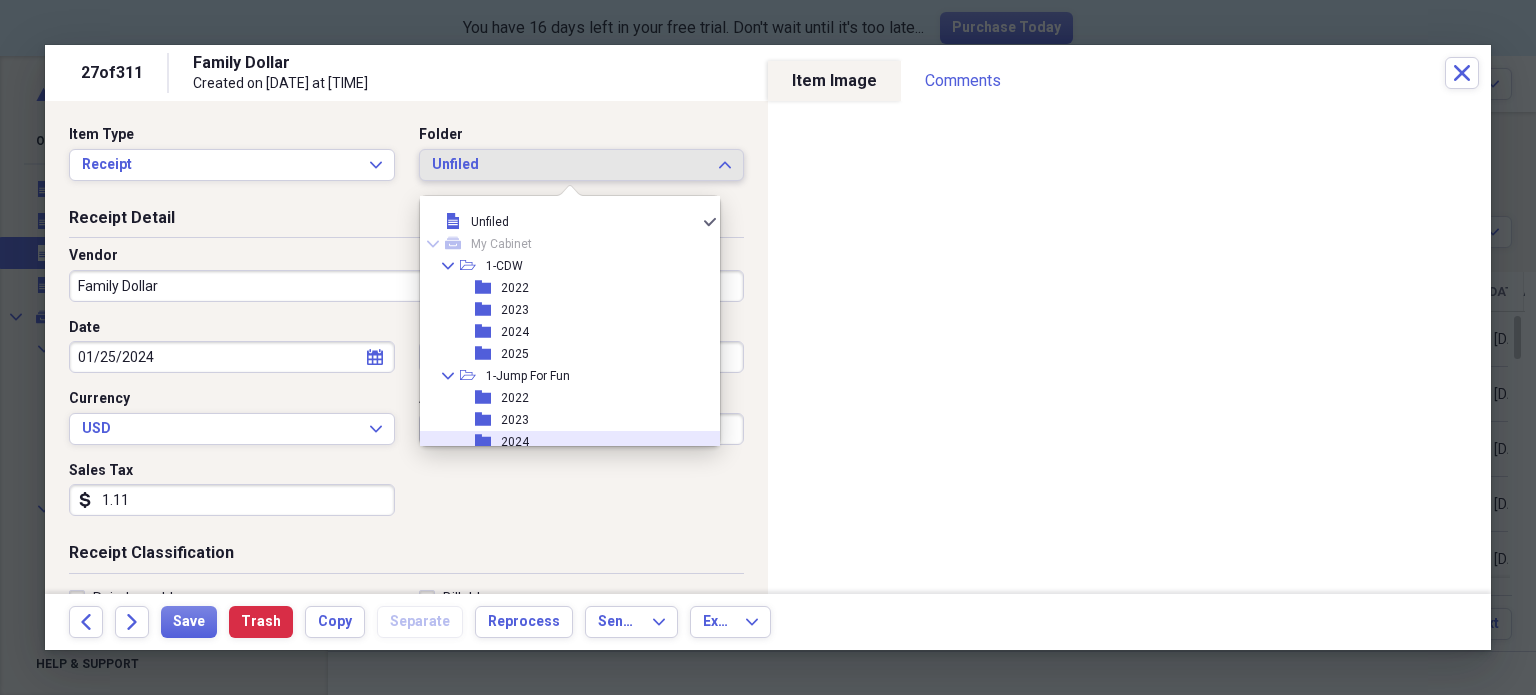 click on "2024" at bounding box center (515, 442) 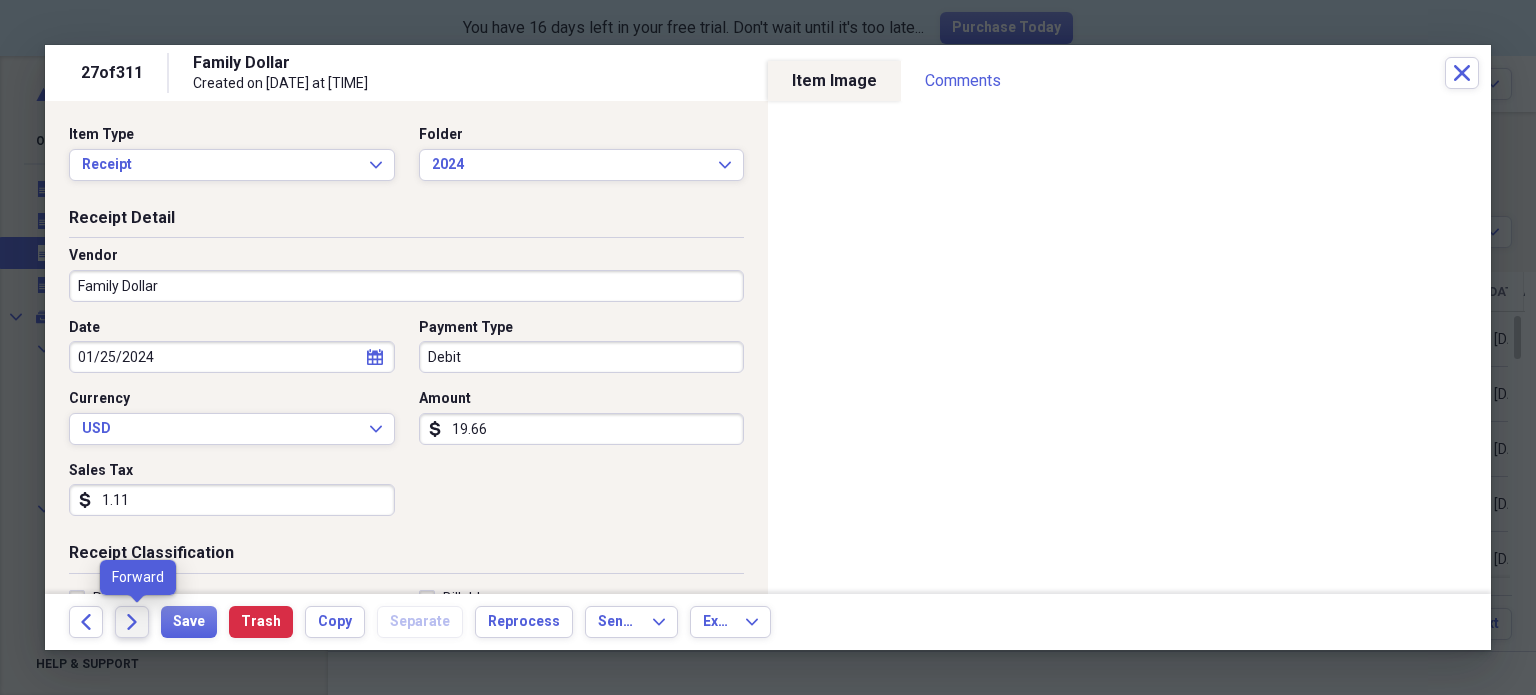 click on "Forward" 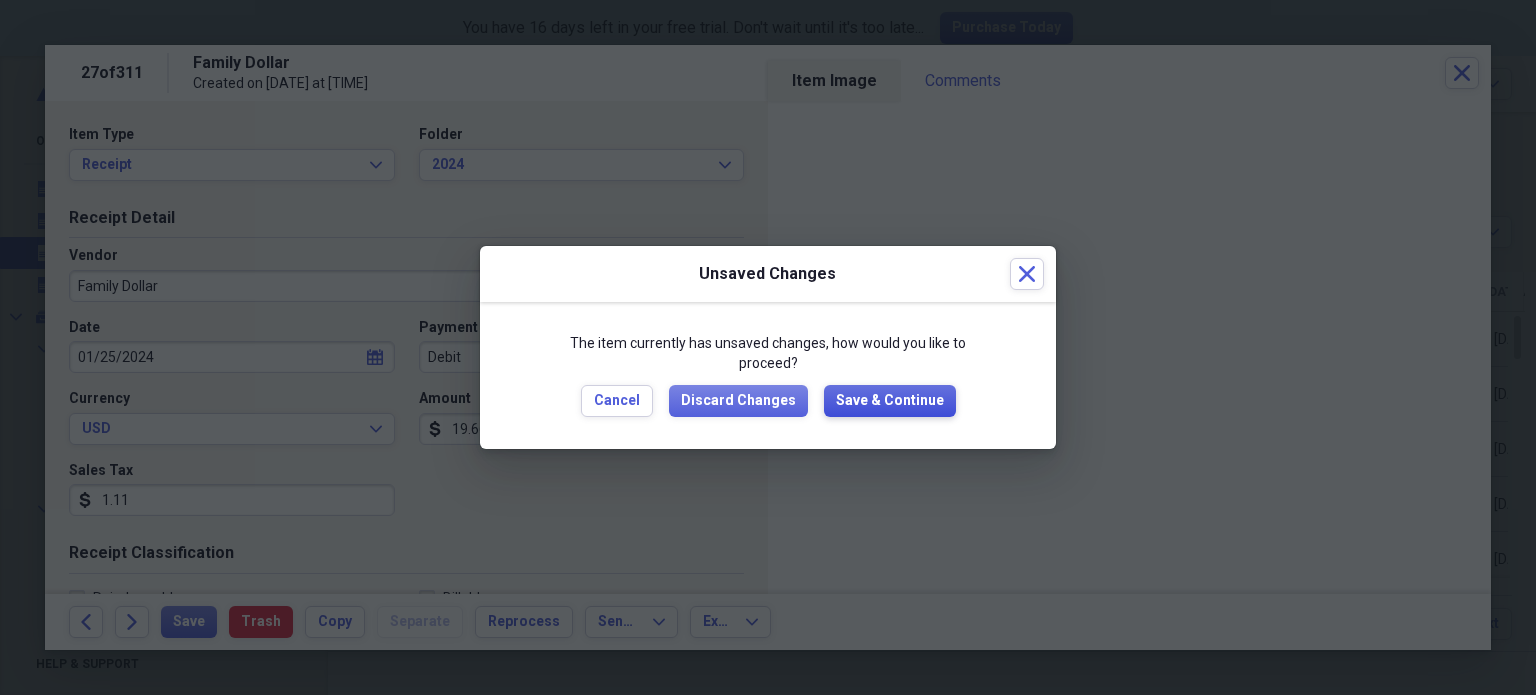 click on "Save & Continue" at bounding box center (890, 401) 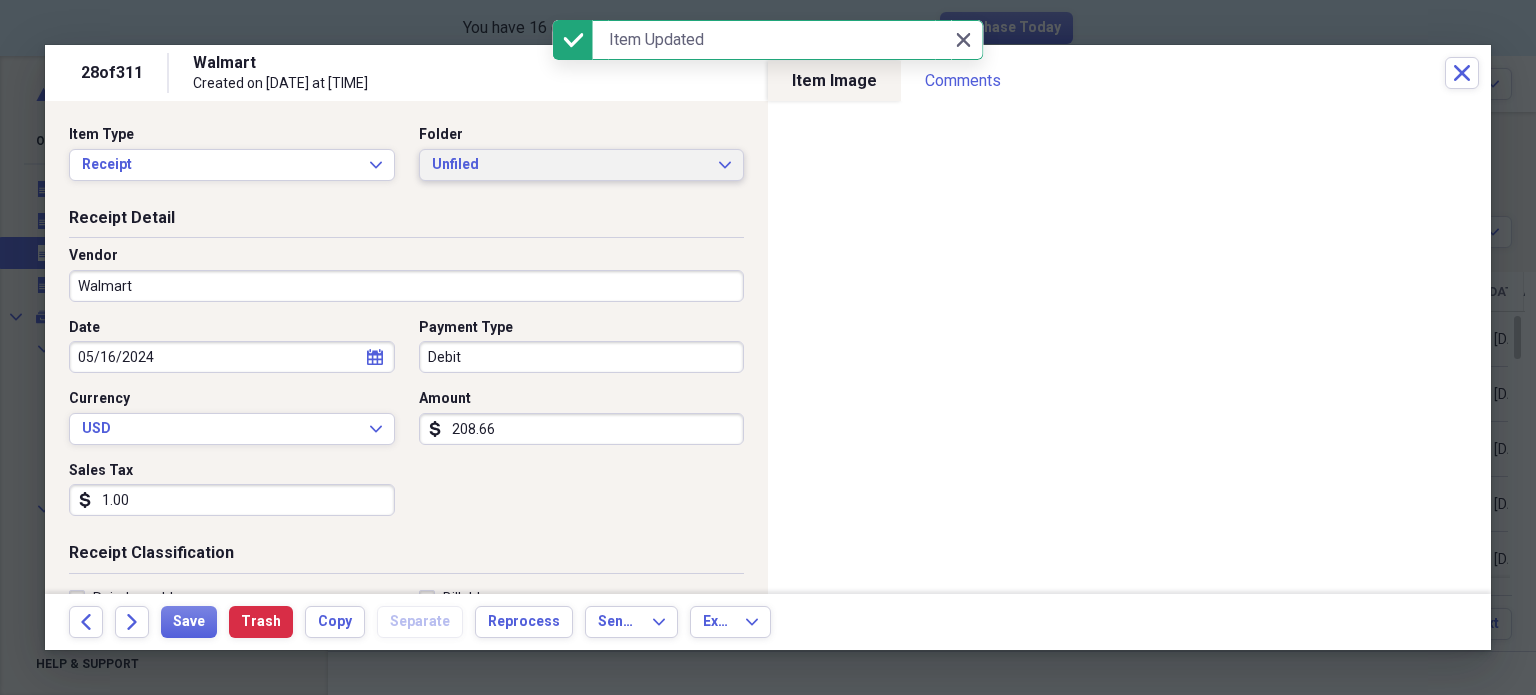 click on "Unfiled" at bounding box center [570, 165] 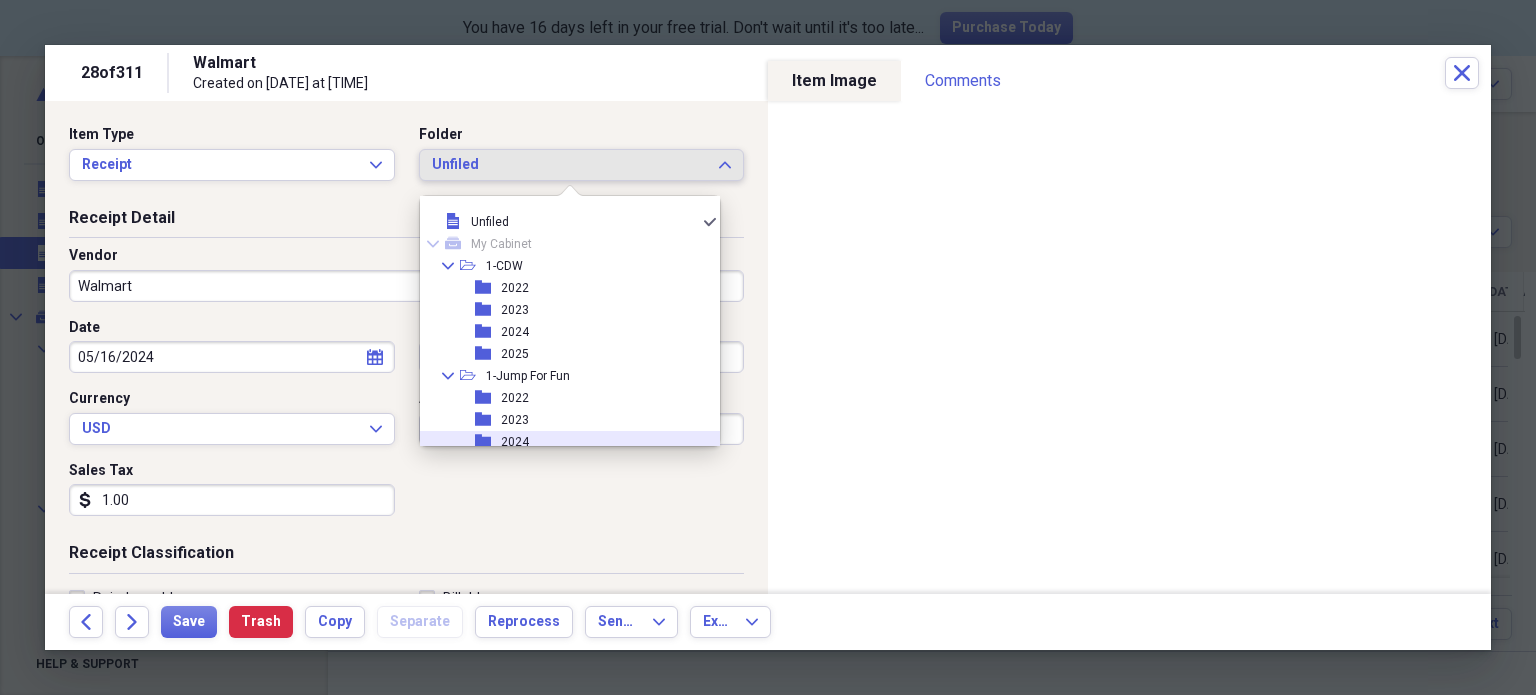 click on "folder 2024" at bounding box center [562, 442] 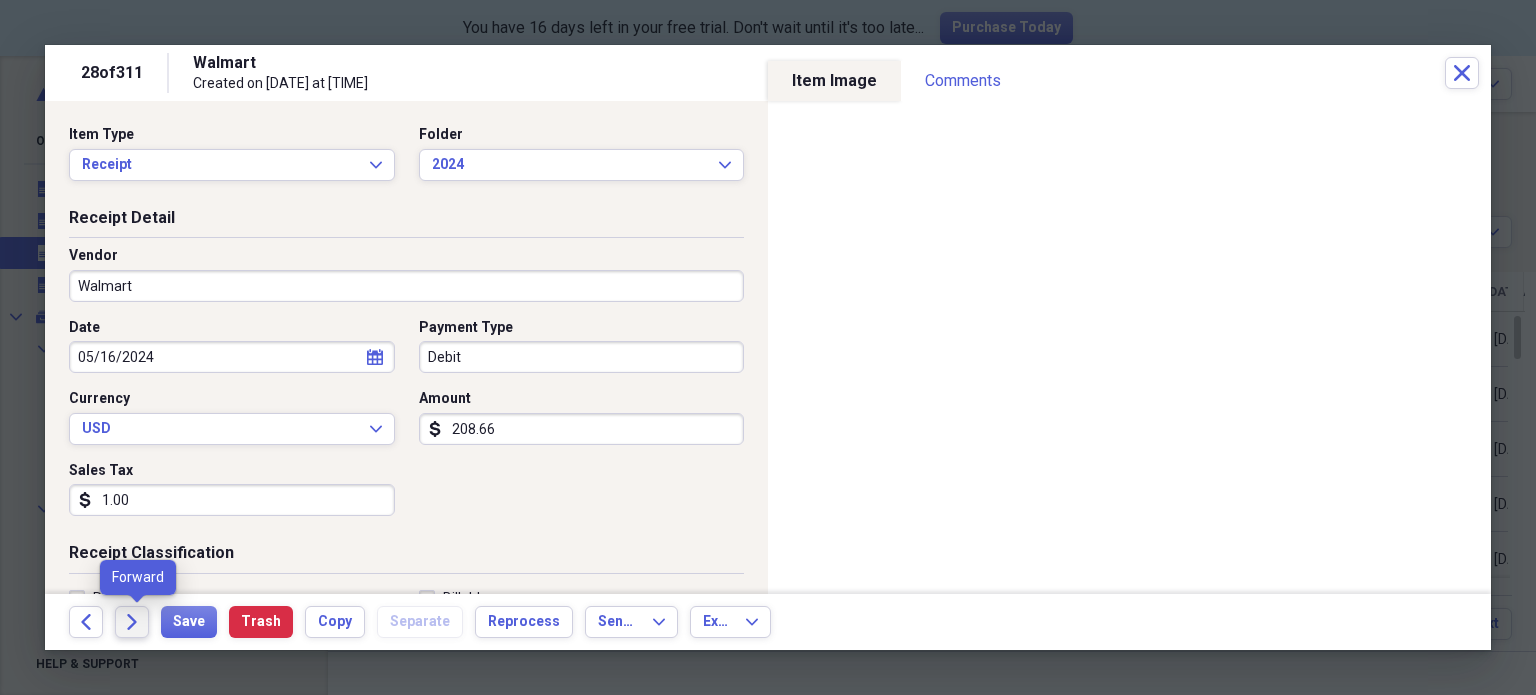 click on "Forward" 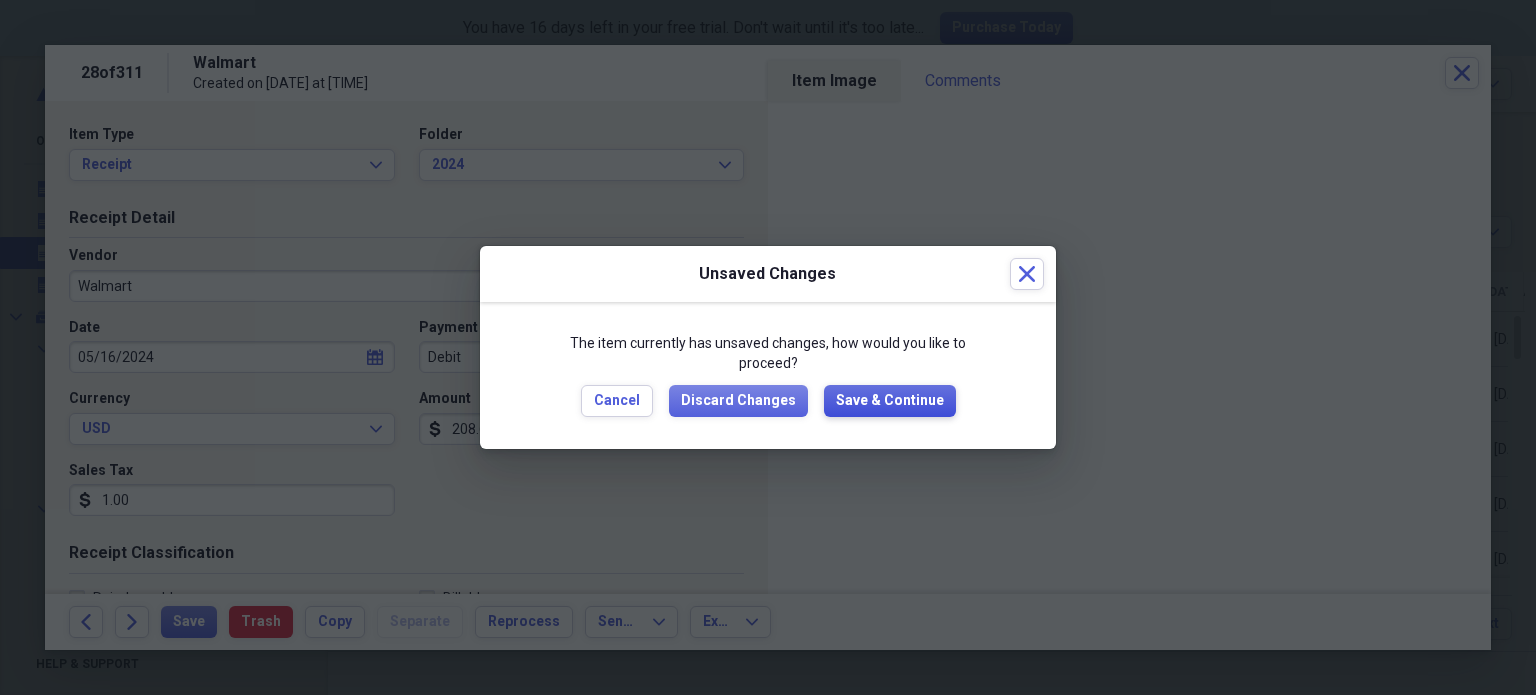 click on "Save & Continue" at bounding box center [890, 401] 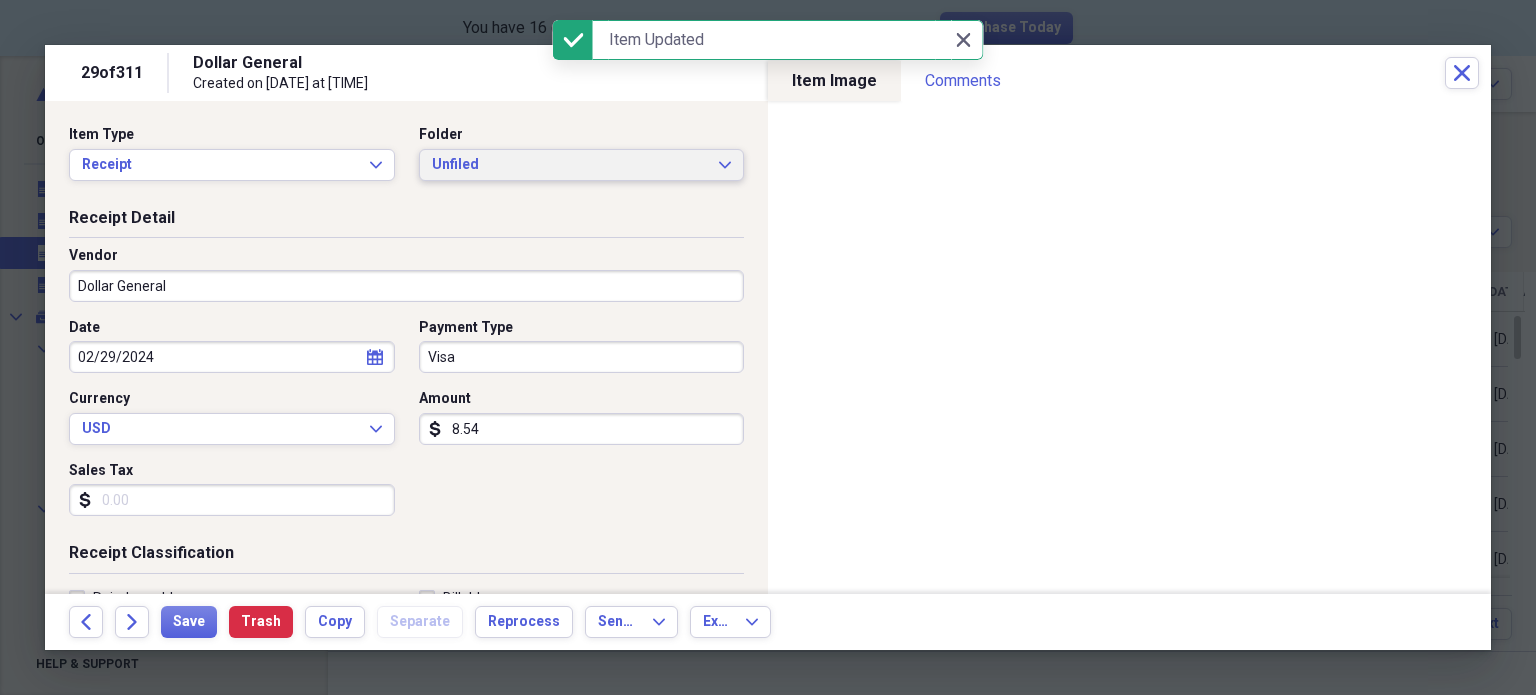 click on "Unfiled" at bounding box center [570, 165] 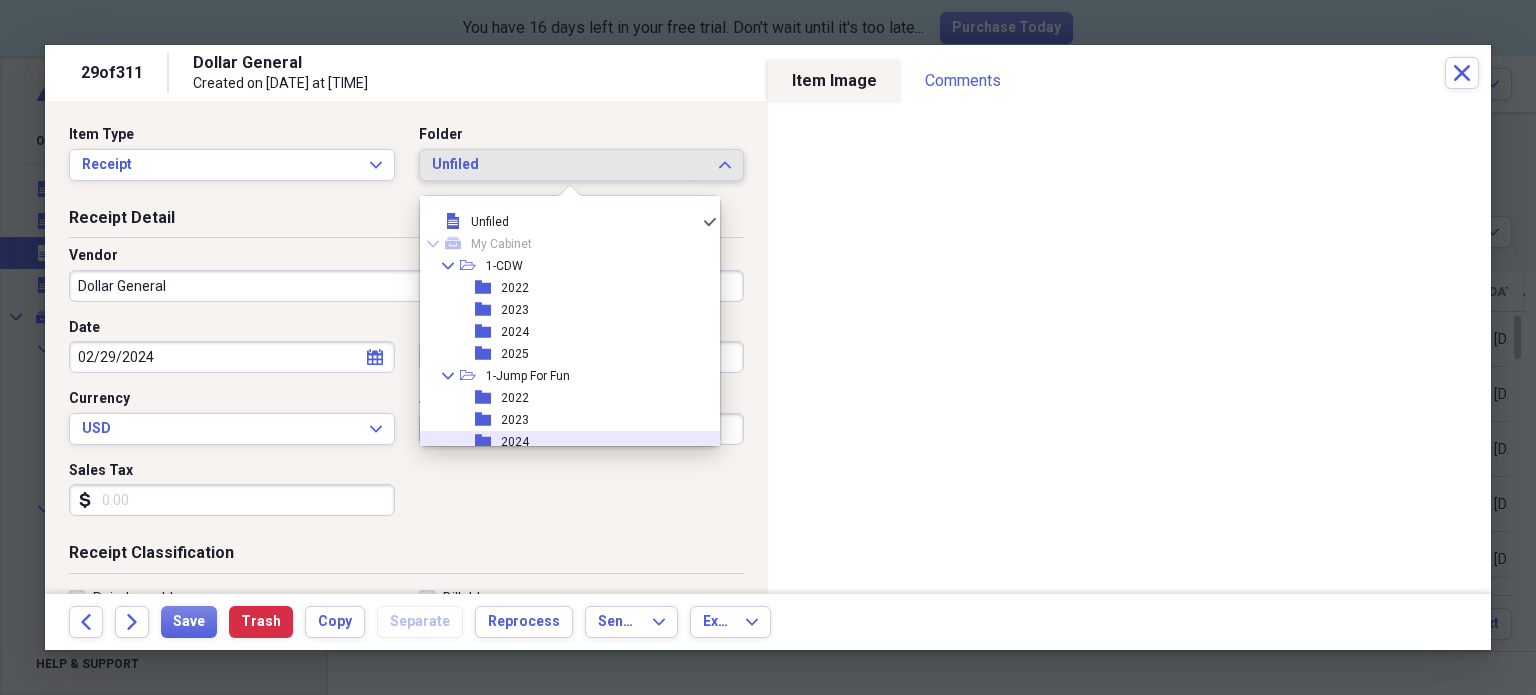 click on "folder 2024" at bounding box center [562, 442] 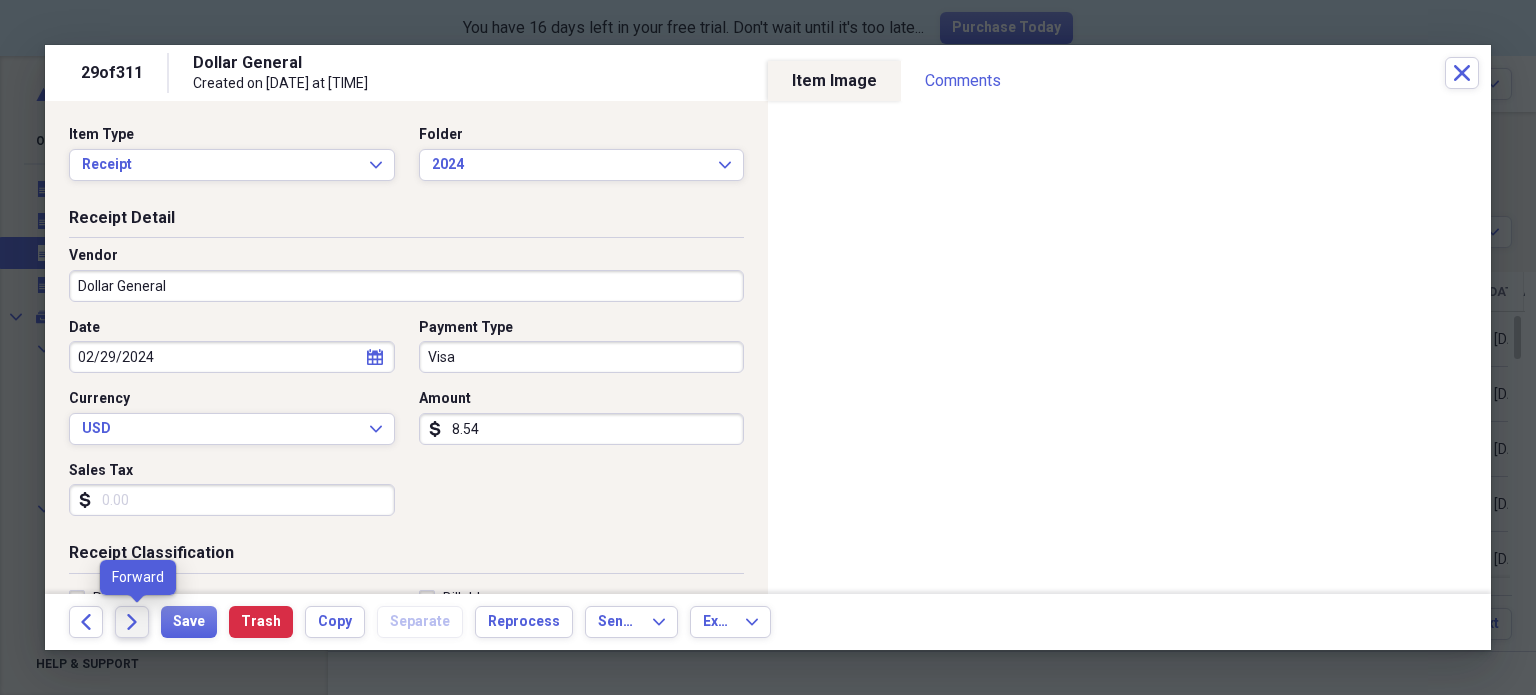 click 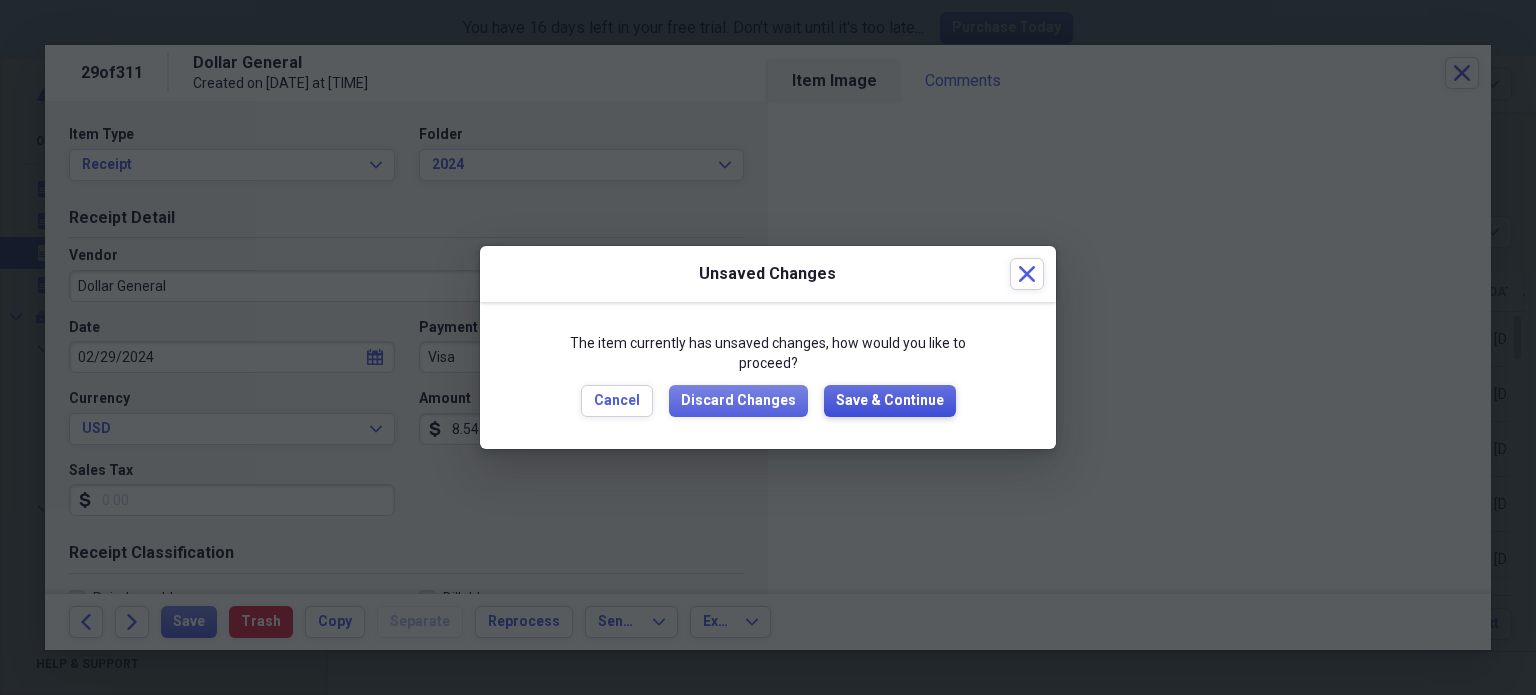 click on "Save & Continue" at bounding box center [890, 401] 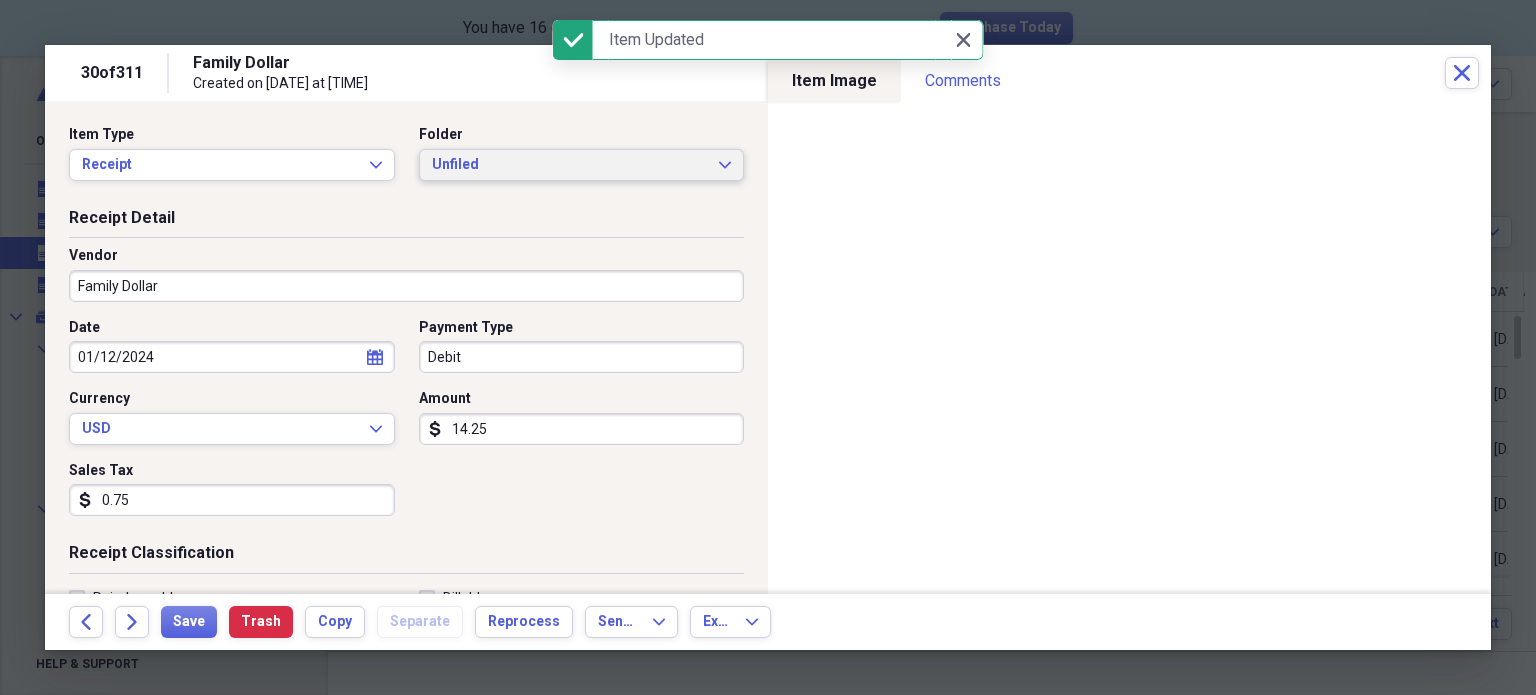 click on "Unfiled Expand" at bounding box center [582, 165] 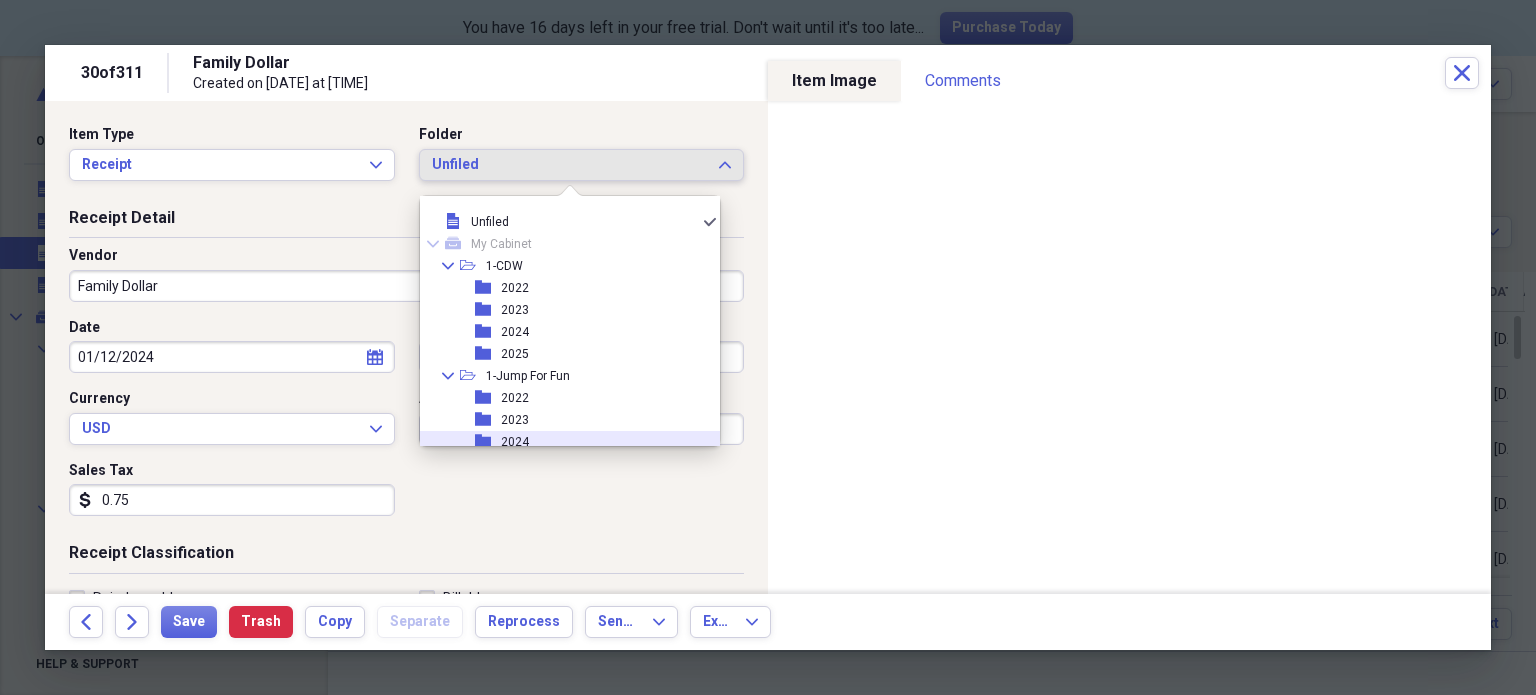 click on "2024" at bounding box center (515, 442) 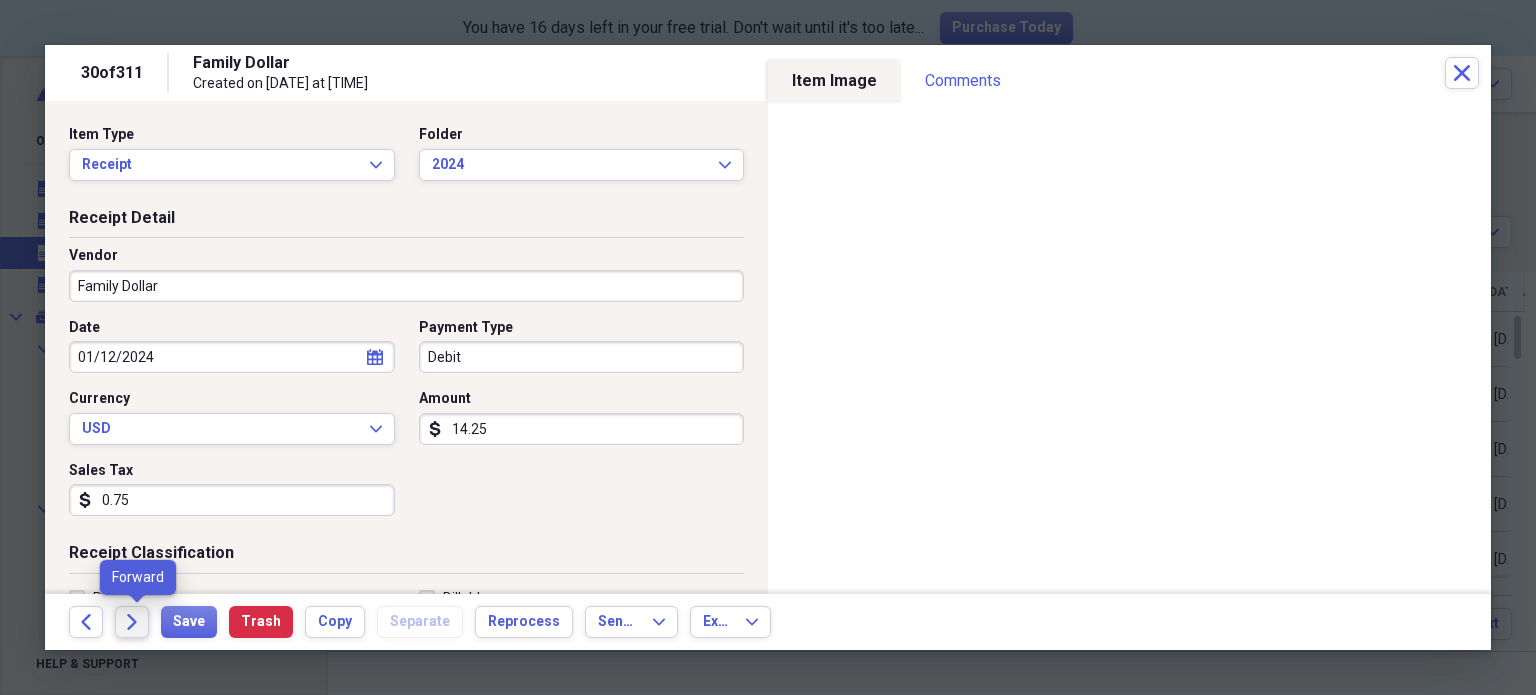 click on "Forward" 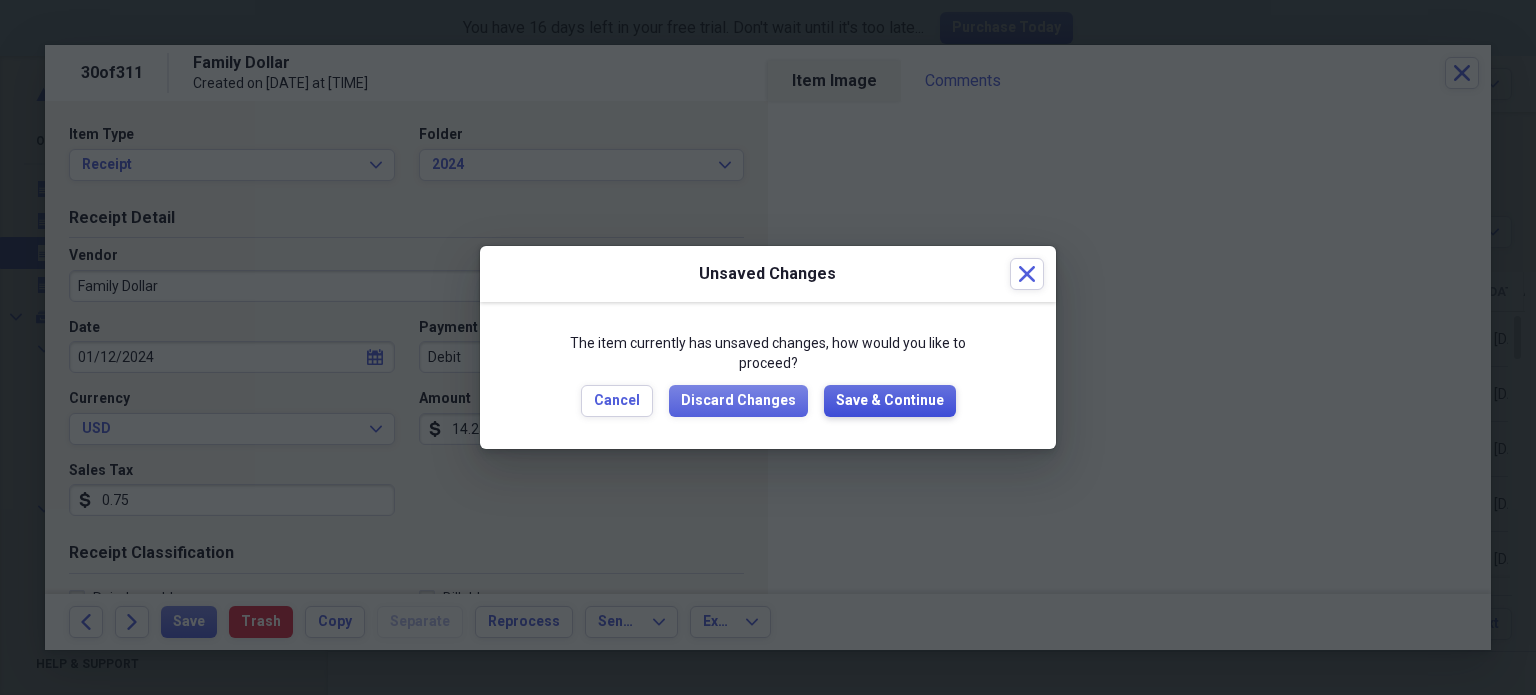 click on "Save & Continue" at bounding box center [890, 401] 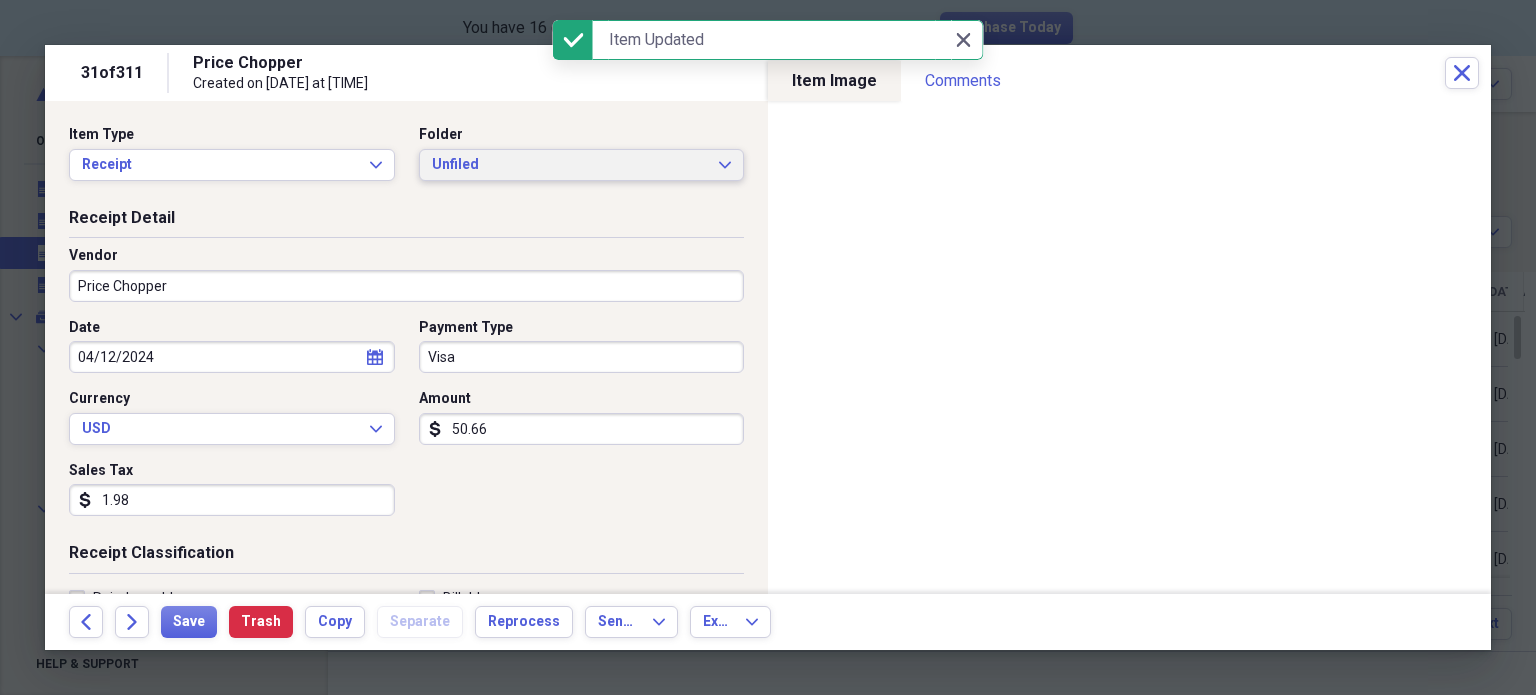 click on "Unfiled" at bounding box center (570, 165) 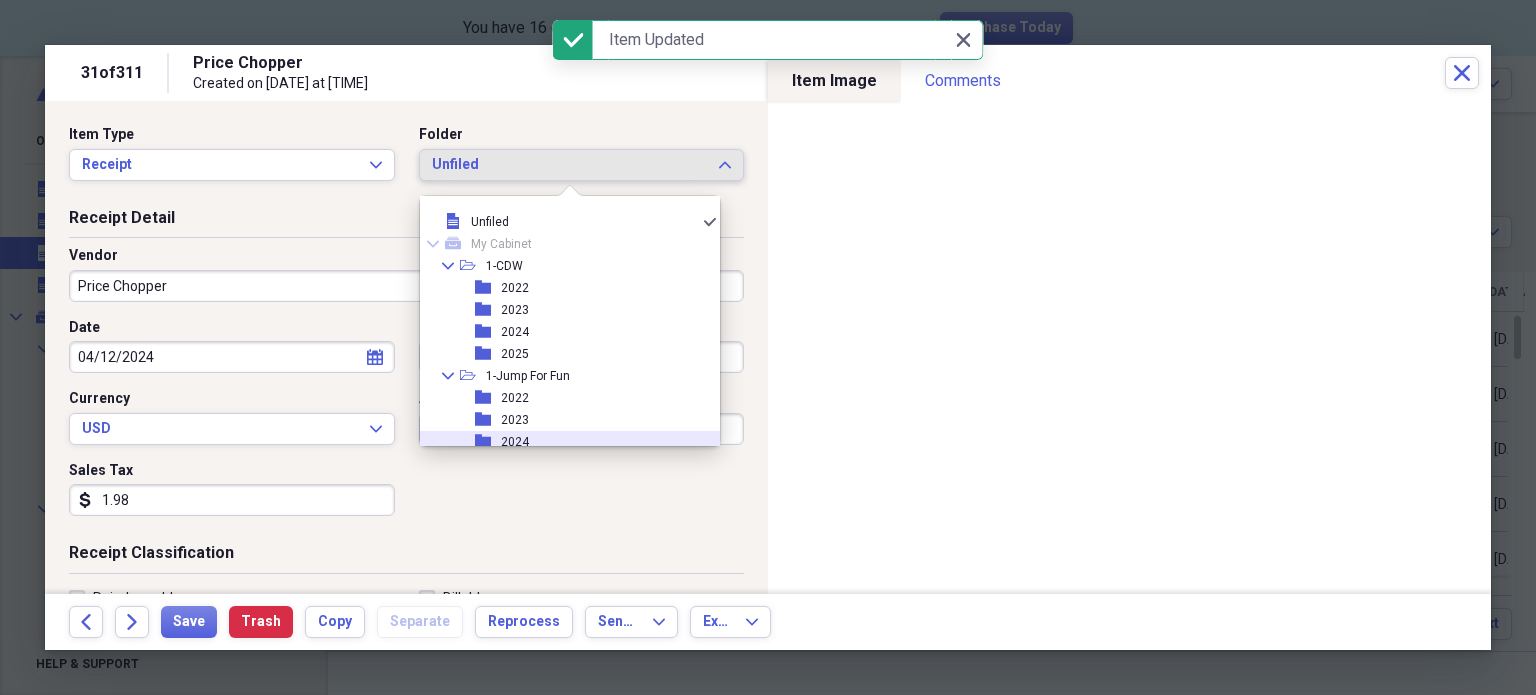 click on "folder 2024" at bounding box center (562, 442) 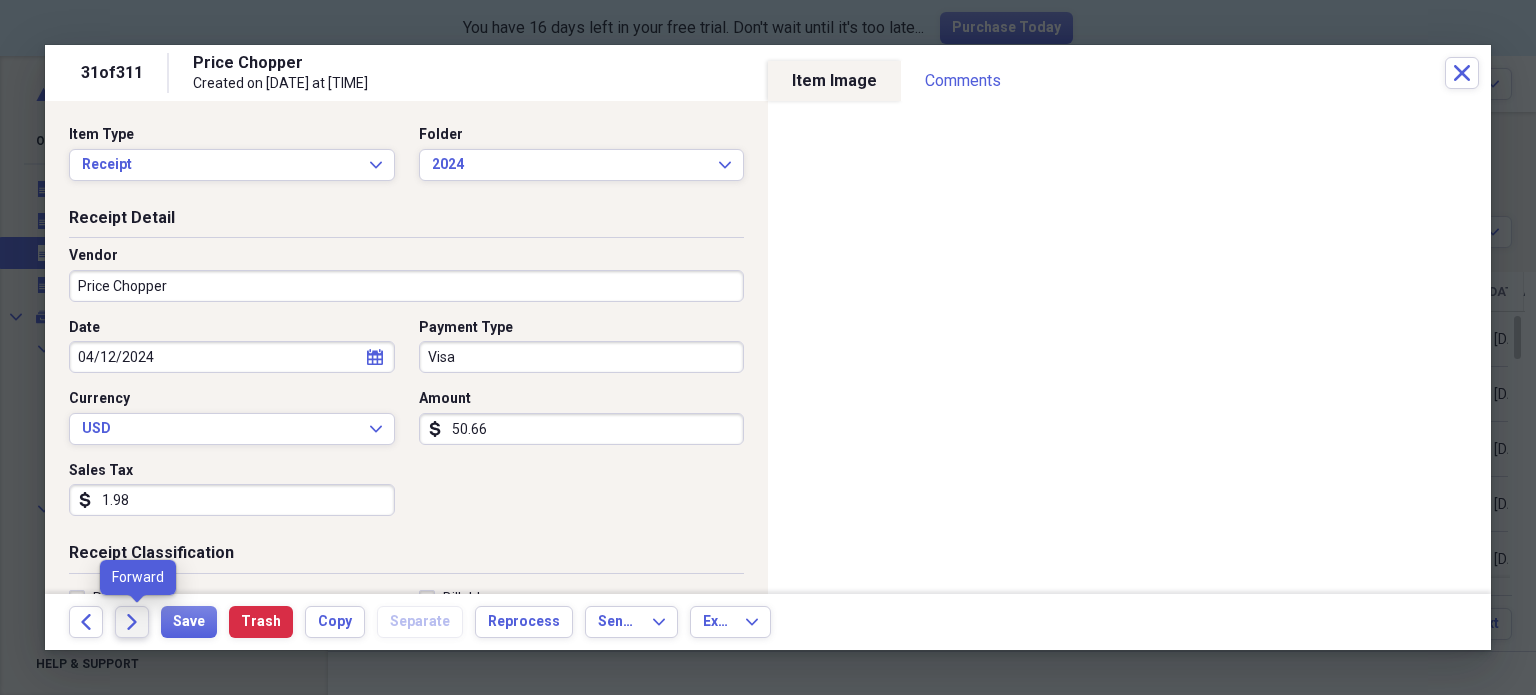 click 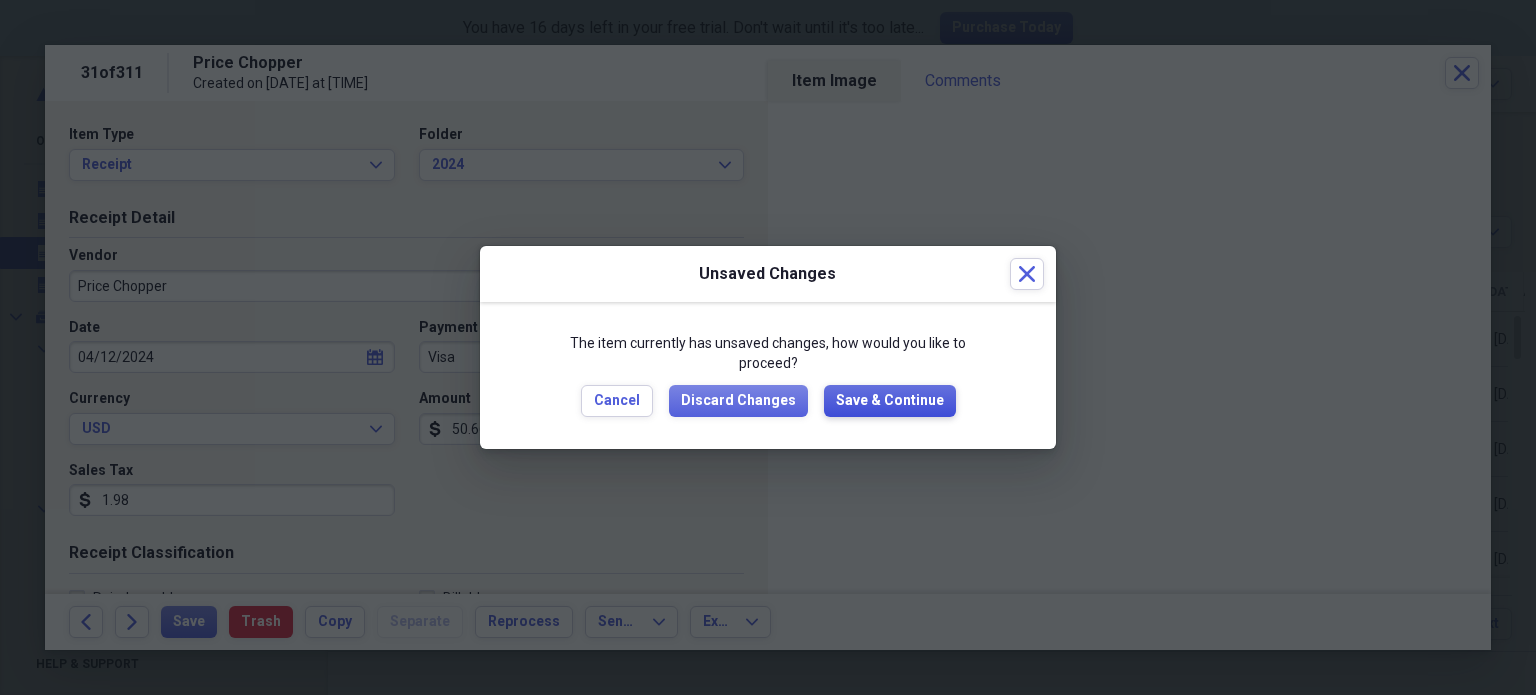 click on "Save & Continue" at bounding box center (890, 401) 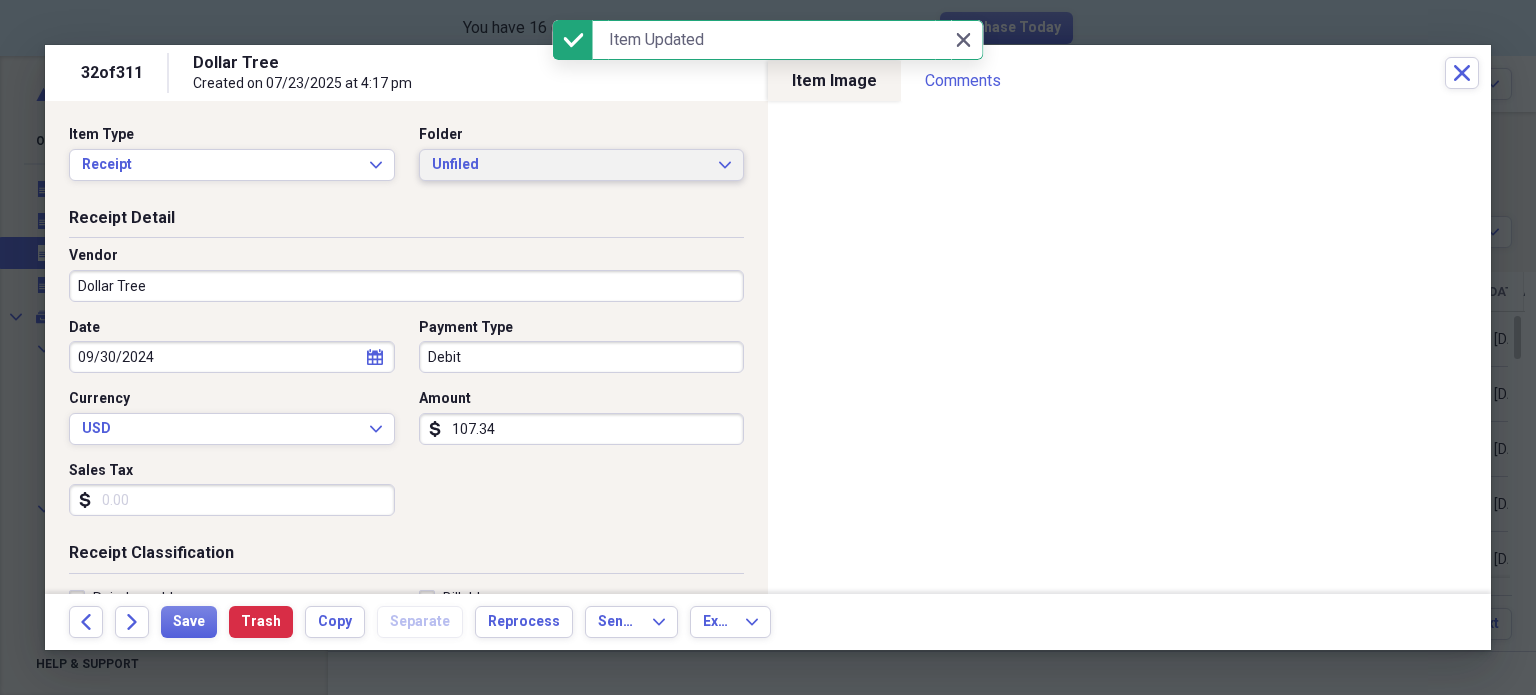 click on "Unfiled" at bounding box center (570, 165) 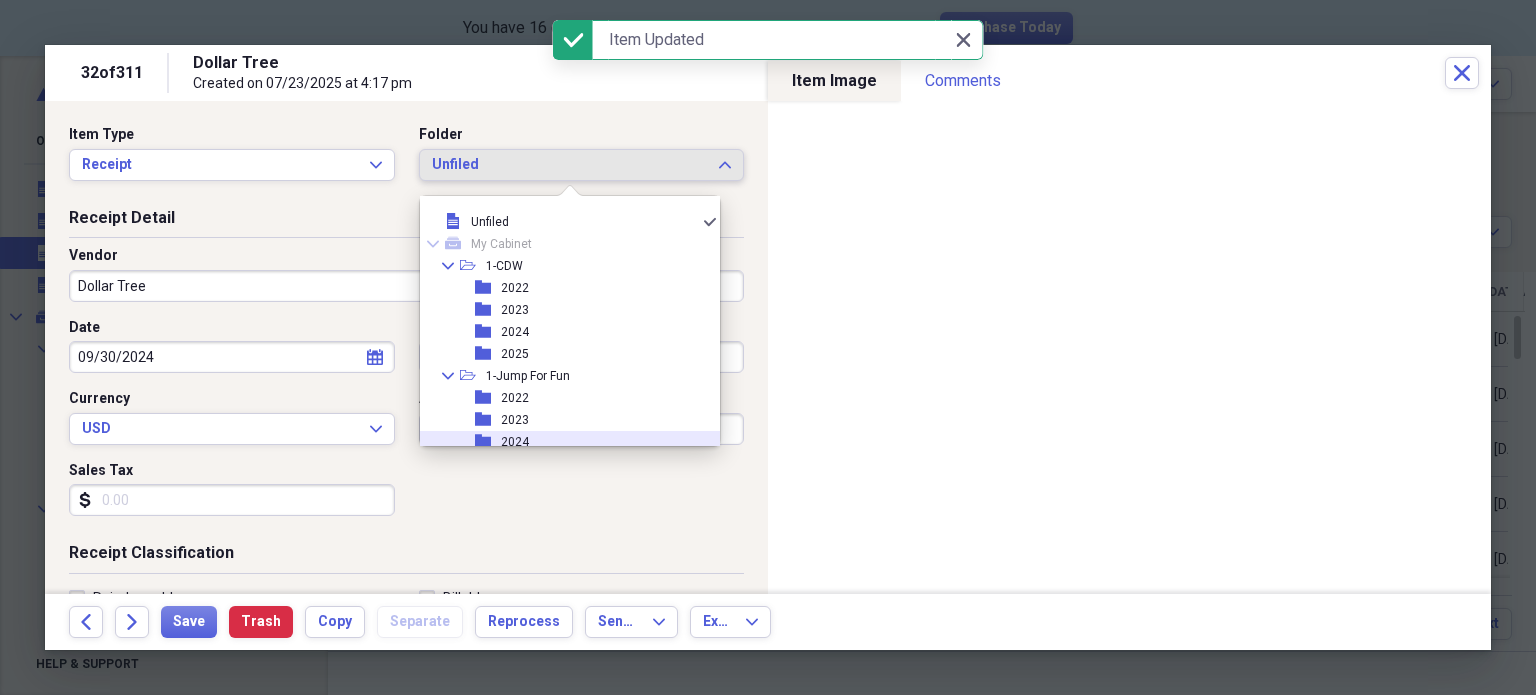 click on "2024" at bounding box center (515, 442) 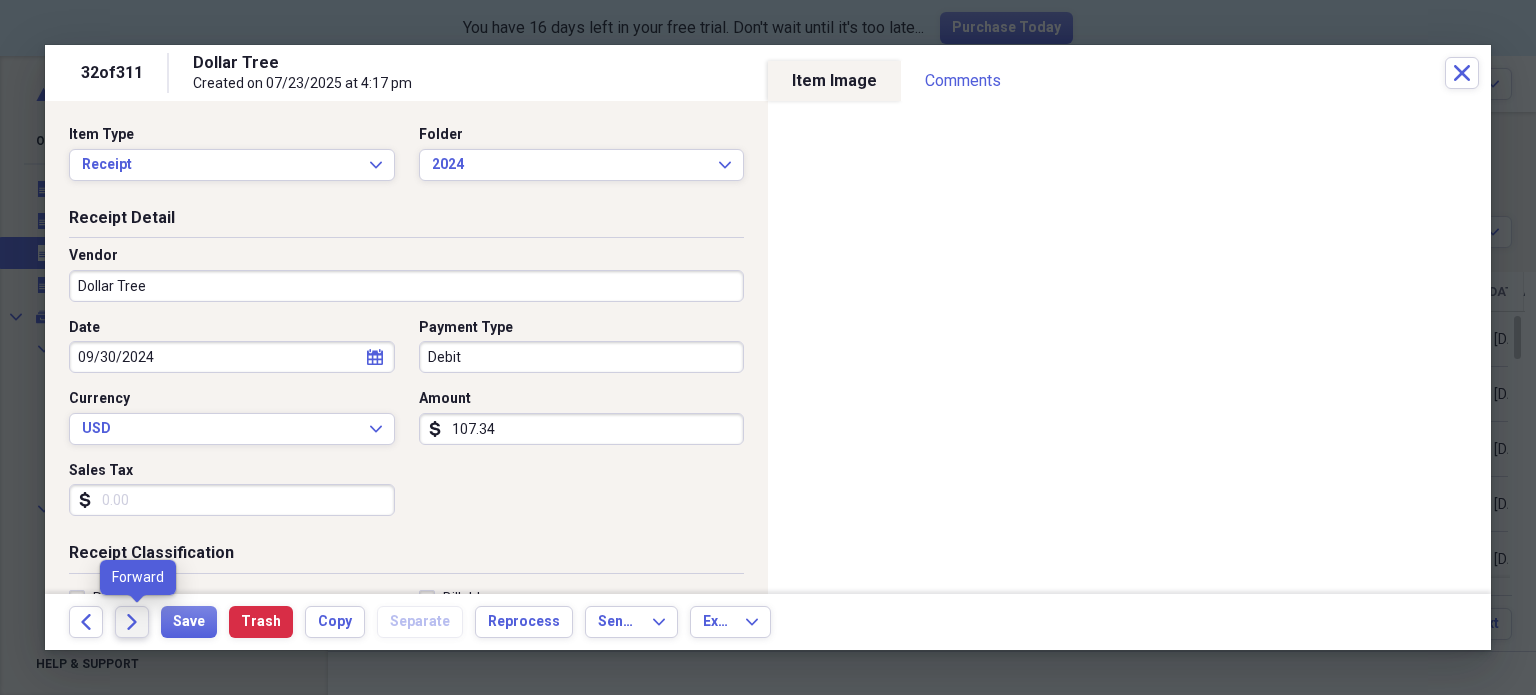 click 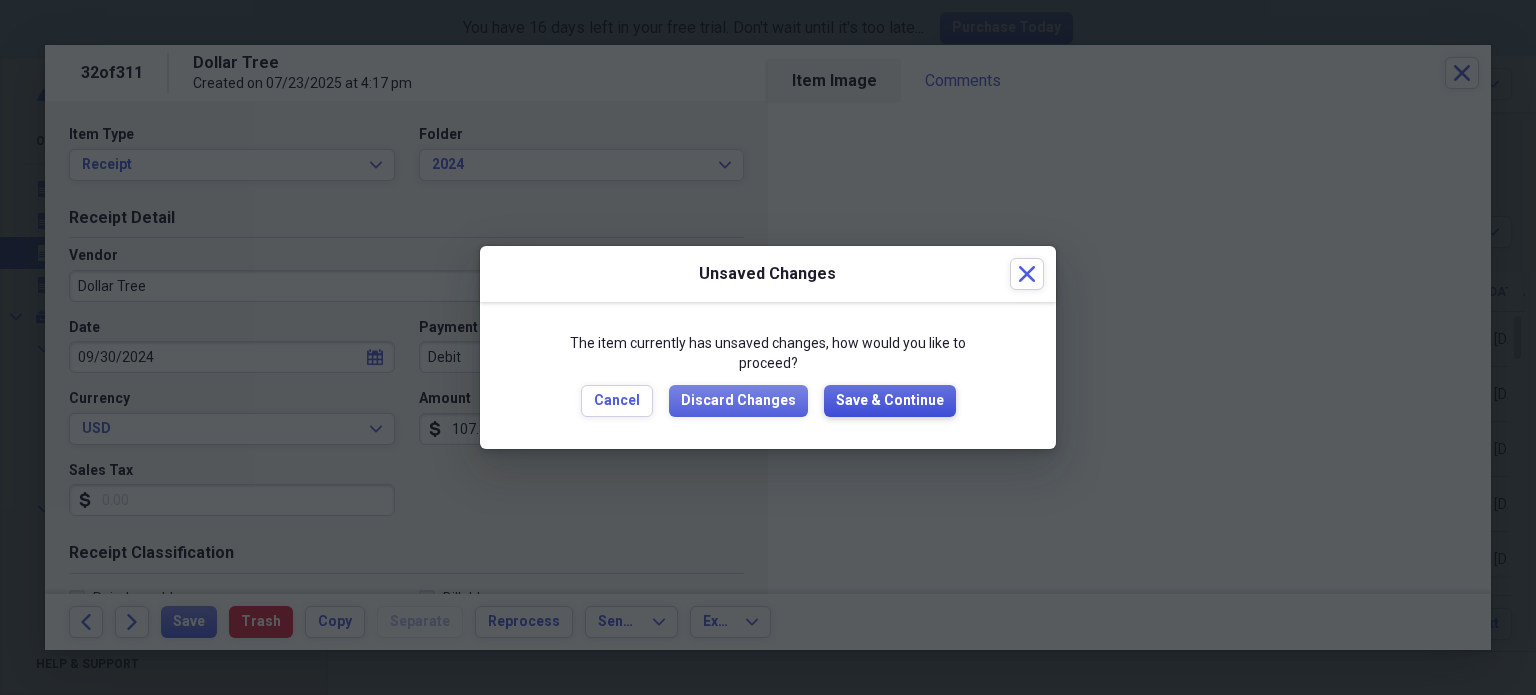 click on "Save & Continue" at bounding box center [890, 401] 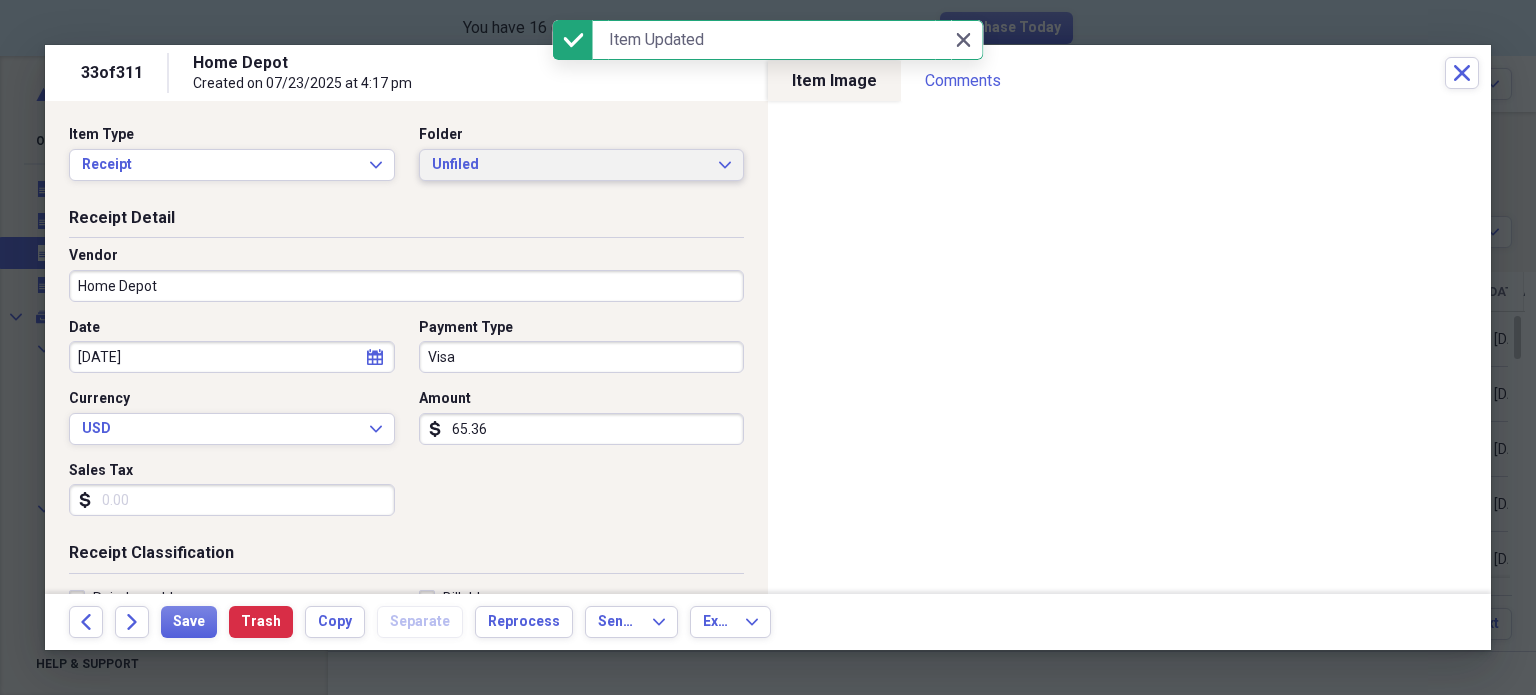 click on "Unfiled" at bounding box center [570, 165] 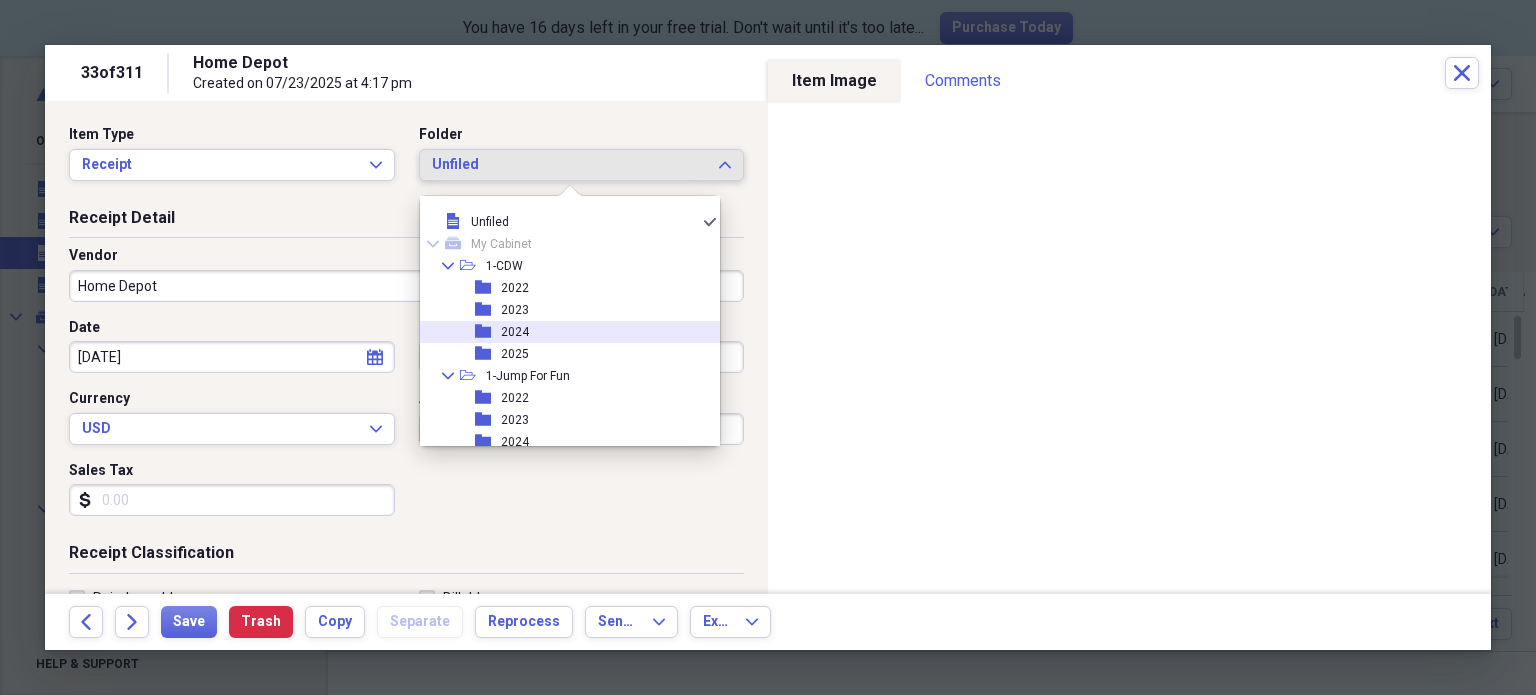 click on "folder 2024" at bounding box center (562, 332) 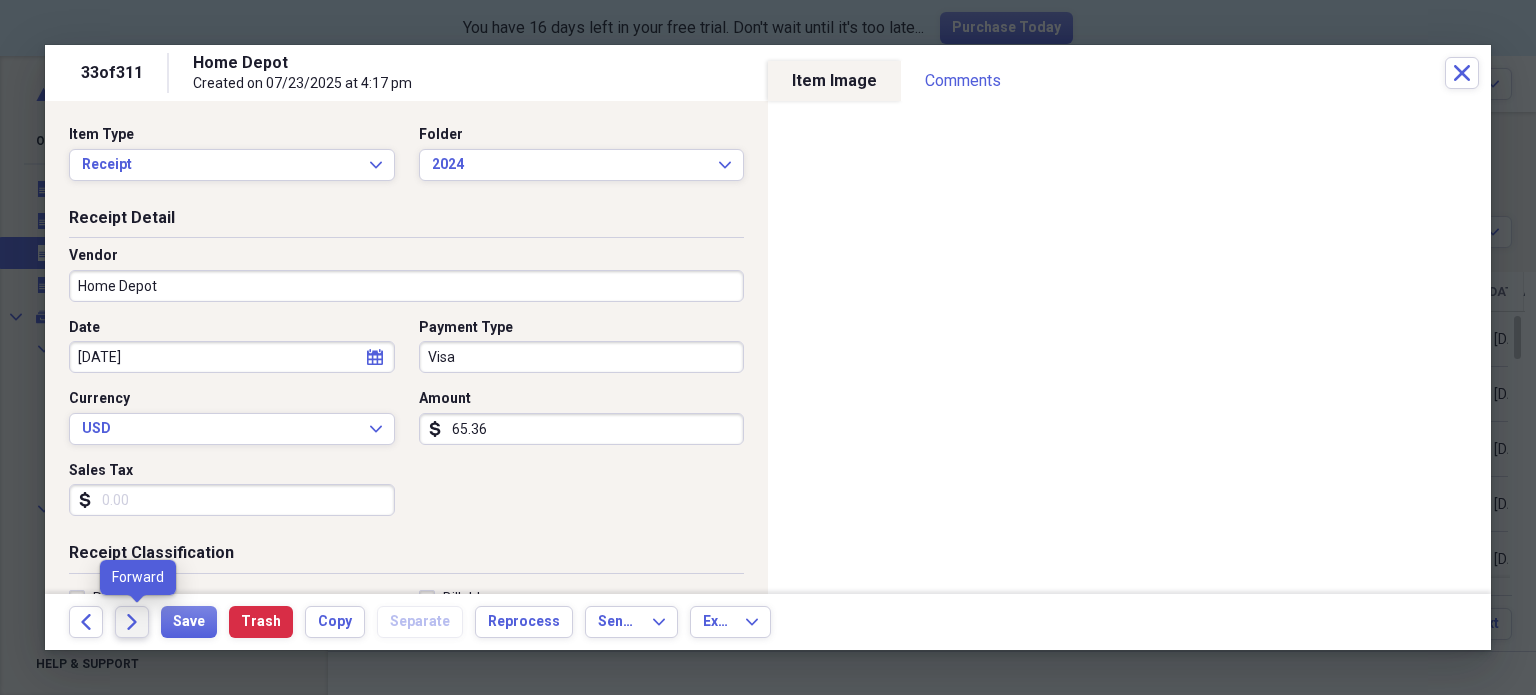 click on "Forward" 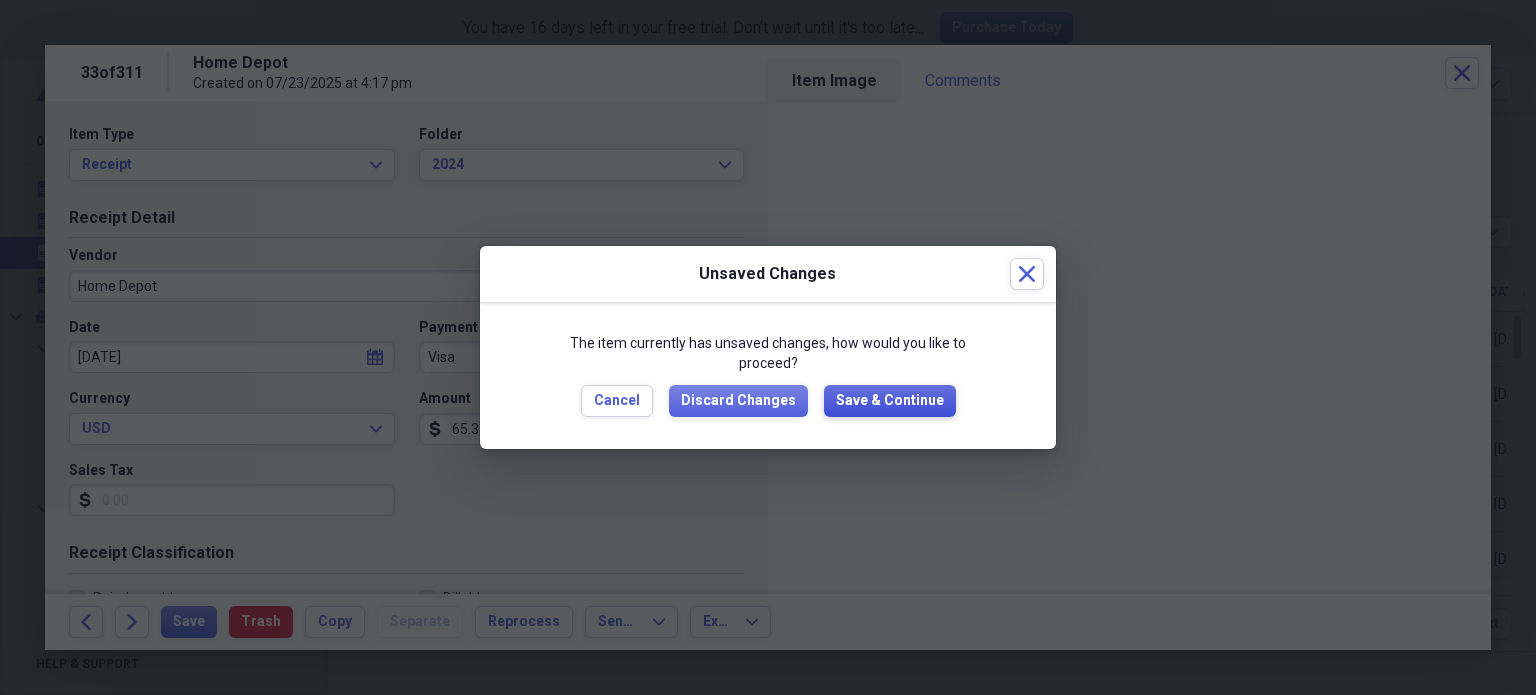 click on "Save & Continue" at bounding box center (890, 401) 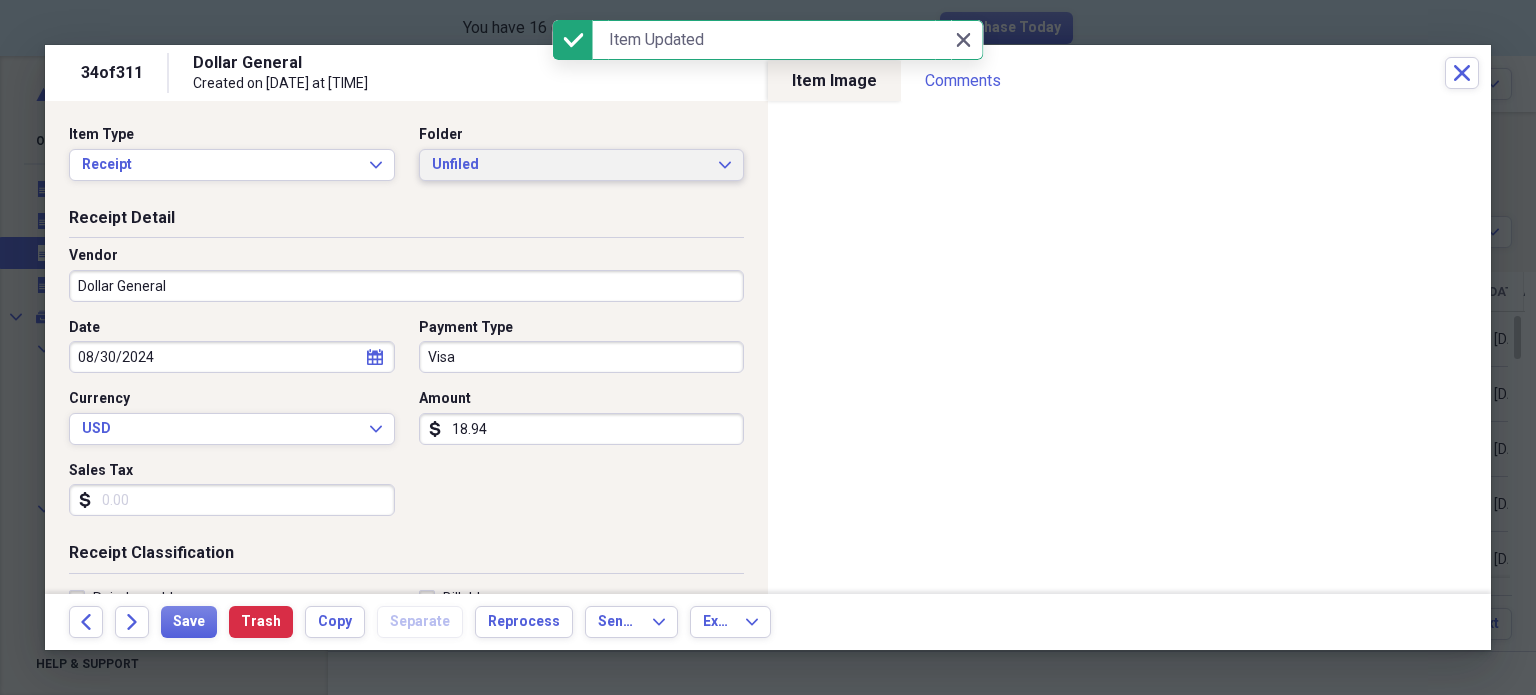 click on "Unfiled" at bounding box center [570, 165] 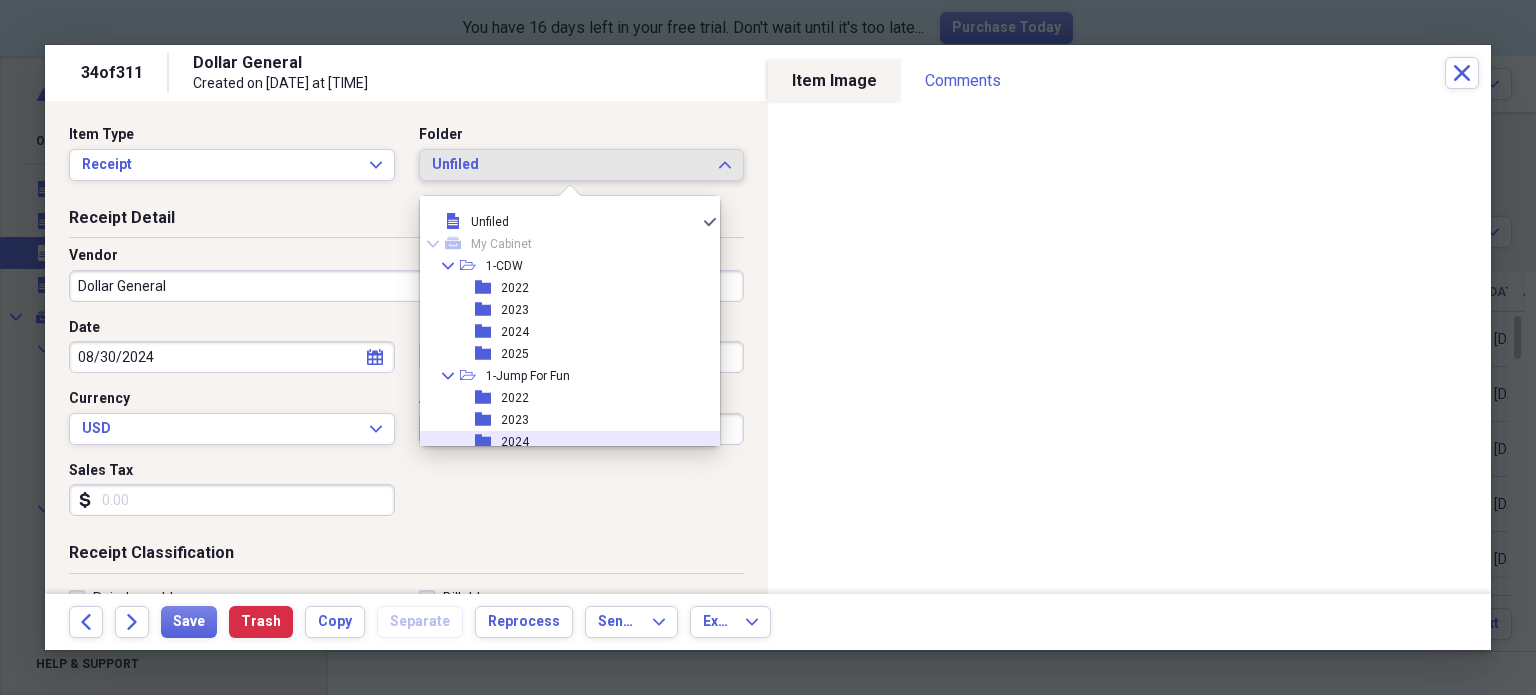 click on "2024" at bounding box center (515, 442) 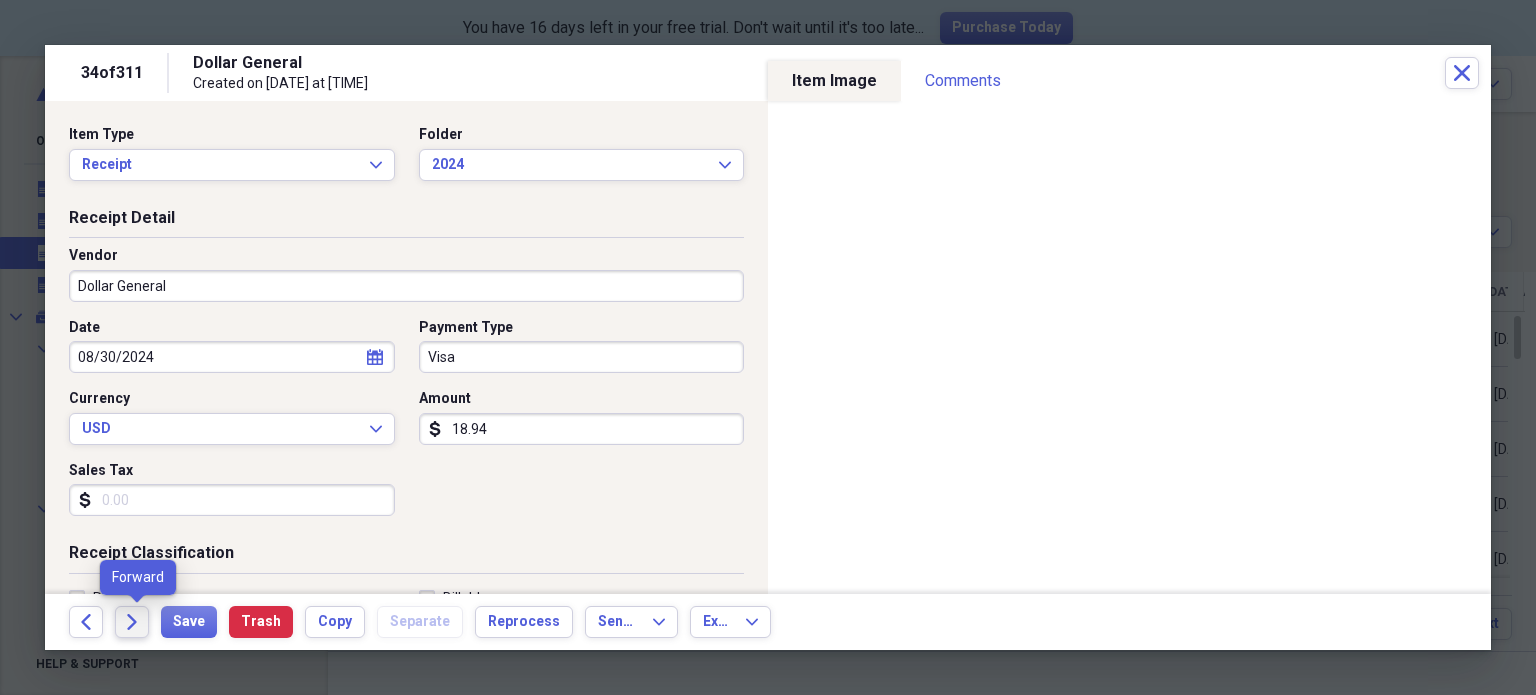 click 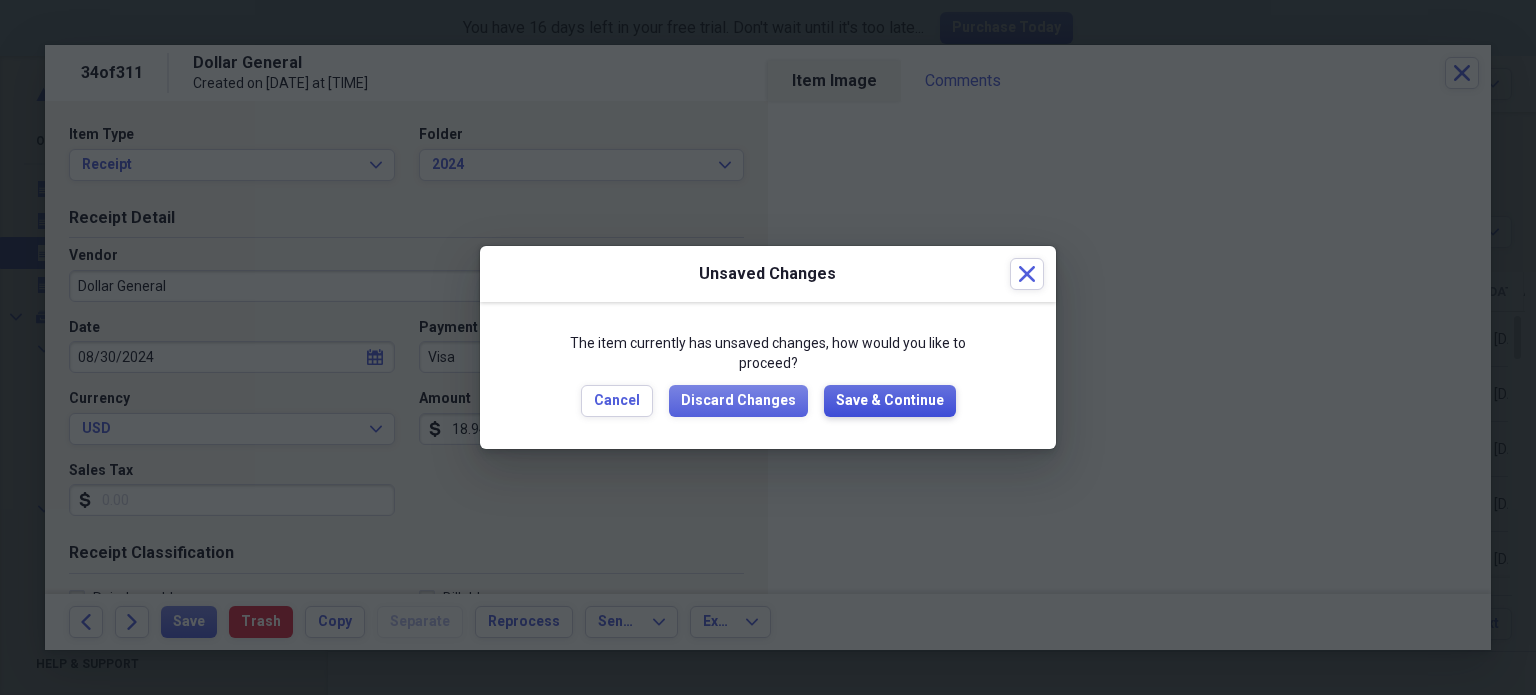 click on "Save & Continue" at bounding box center (890, 401) 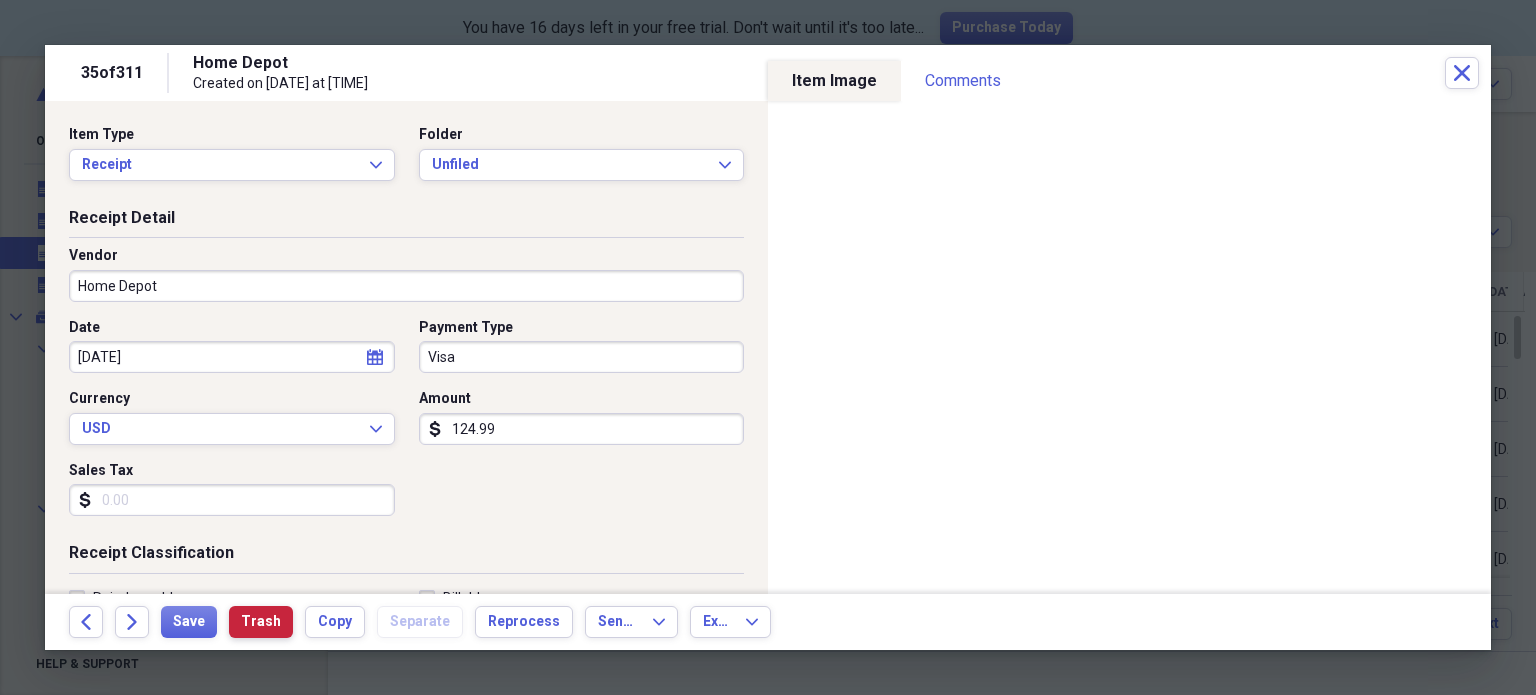 click on "Trash" at bounding box center [261, 622] 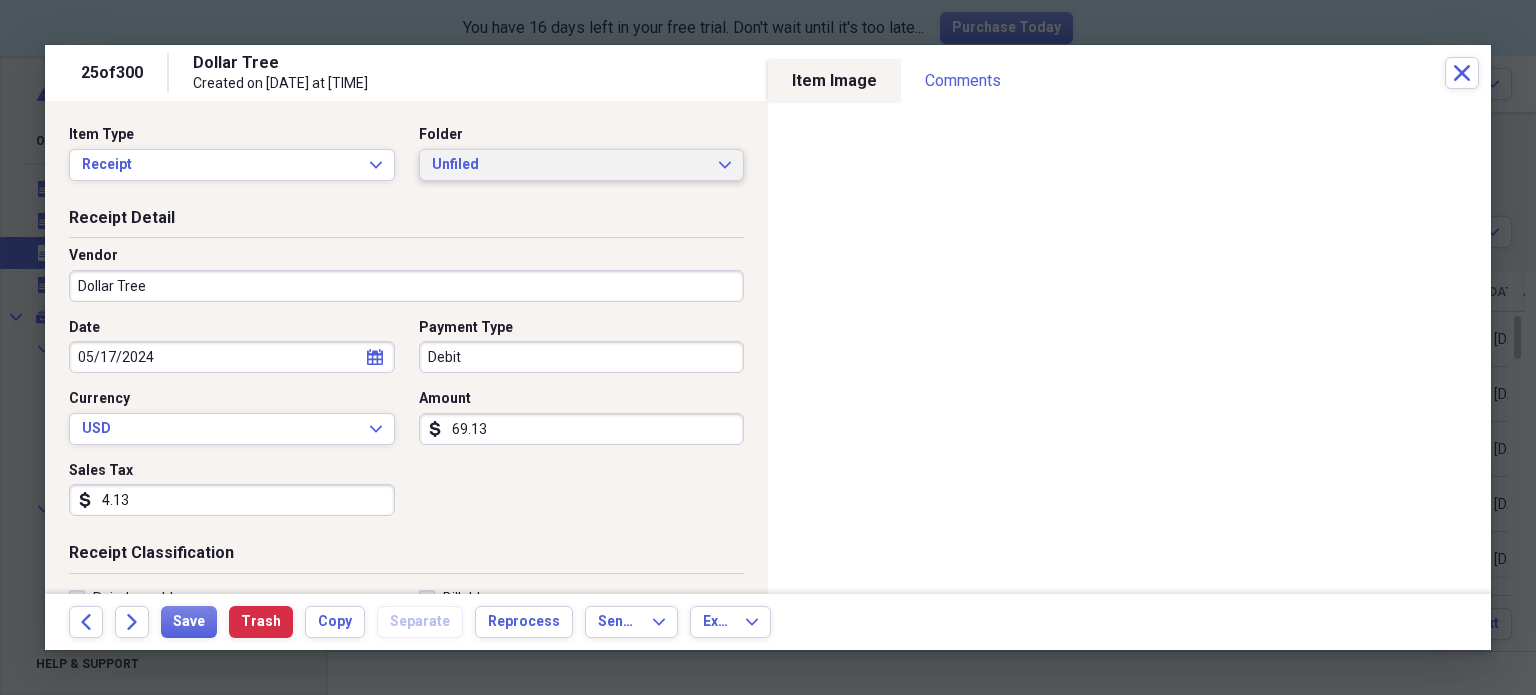 click on "Unfiled" at bounding box center (570, 165) 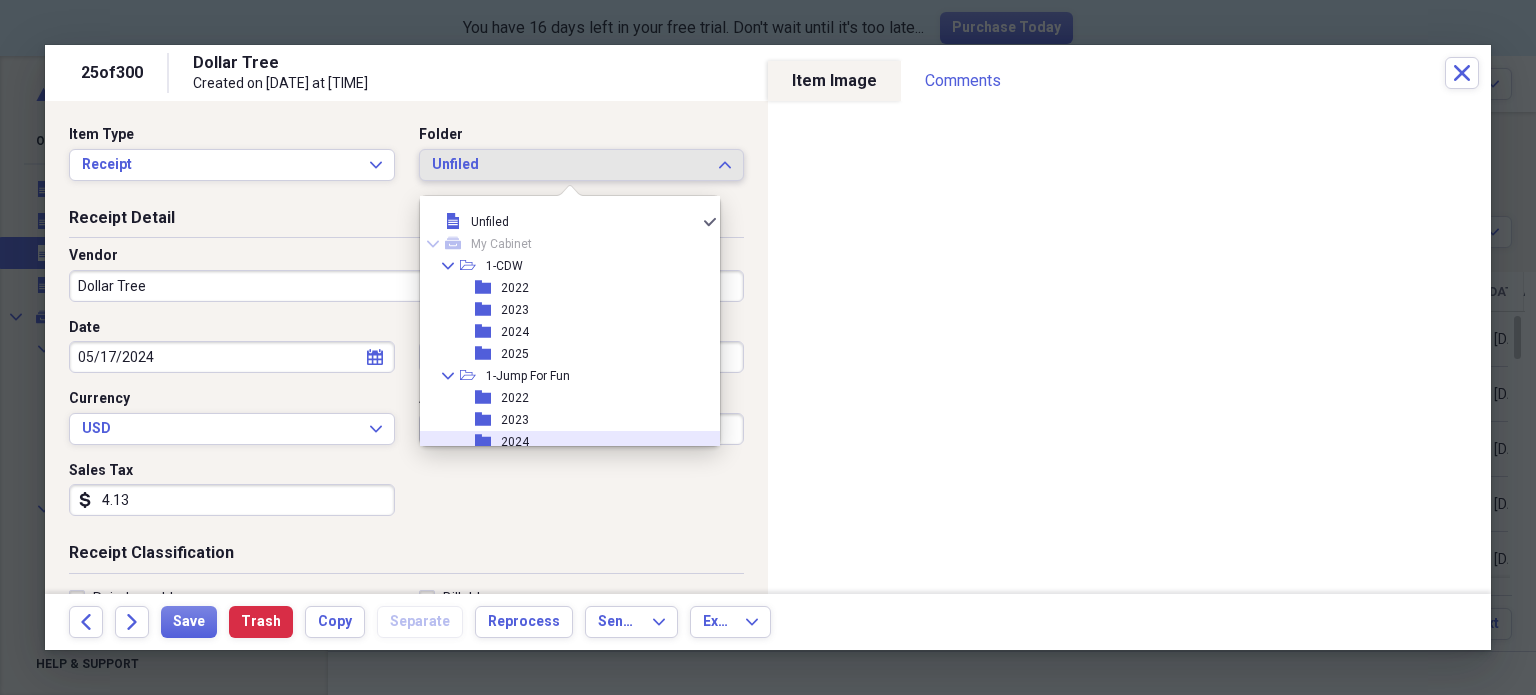 click on "folder 2024" at bounding box center [562, 442] 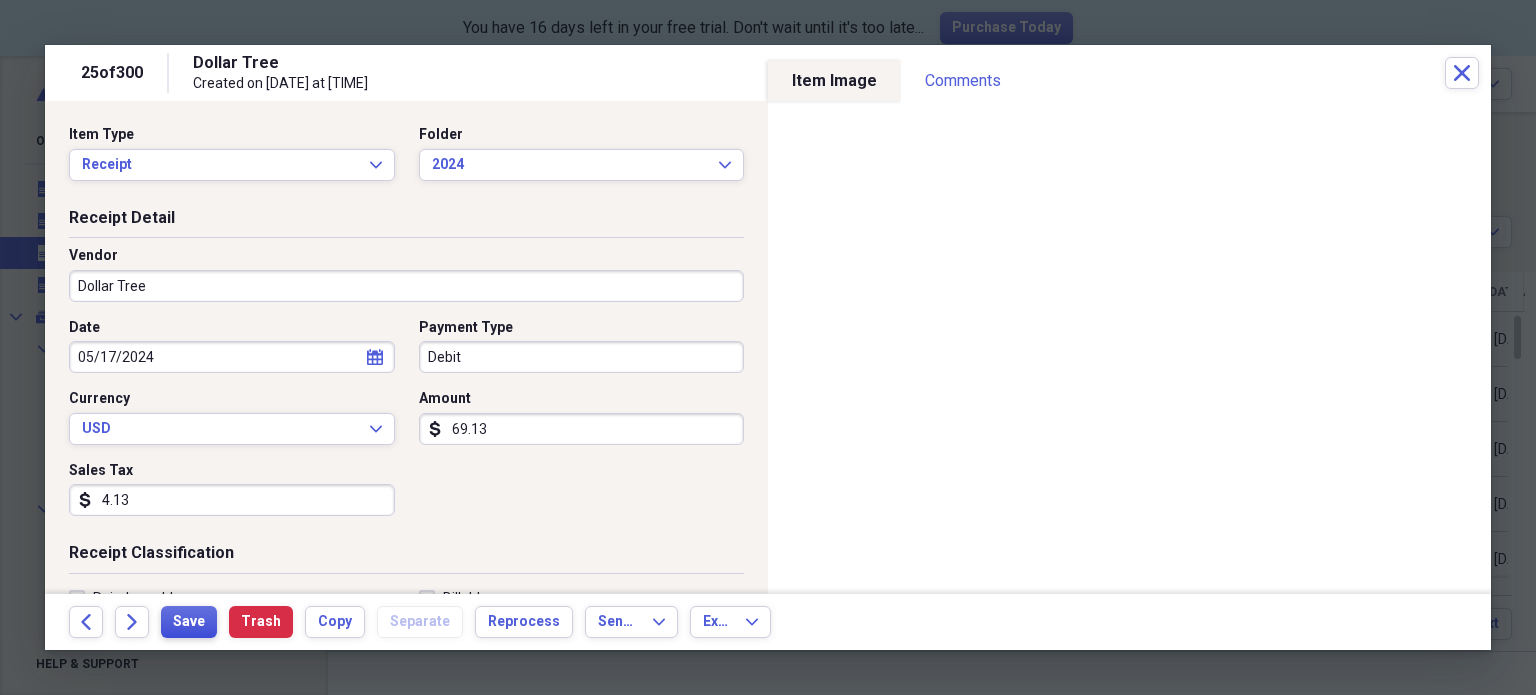 click on "Save" at bounding box center (189, 622) 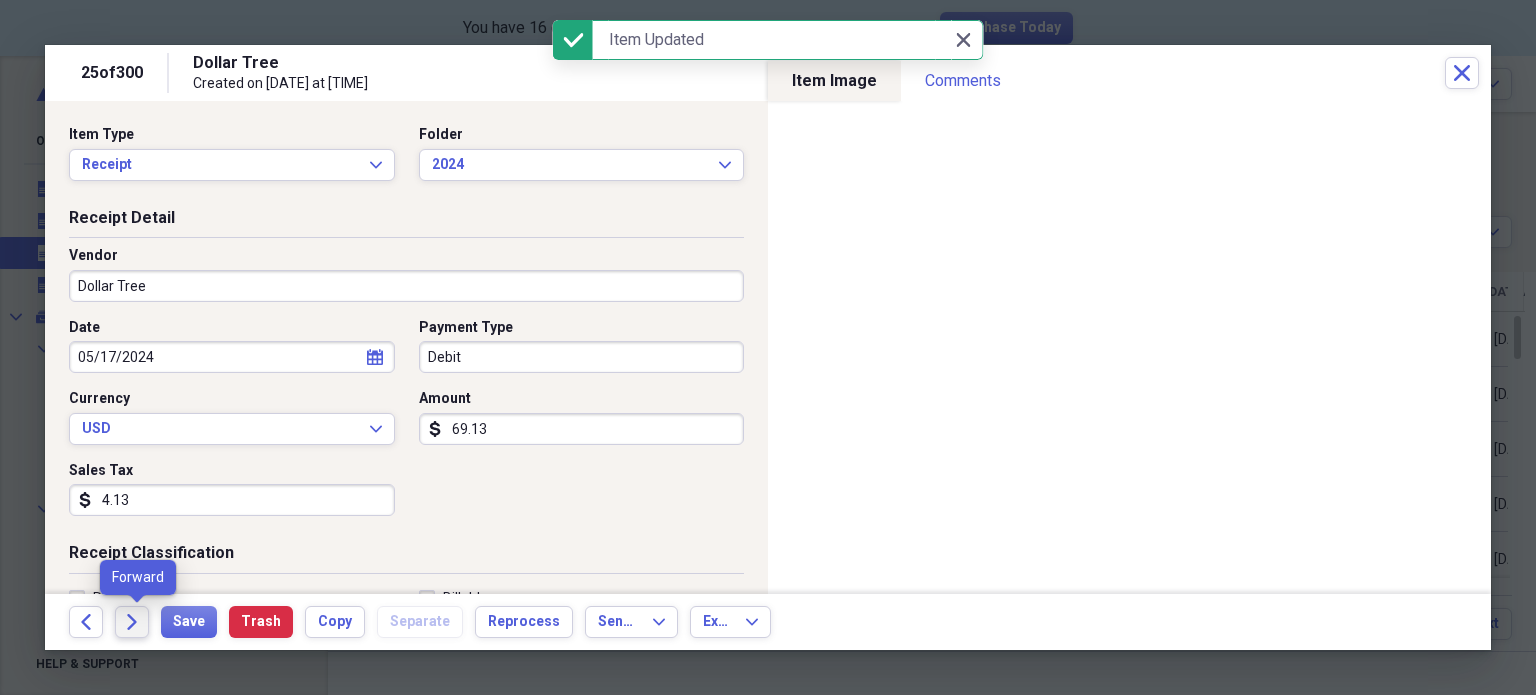 click 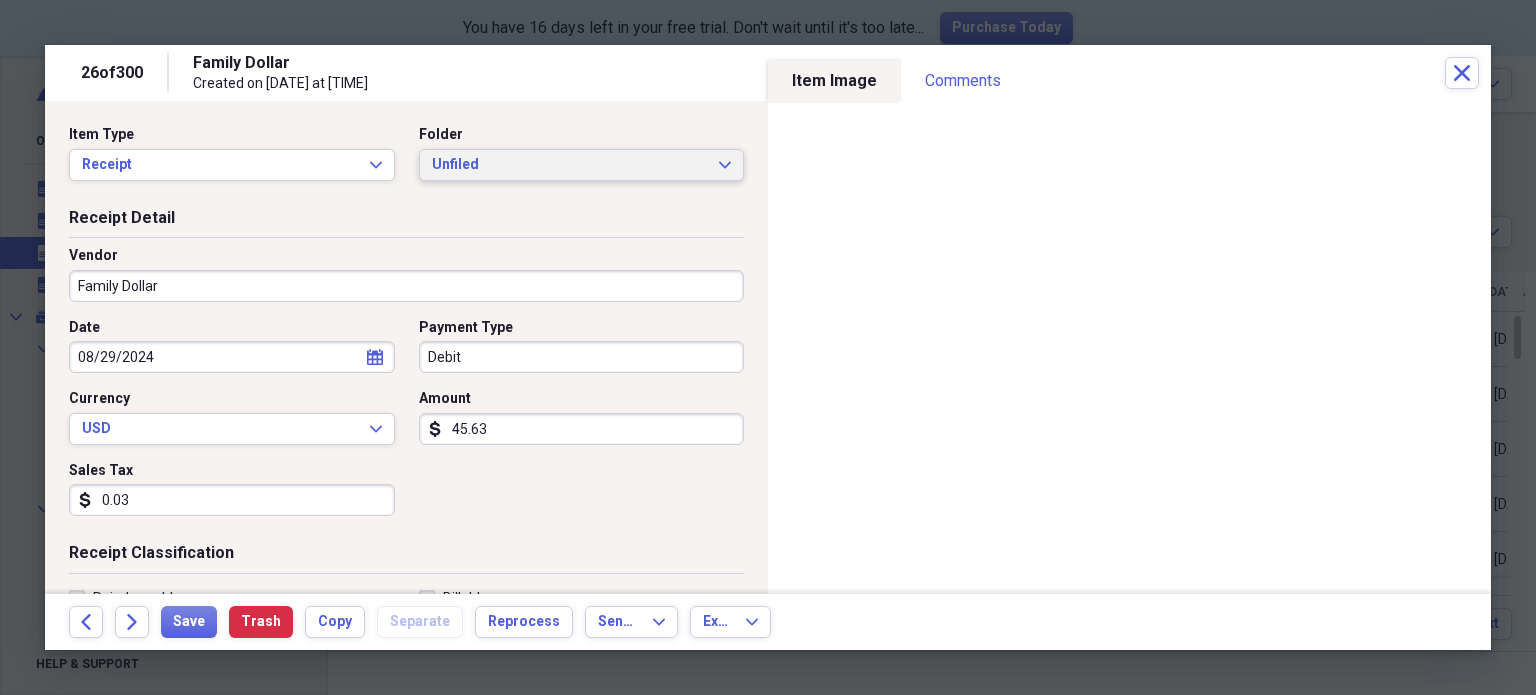 click on "Unfiled" at bounding box center [570, 165] 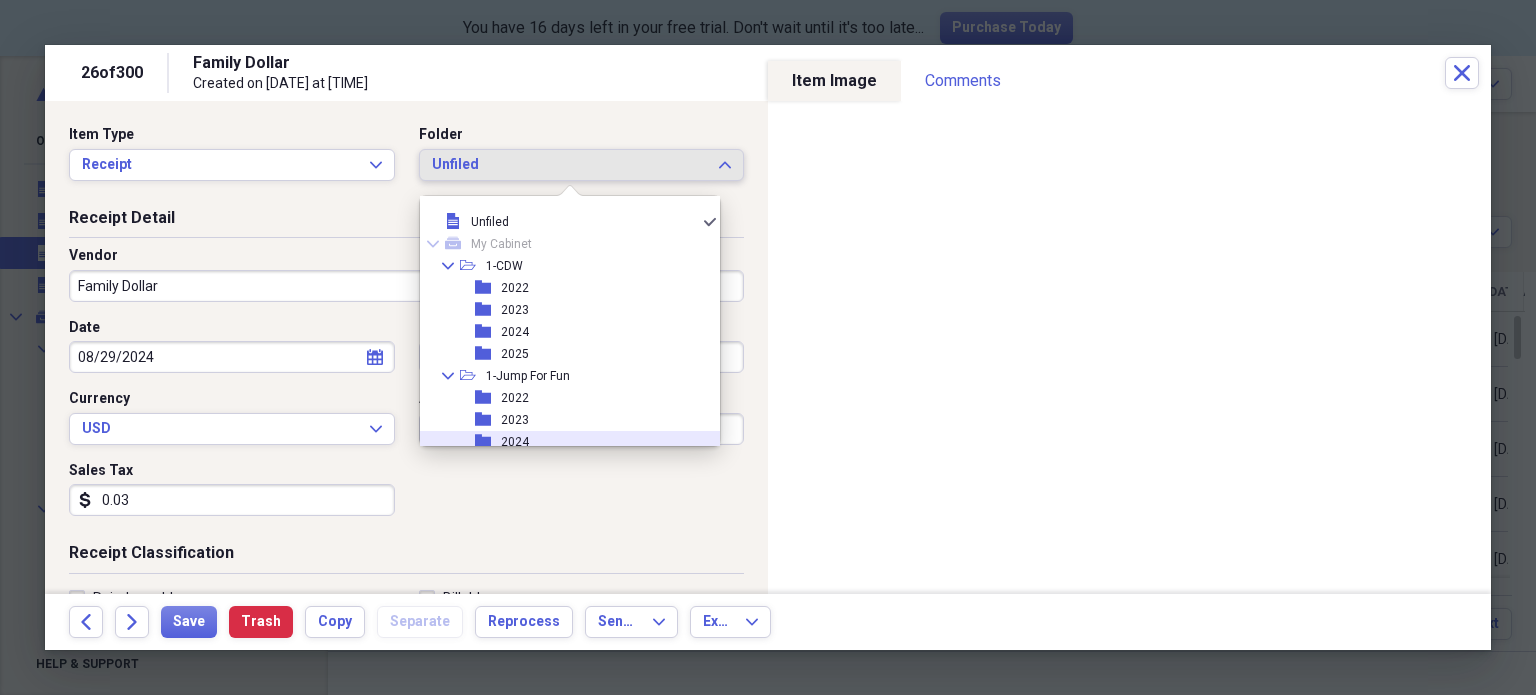 click on "2024" at bounding box center (515, 442) 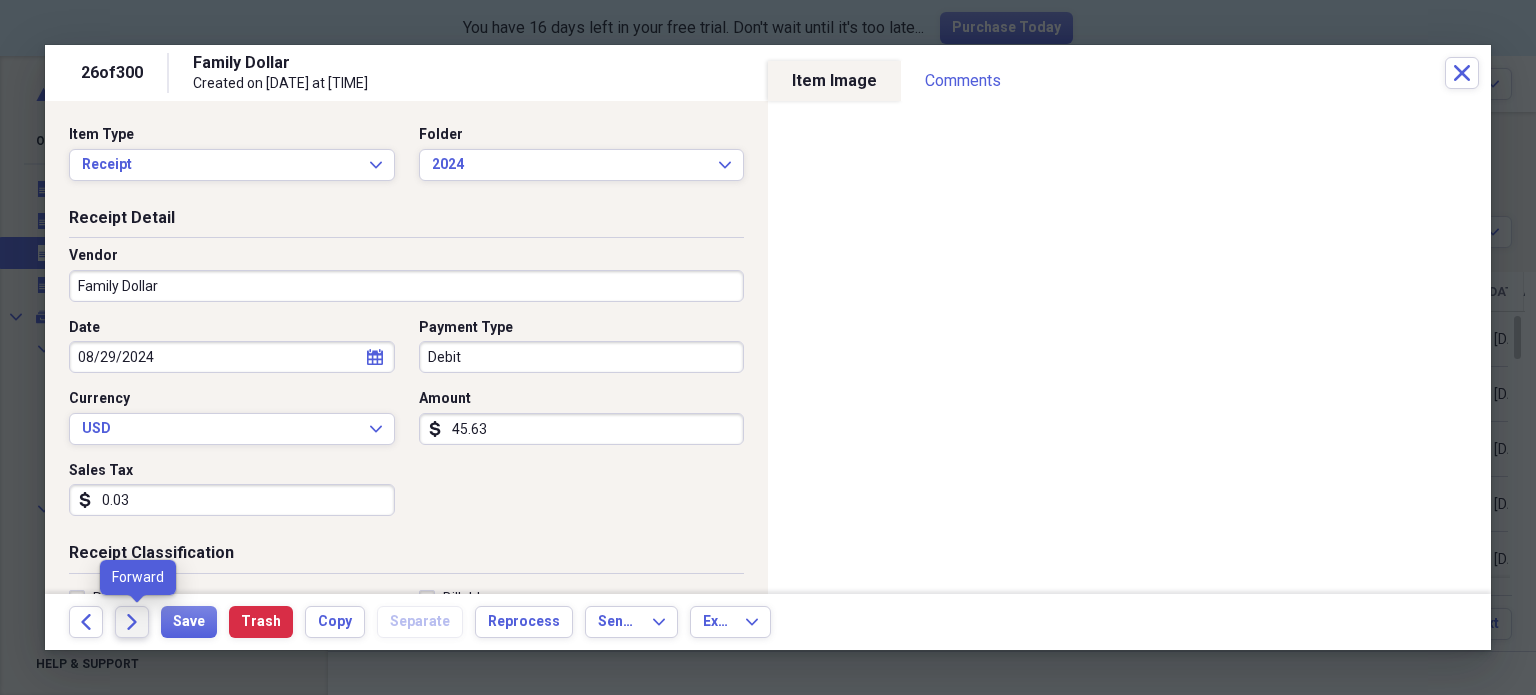 click on "Forward" at bounding box center [132, 622] 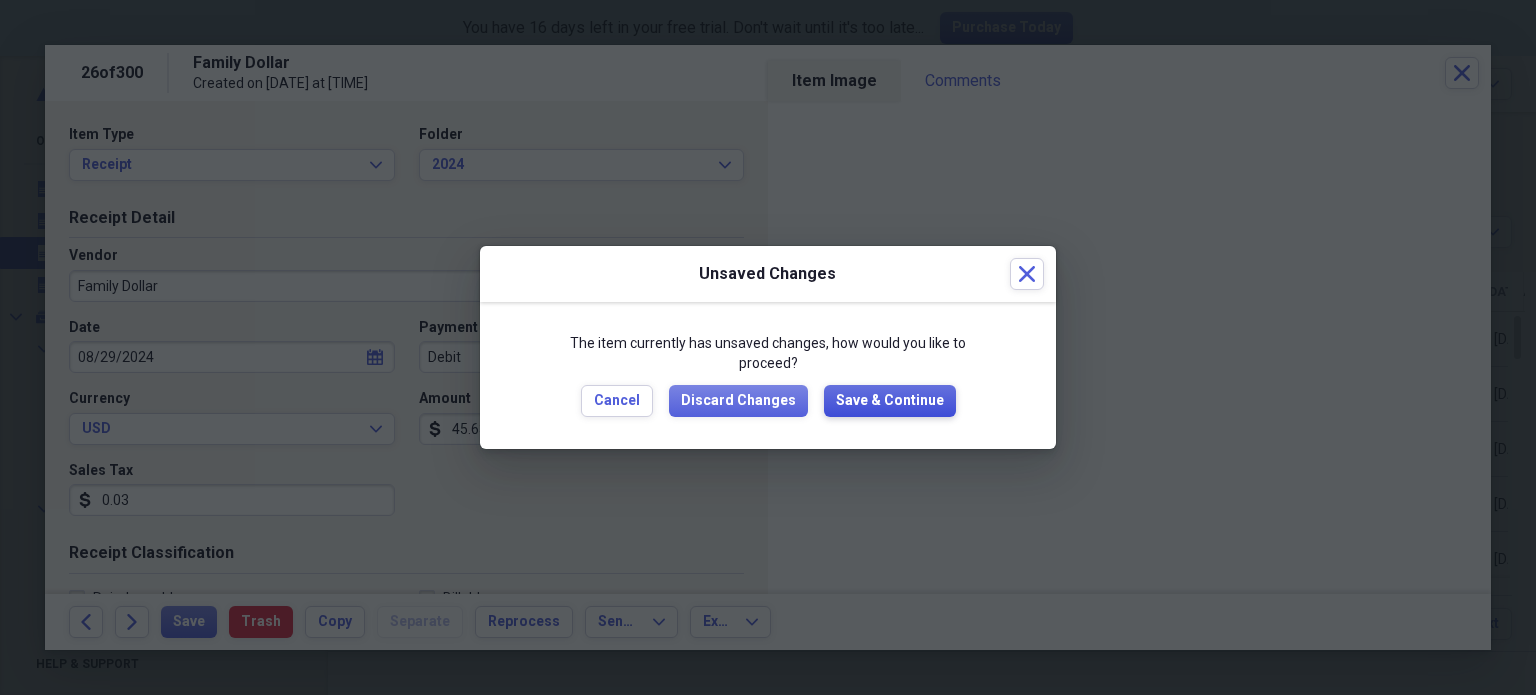 click on "Save & Continue" at bounding box center (890, 401) 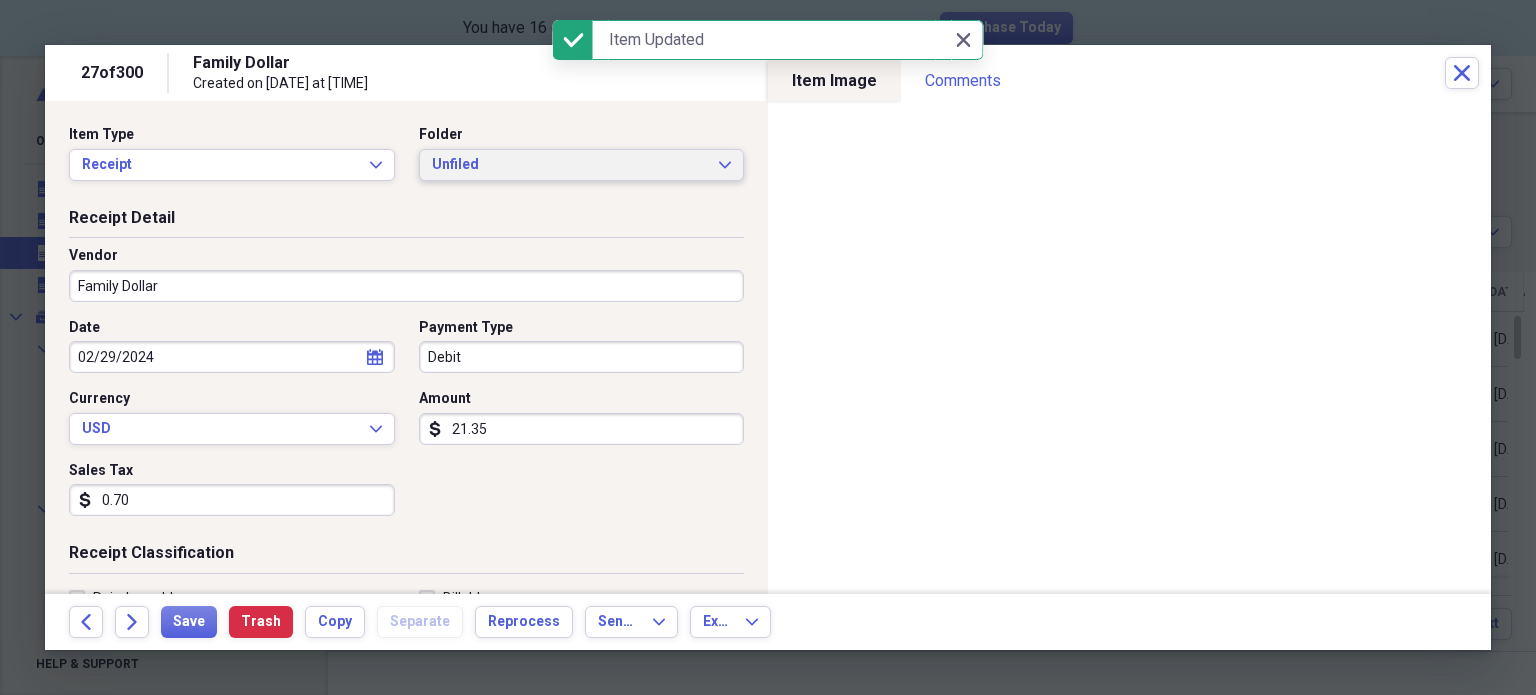 click on "Unfiled" at bounding box center (570, 165) 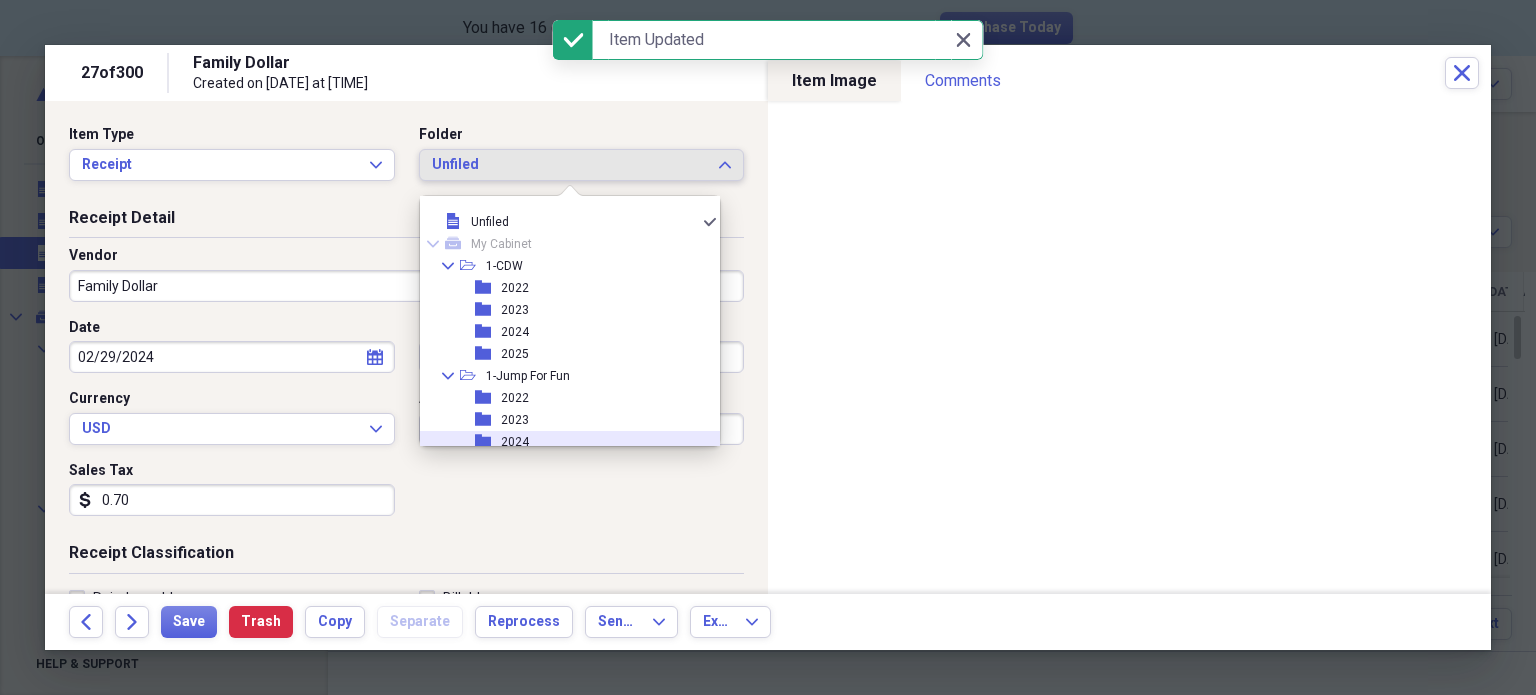 click on "folder 2024" at bounding box center [562, 442] 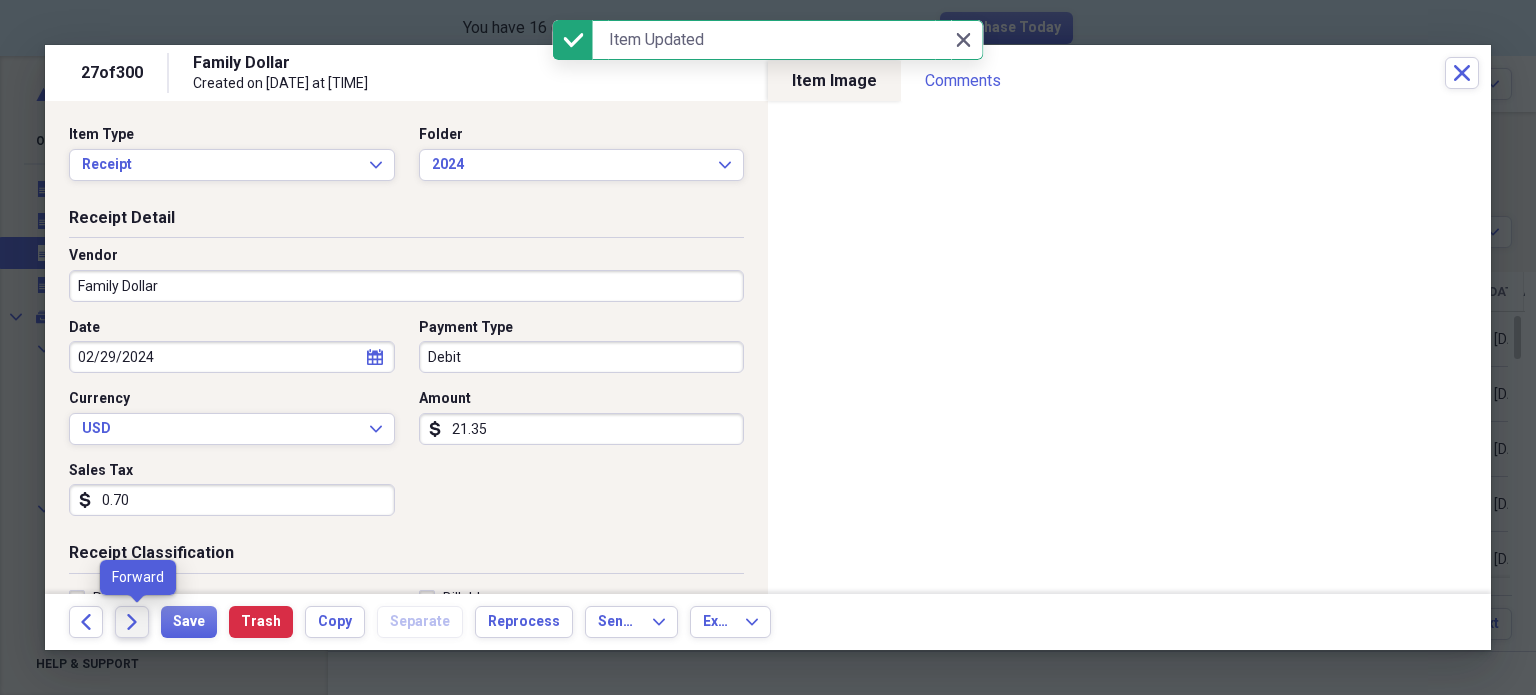 click on "Forward" at bounding box center (132, 622) 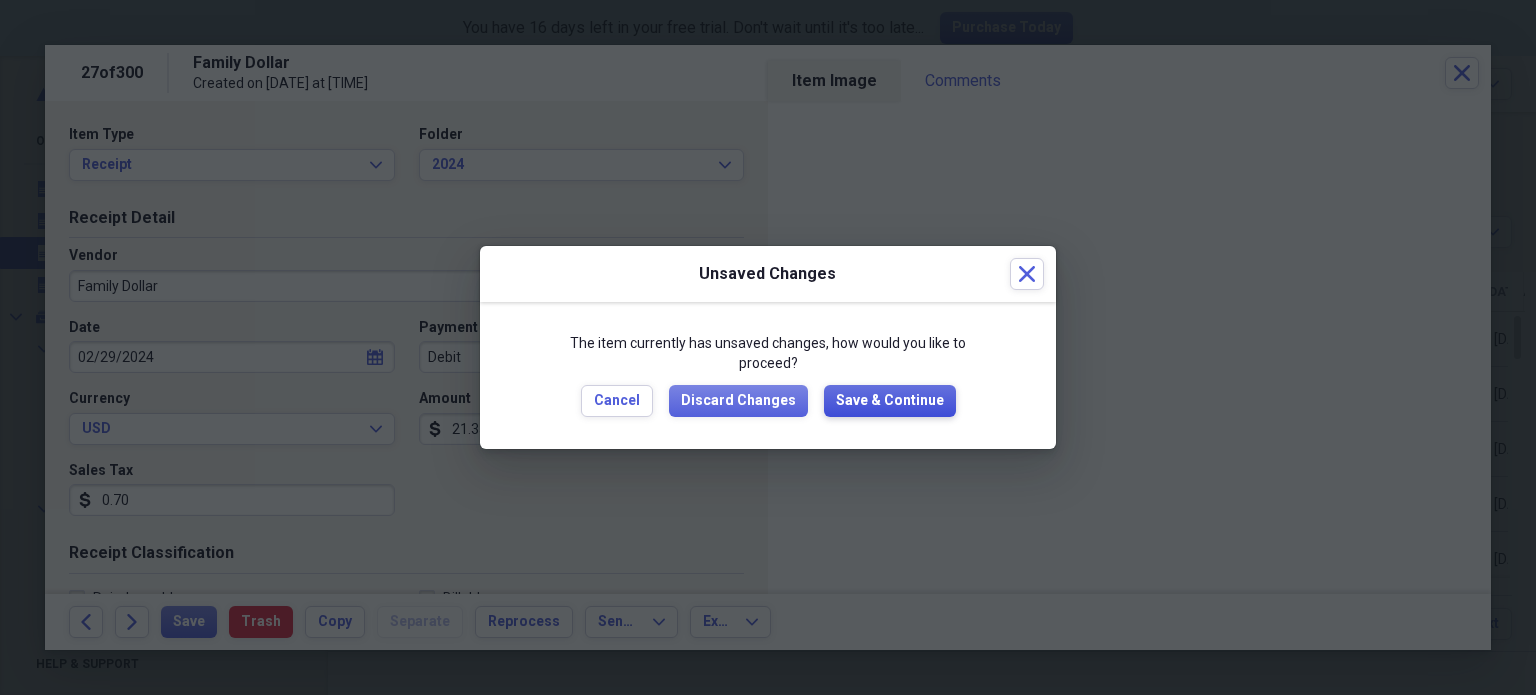 click on "Save & Continue" at bounding box center (890, 401) 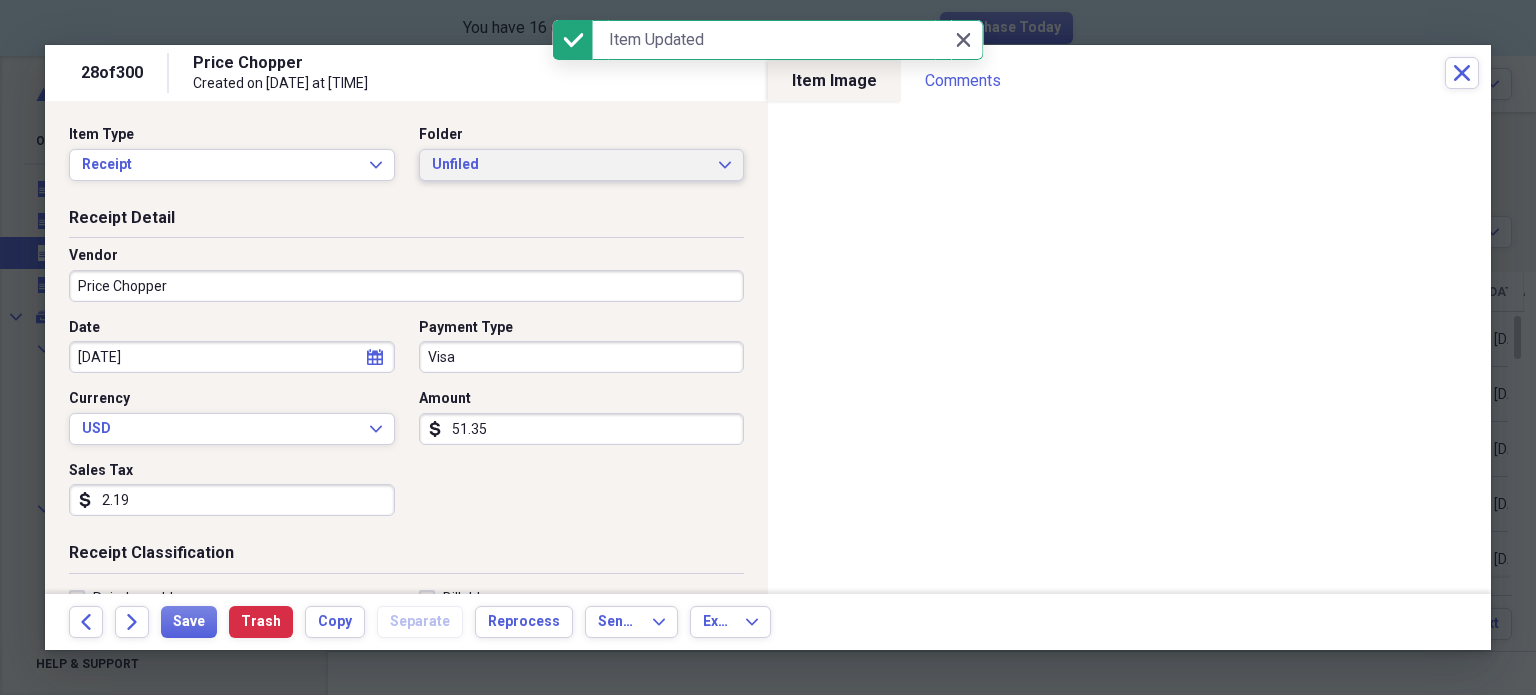 click on "Unfiled" at bounding box center (570, 165) 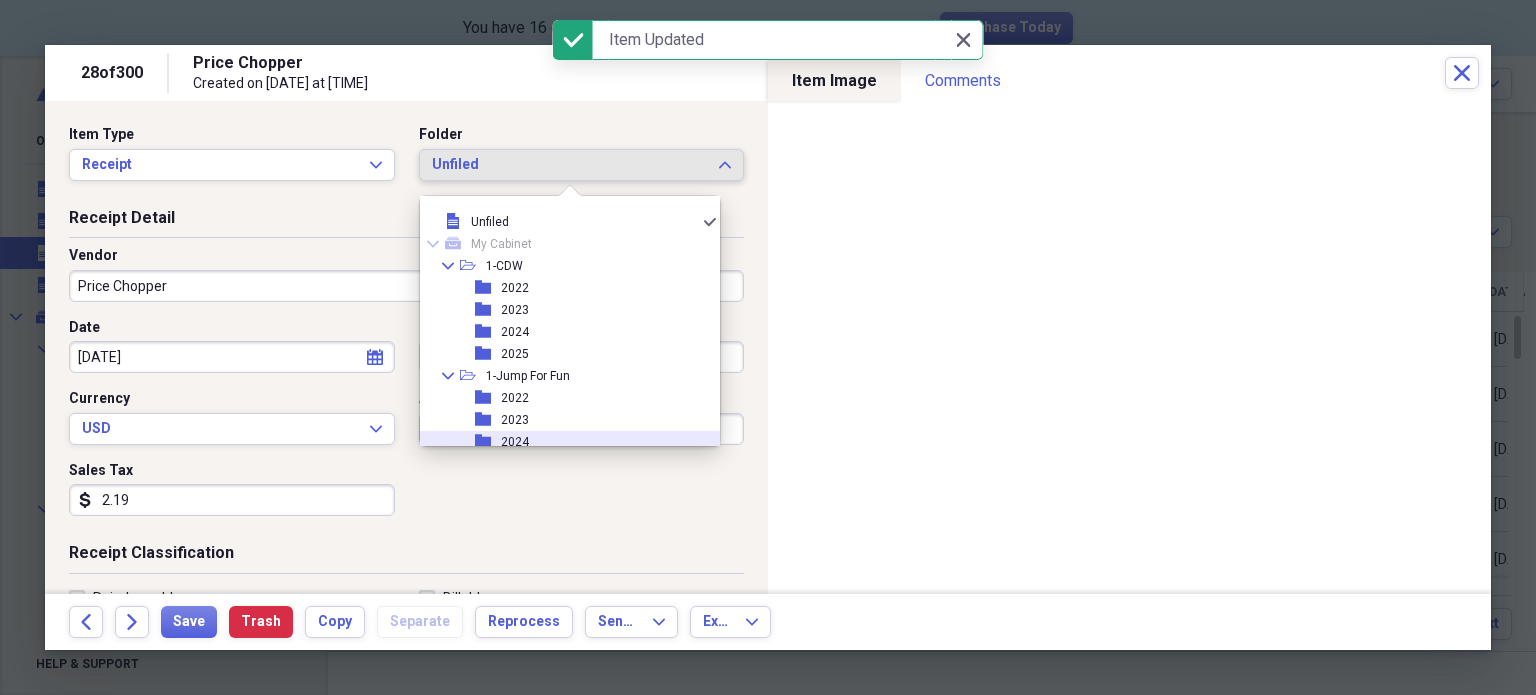 click on "folder 2024" at bounding box center (562, 442) 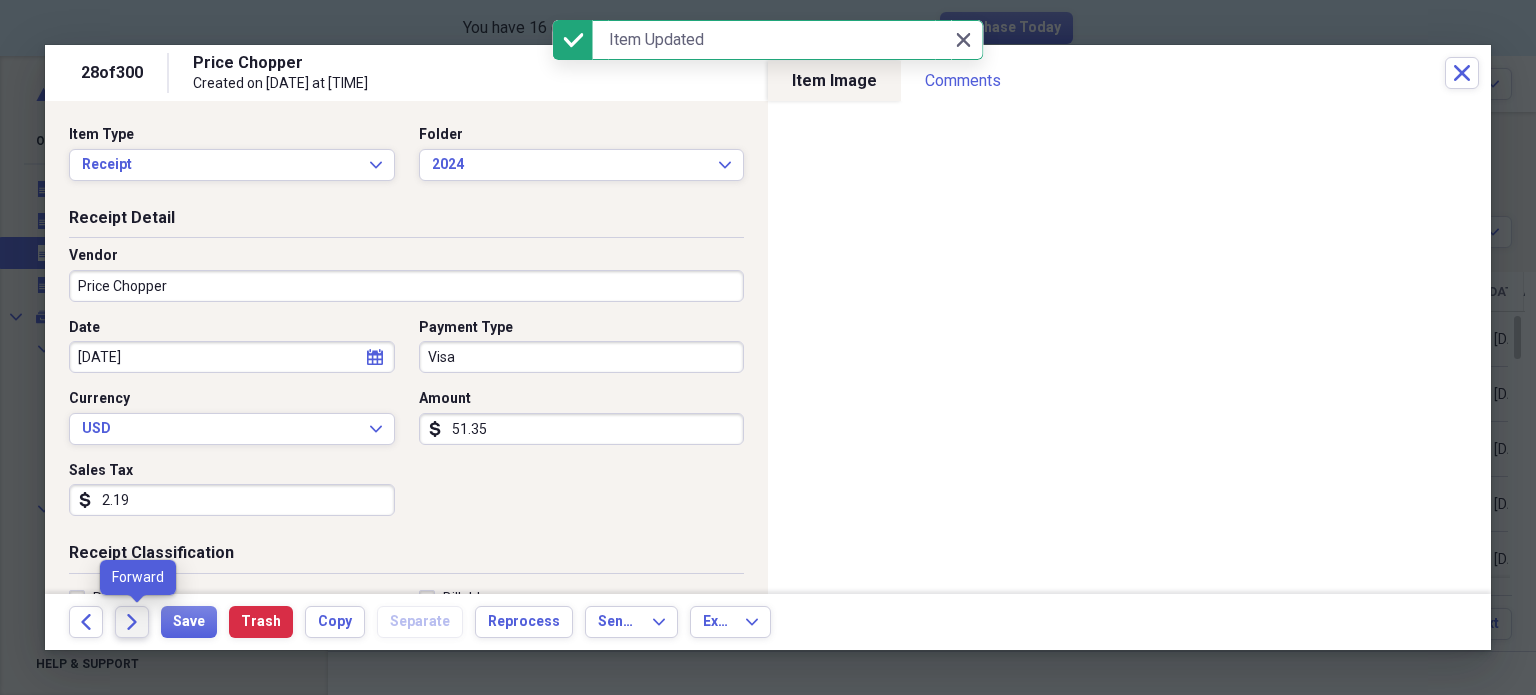 click on "Forward" at bounding box center (132, 622) 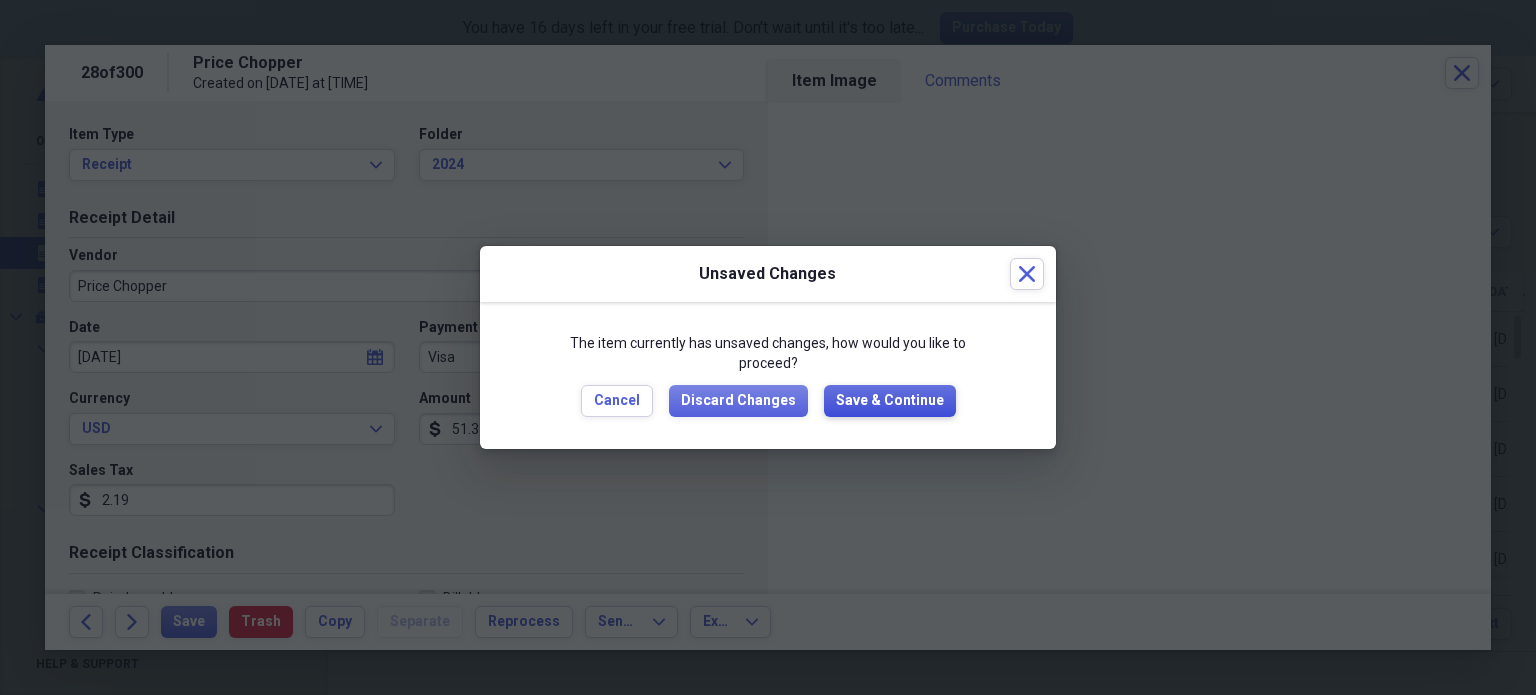 click on "Save & Continue" at bounding box center (890, 401) 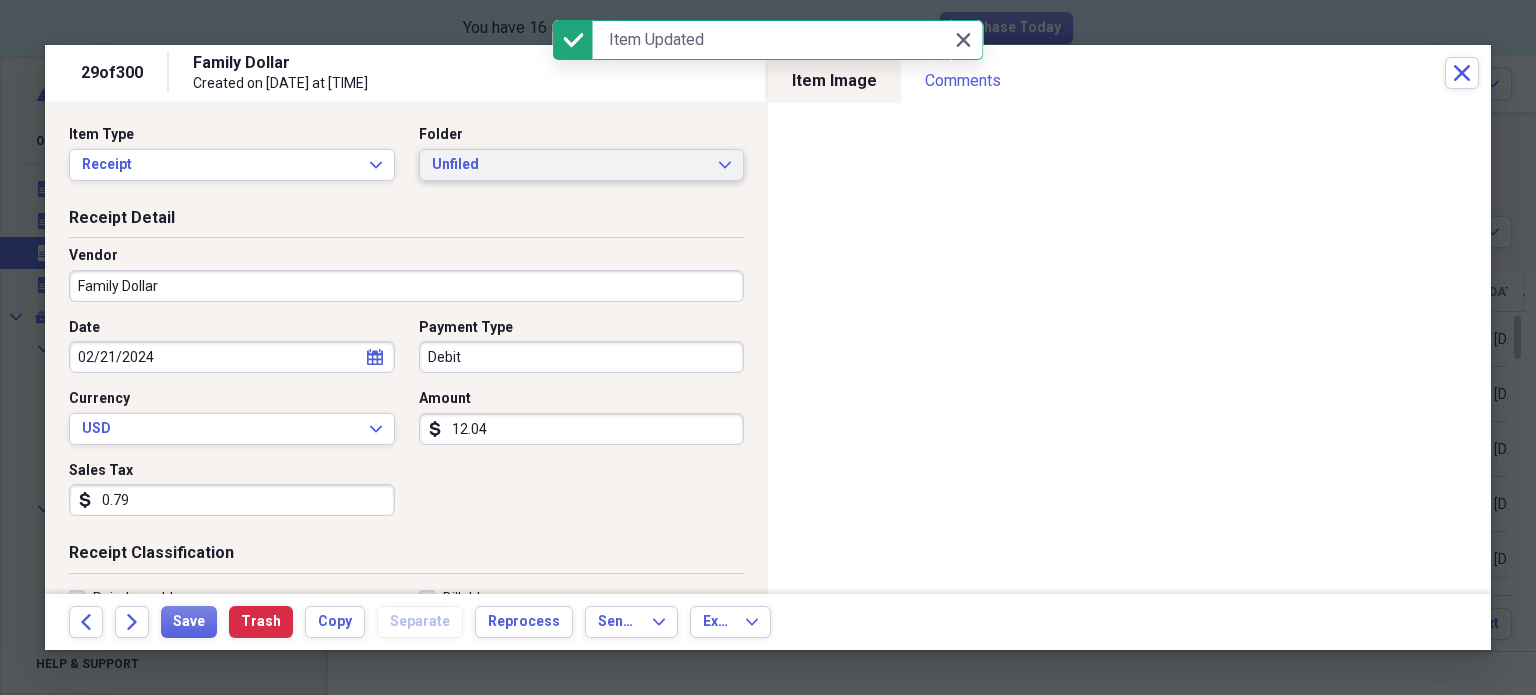 click on "Unfiled" at bounding box center [570, 165] 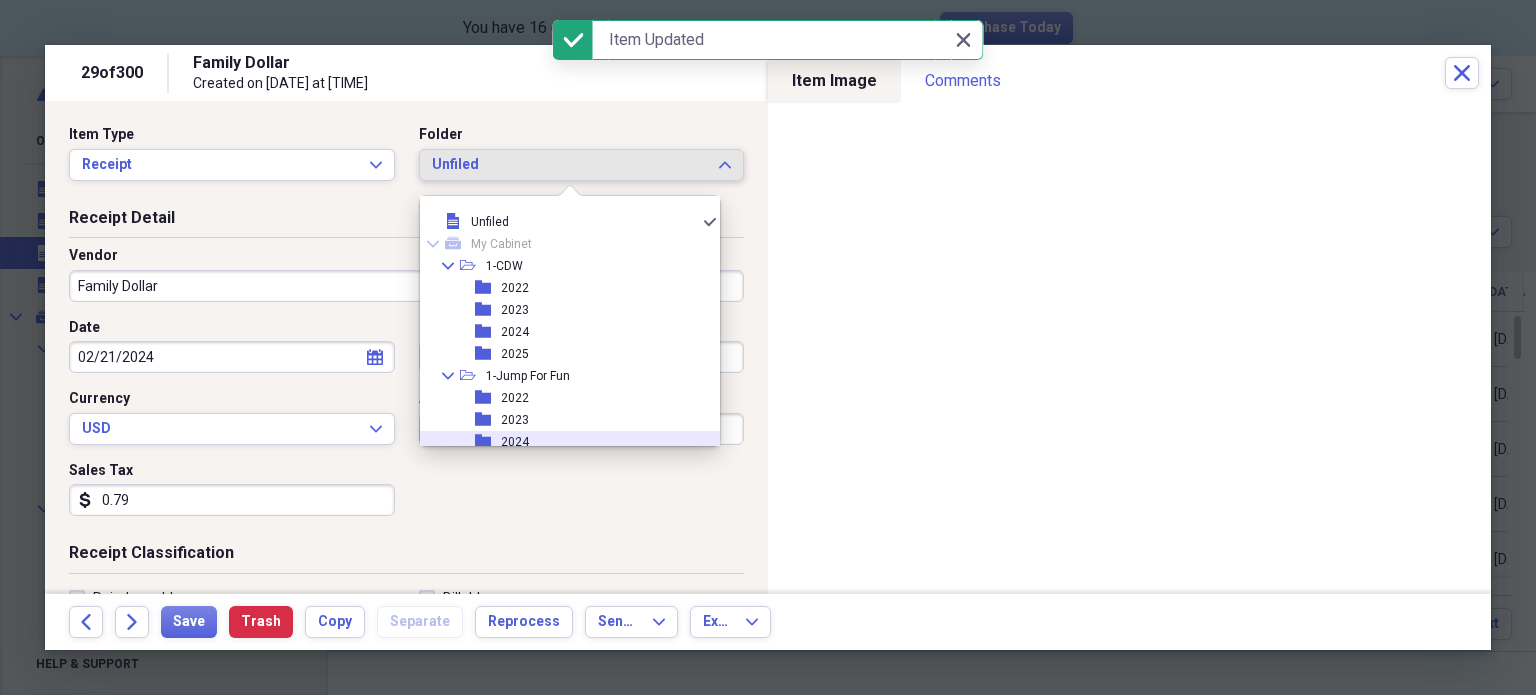 click on "folder" at bounding box center (488, 442) 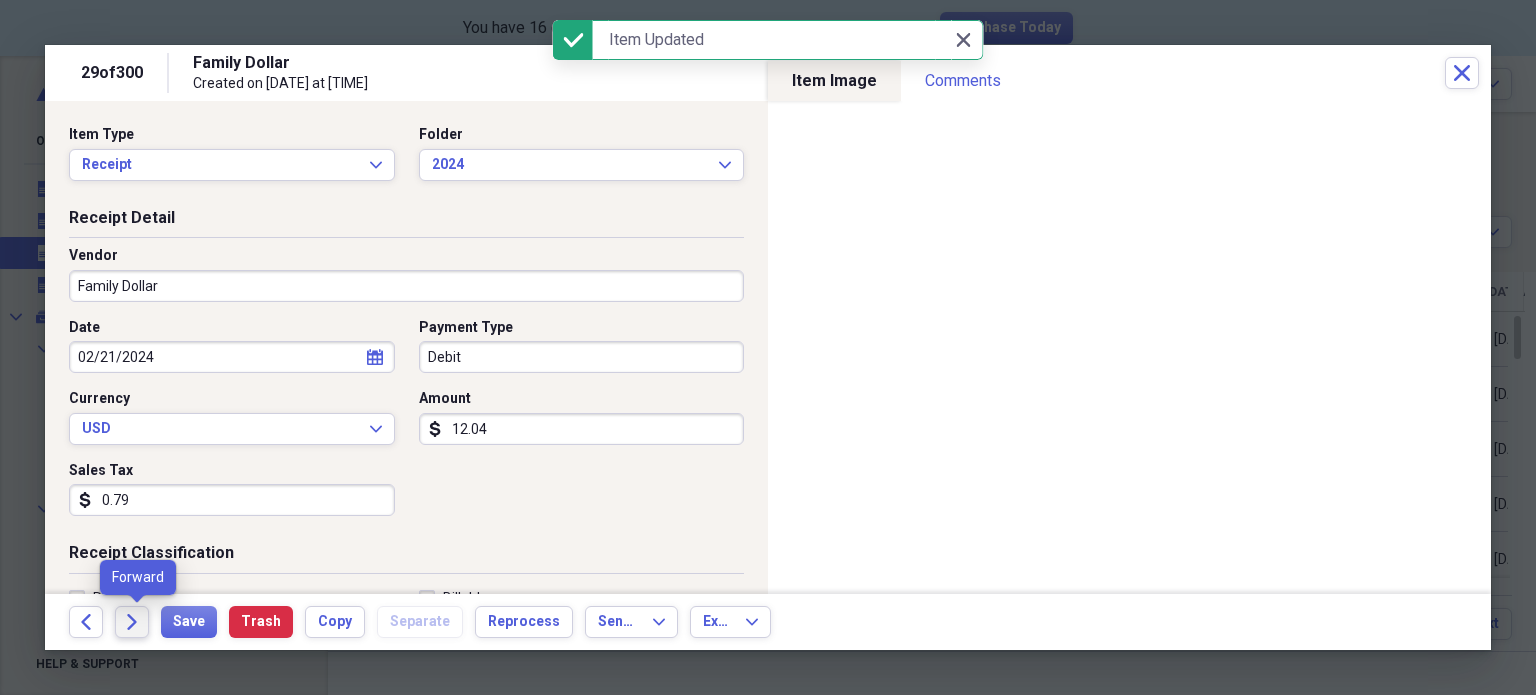 click on "Forward" 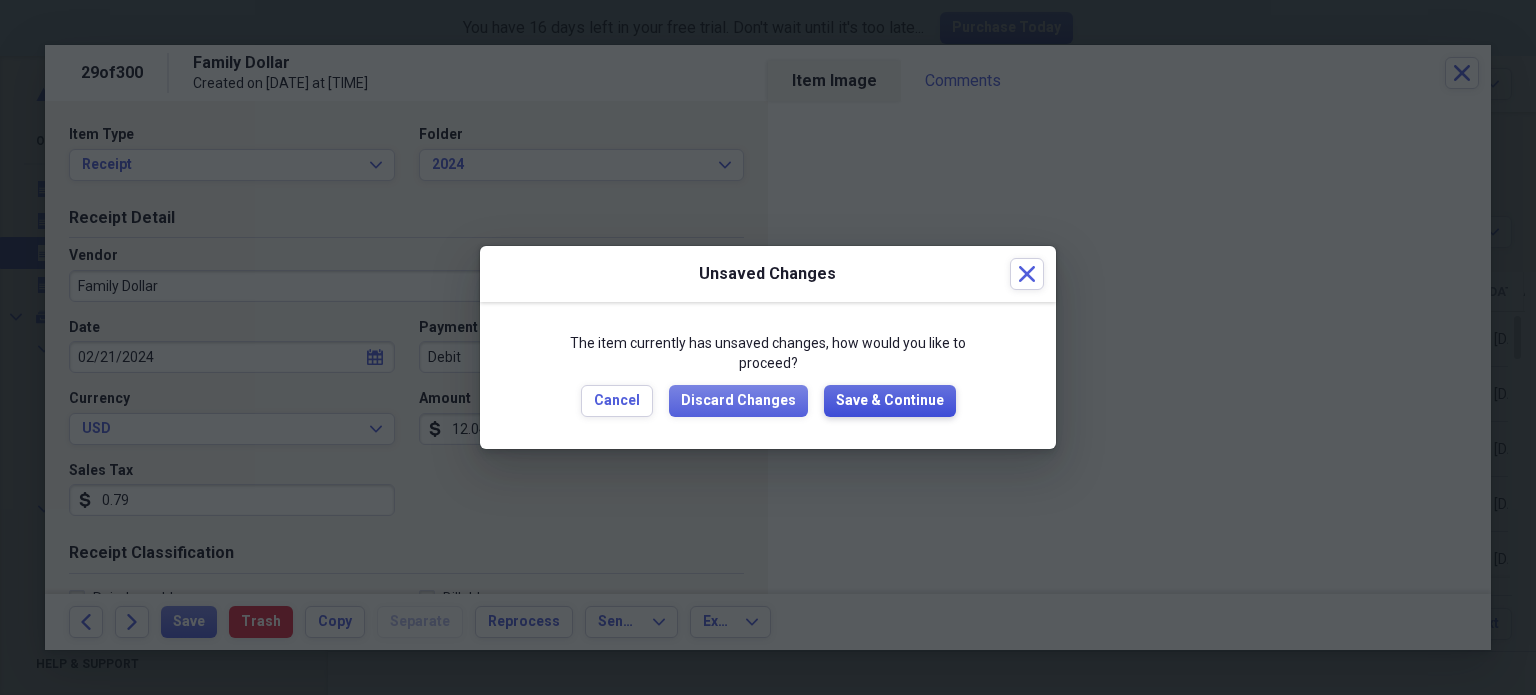 click on "Save & Continue" at bounding box center [890, 401] 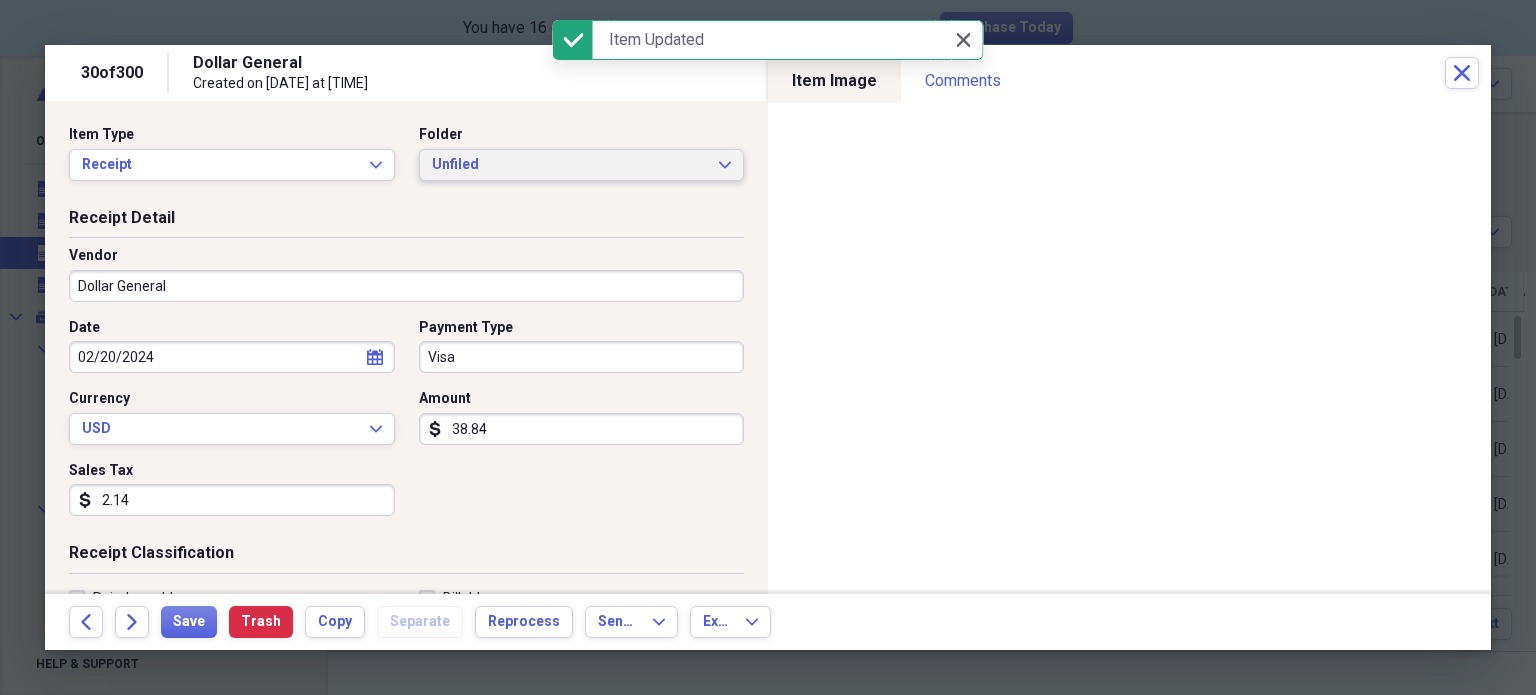 click on "Unfiled Expand" at bounding box center [582, 165] 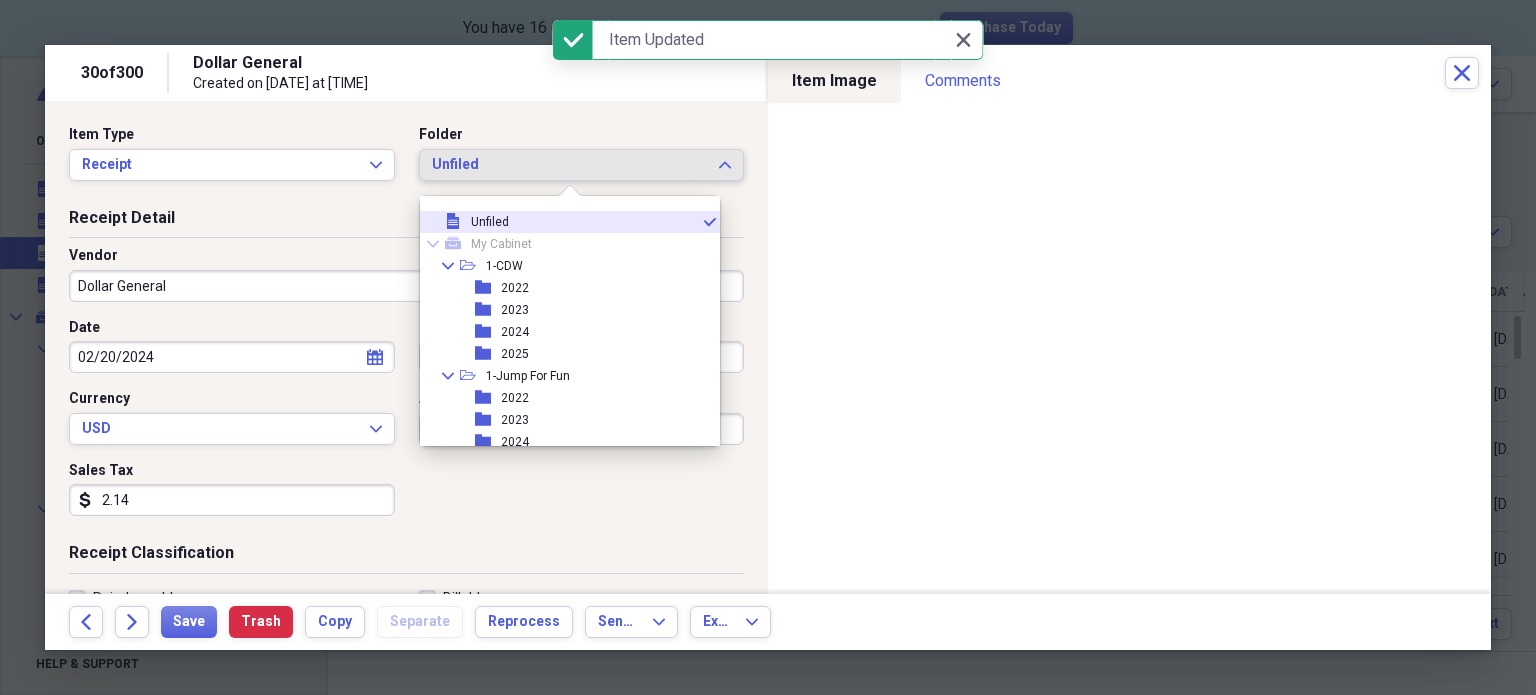 click on "2024" at bounding box center (515, 442) 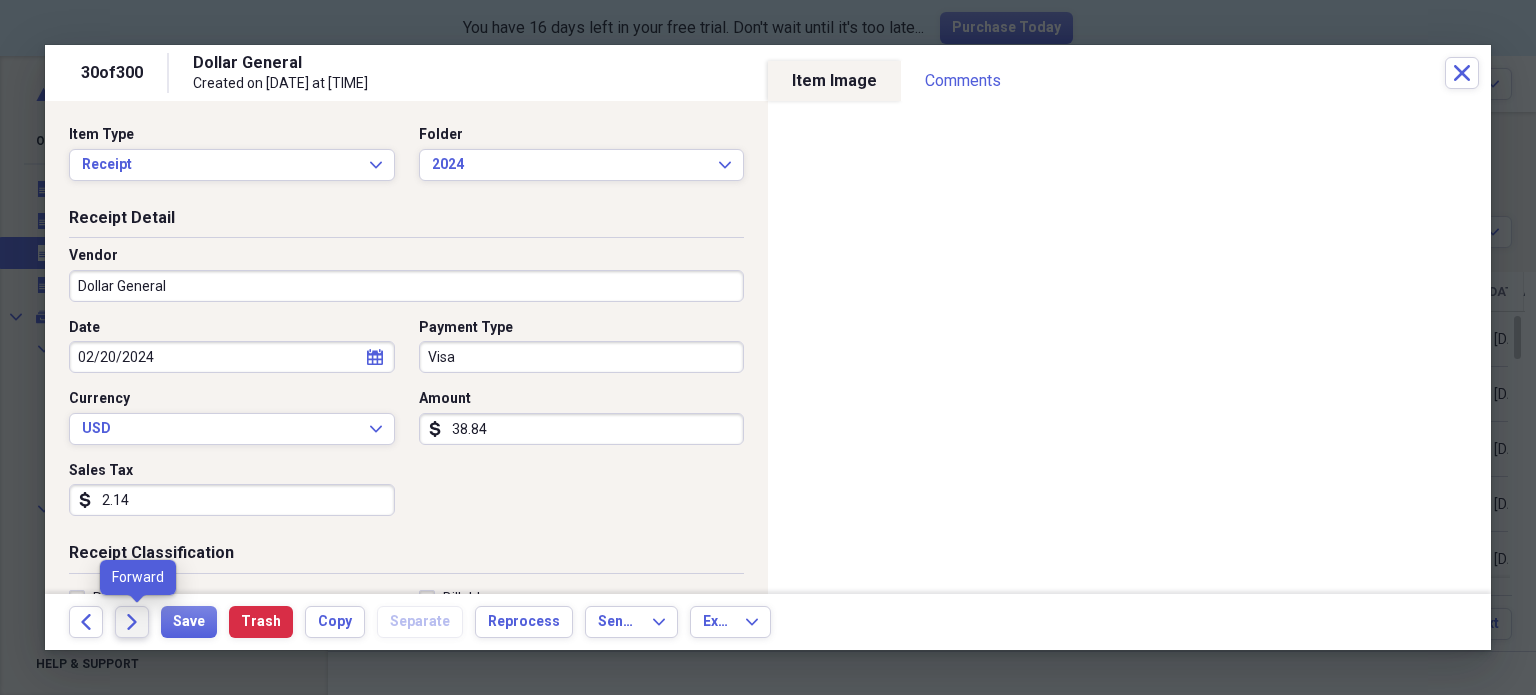 click 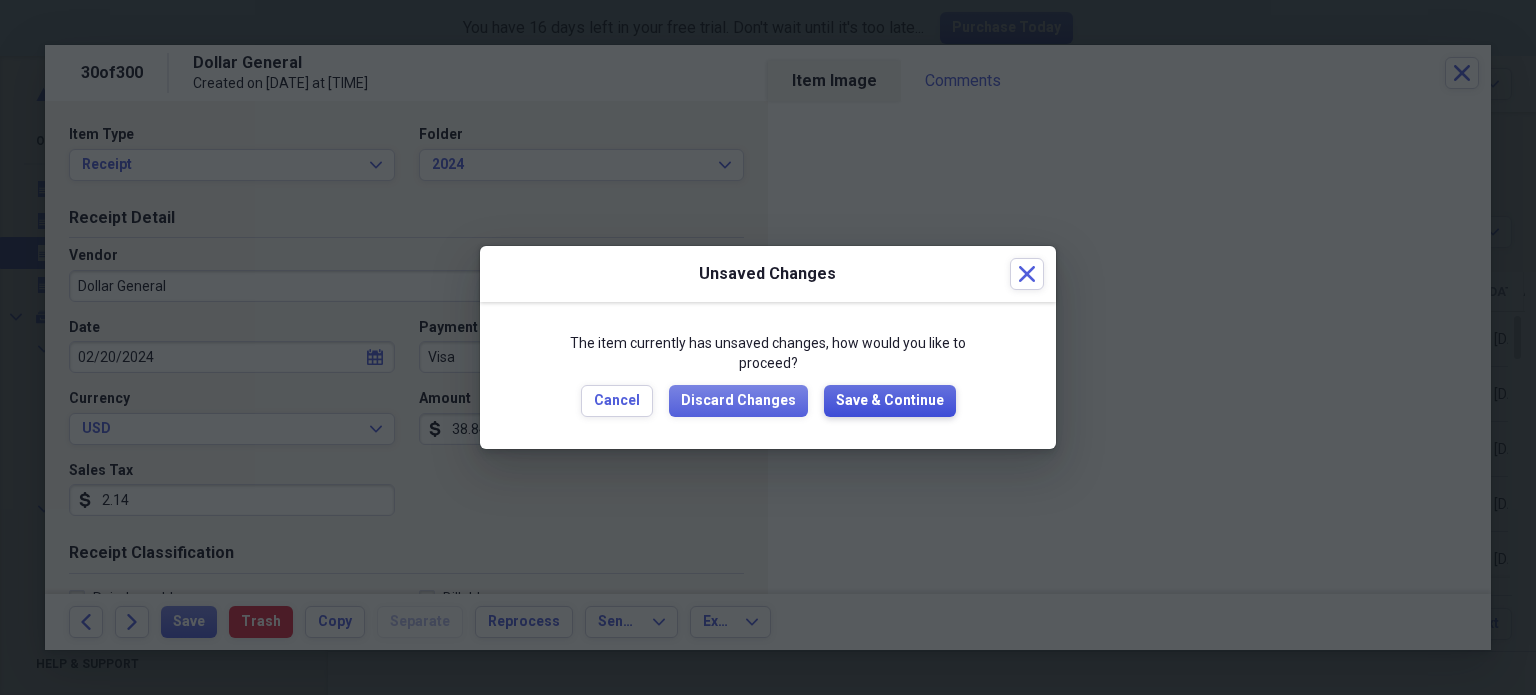 click on "Save & Continue" at bounding box center (890, 401) 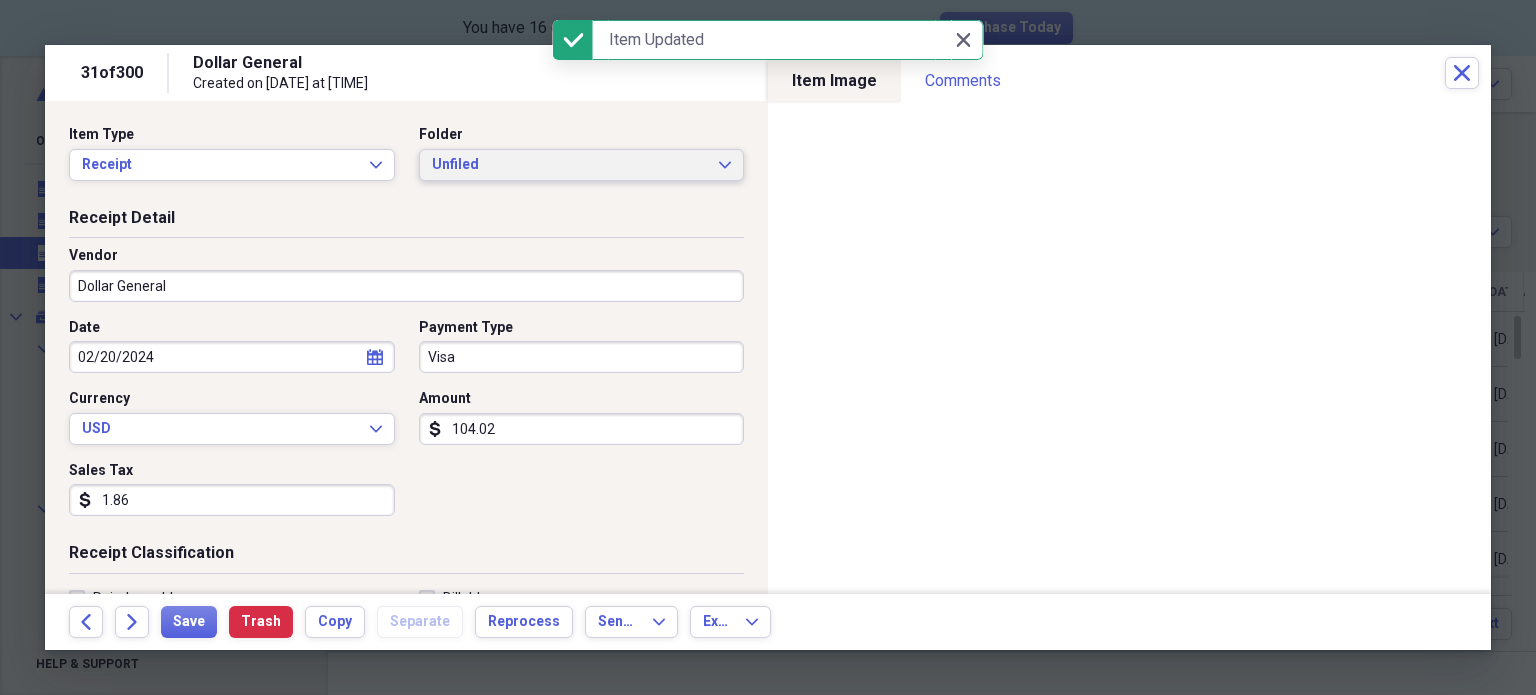 click on "Unfiled" at bounding box center (570, 165) 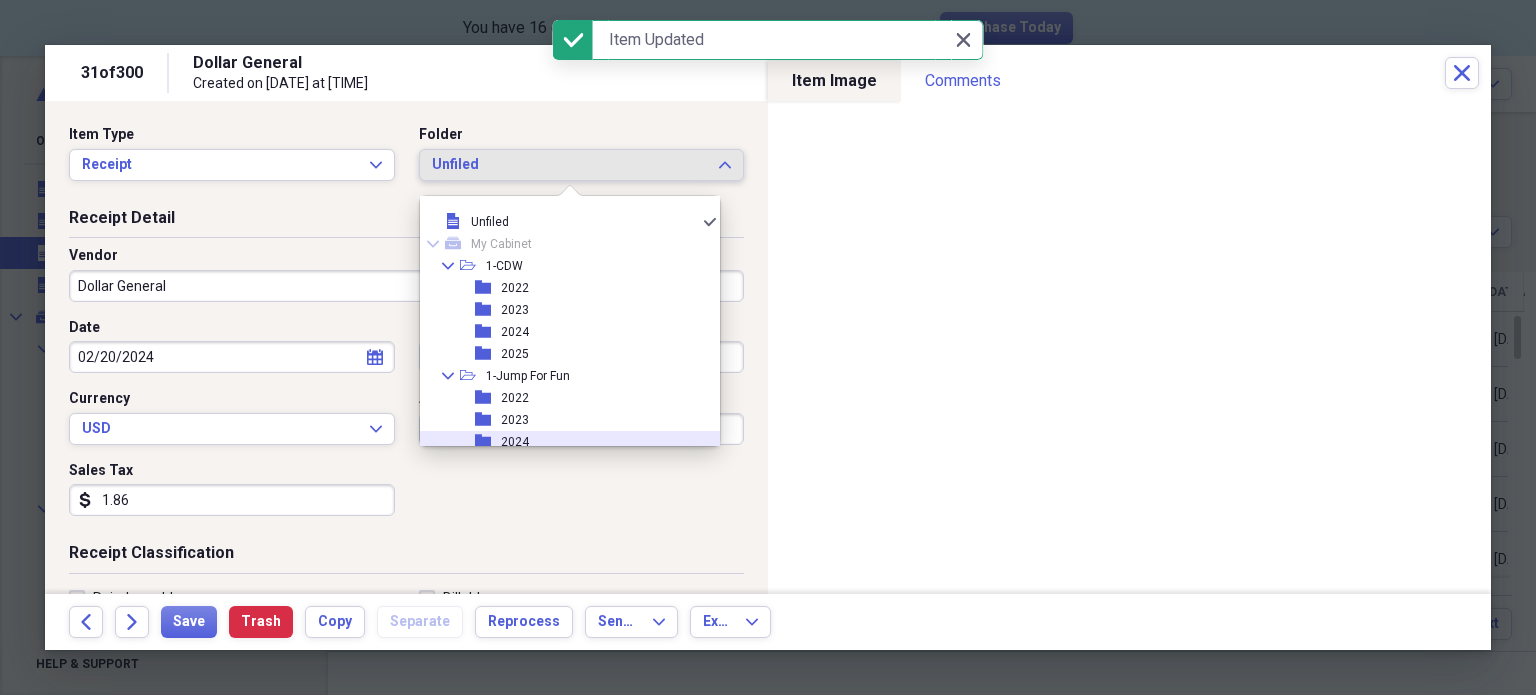 click on "folder 2024" at bounding box center [562, 442] 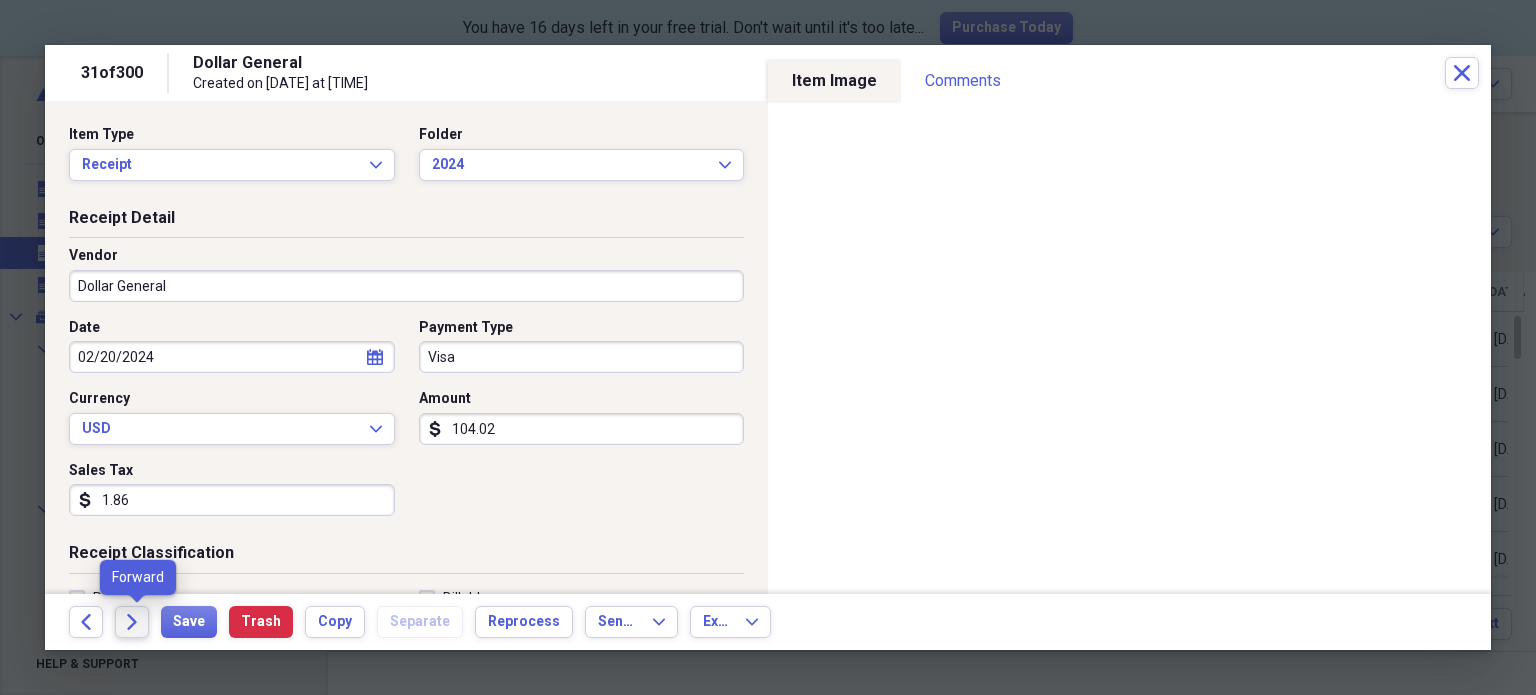 click on "Forward" at bounding box center [132, 622] 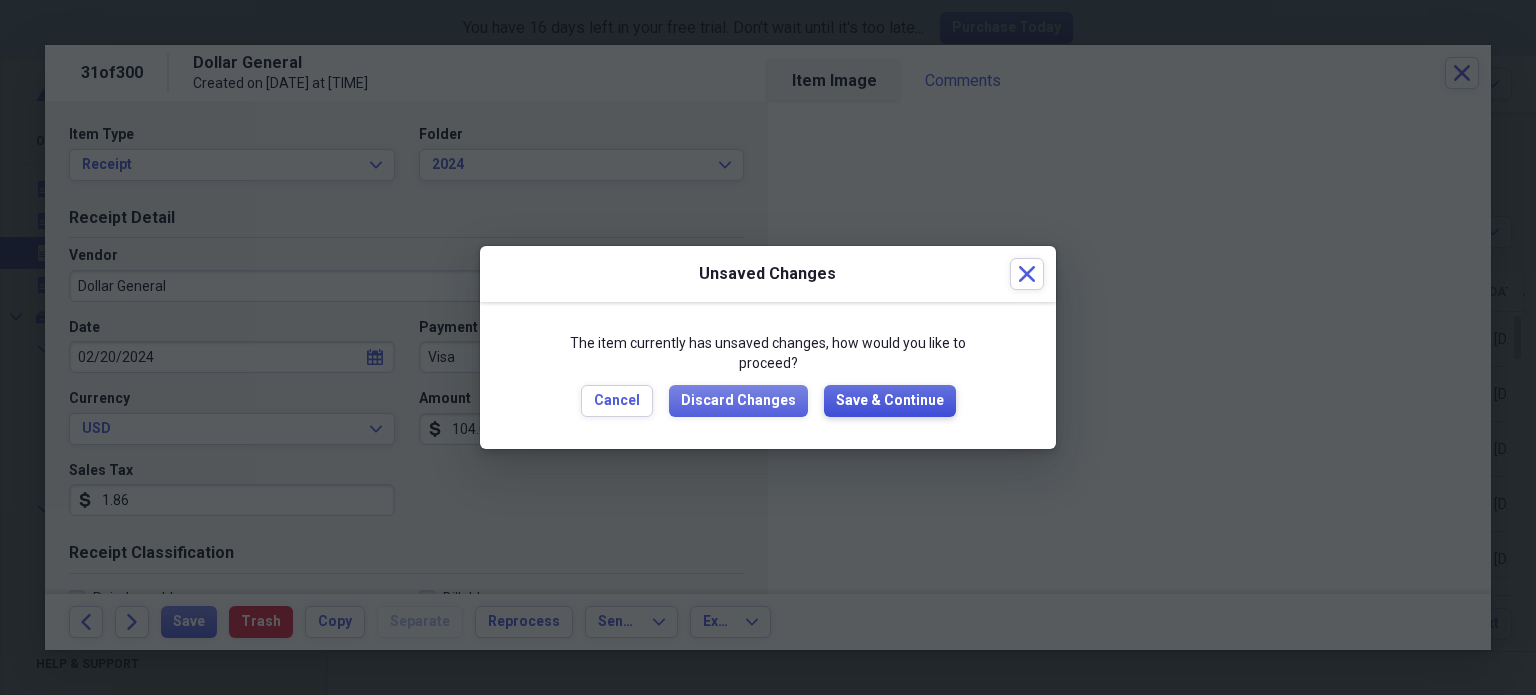 click on "Save & Continue" at bounding box center [890, 401] 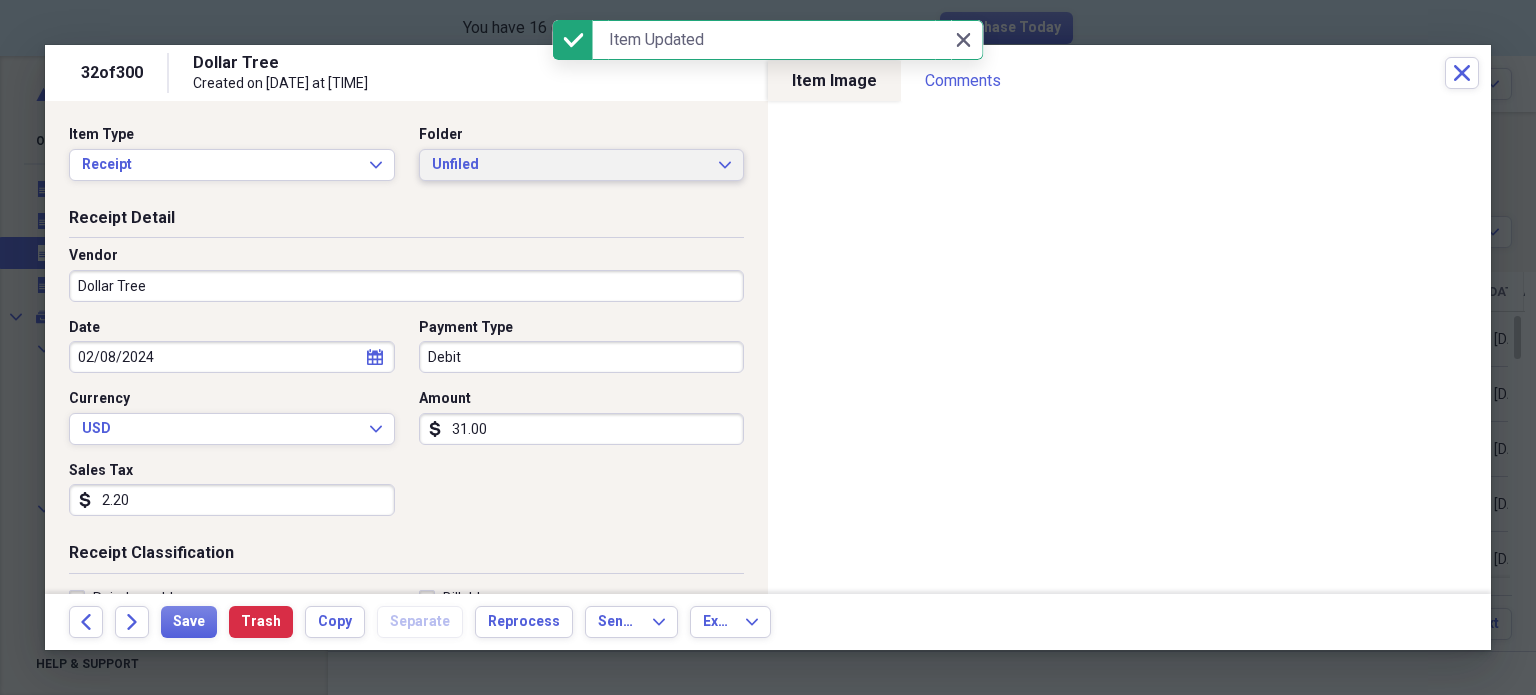 click on "Unfiled" at bounding box center (570, 165) 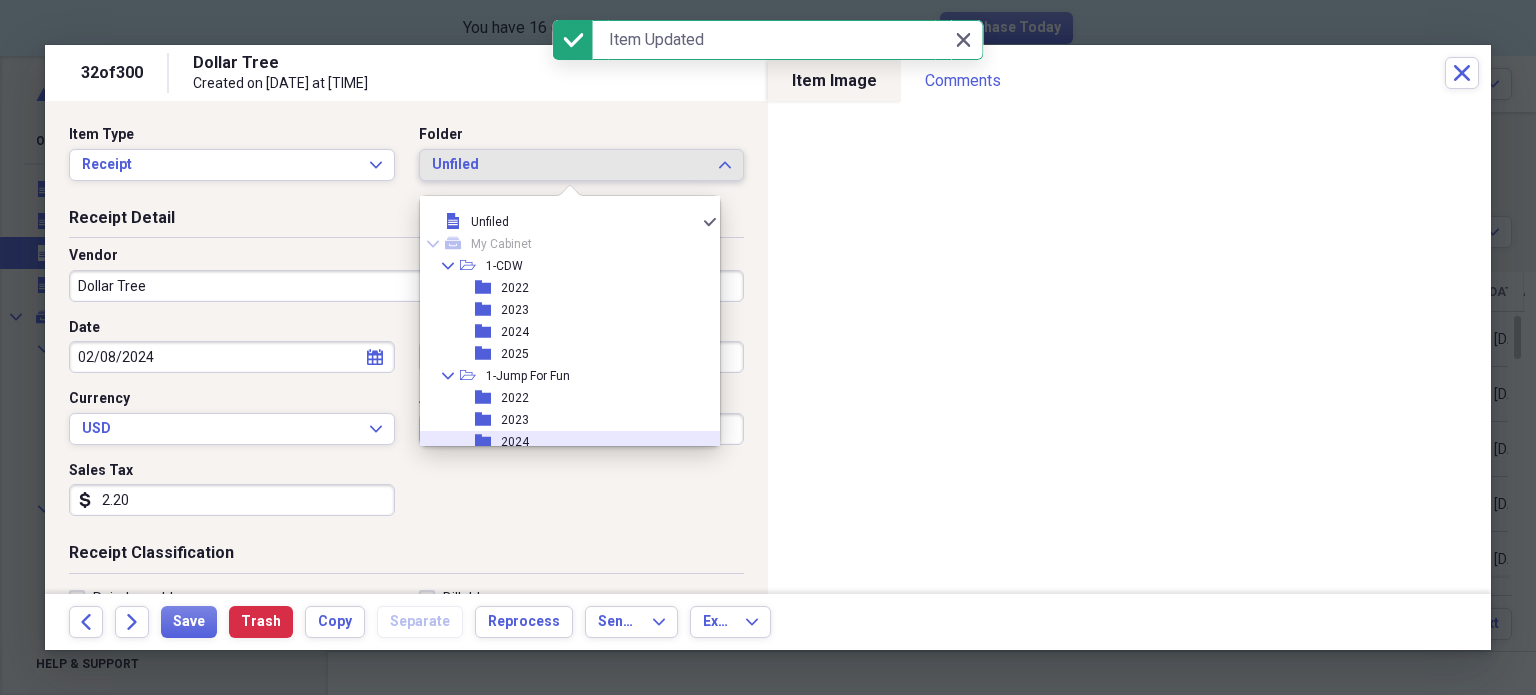 click on "2024" at bounding box center (515, 442) 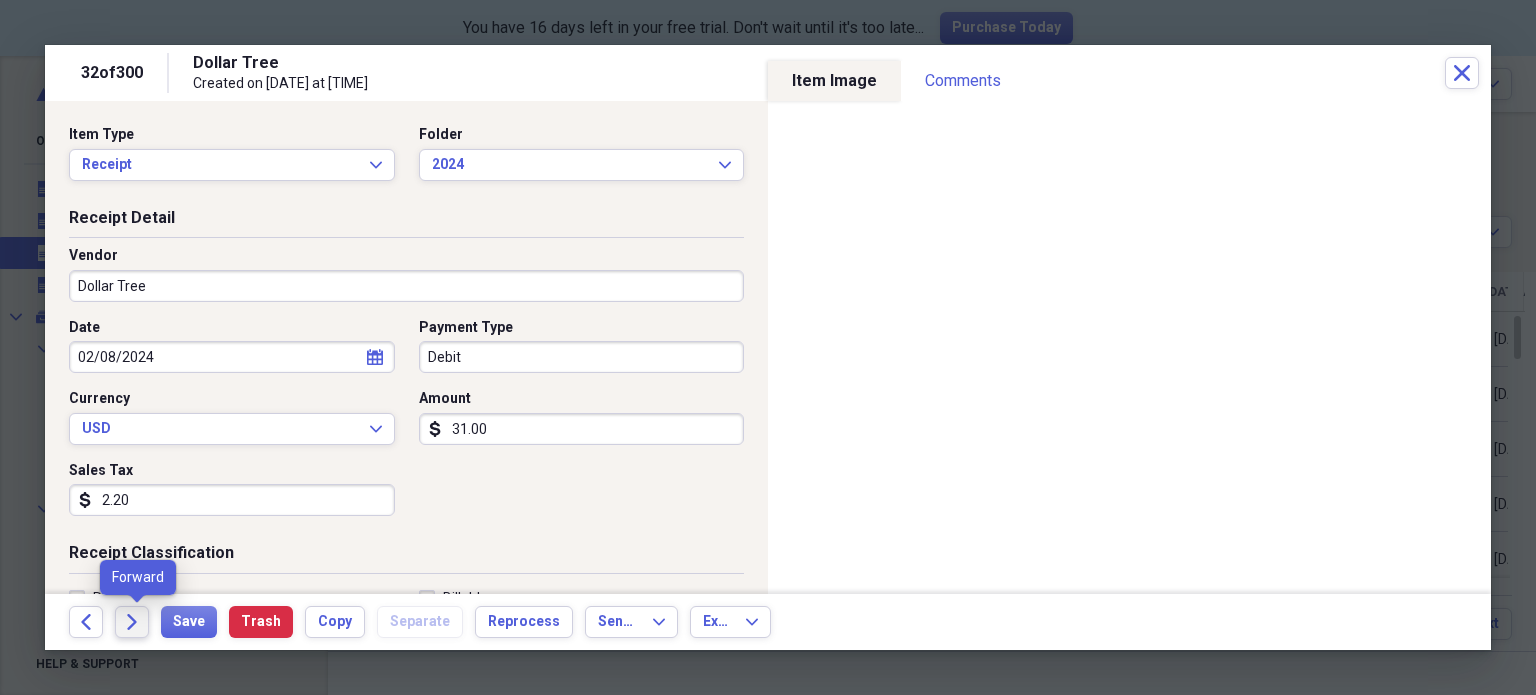 click 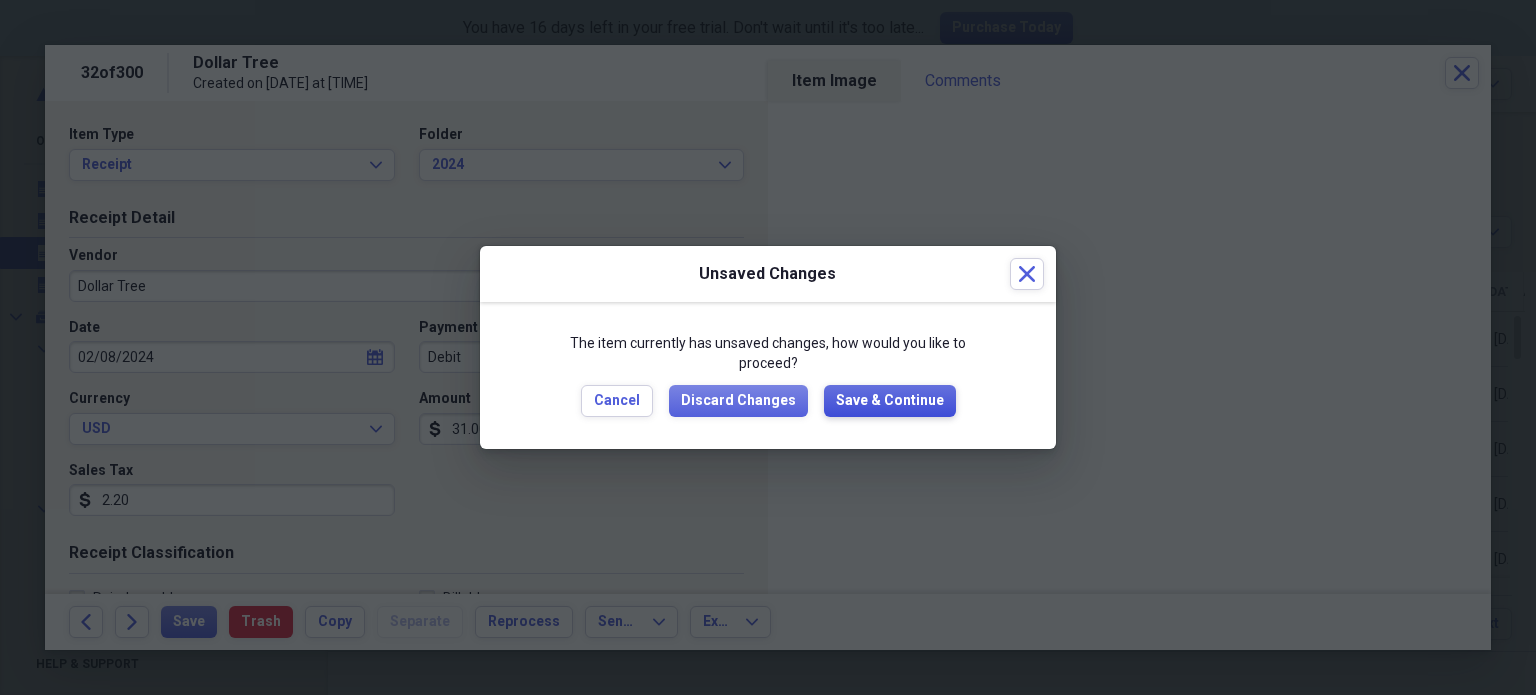 click on "Save & Continue" at bounding box center (890, 401) 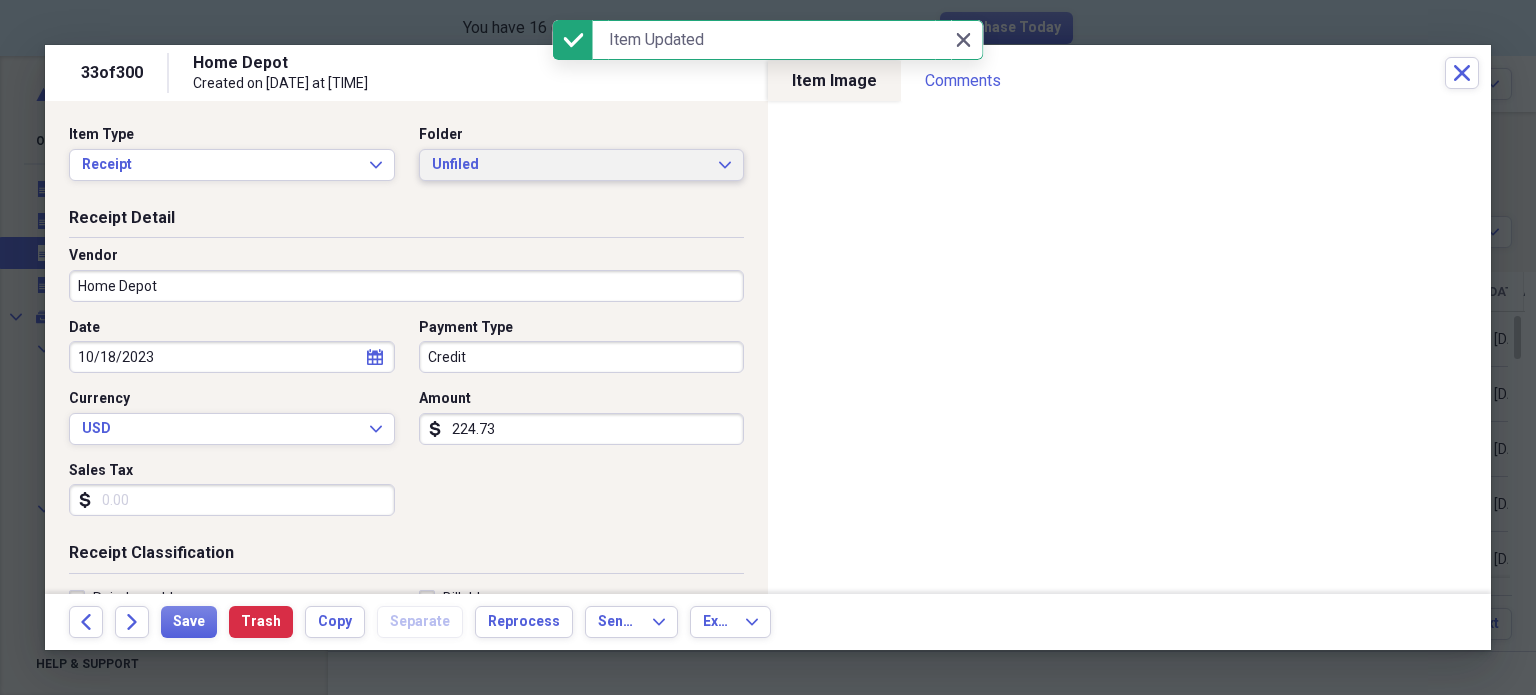 click on "Unfiled" at bounding box center (570, 165) 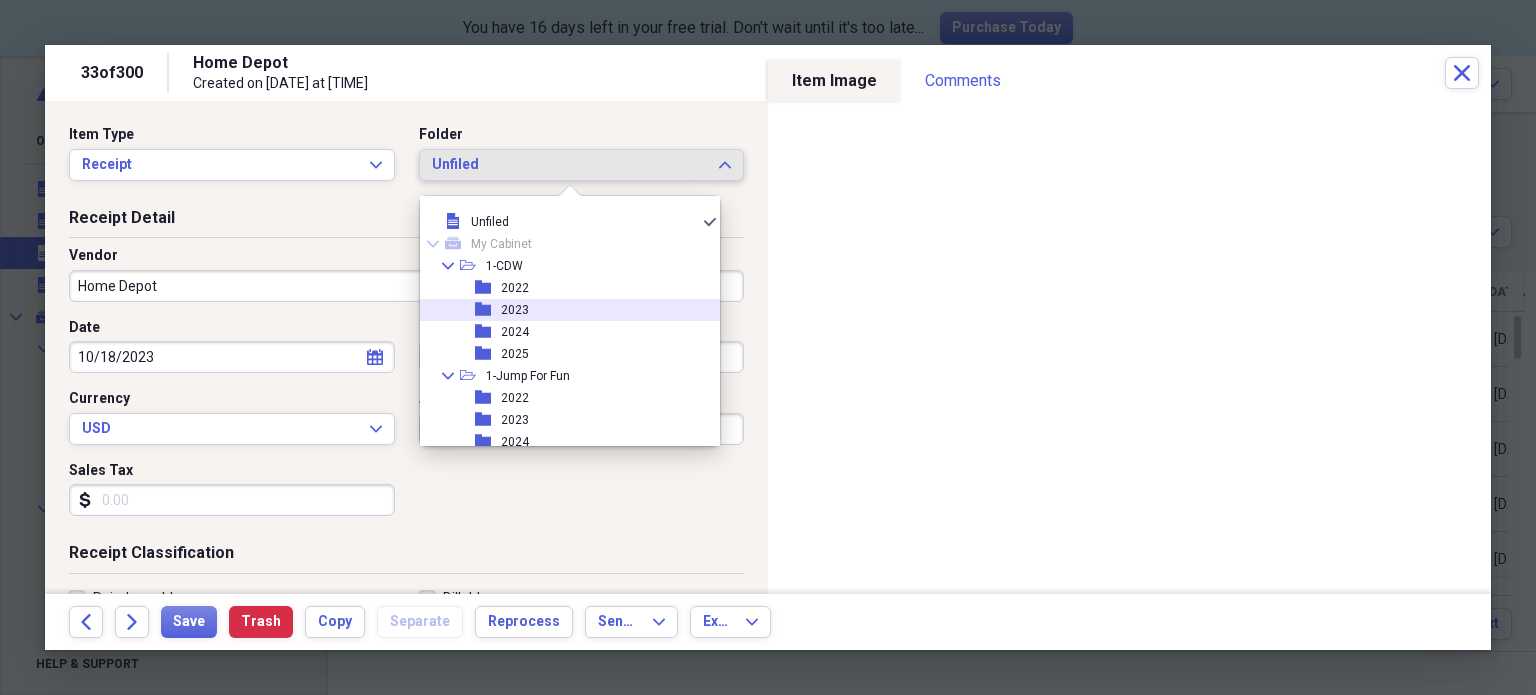click on "folder 2023" at bounding box center [562, 310] 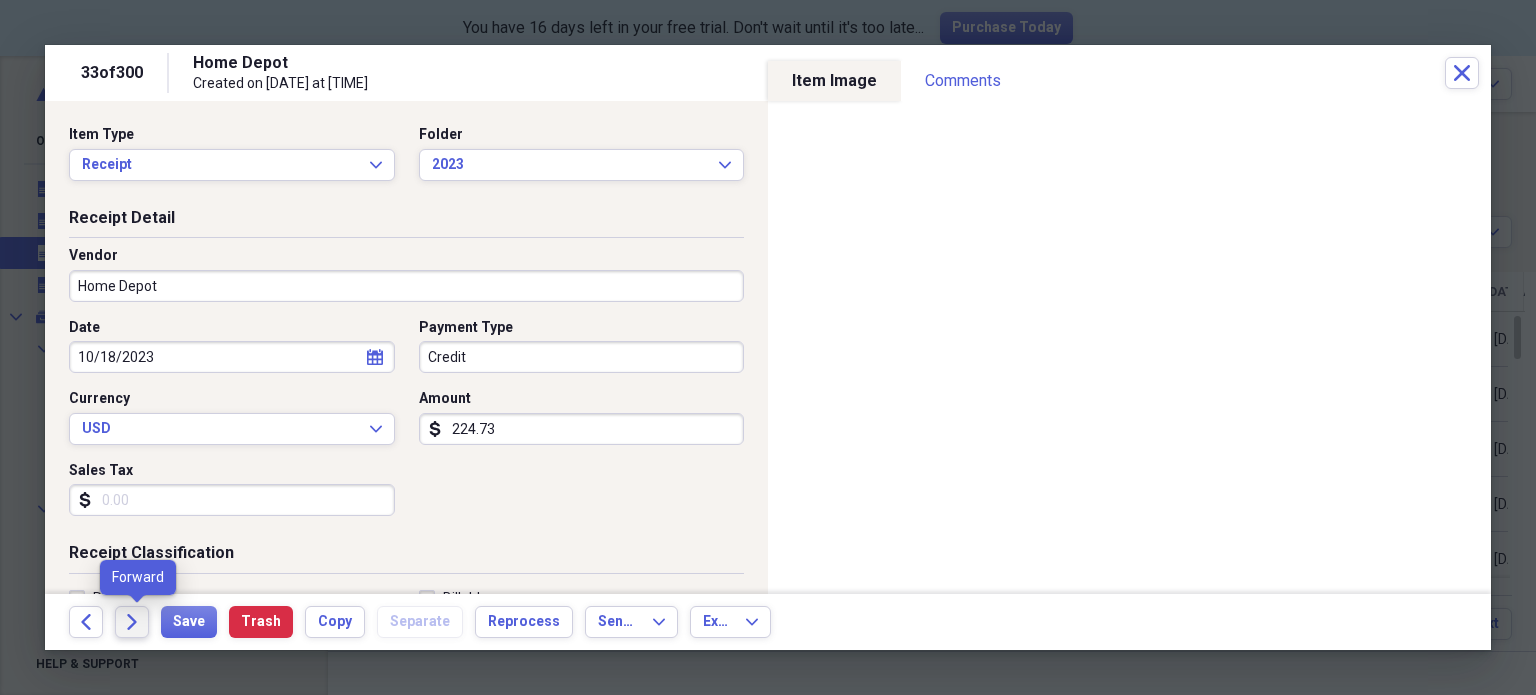 click on "Forward" 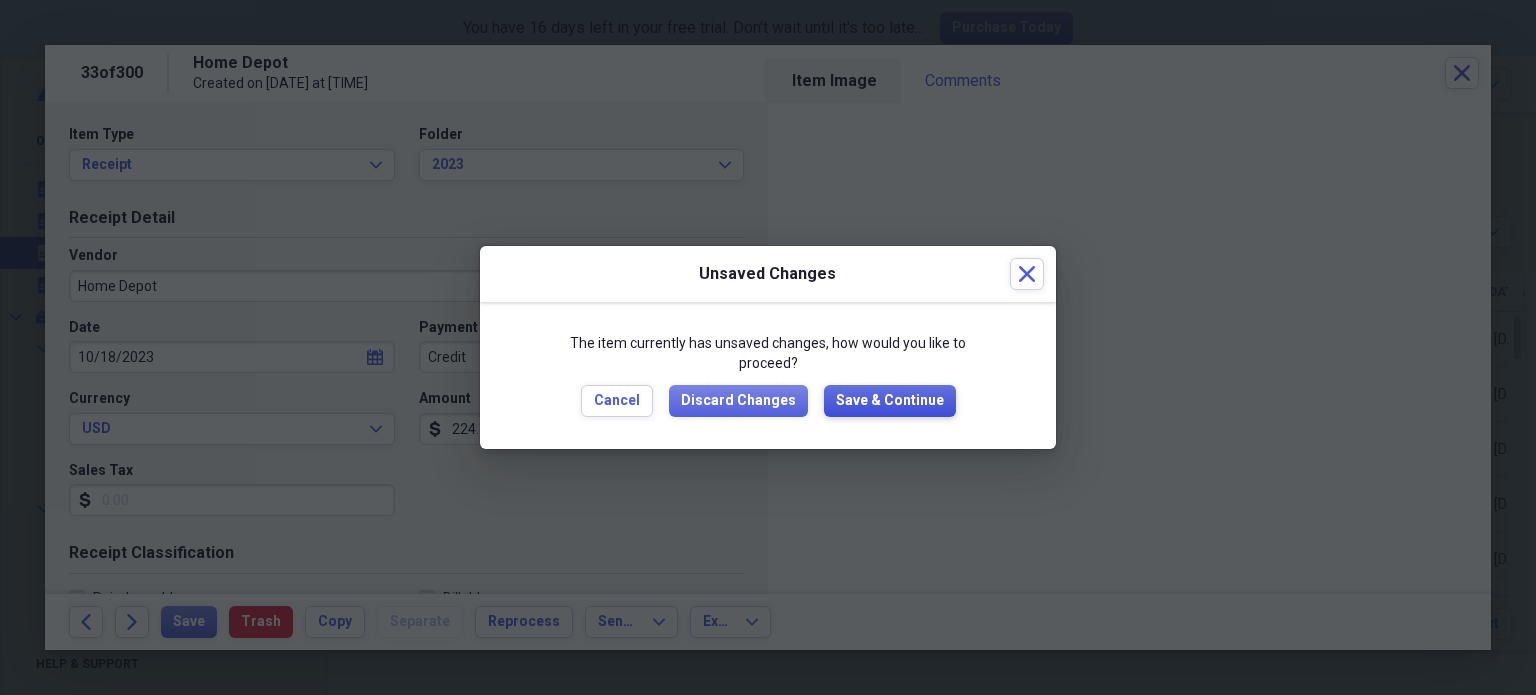 click on "Save & Continue" at bounding box center (890, 401) 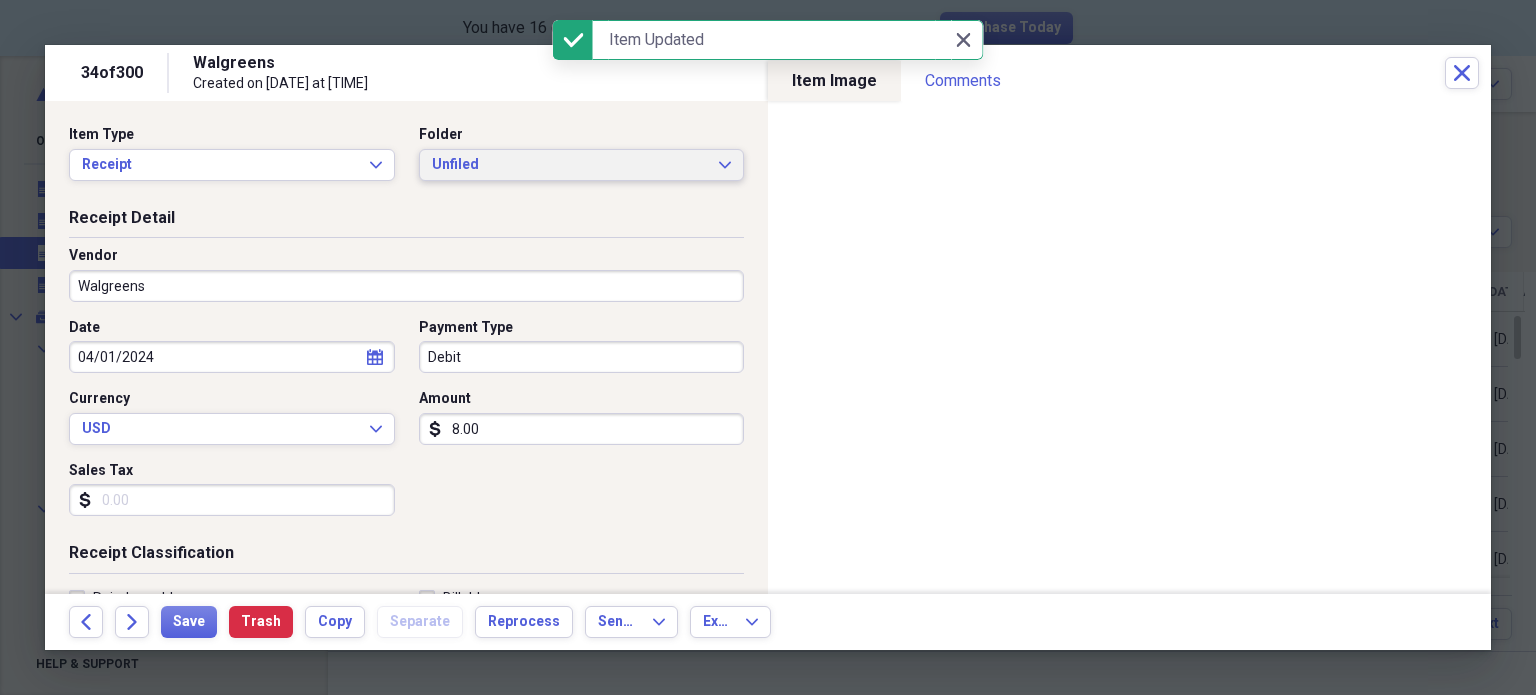 click on "Unfiled" at bounding box center (570, 165) 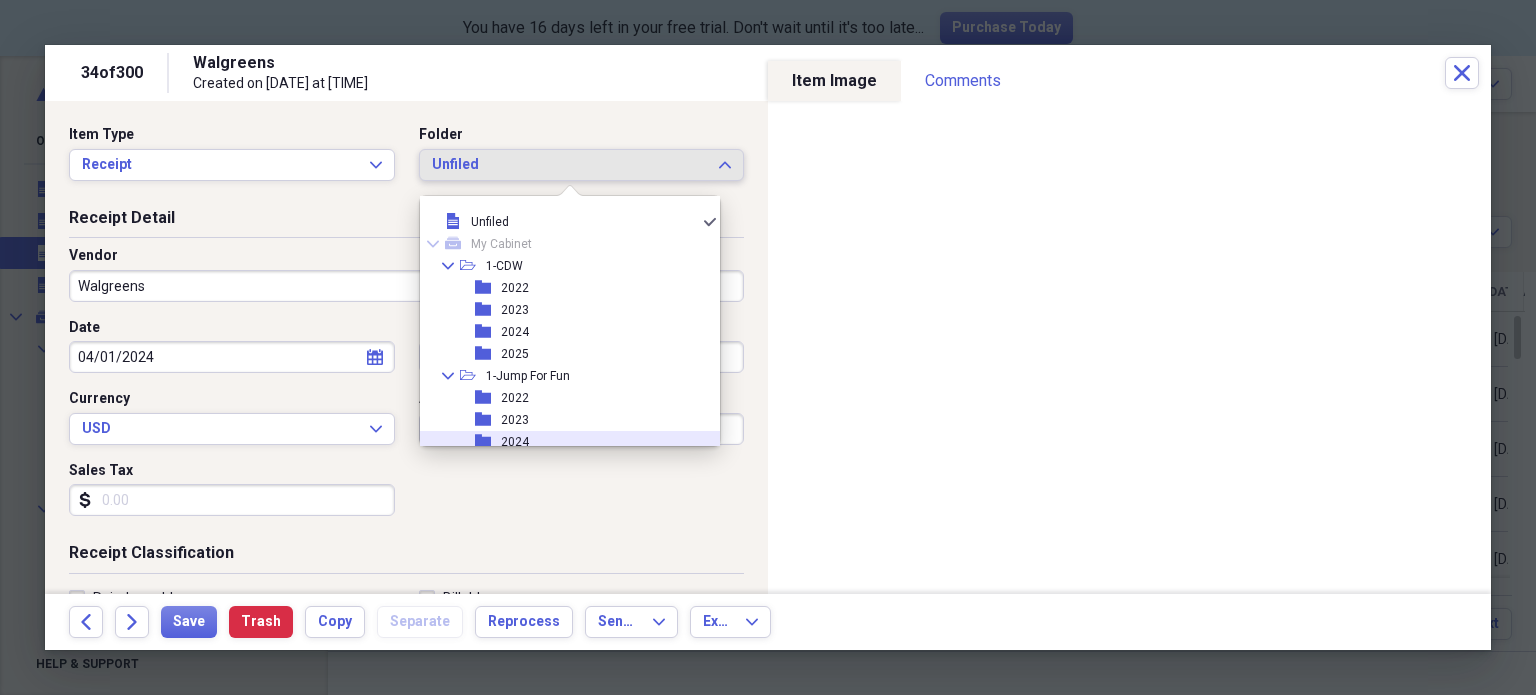 click on "folder 2024" at bounding box center (562, 442) 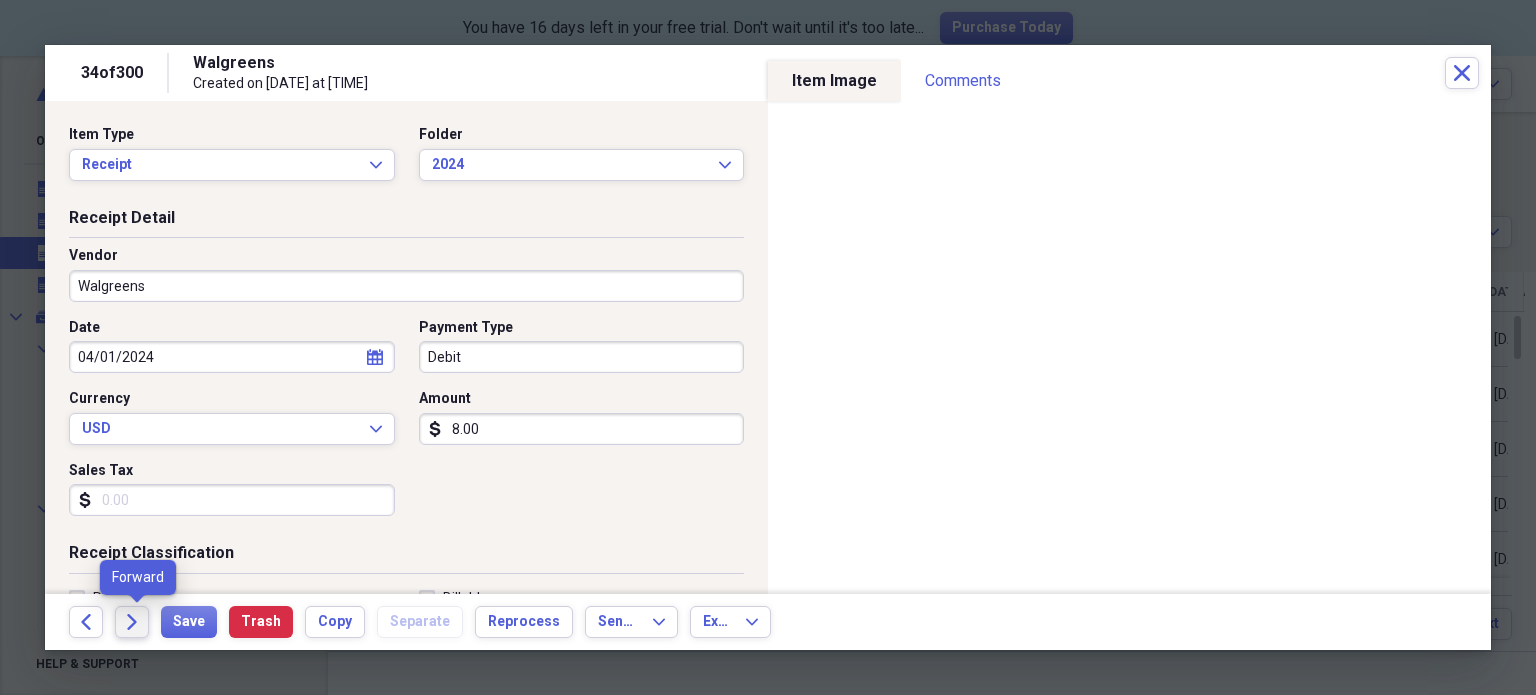 click on "Forward" at bounding box center (132, 622) 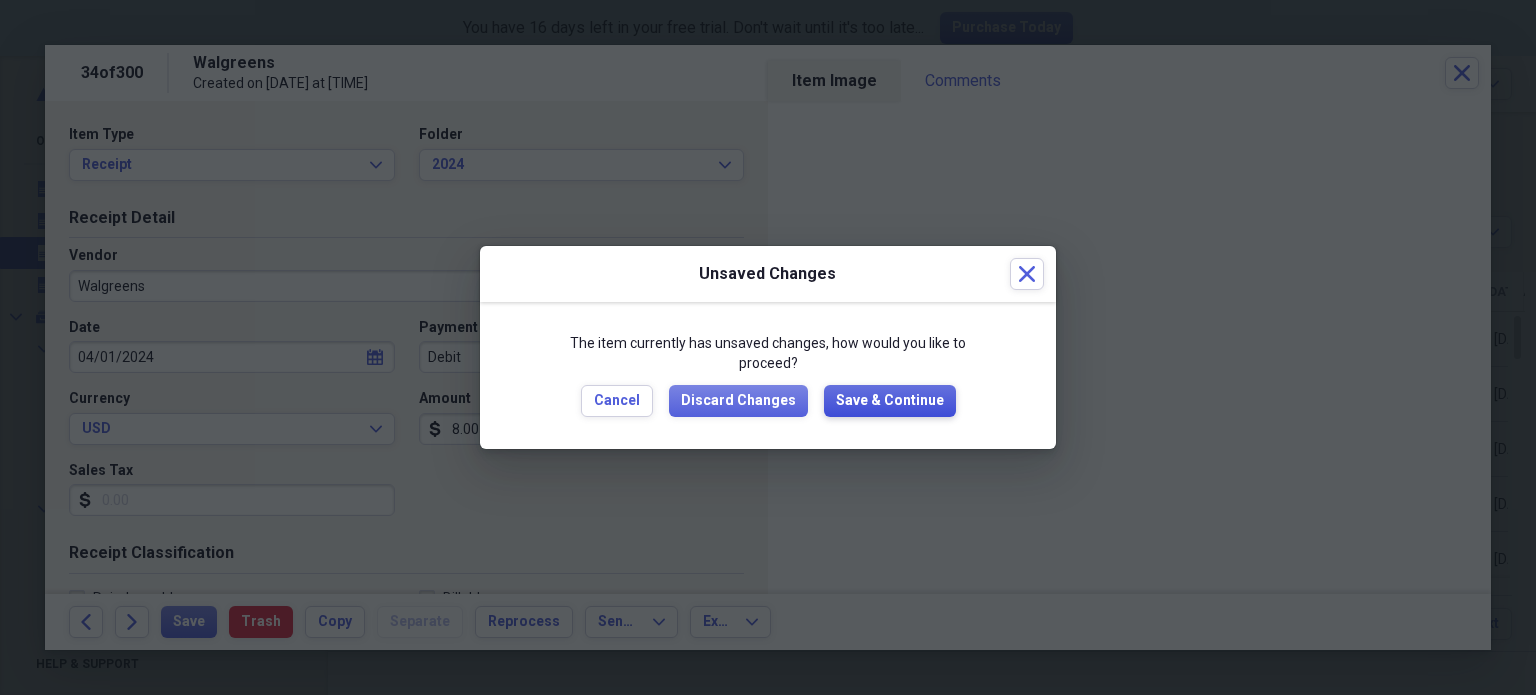 click on "Save & Continue" at bounding box center (890, 401) 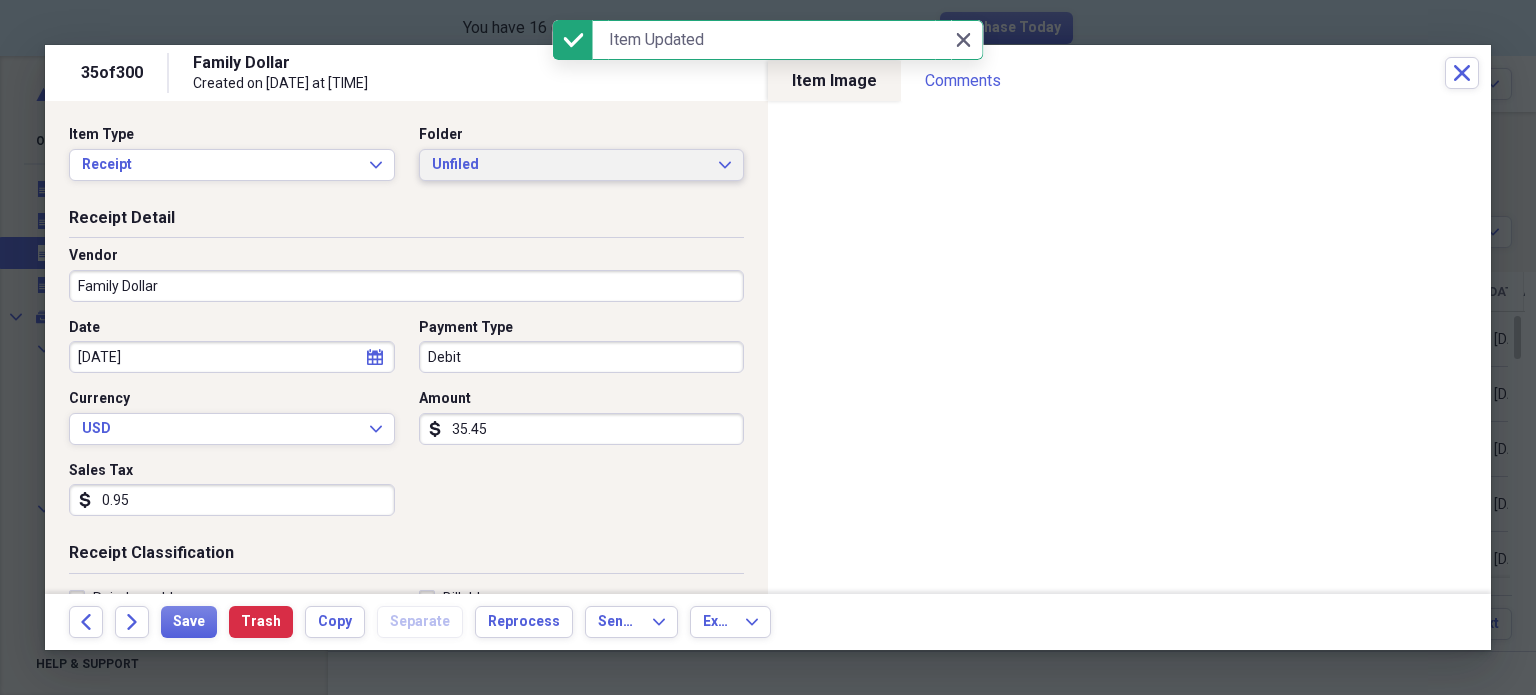 click on "Unfiled" at bounding box center (570, 165) 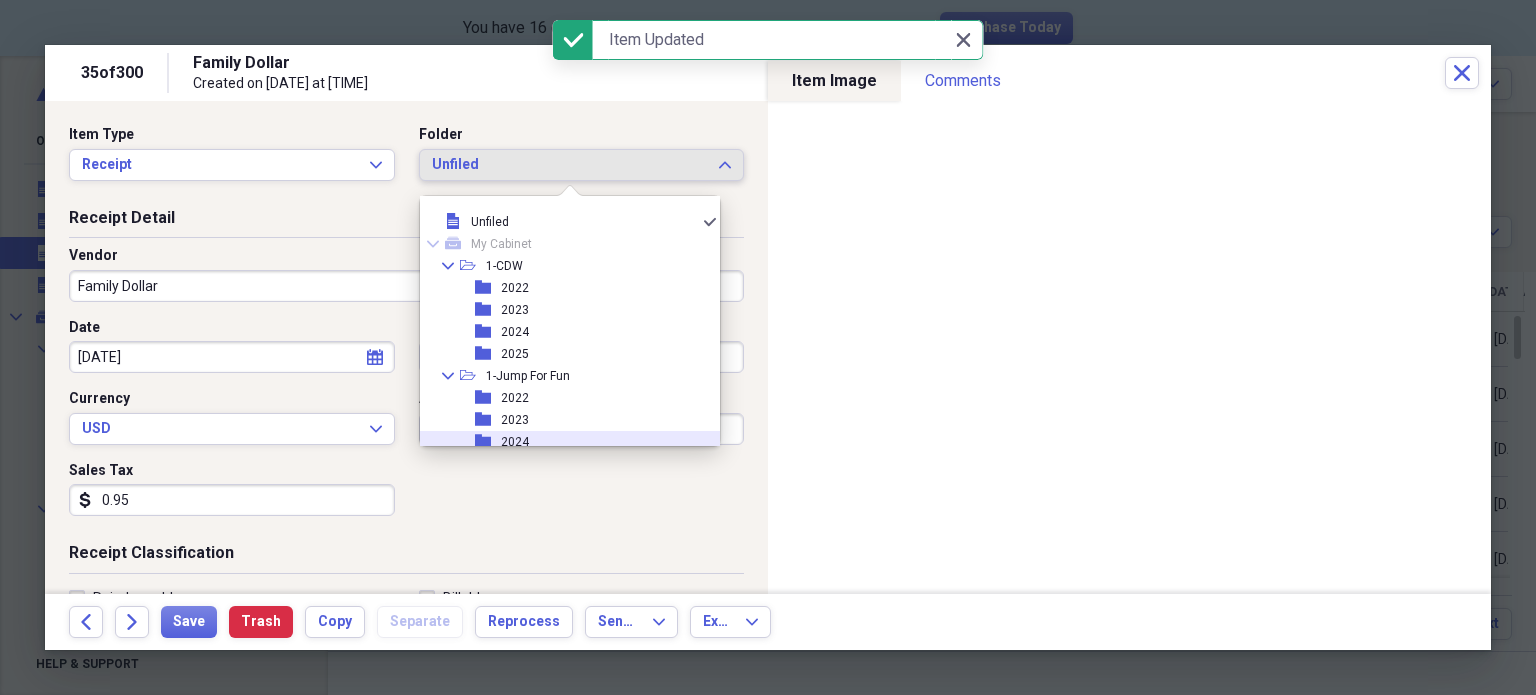click on "2024" at bounding box center (515, 442) 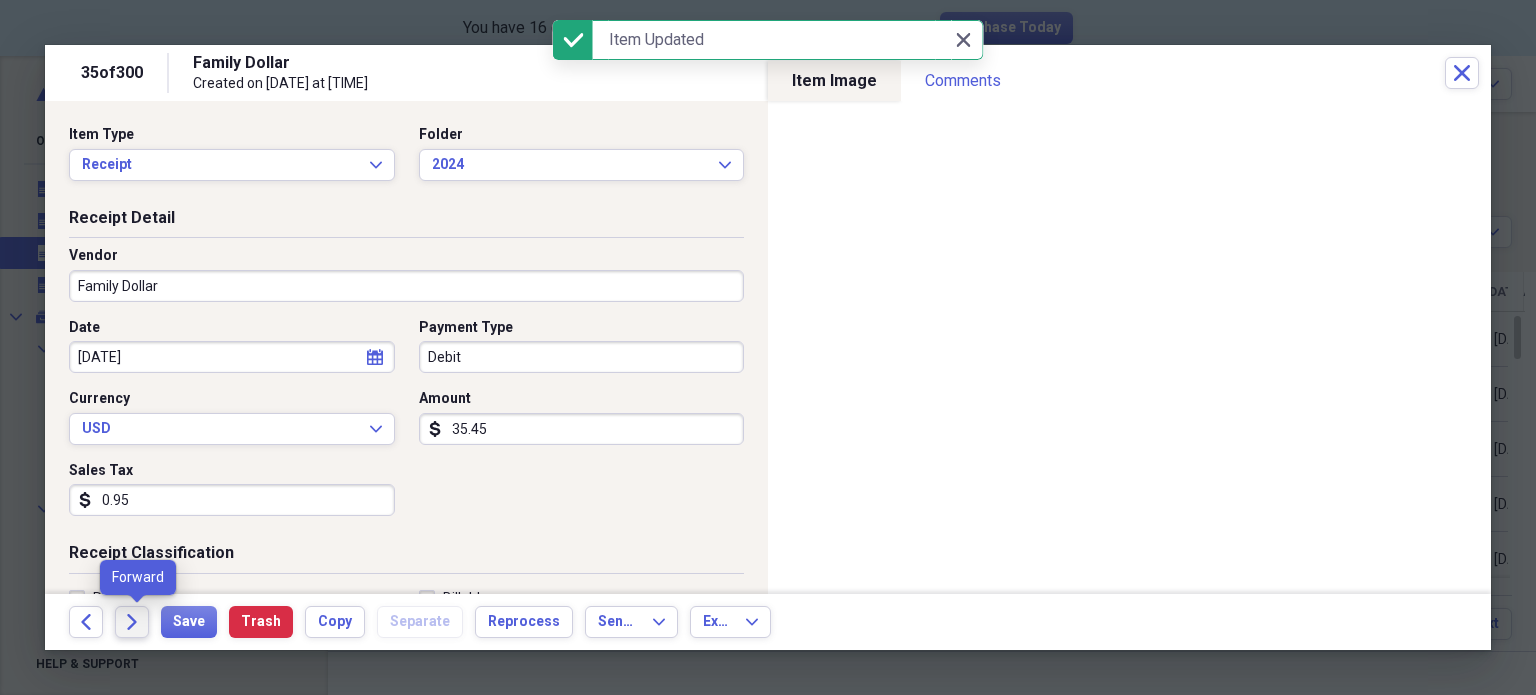 click on "Forward" 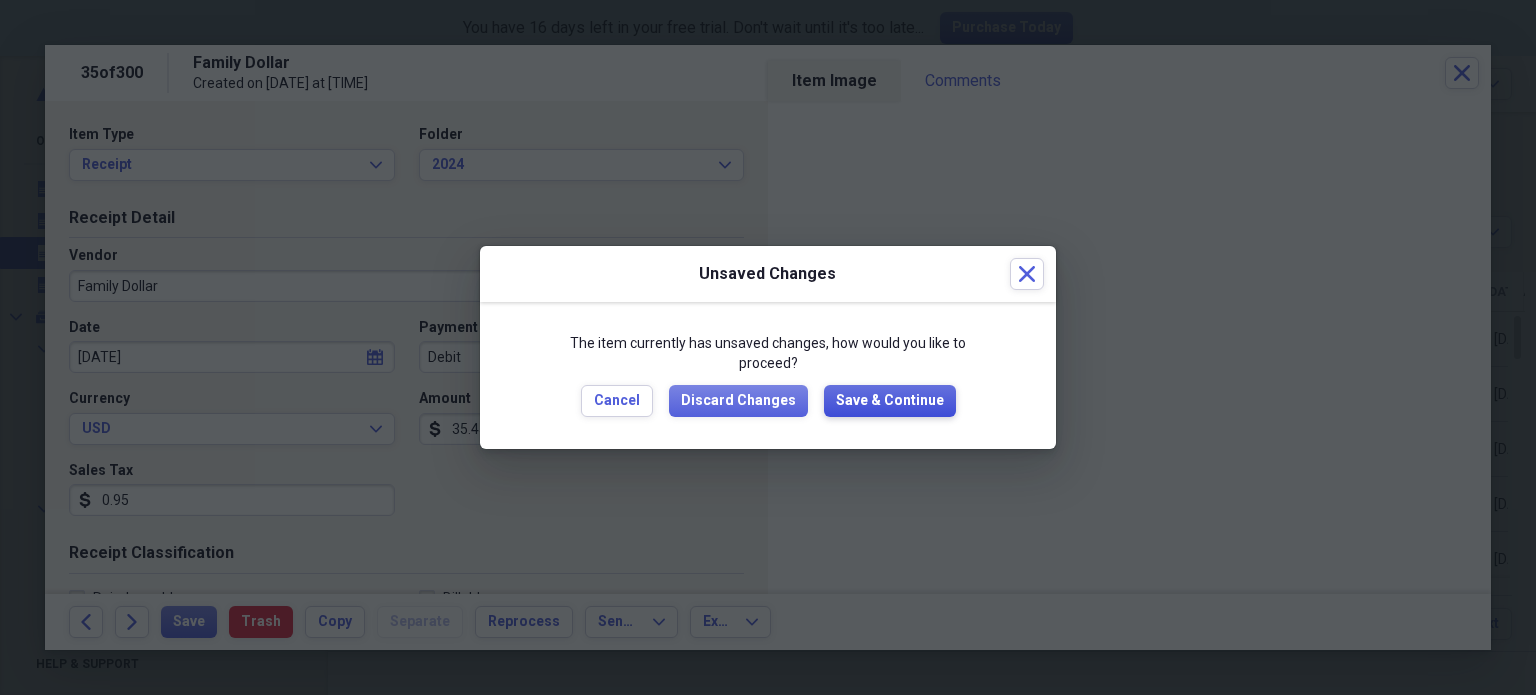 click on "Save & Continue" at bounding box center (890, 401) 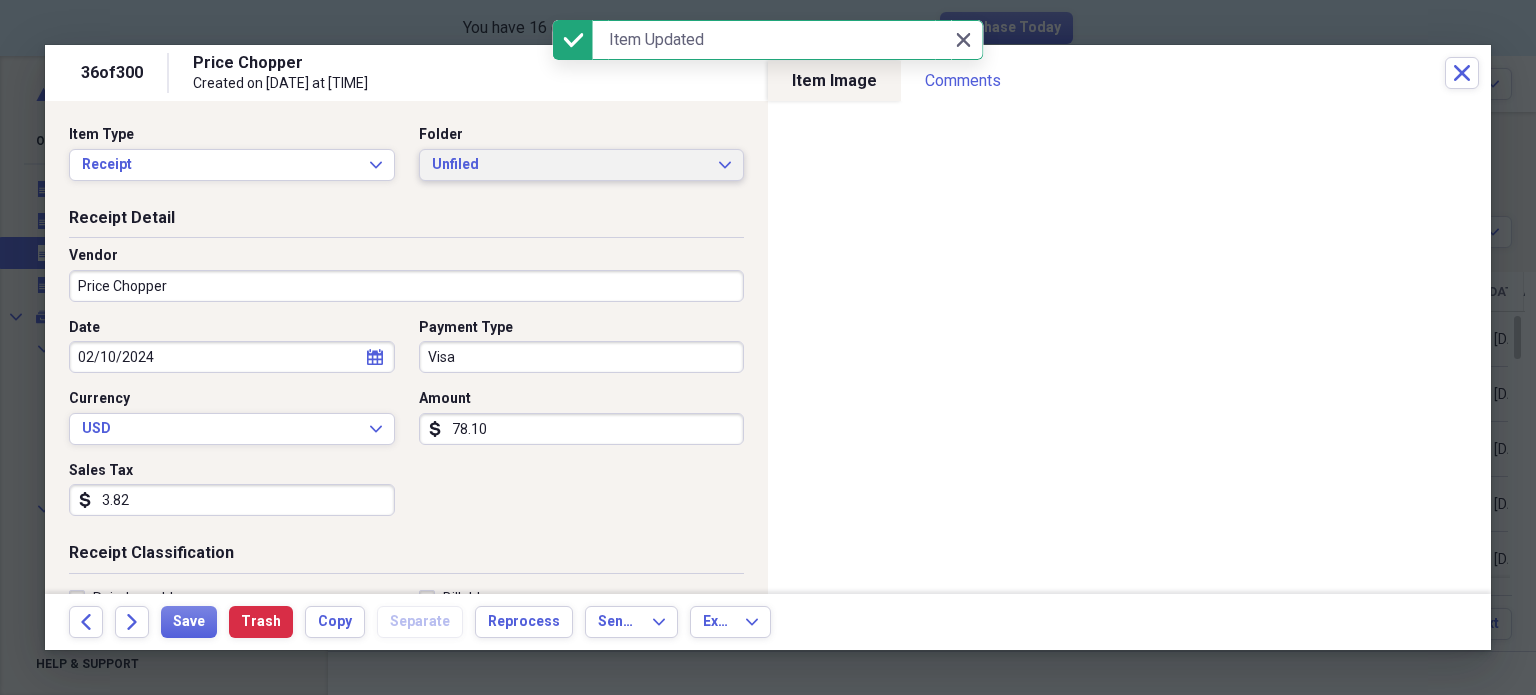 click on "Unfiled" at bounding box center [570, 165] 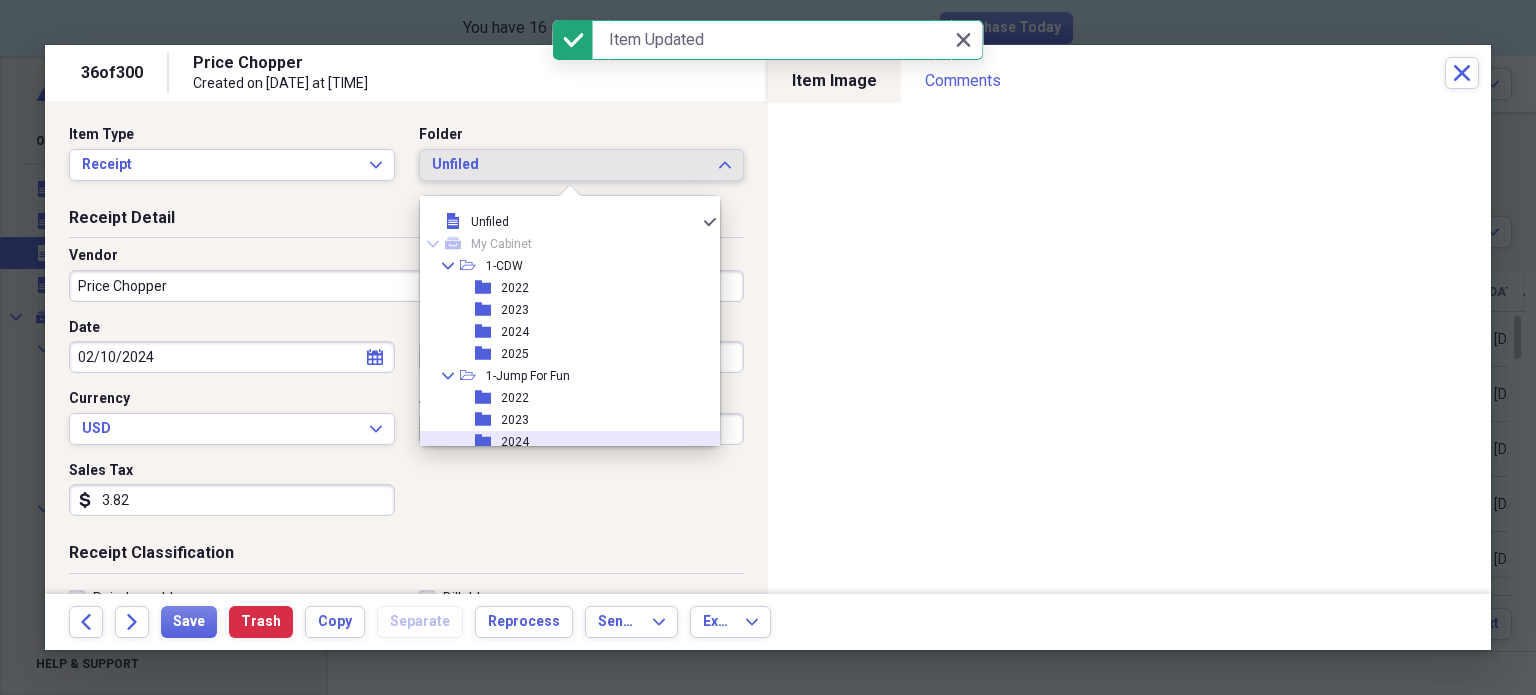 click on "2024" at bounding box center [515, 442] 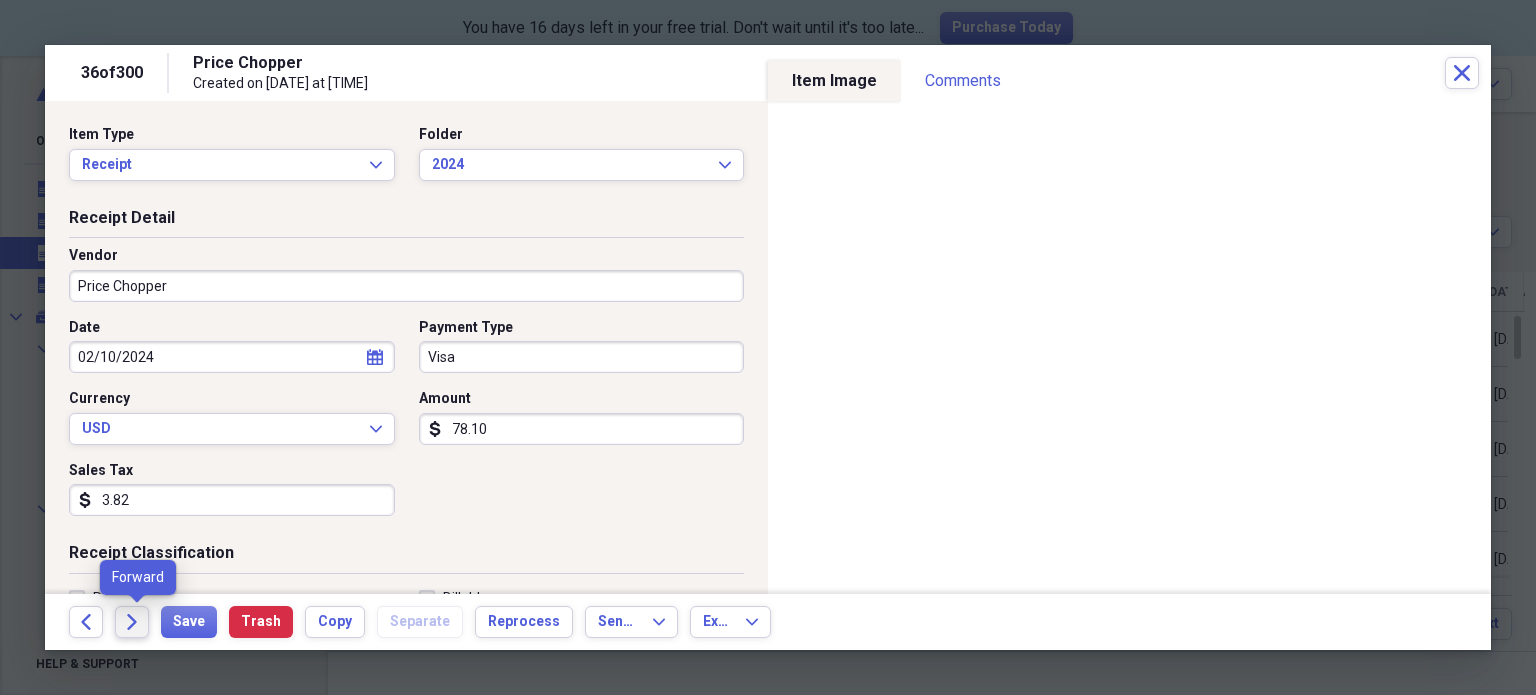 click 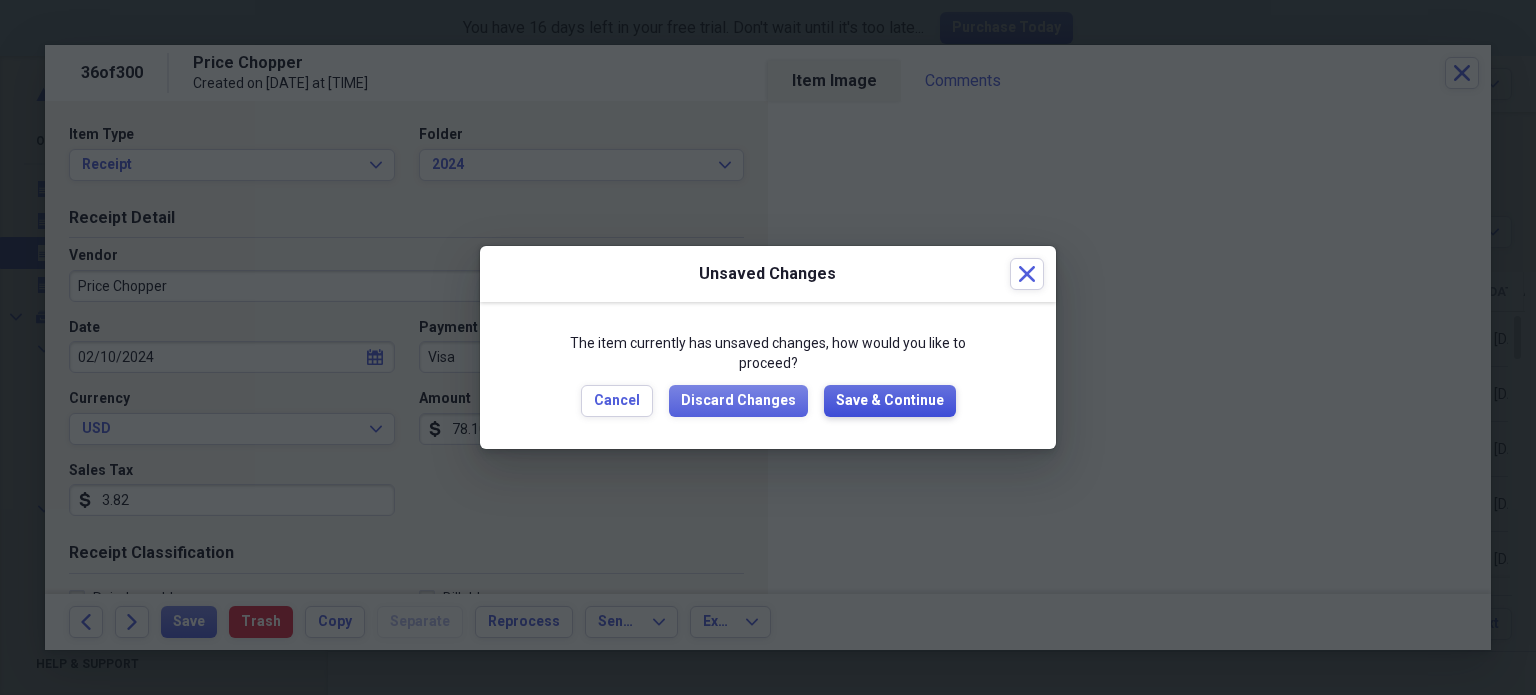 click on "Save & Continue" at bounding box center (890, 401) 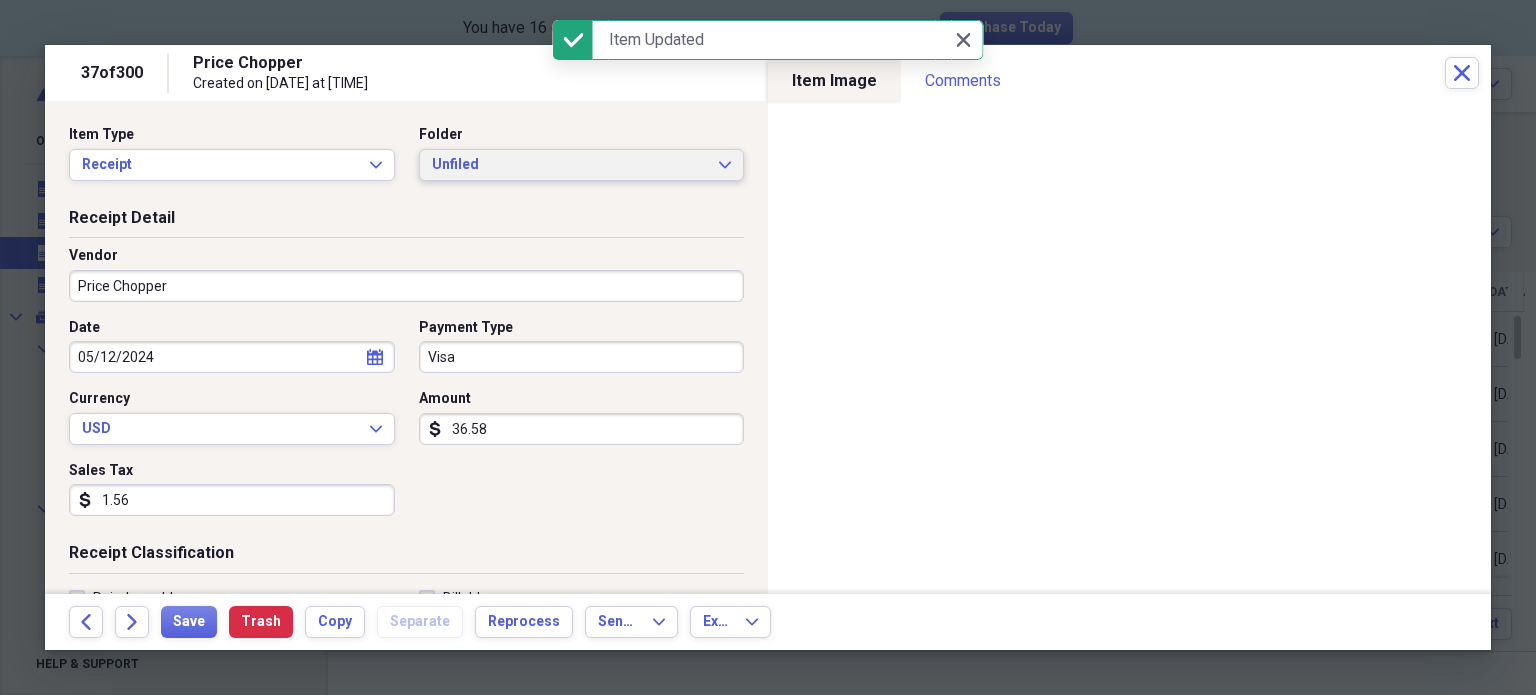 click on "Unfiled" at bounding box center (570, 165) 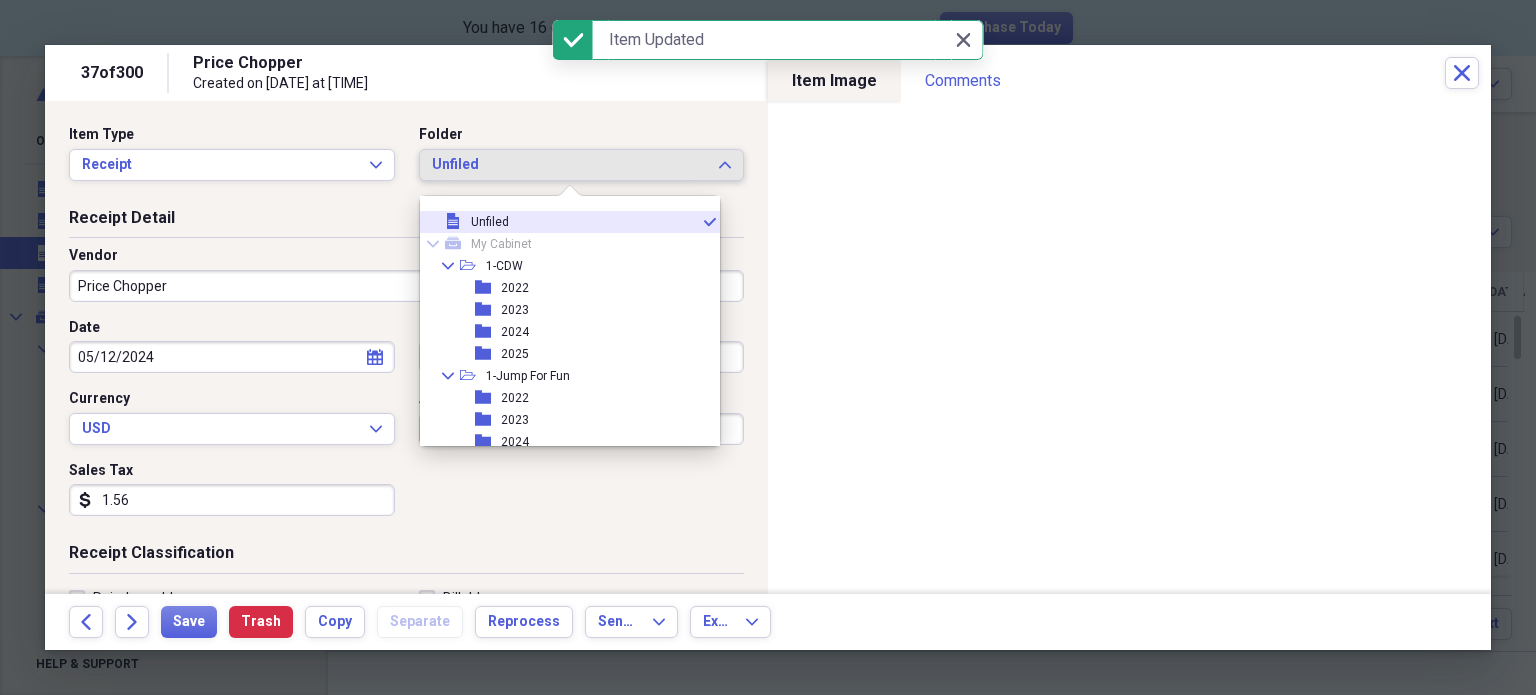 click on "2024" at bounding box center [515, 442] 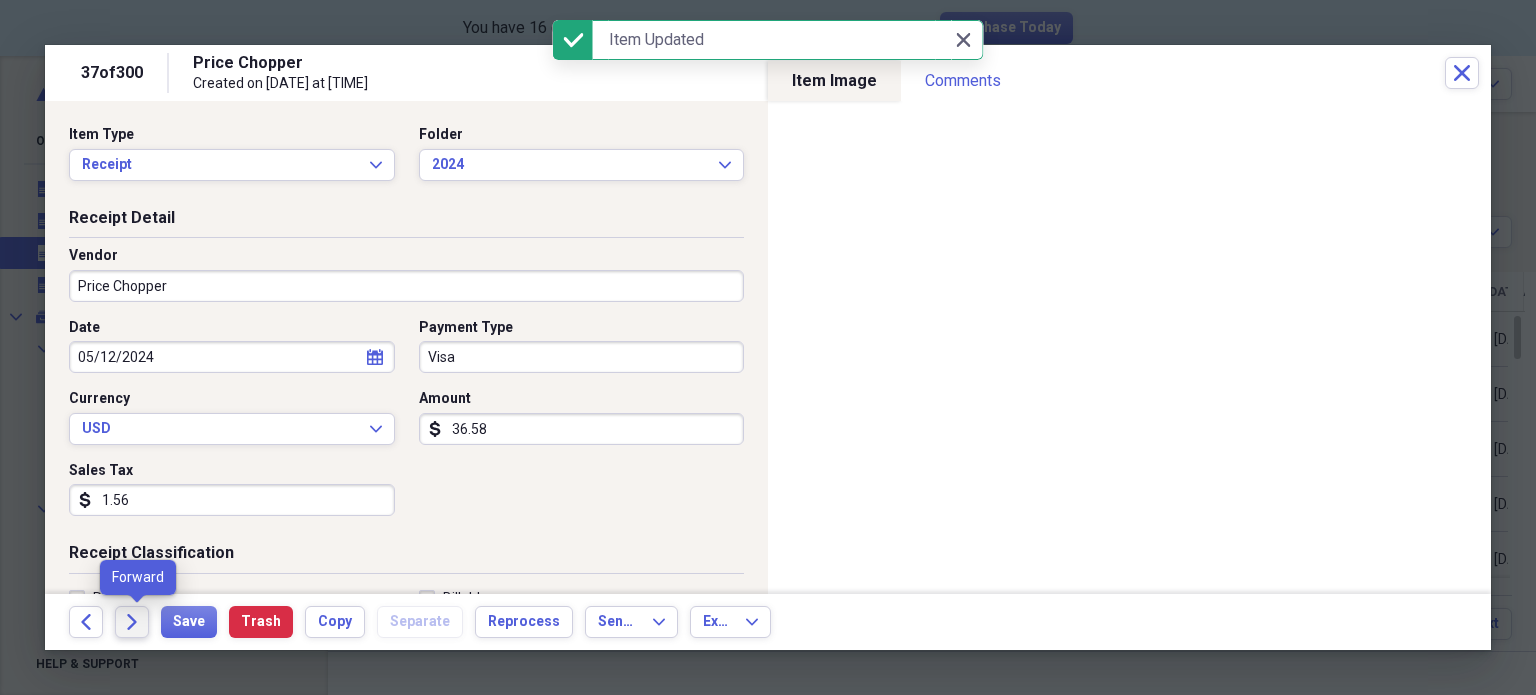 click on "Forward" 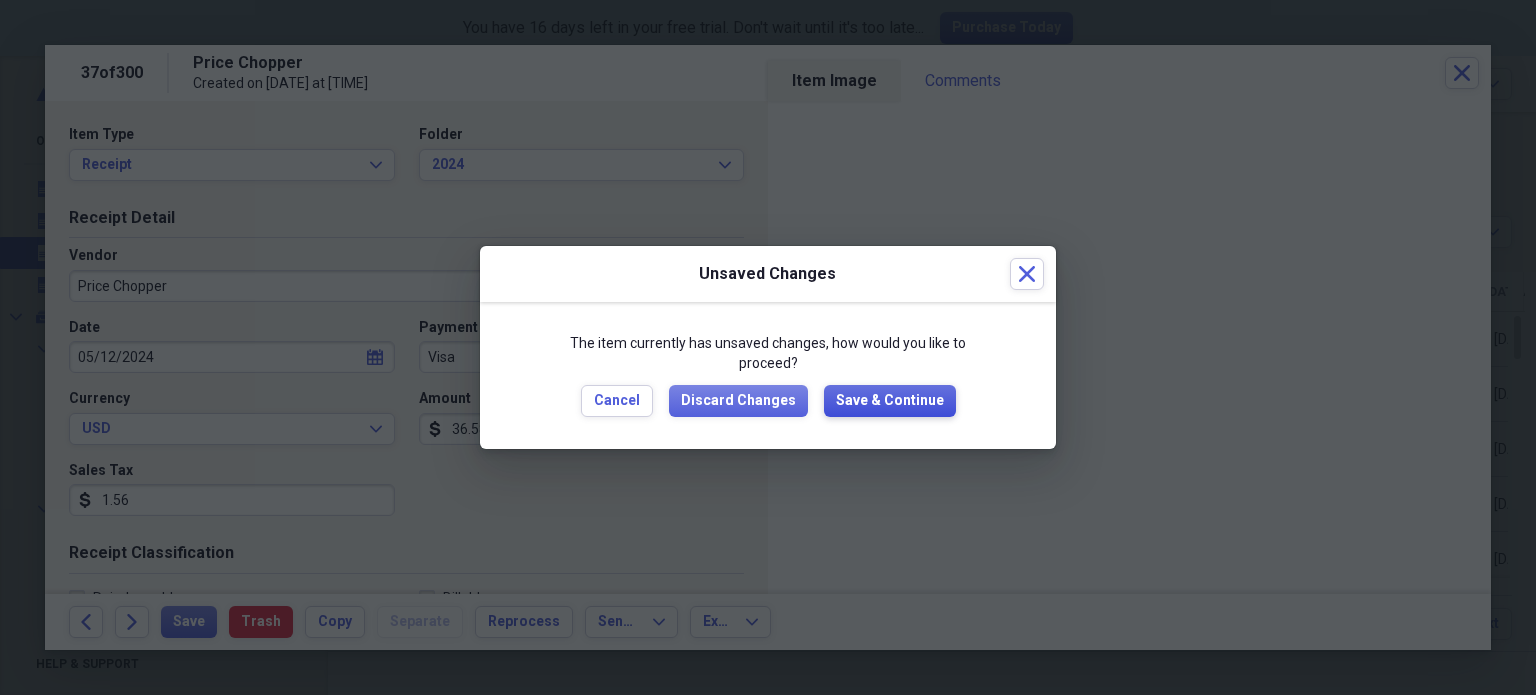 click on "Save & Continue" at bounding box center (890, 401) 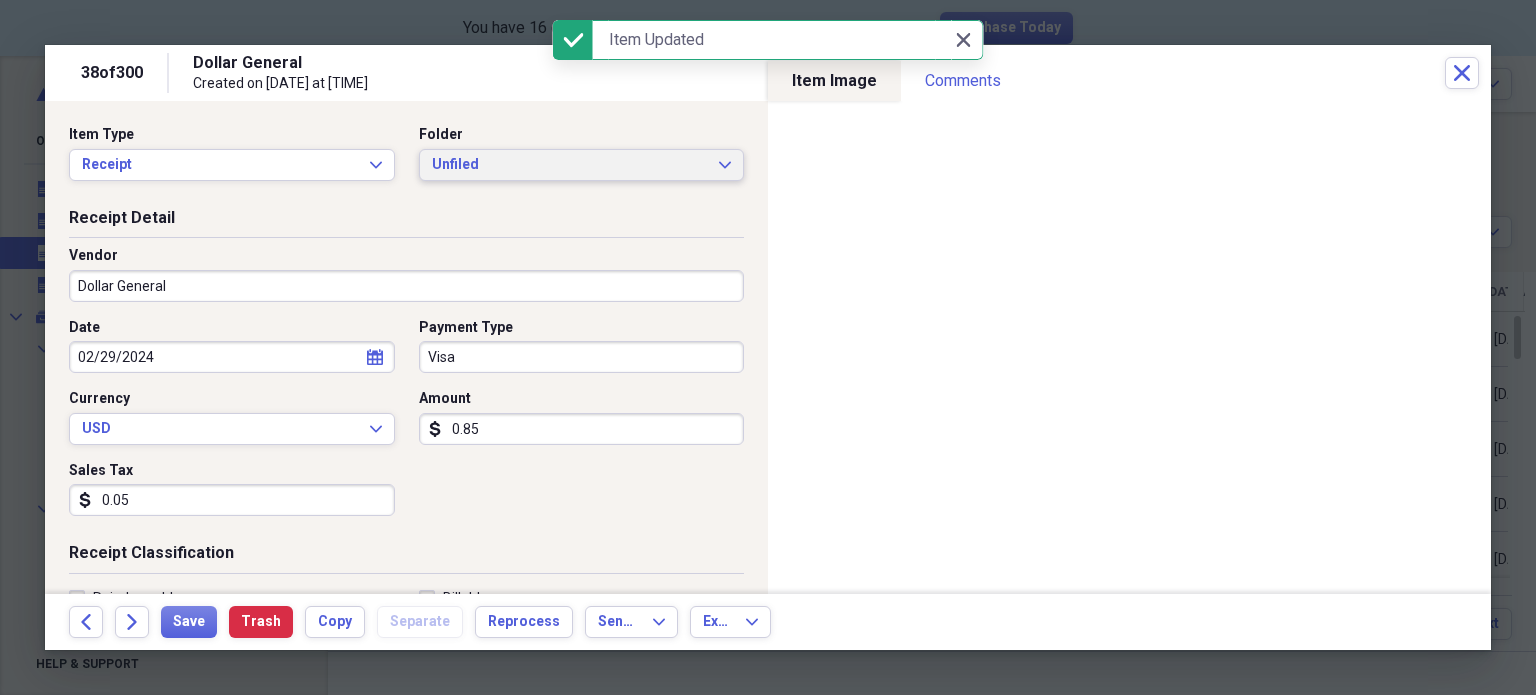 click on "Unfiled" at bounding box center [570, 165] 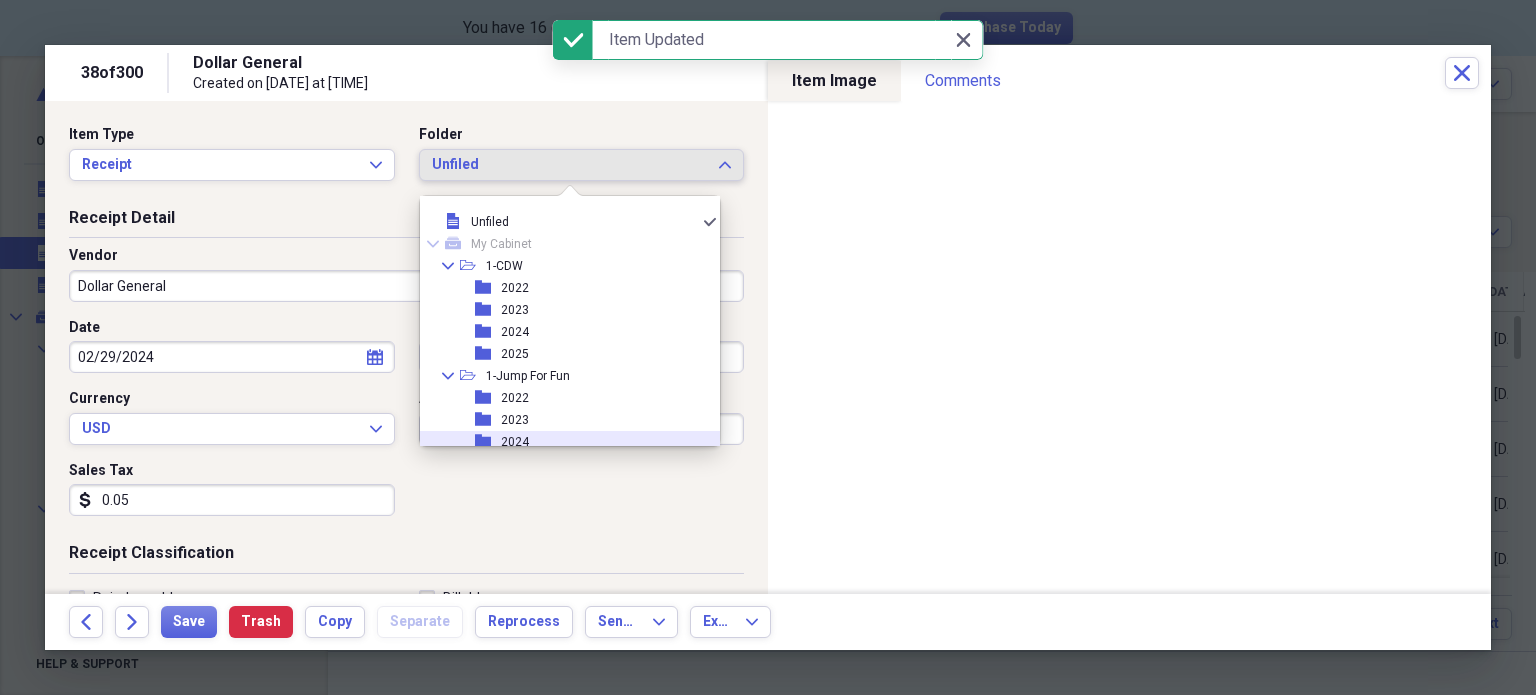 click on "folder 2024" at bounding box center (562, 442) 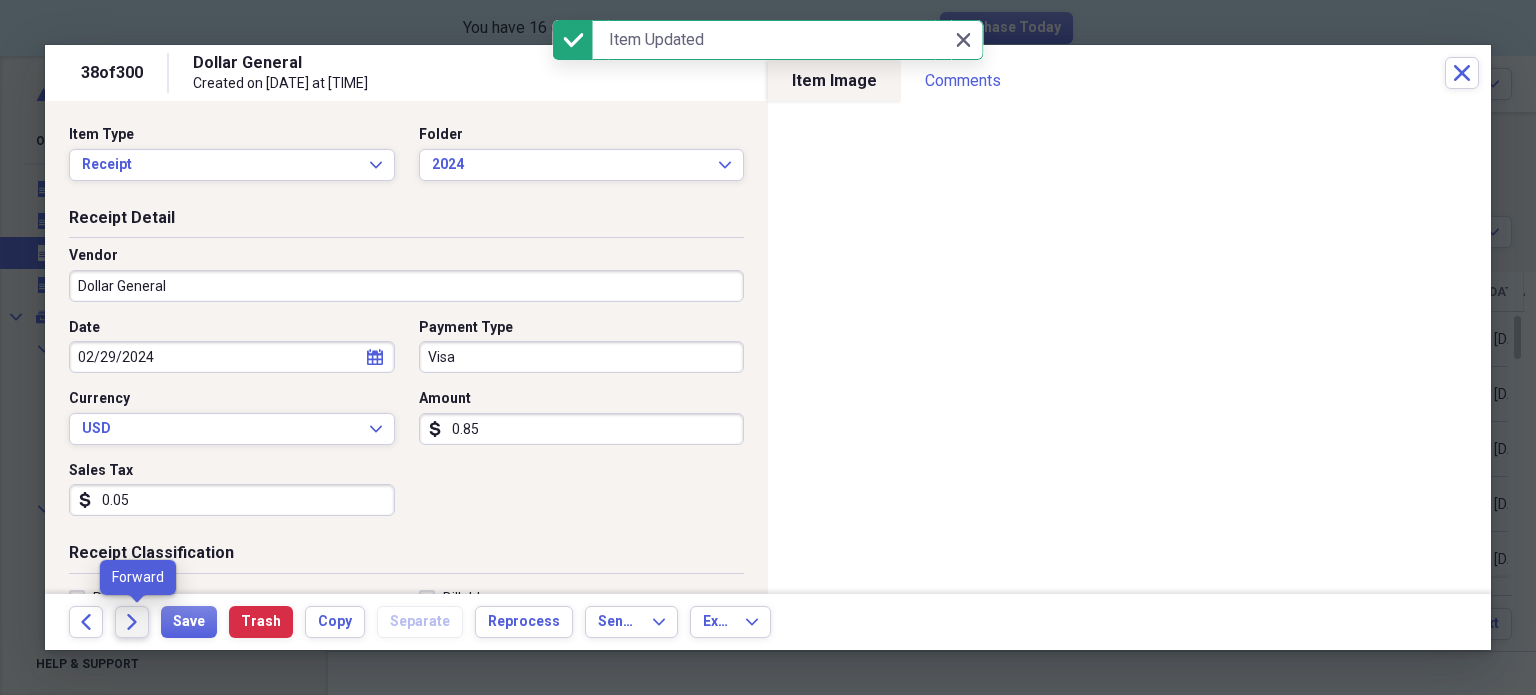 click on "Forward" 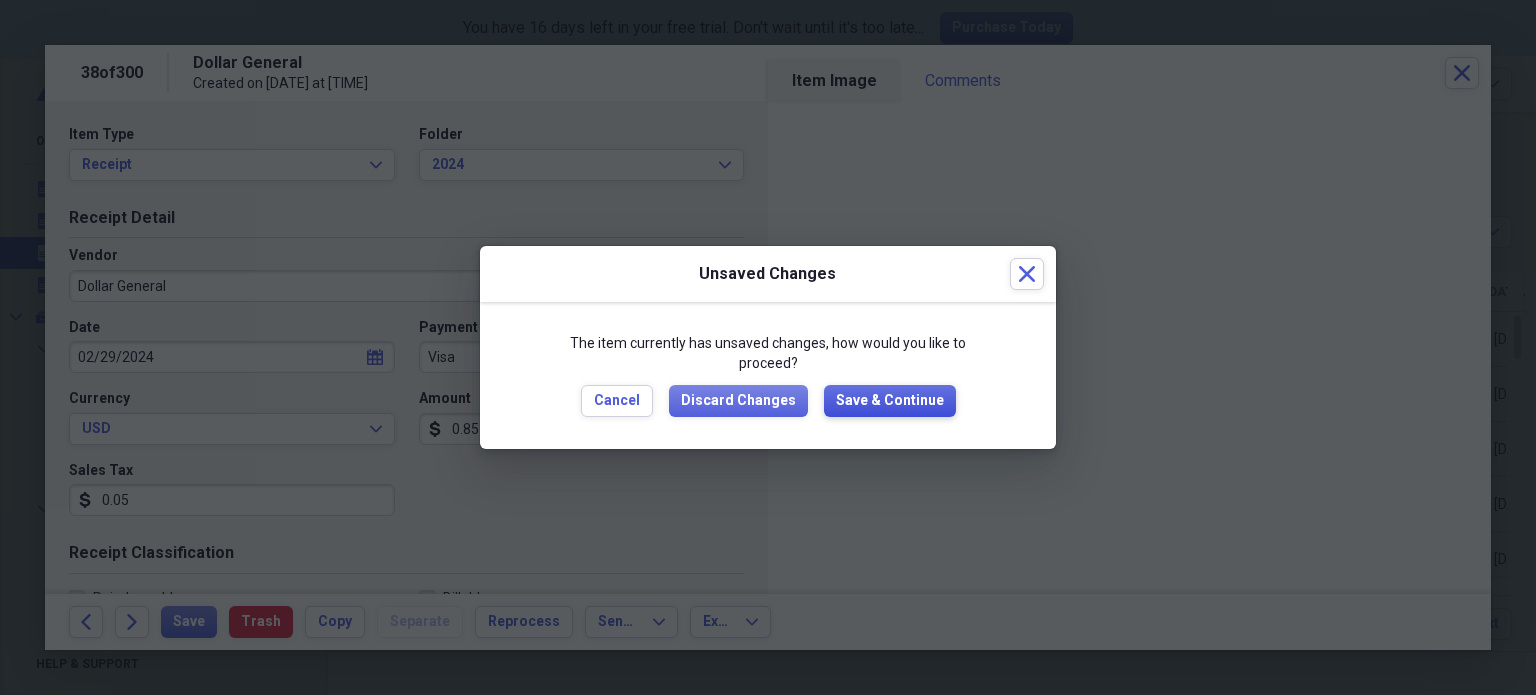 click on "Save & Continue" at bounding box center (890, 401) 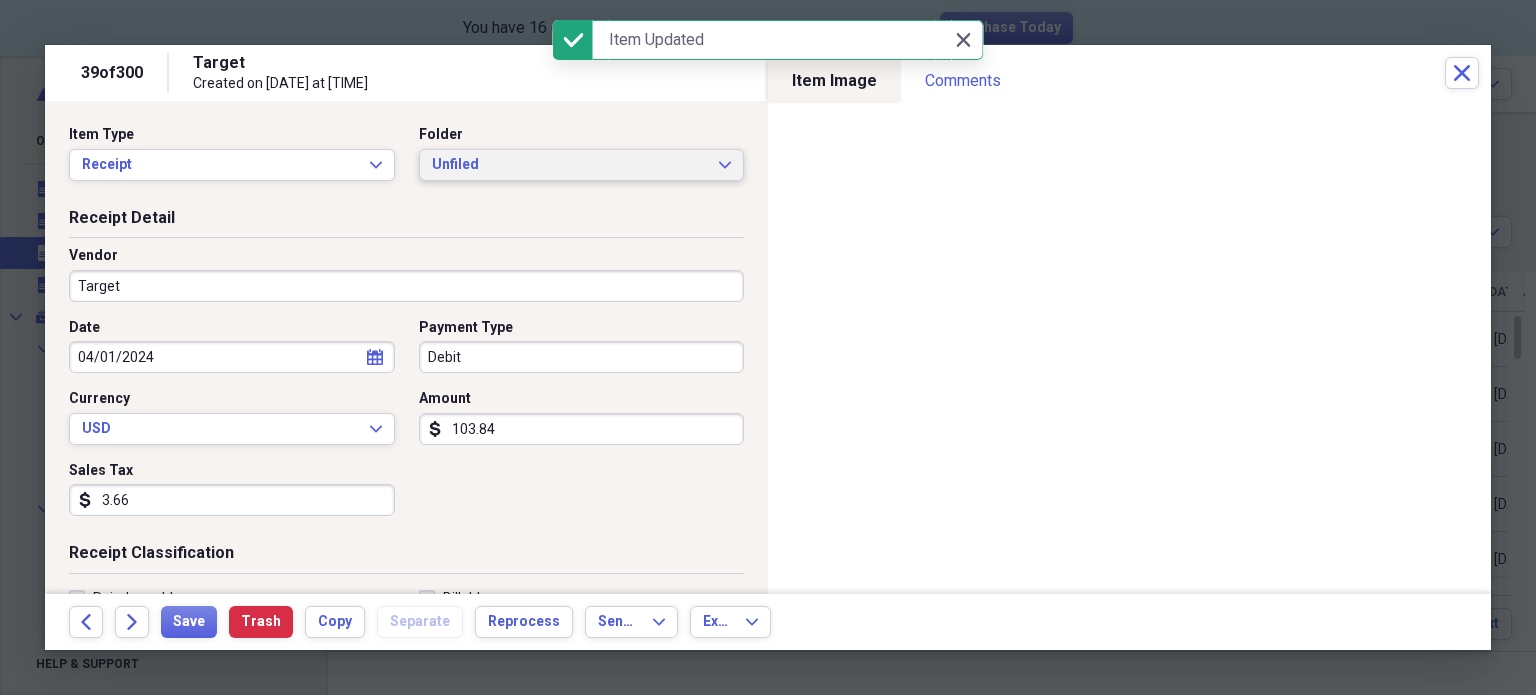 click on "Unfiled" at bounding box center (570, 165) 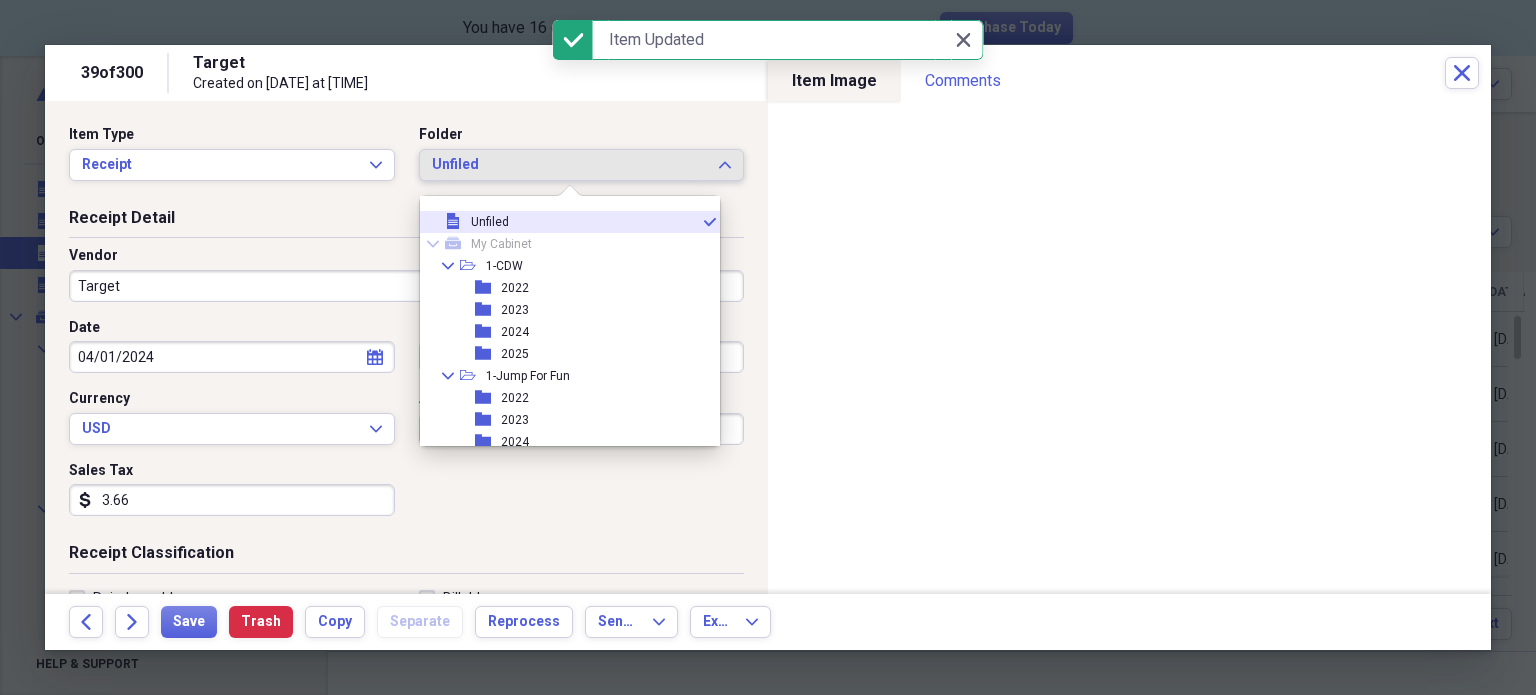 click on "2024" at bounding box center [515, 442] 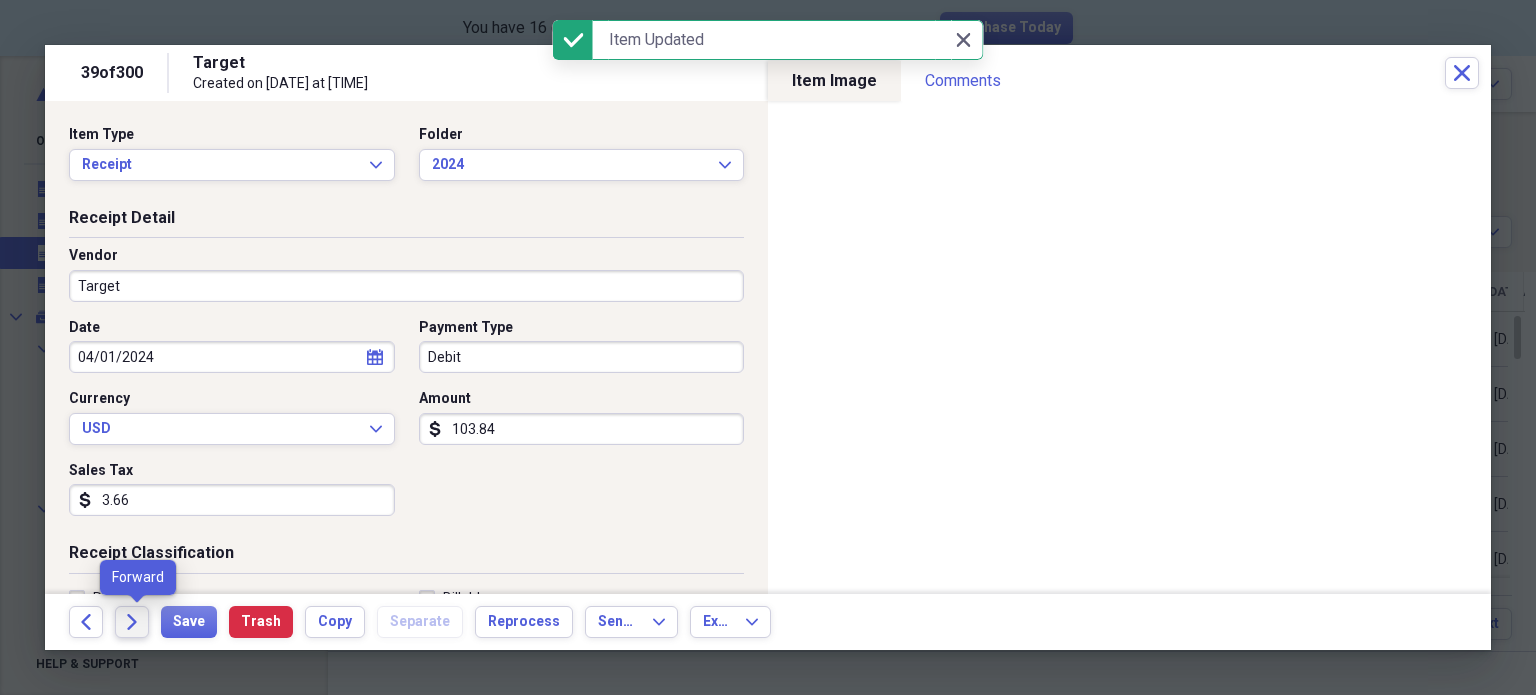 click 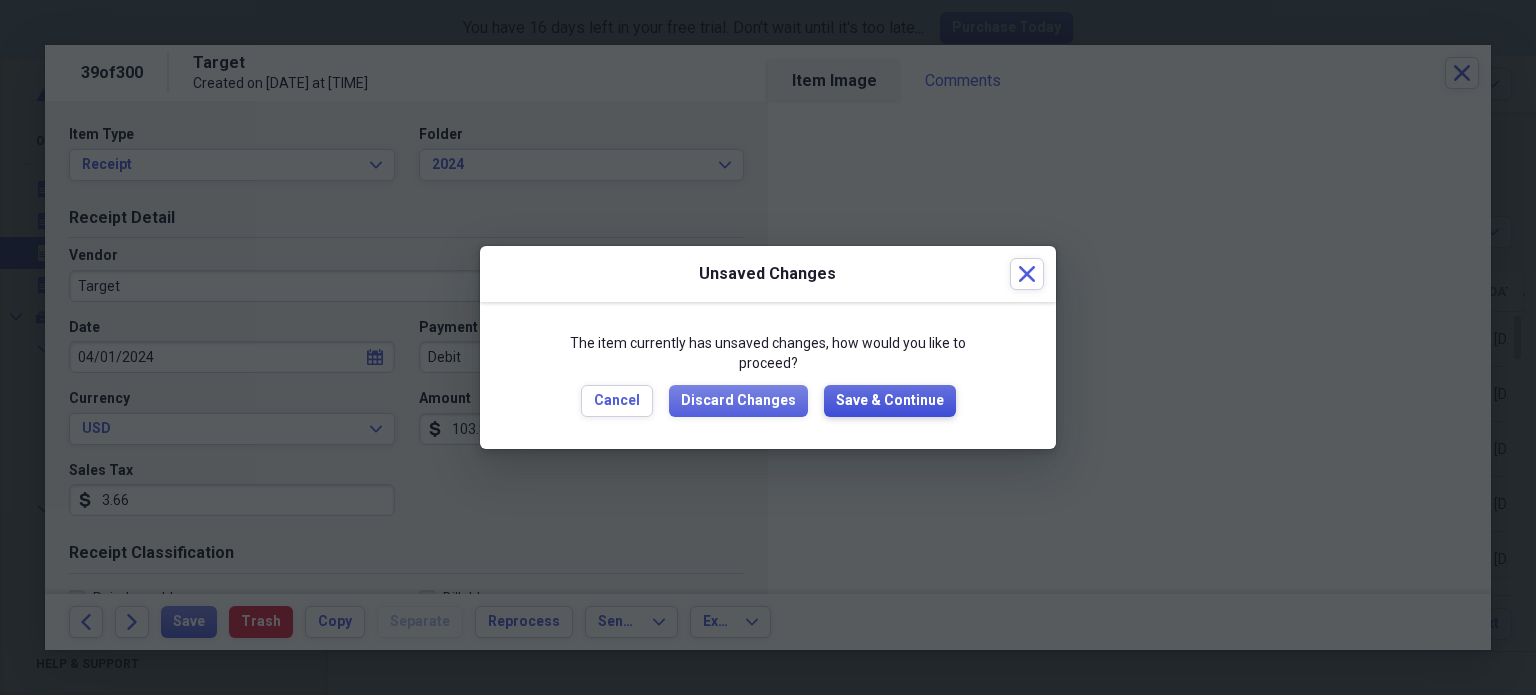 click on "Save & Continue" at bounding box center [890, 401] 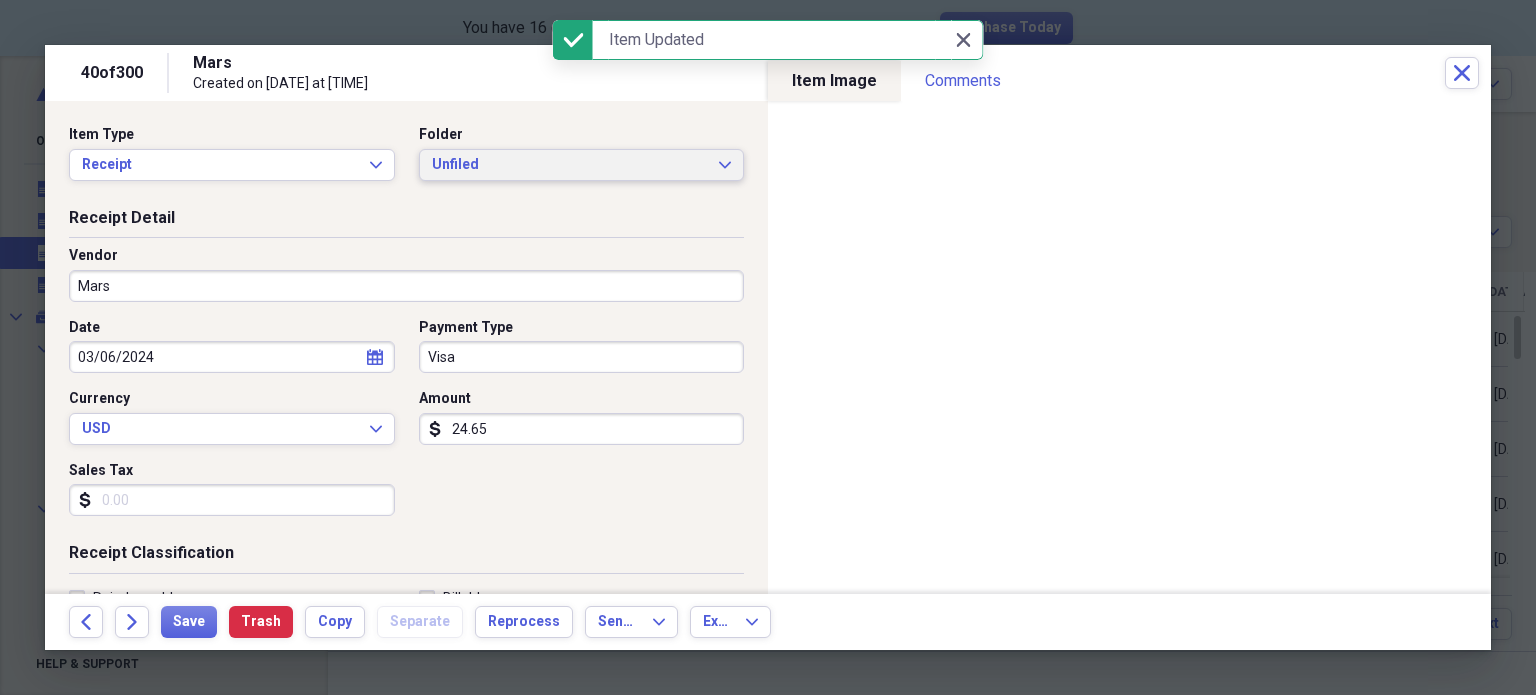 click on "Expand" 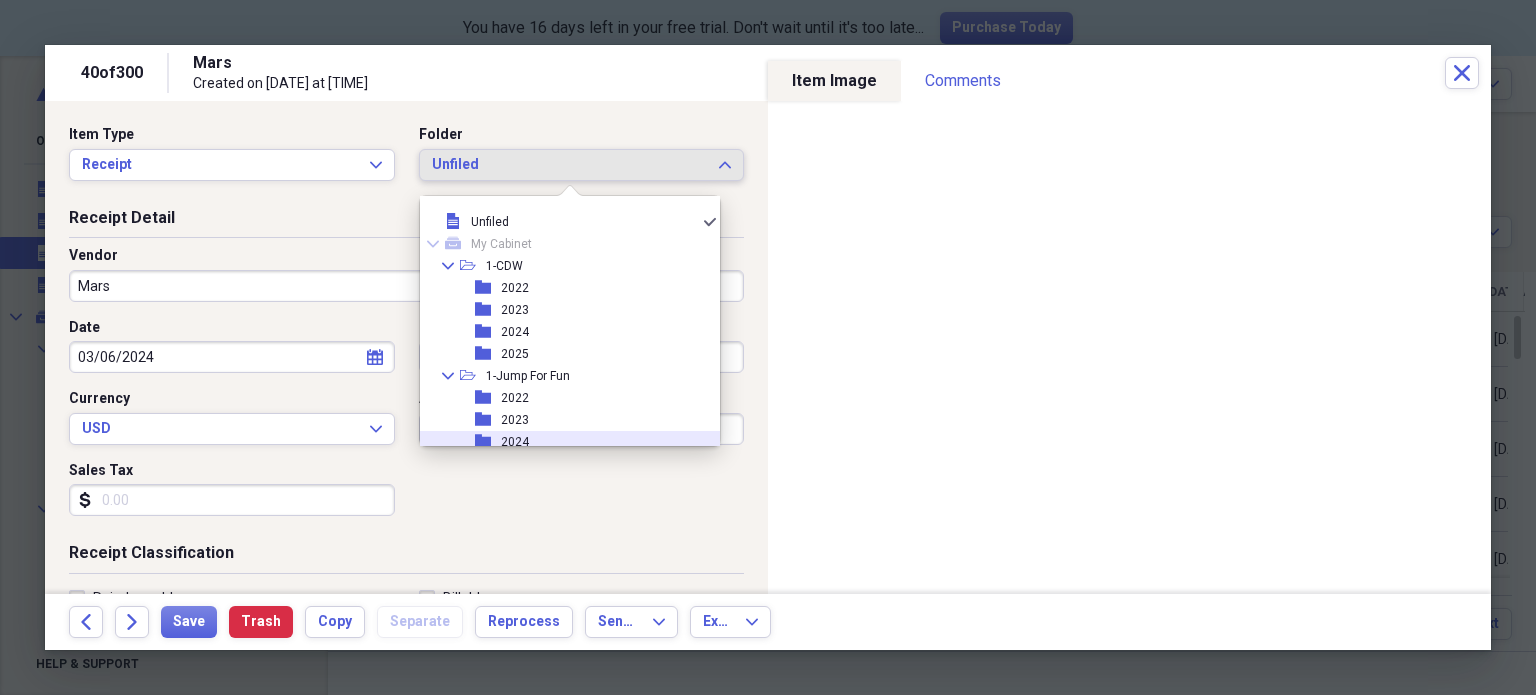 click on "2024" at bounding box center [515, 442] 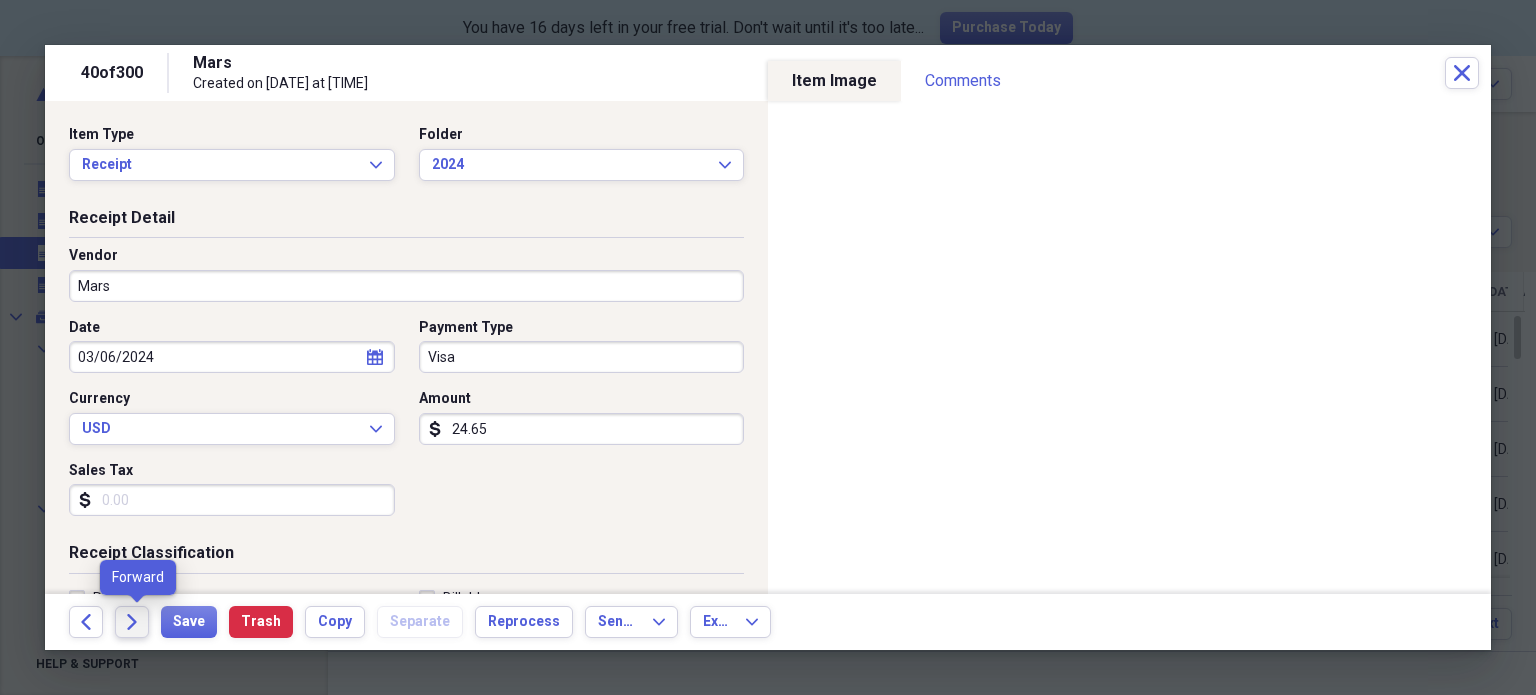click on "Forward" 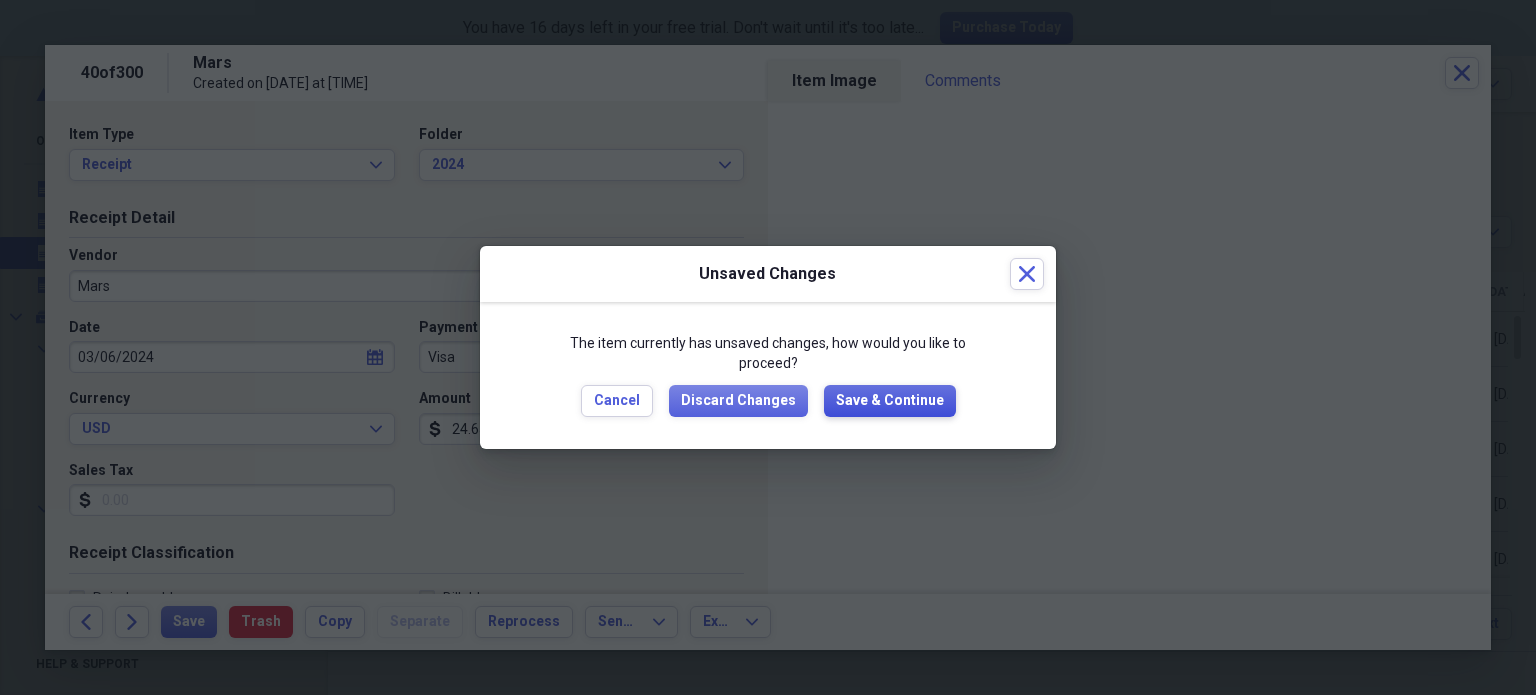 click on "Save & Continue" at bounding box center [890, 401] 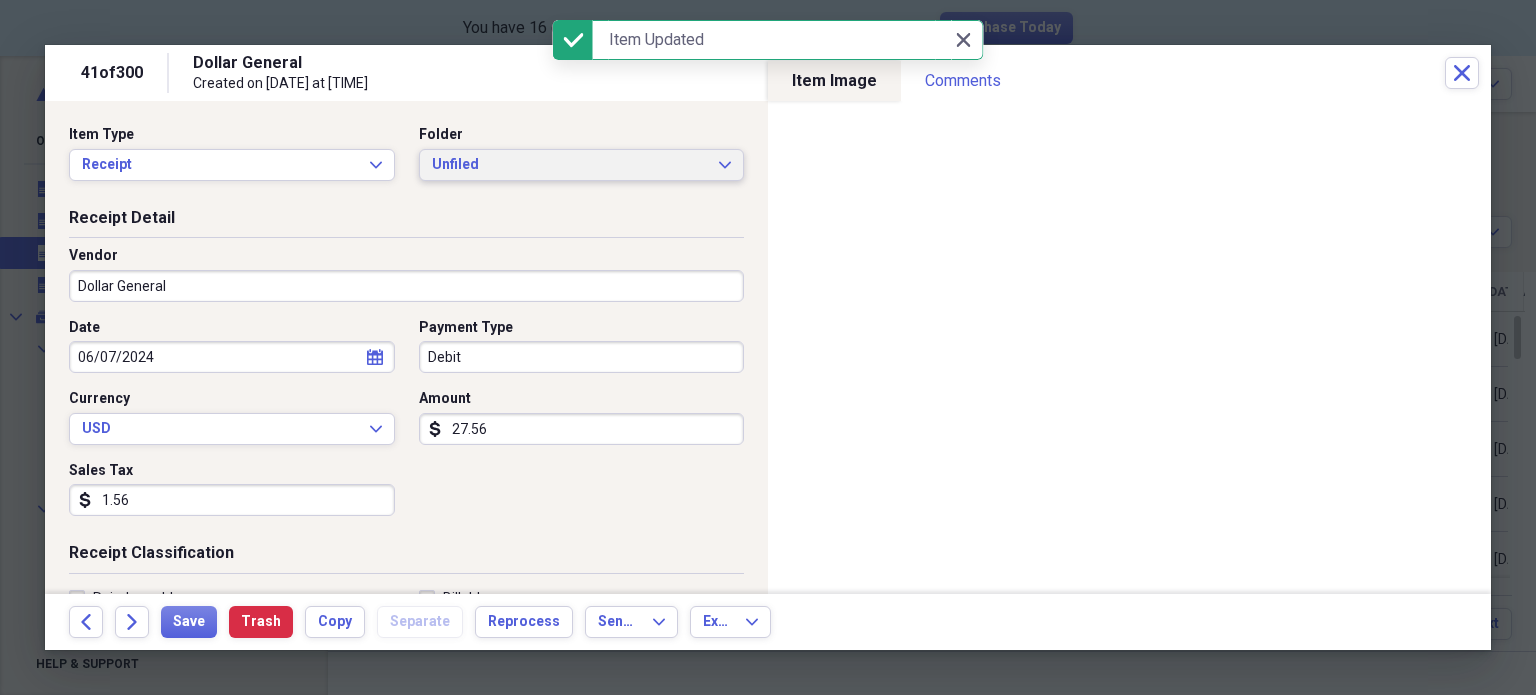 click on "Unfiled" at bounding box center (570, 165) 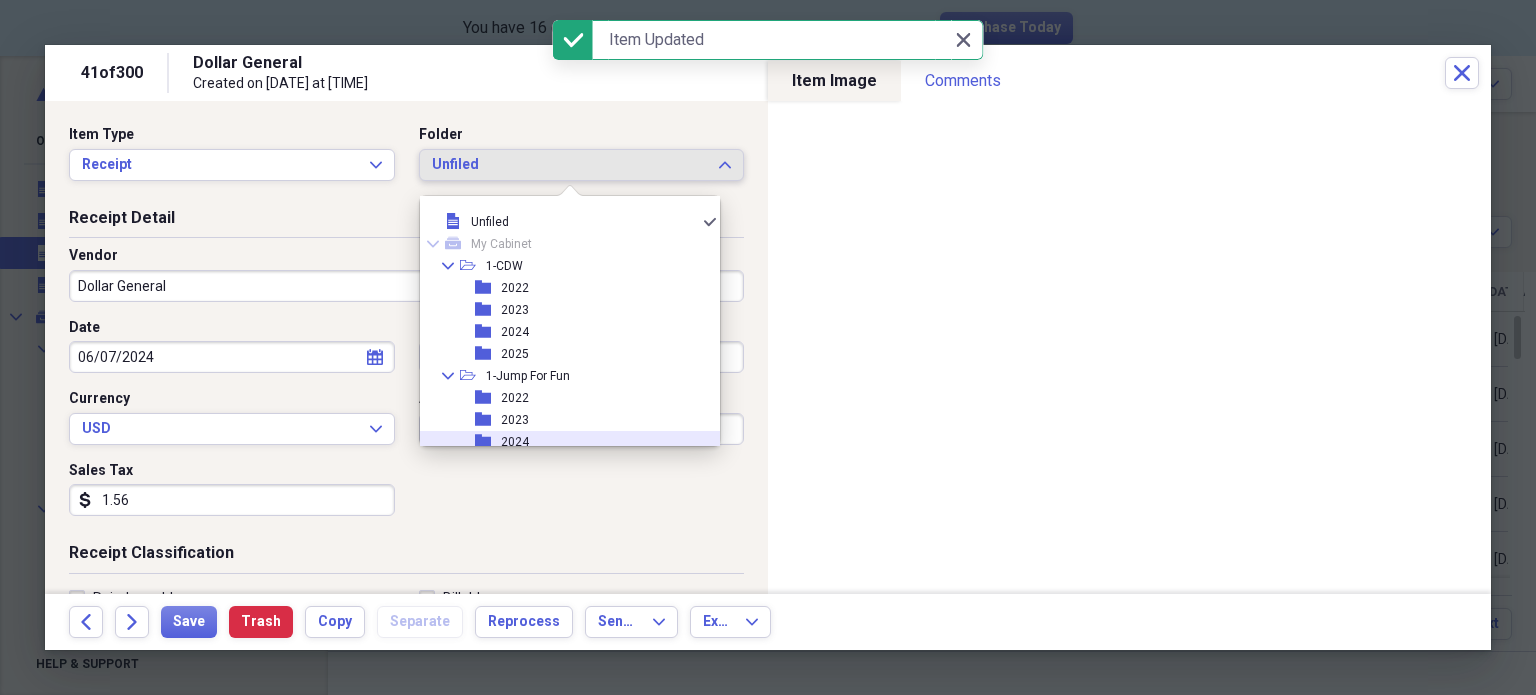 click on "2024" at bounding box center (515, 442) 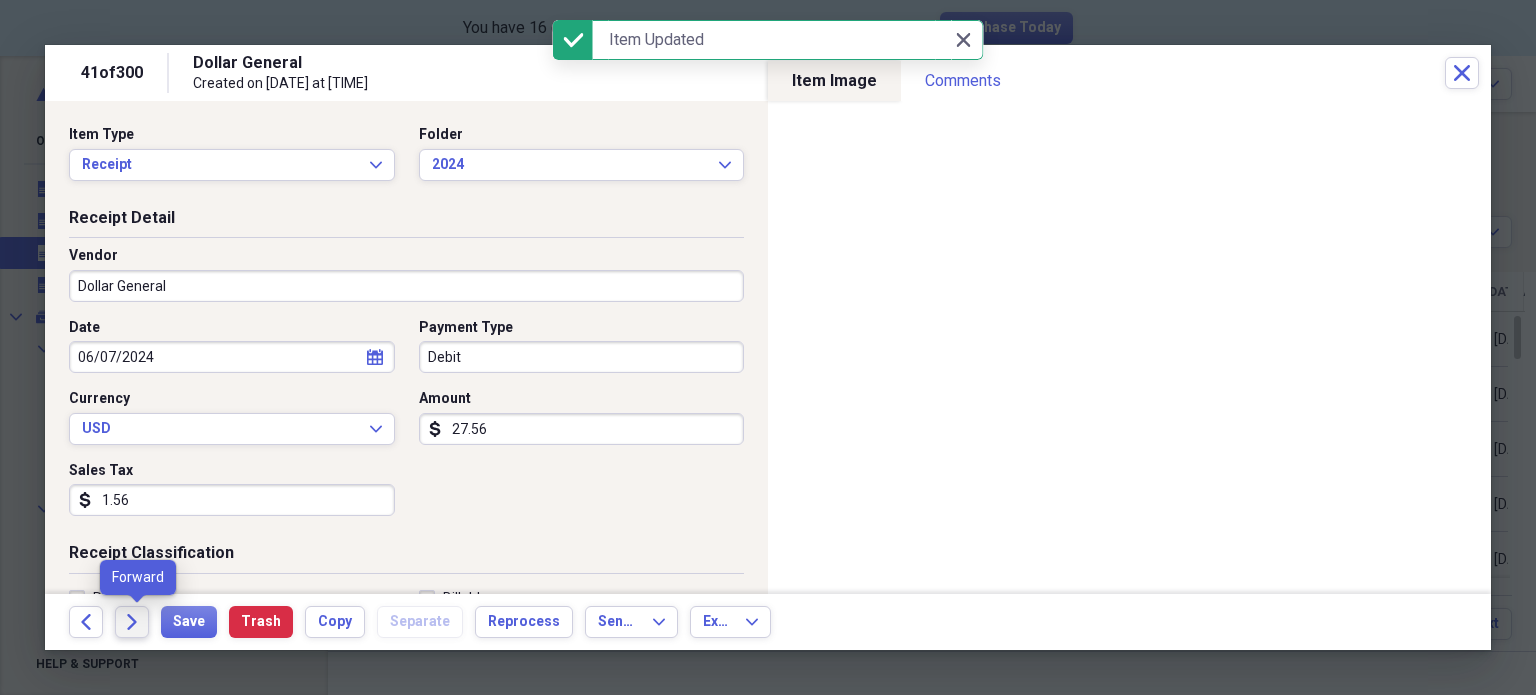 click 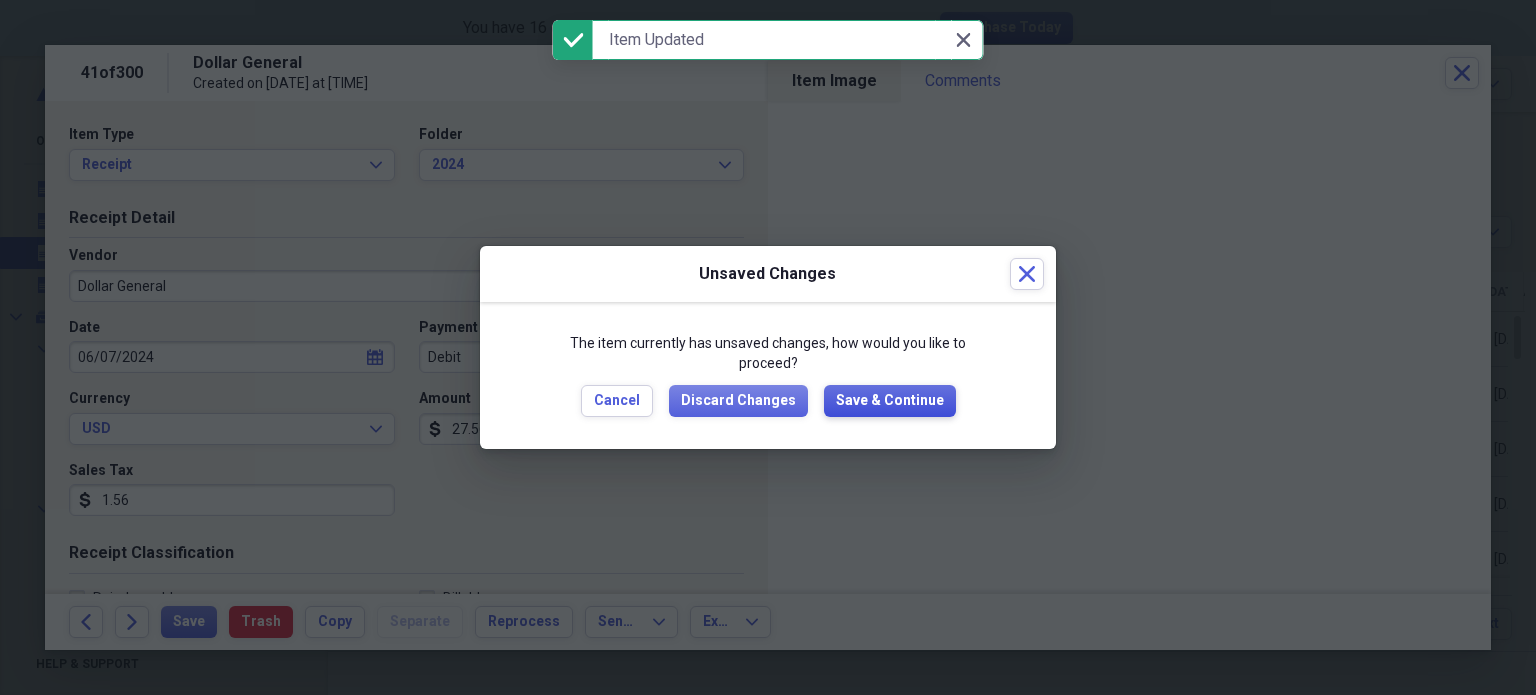 click on "Save & Continue" at bounding box center [890, 401] 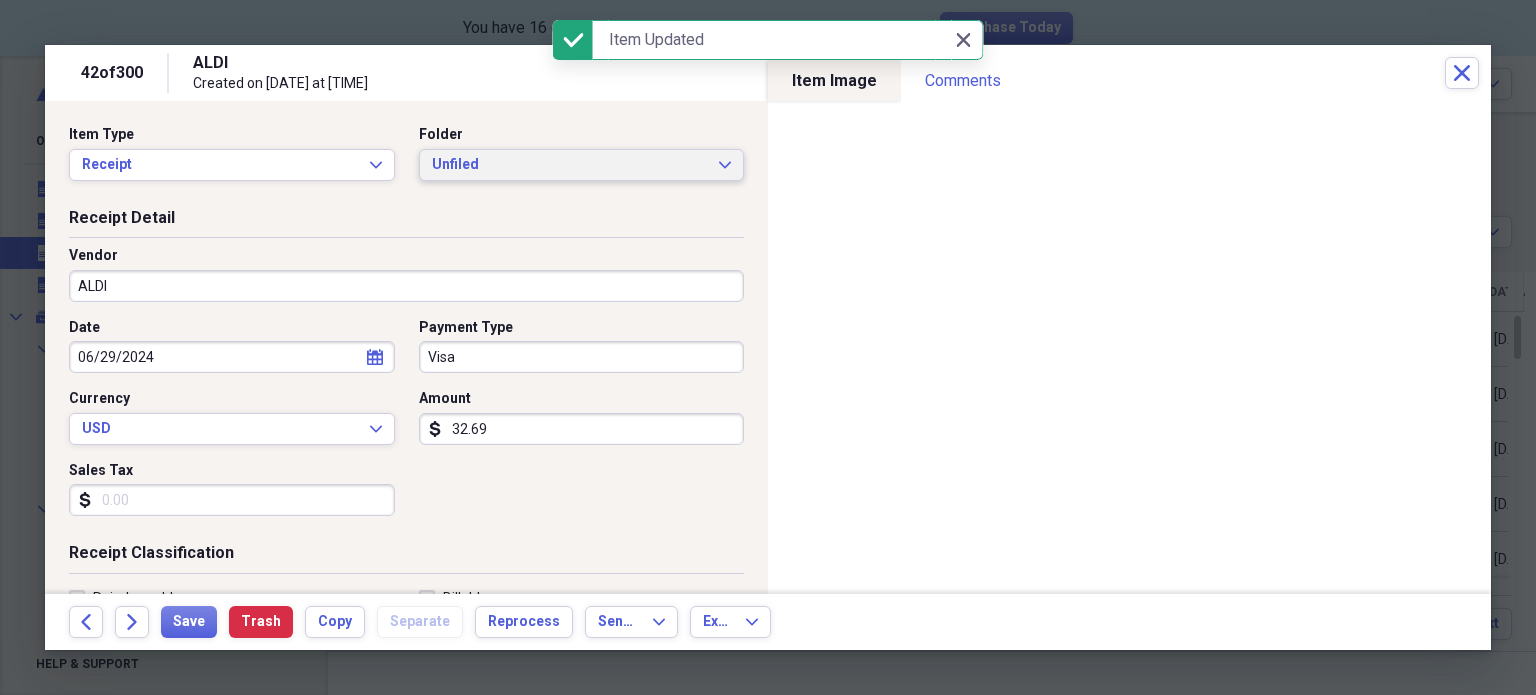 click on "Unfiled" at bounding box center (570, 165) 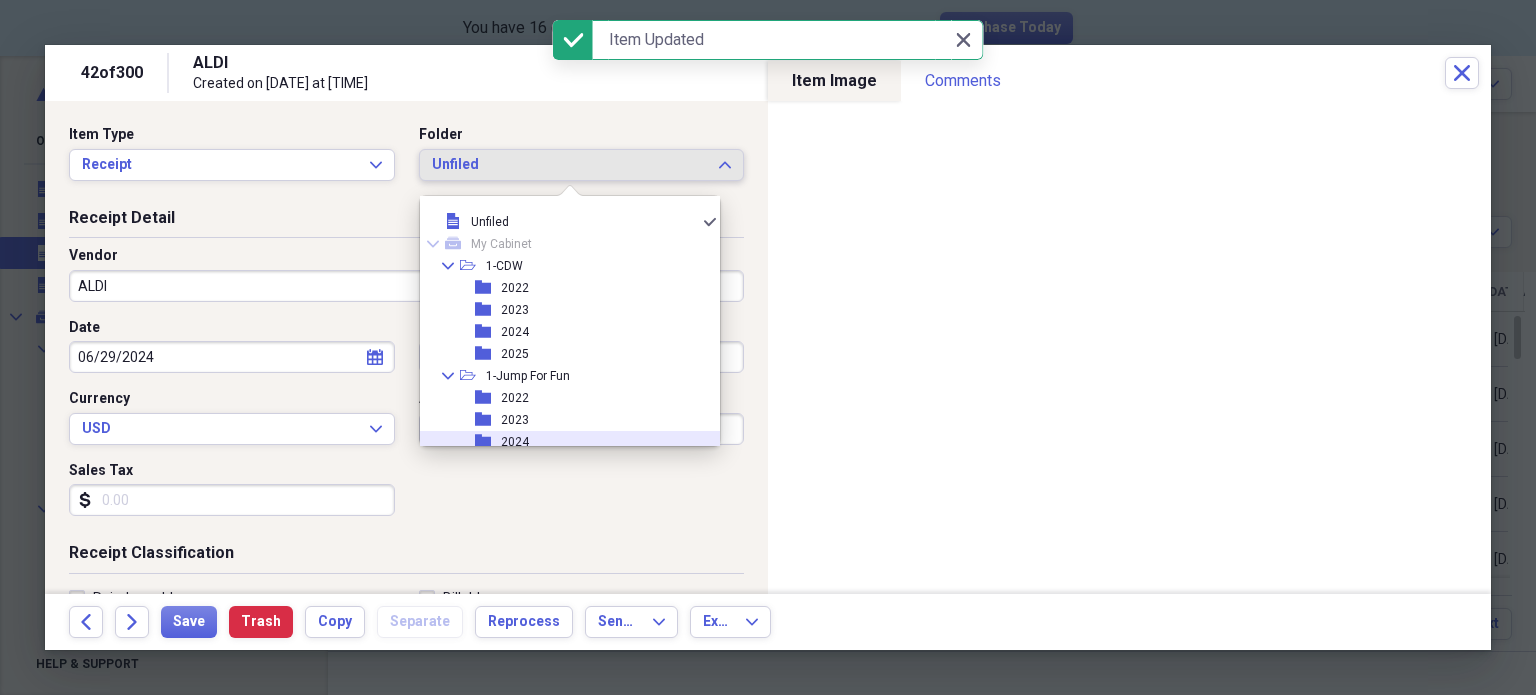 click on "2024" at bounding box center [515, 442] 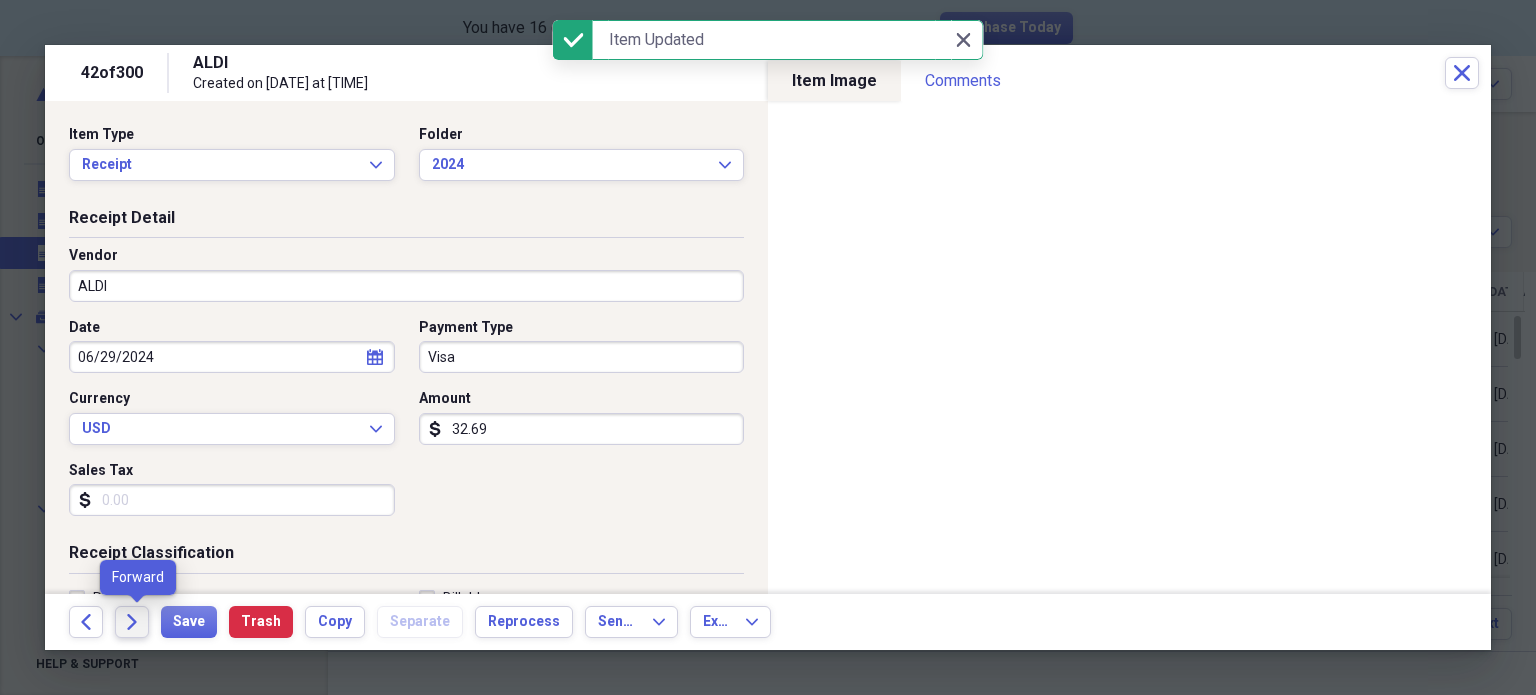 click 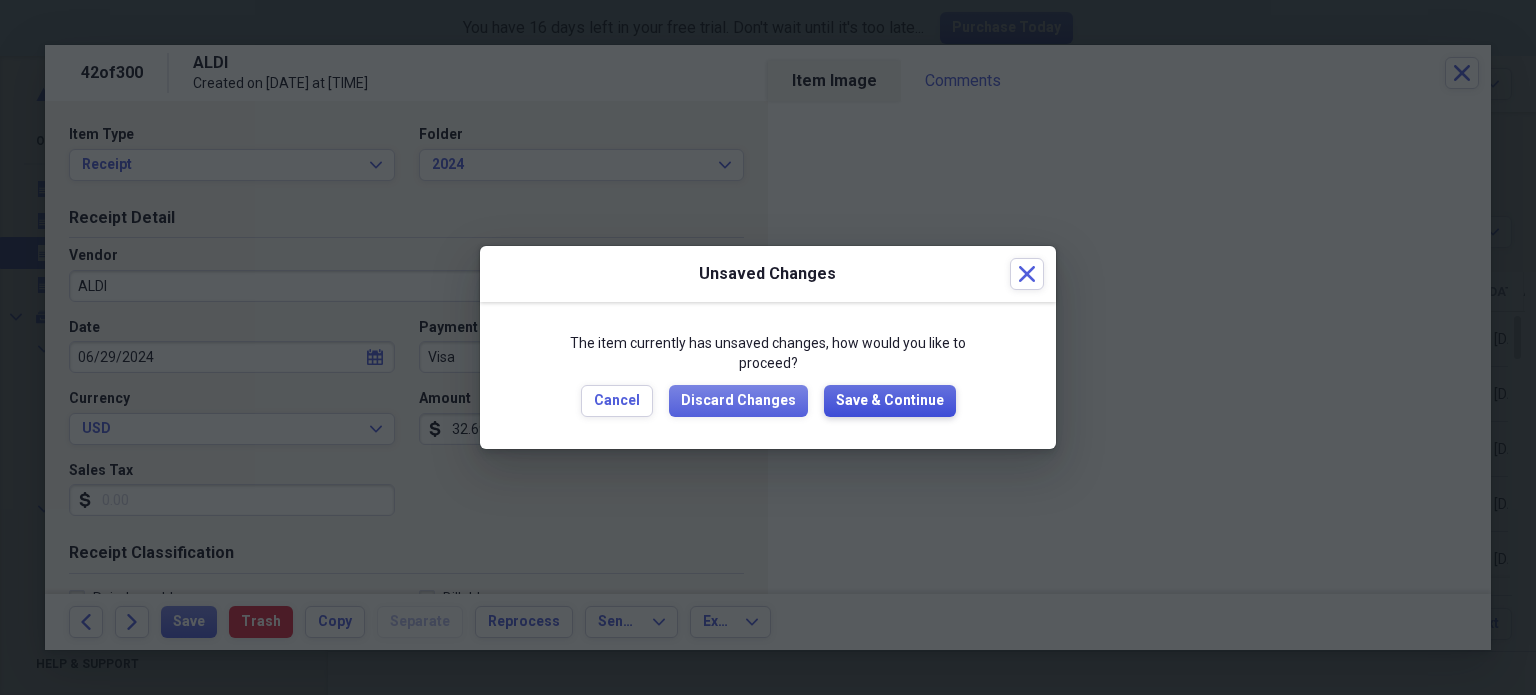 click on "Save & Continue" at bounding box center (890, 401) 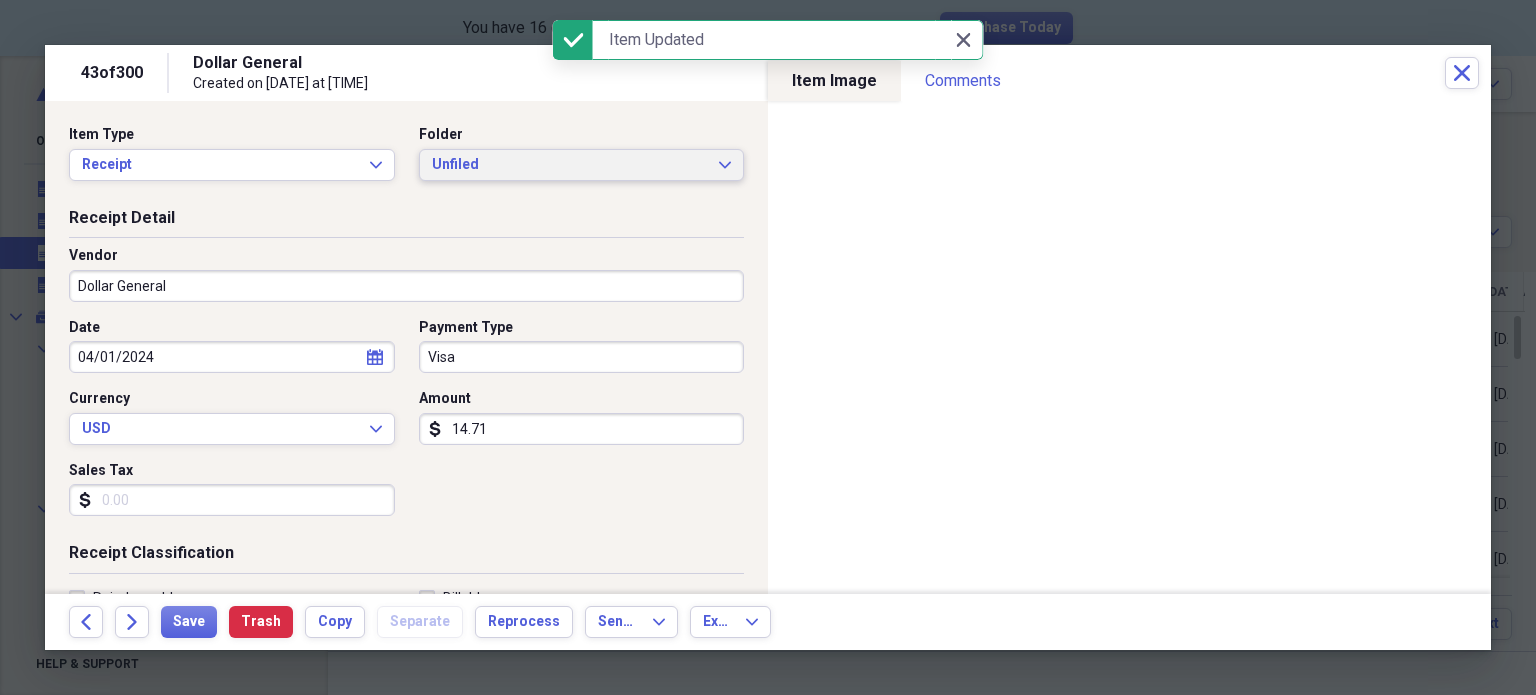 click on "Unfiled" at bounding box center [570, 165] 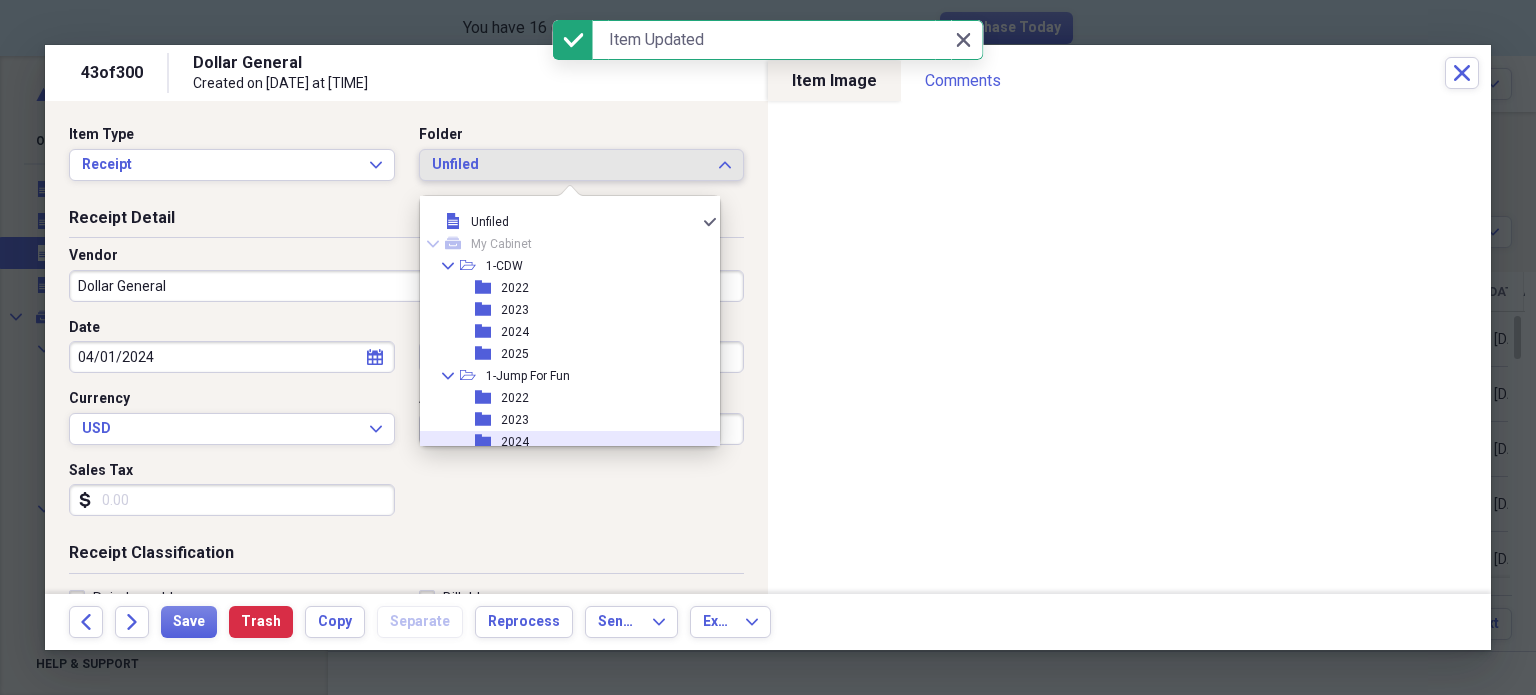 click on "folder" at bounding box center (488, 442) 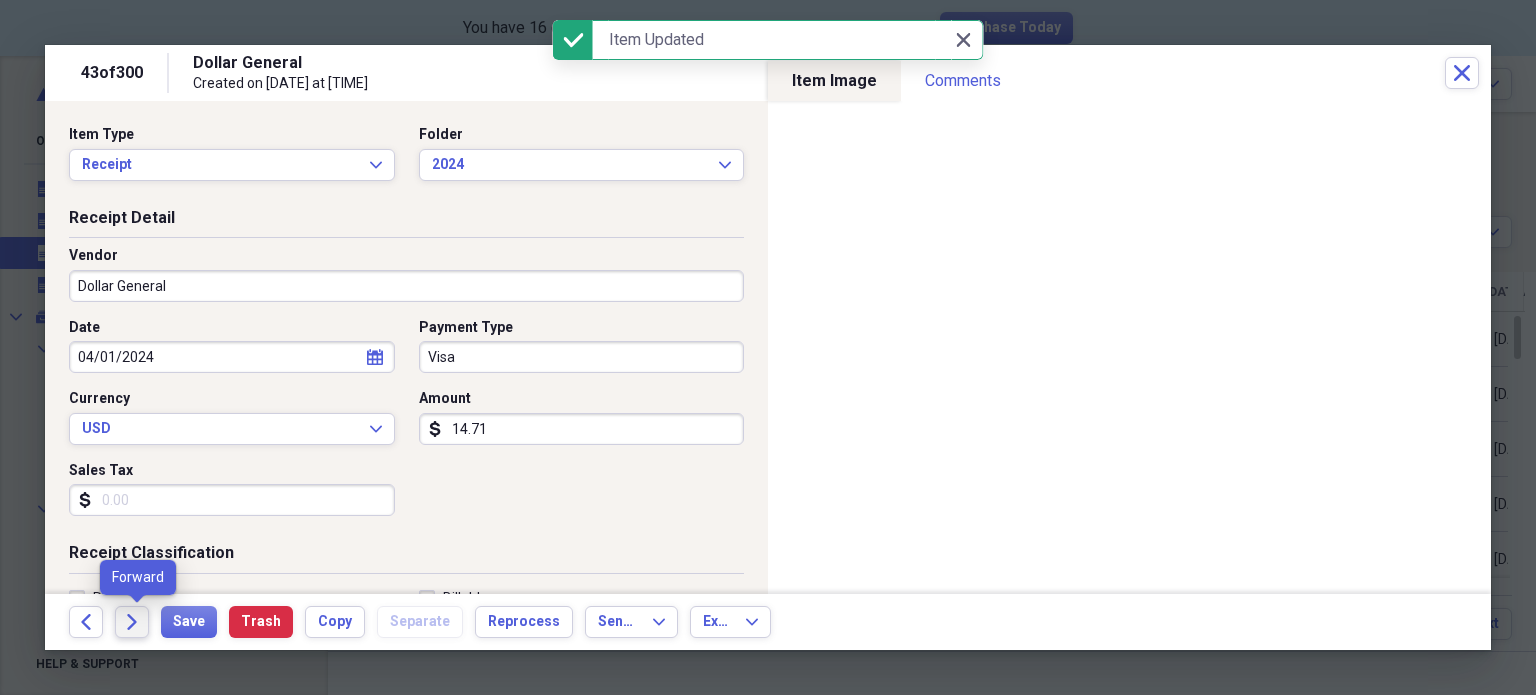 click on "Forward" 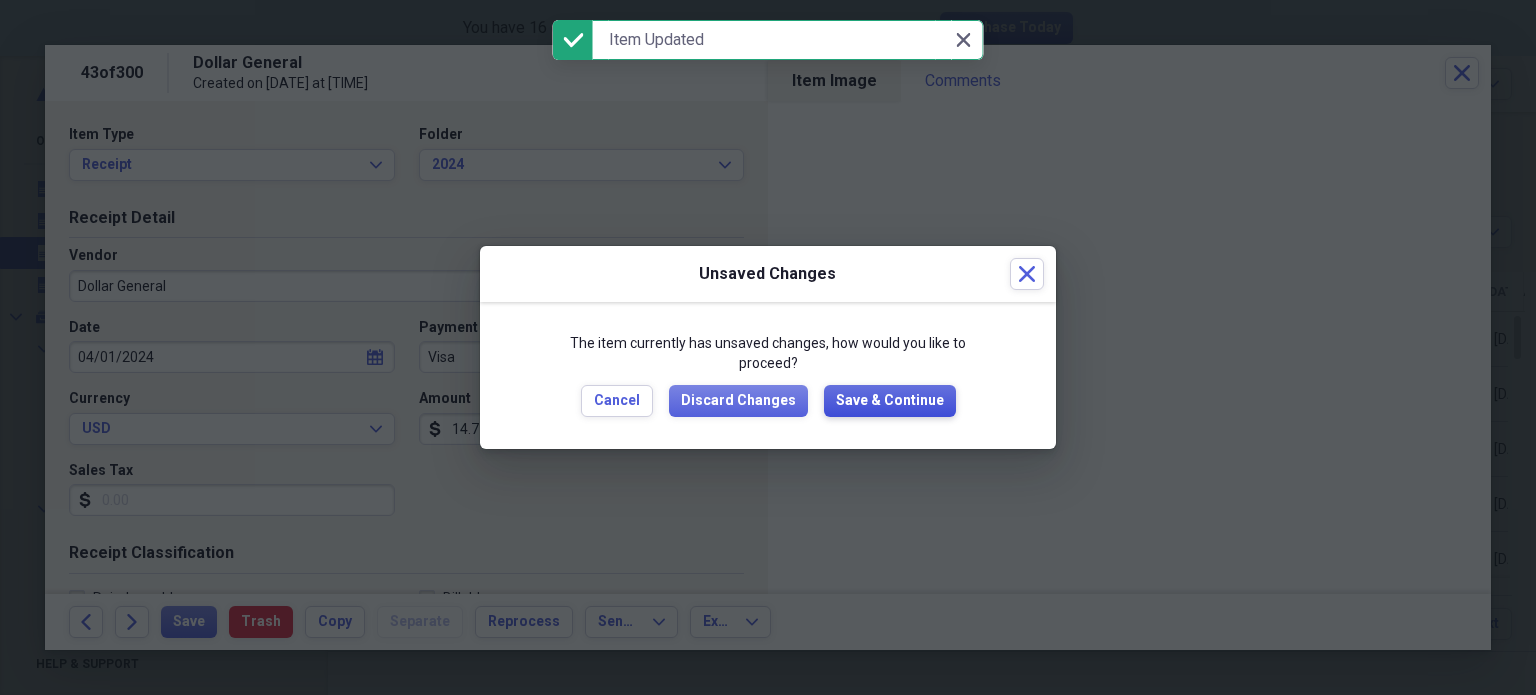 click on "Save & Continue" at bounding box center (890, 401) 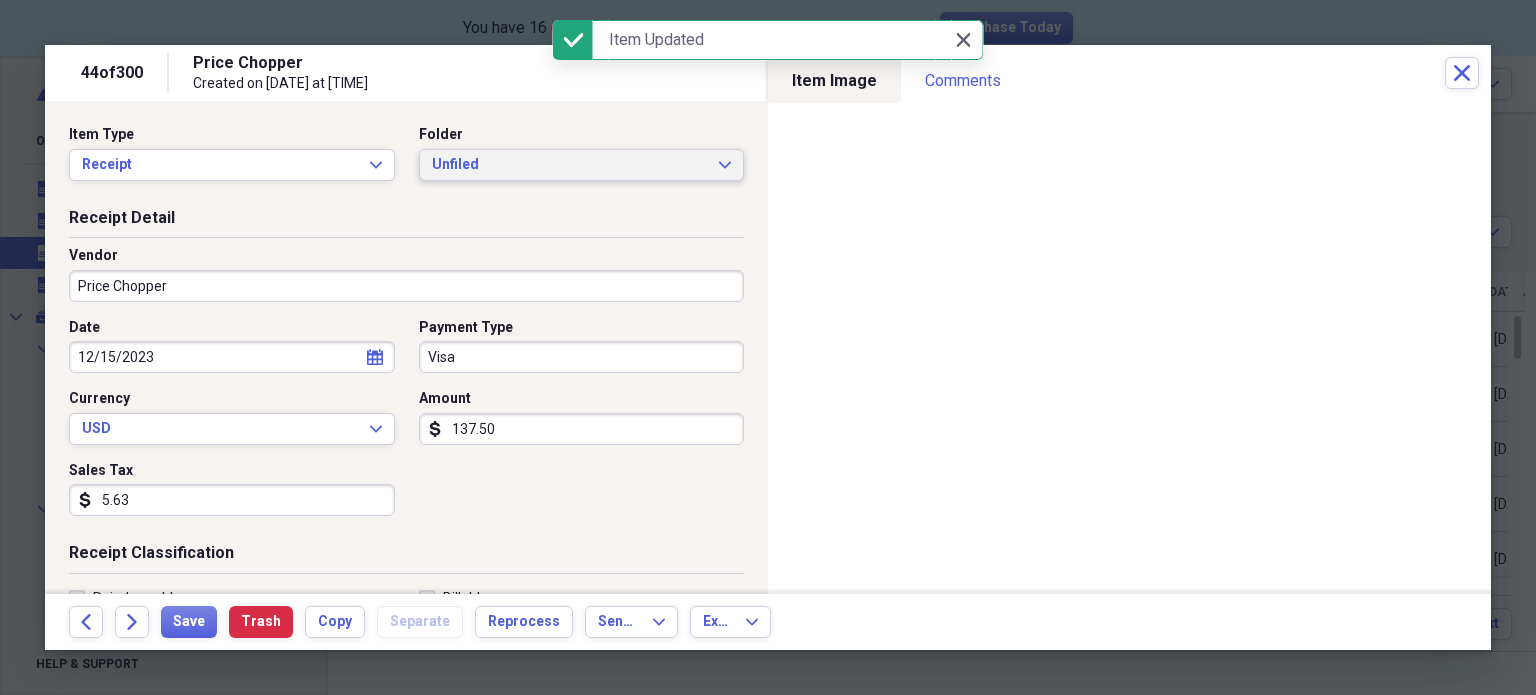 click on "Unfiled Expand" at bounding box center (582, 165) 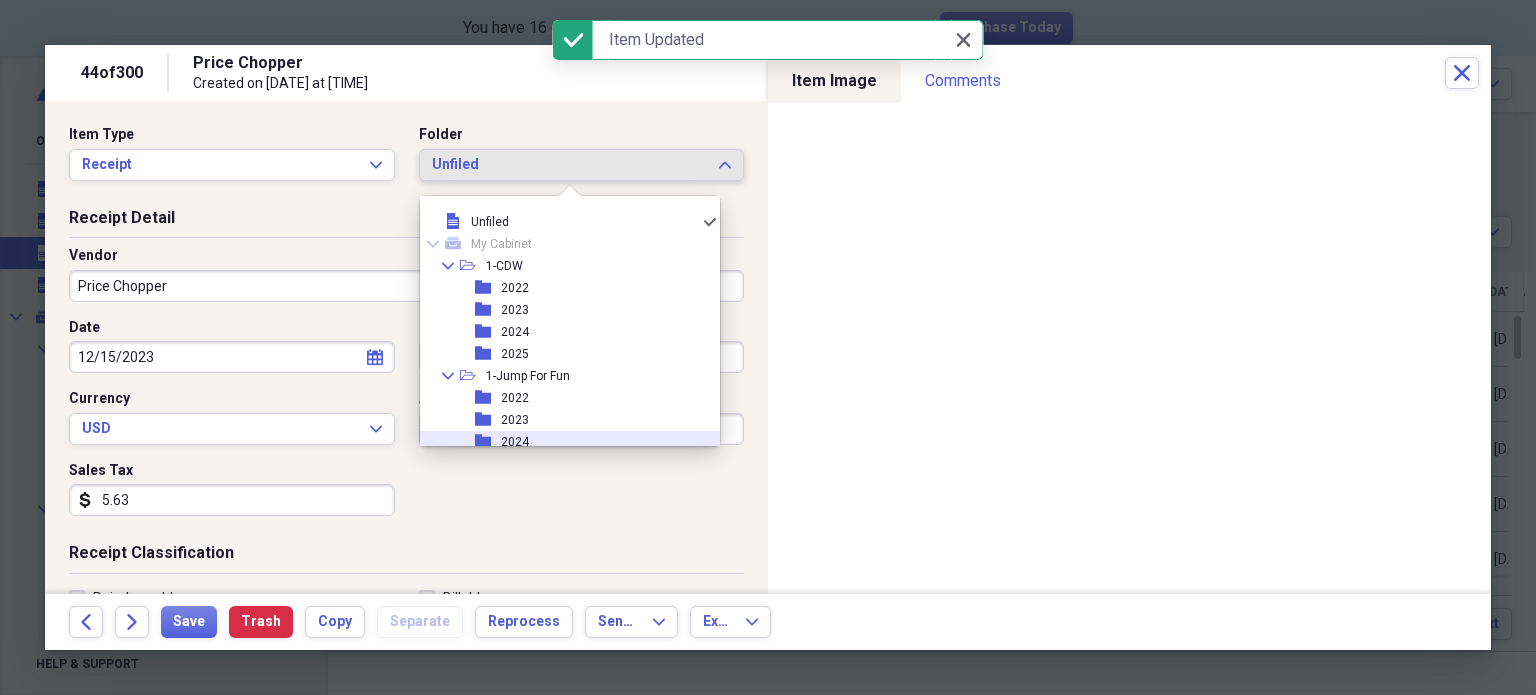 click on "folder 2024" at bounding box center (562, 442) 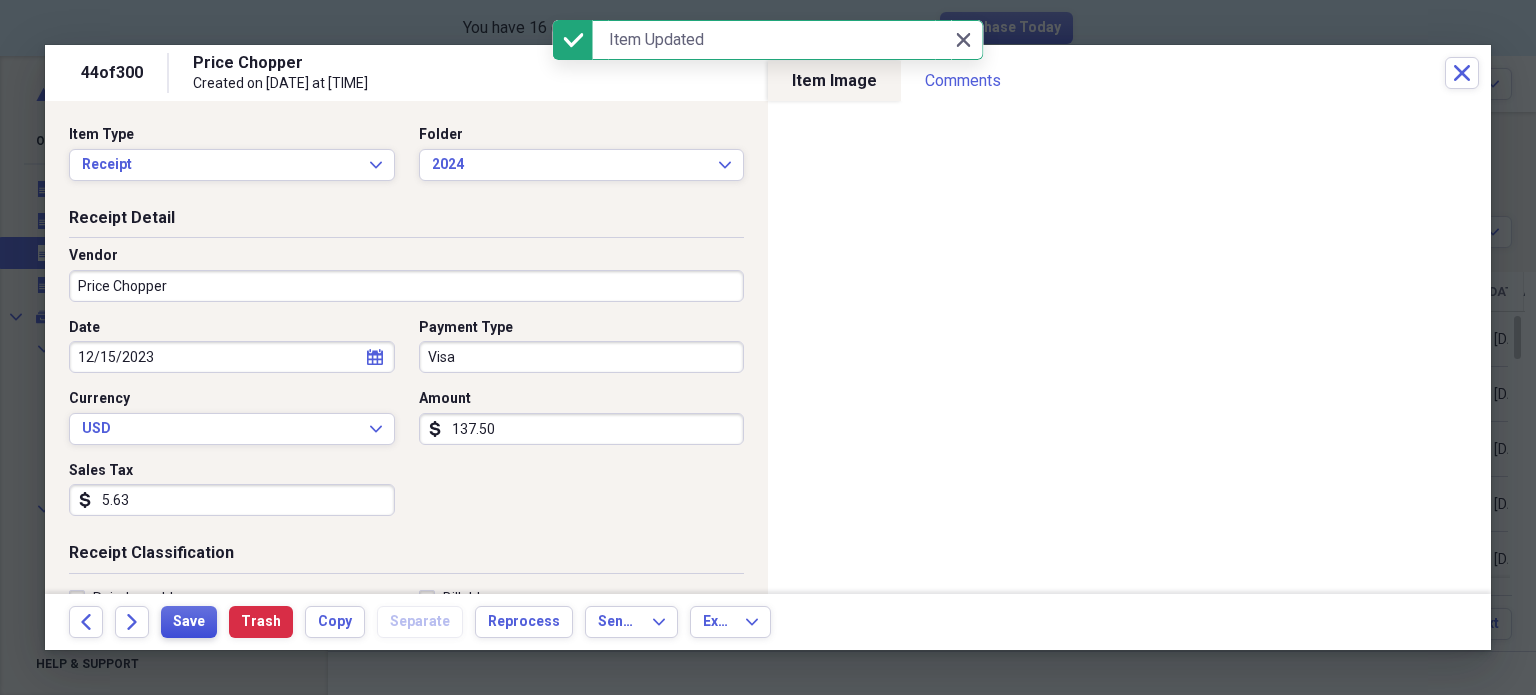 click on "Save" at bounding box center (189, 622) 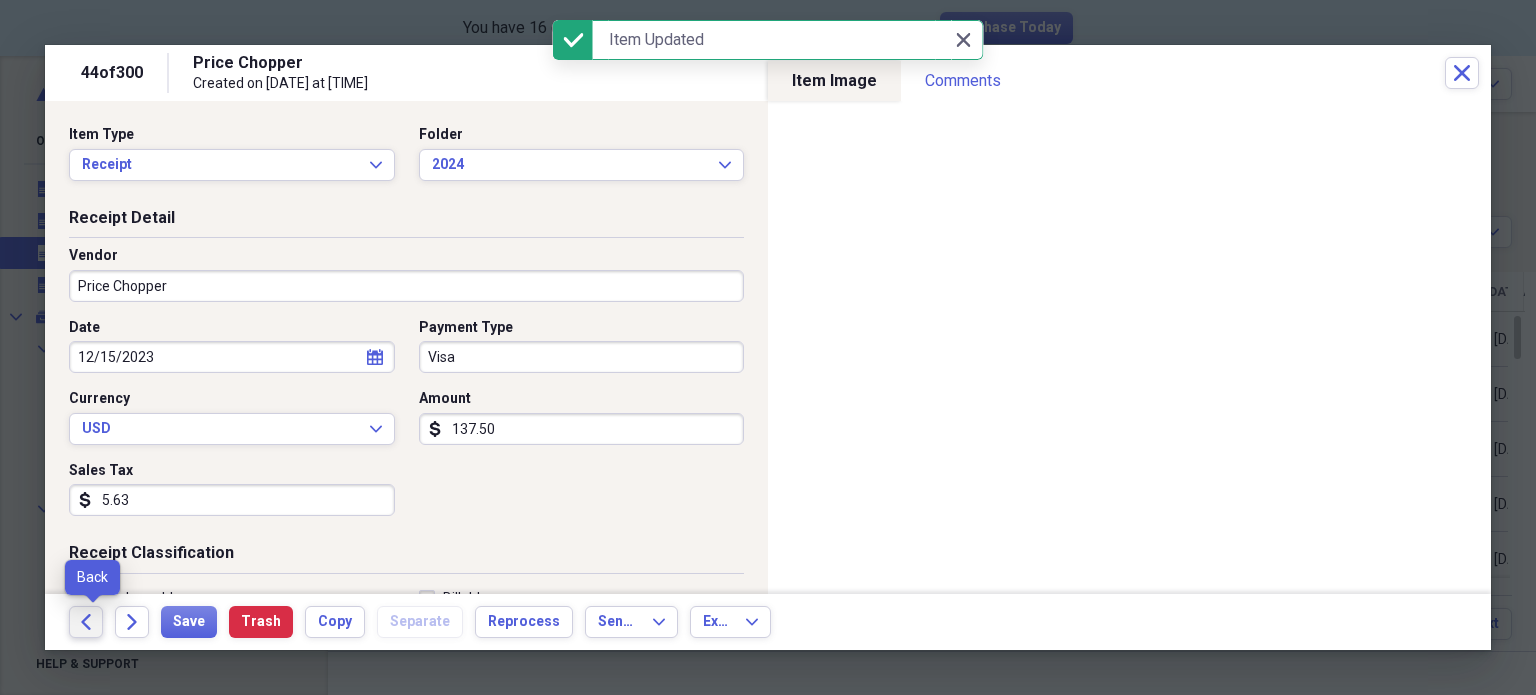 click on "Back" 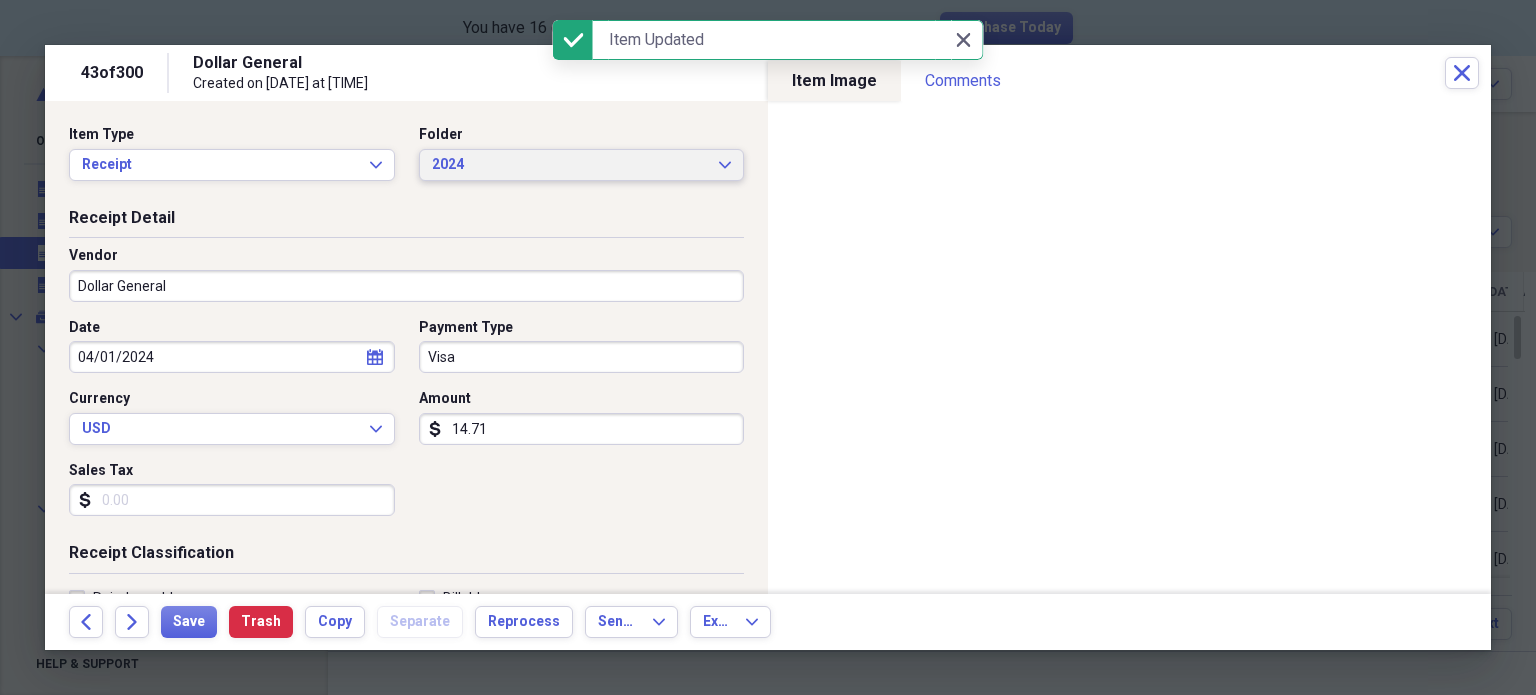 click on "Expand" 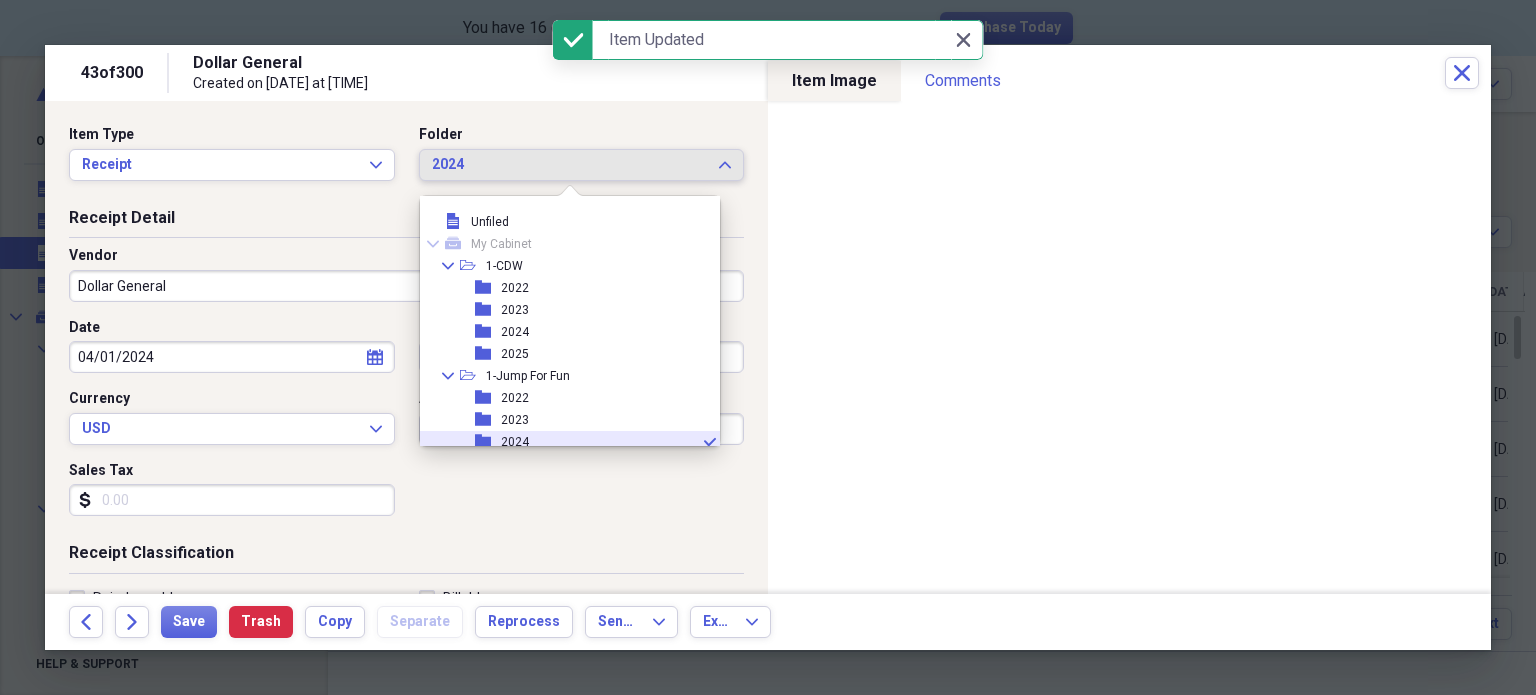 scroll, scrollTop: 120, scrollLeft: 0, axis: vertical 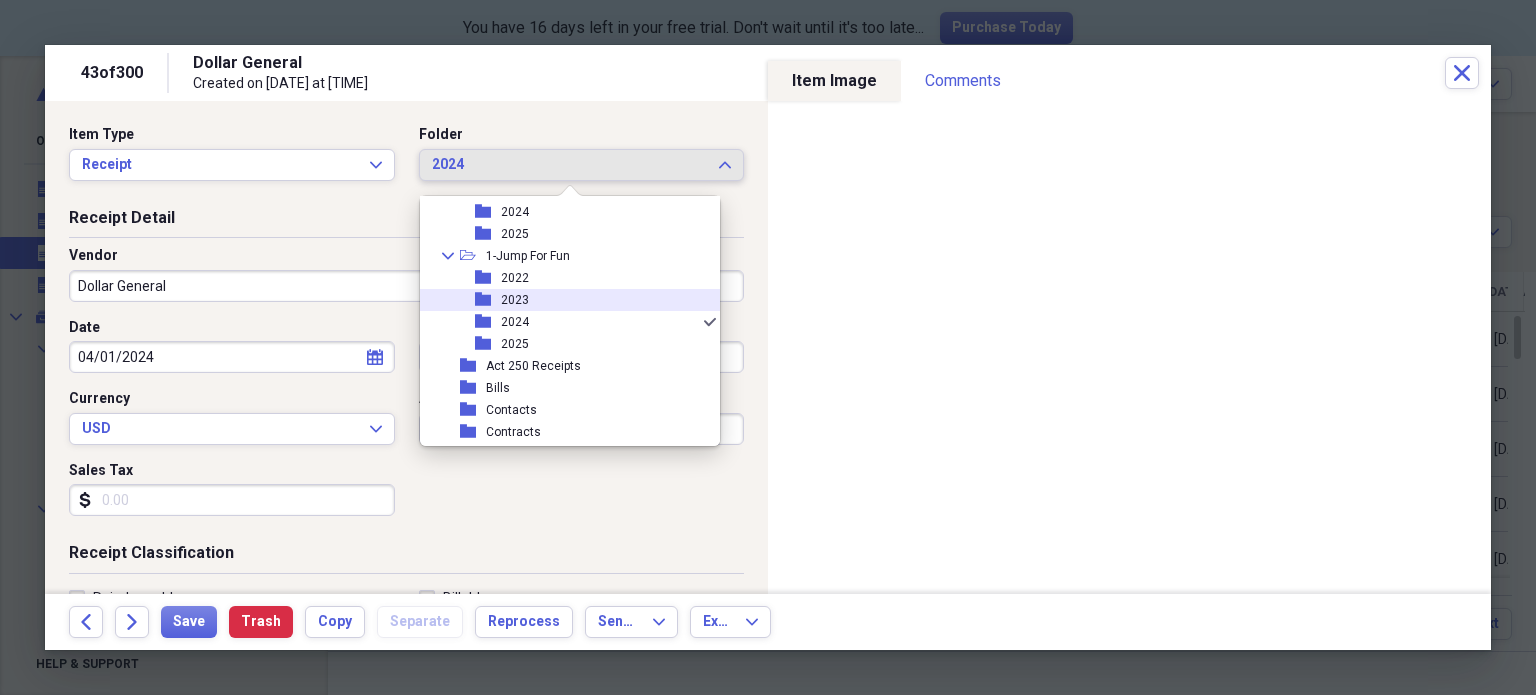 click on "folder 2023" at bounding box center [562, 300] 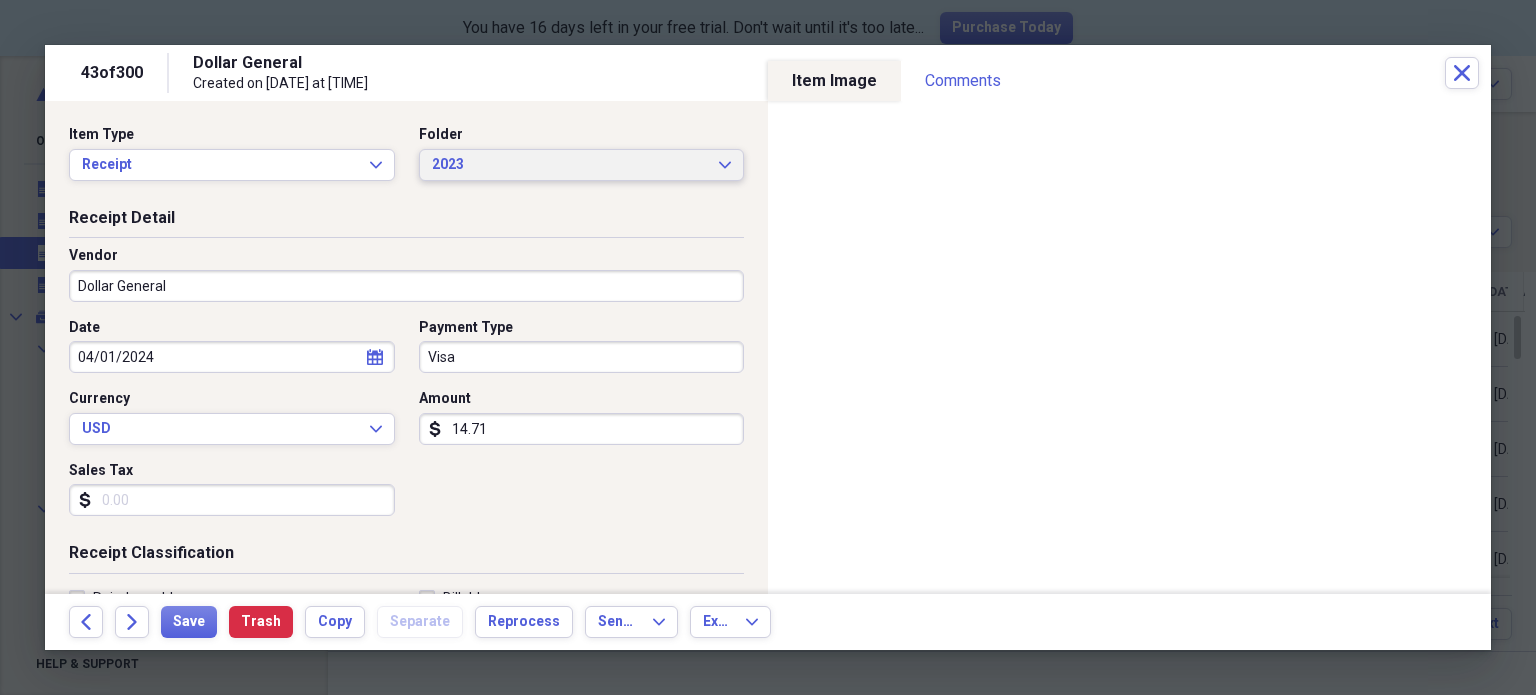 click on "2023" at bounding box center (570, 165) 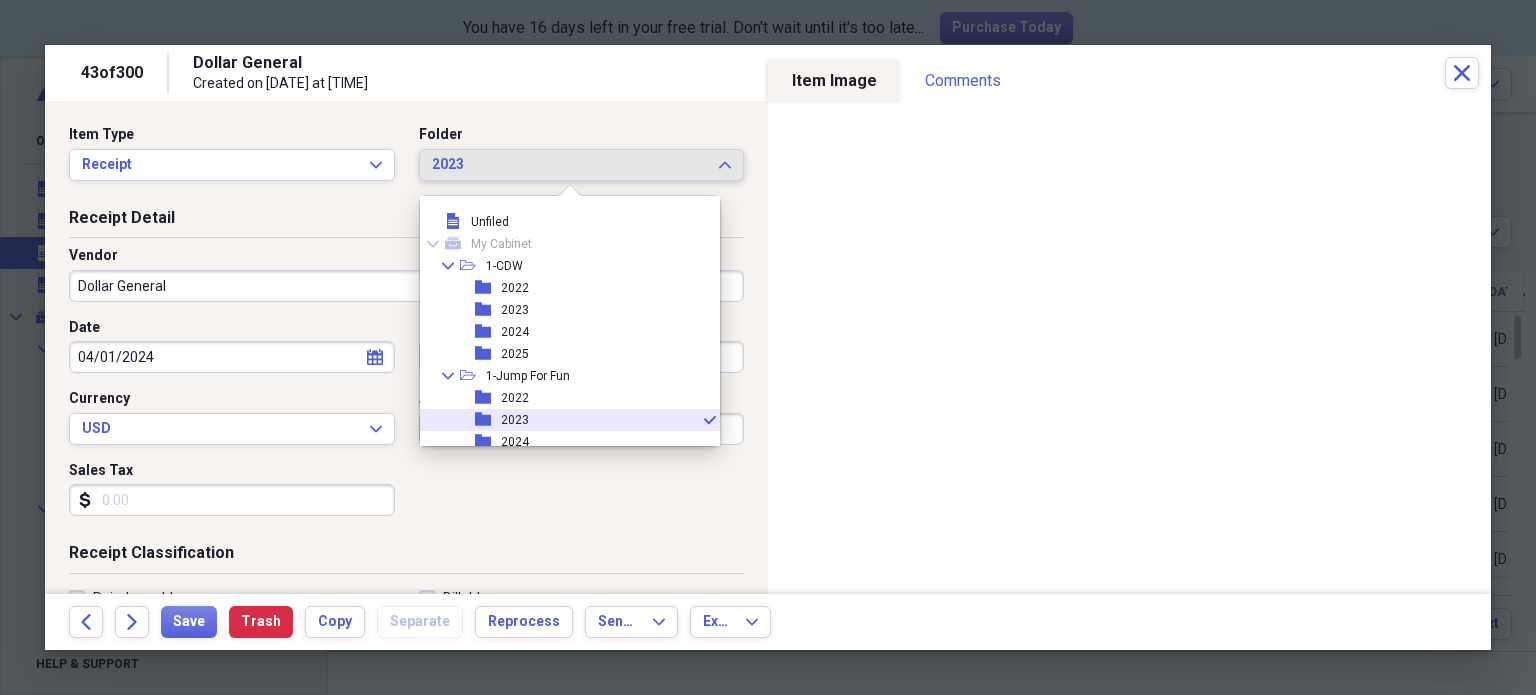 scroll, scrollTop: 99, scrollLeft: 0, axis: vertical 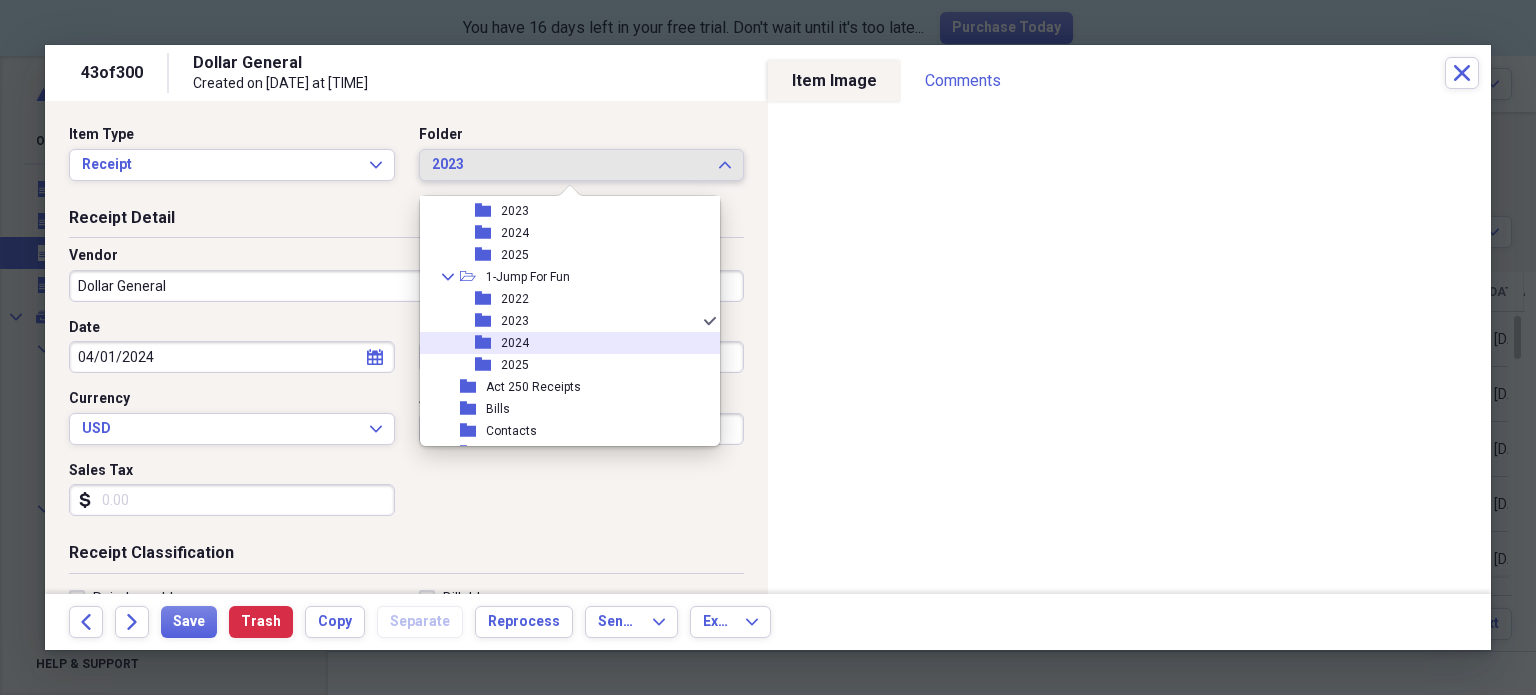 click on "folder 2024" at bounding box center (562, 343) 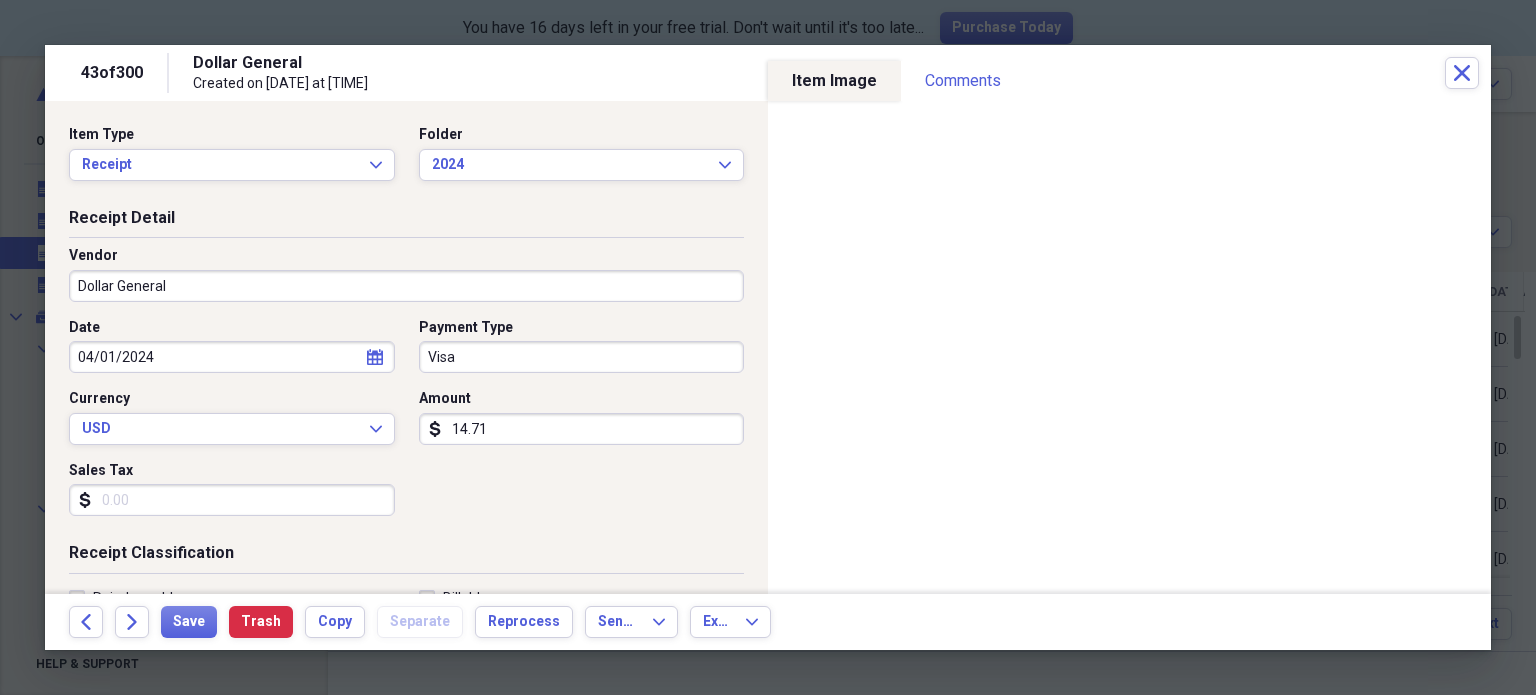 click on "Back Forward Save Trash Copy Separate Reprocess Send To Expand Export Expand" at bounding box center (768, 622) 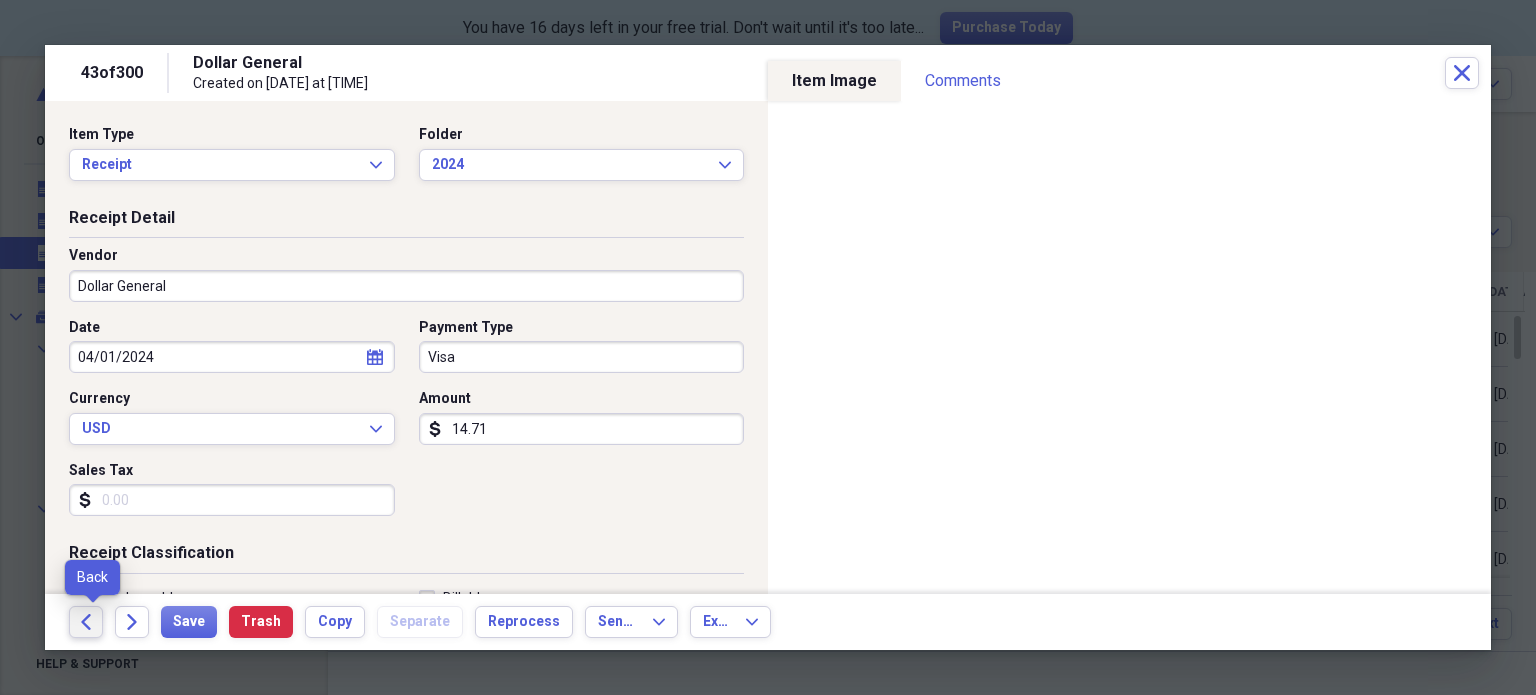 click 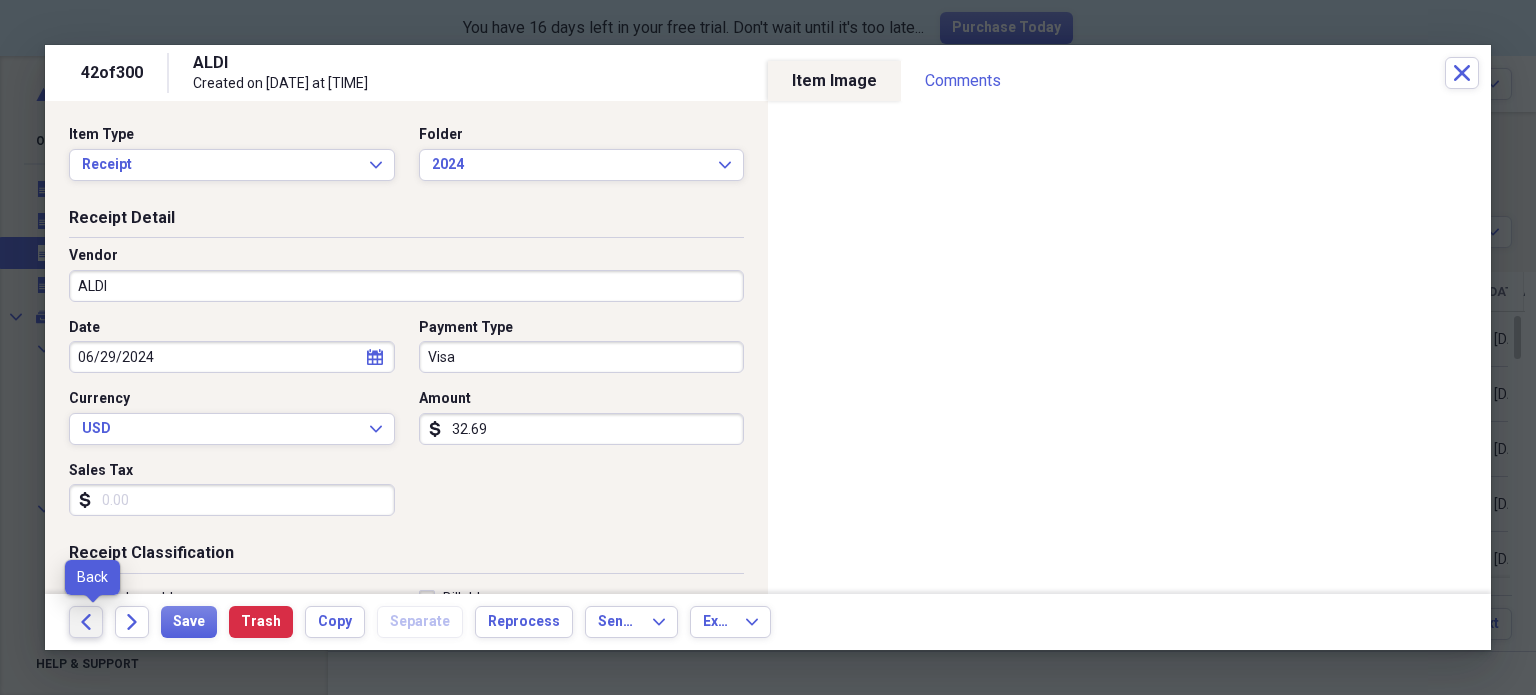 click 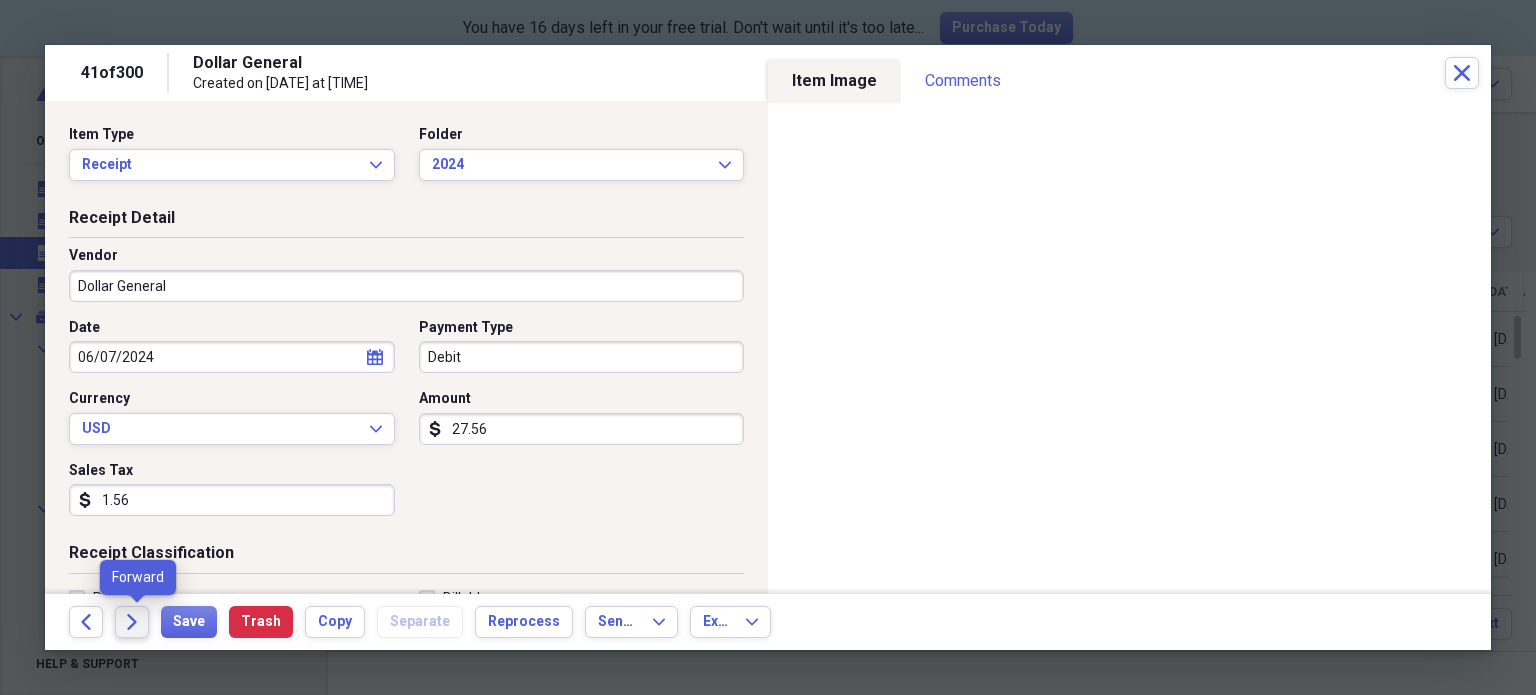 click 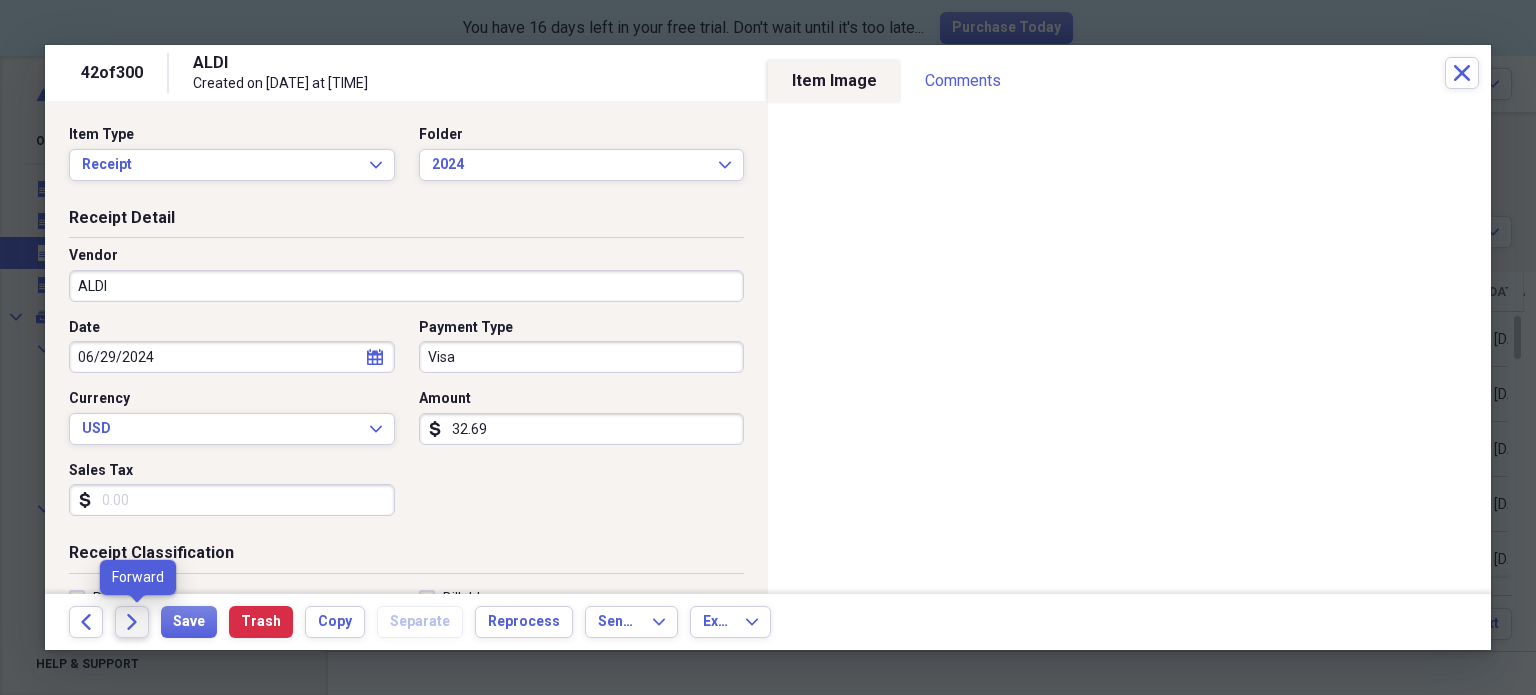 click 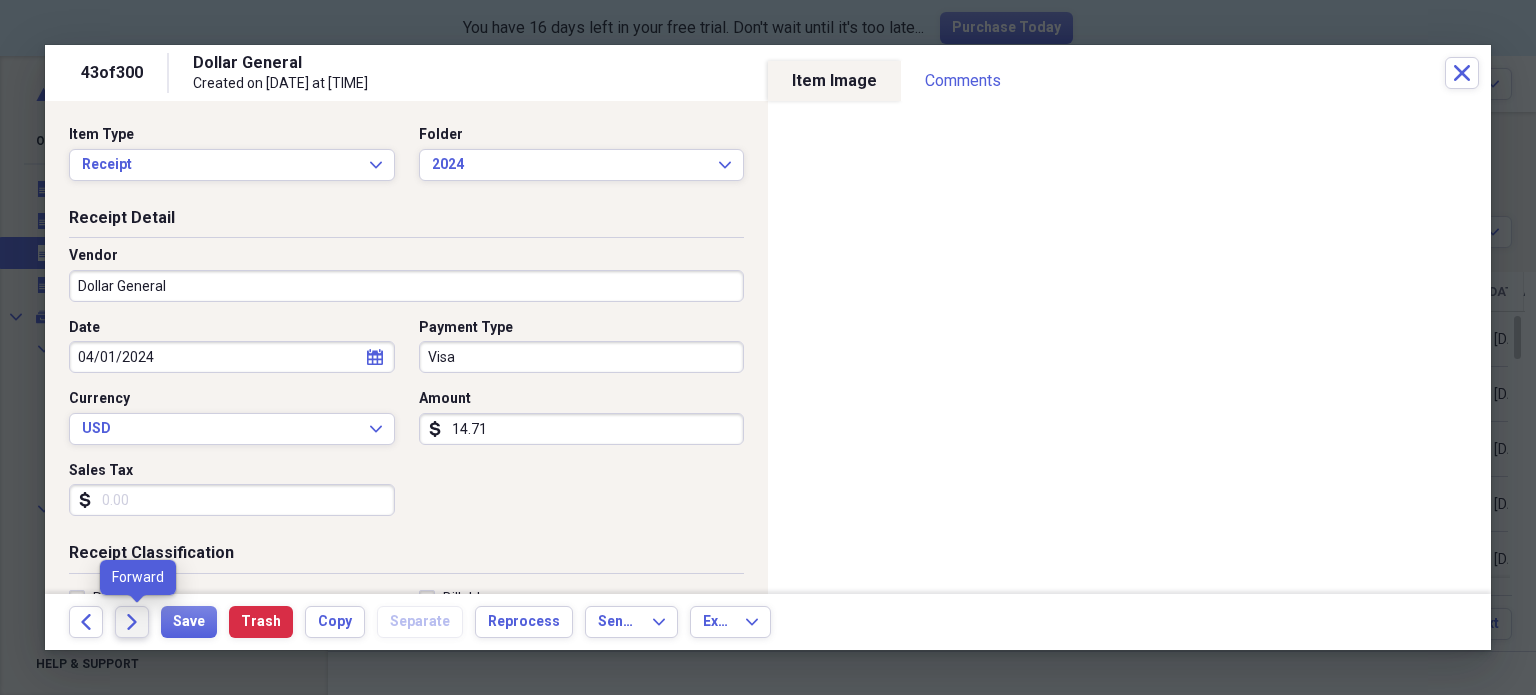 click 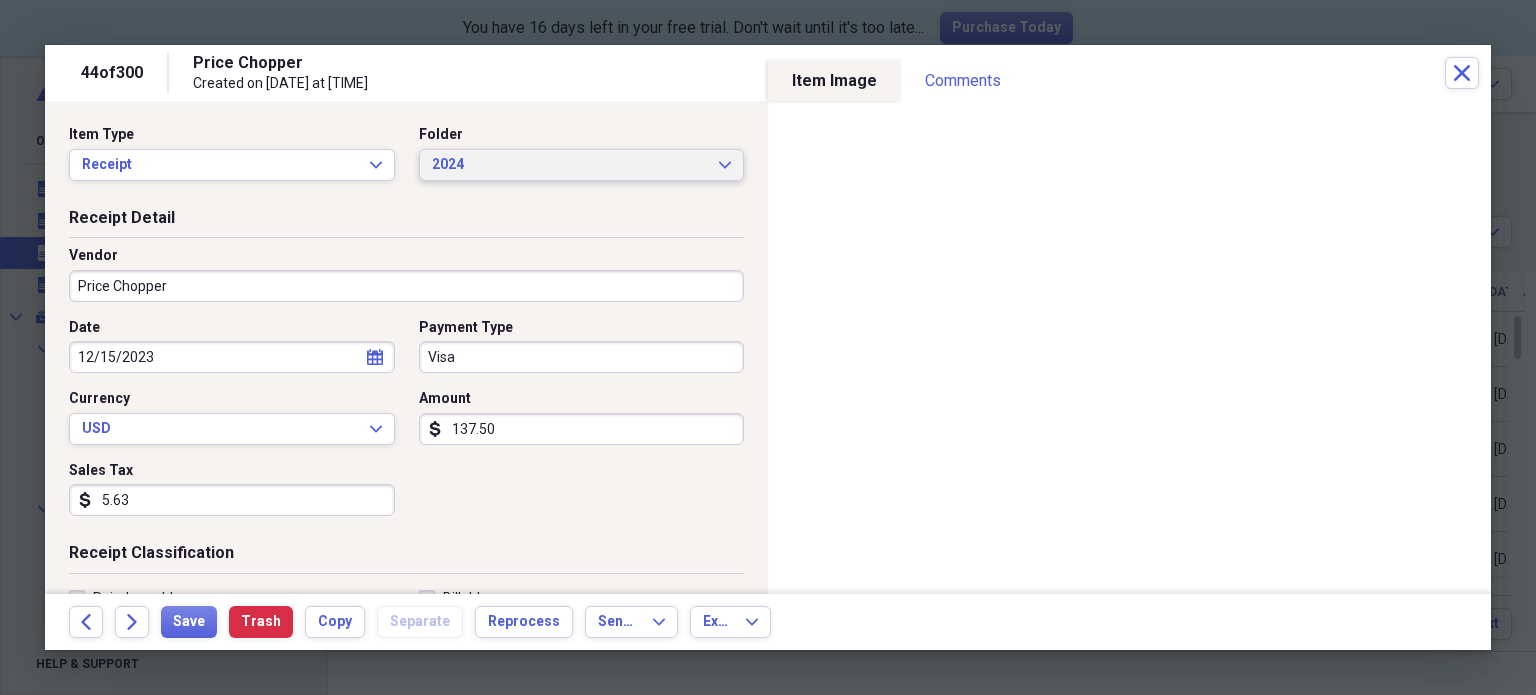 click on "2024" at bounding box center (570, 165) 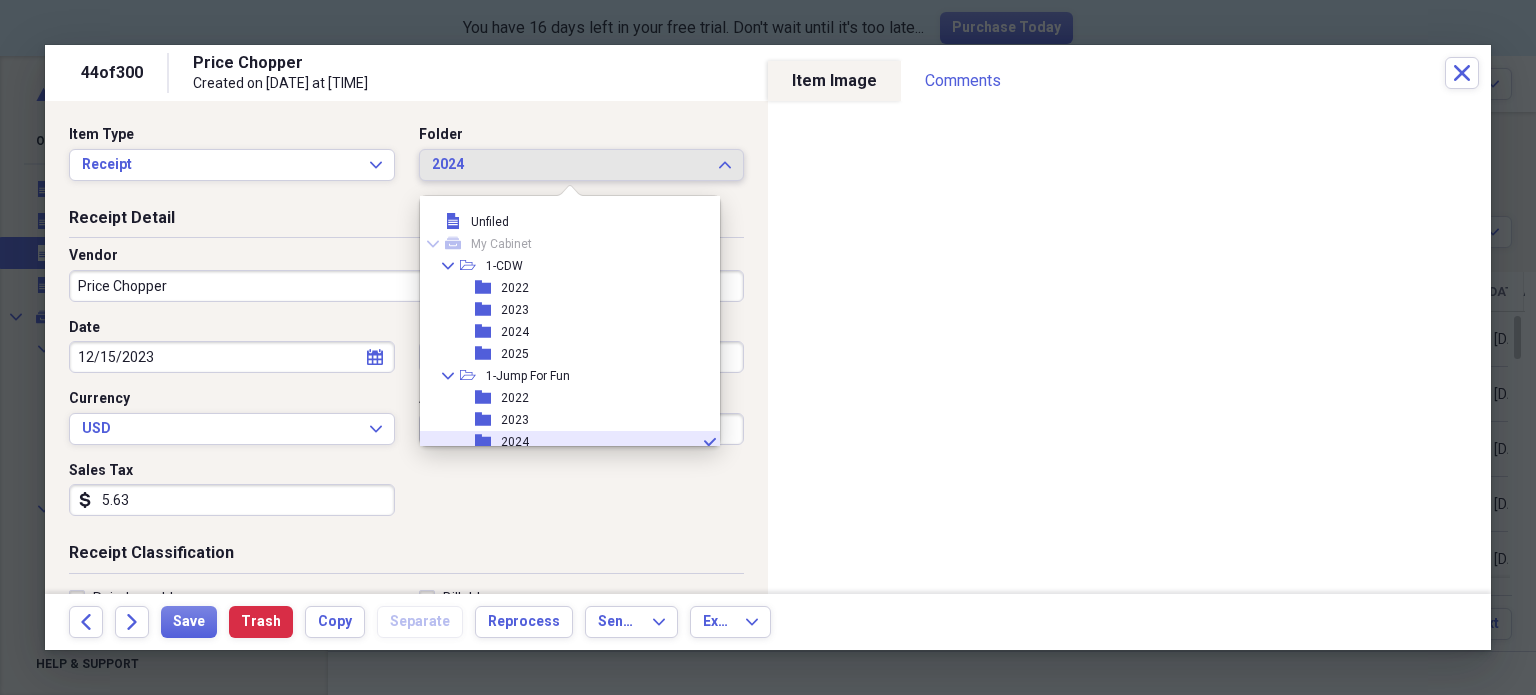 scroll, scrollTop: 120, scrollLeft: 0, axis: vertical 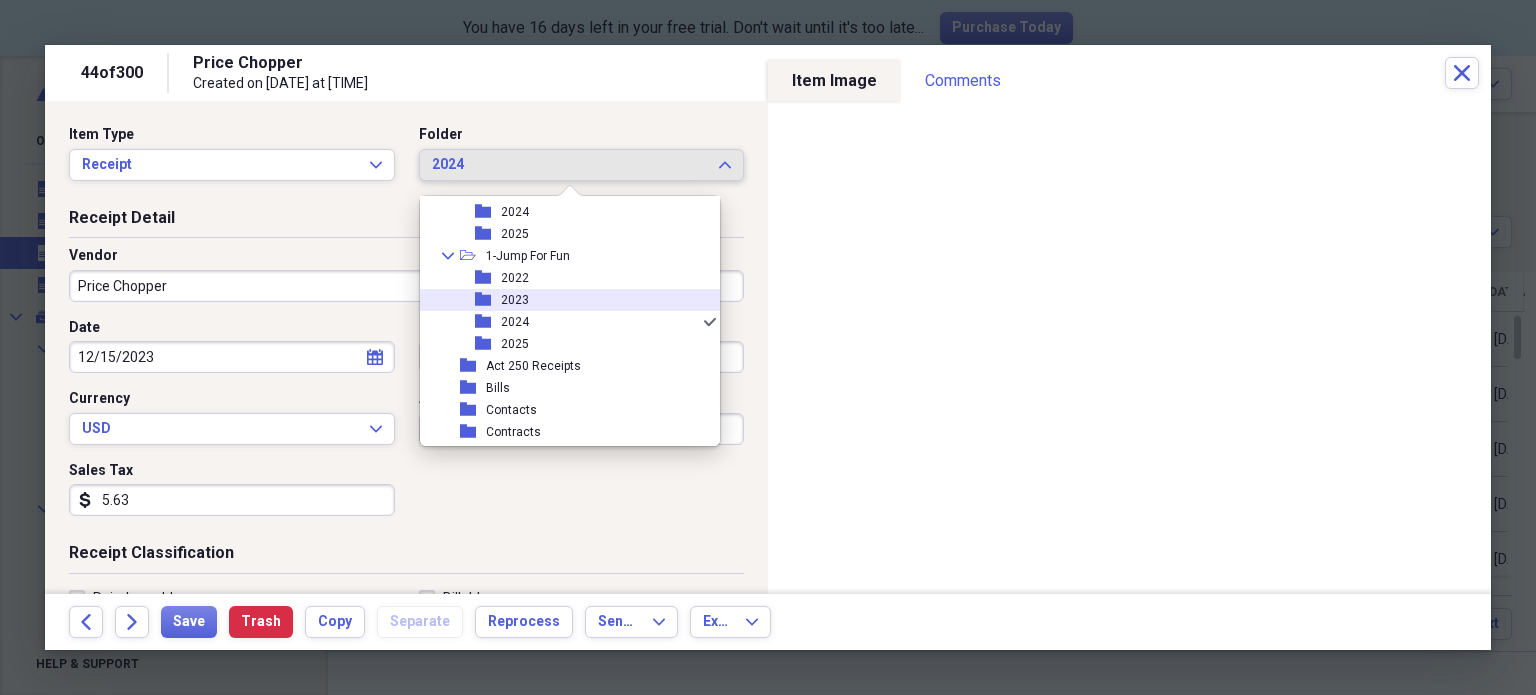 click on "folder" at bounding box center [488, 300] 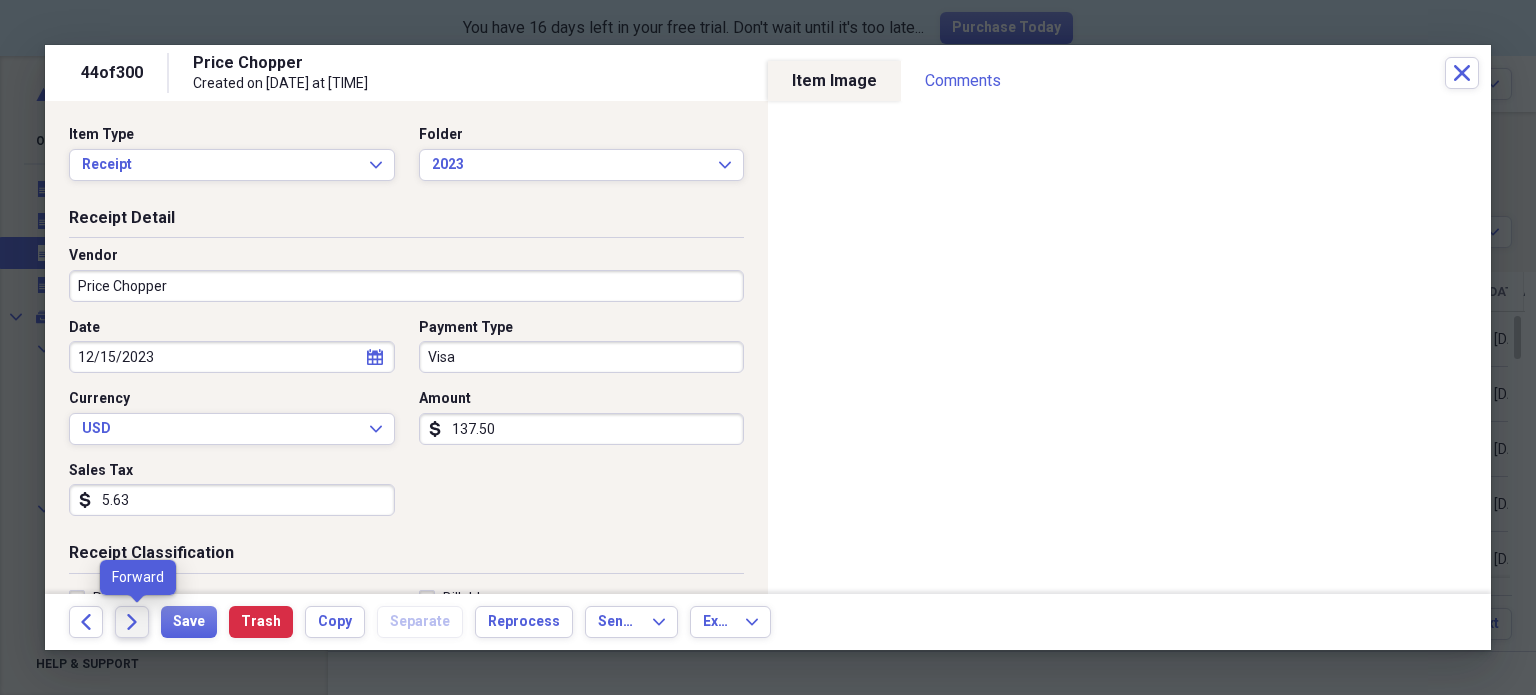 click on "Forward" at bounding box center [132, 622] 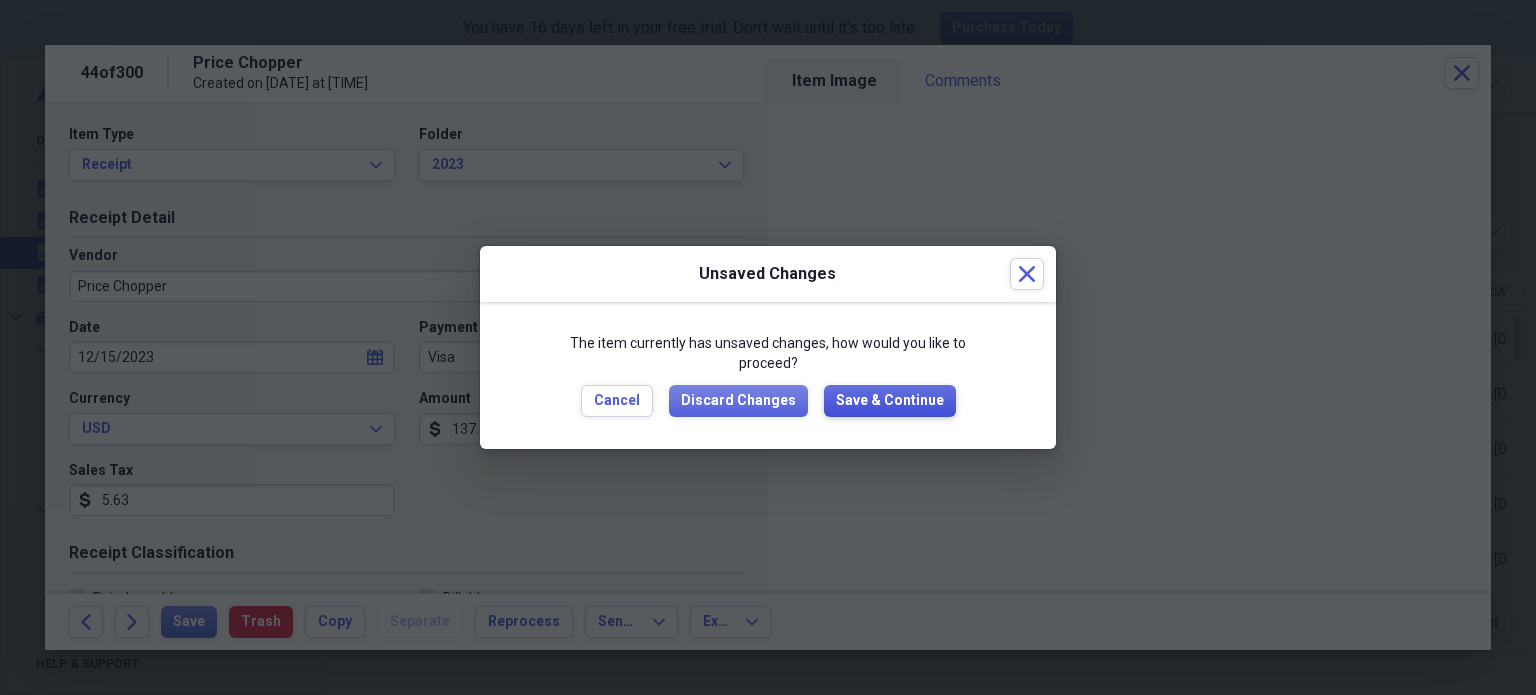 click on "Save & Continue" at bounding box center [890, 401] 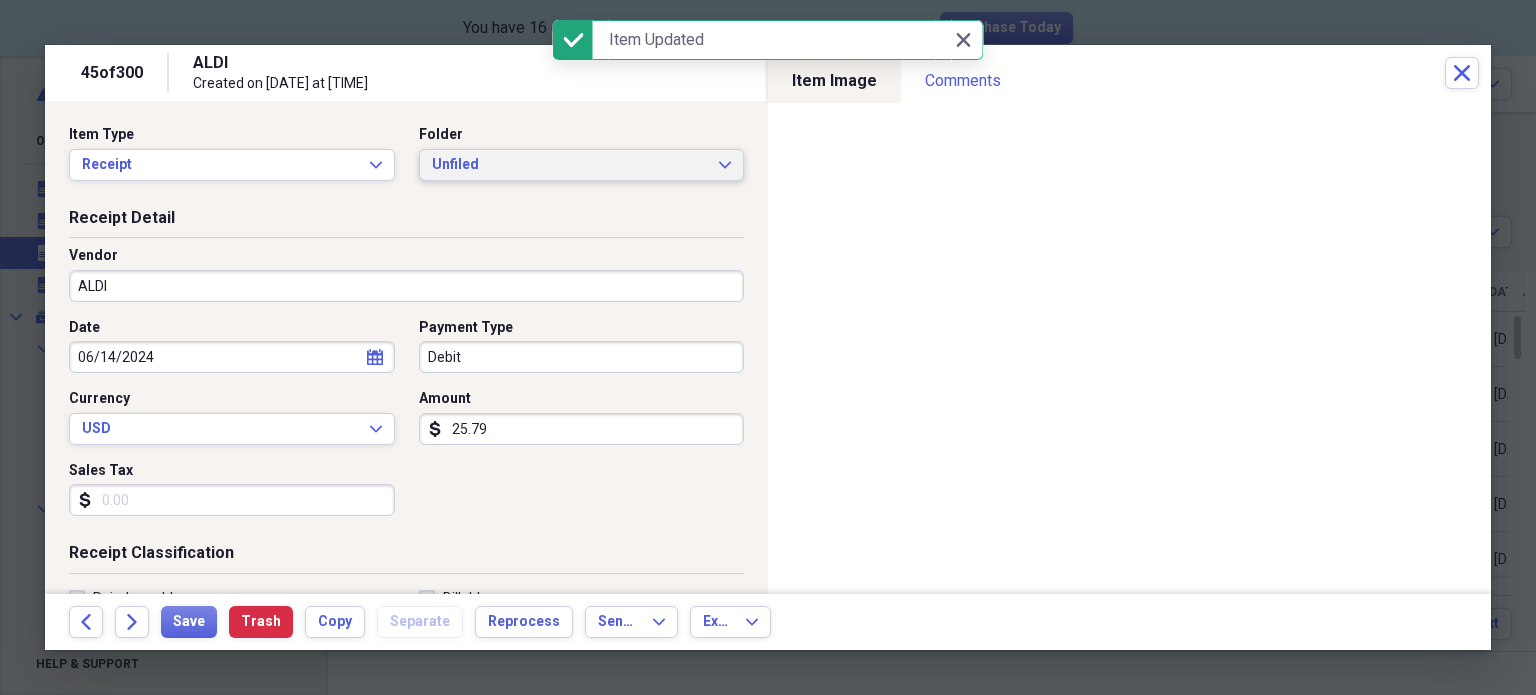 click on "Unfiled" at bounding box center [570, 165] 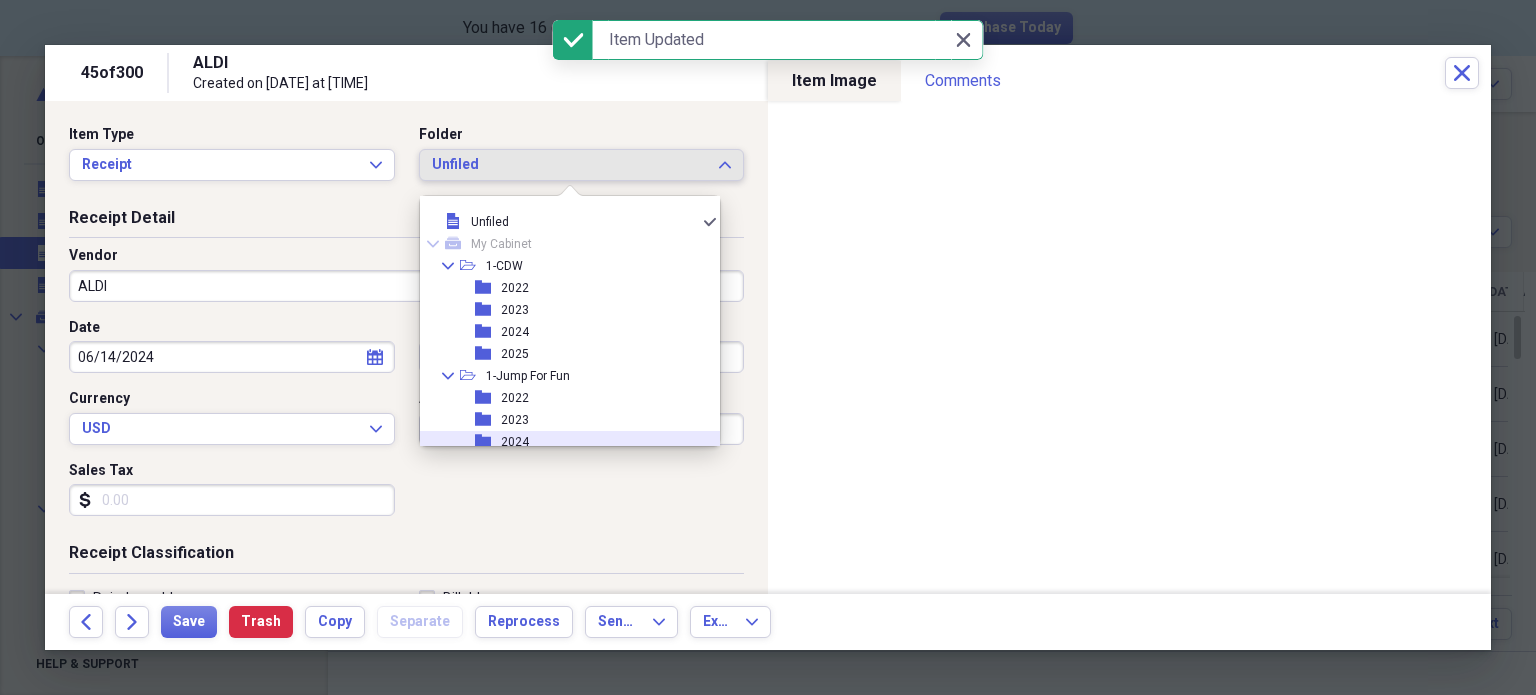 click on "2024" at bounding box center (515, 442) 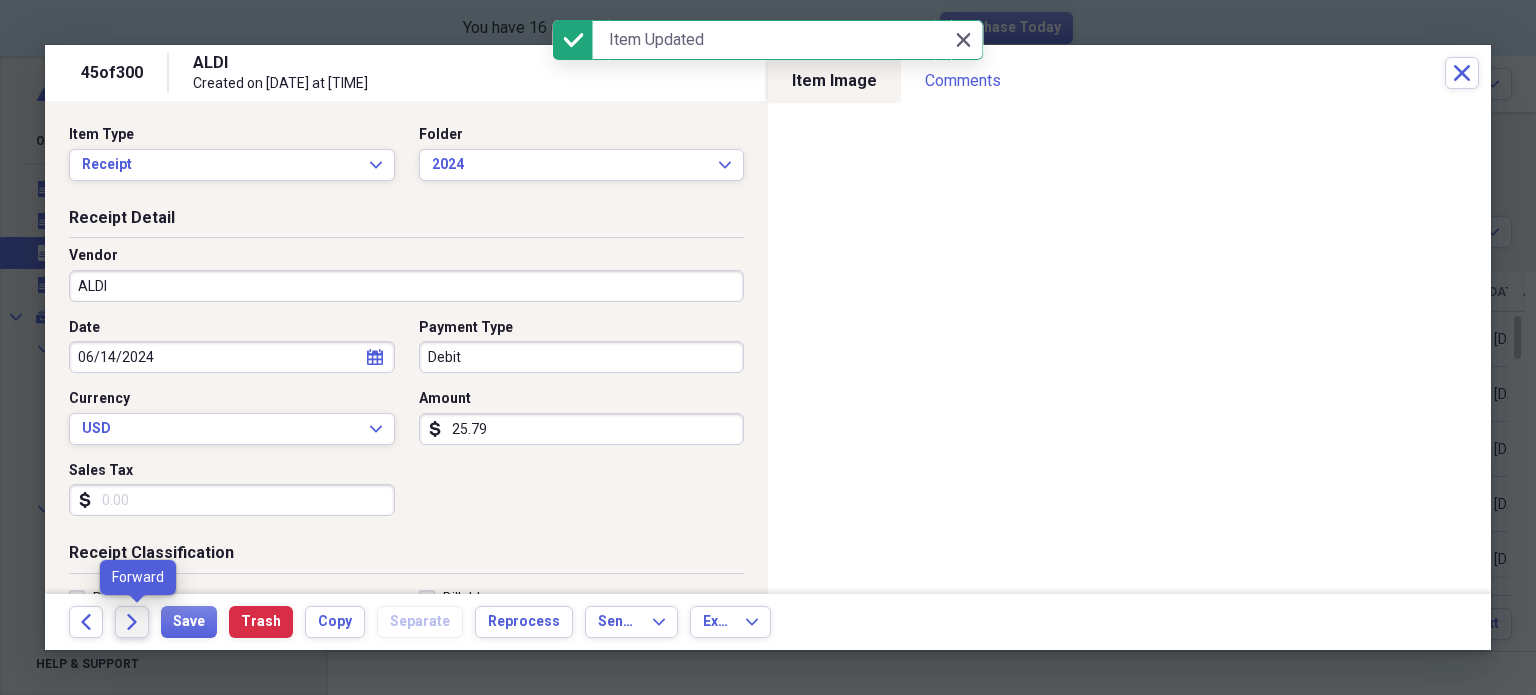 click on "Forward" at bounding box center (132, 622) 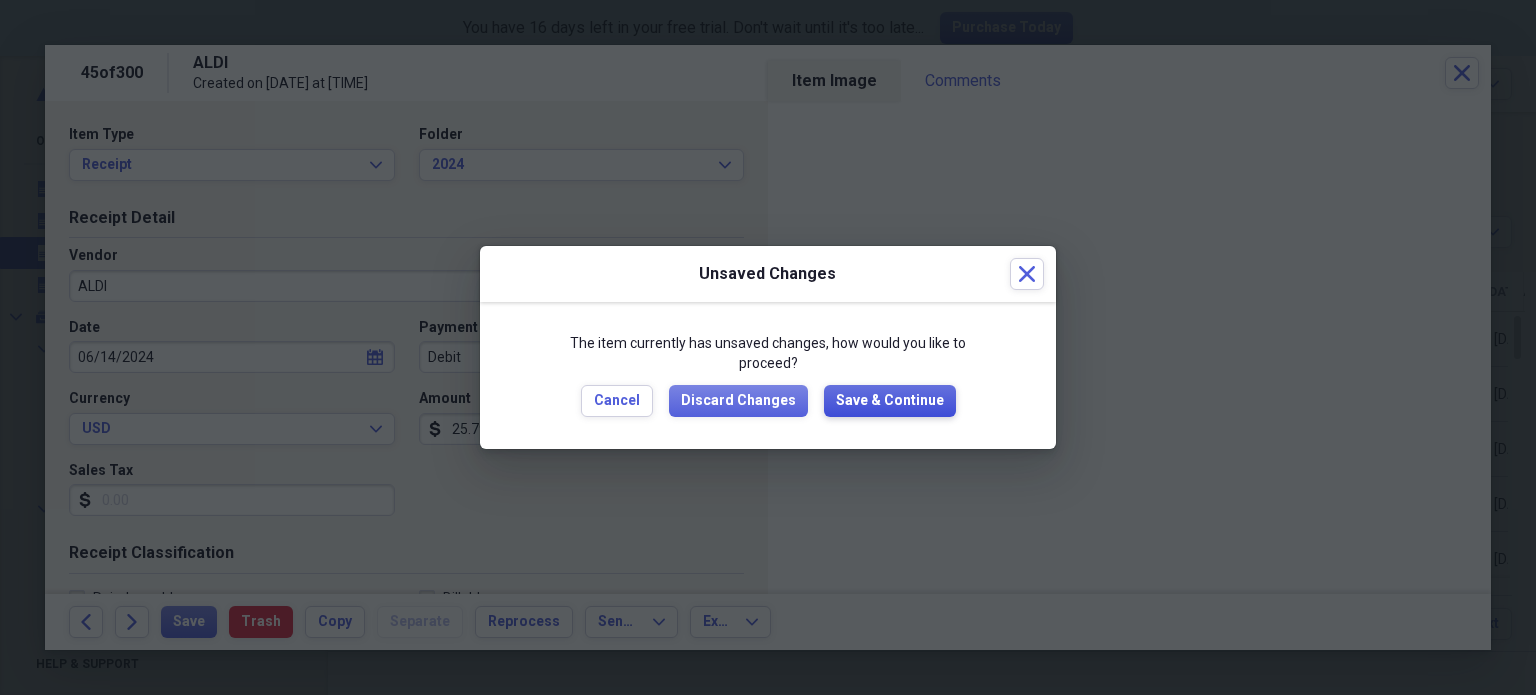 click on "Save & Continue" at bounding box center [890, 401] 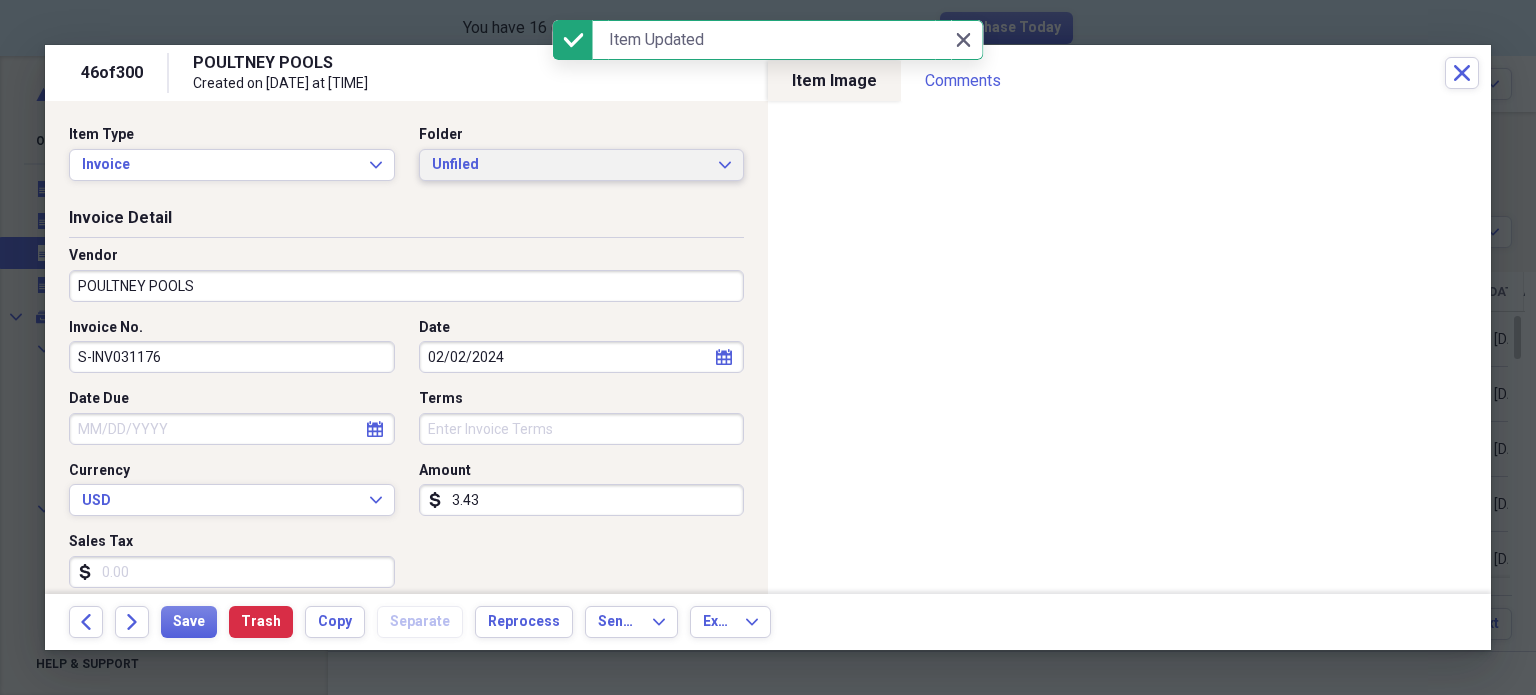 click on "Unfiled" at bounding box center (570, 165) 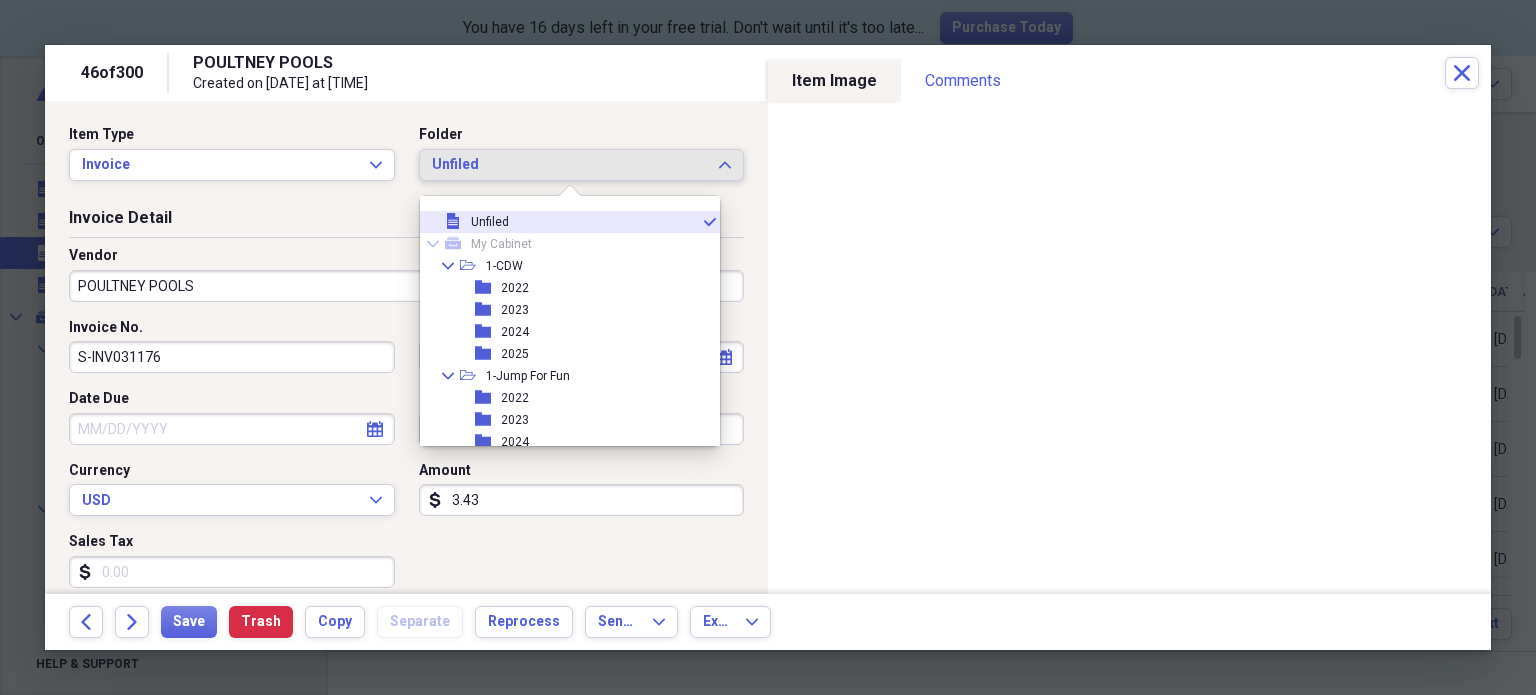 click on "Unfiled" at bounding box center (570, 165) 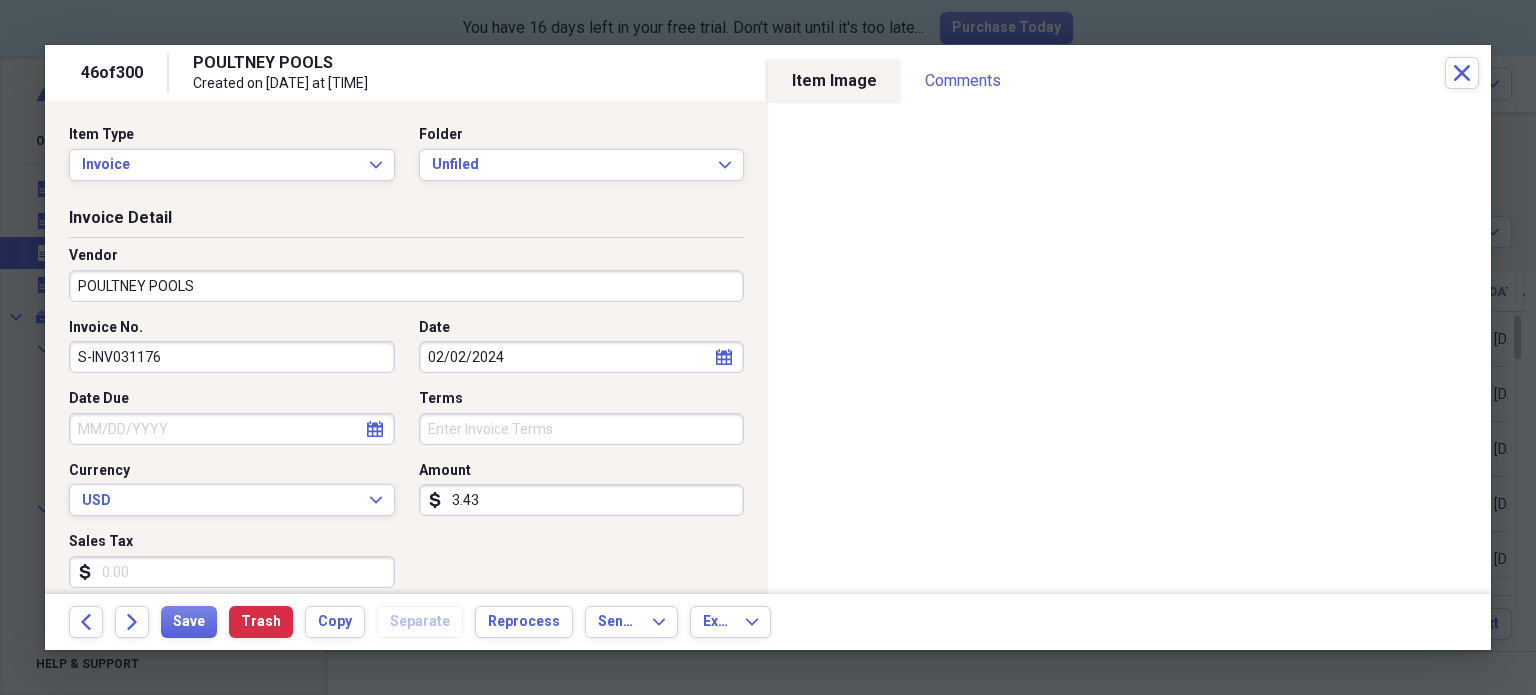 click on "Date Due" at bounding box center (232, 429) 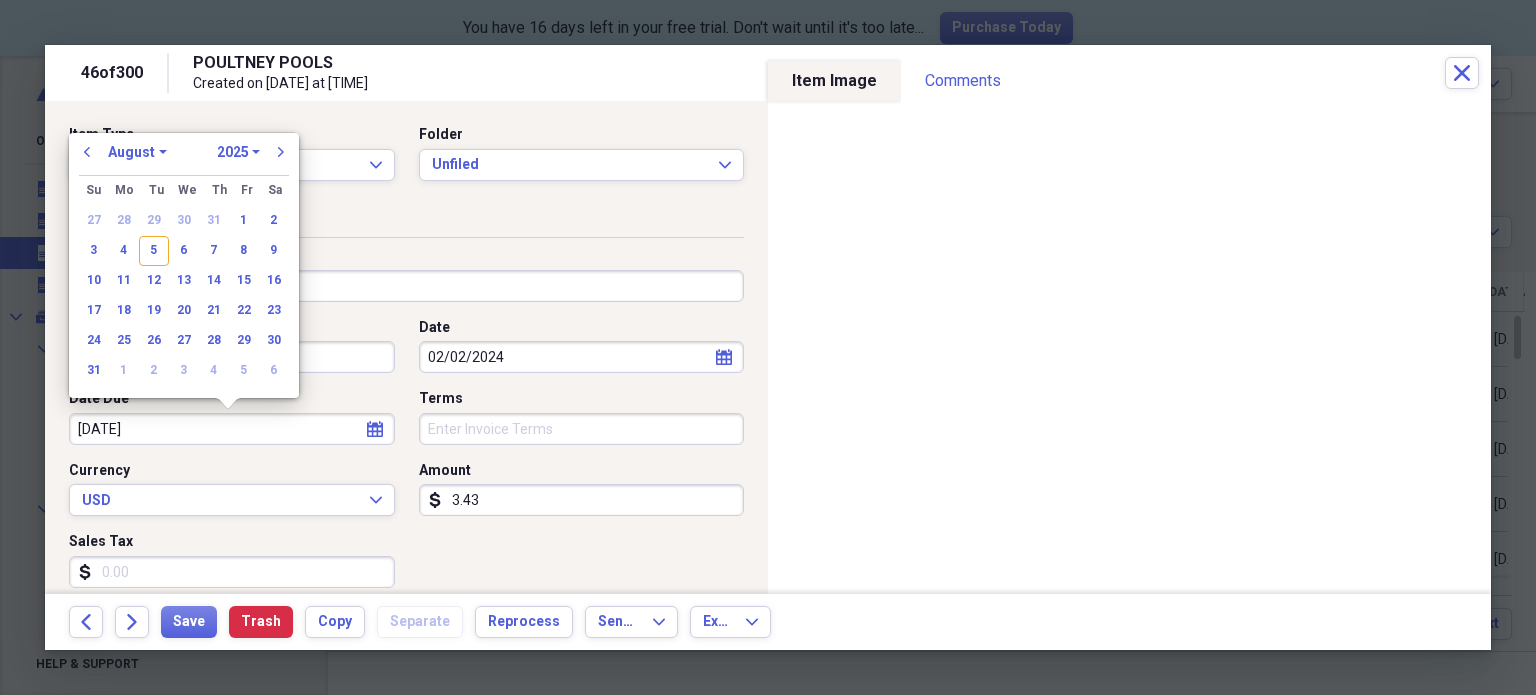 click on "[DATE]" at bounding box center (232, 429) 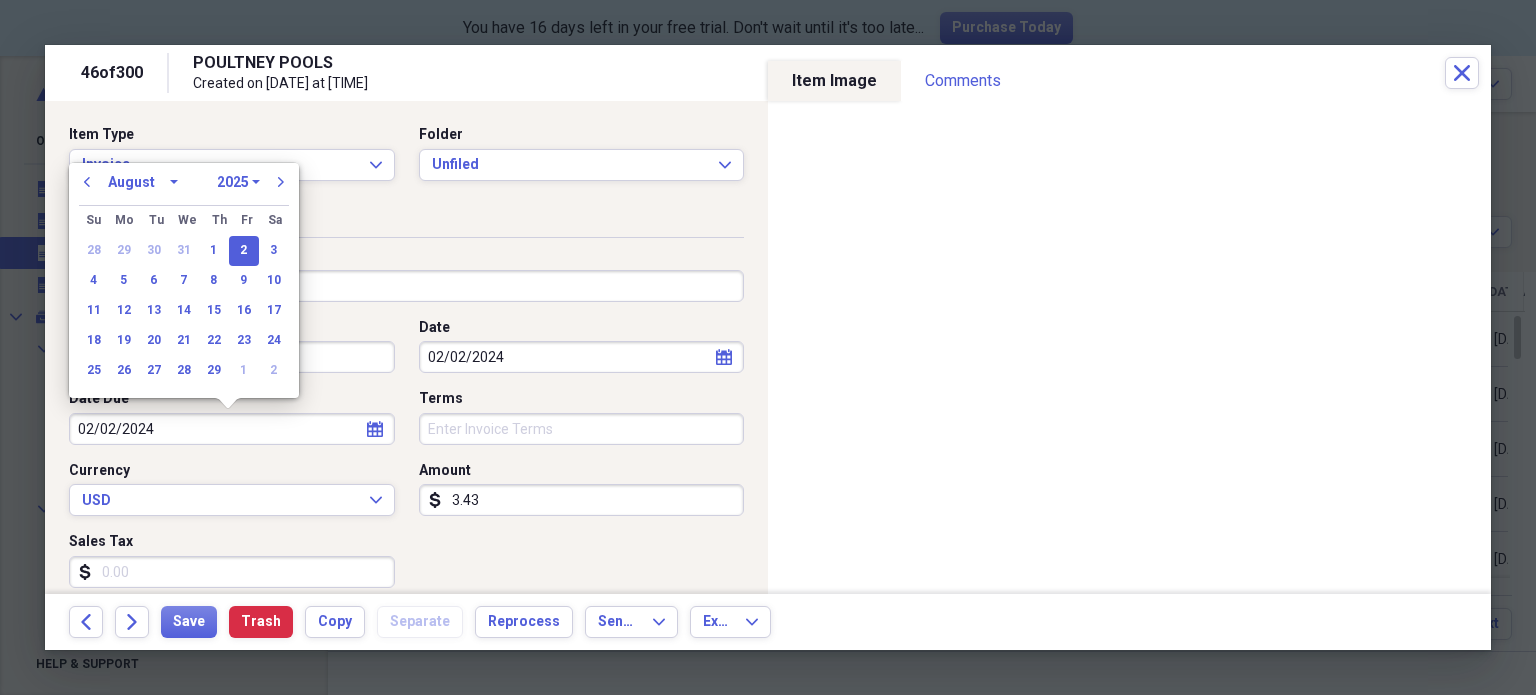 select on "1" 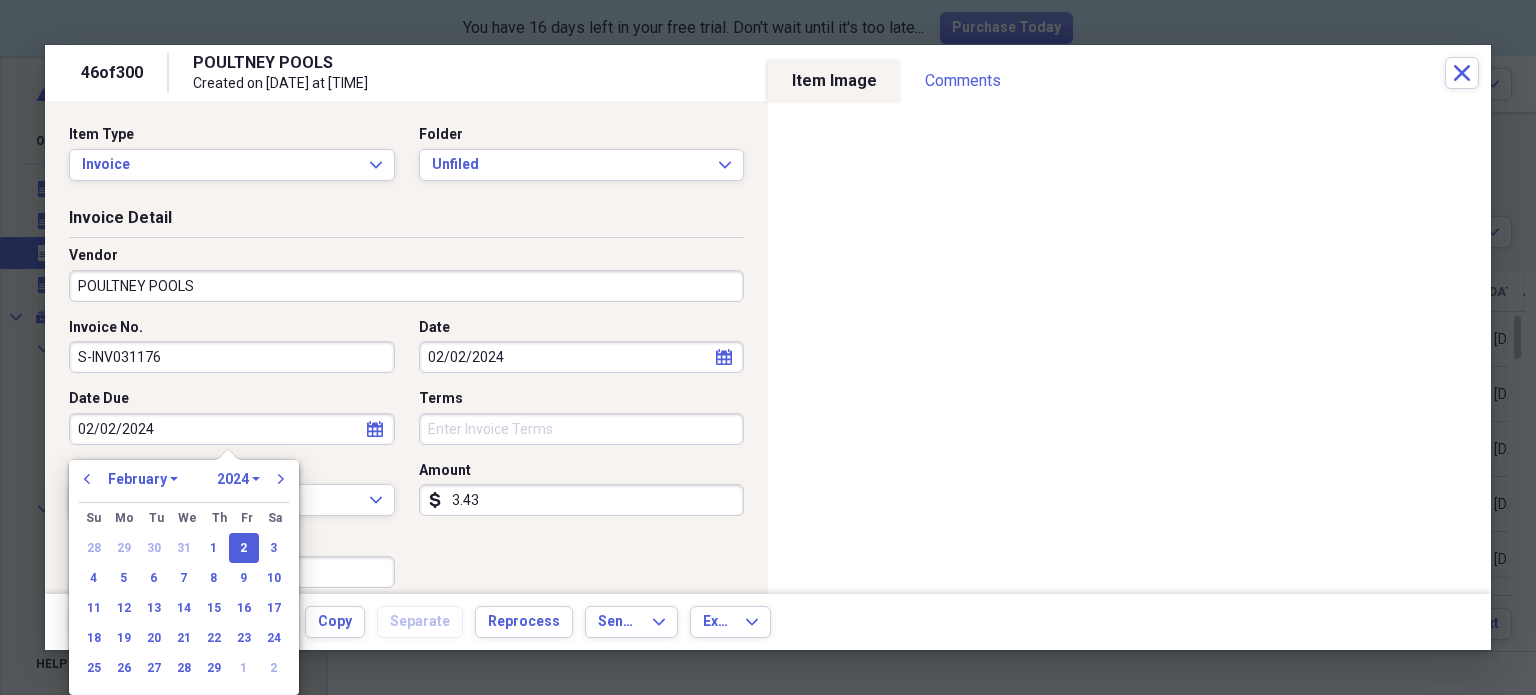 type on "02/02/2024" 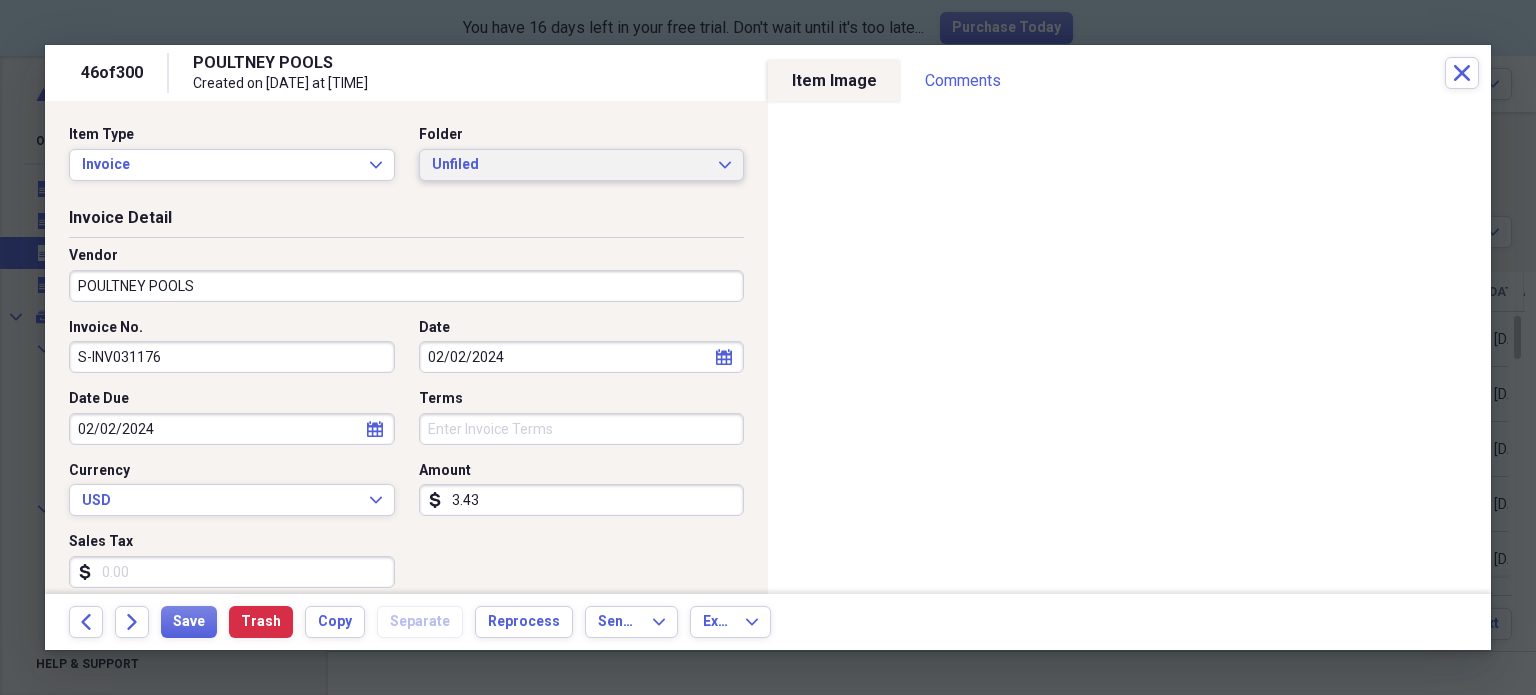 click on "Unfiled" at bounding box center [570, 165] 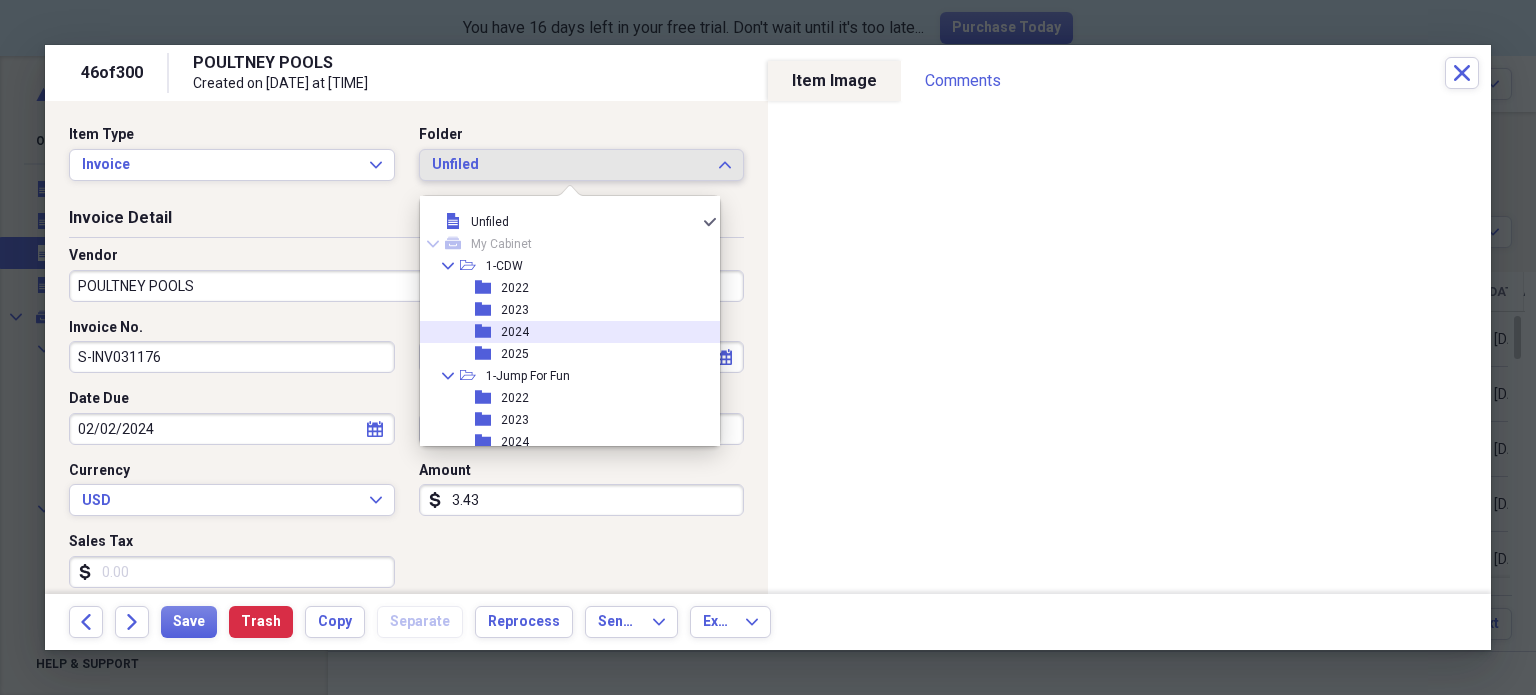 click on "2024" at bounding box center [515, 332] 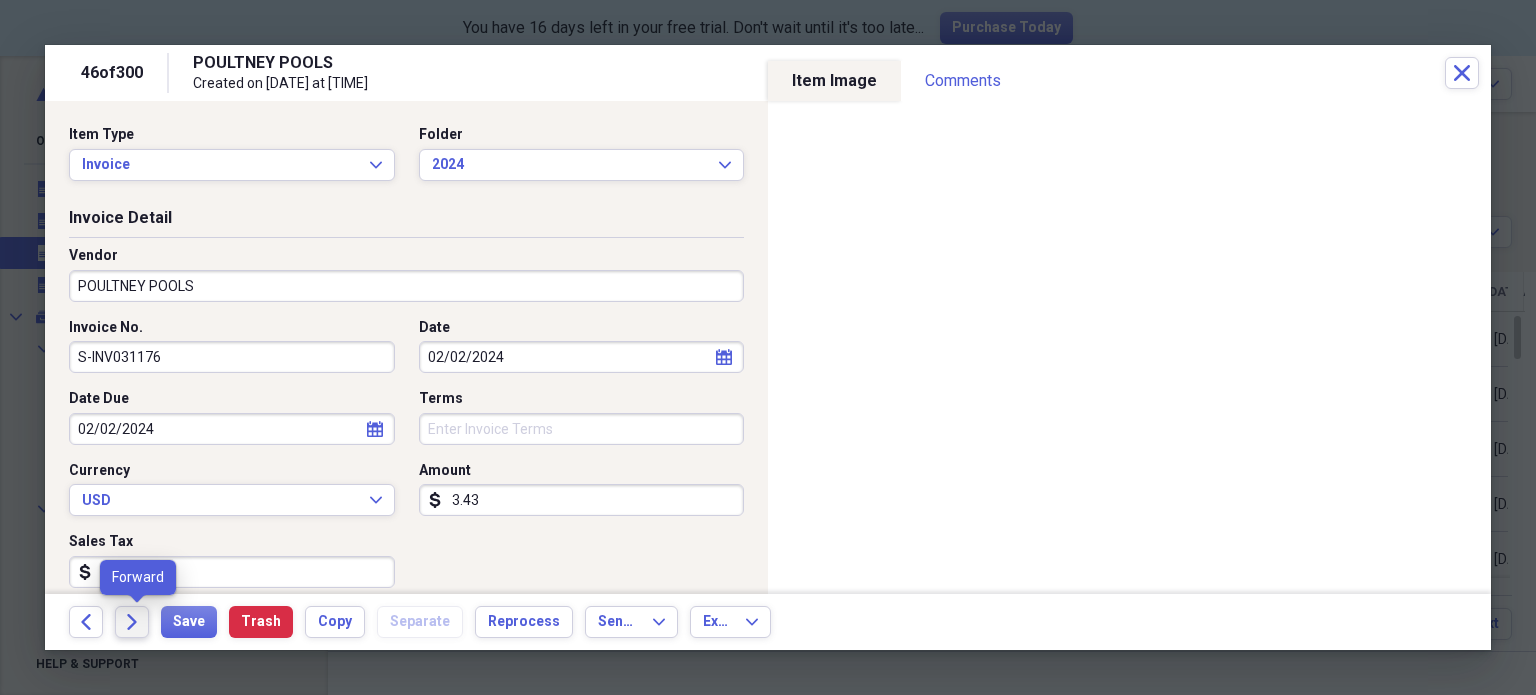 click on "Forward" 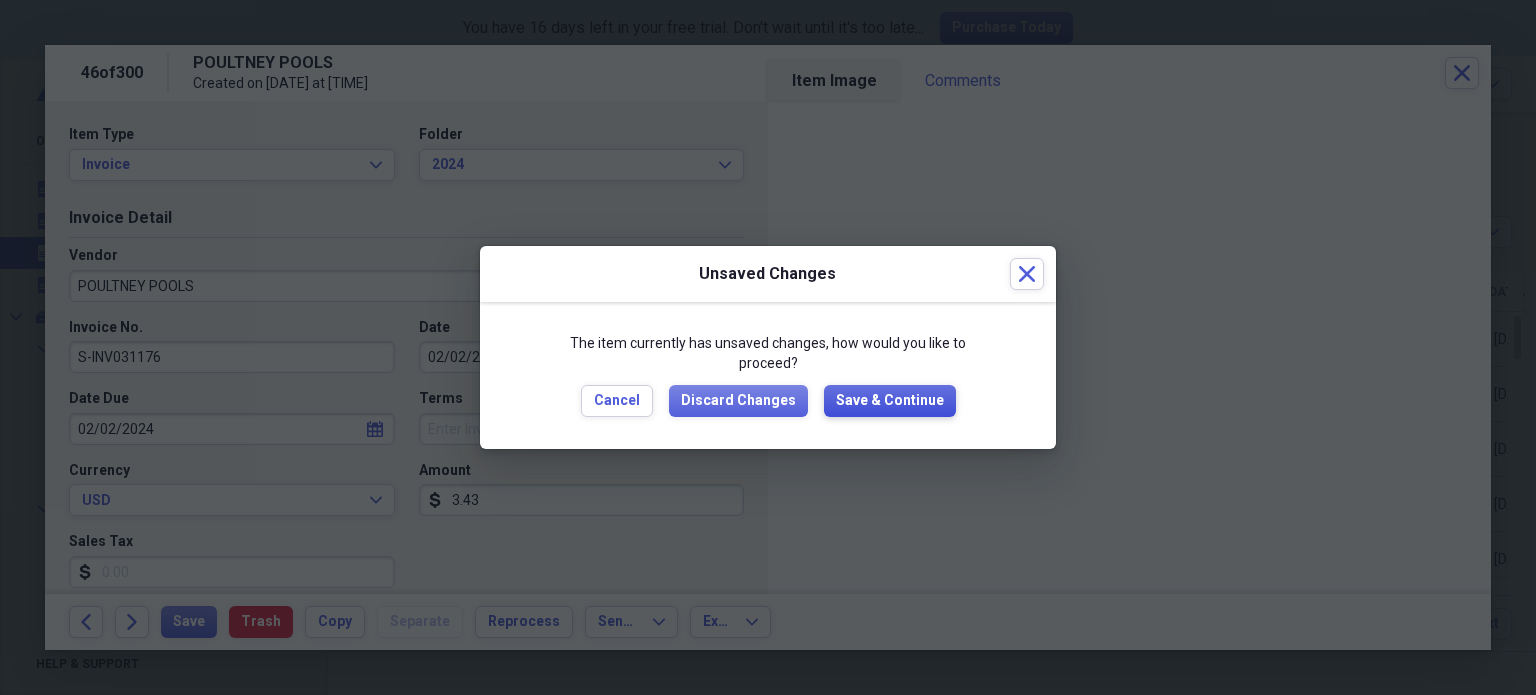 click on "Save & Continue" at bounding box center (890, 401) 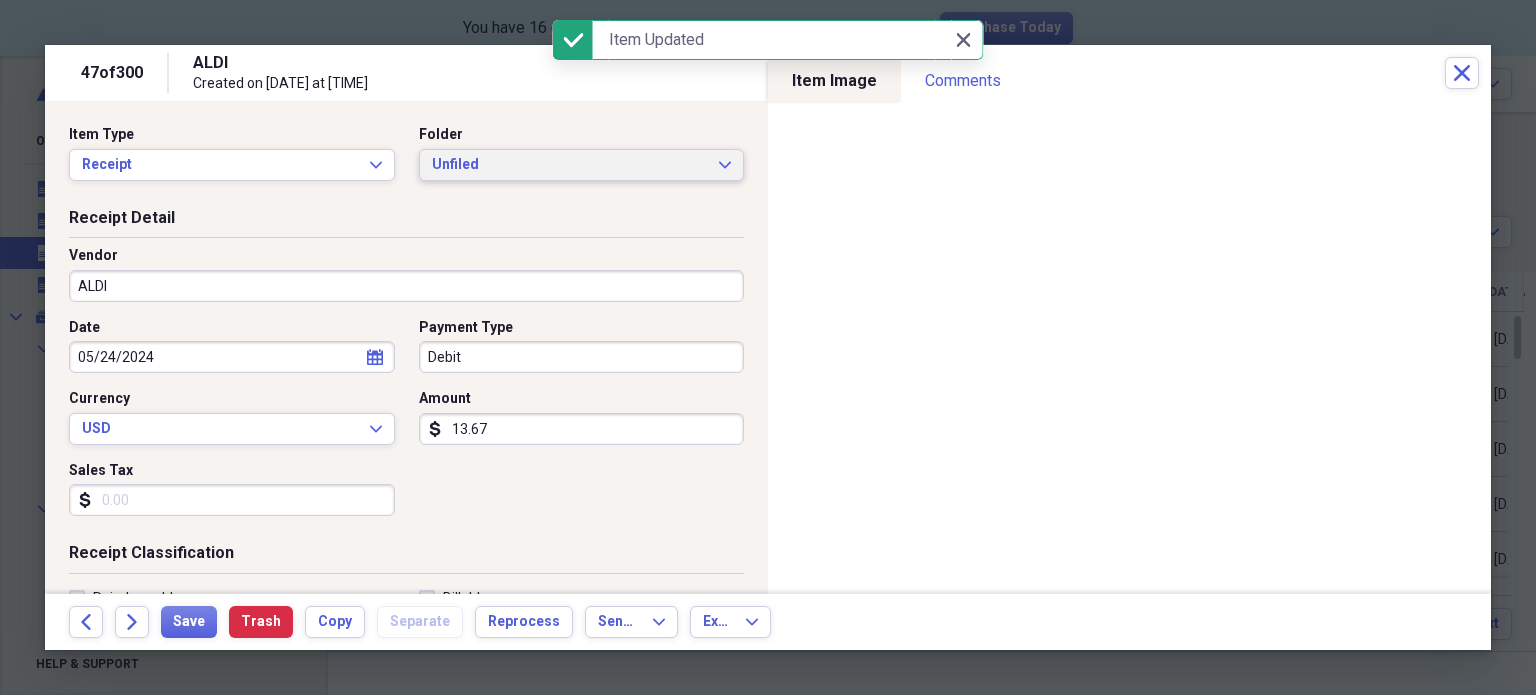 click on "Unfiled" at bounding box center (570, 165) 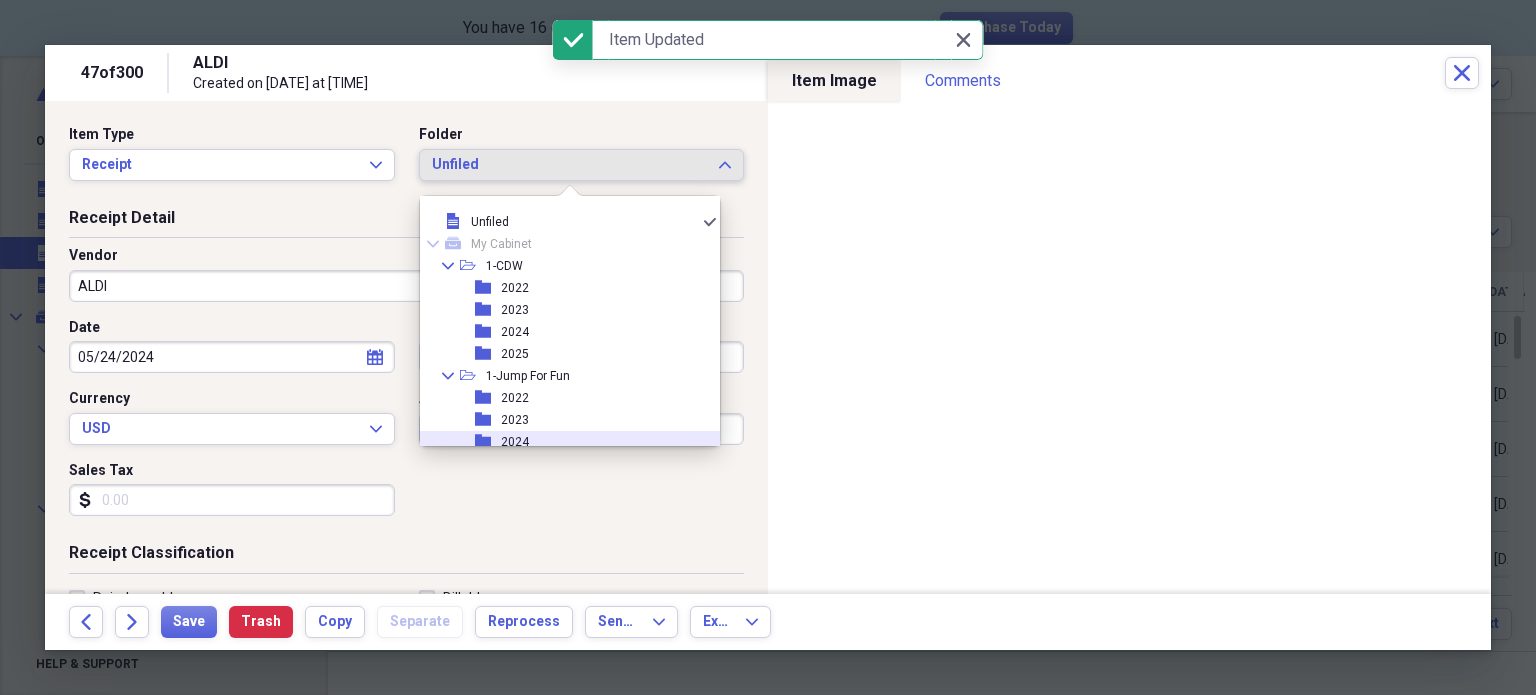 click on "2024" at bounding box center [515, 442] 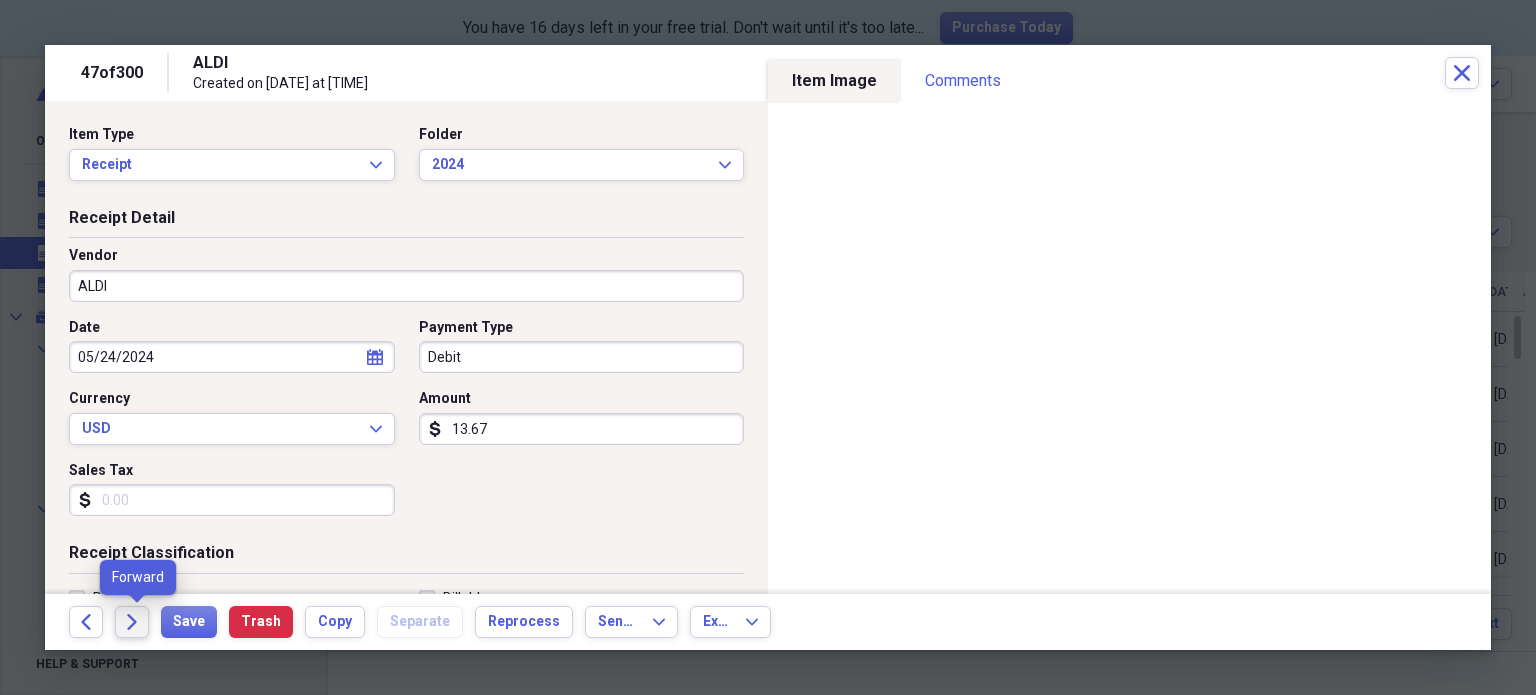 click on "Forward" 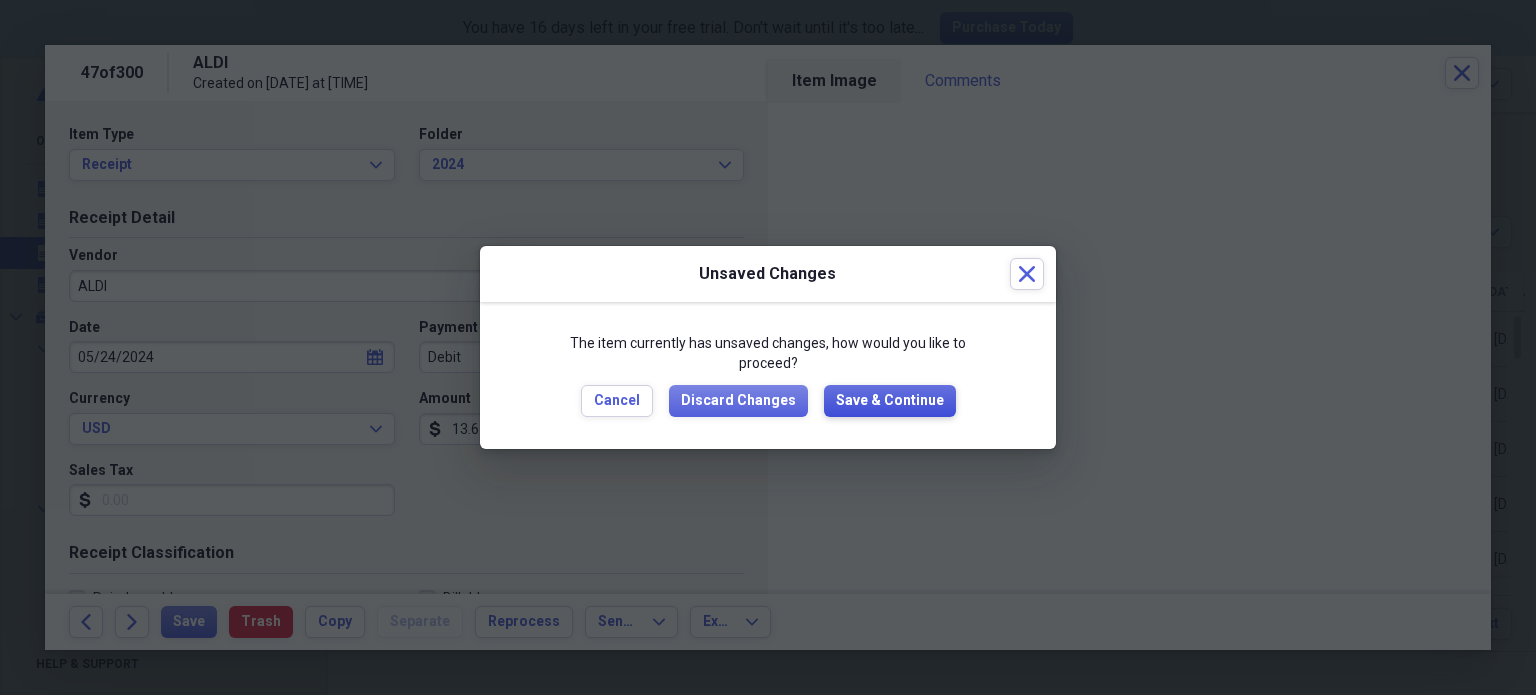 click on "Save & Continue" at bounding box center (890, 401) 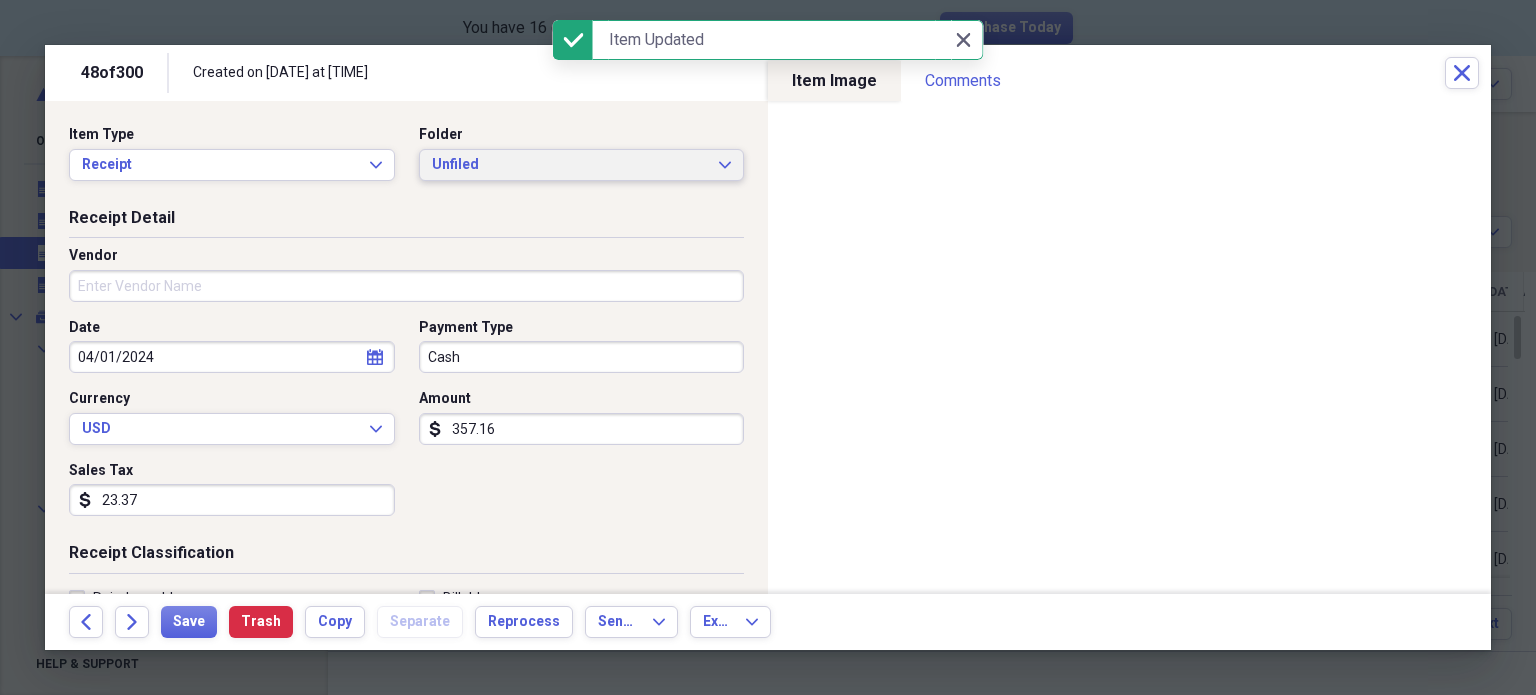 click on "Unfiled" at bounding box center (570, 165) 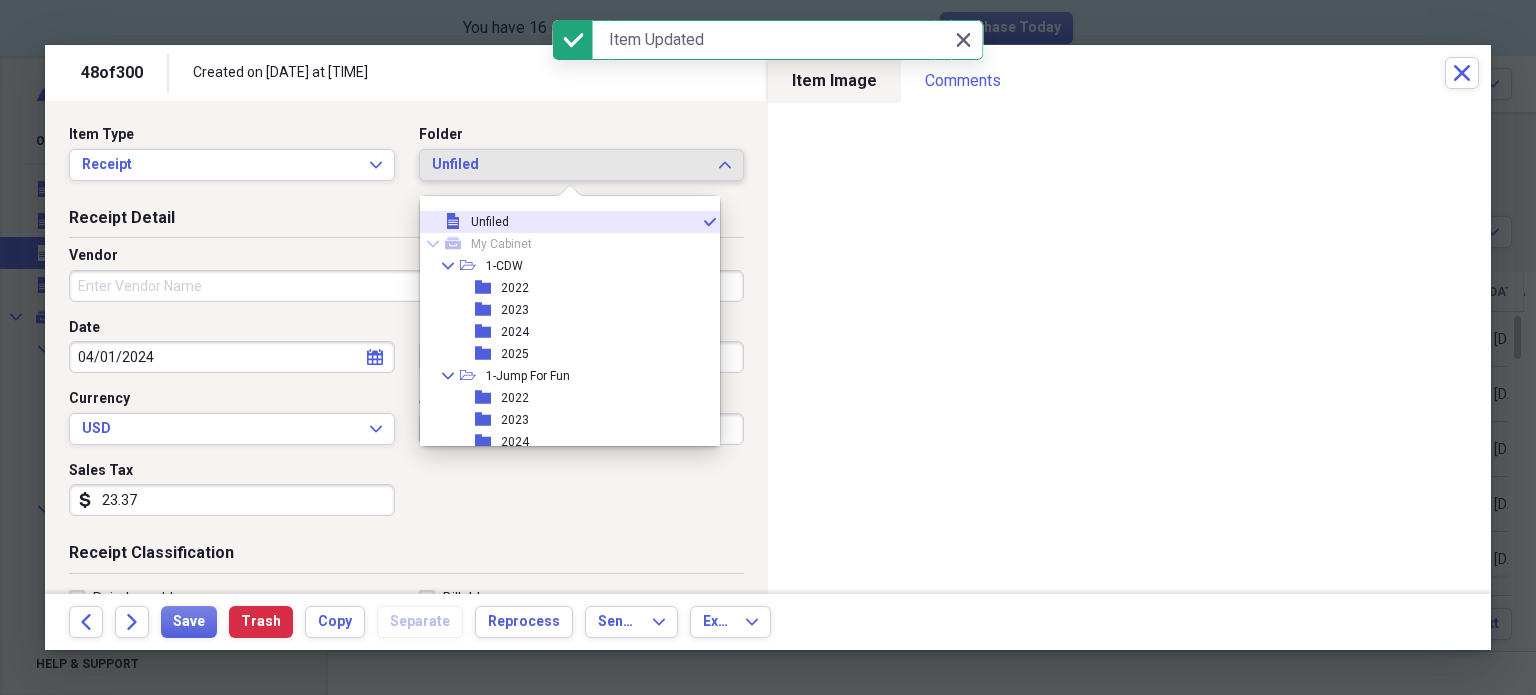 click on "Unfiled" at bounding box center [570, 165] 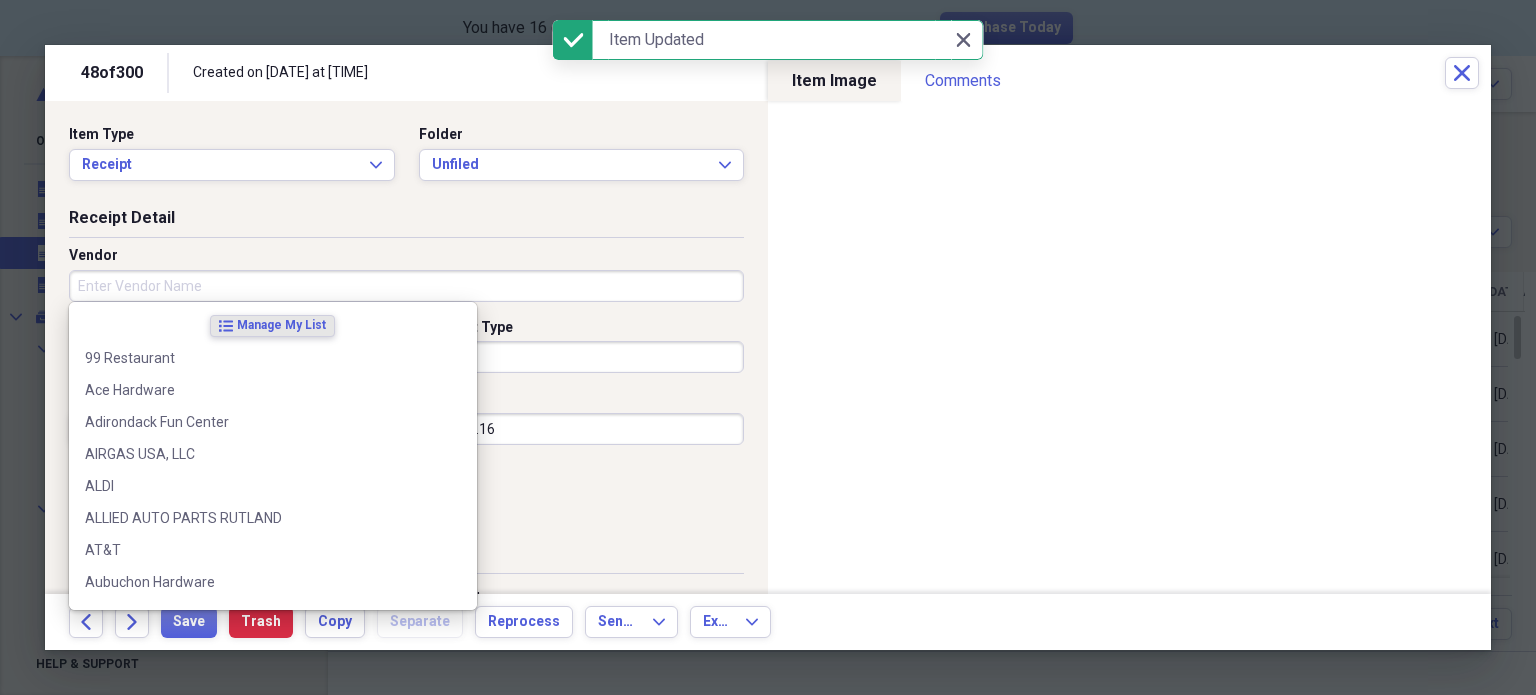 click on "Vendor" at bounding box center (406, 286) 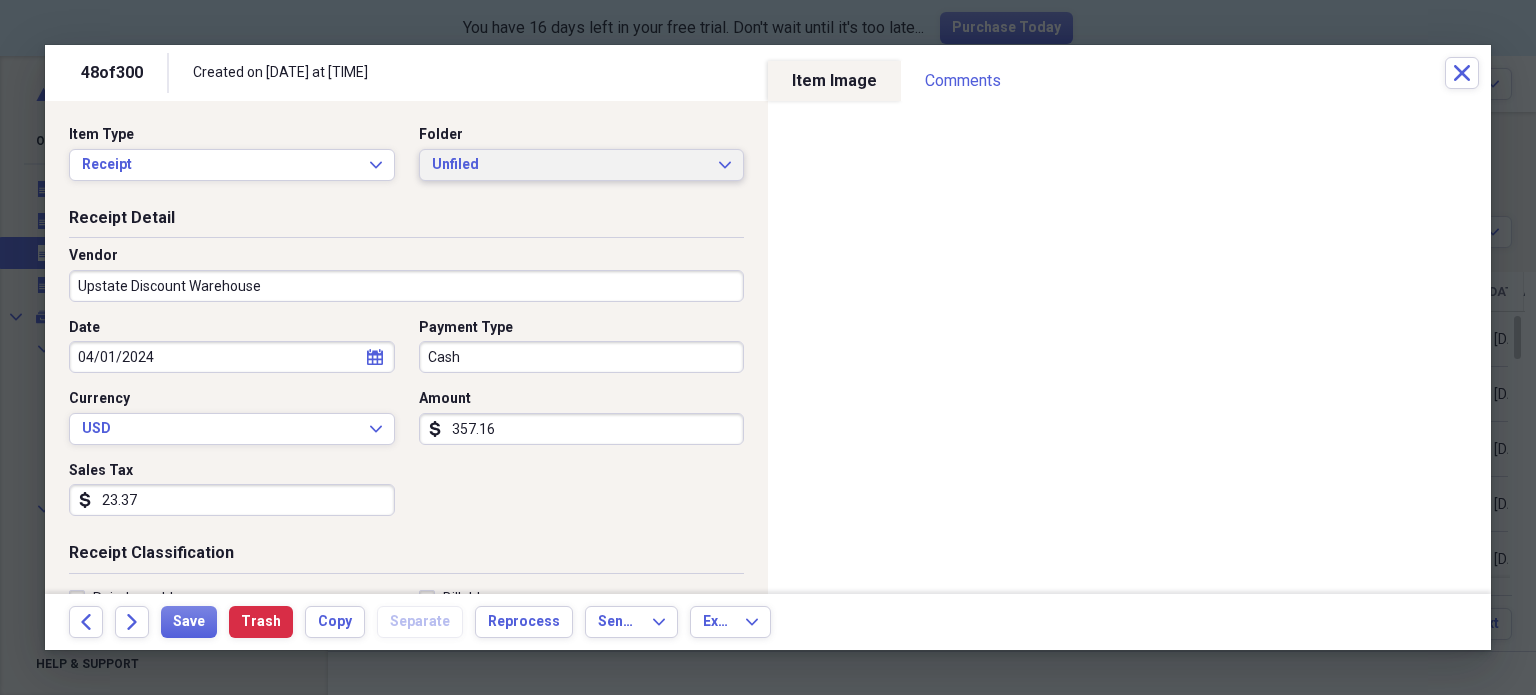 type on "Upstate Discount Warehouse" 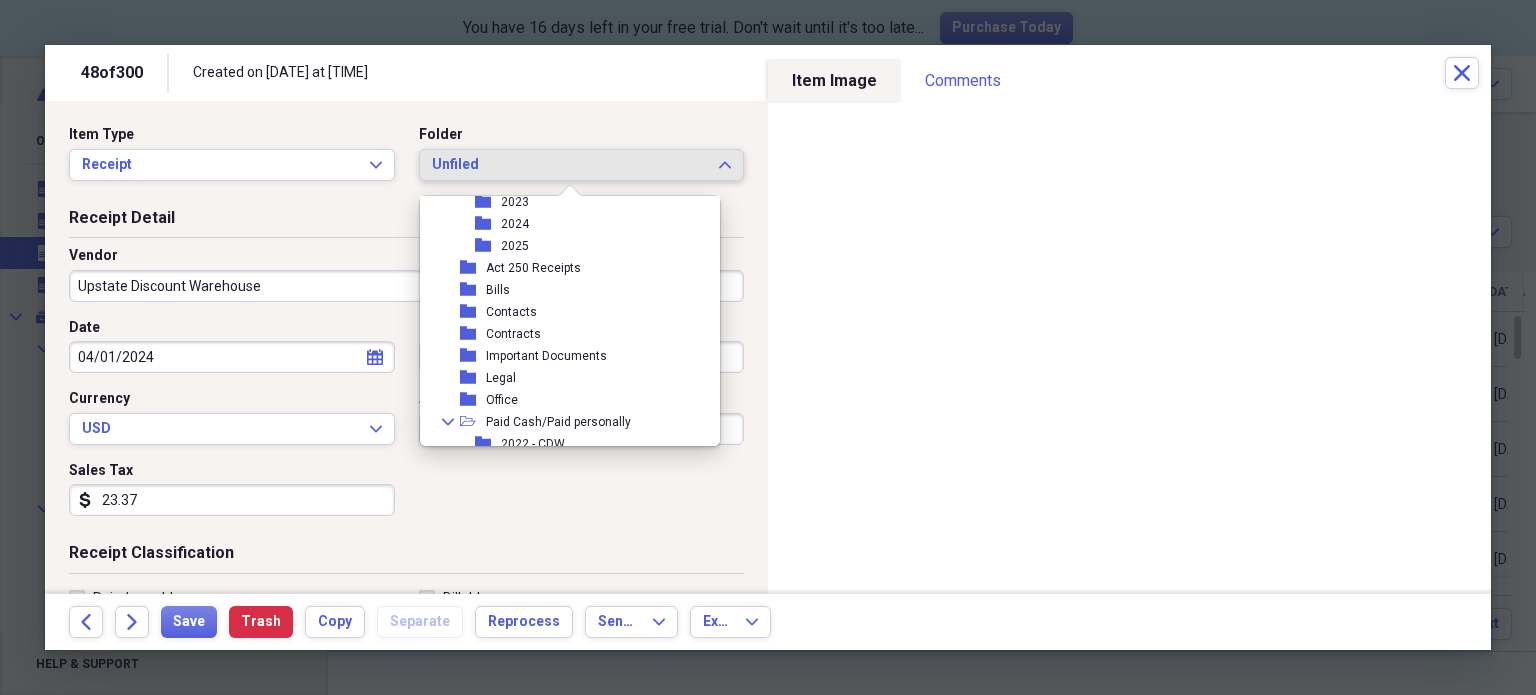 scroll, scrollTop: 362, scrollLeft: 0, axis: vertical 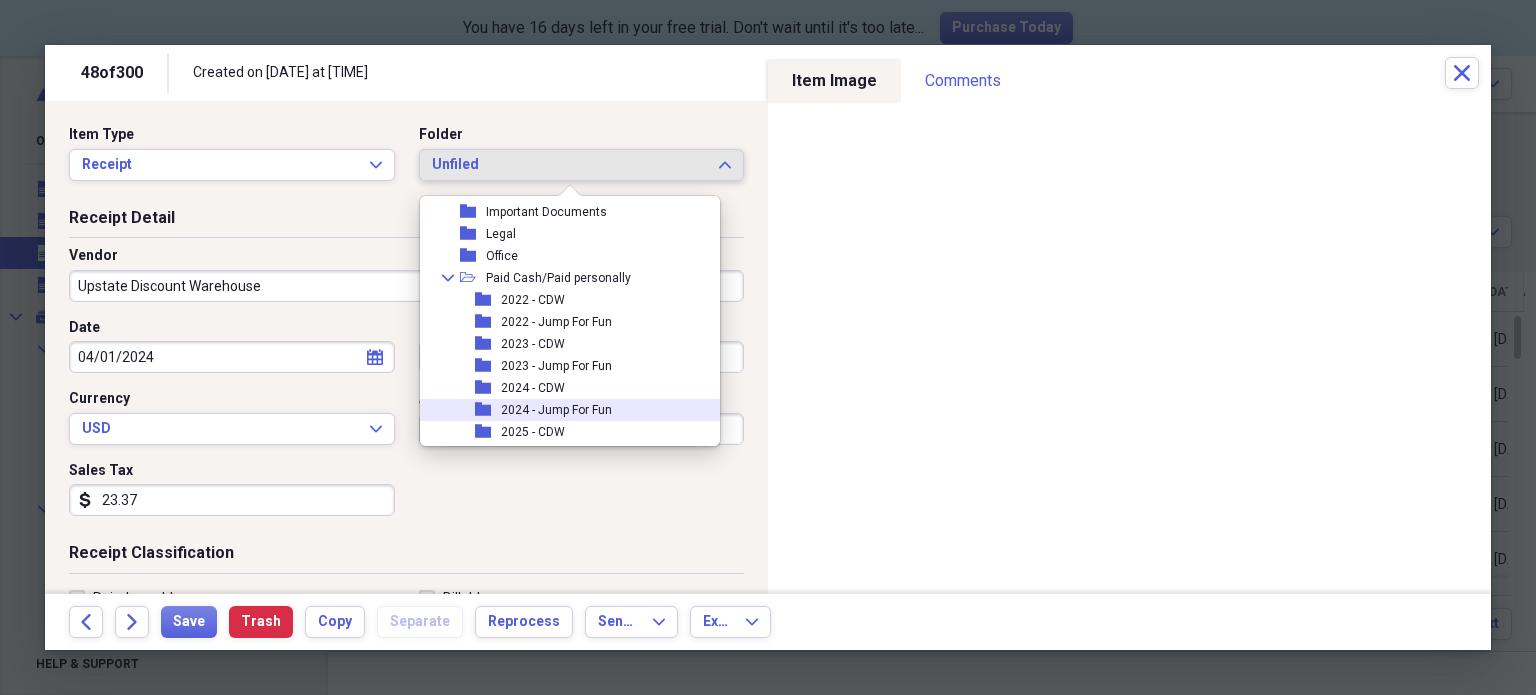 click on "2024 - Jump For Fun" at bounding box center [556, 410] 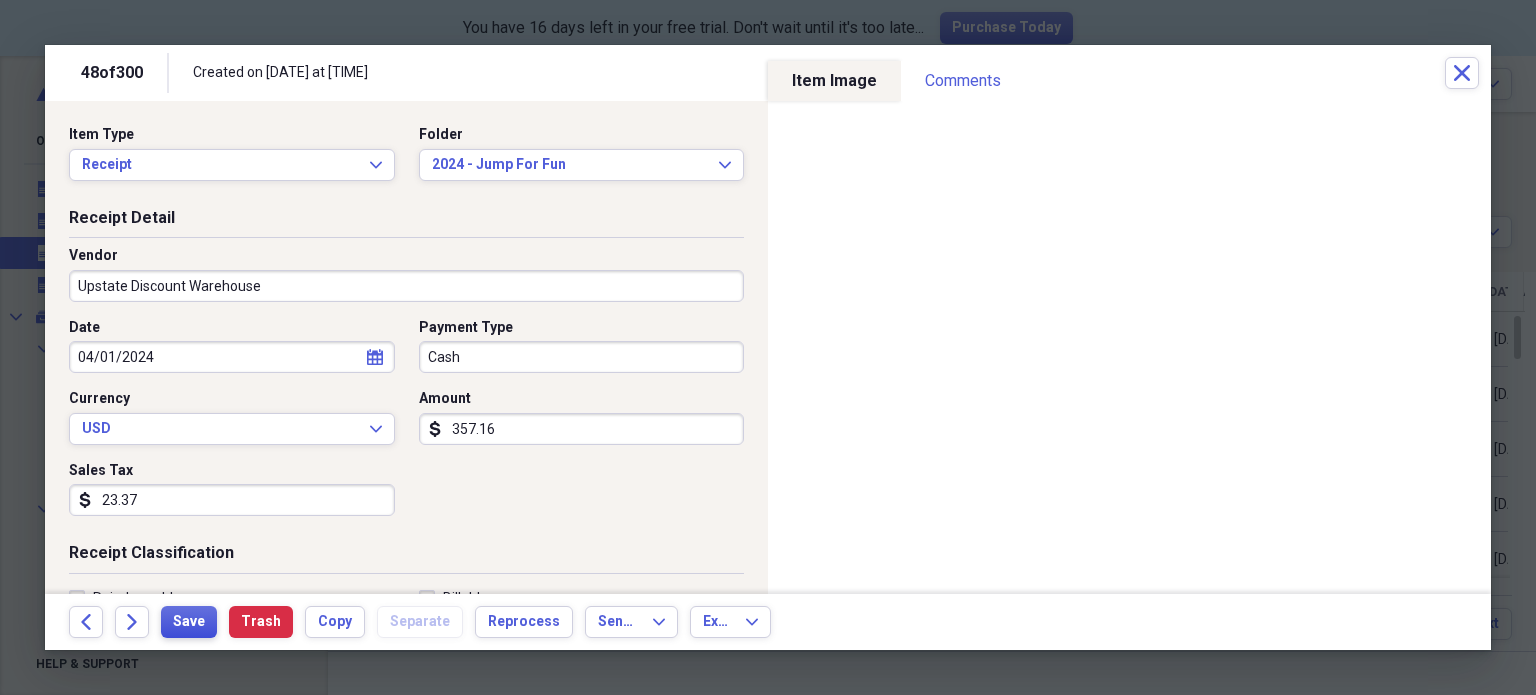 click on "Save" at bounding box center [189, 622] 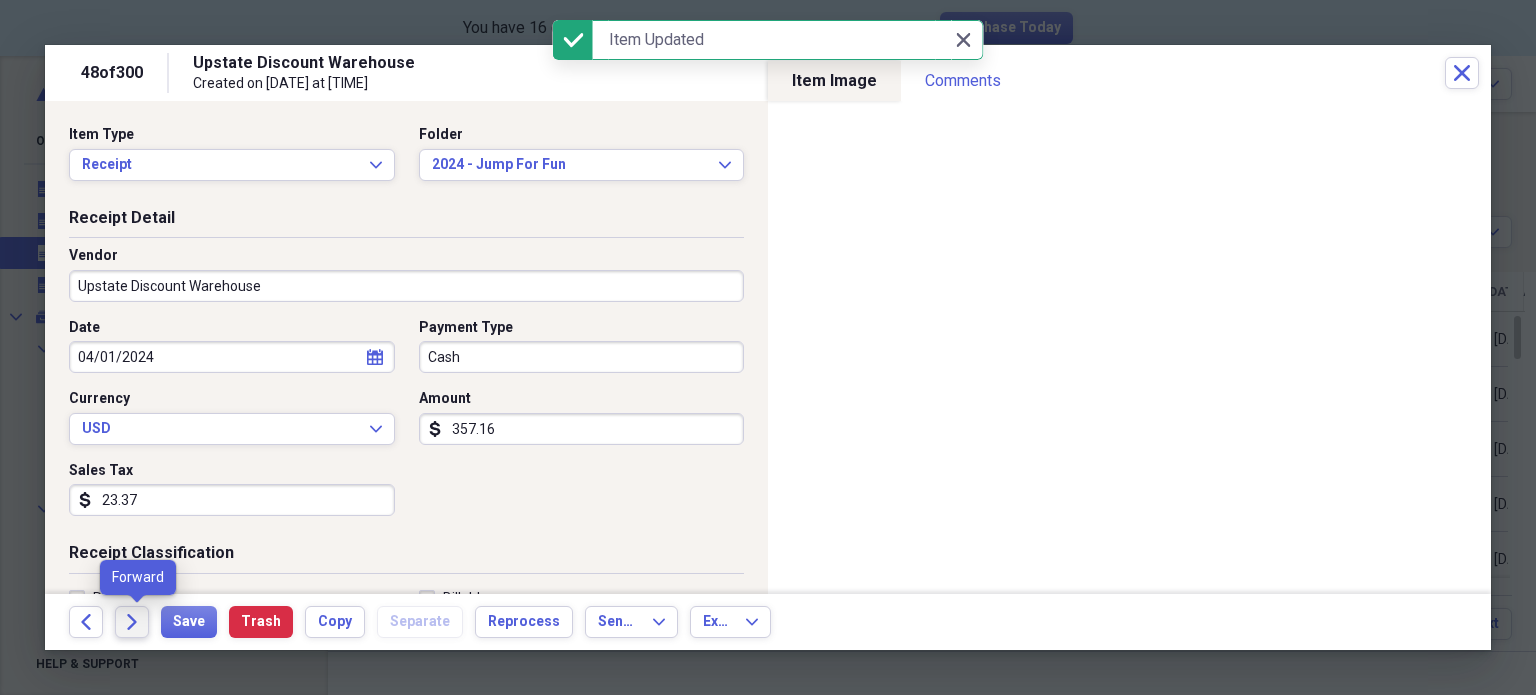 click on "Forward" 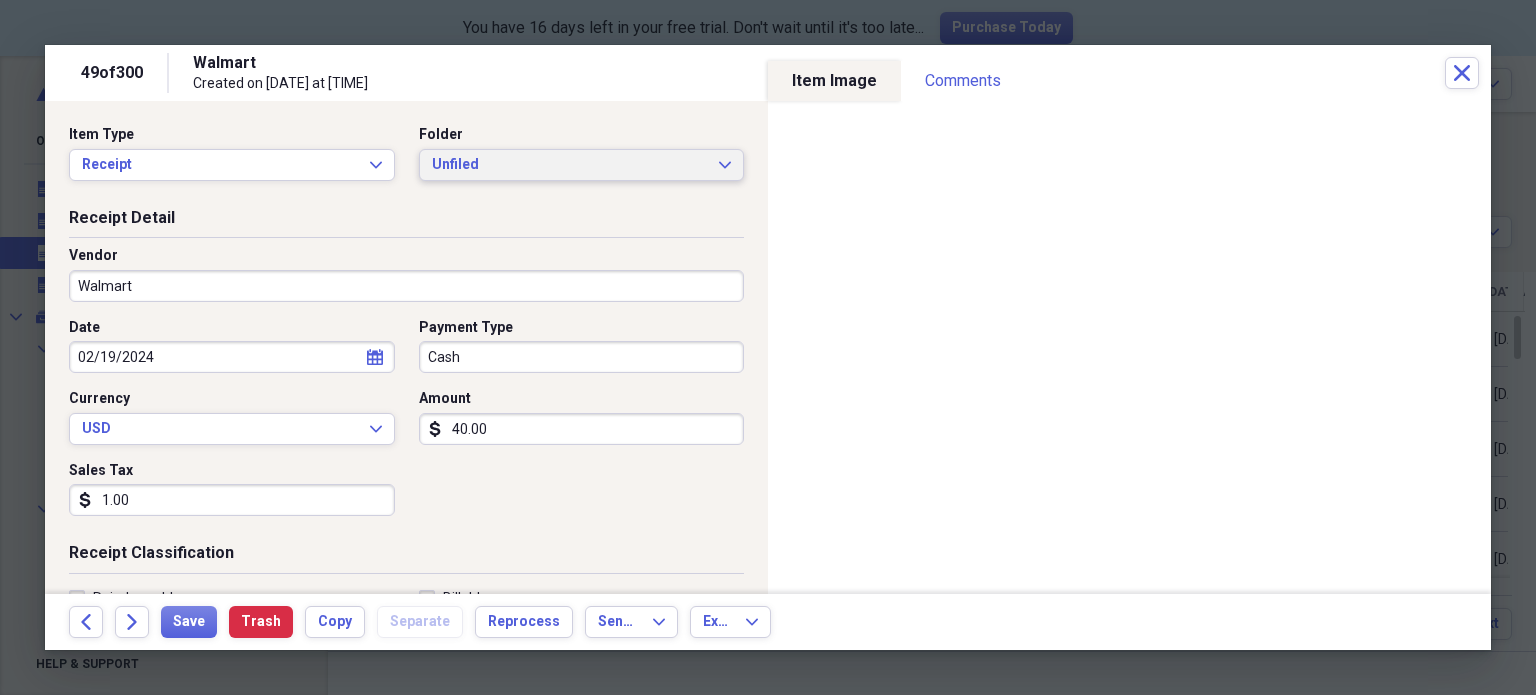 click on "Unfiled" at bounding box center [570, 165] 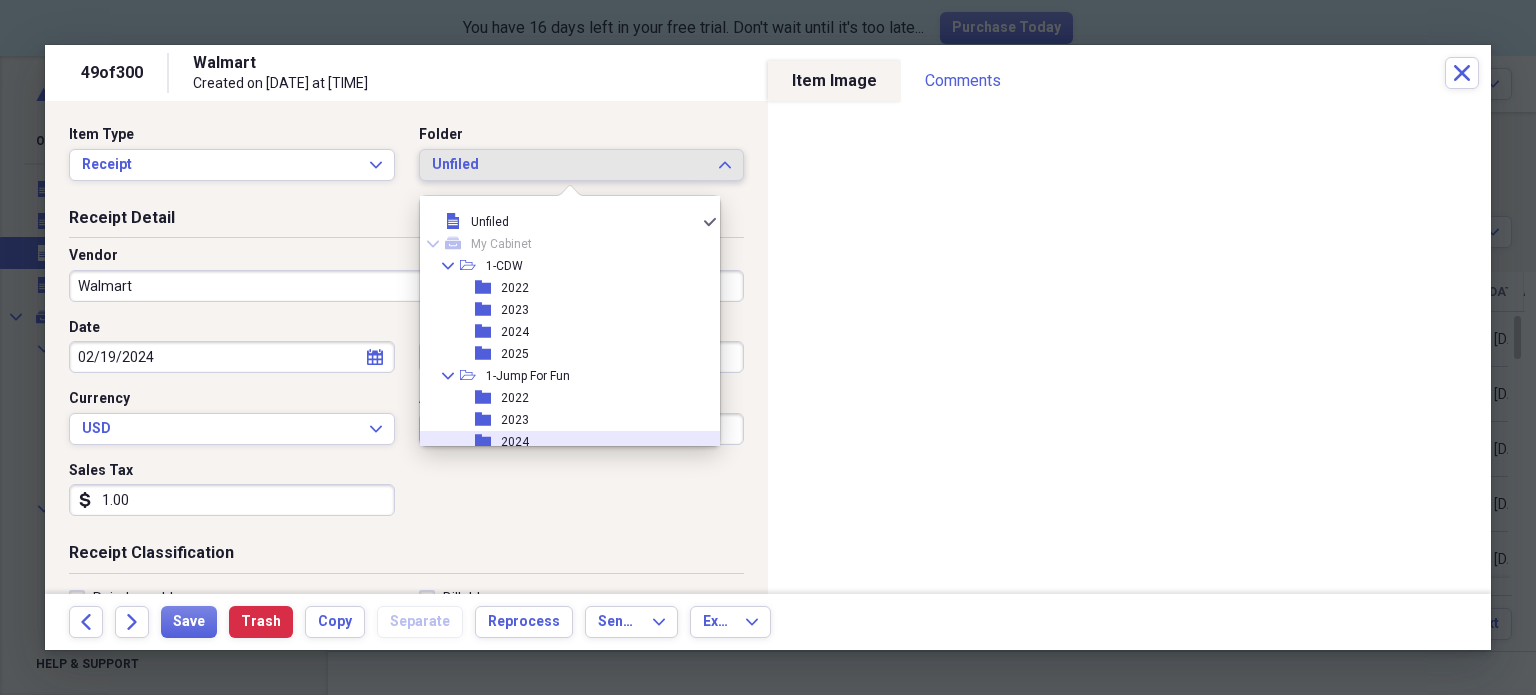 click on "folder 2024" at bounding box center [562, 442] 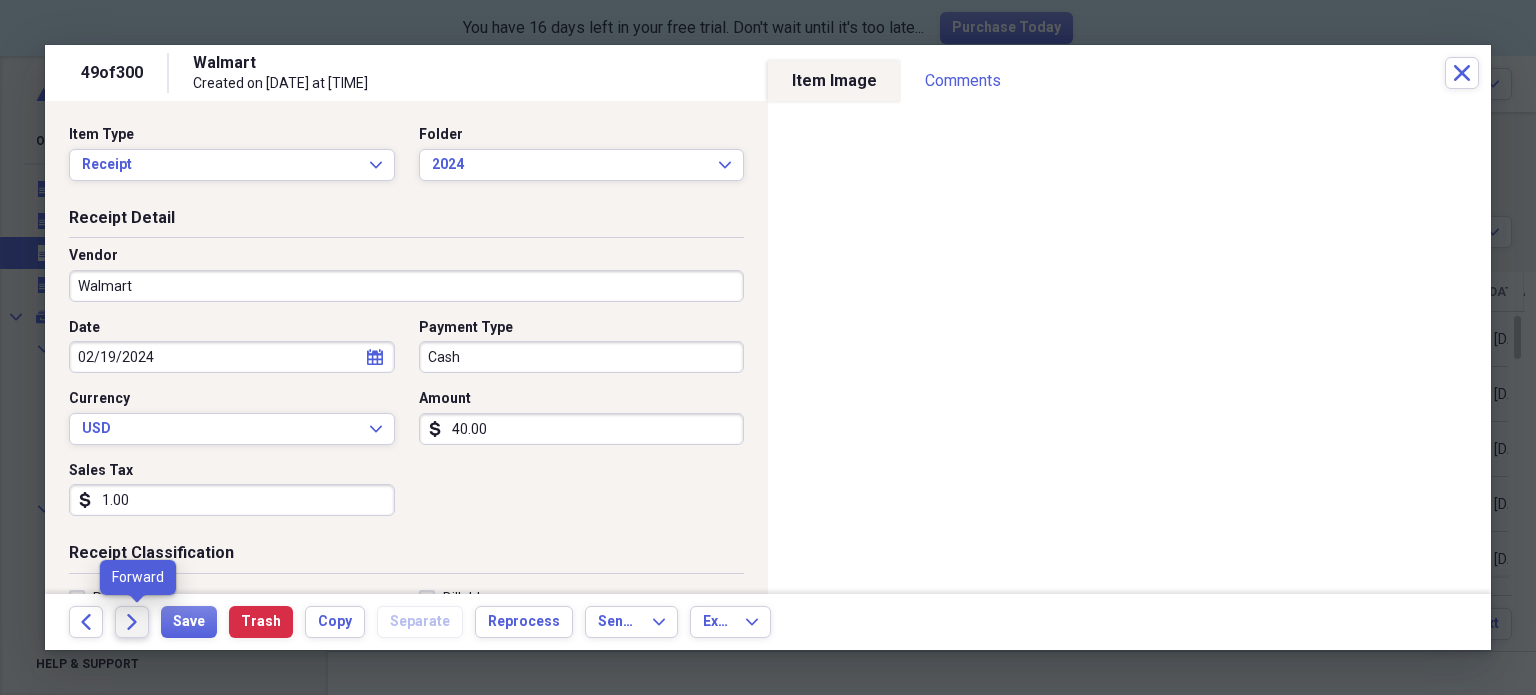 click 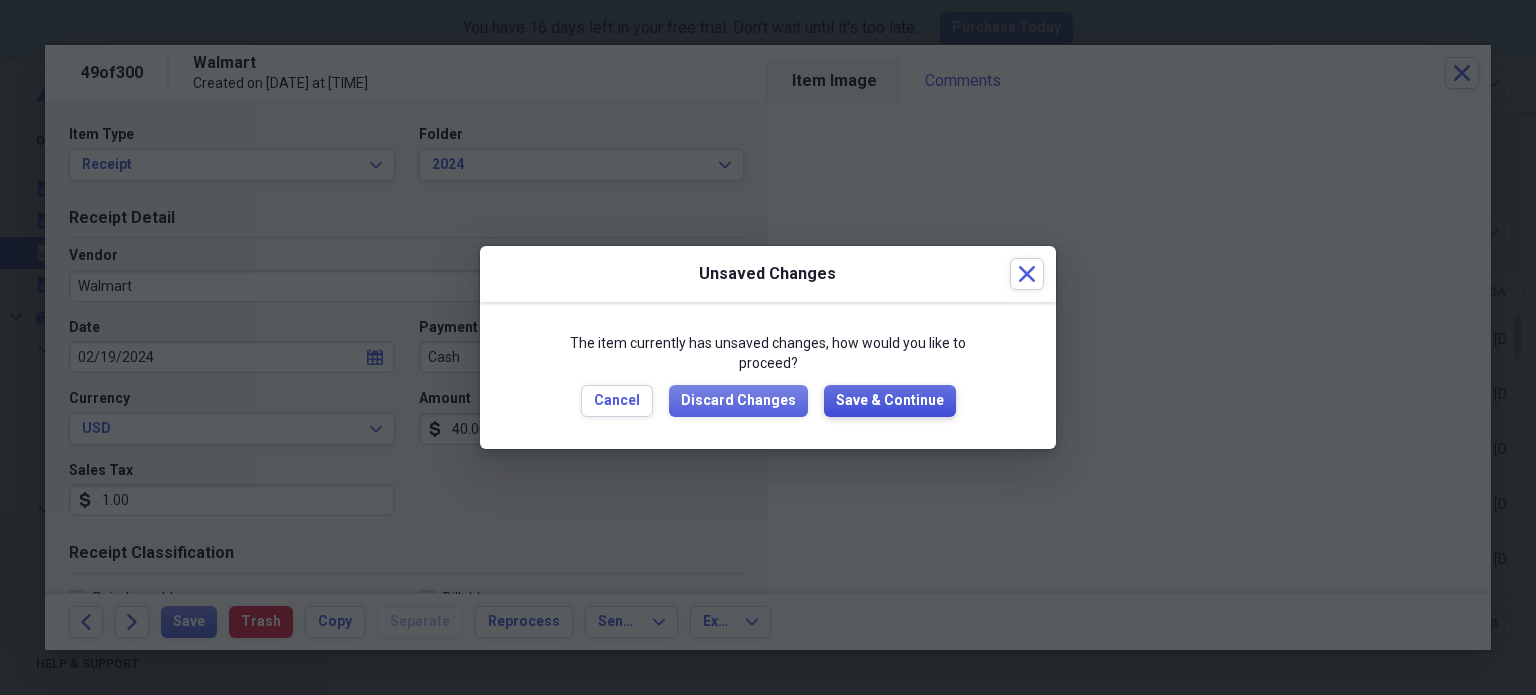 click on "Save & Continue" at bounding box center [890, 401] 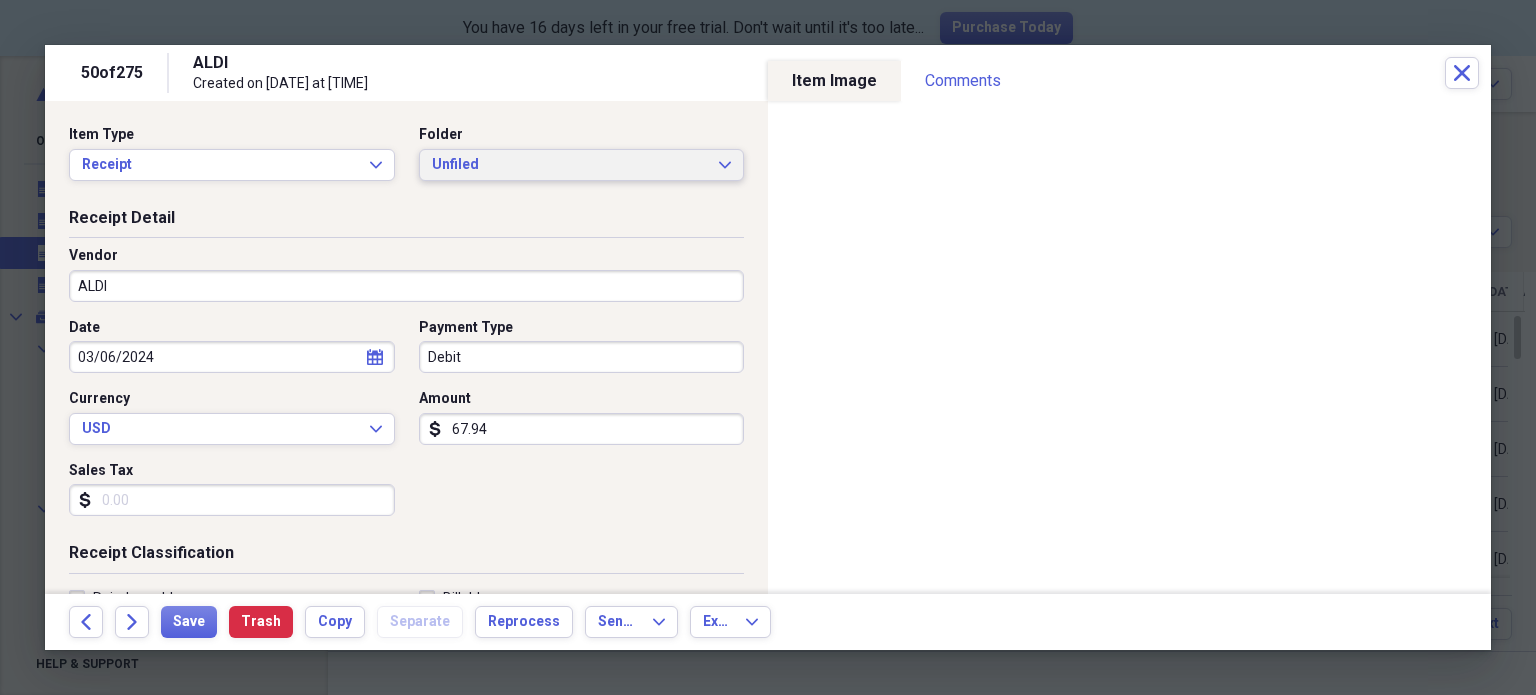 click on "Unfiled" at bounding box center [570, 165] 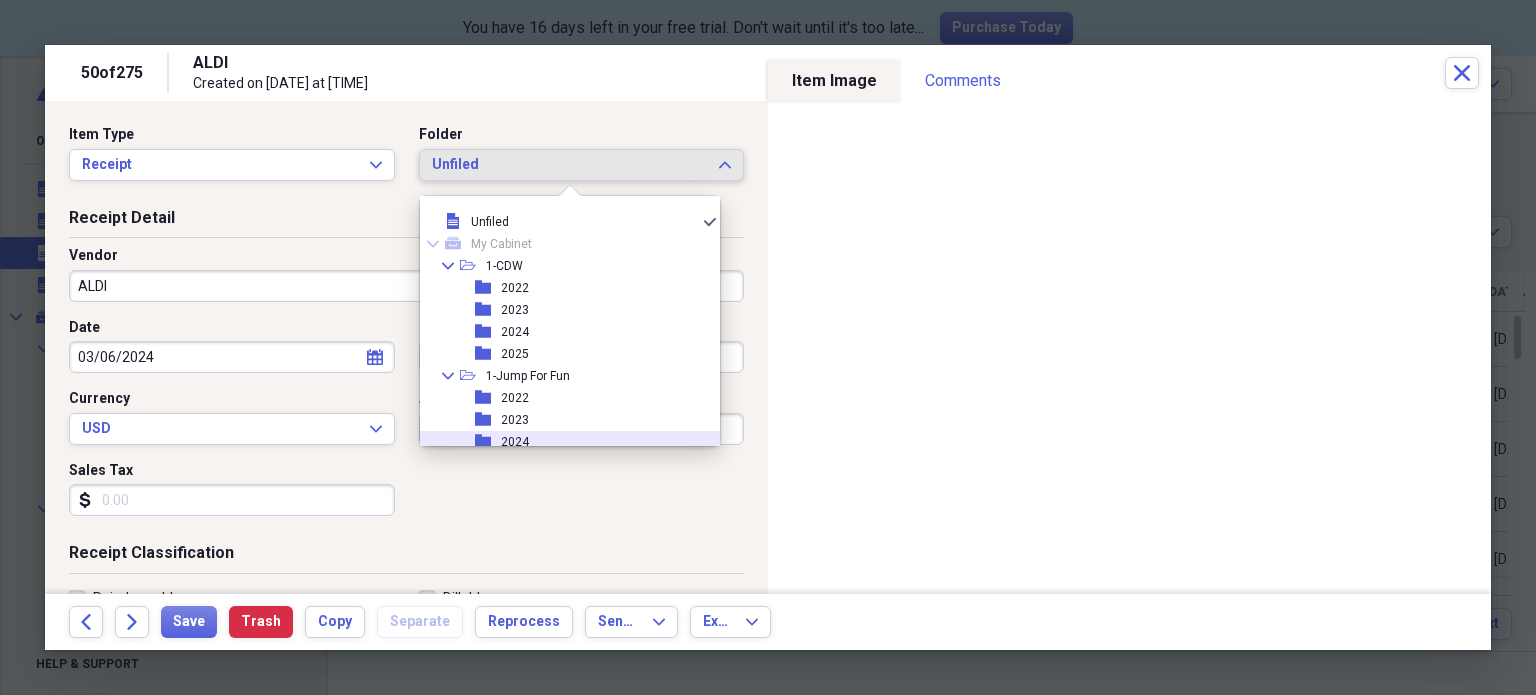 click on "folder 2024" at bounding box center (562, 442) 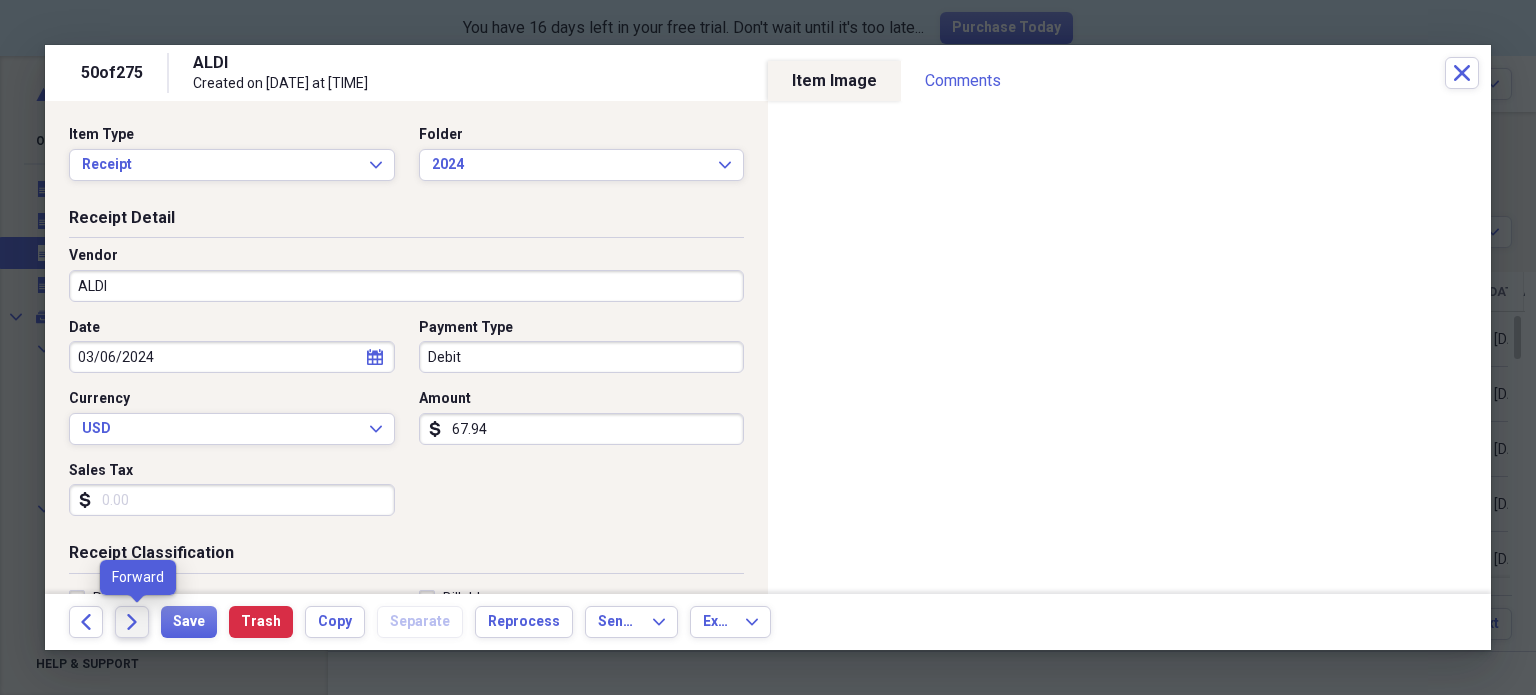 drag, startPoint x: 137, startPoint y: 623, endPoint x: 602, endPoint y: 370, distance: 529.37134 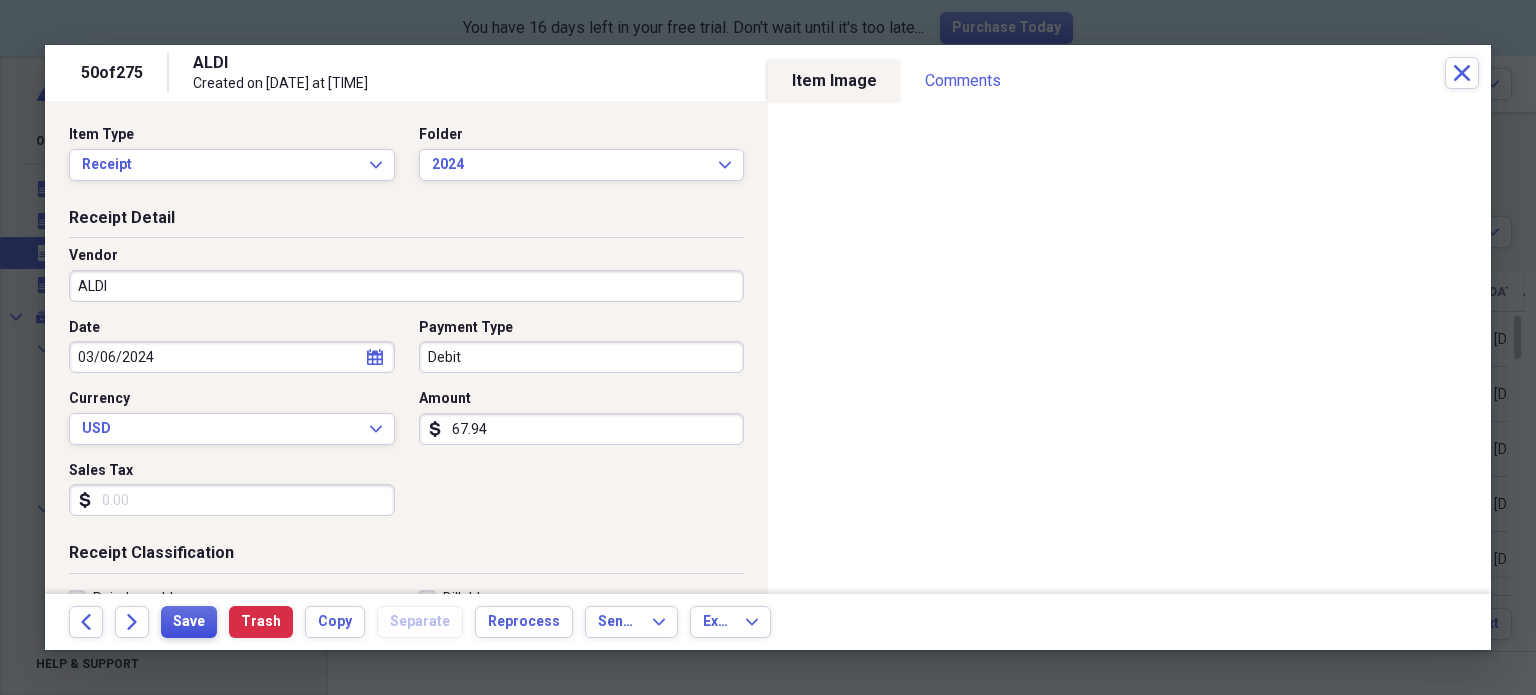 click on "Save" at bounding box center [189, 622] 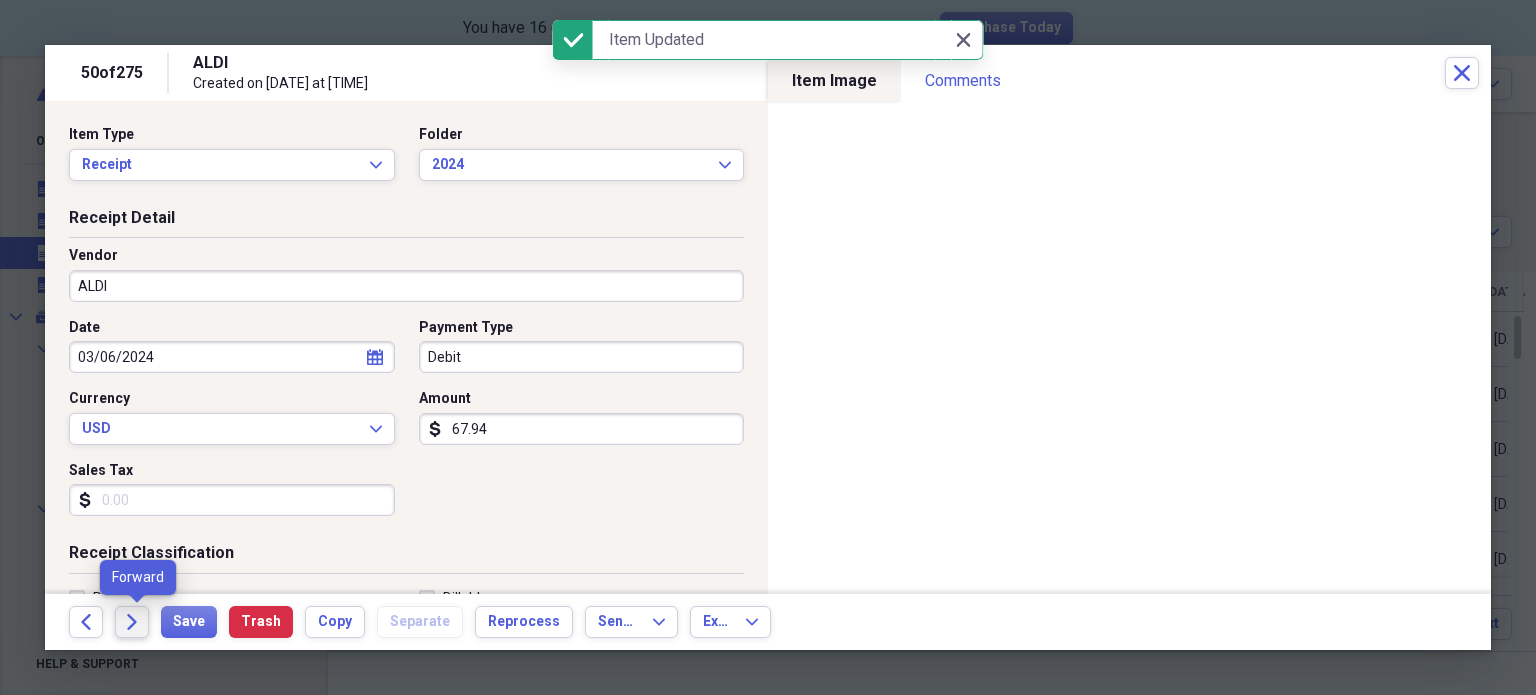 click on "Forward" 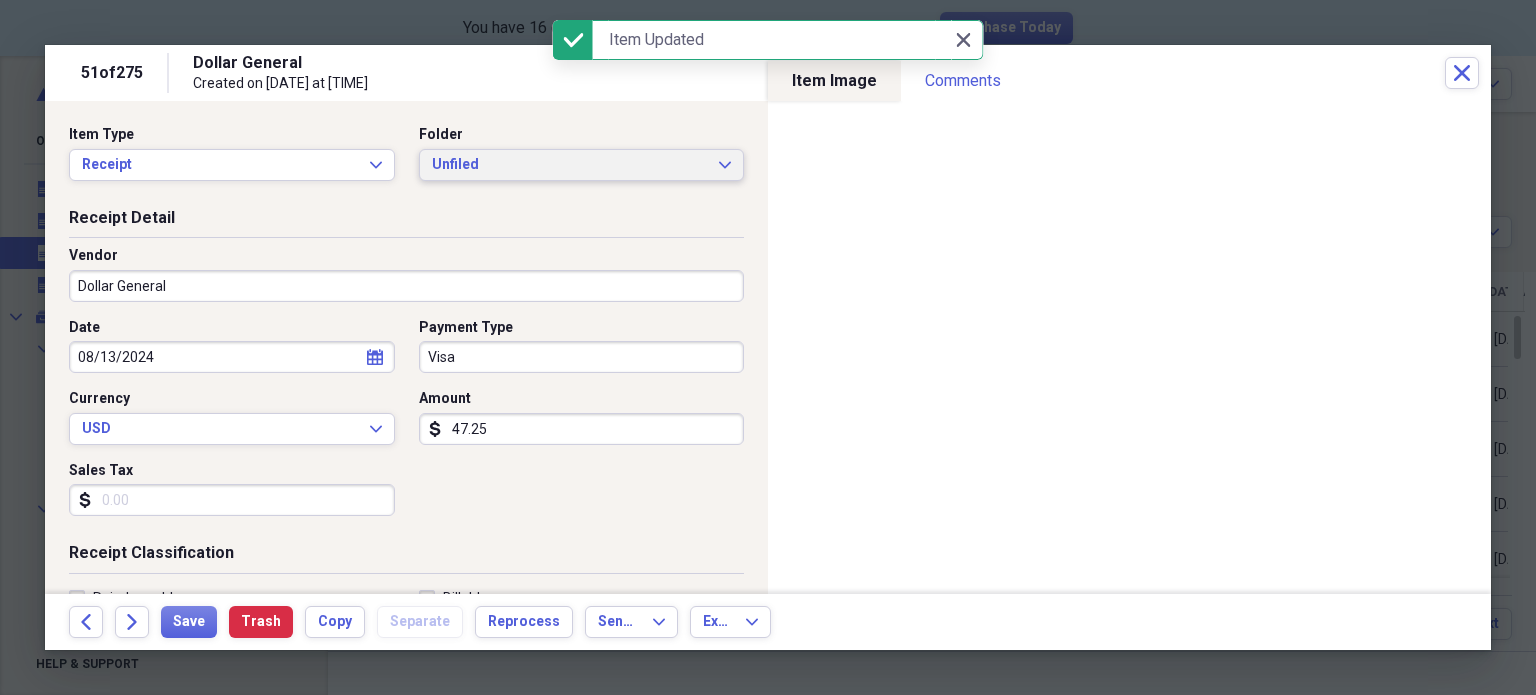 click on "Expand" 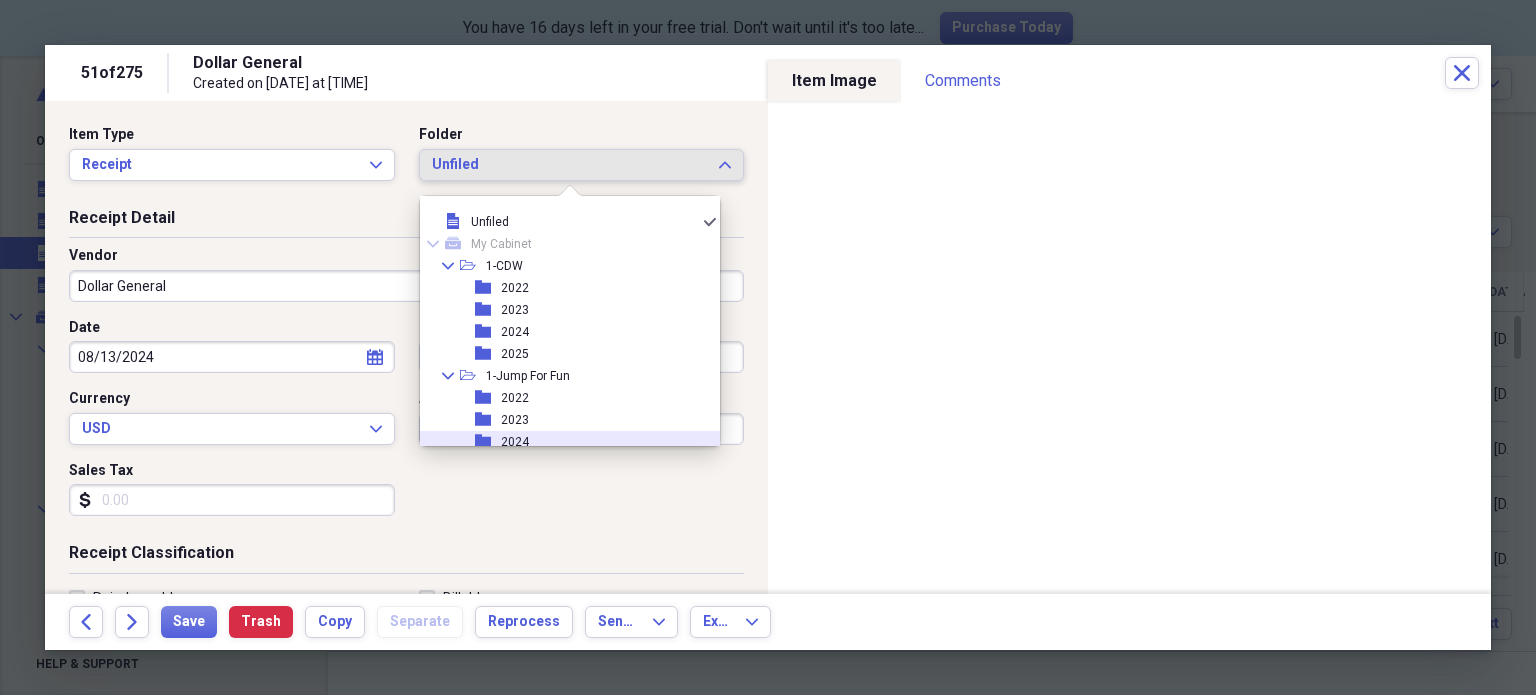 click on "folder 2024" at bounding box center (562, 442) 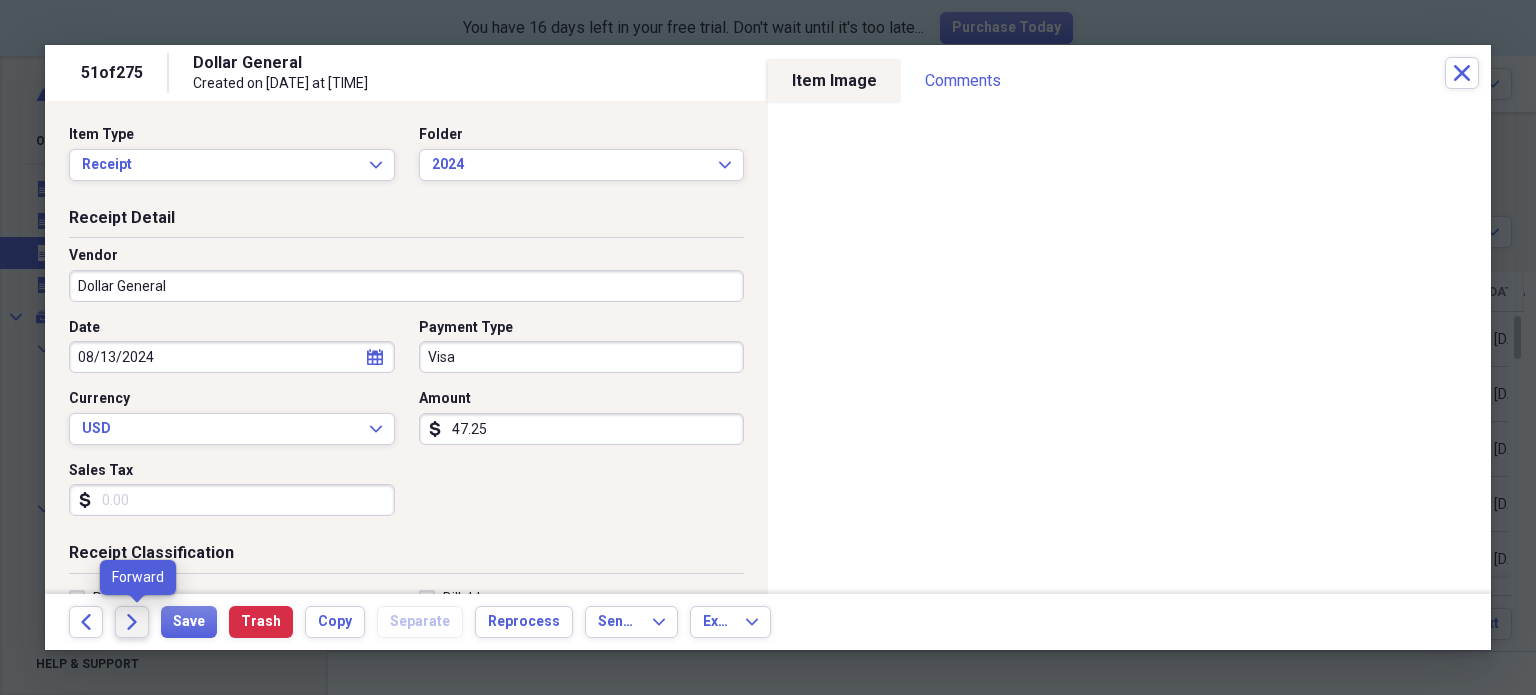 click on "Forward" 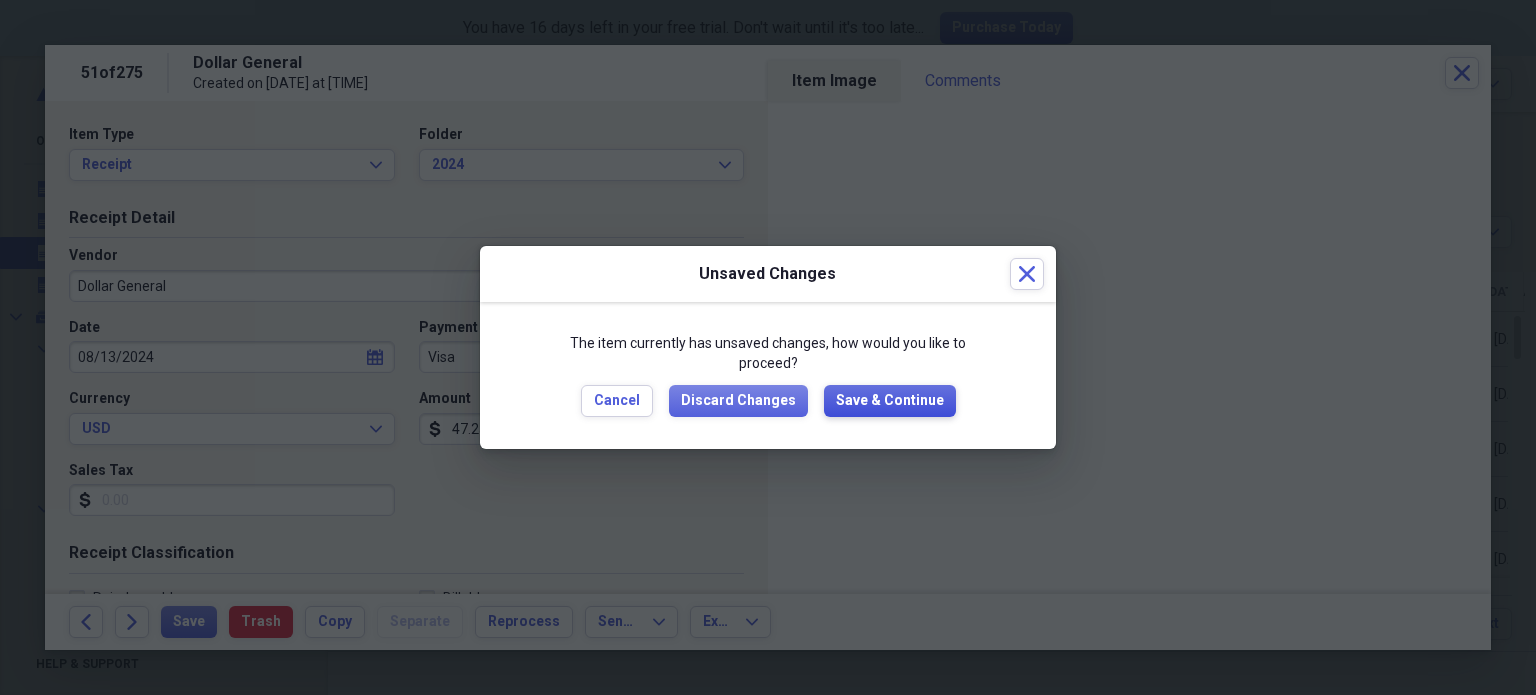 click on "Save & Continue" at bounding box center [890, 401] 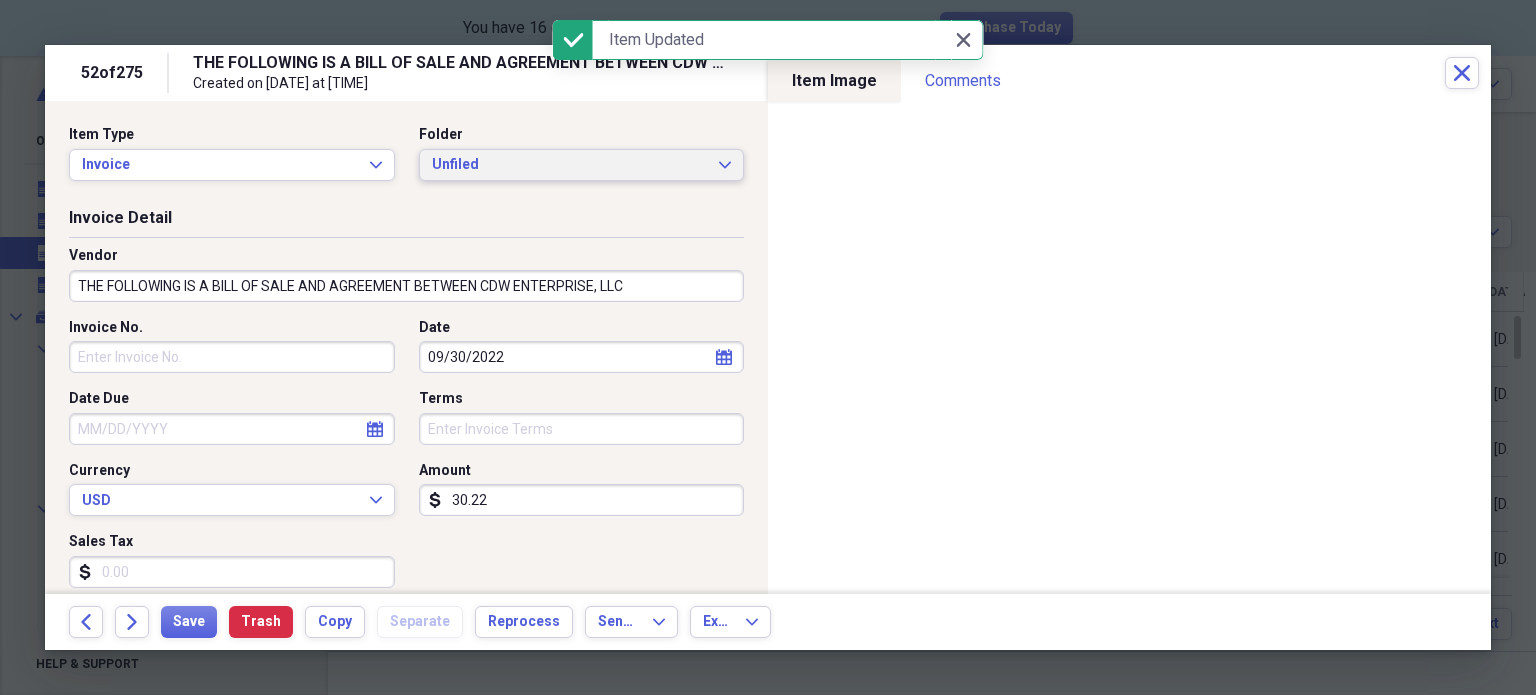 click on "Unfiled" at bounding box center [570, 165] 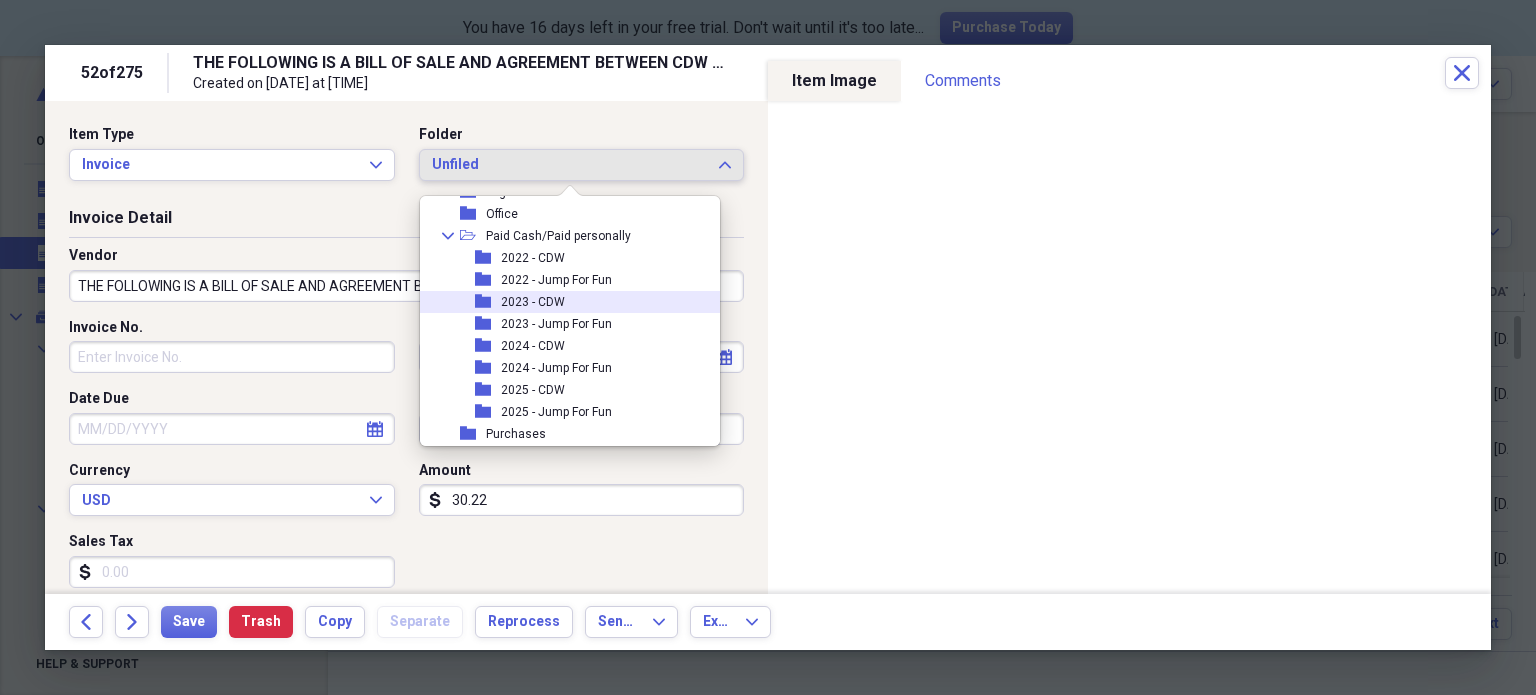 scroll, scrollTop: 404, scrollLeft: 0, axis: vertical 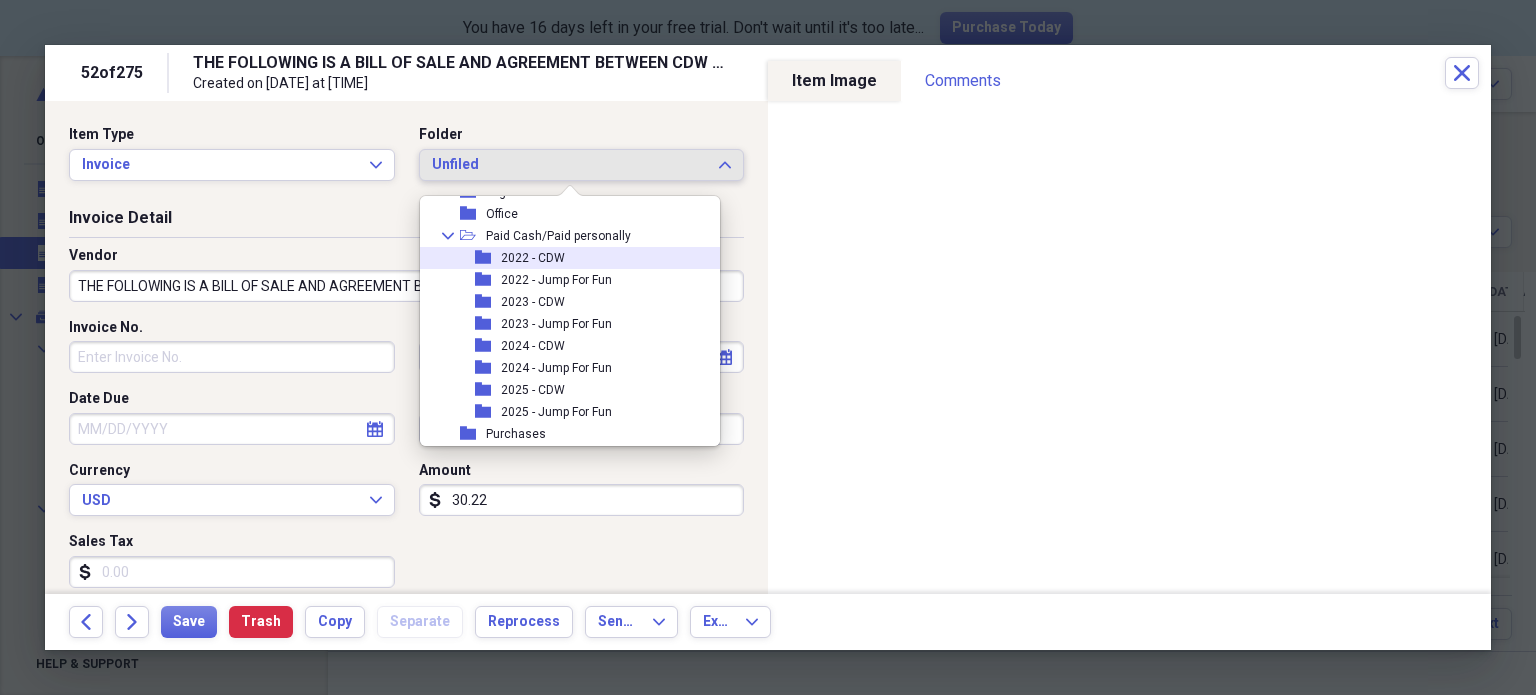 click on "folder 2022 - CDW" at bounding box center (562, 258) 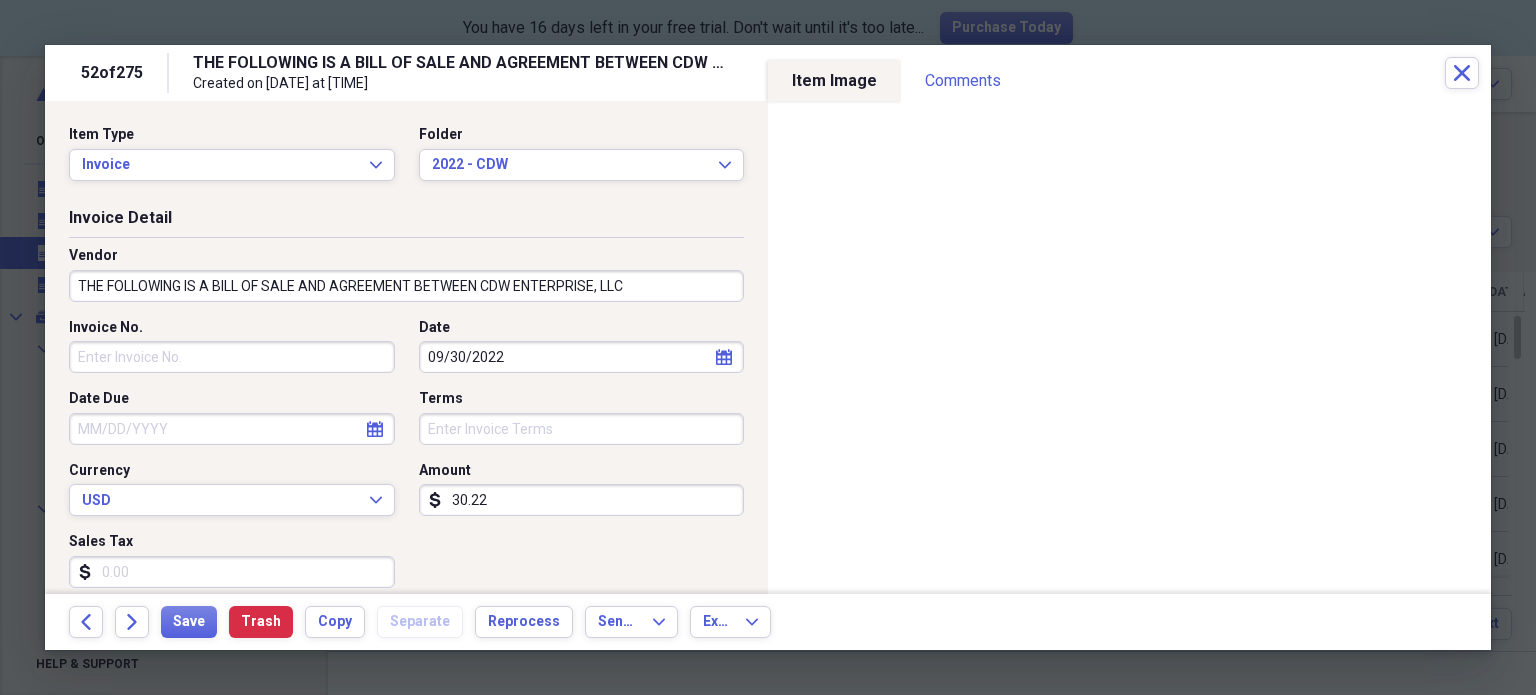 click on "Date Due" at bounding box center (232, 429) 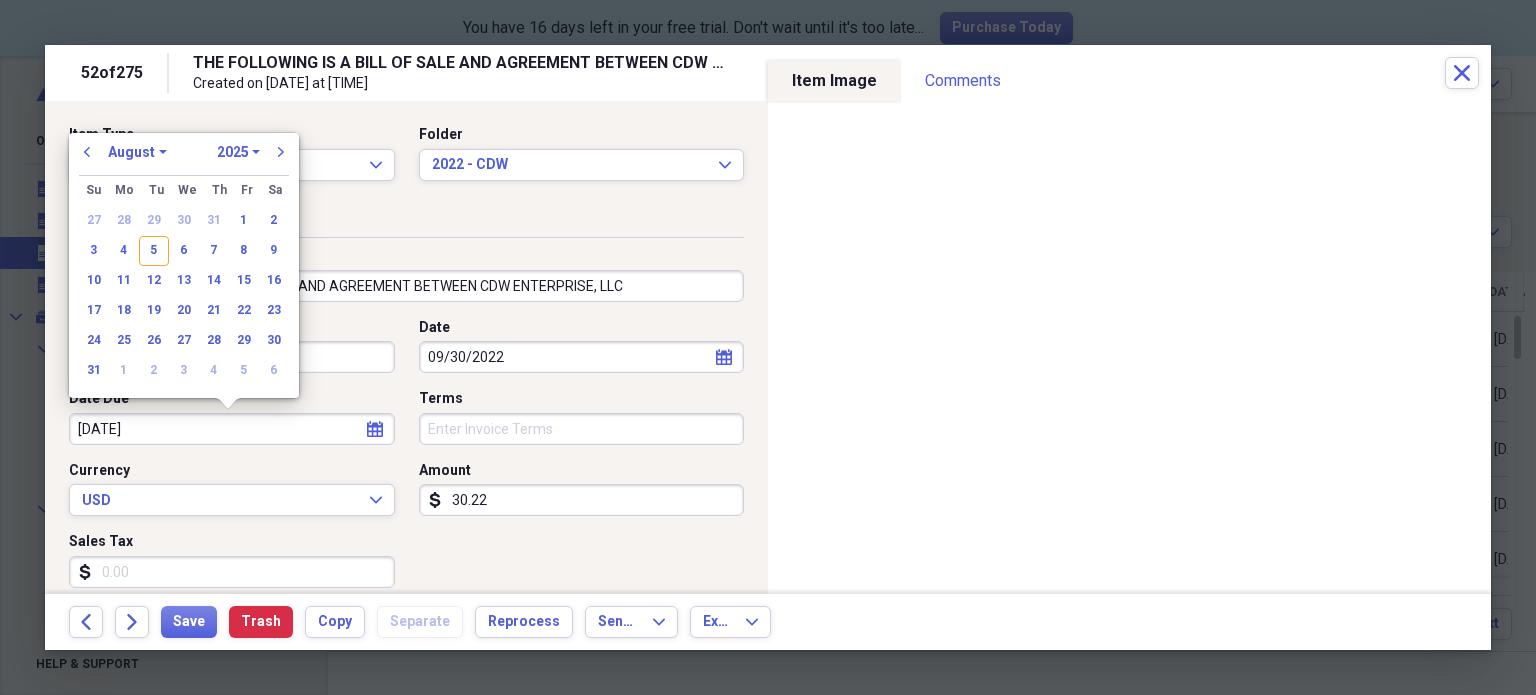 type on "[DATE]" 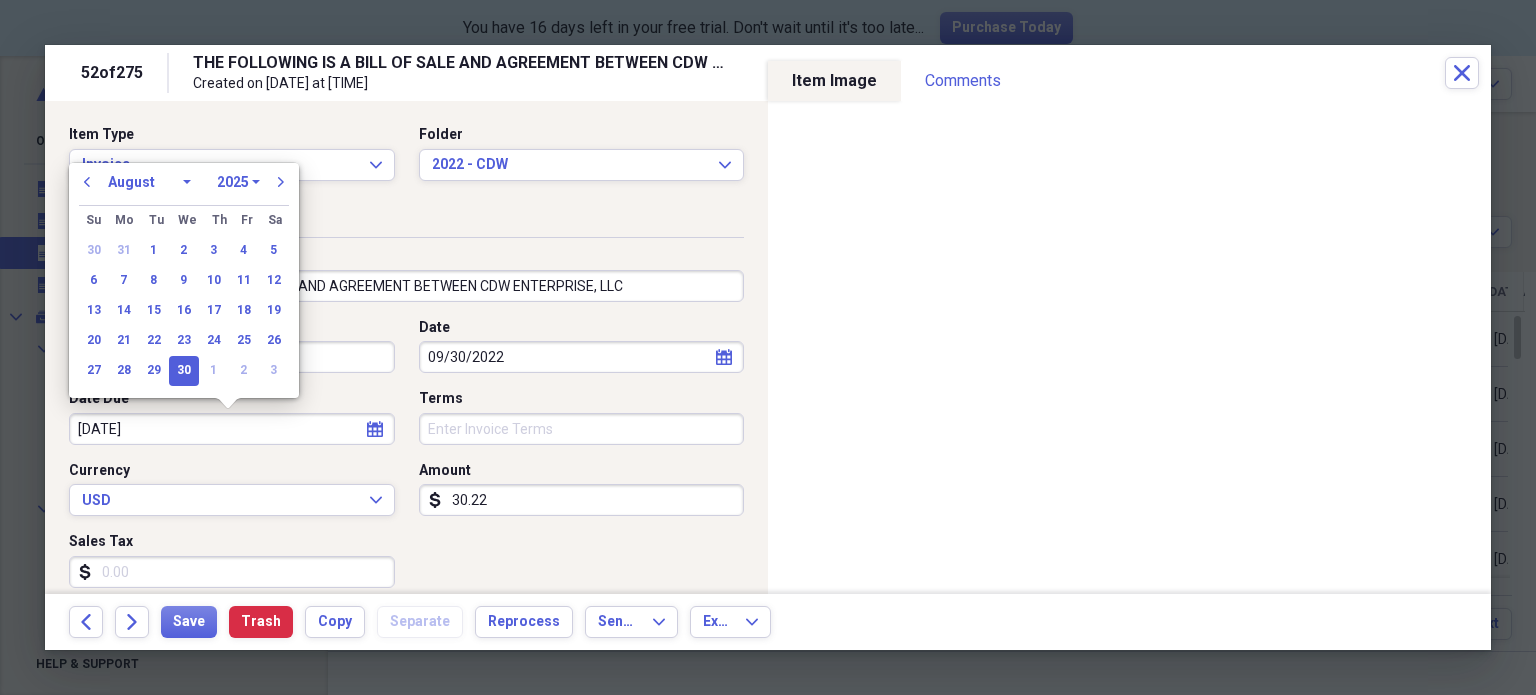 select on "8" 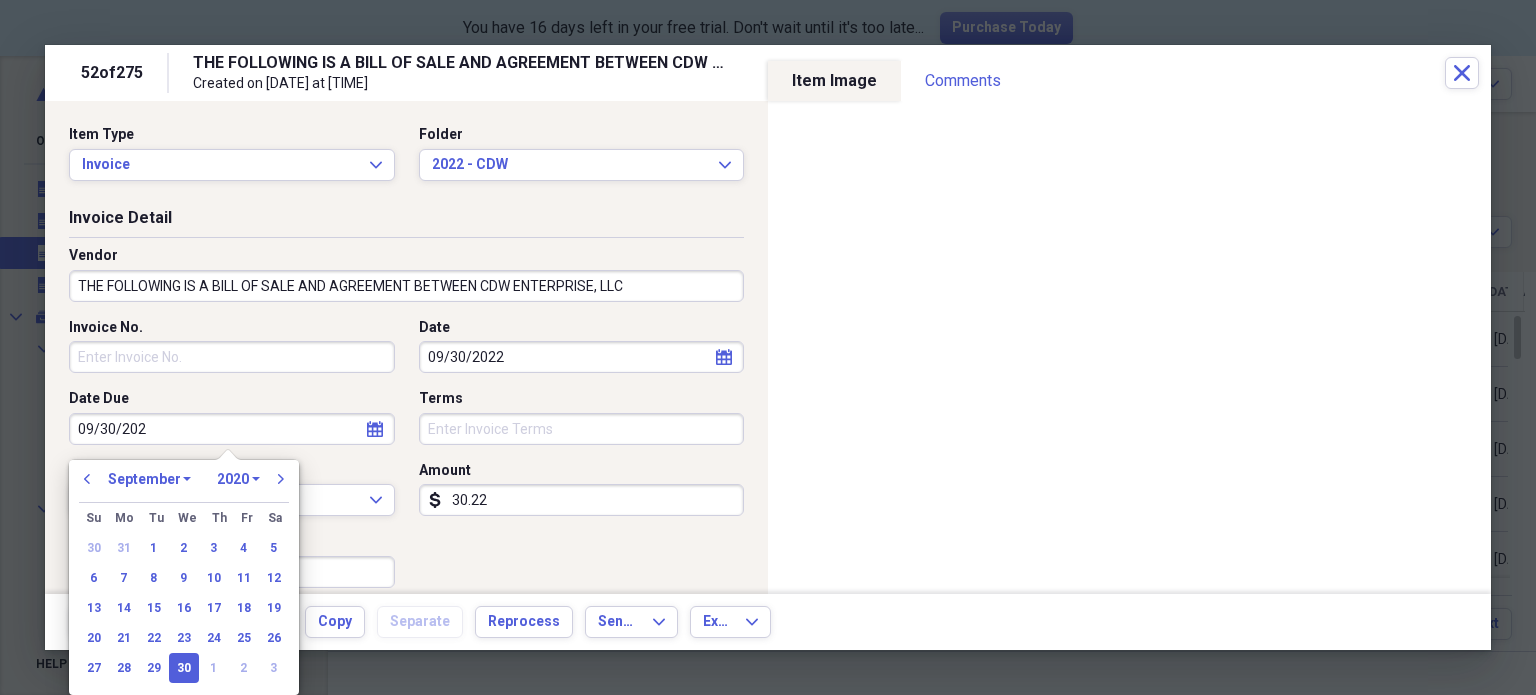 type on "09/30/2022" 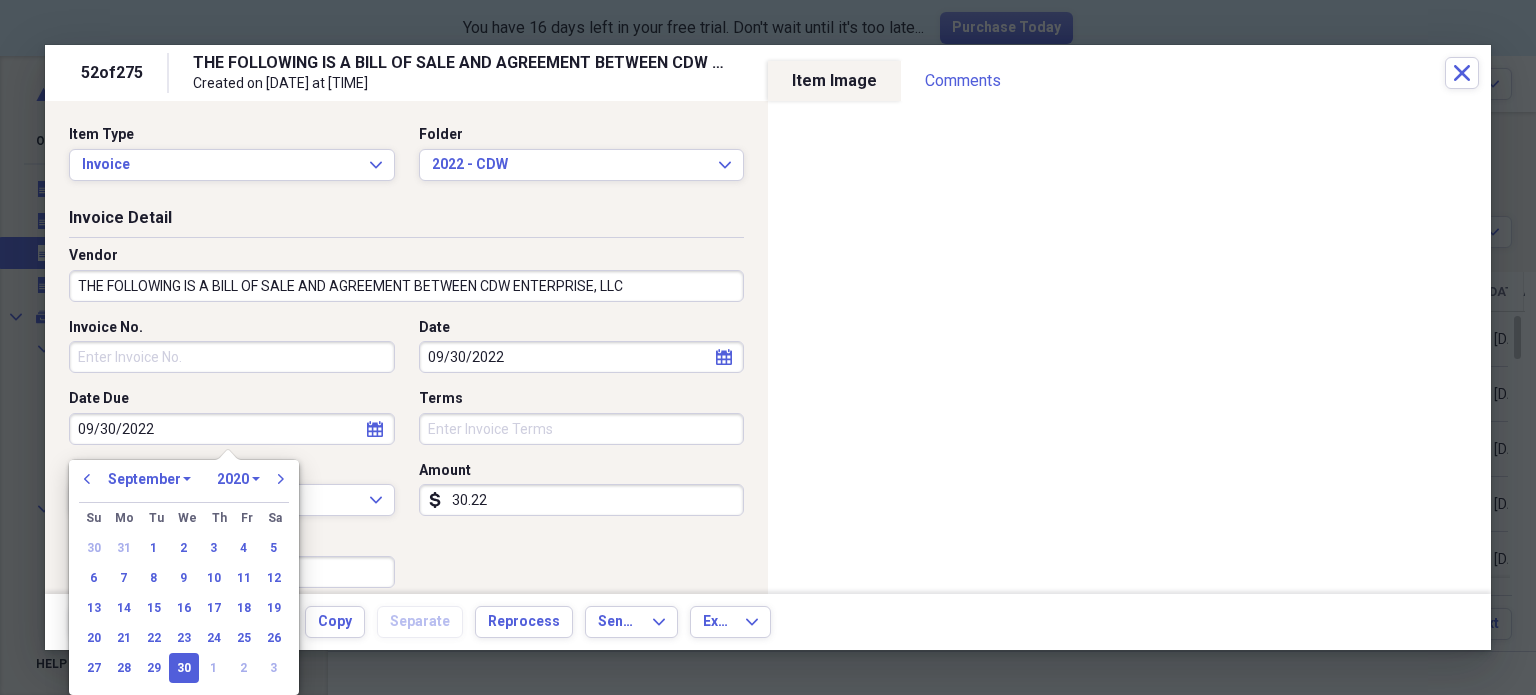 select on "2022" 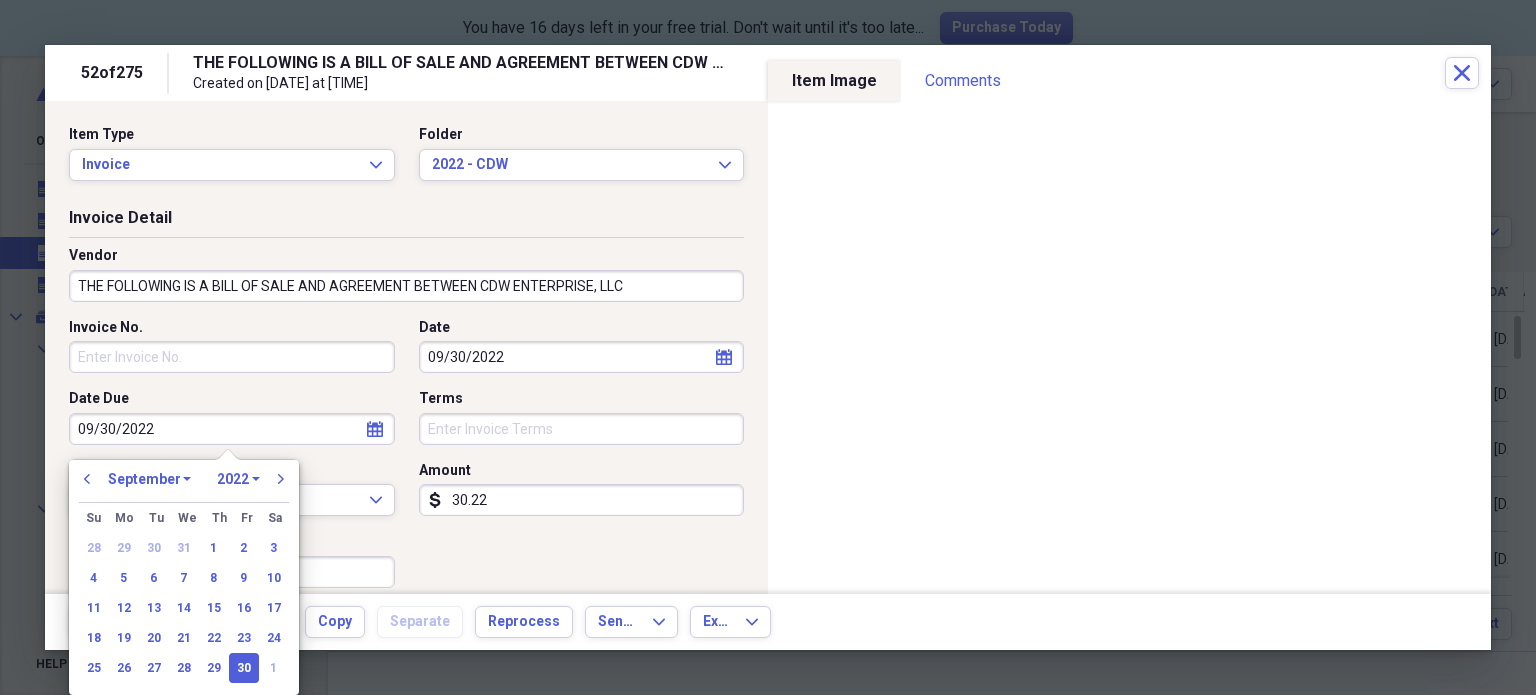 type on "09/30/2022" 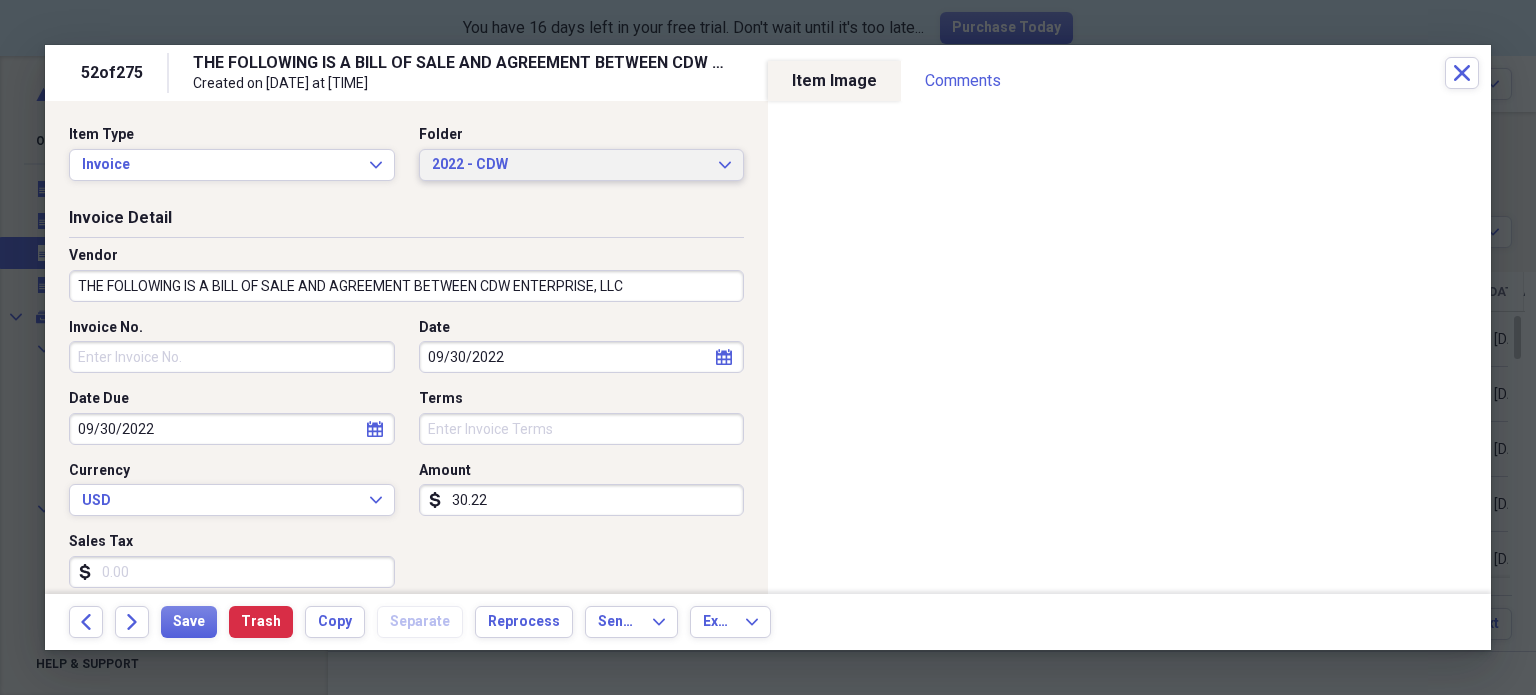 click on "2022 - CDW" at bounding box center [570, 165] 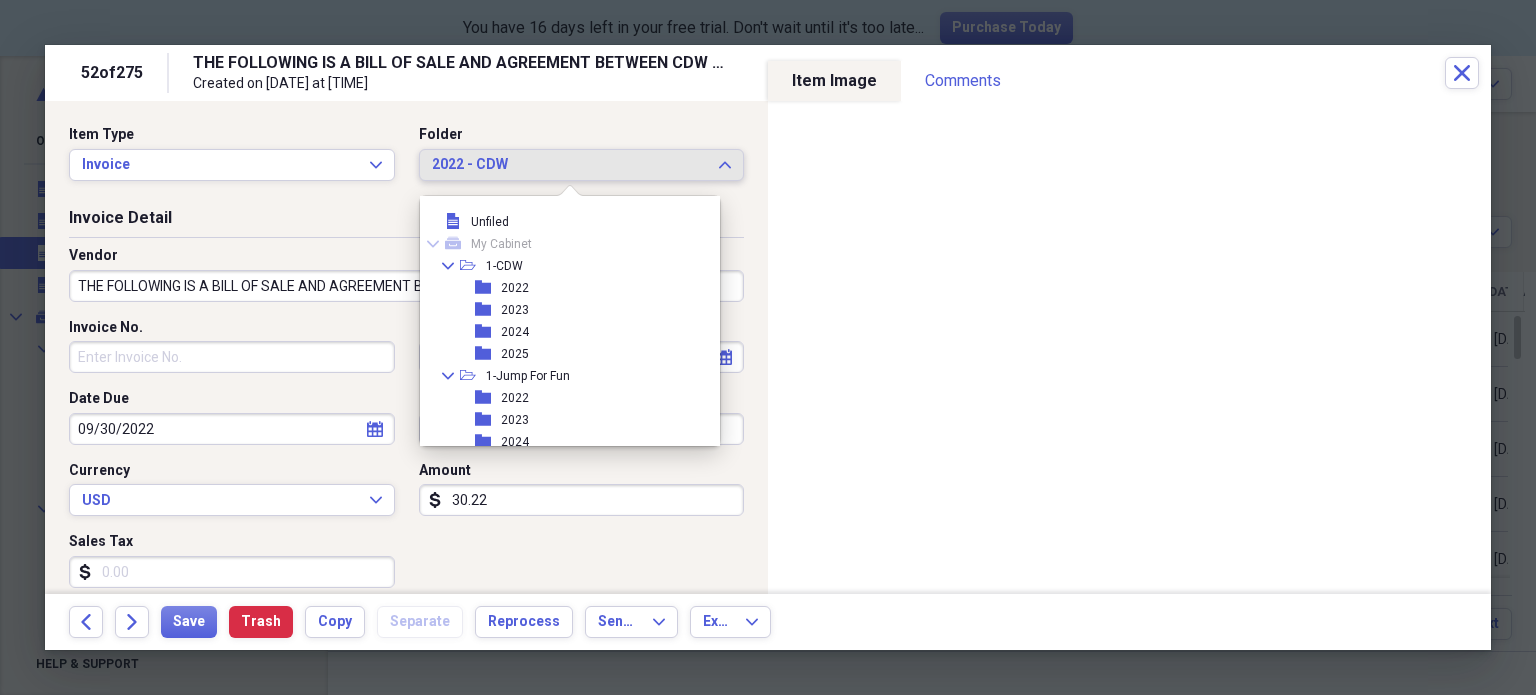 scroll, scrollTop: 340, scrollLeft: 0, axis: vertical 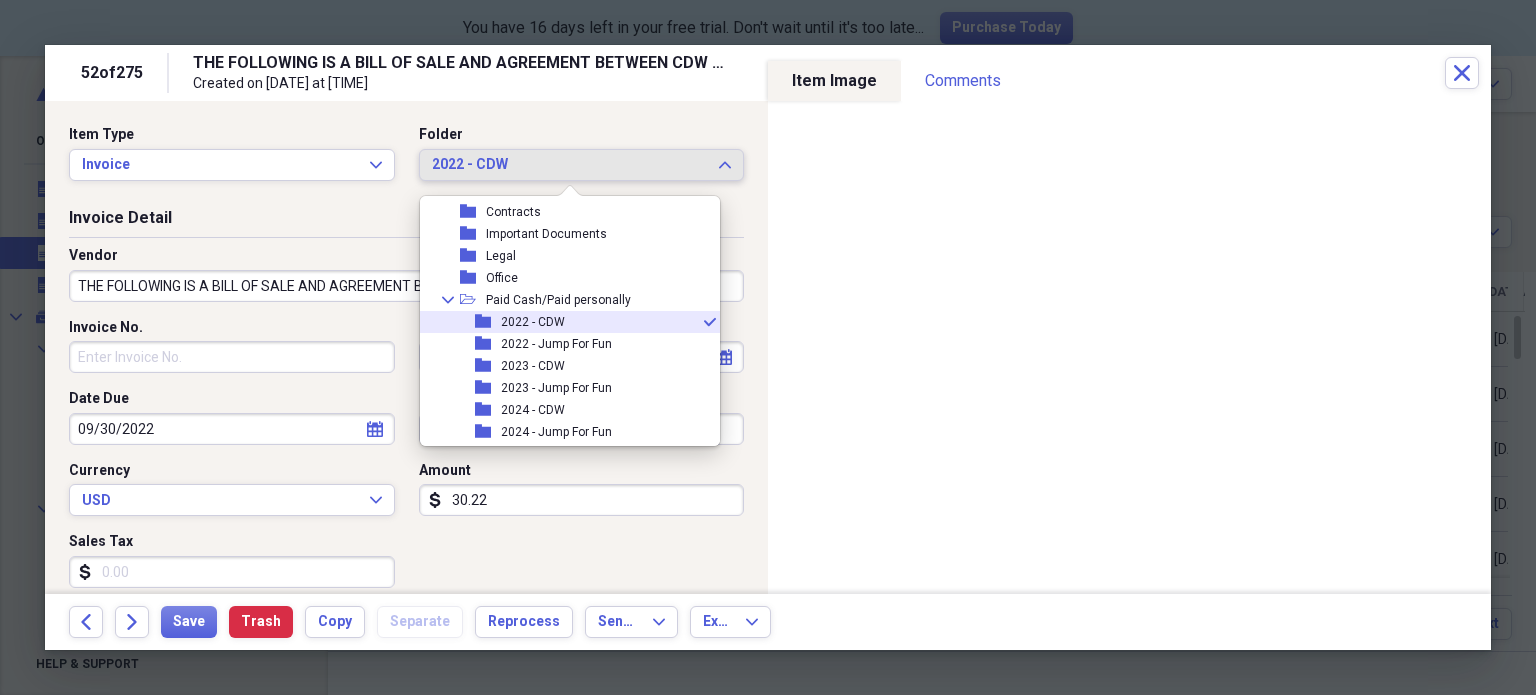 click on "2022 - CDW" at bounding box center (570, 165) 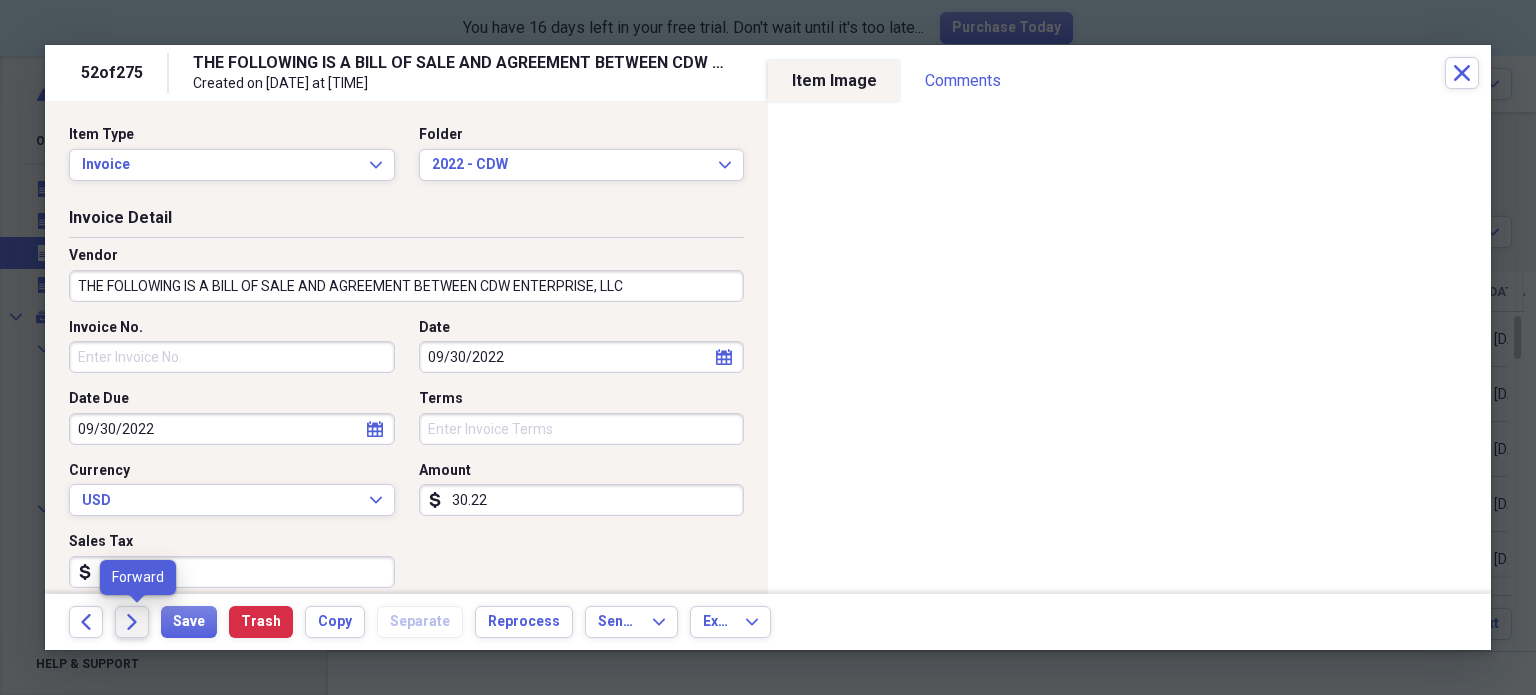 click on "Forward" 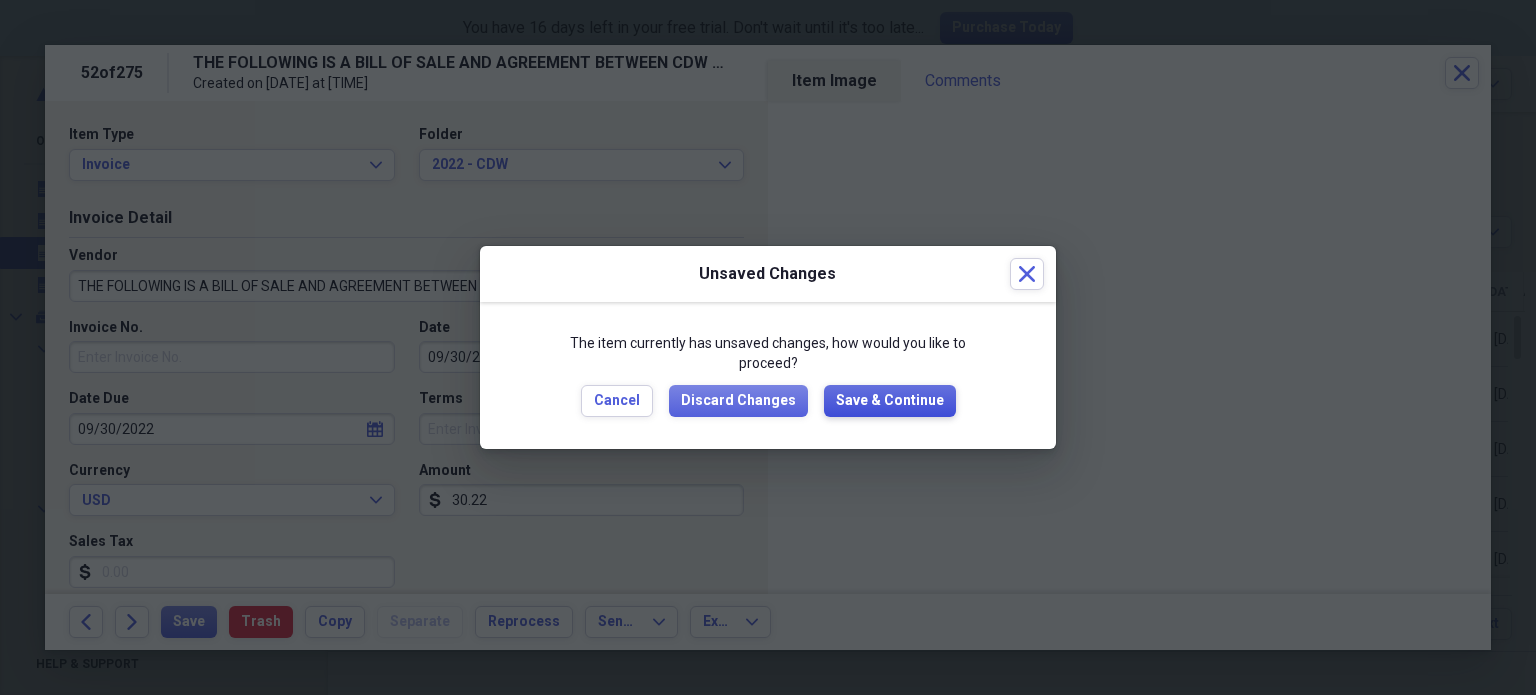 click on "Save & Continue" at bounding box center [890, 401] 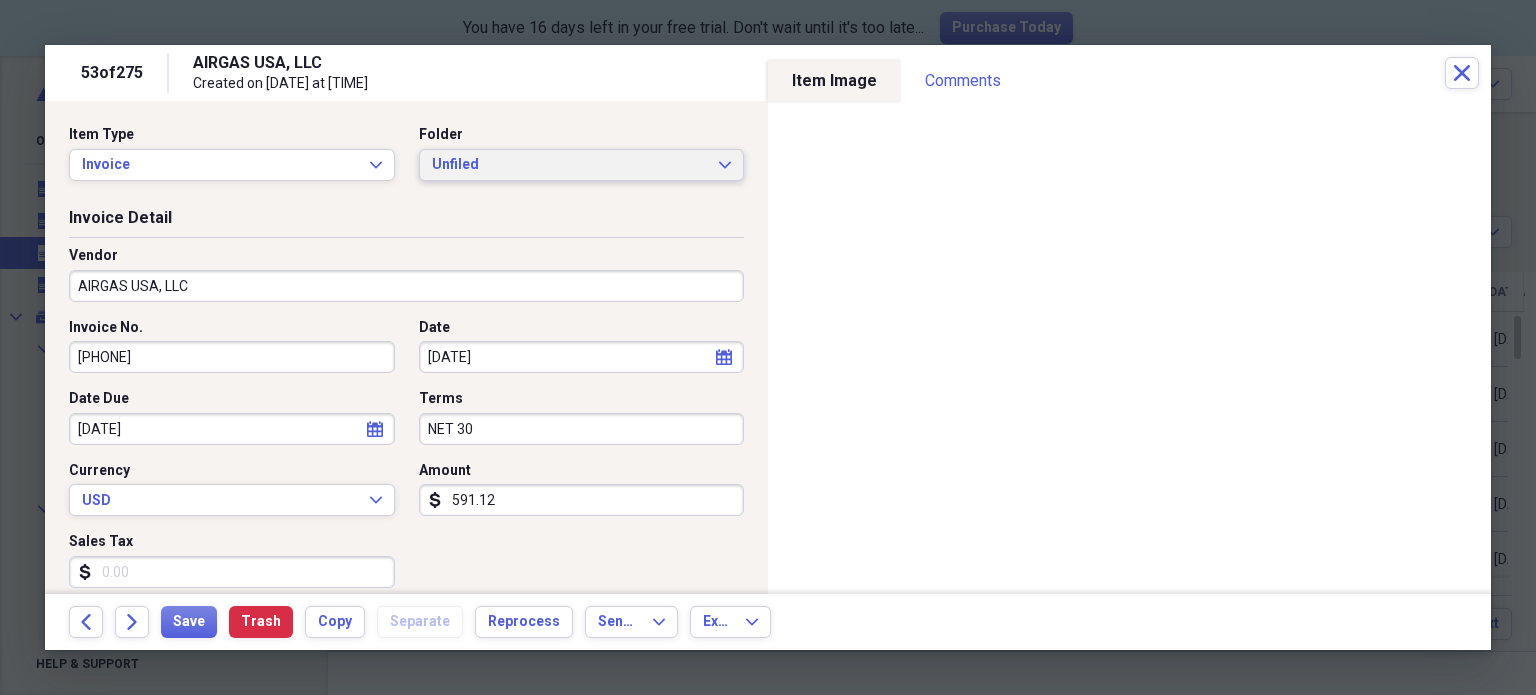 click on "Unfiled" at bounding box center [570, 165] 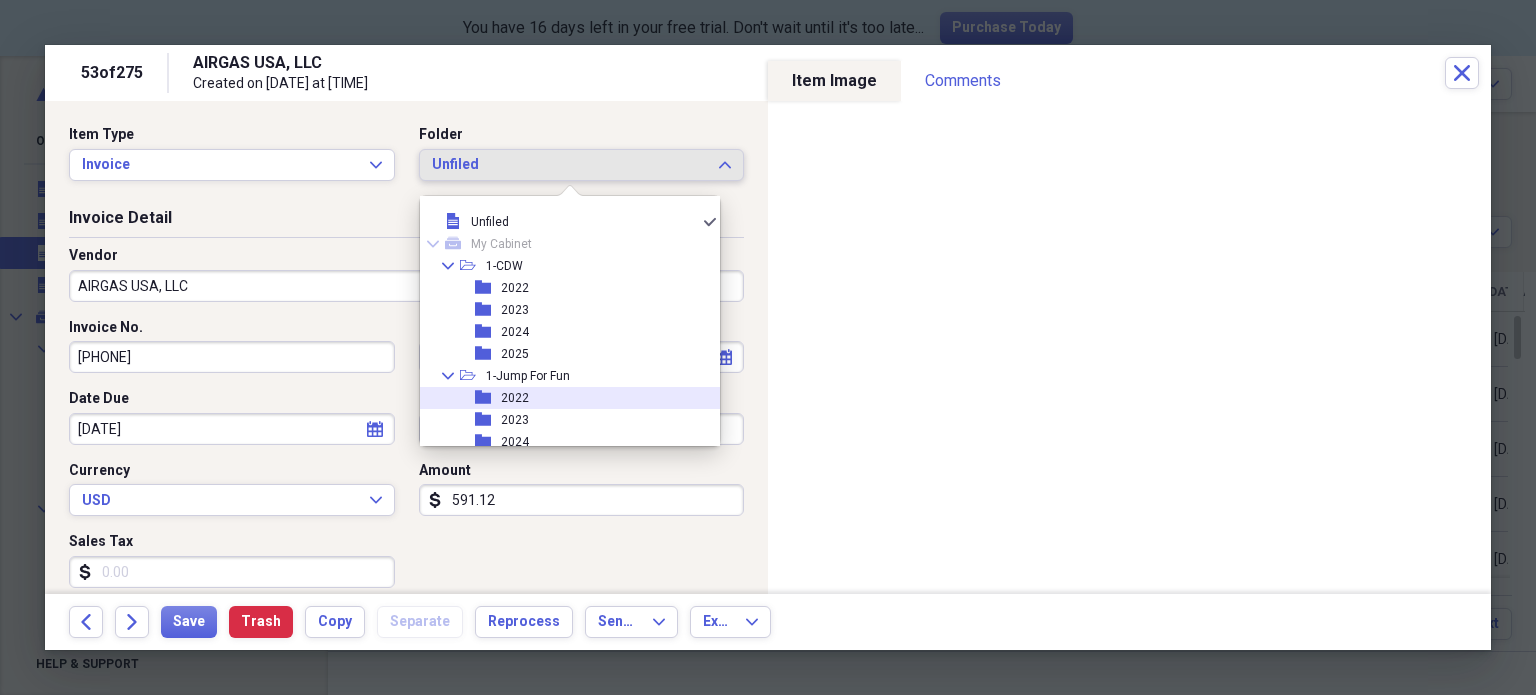 click on "folder 2022" at bounding box center (562, 398) 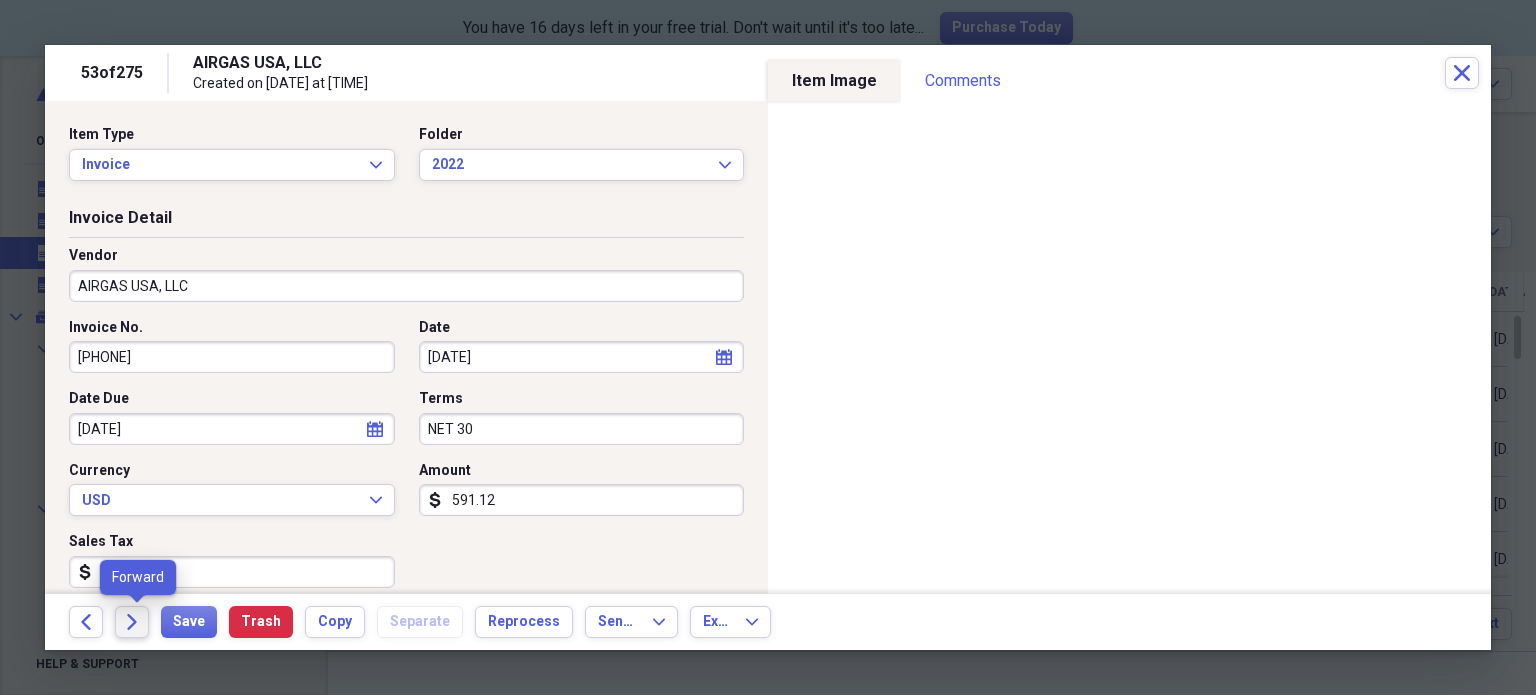 click 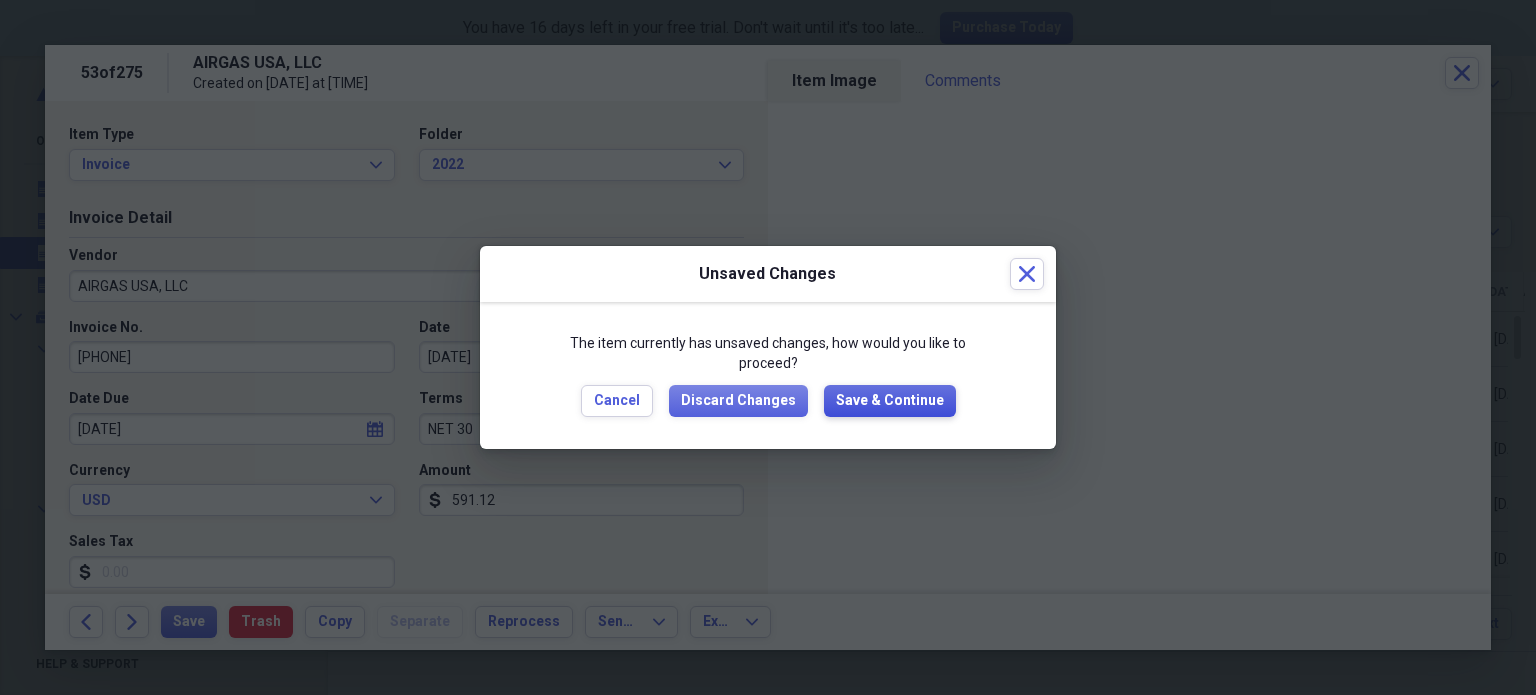 click on "Save & Continue" at bounding box center (890, 401) 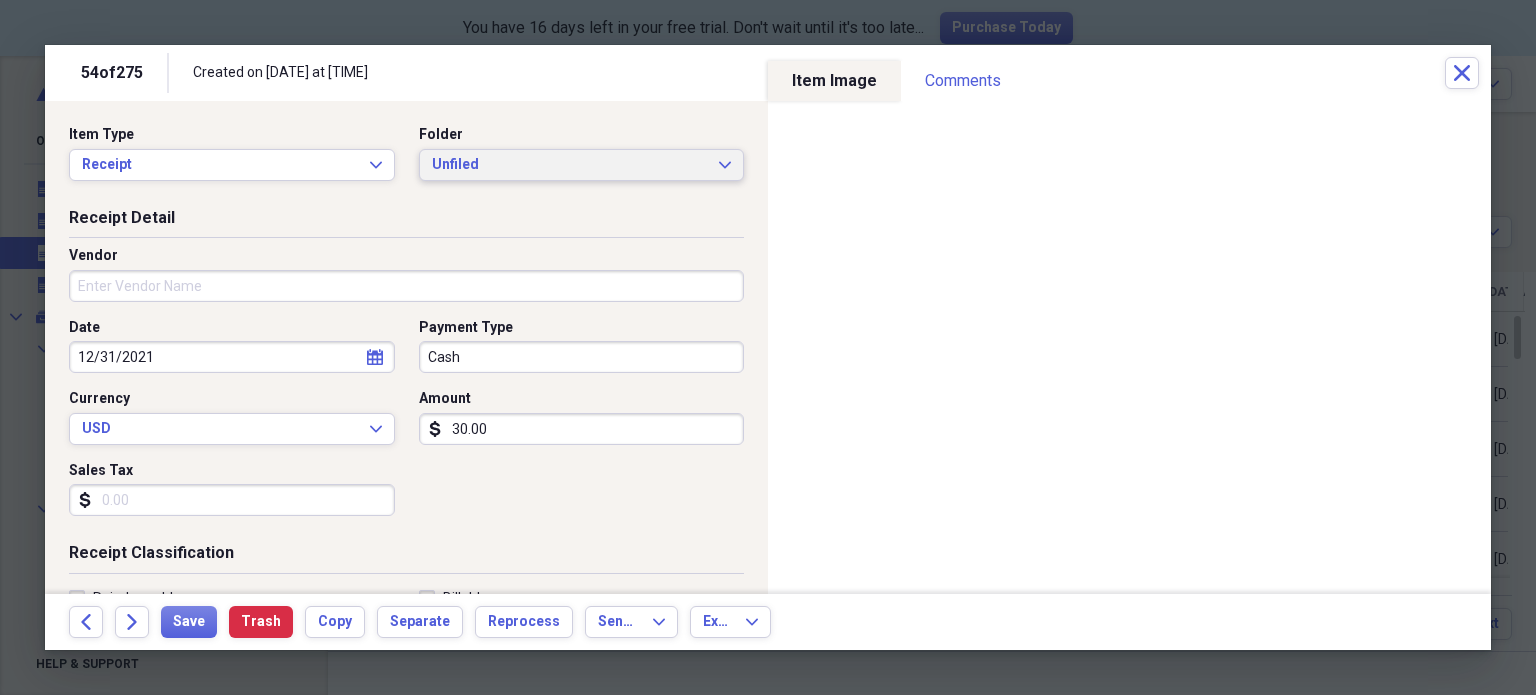click on "Unfiled" at bounding box center [570, 165] 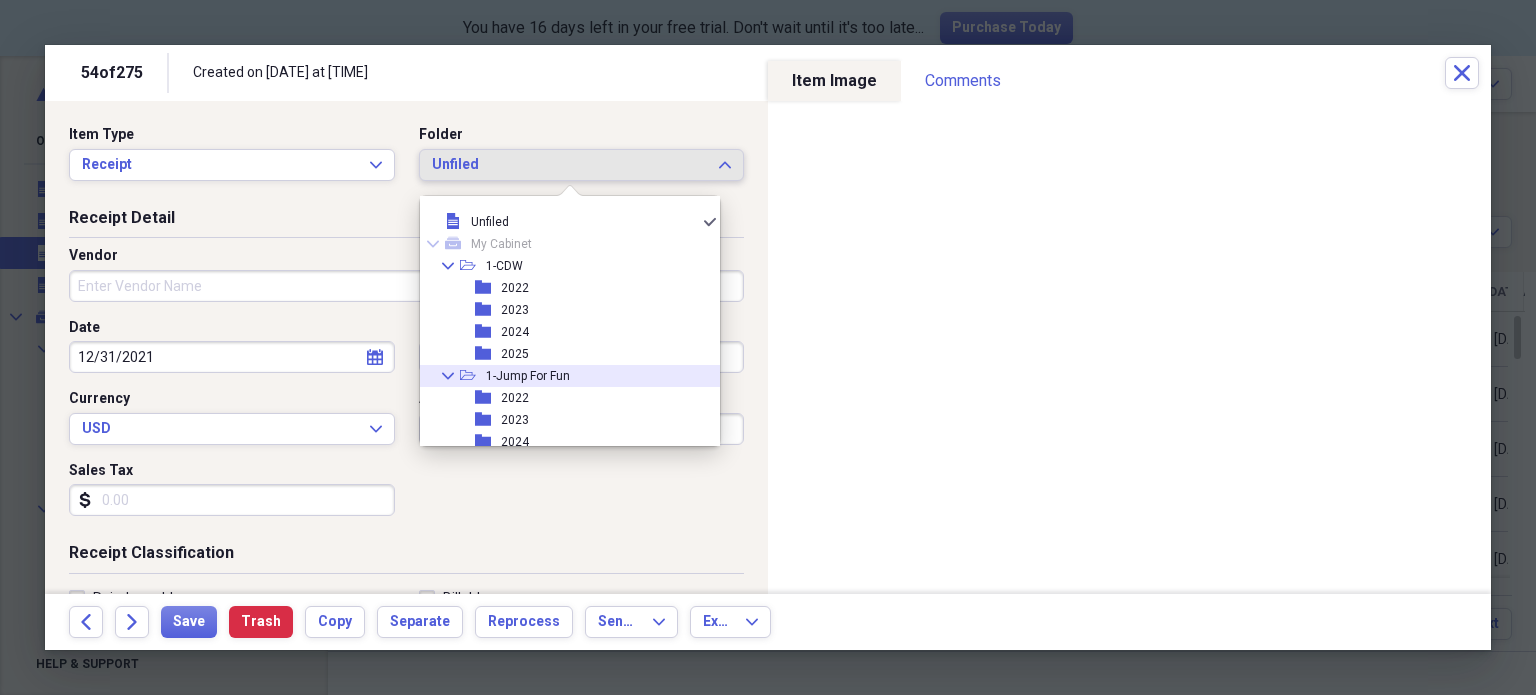 scroll, scrollTop: 218, scrollLeft: 0, axis: vertical 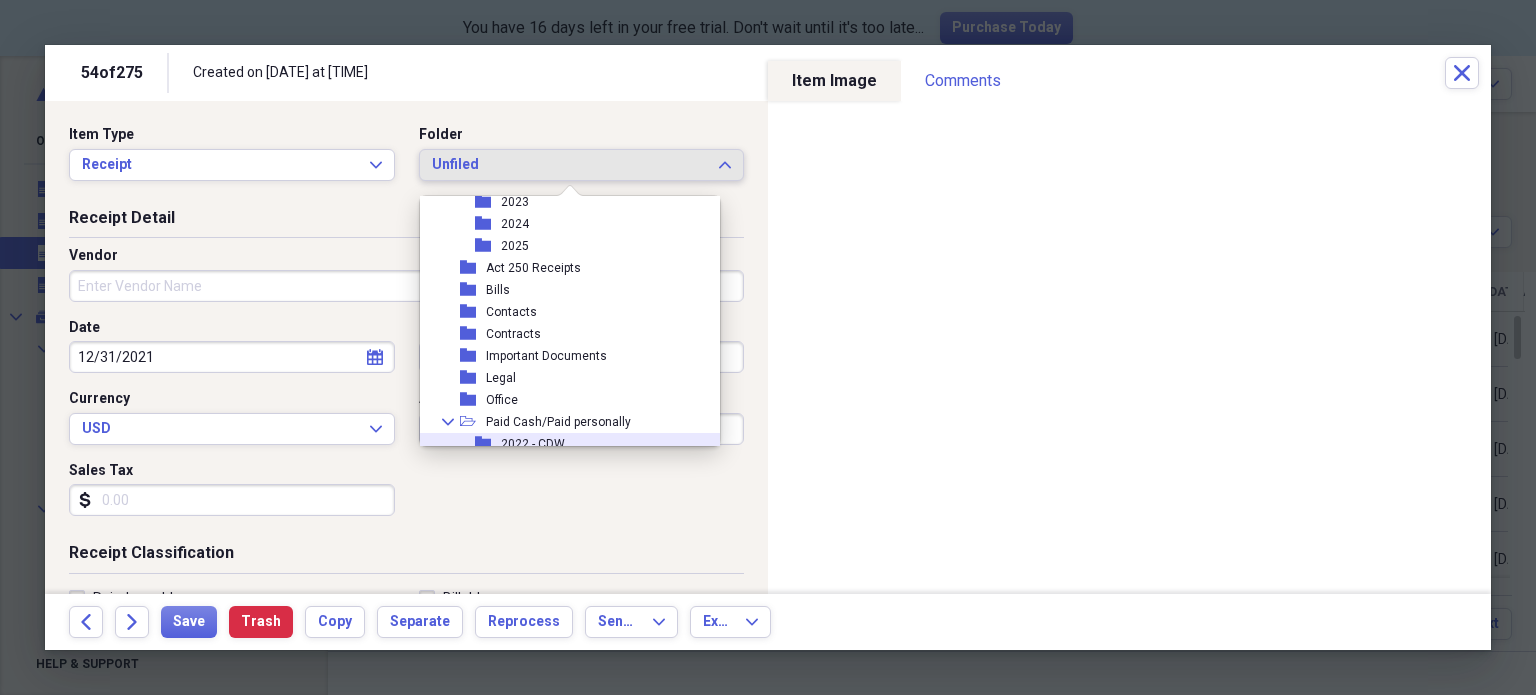 click on "folder 2022 - CDW" at bounding box center (562, 444) 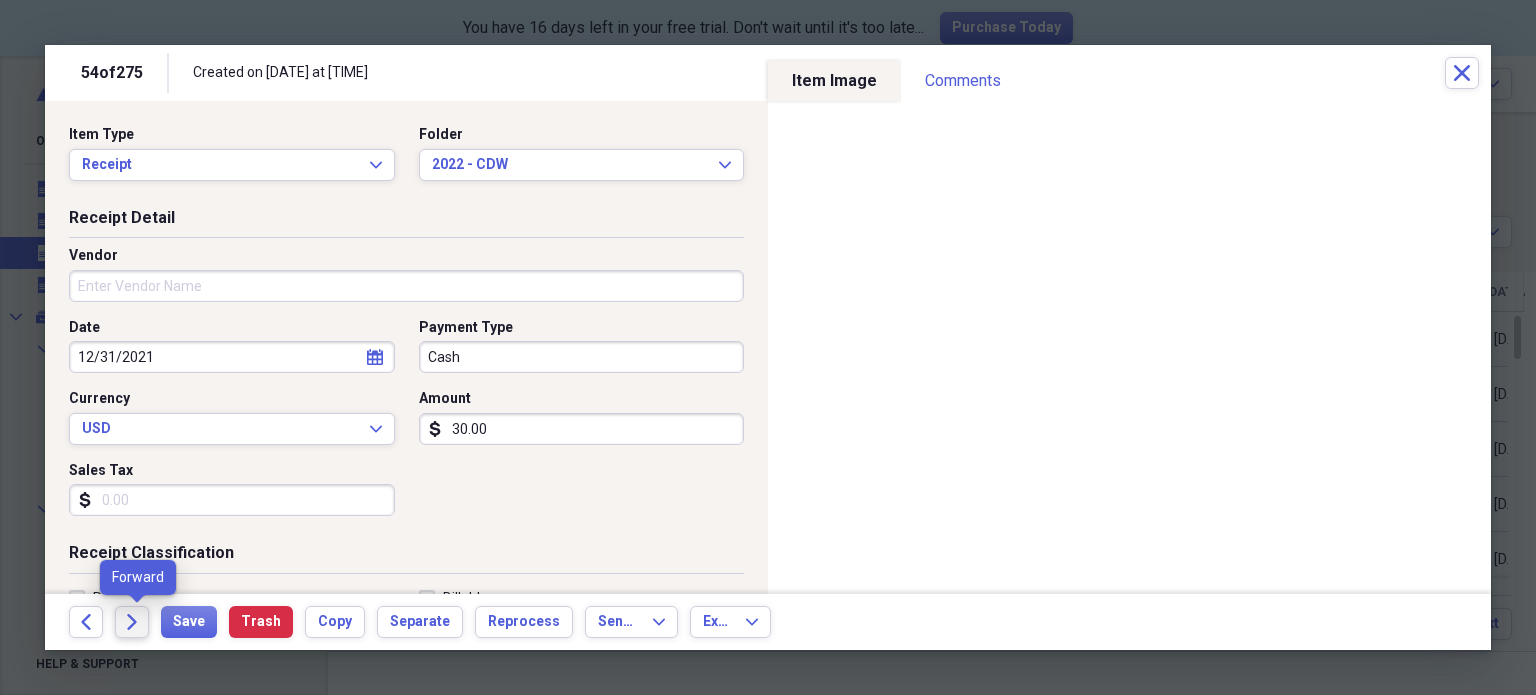 click on "Forward" 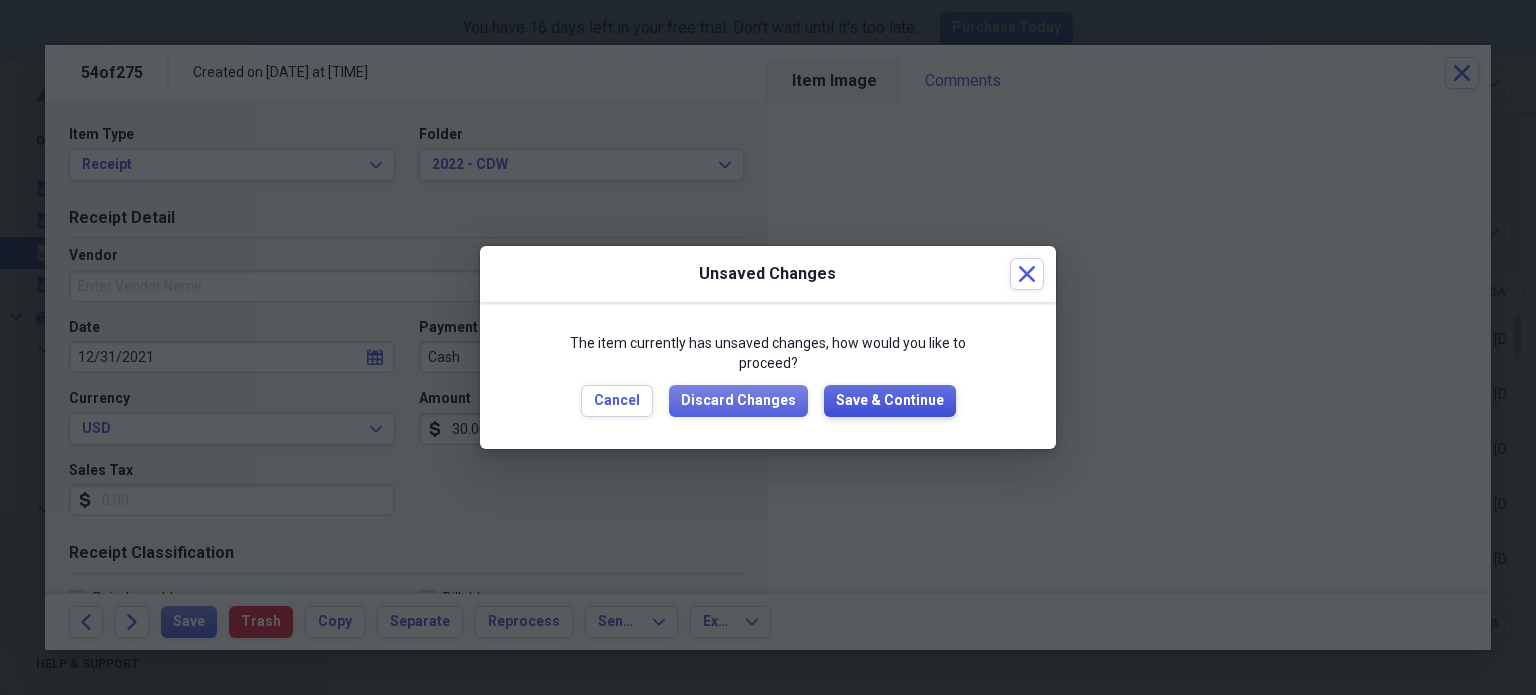 click on "Save & Continue" at bounding box center (890, 401) 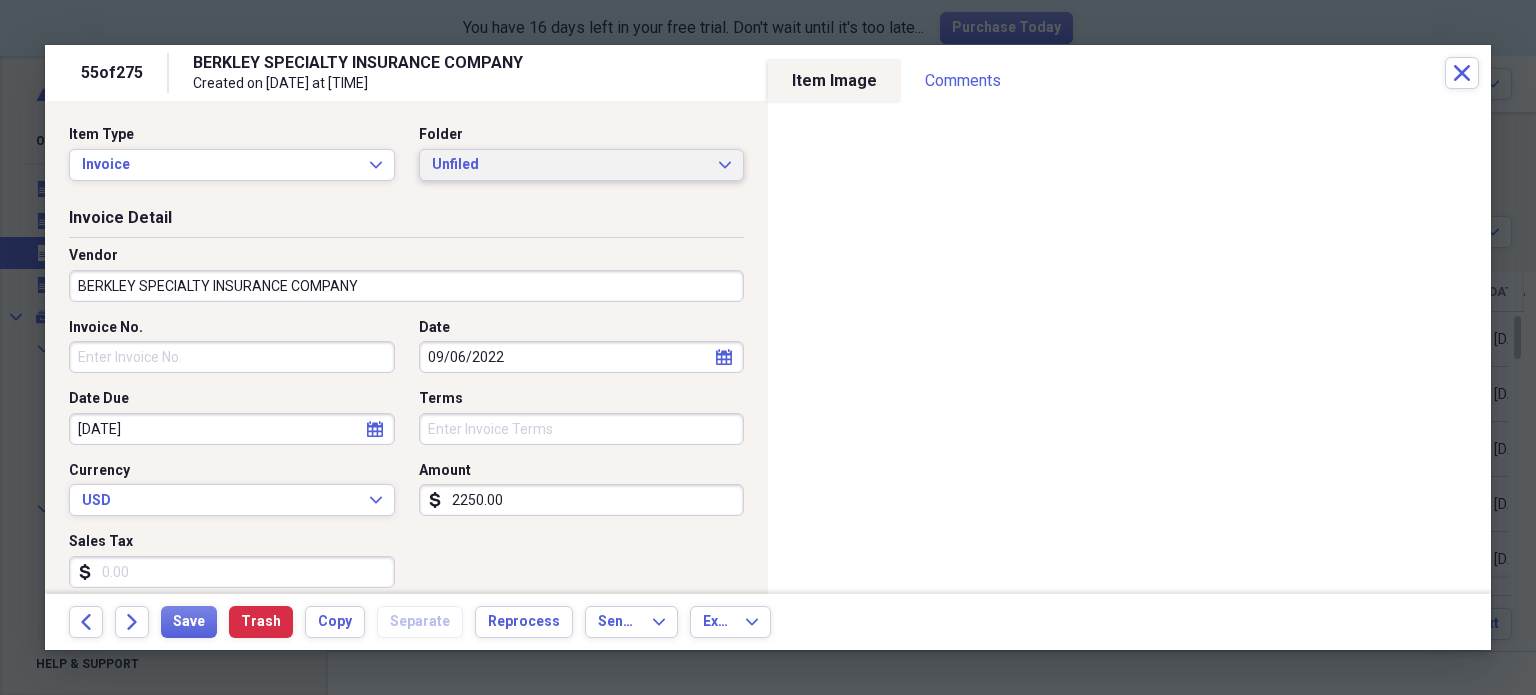 click on "Unfiled" at bounding box center (570, 165) 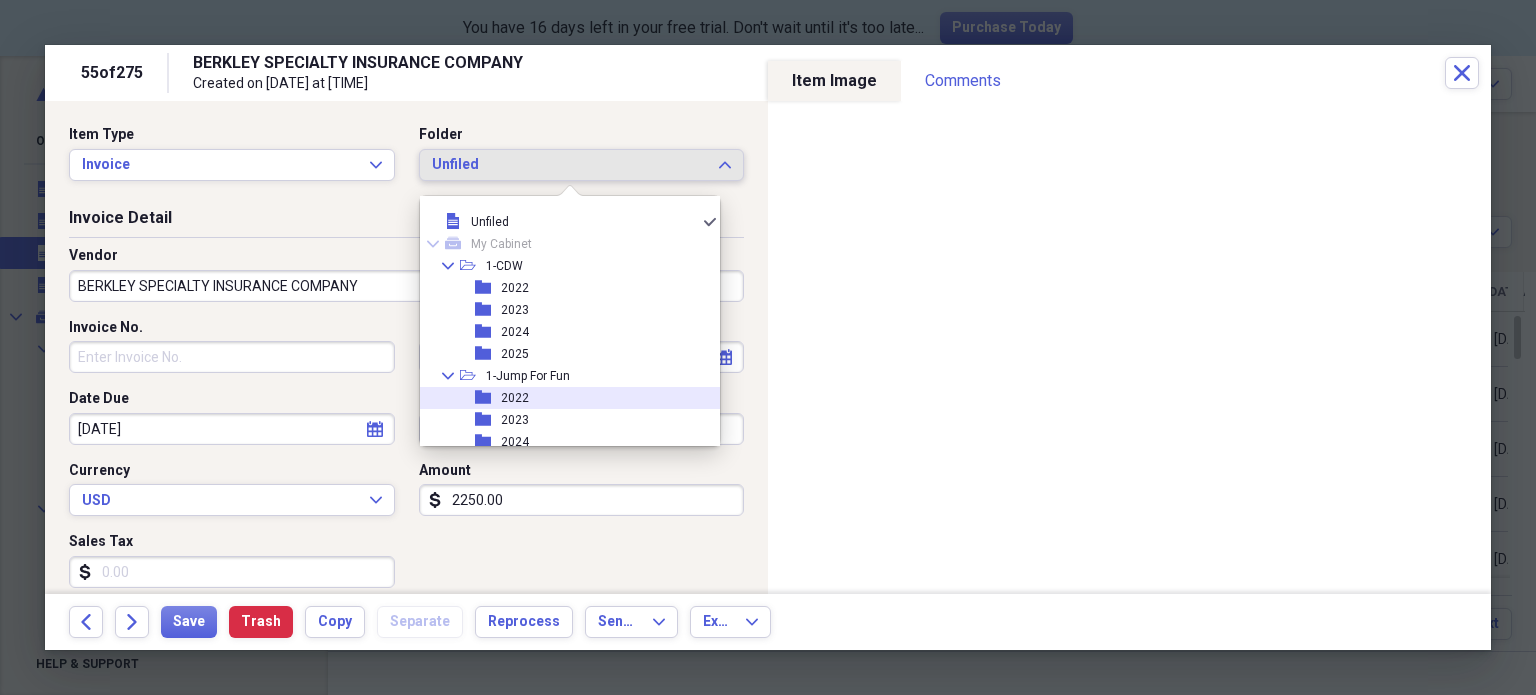 click on "folder 2022" at bounding box center [562, 398] 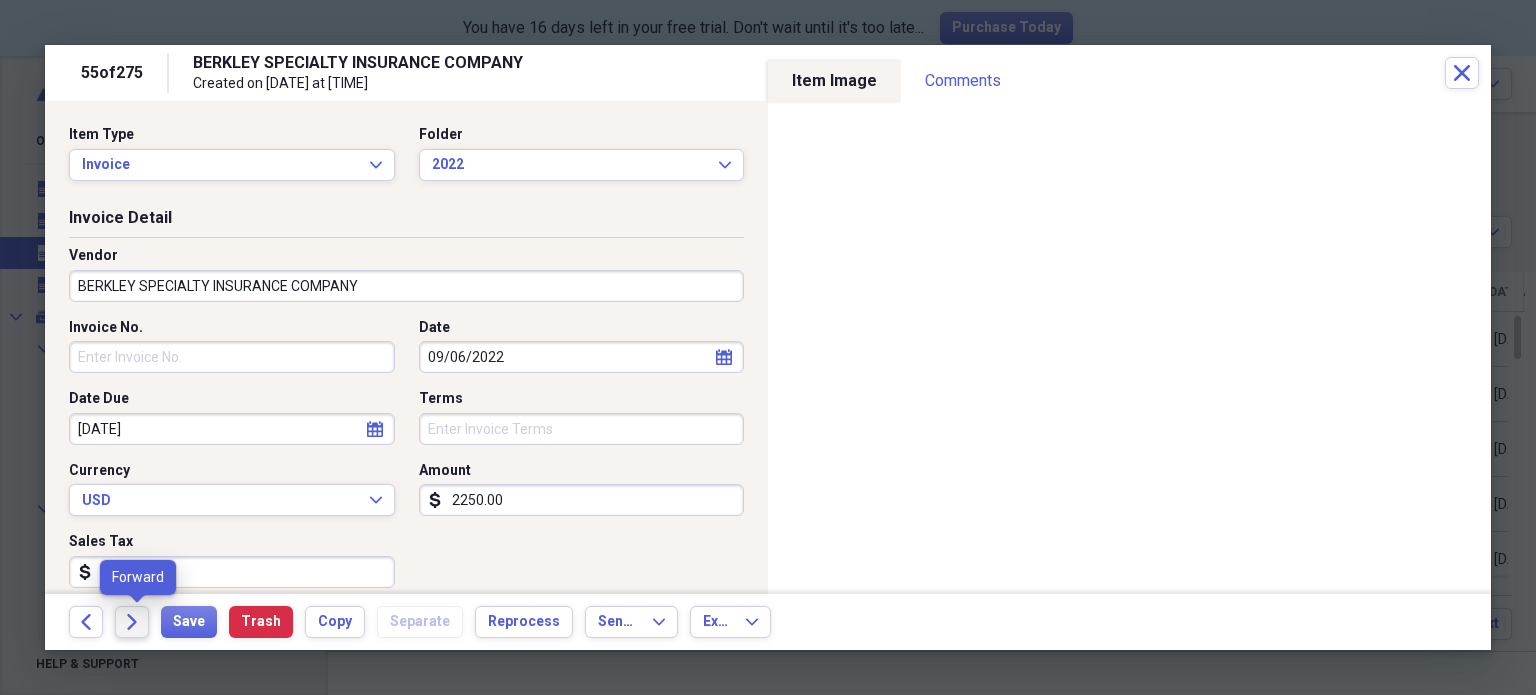 click on "Forward" 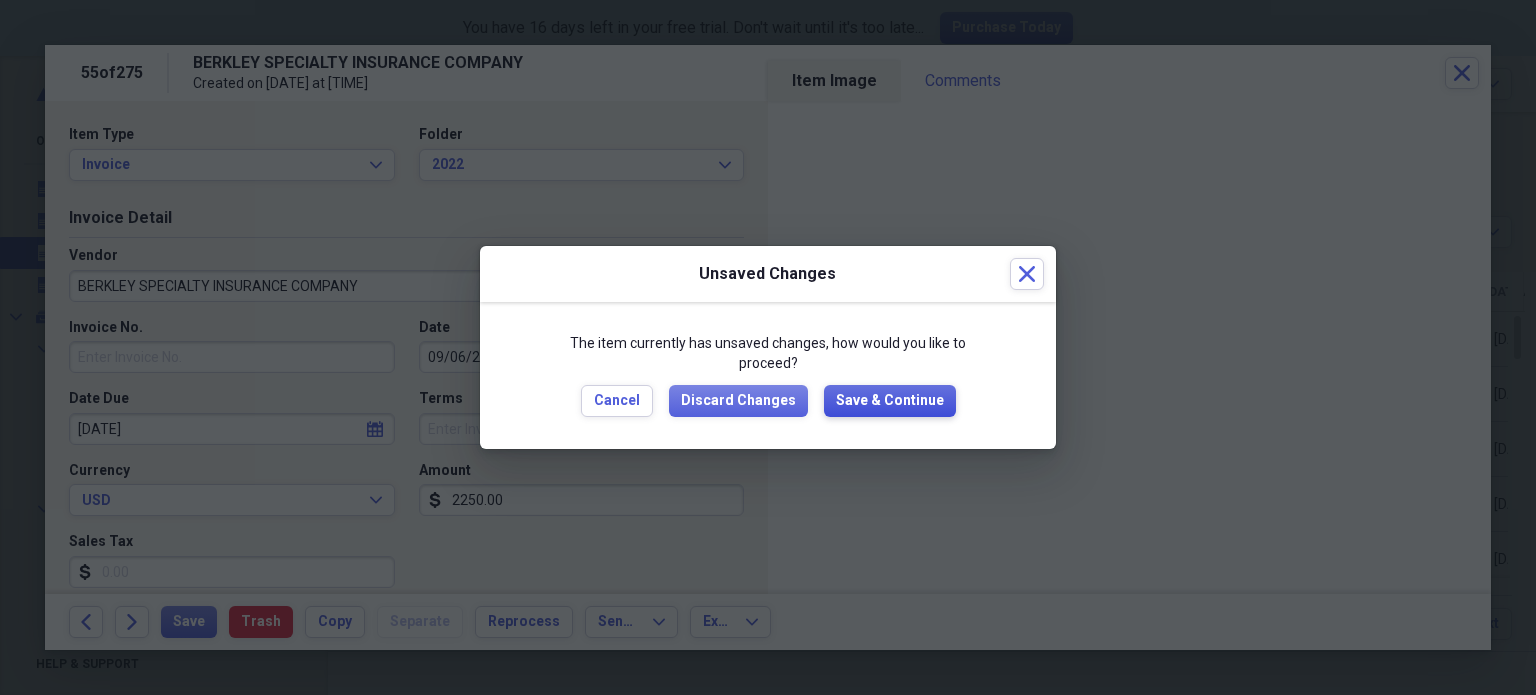 click on "Save & Continue" at bounding box center [890, 401] 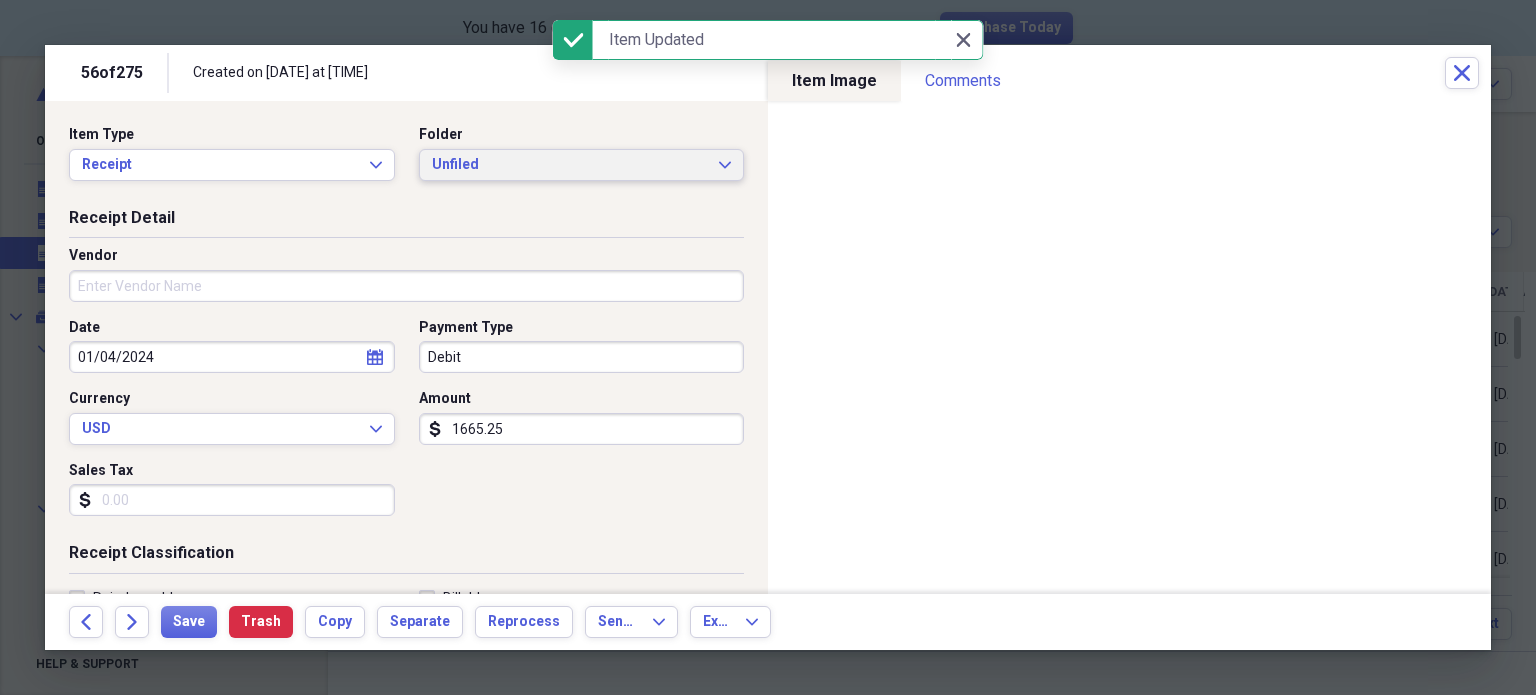 click on "Unfiled" at bounding box center (570, 165) 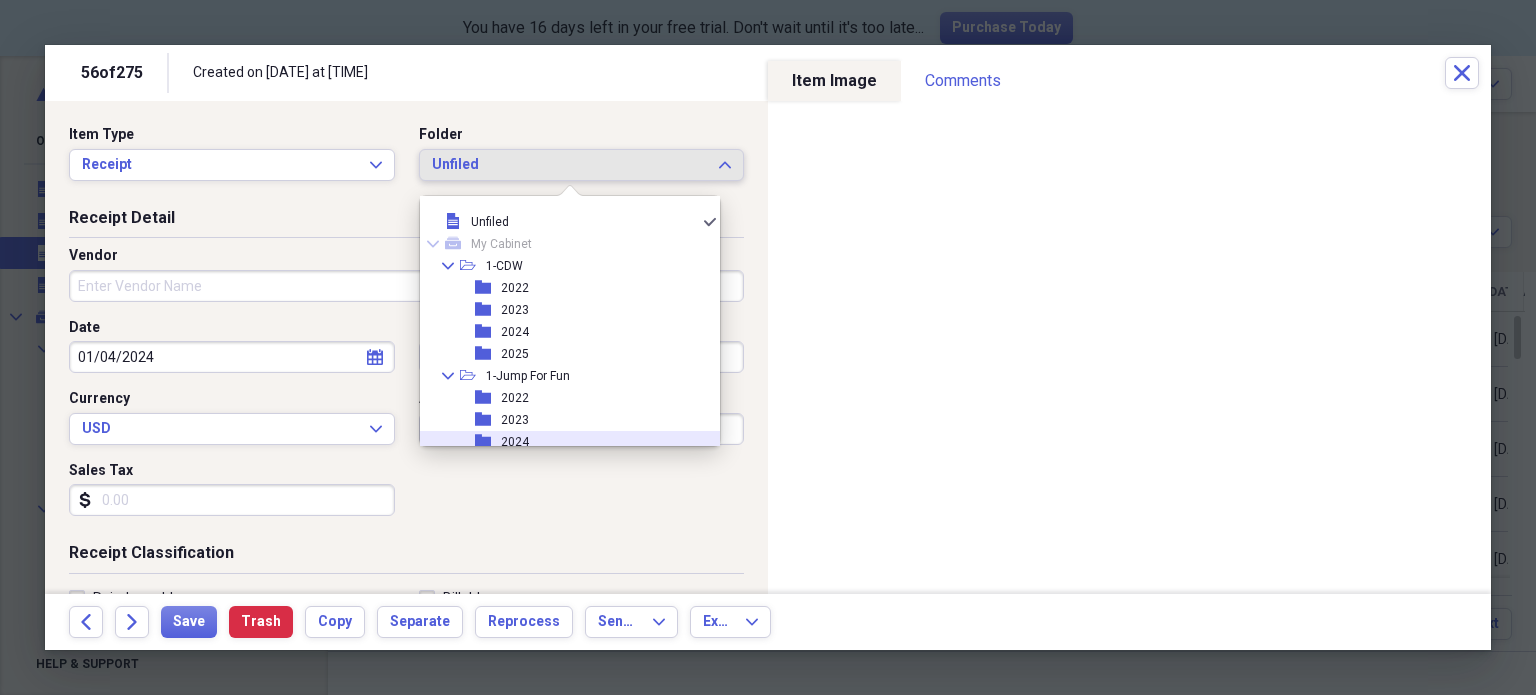 click on "folder 2024" at bounding box center [562, 442] 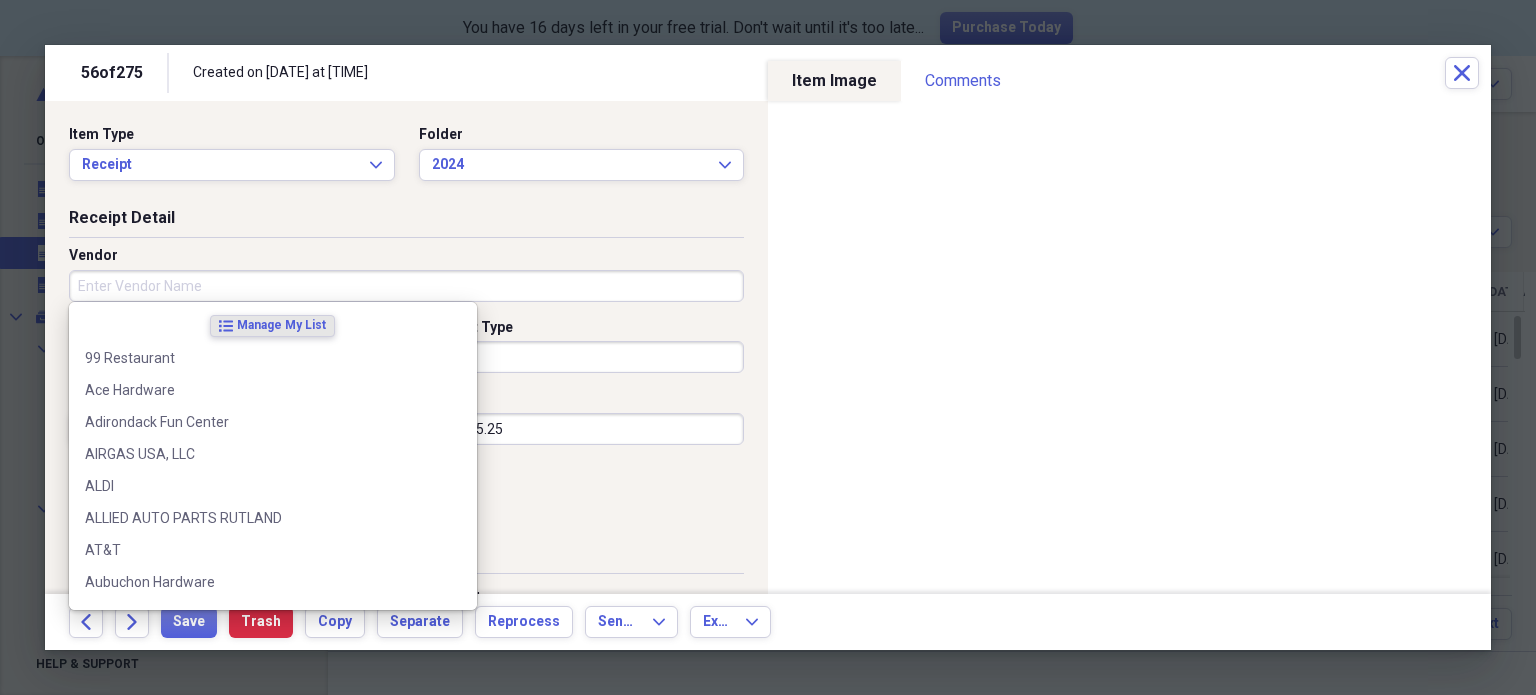 click on "Vendor" at bounding box center [406, 286] 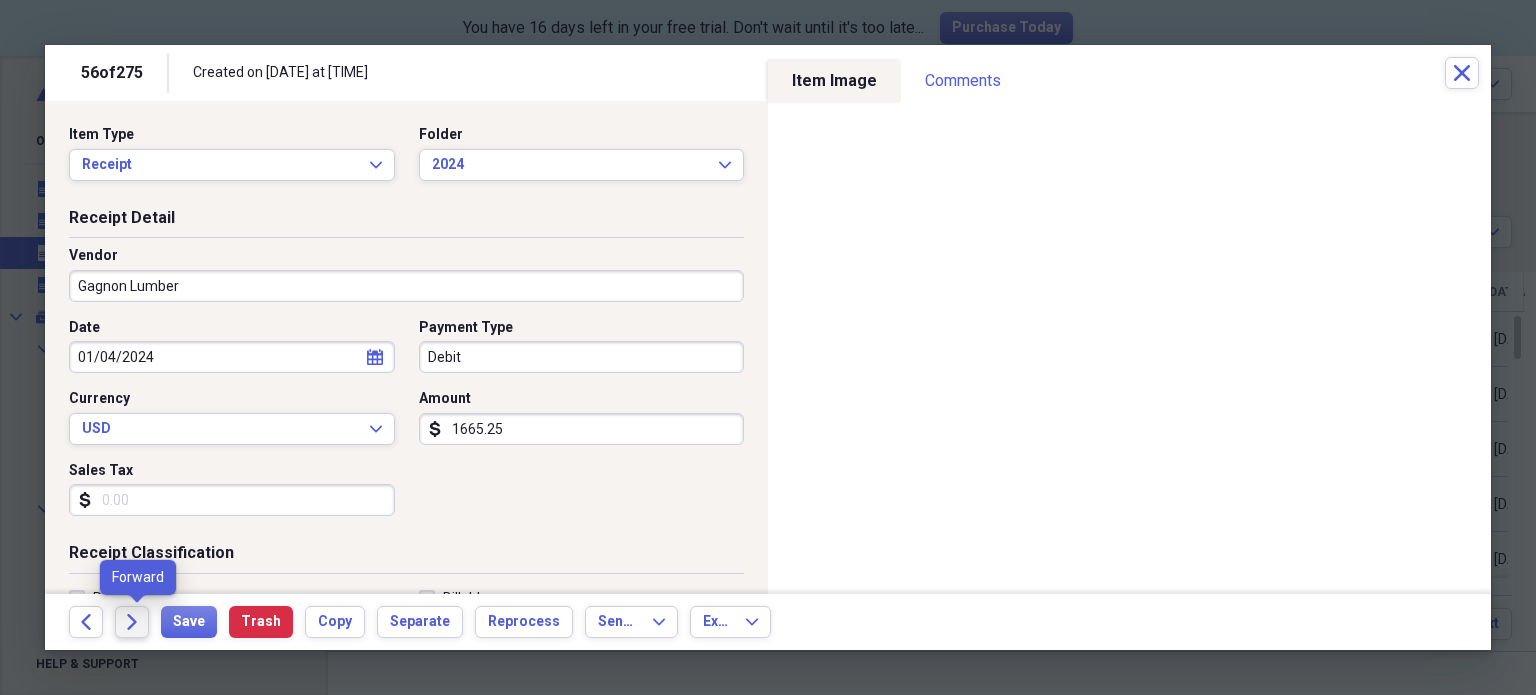 type on "Gagnon Lumber" 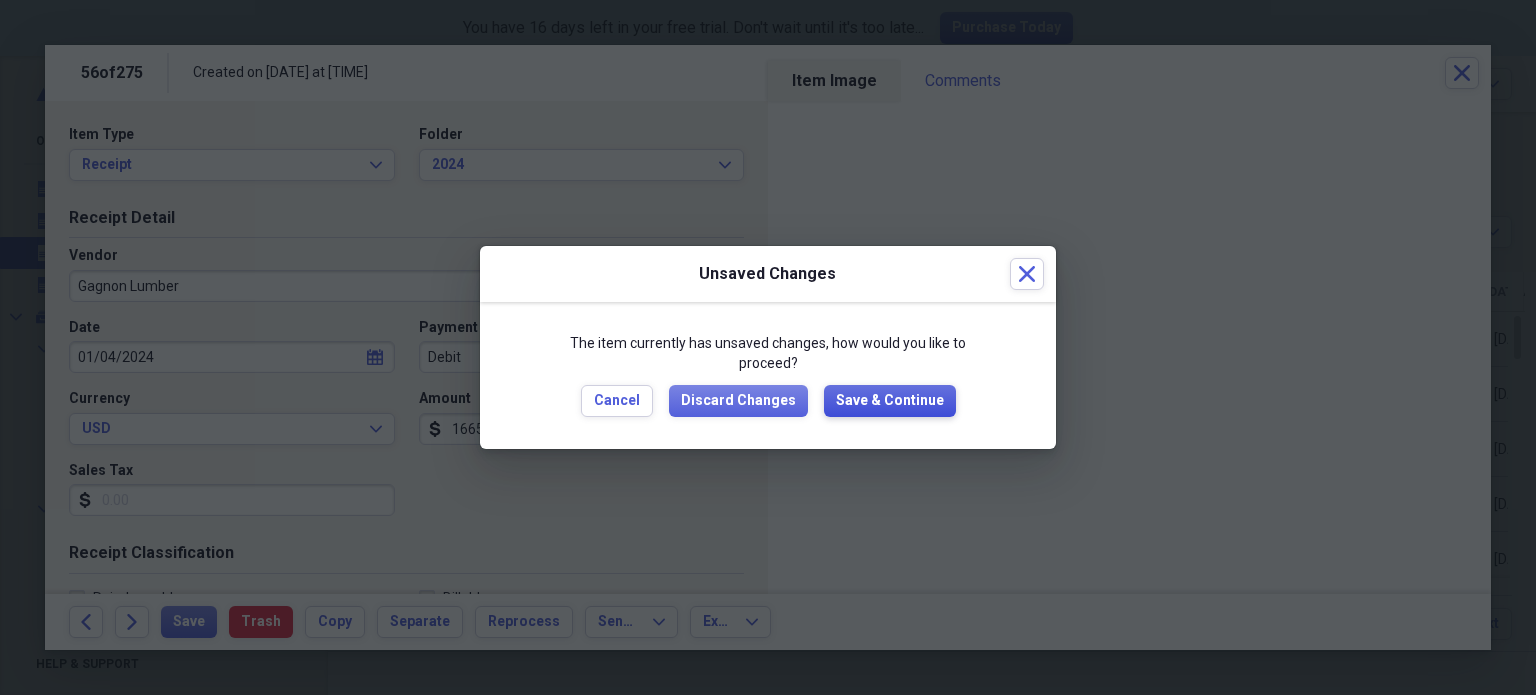 click on "Save & Continue" at bounding box center [890, 401] 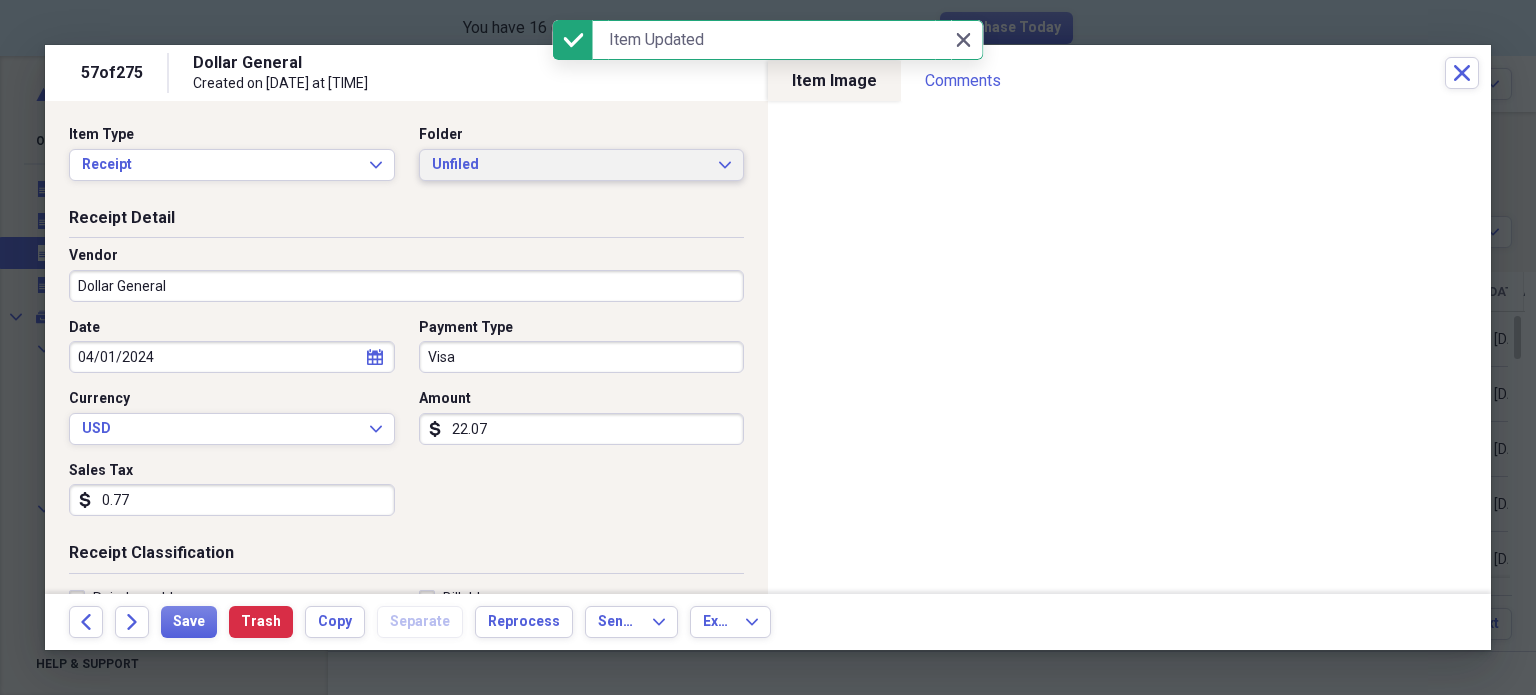 click on "Unfiled" at bounding box center (570, 165) 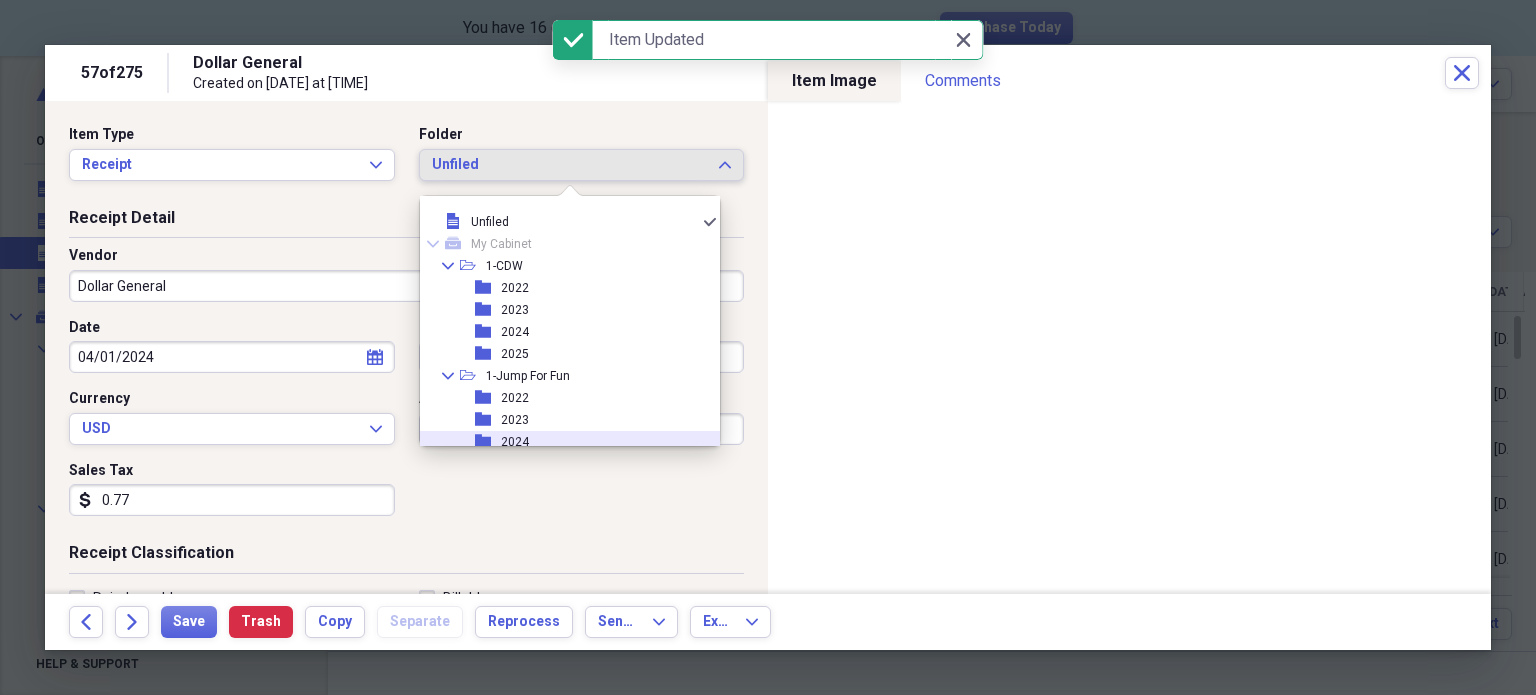 click on "2024" at bounding box center [515, 442] 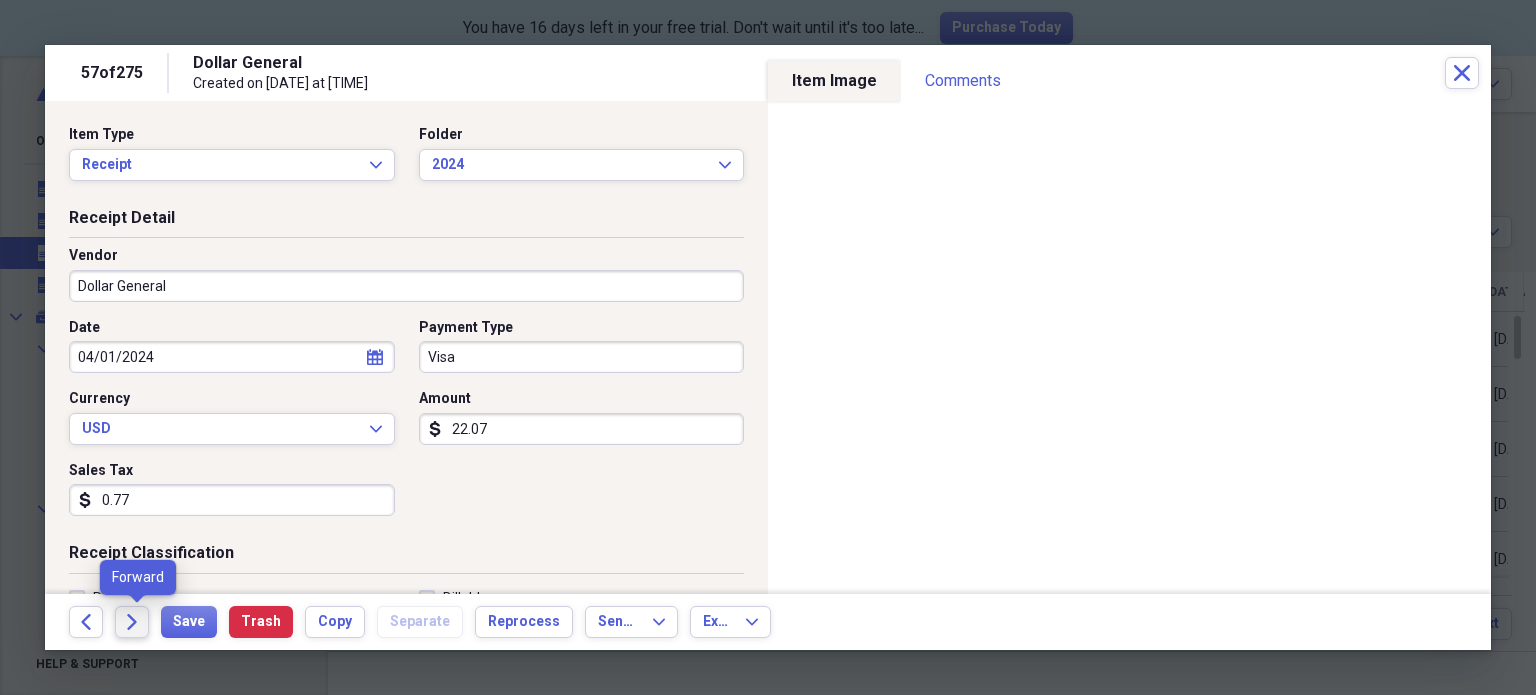 click on "Forward" 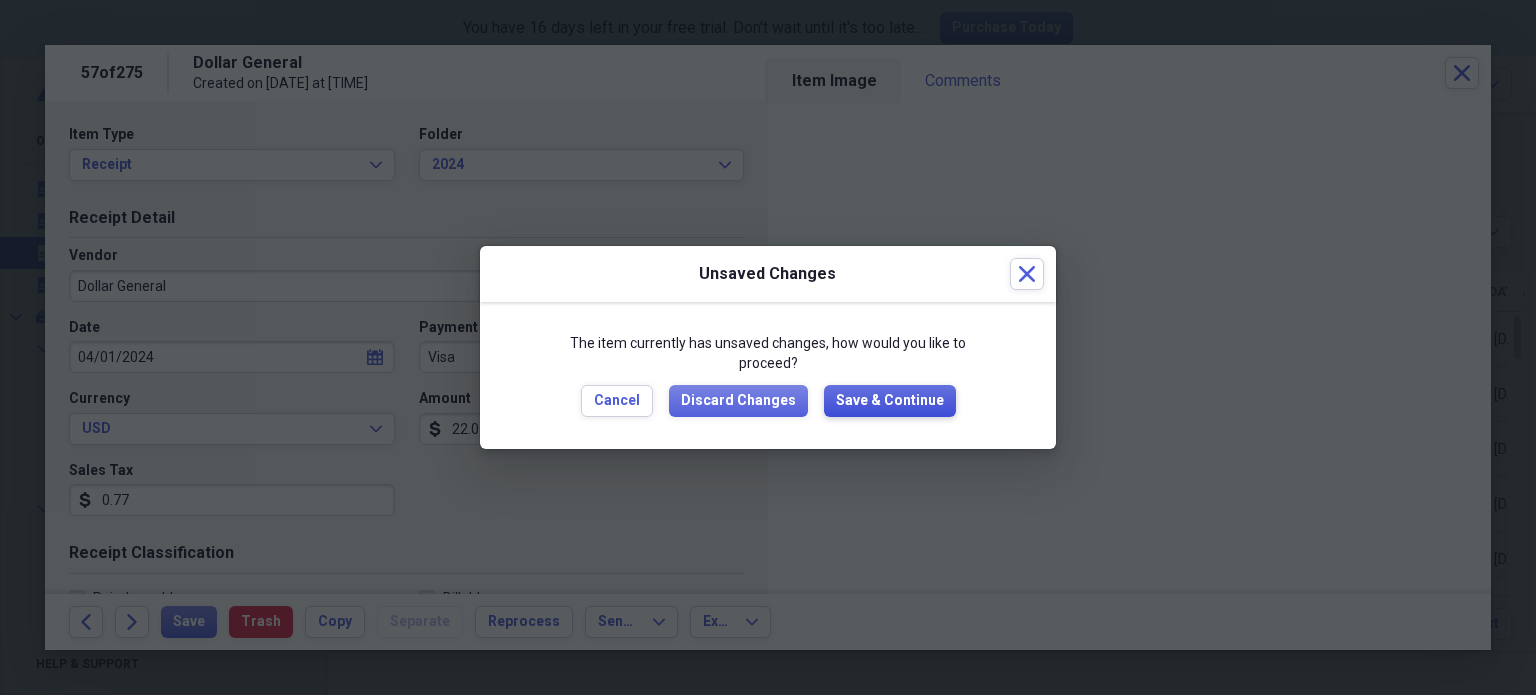 click on "Save & Continue" at bounding box center (890, 401) 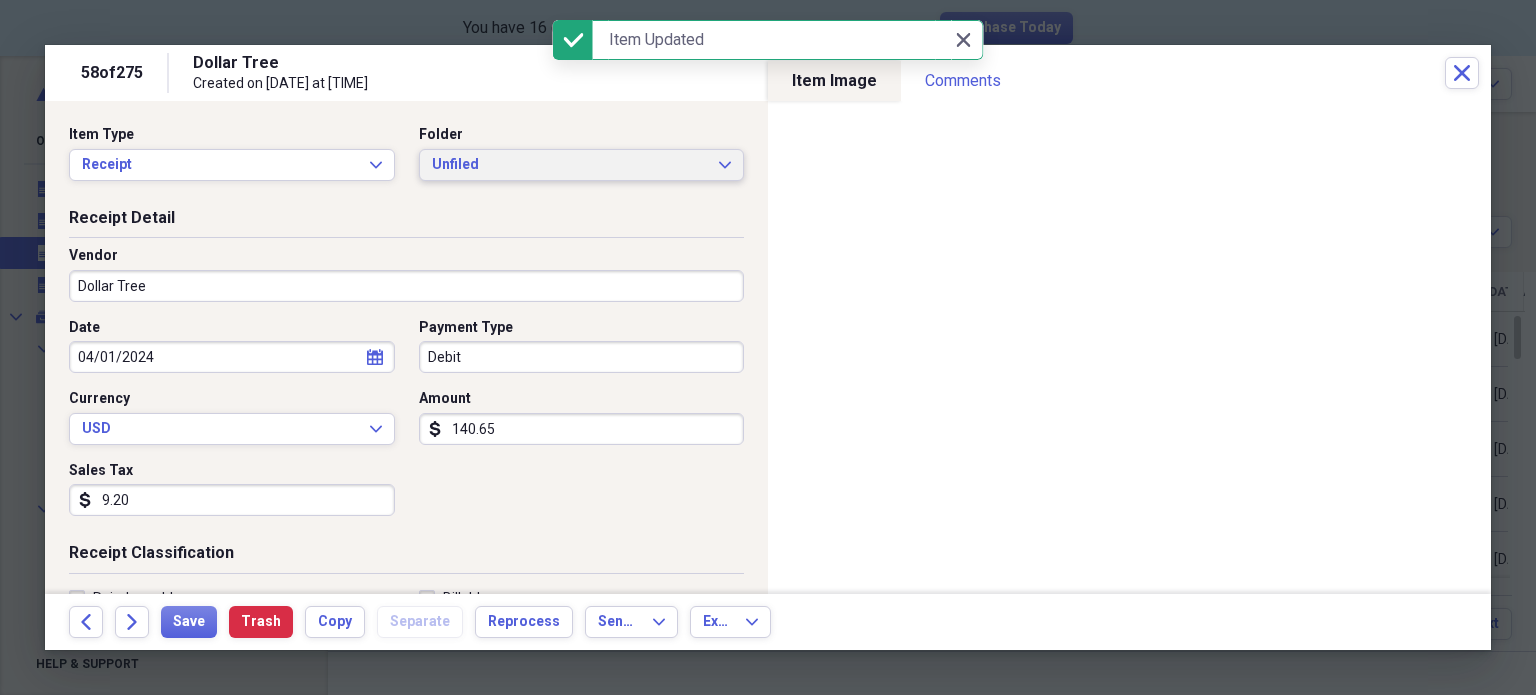 click on "Unfiled" at bounding box center (570, 165) 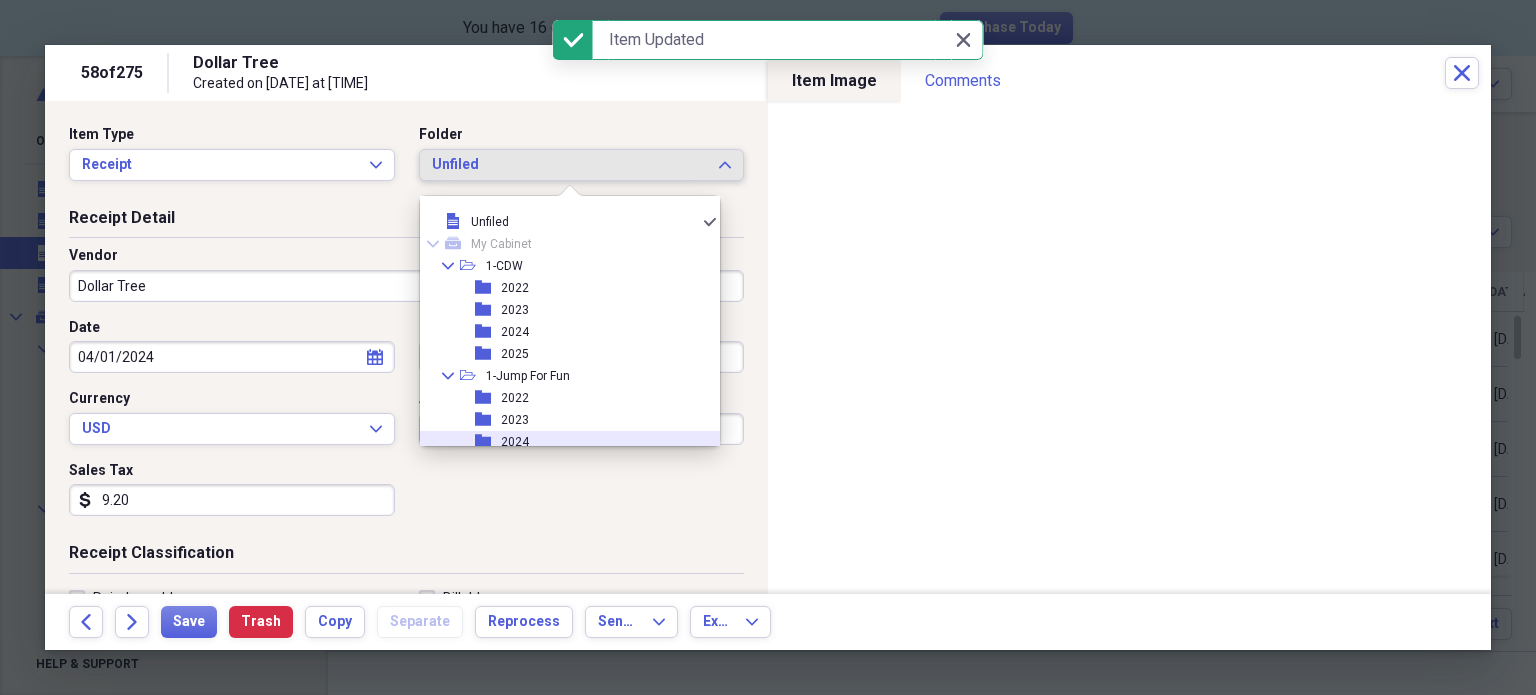 click 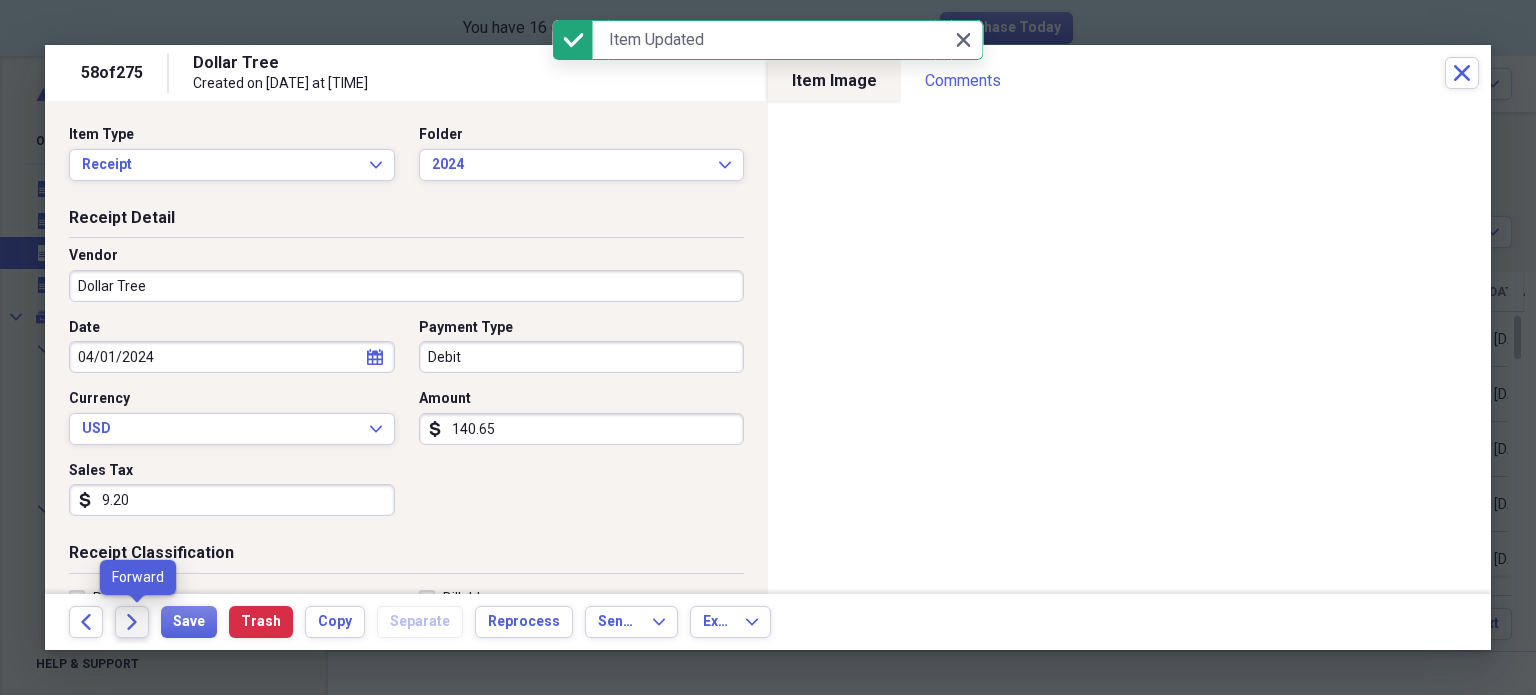 click on "Forward" at bounding box center [132, 622] 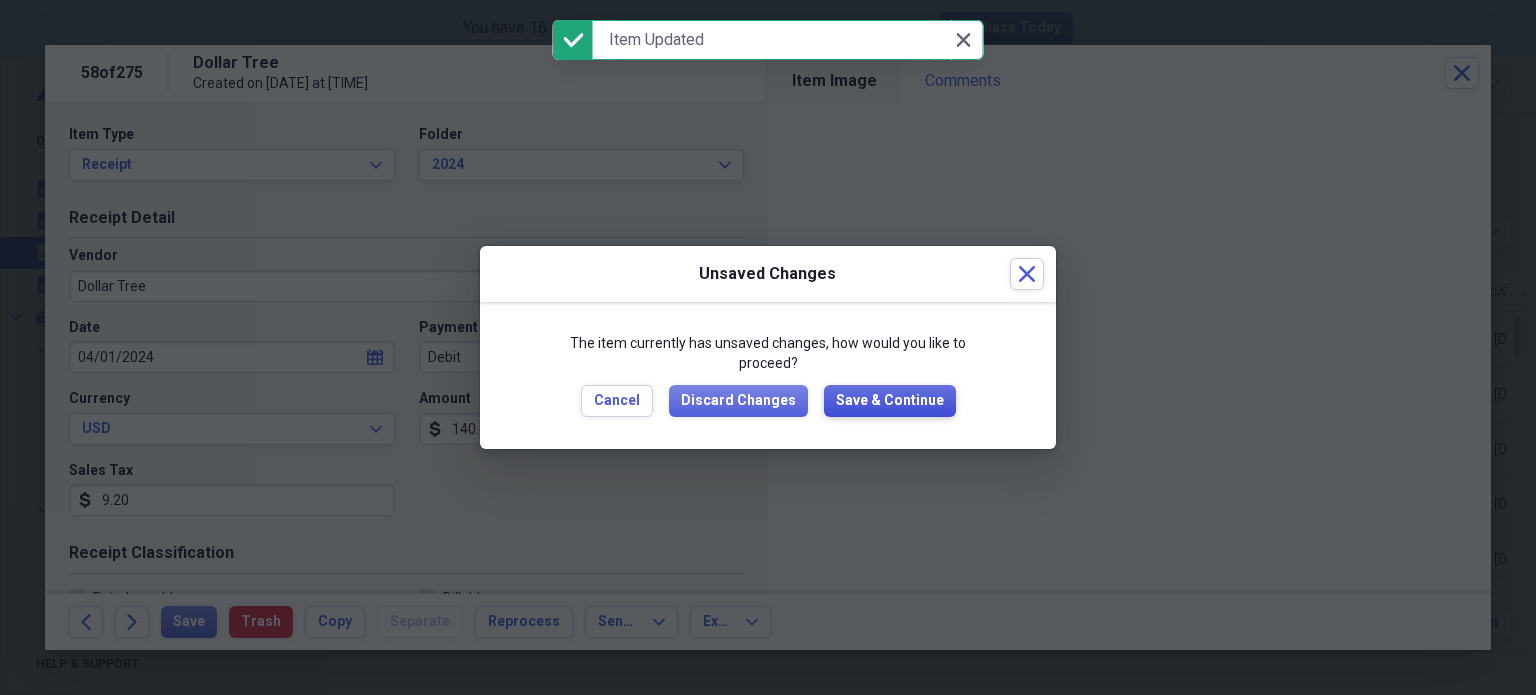 click on "Save & Continue" at bounding box center (890, 401) 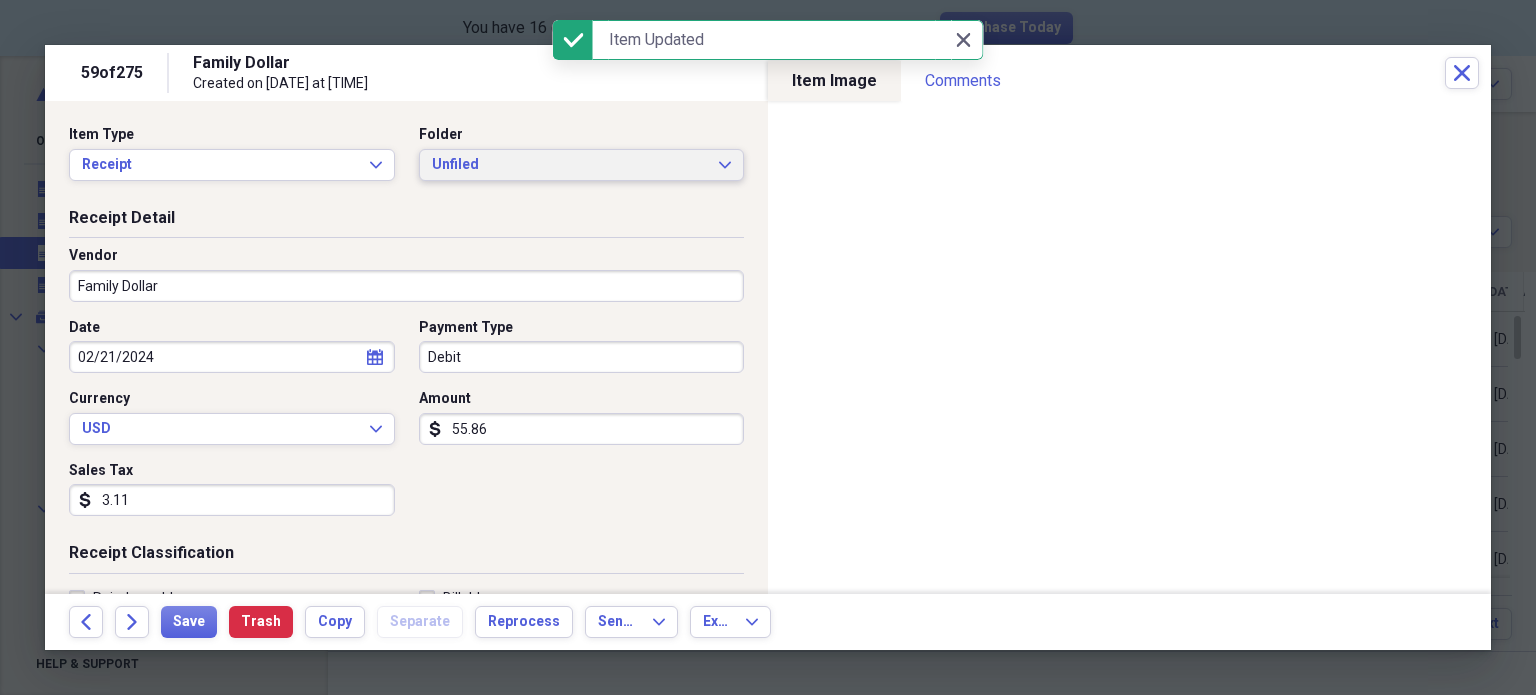 click on "Unfiled" at bounding box center (570, 165) 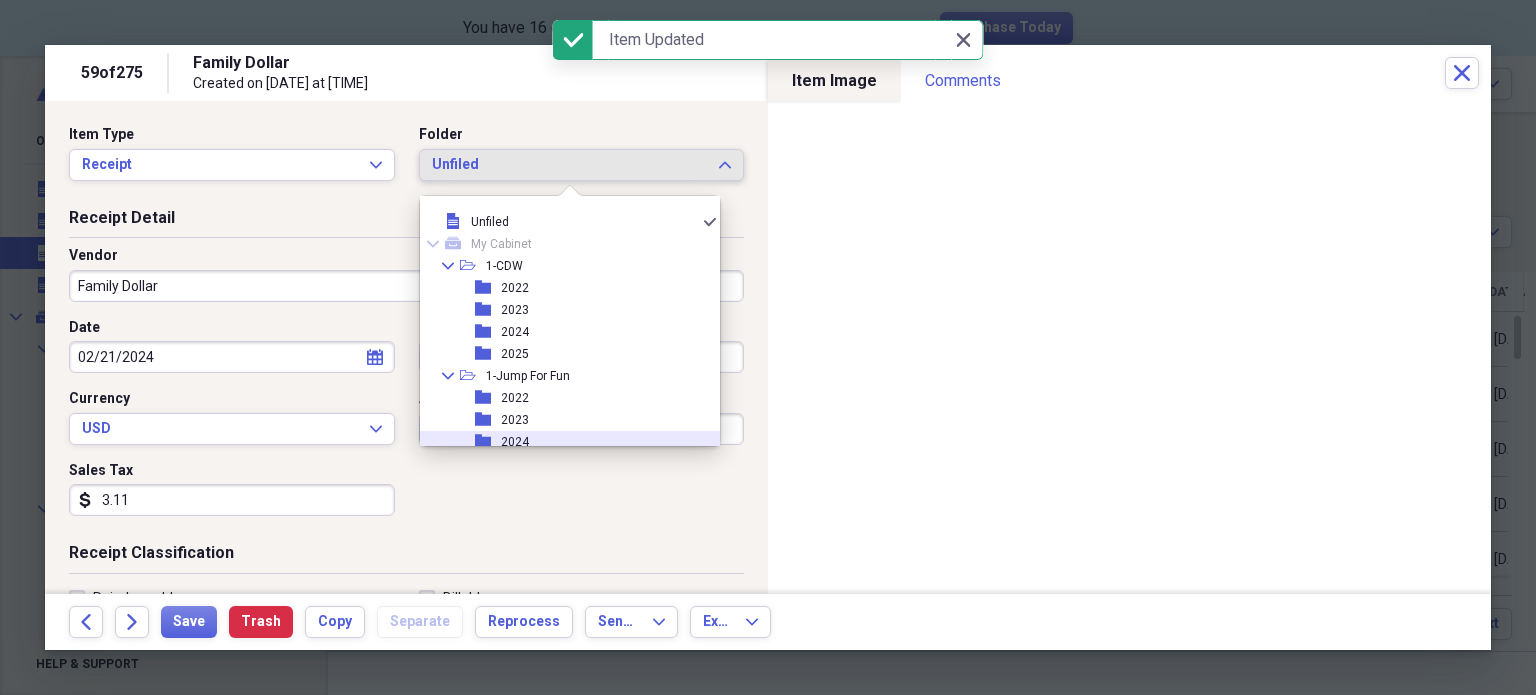 click on "2024" at bounding box center [515, 442] 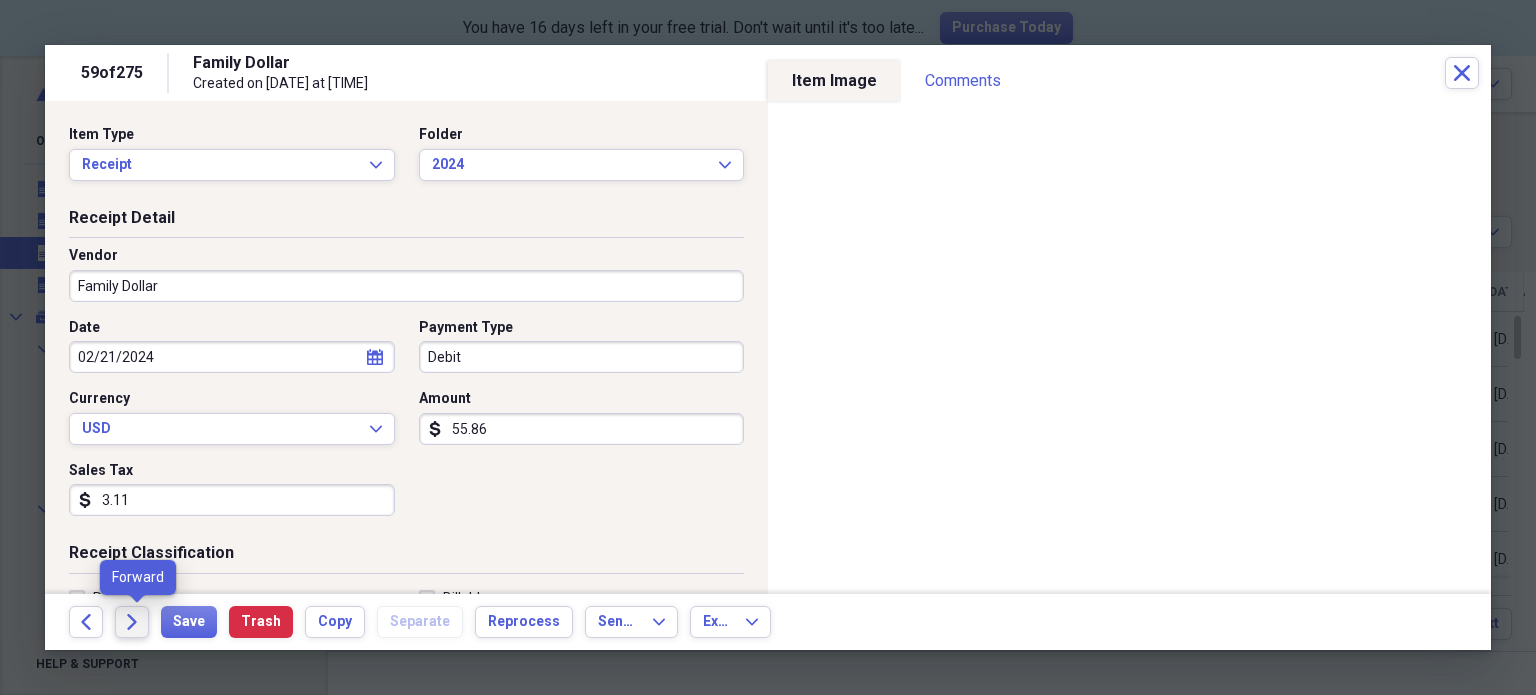 click on "Forward" 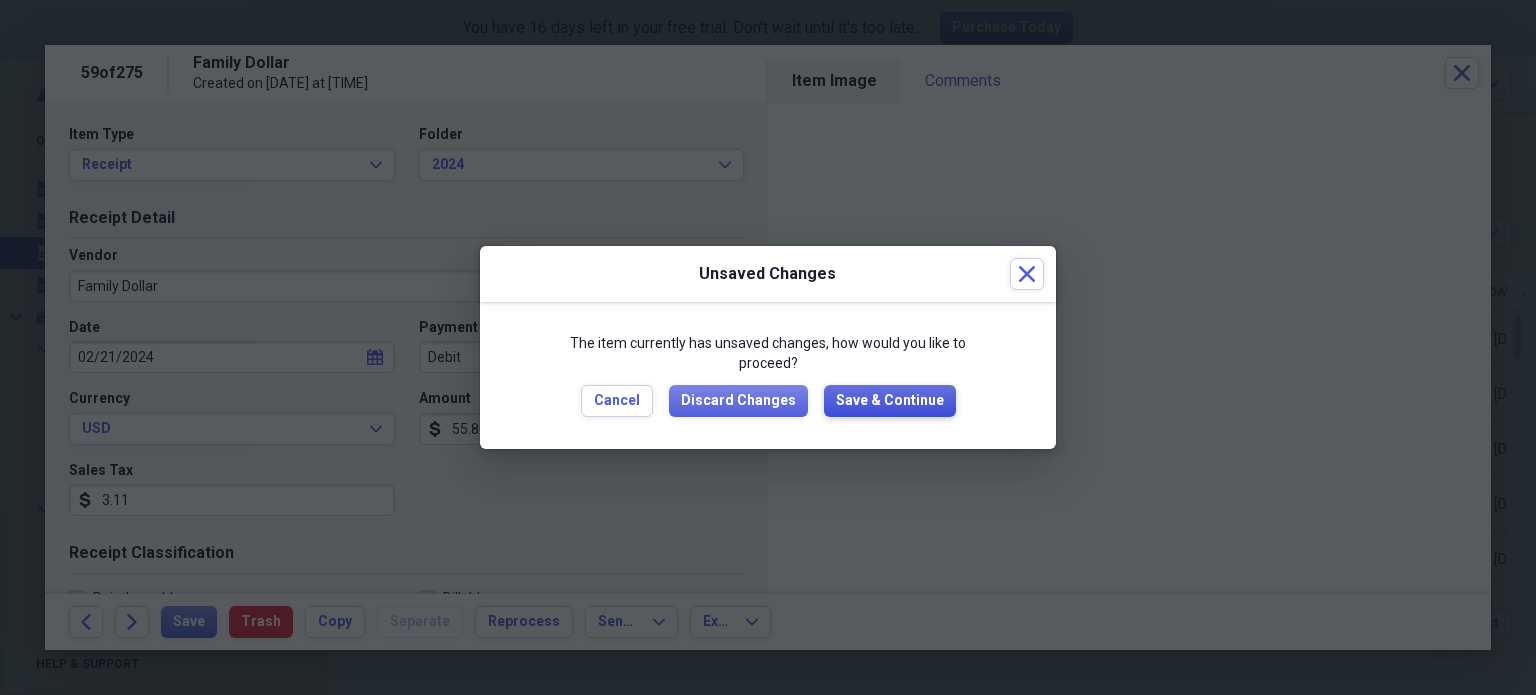 click on "Save & Continue" at bounding box center [890, 401] 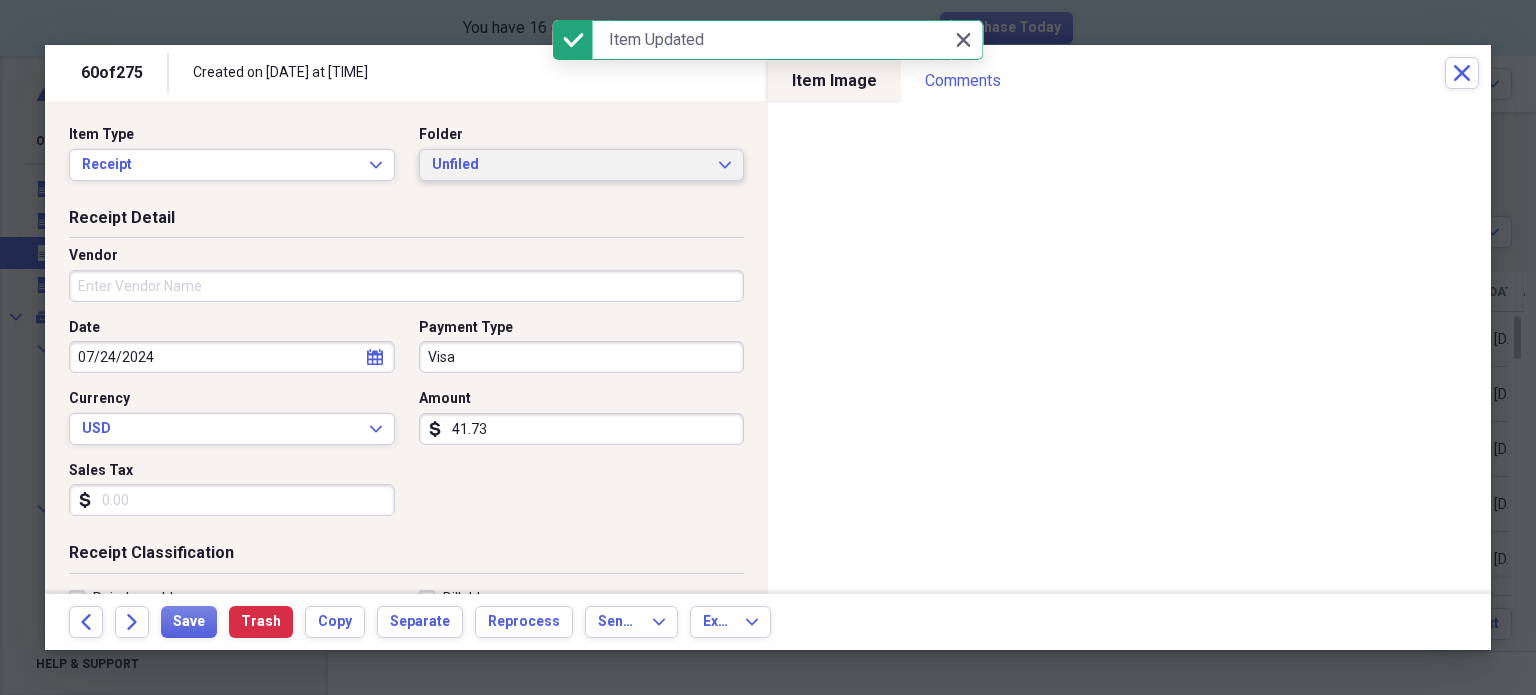 click on "Unfiled Expand" at bounding box center [582, 165] 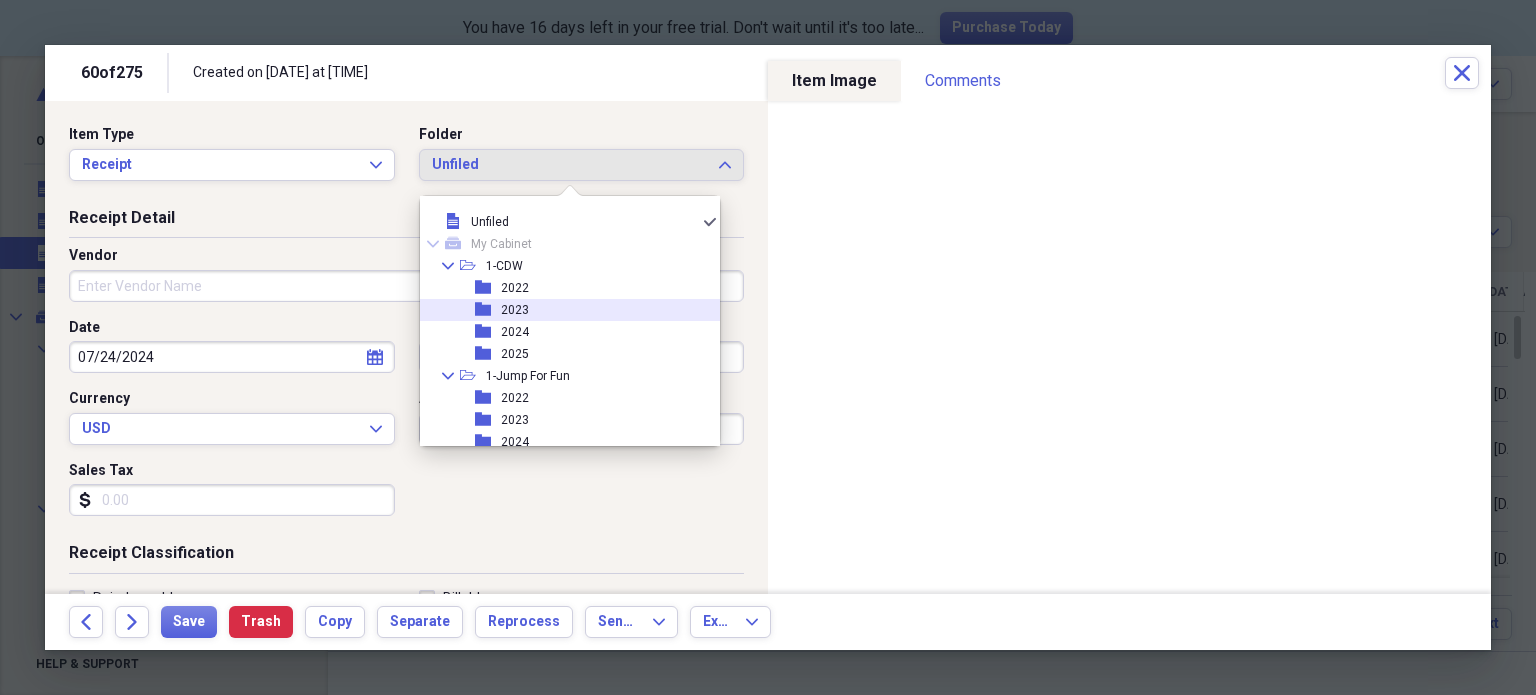 click on "Vendor" at bounding box center [406, 286] 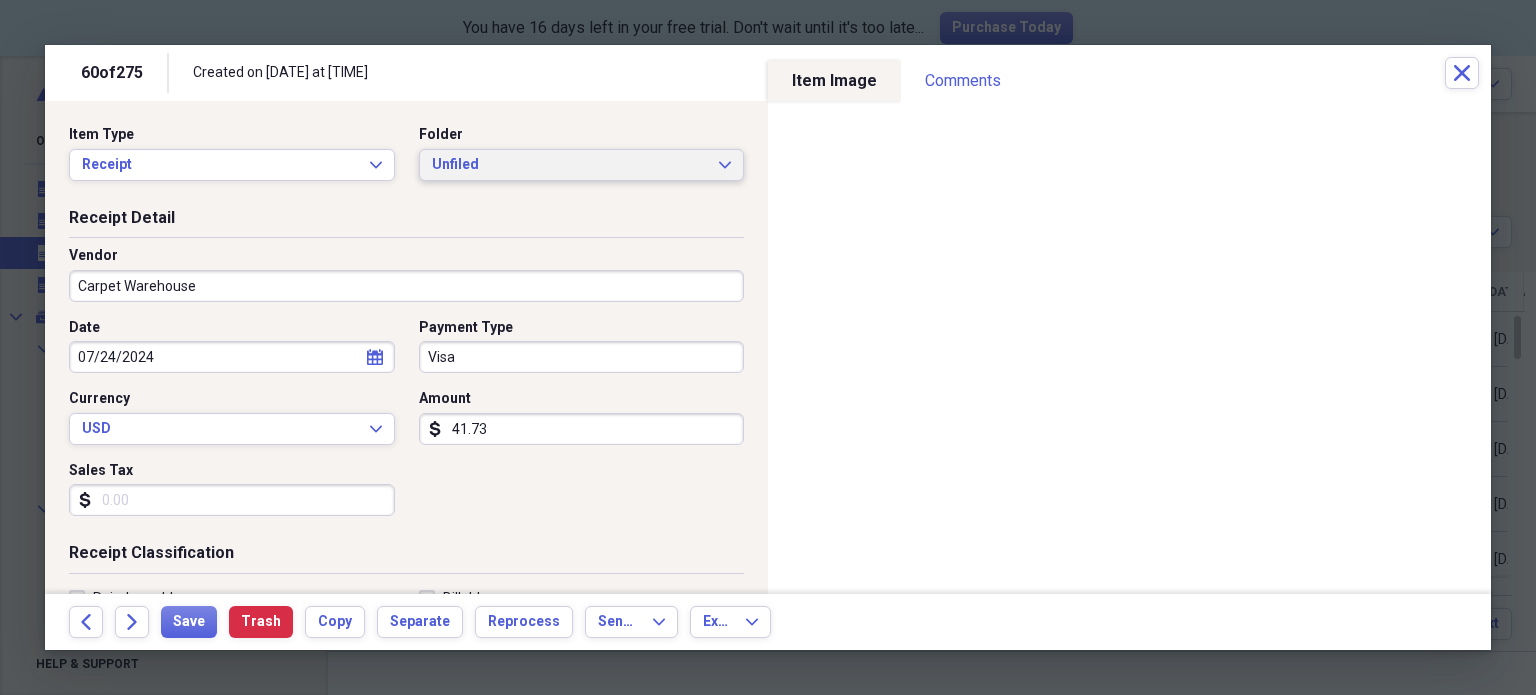 type on "Carpet Warehouse" 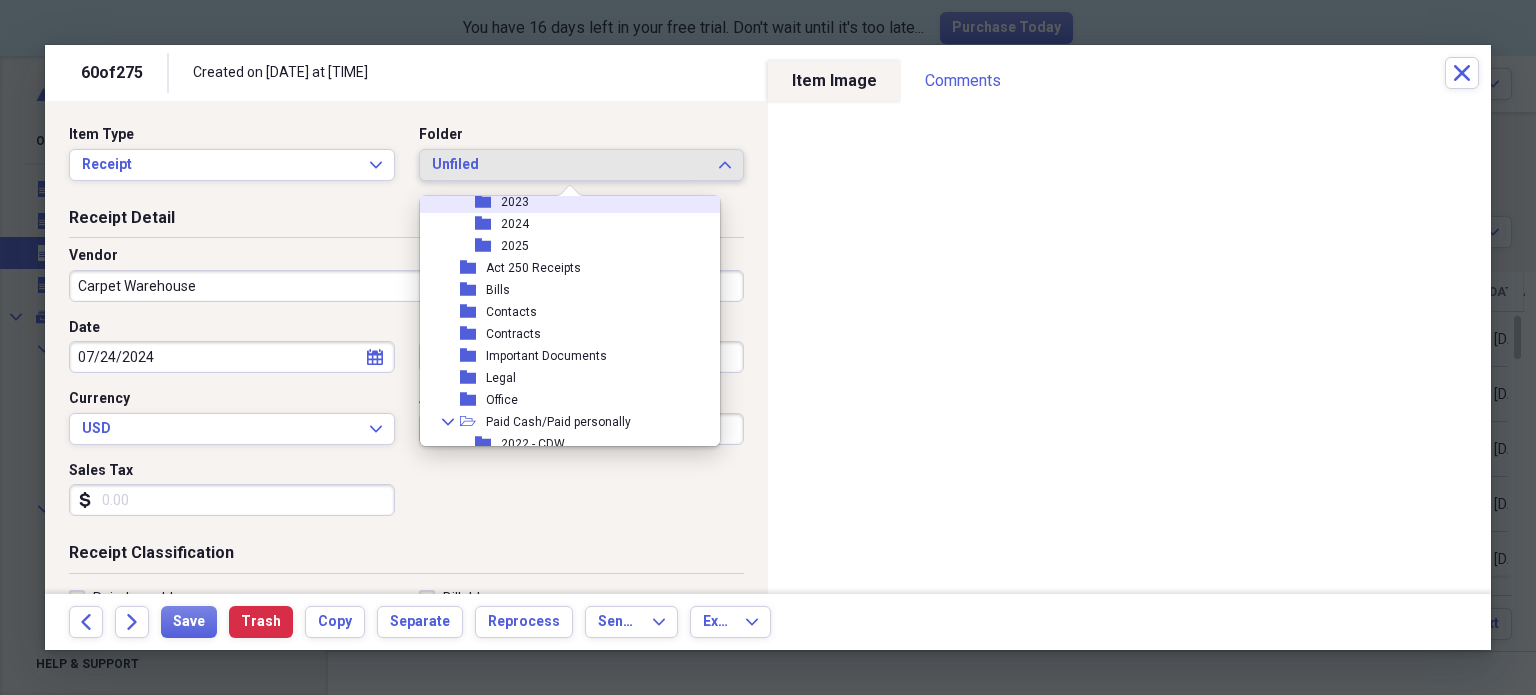 scroll, scrollTop: 436, scrollLeft: 0, axis: vertical 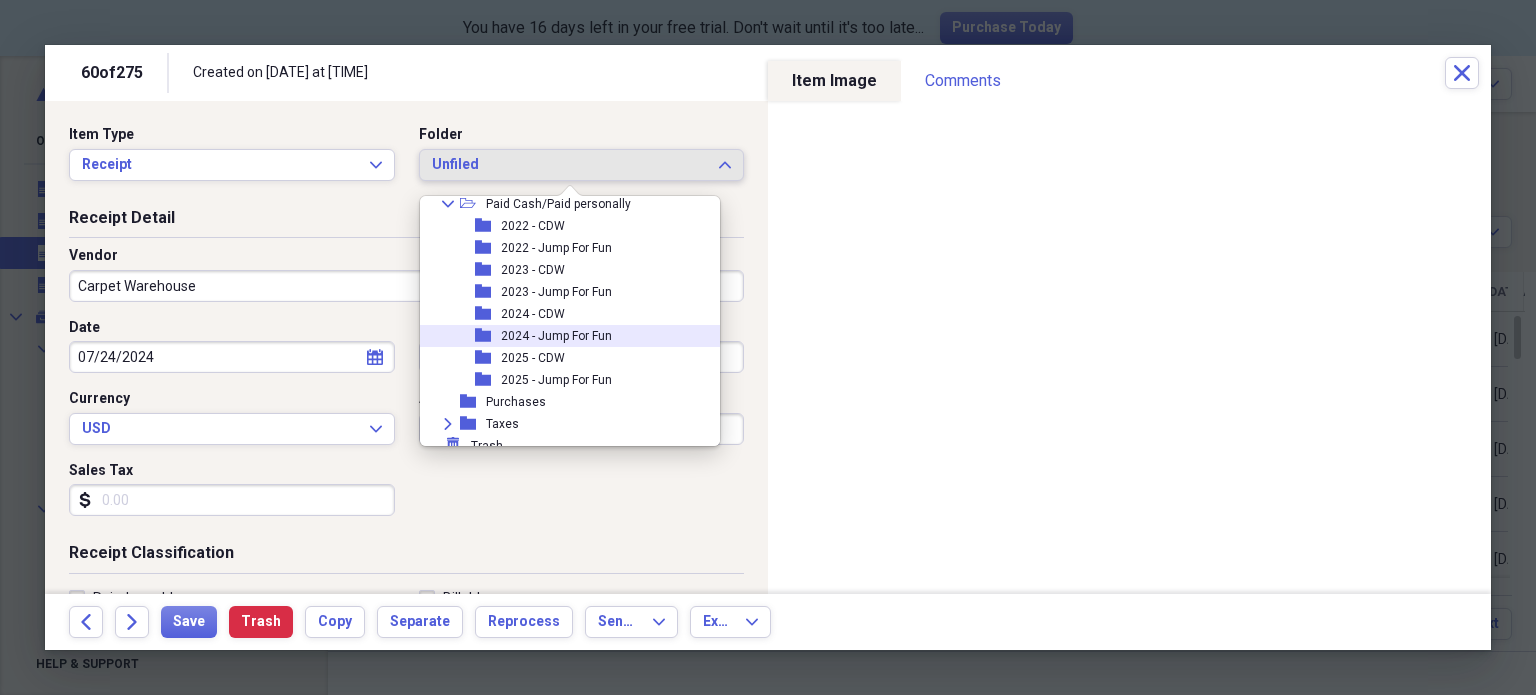 click on "2024 - Jump For Fun" at bounding box center [556, 336] 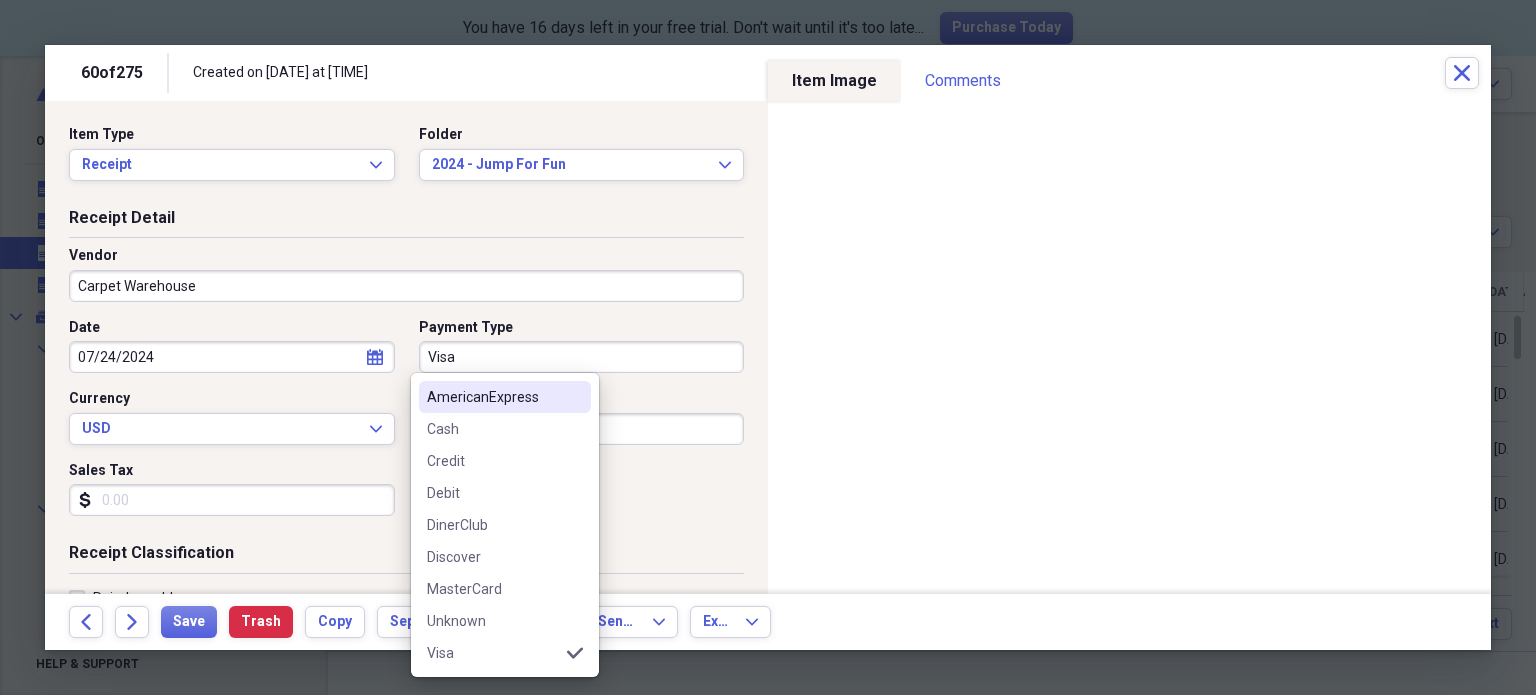 click on "Visa" at bounding box center [582, 357] 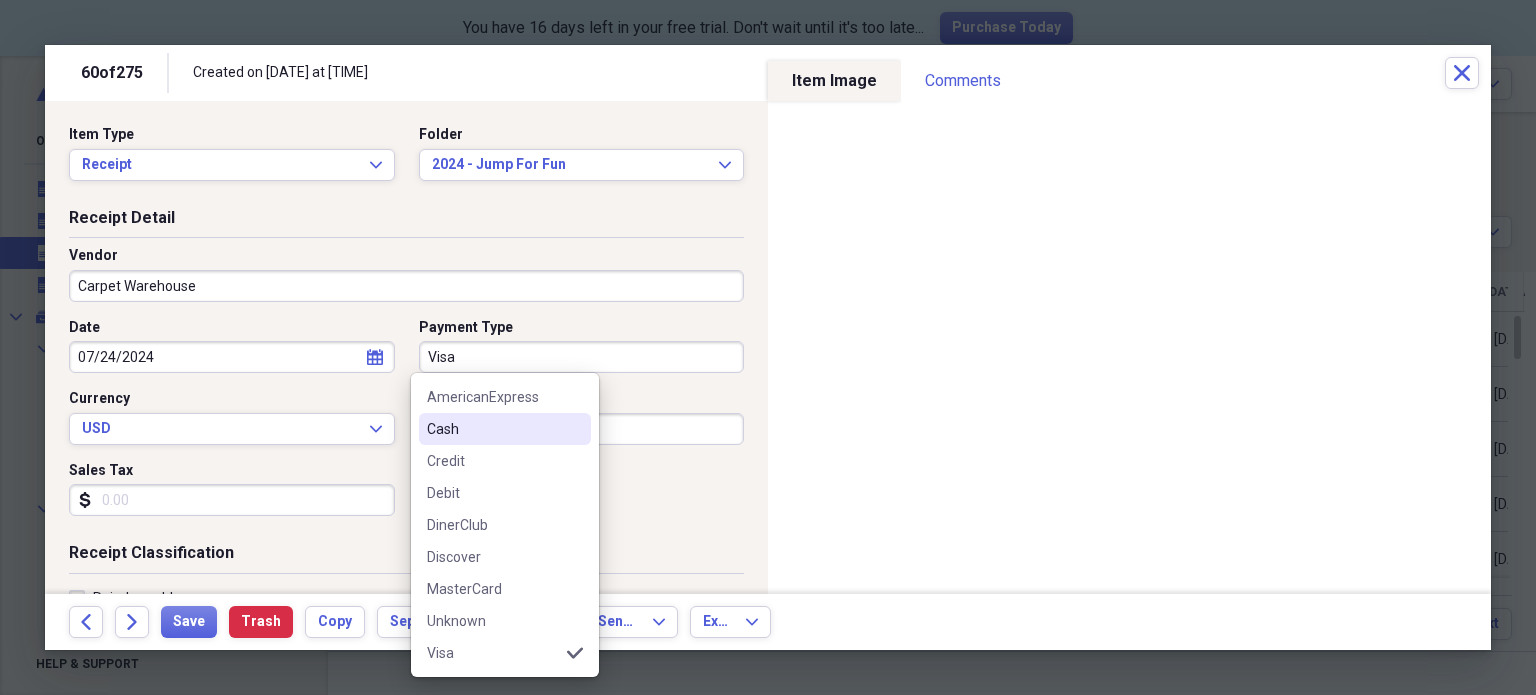 click on "Cash" at bounding box center [493, 429] 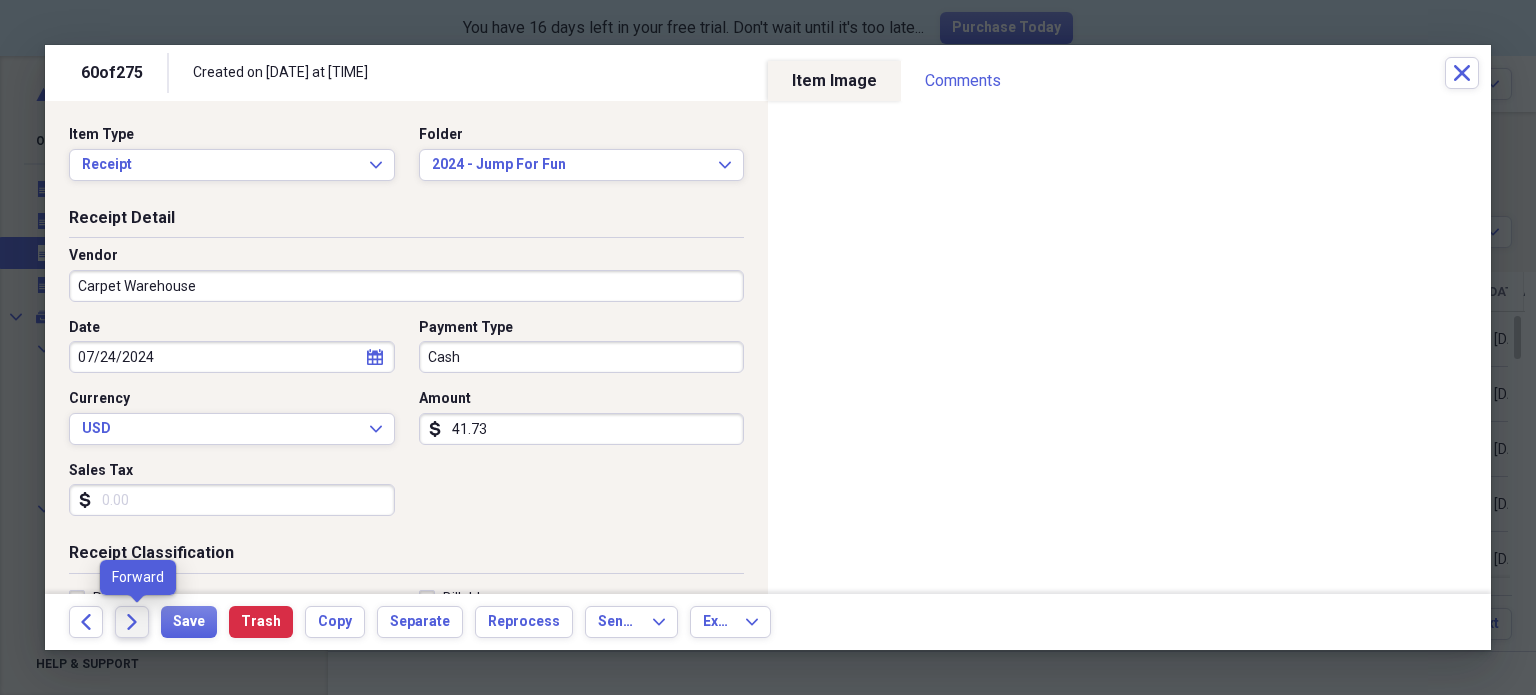 click on "Forward" 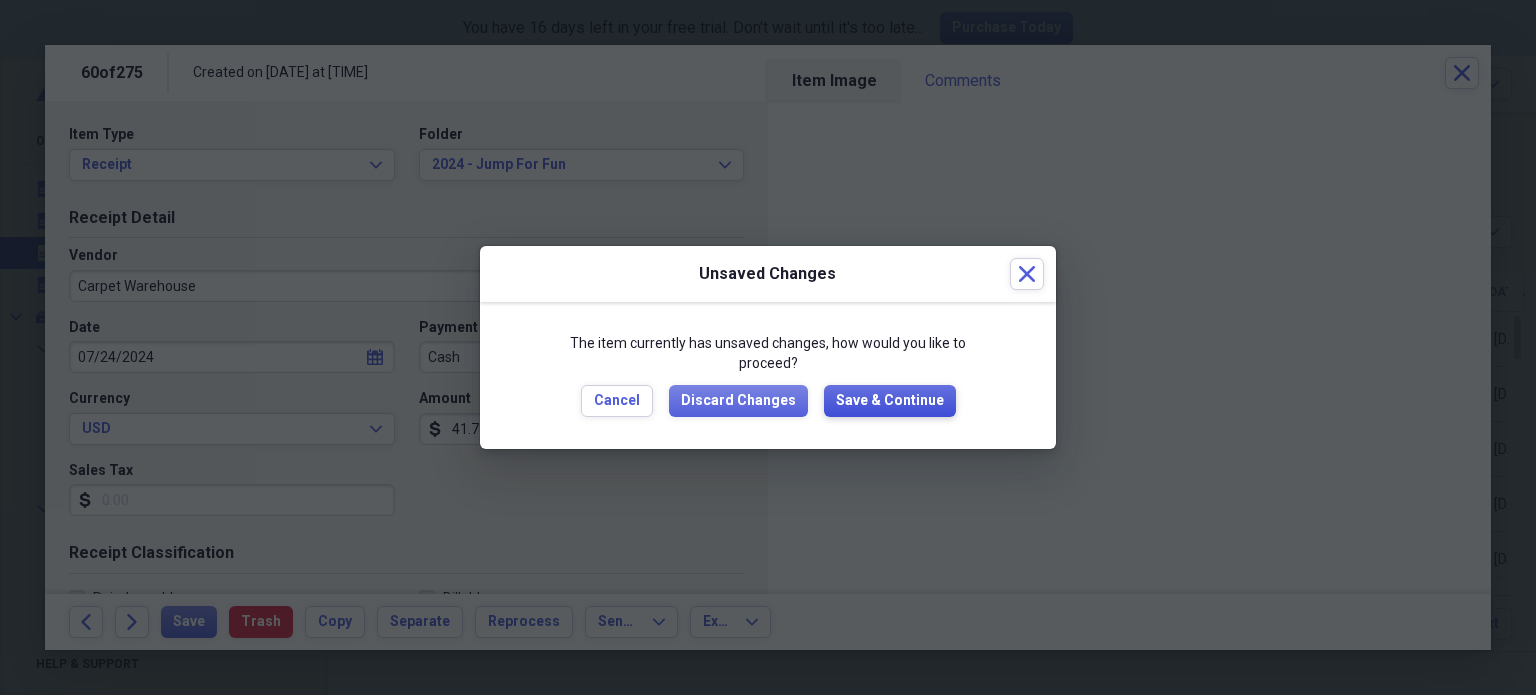 click on "Save & Continue" at bounding box center (890, 401) 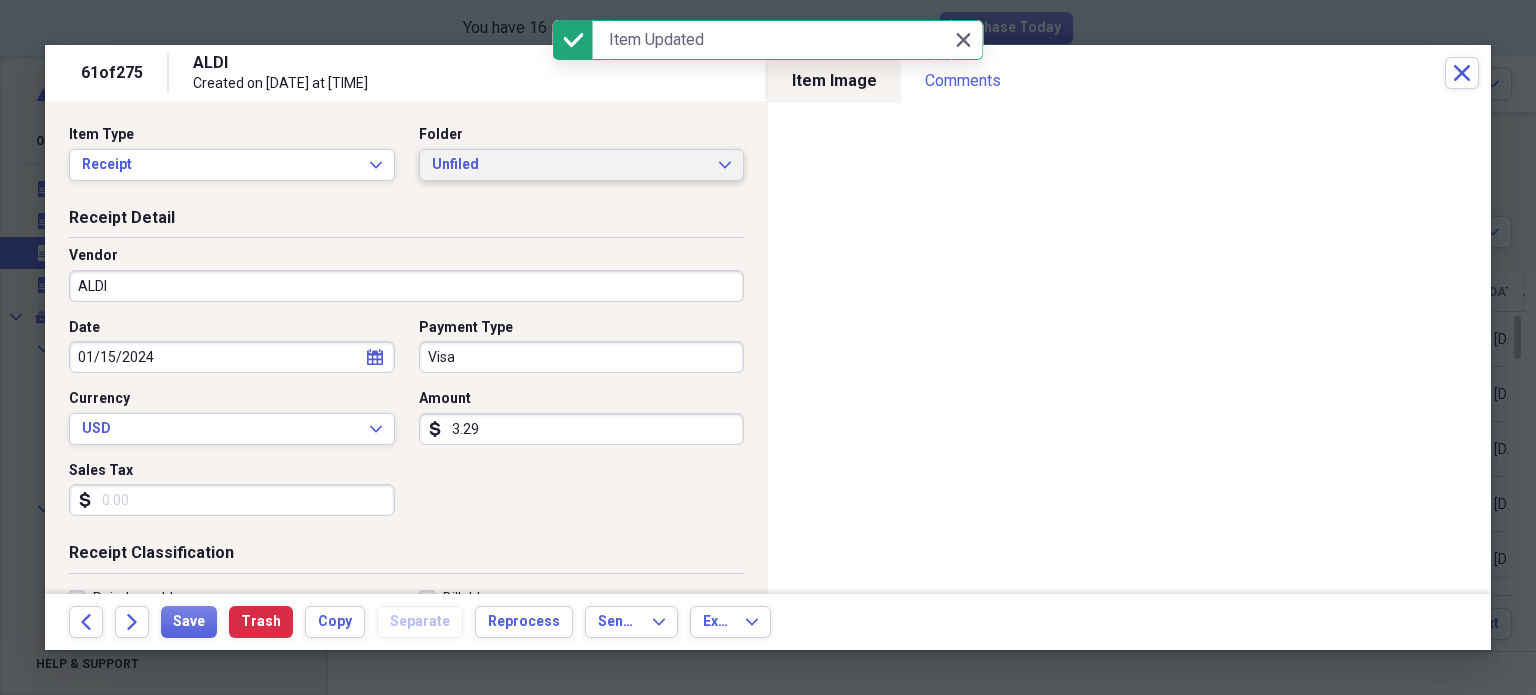 click on "Unfiled" at bounding box center [570, 165] 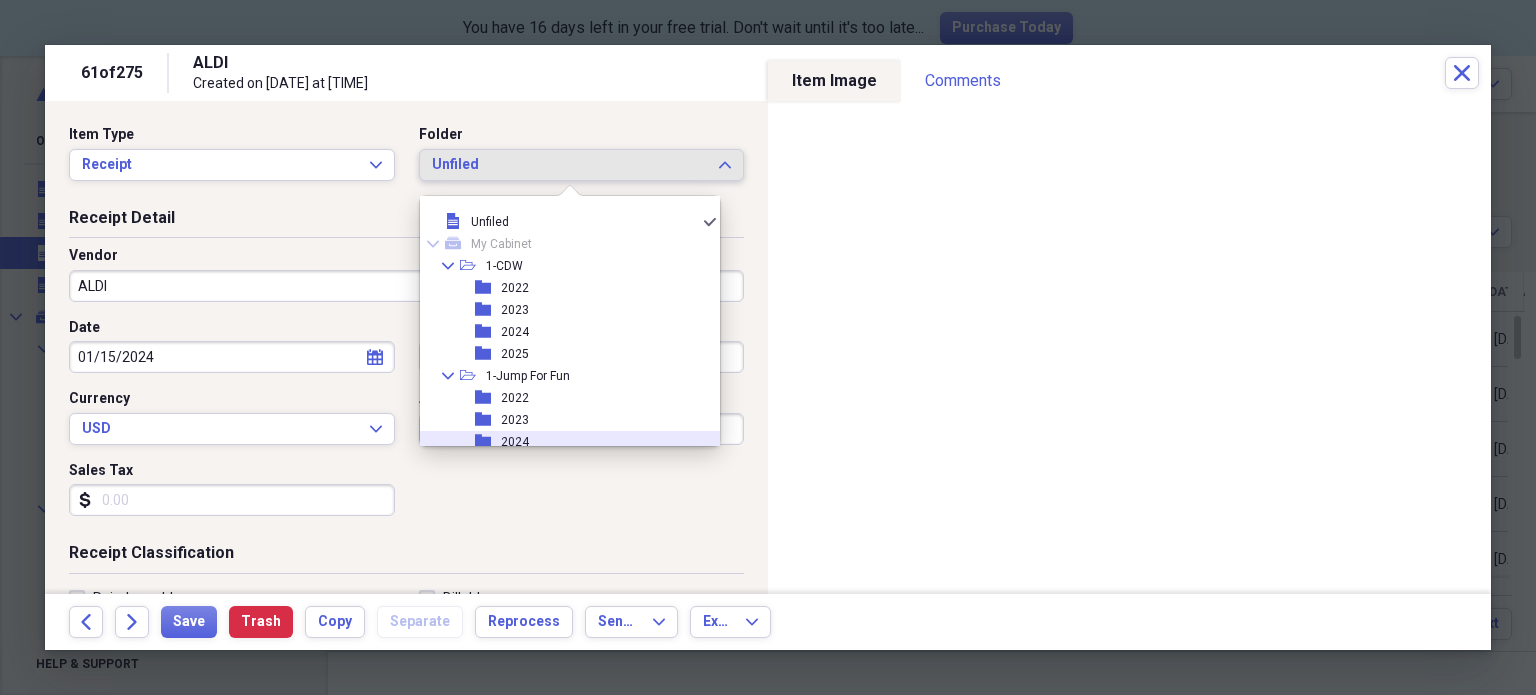 click on "2024" at bounding box center (515, 442) 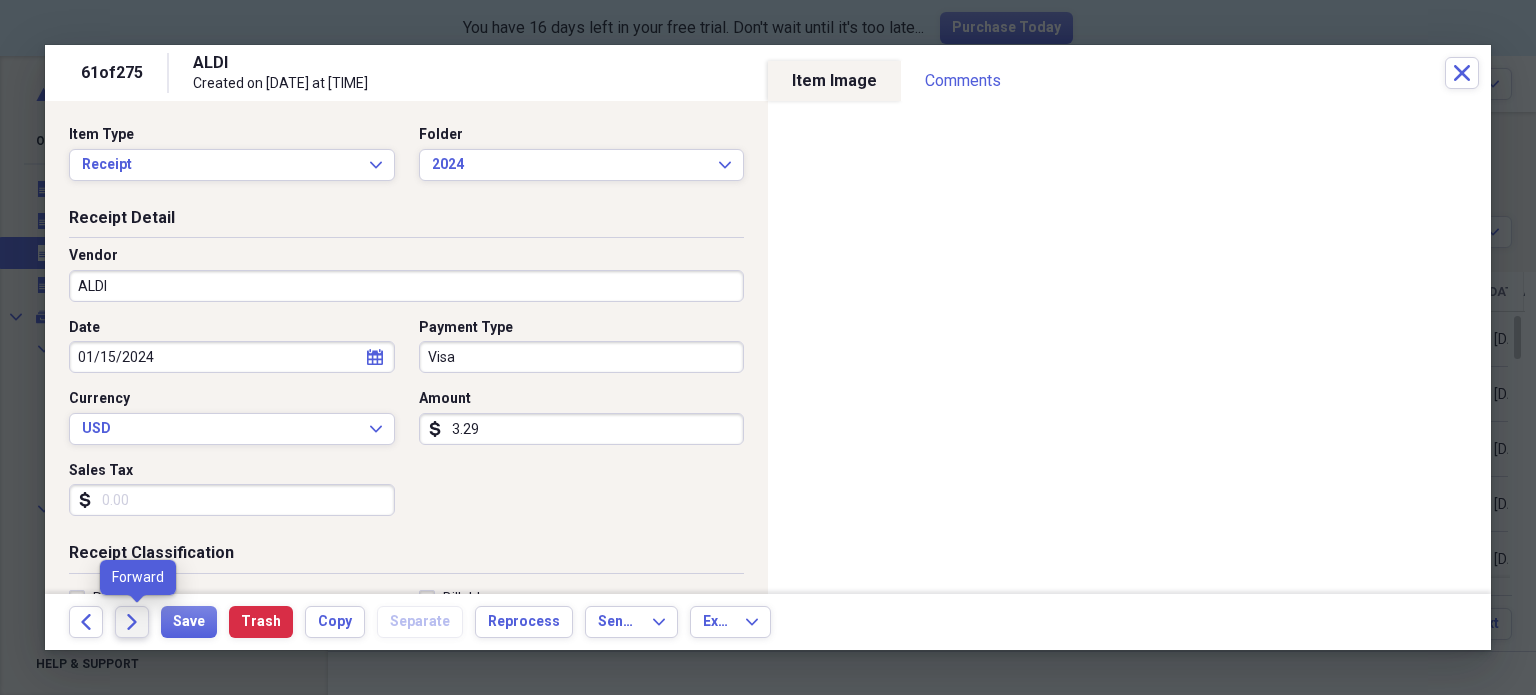 click on "Forward" 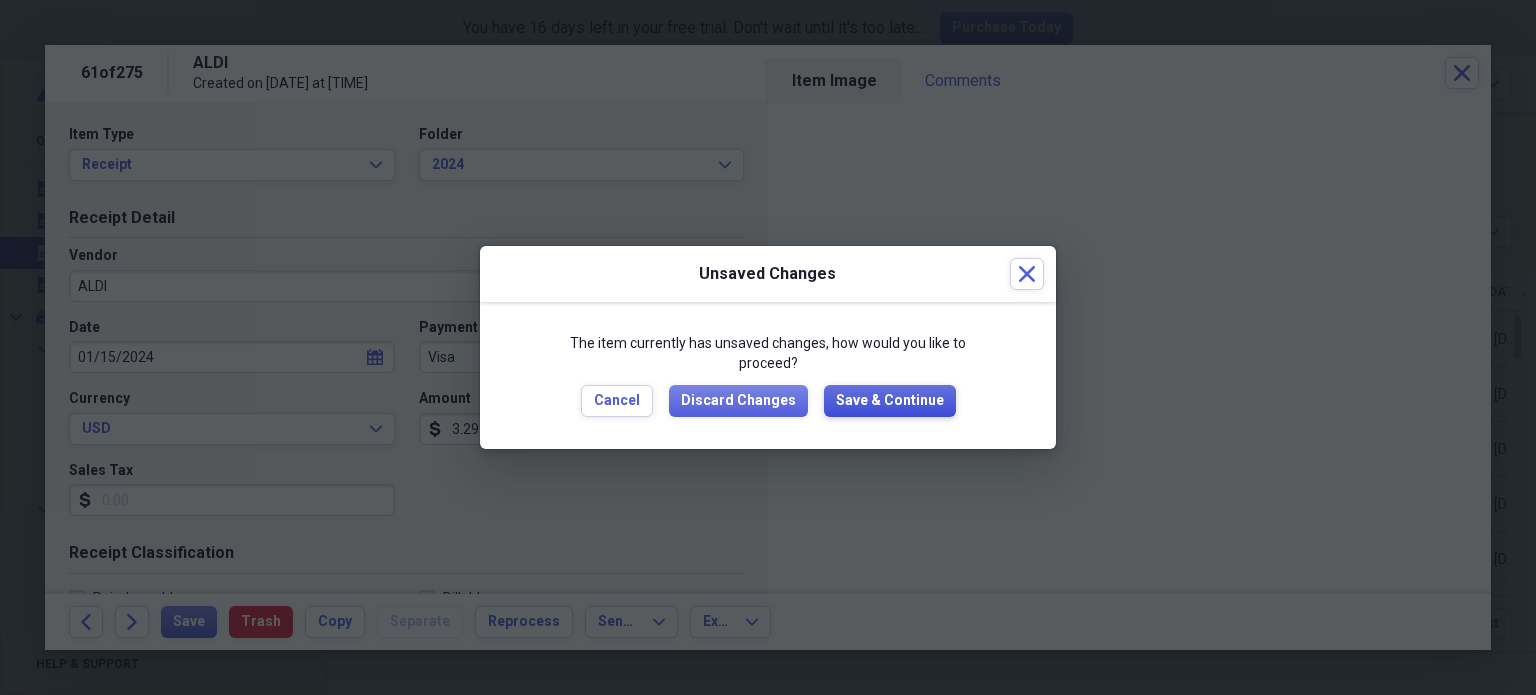 click on "Save & Continue" at bounding box center [890, 401] 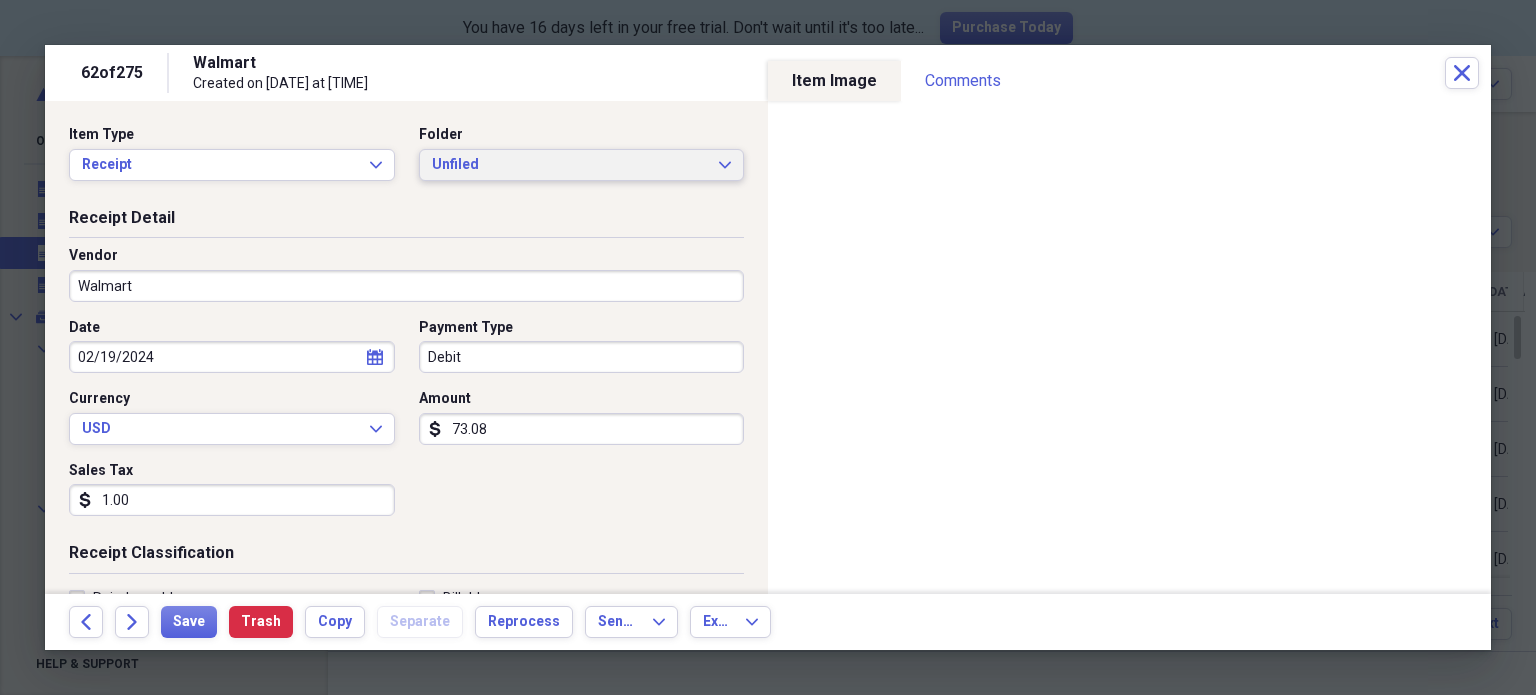 click on "Unfiled" at bounding box center (570, 165) 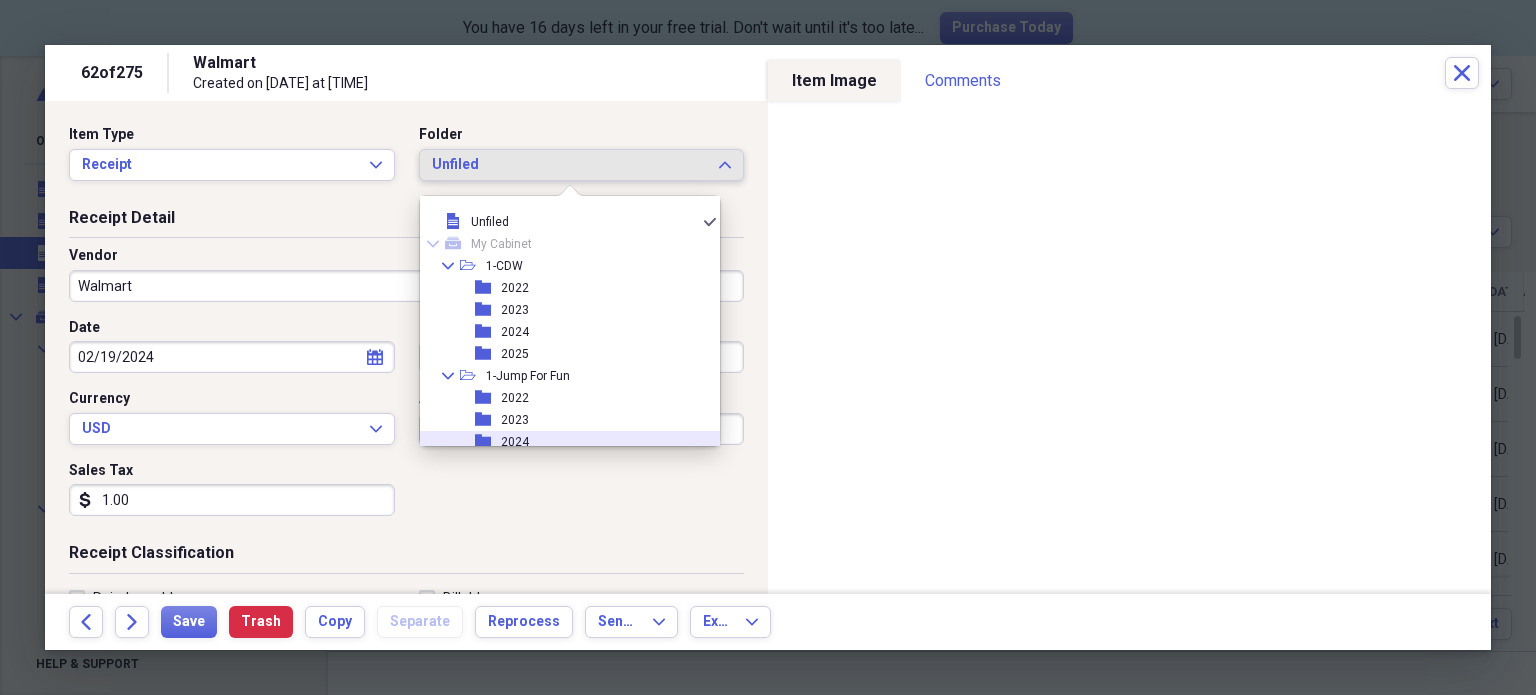 click on "2024" at bounding box center [515, 442] 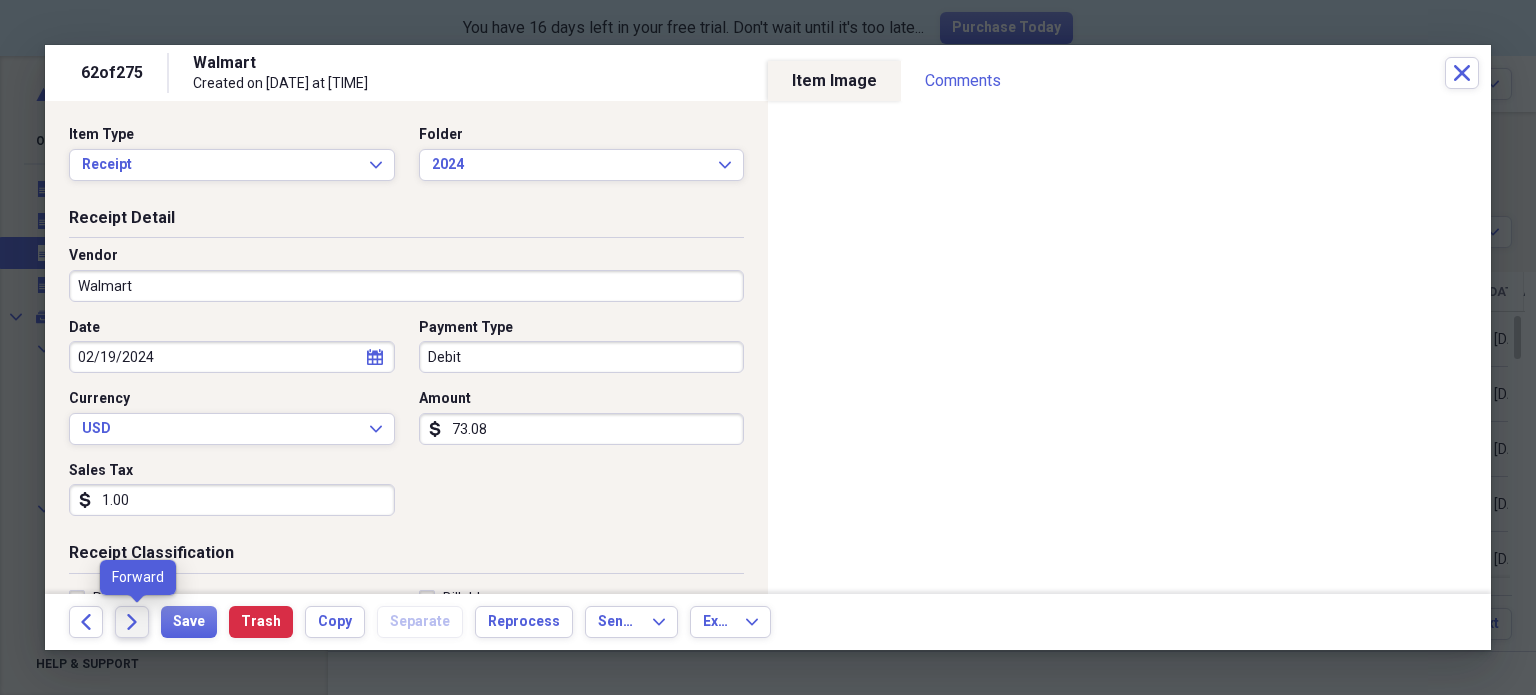 click on "Forward" 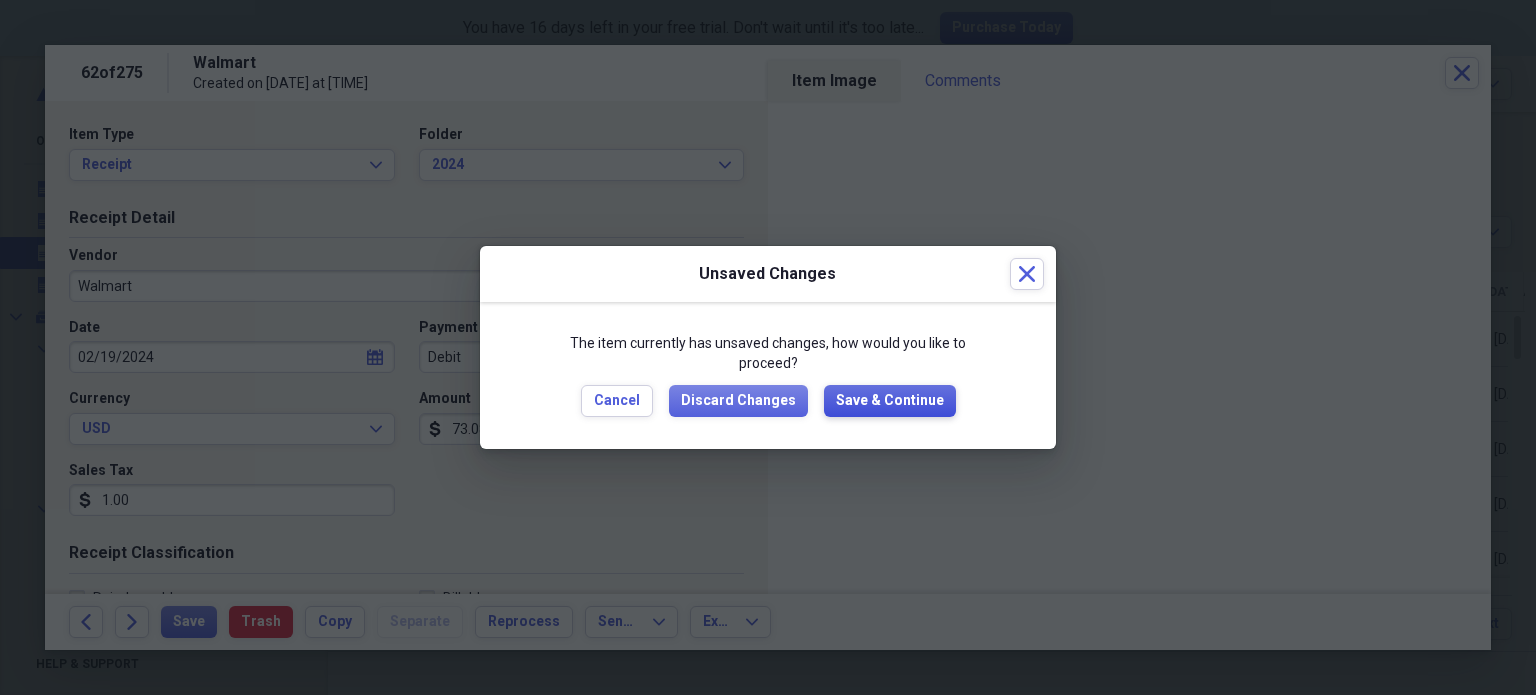 click on "Save & Continue" at bounding box center [890, 401] 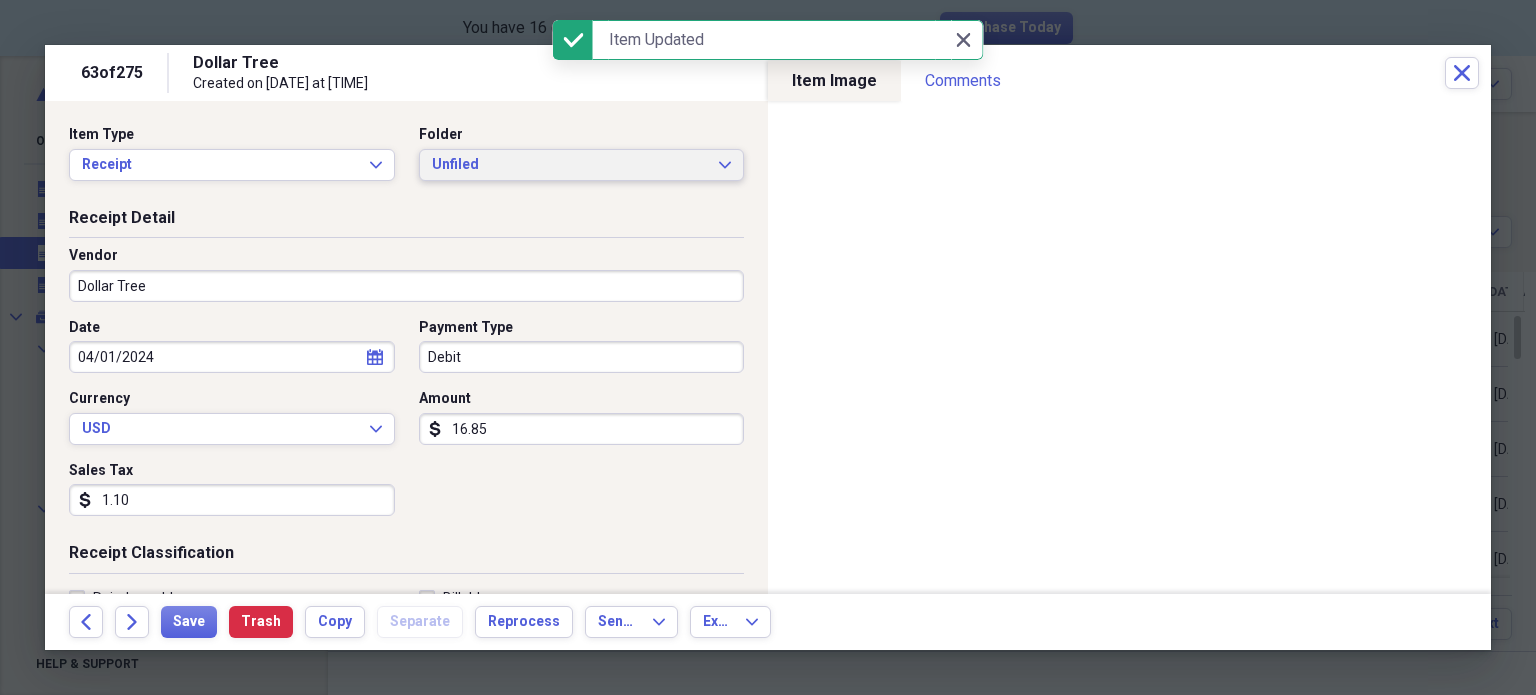 click on "Unfiled" at bounding box center (570, 165) 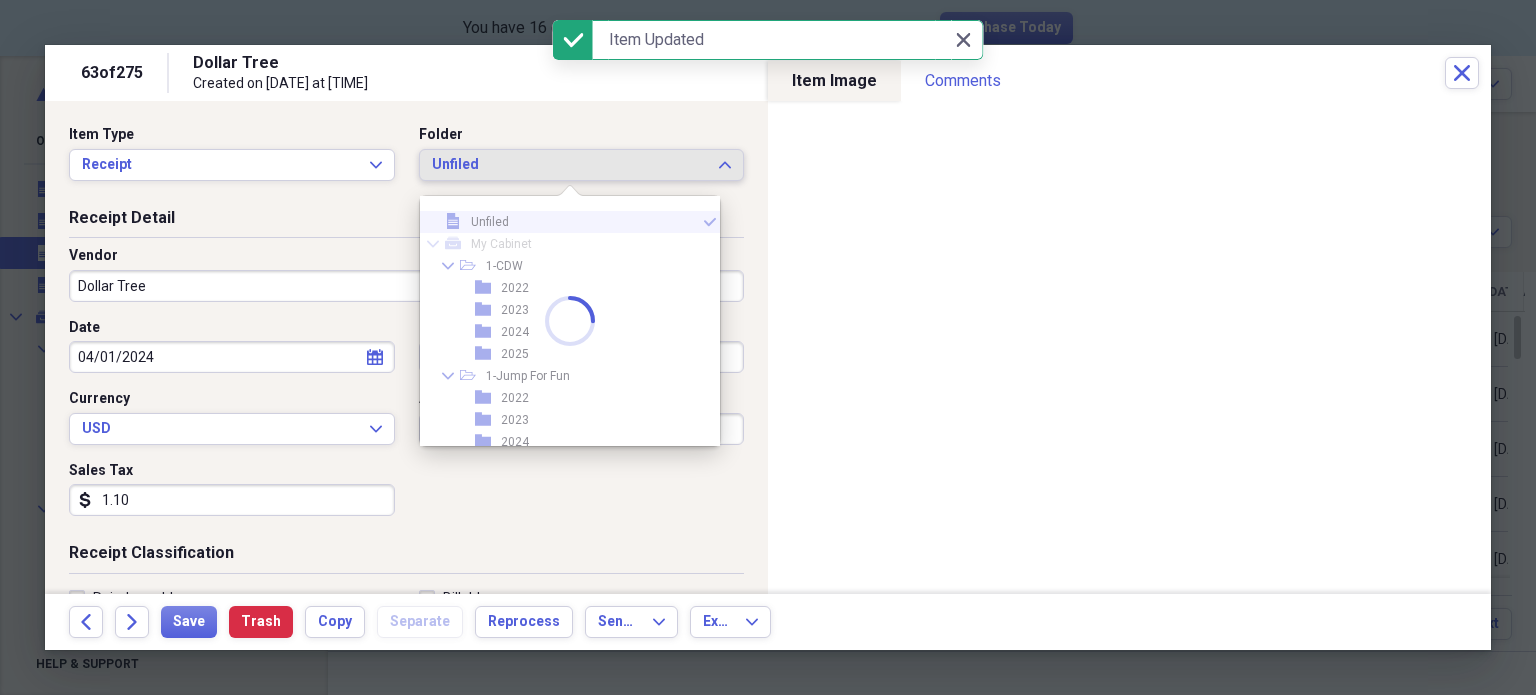 click on "Unfiled" at bounding box center (570, 165) 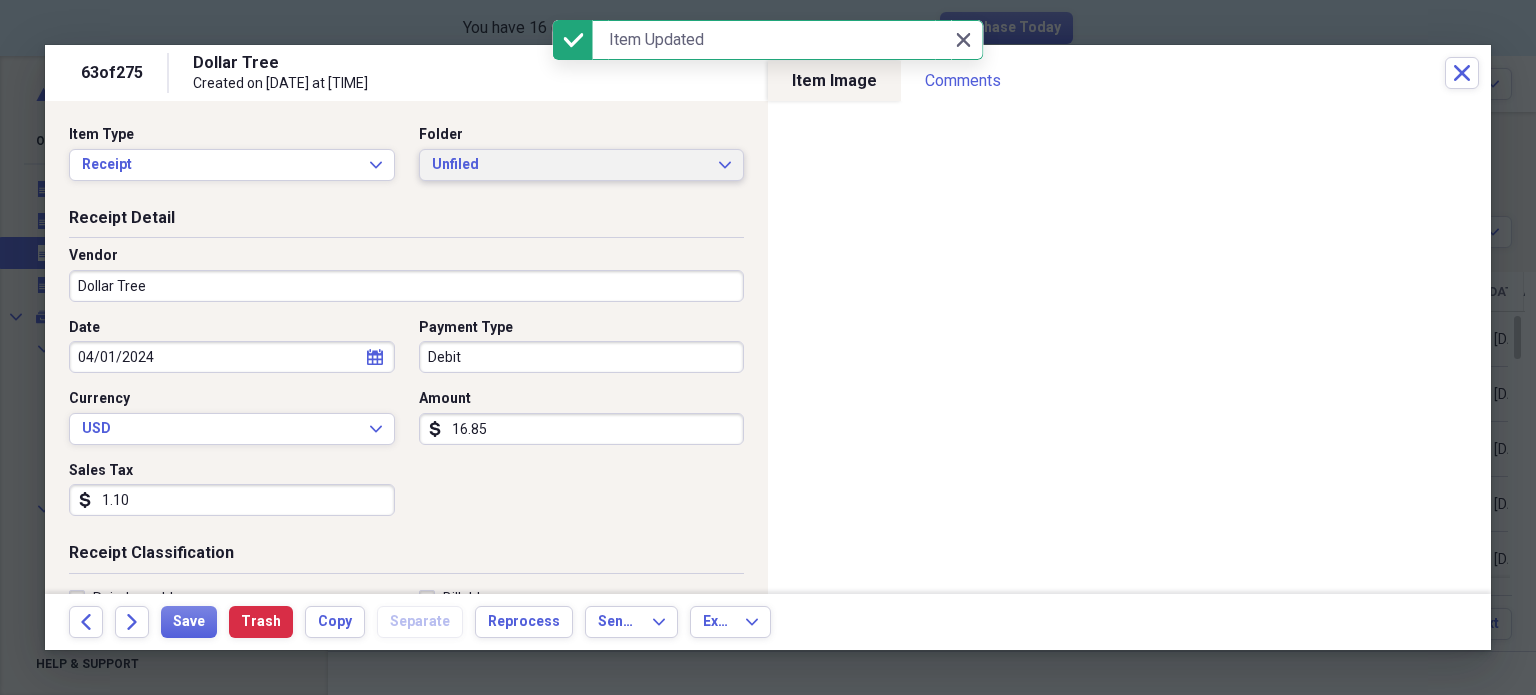 click on "Unfiled" at bounding box center [570, 165] 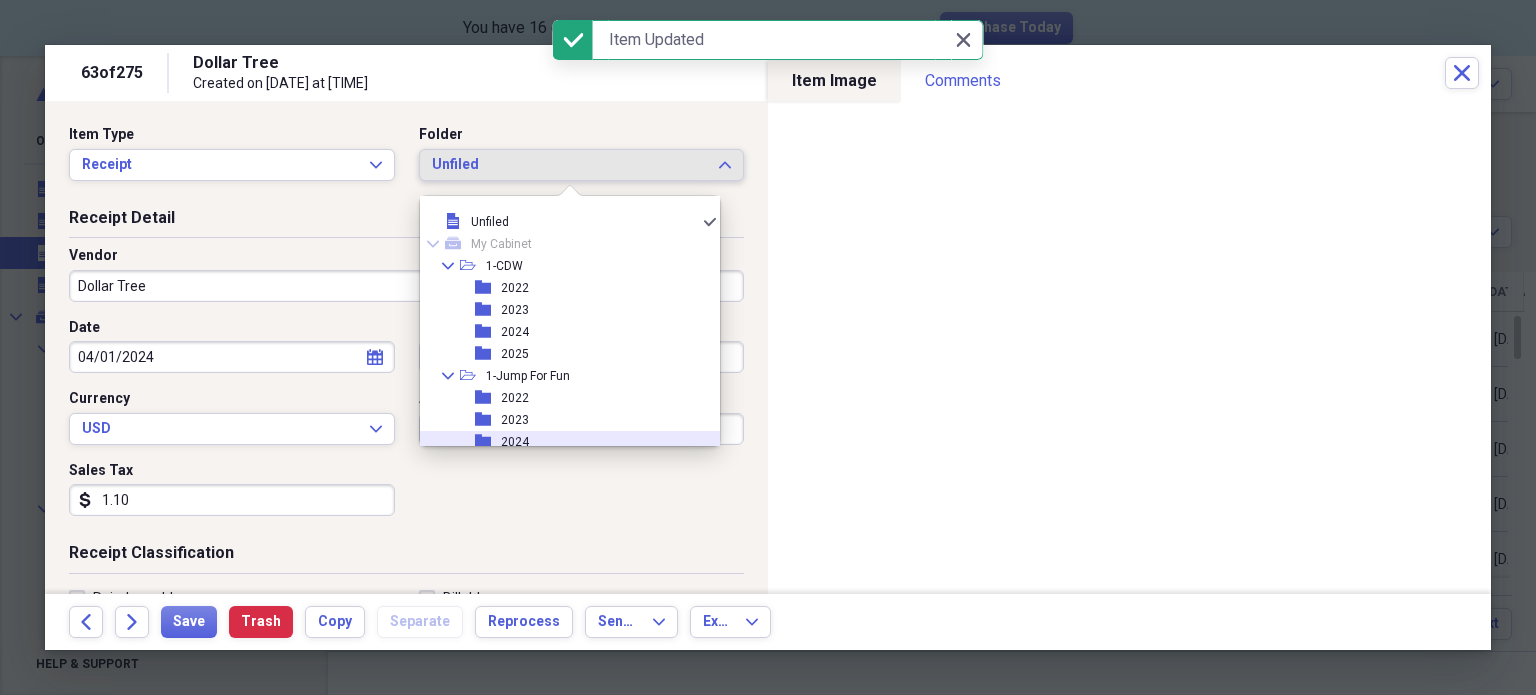 click on "folder" at bounding box center (488, 442) 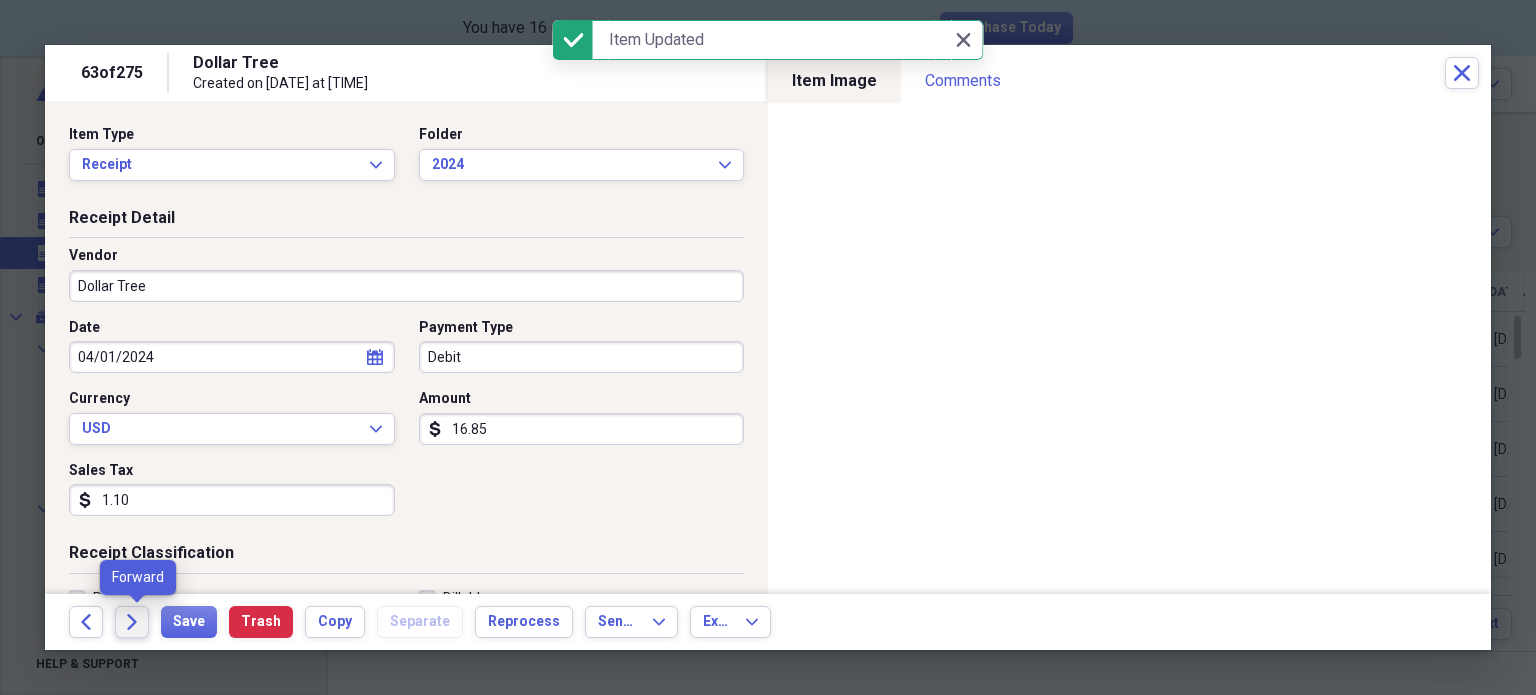 click 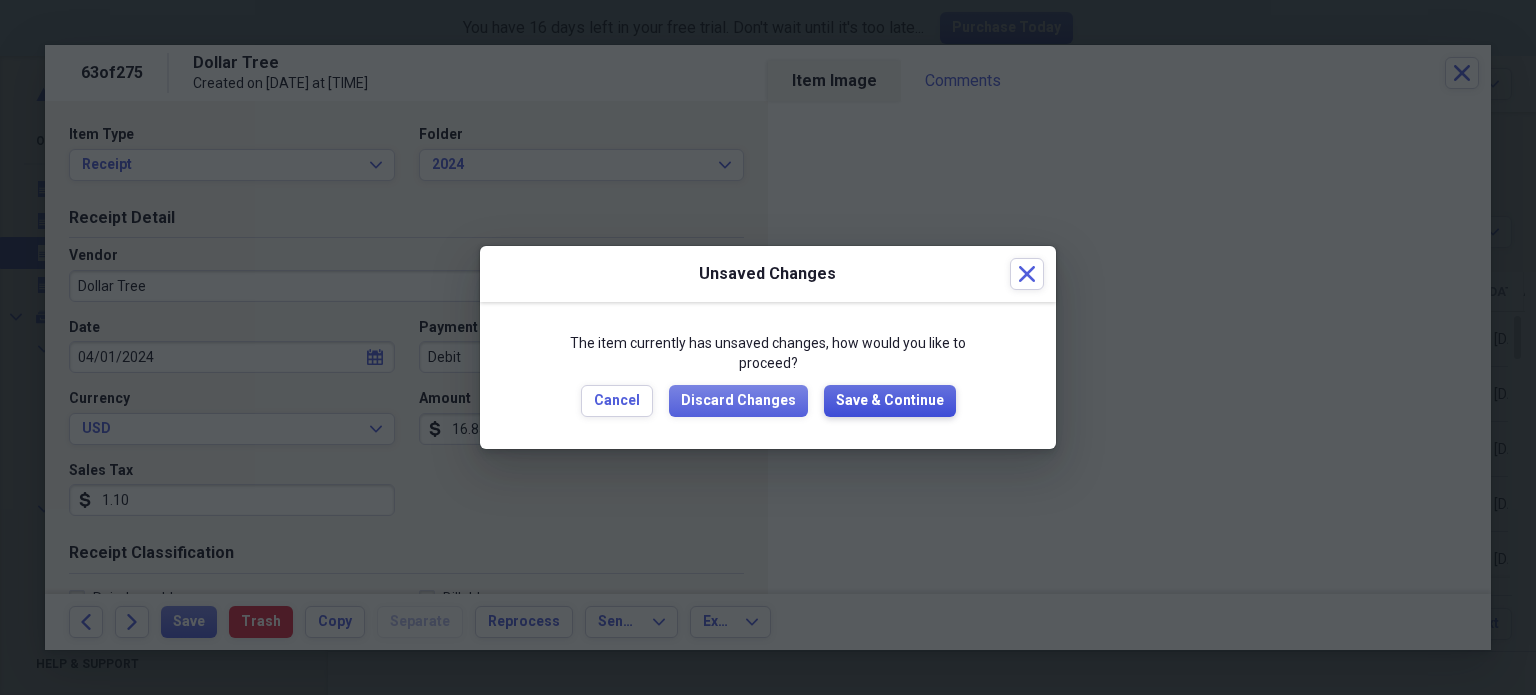 click on "Save & Continue" at bounding box center (890, 401) 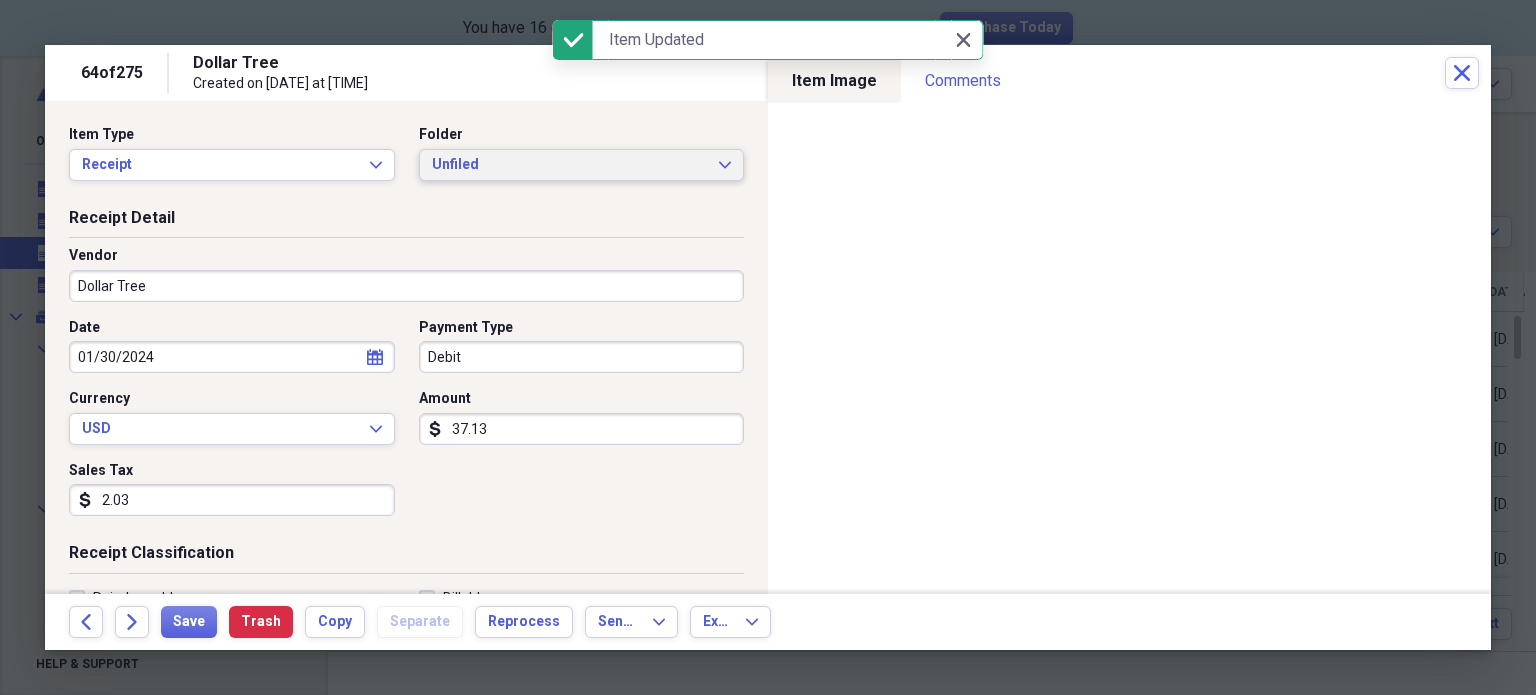 click on "Unfiled" at bounding box center (570, 165) 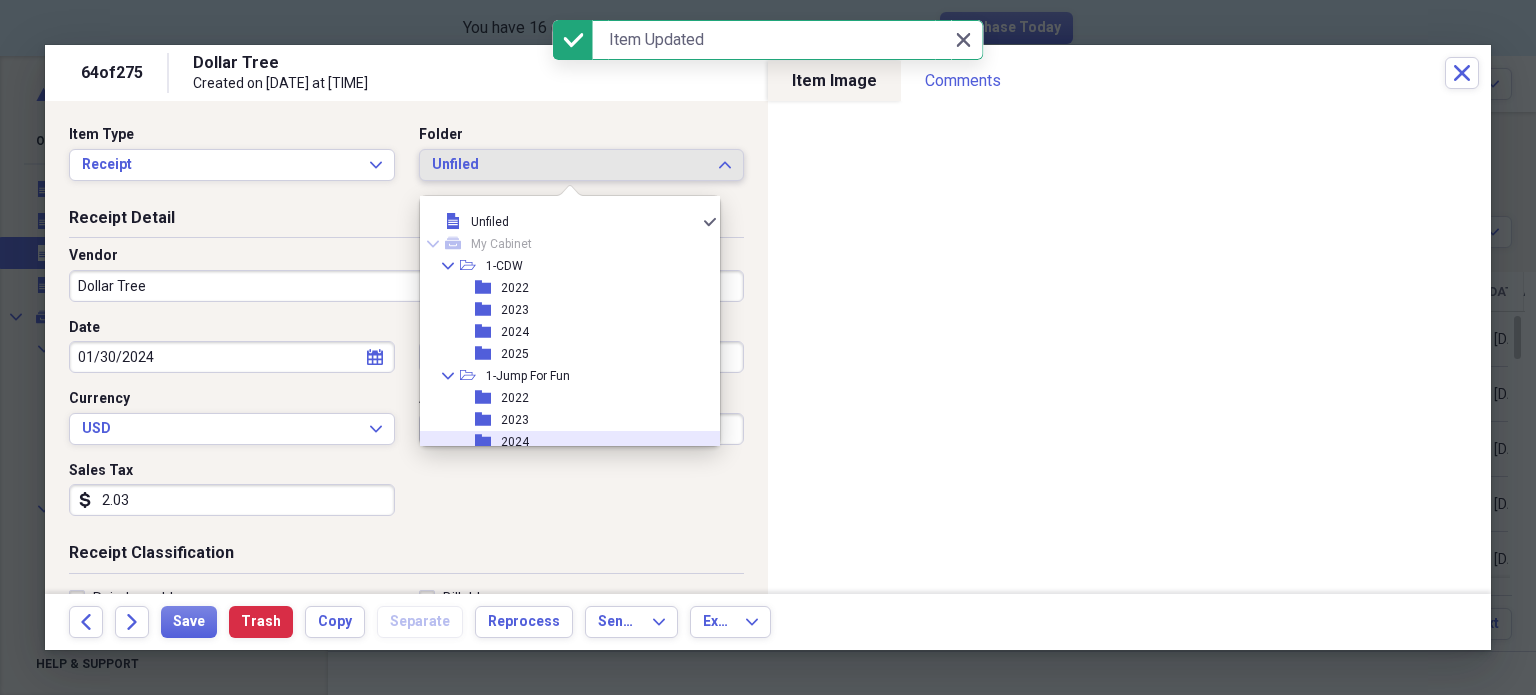 click on "2024" at bounding box center (515, 442) 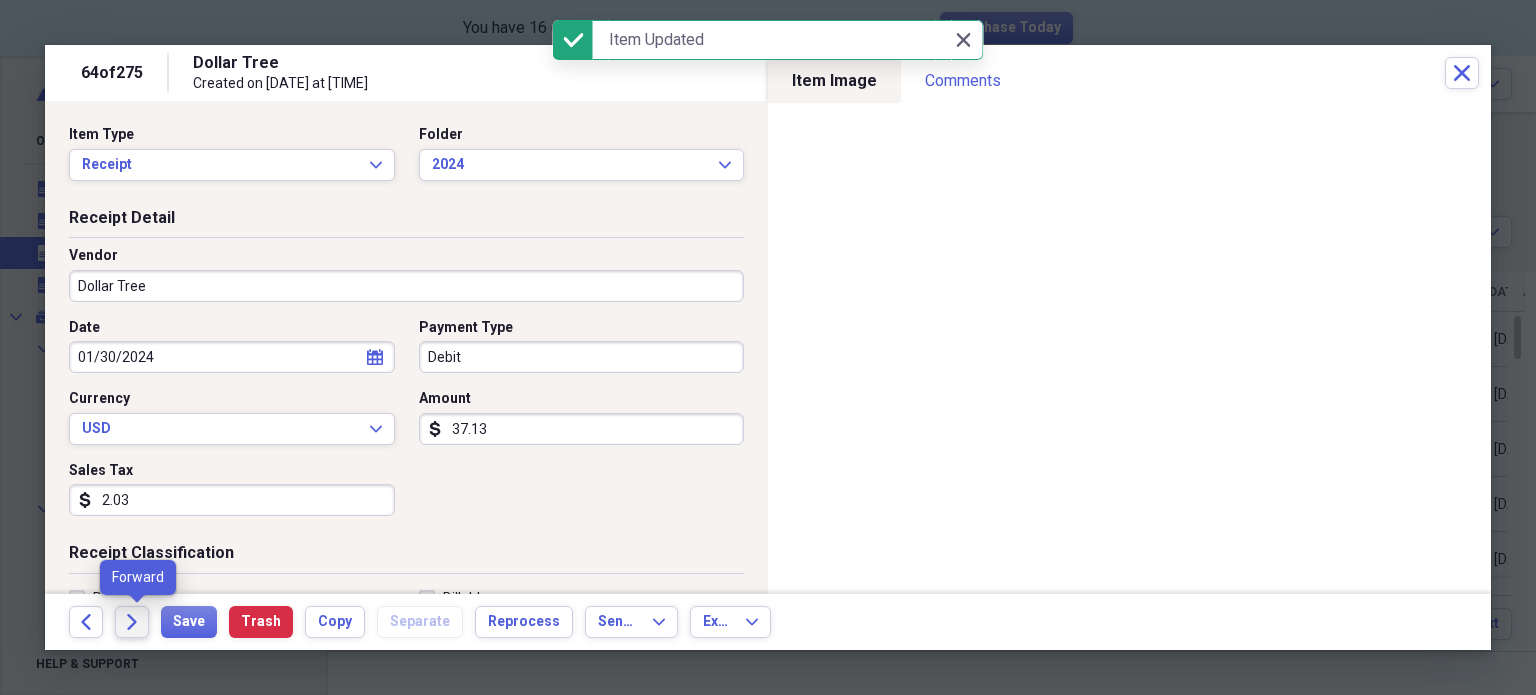 click on "Forward" 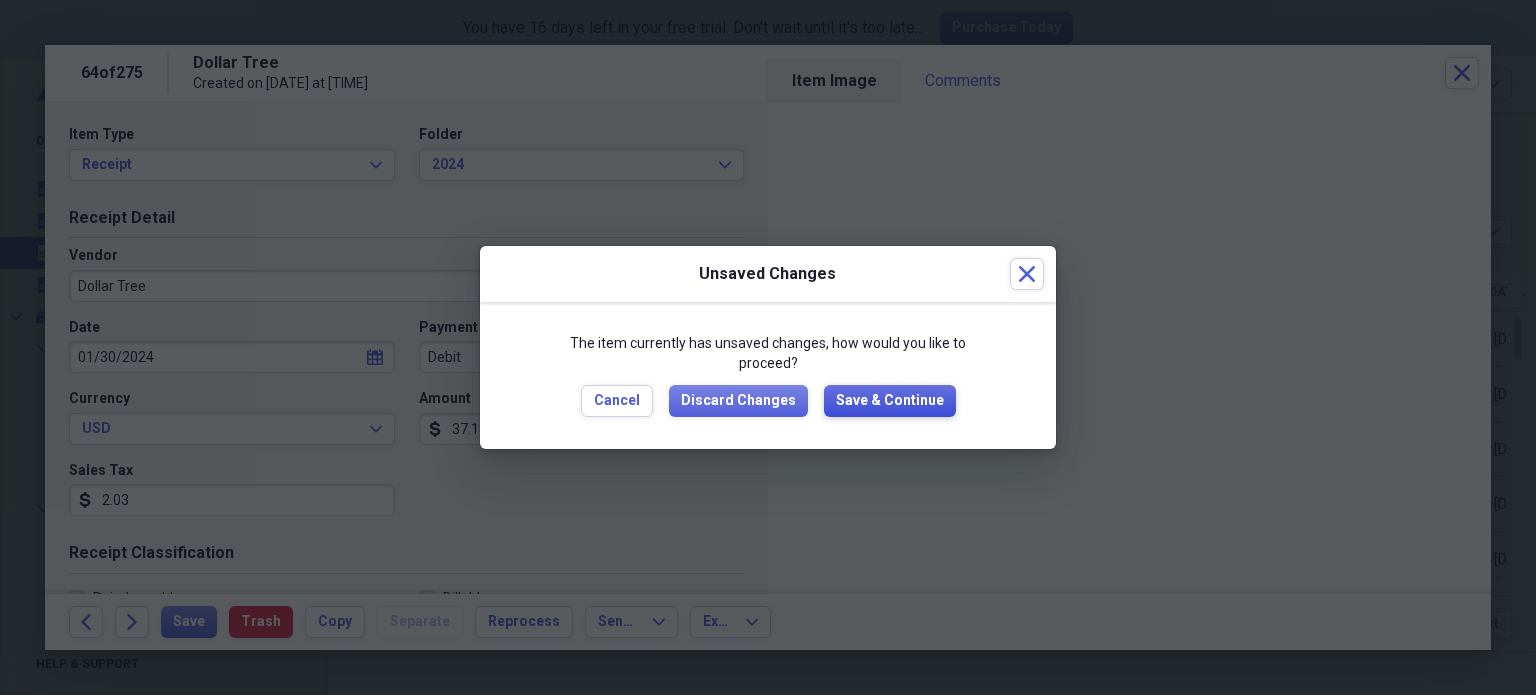 click on "Save & Continue" at bounding box center [890, 401] 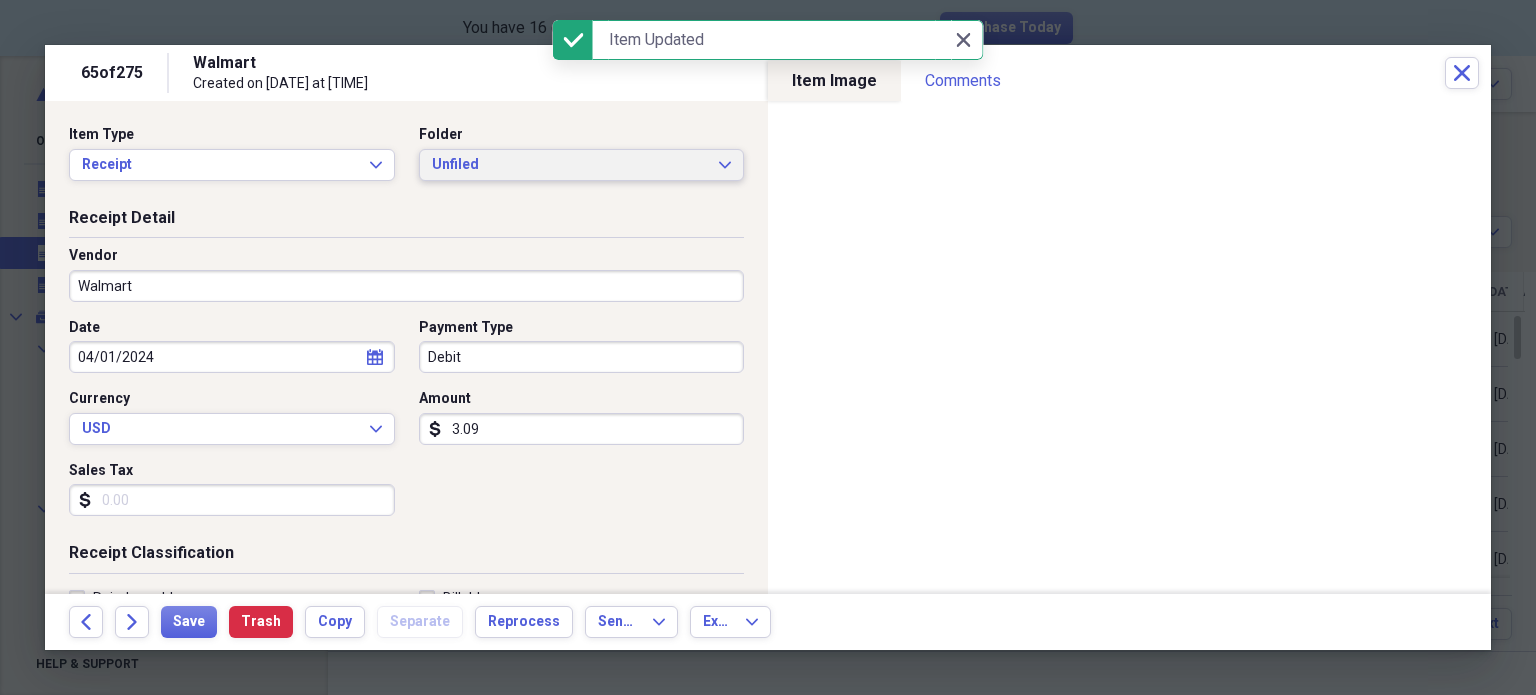 click on "Unfiled" at bounding box center (570, 165) 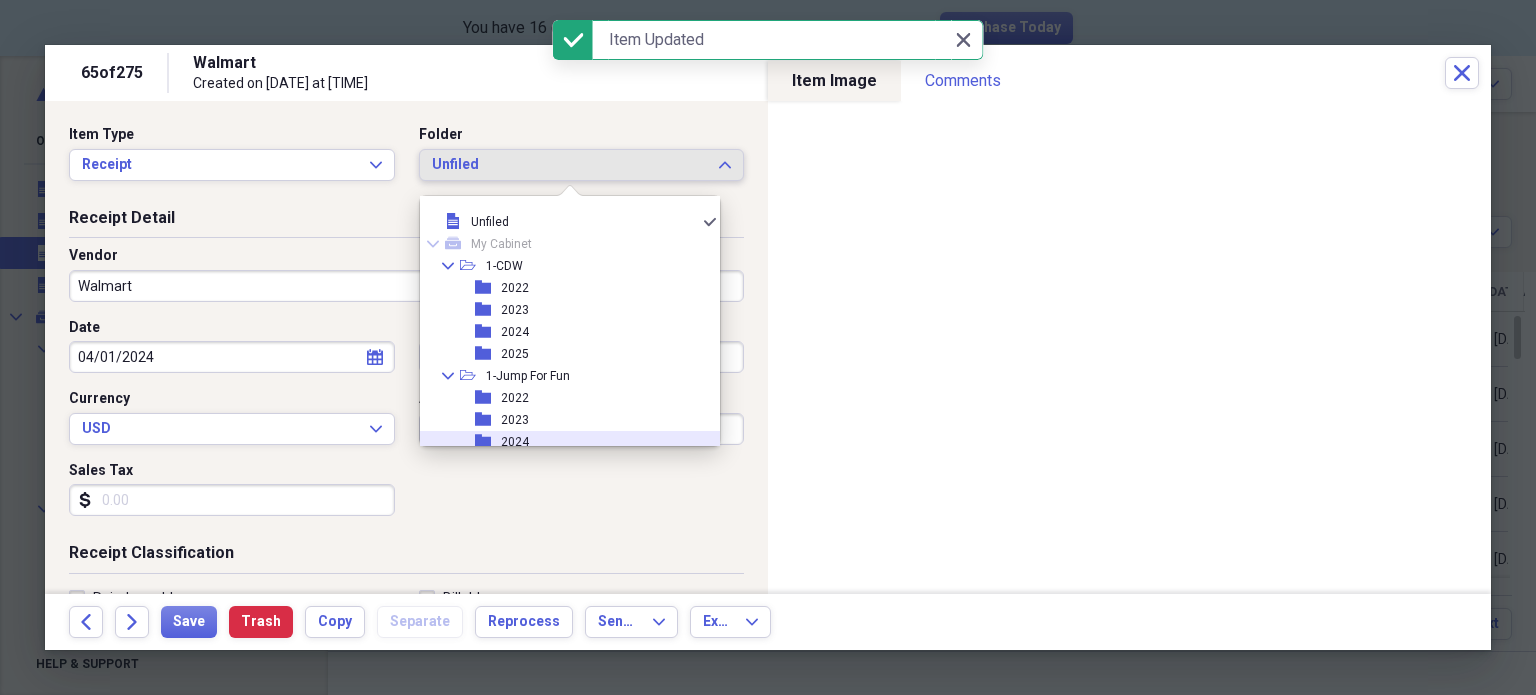 click on "2024" at bounding box center (515, 442) 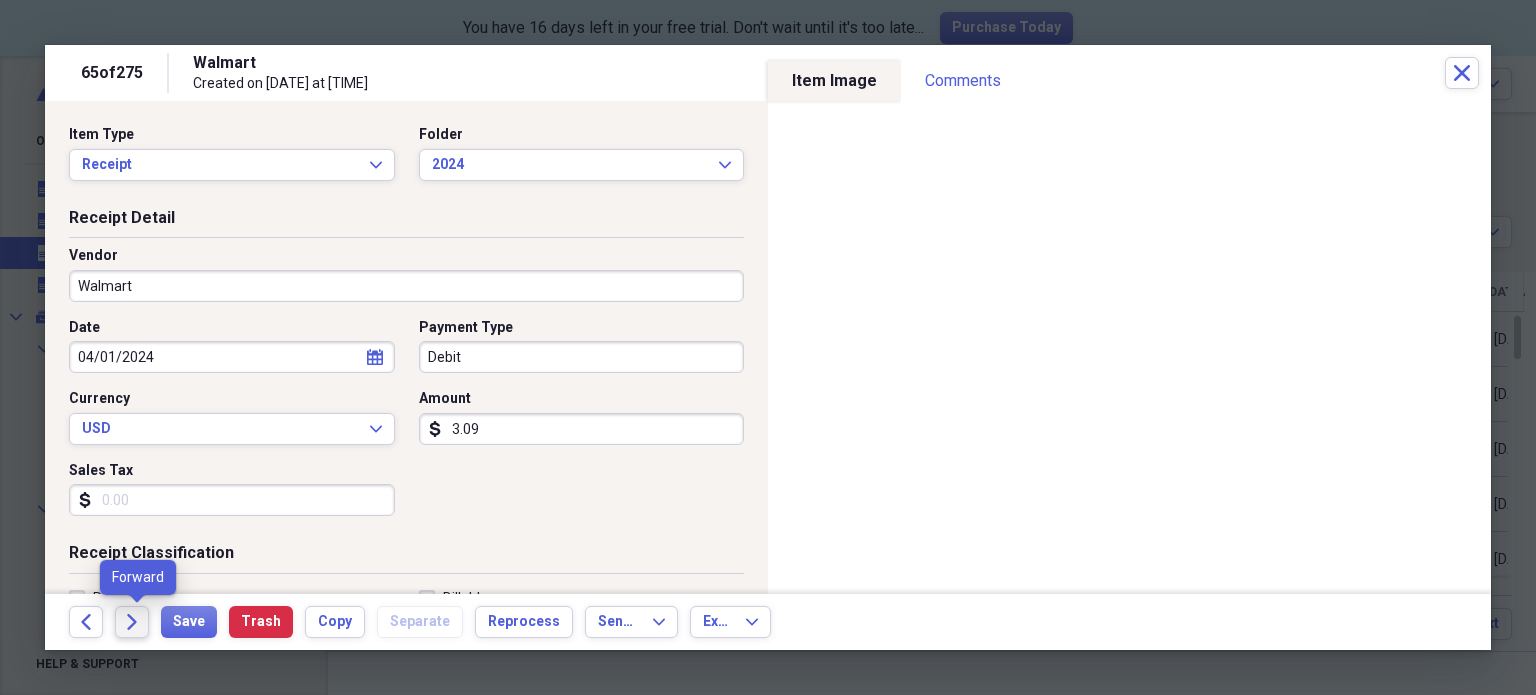 click on "Forward" 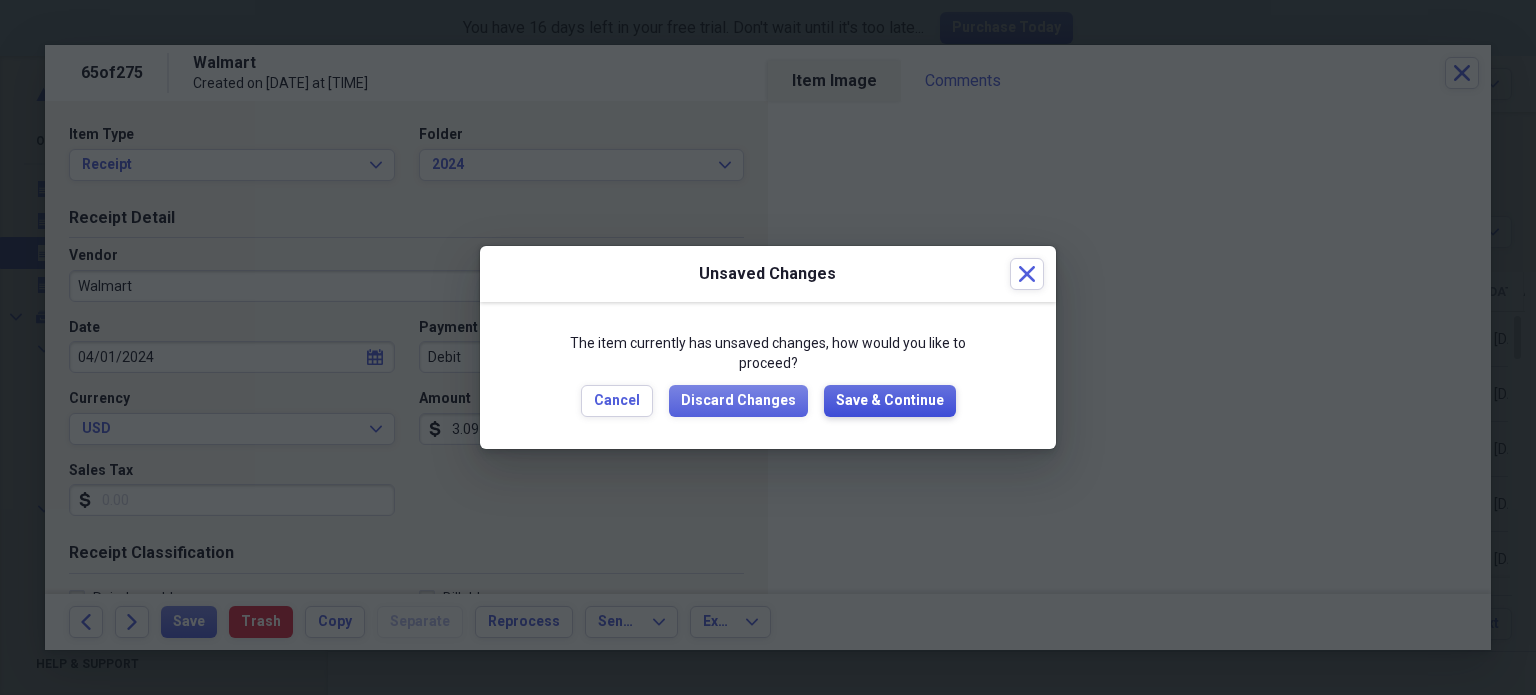 click on "Save & Continue" at bounding box center (890, 401) 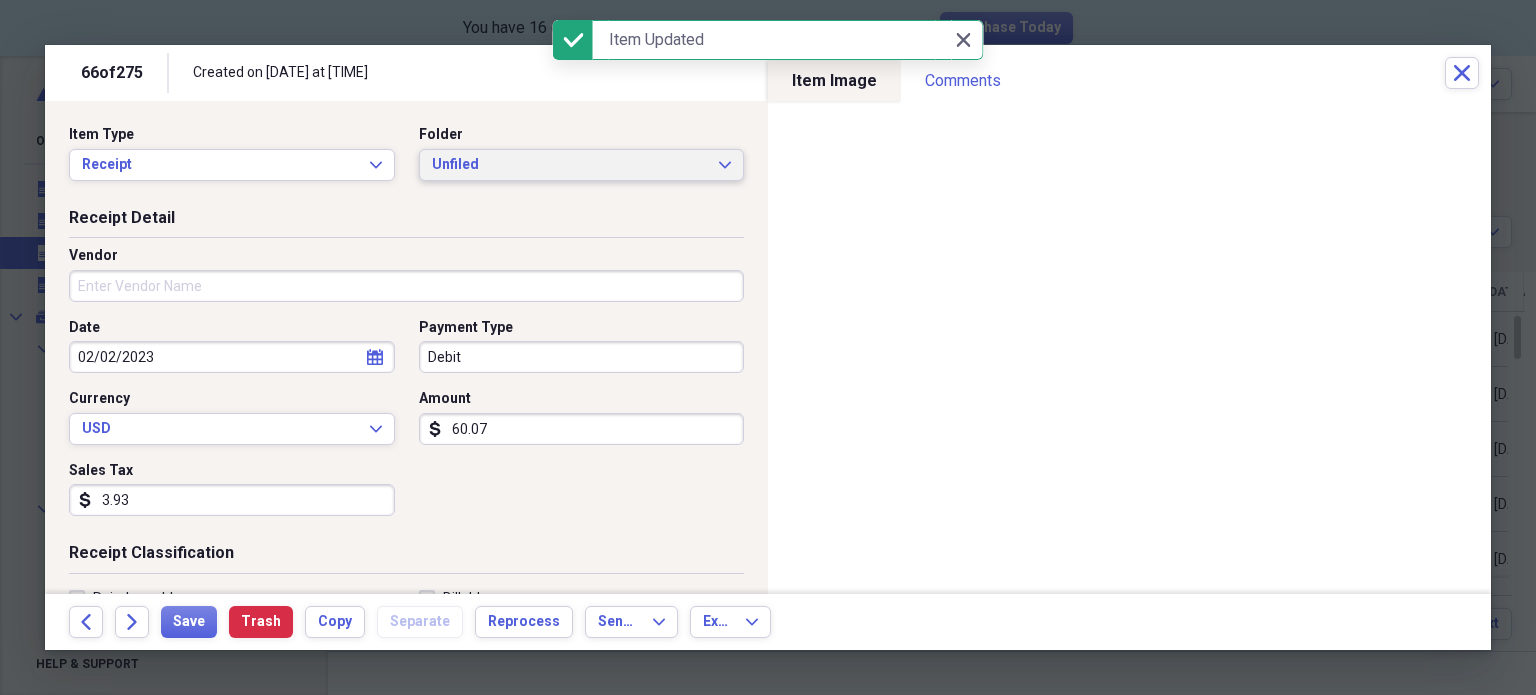 click on "Unfiled" at bounding box center (570, 165) 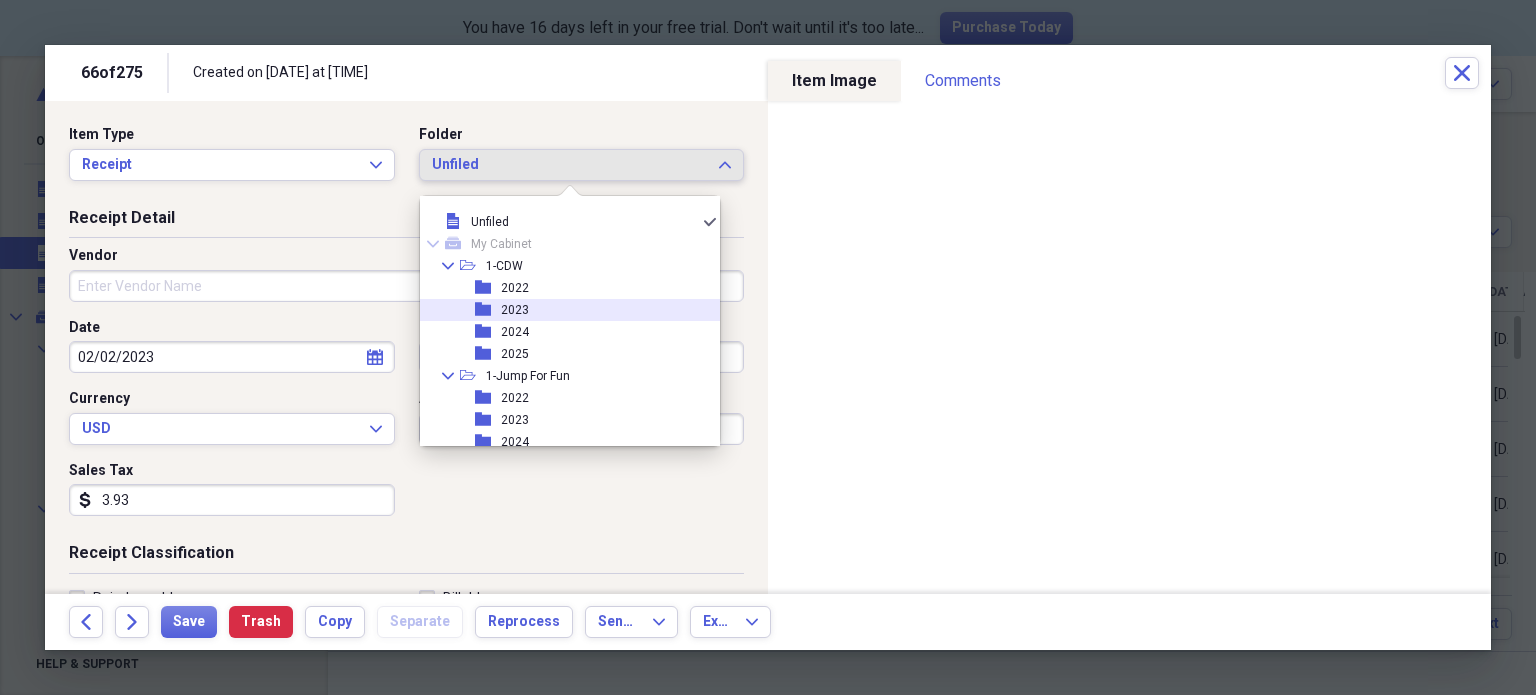 click on "2023" at bounding box center [515, 310] 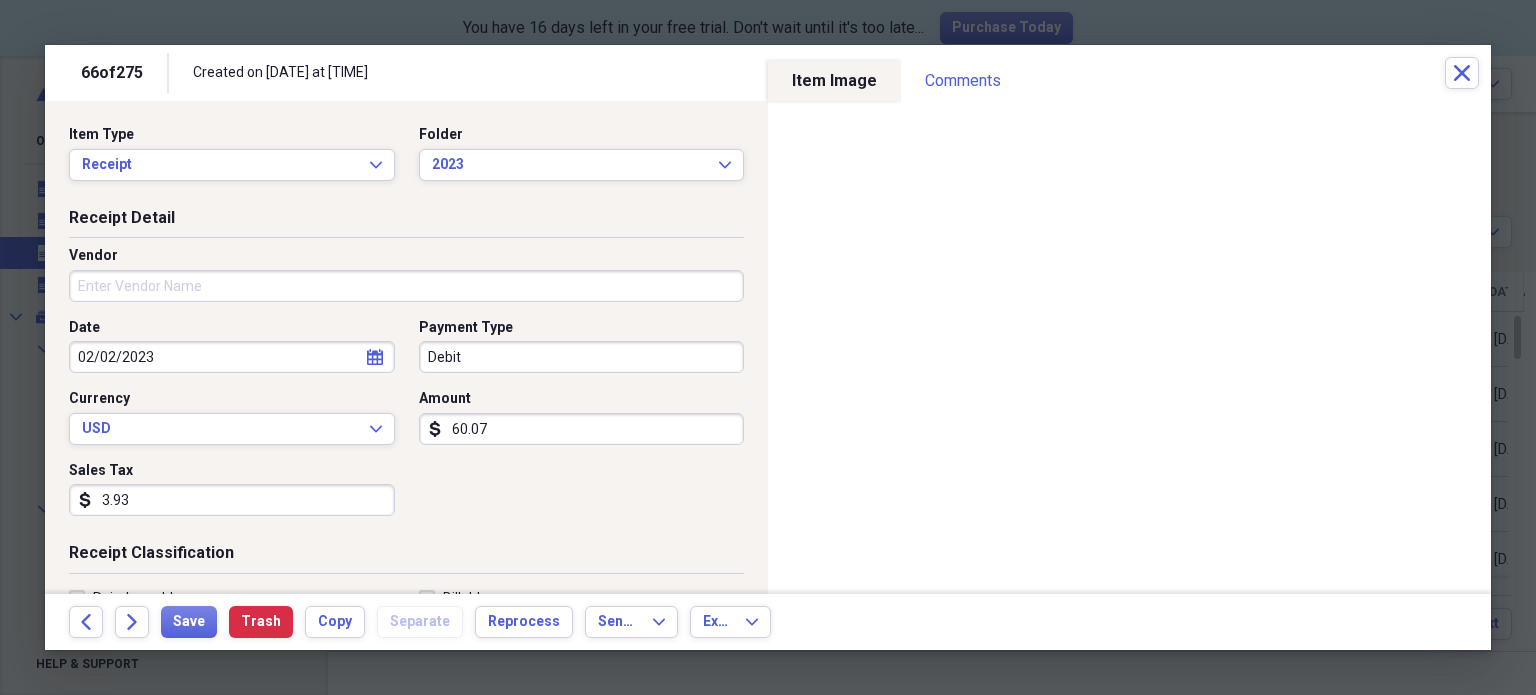 click on "Vendor" at bounding box center [406, 286] 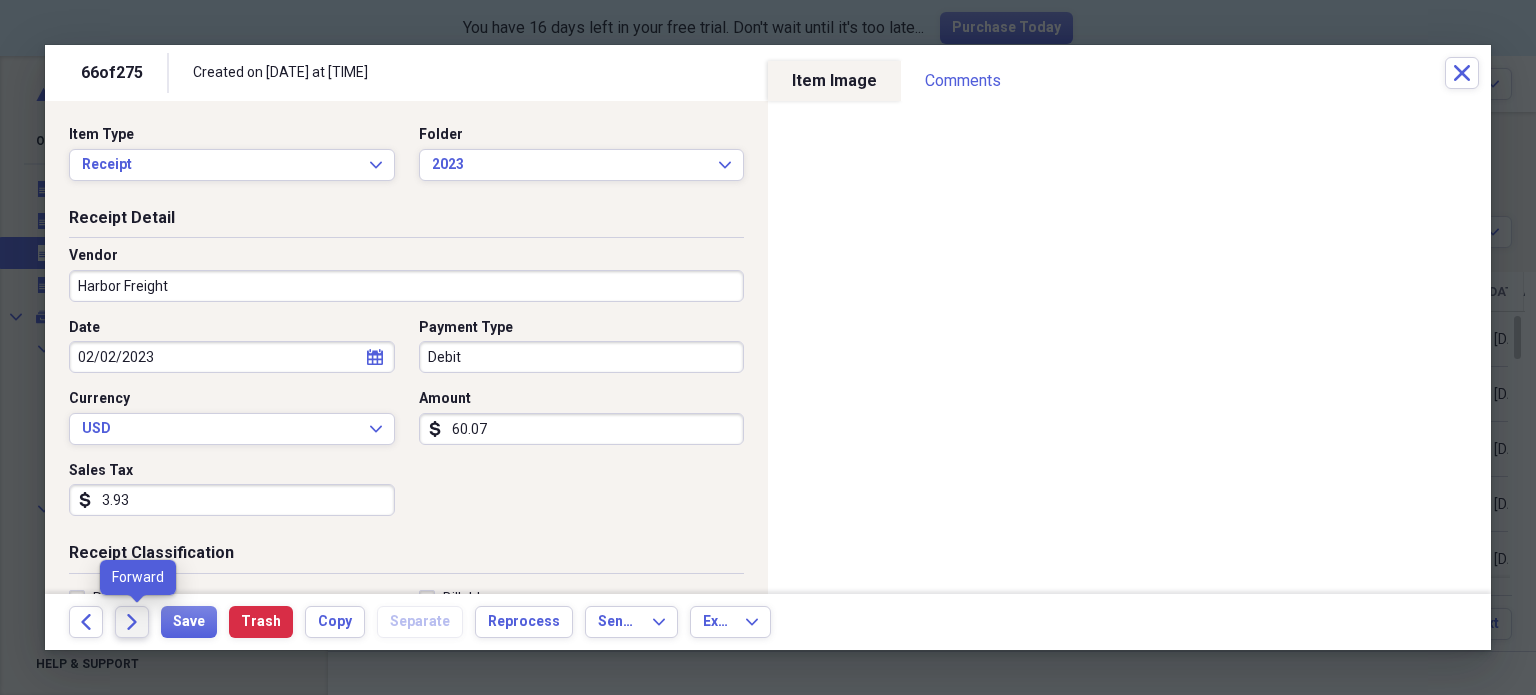 type on "Harbor Freight" 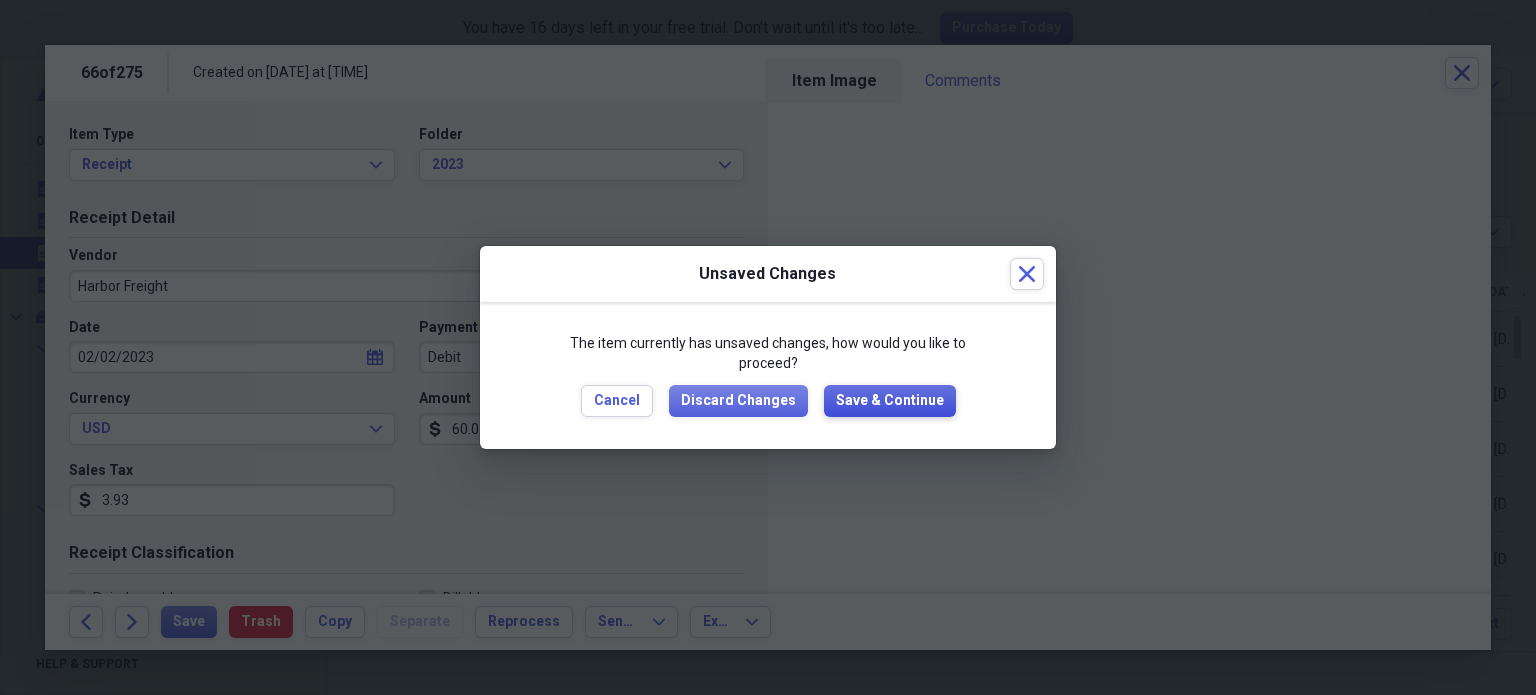 click on "Save & Continue" at bounding box center [890, 401] 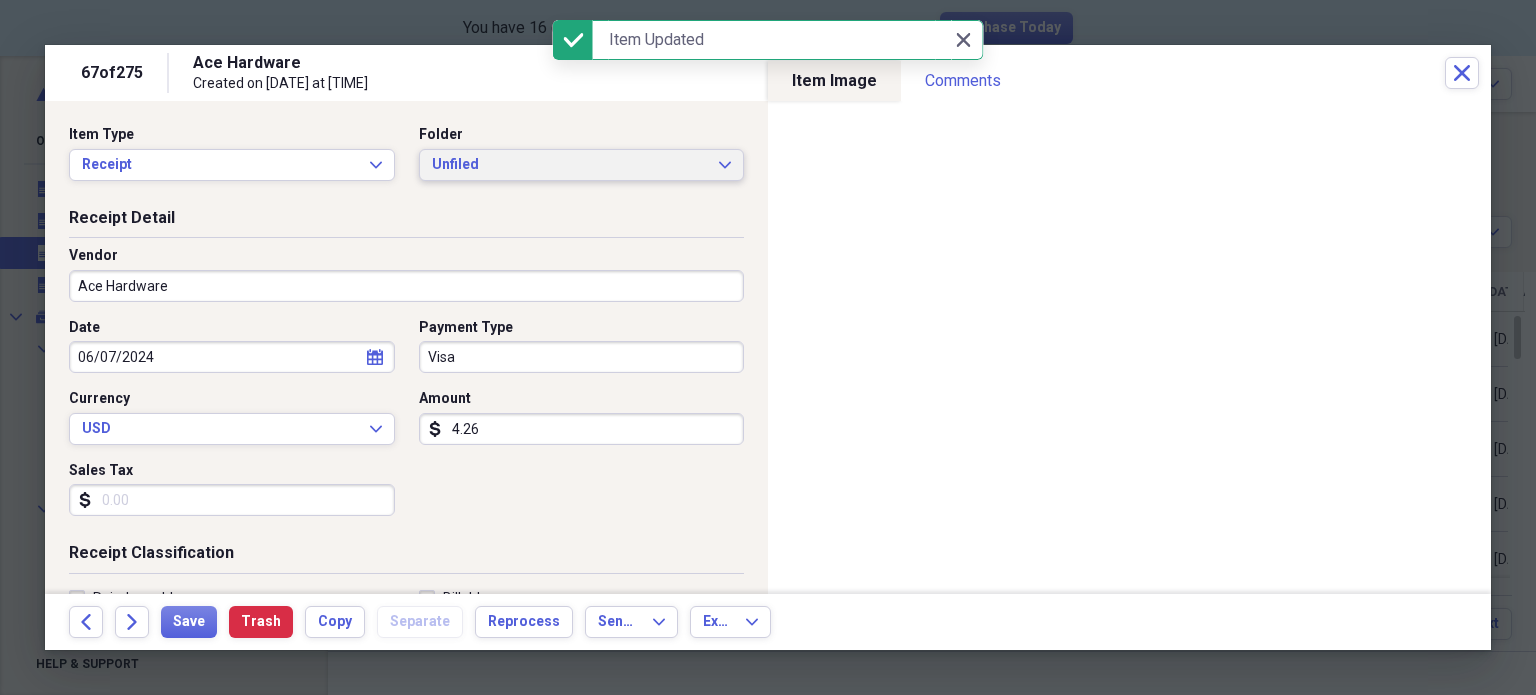 click on "Unfiled" at bounding box center (570, 165) 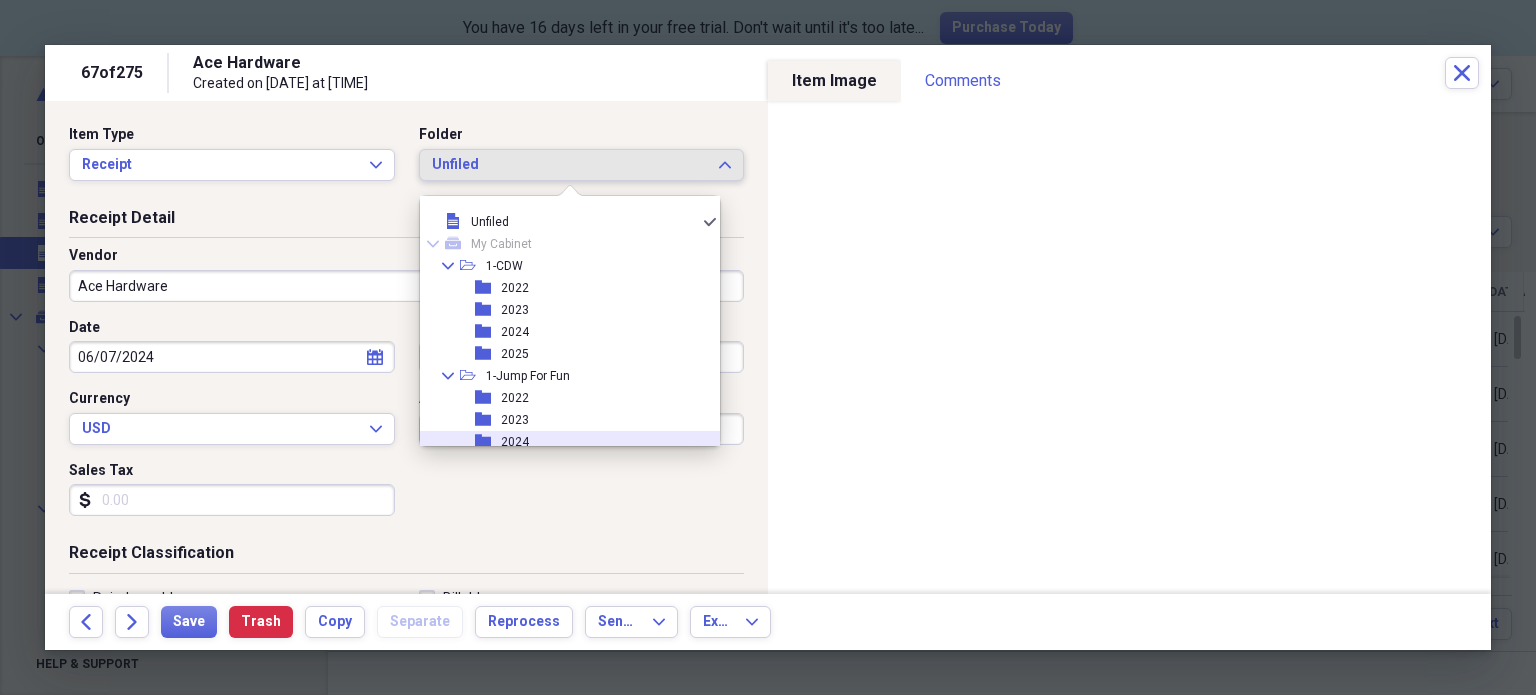 click on "folder 2024" at bounding box center (562, 442) 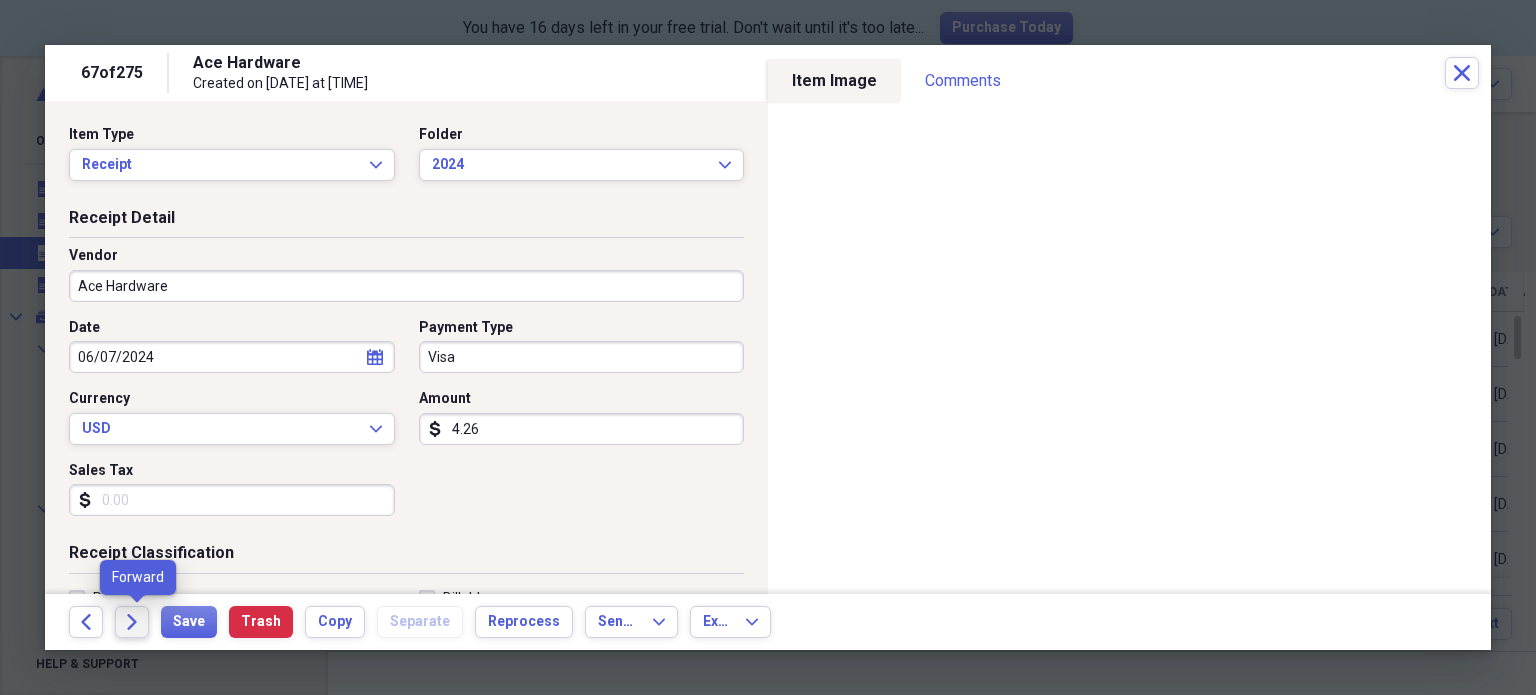 click on "Forward" 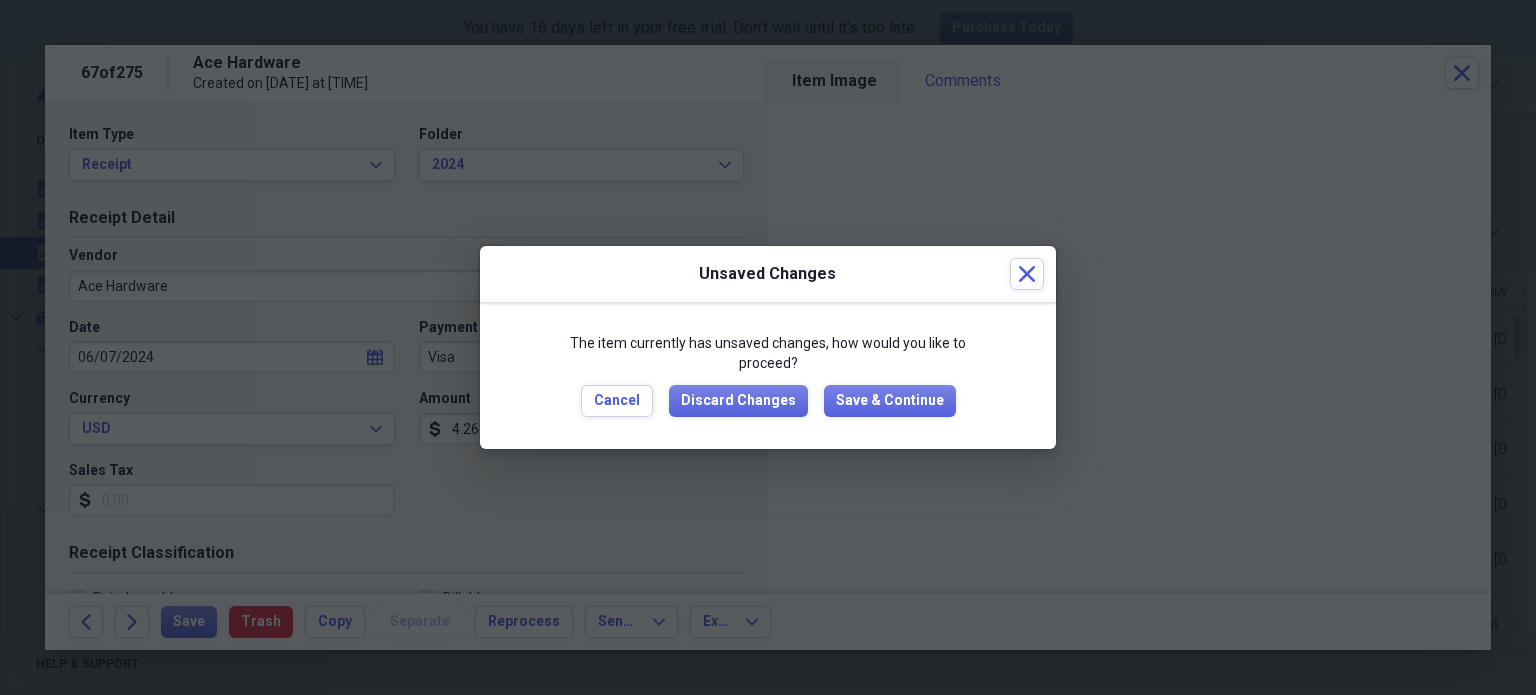 click on "The item currently has unsaved changes, how would you like to proceed? Cancel Discard Changes Save & Continue" at bounding box center [768, 375] 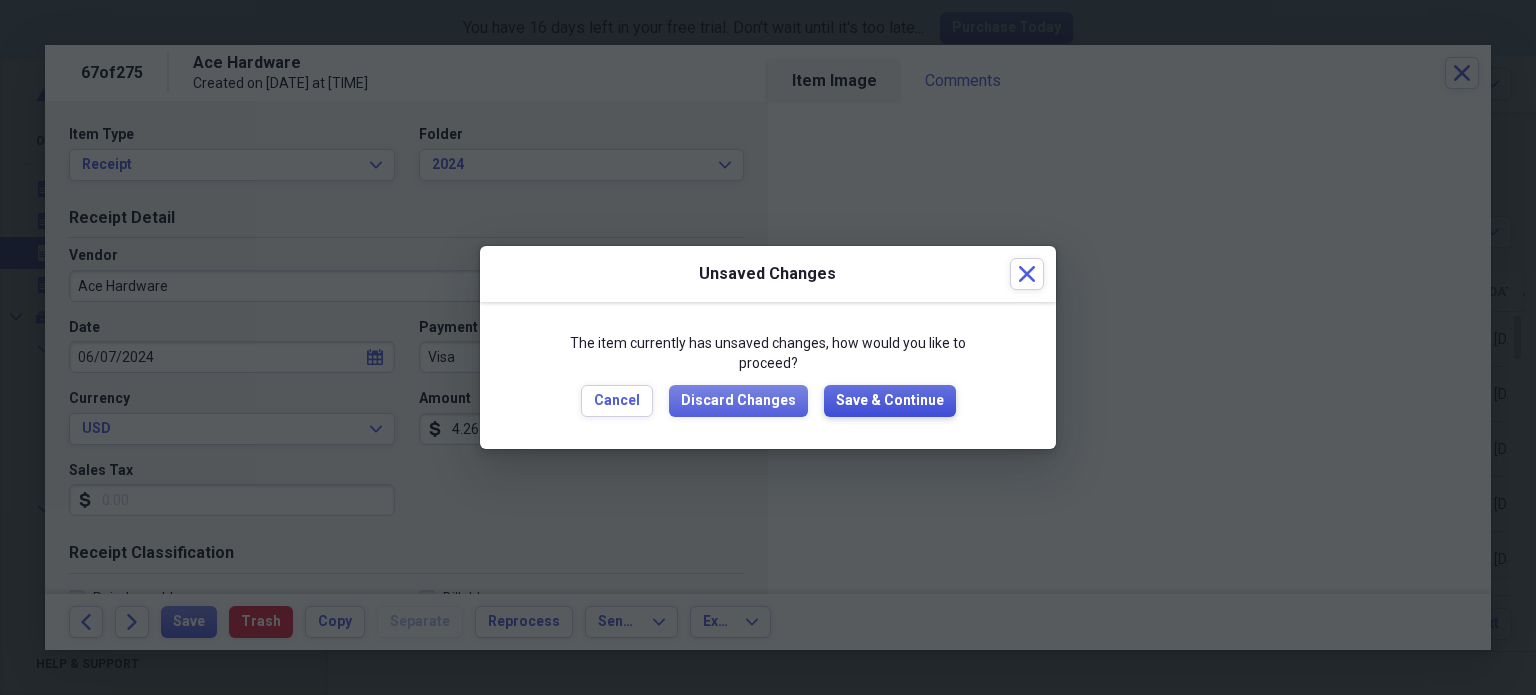 click on "Save & Continue" at bounding box center [890, 401] 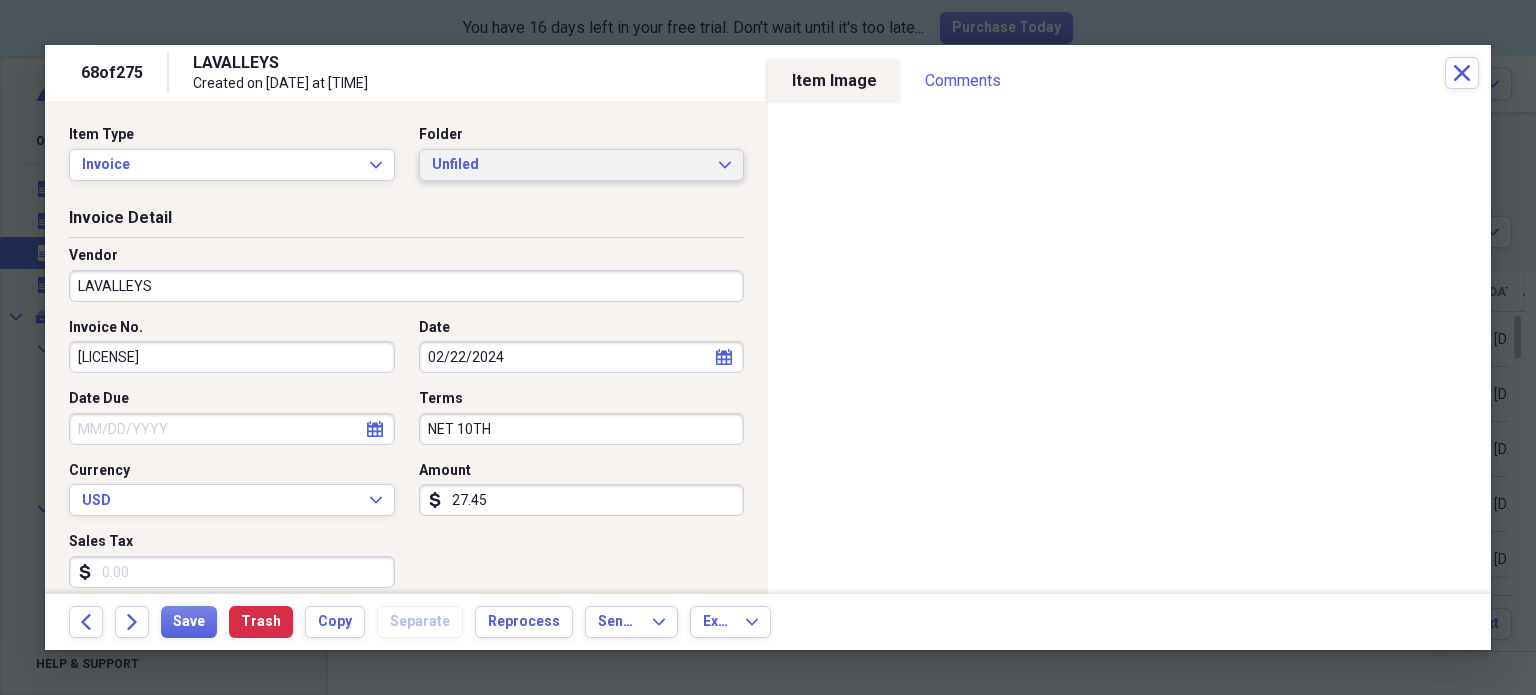 click on "Unfiled" at bounding box center [570, 165] 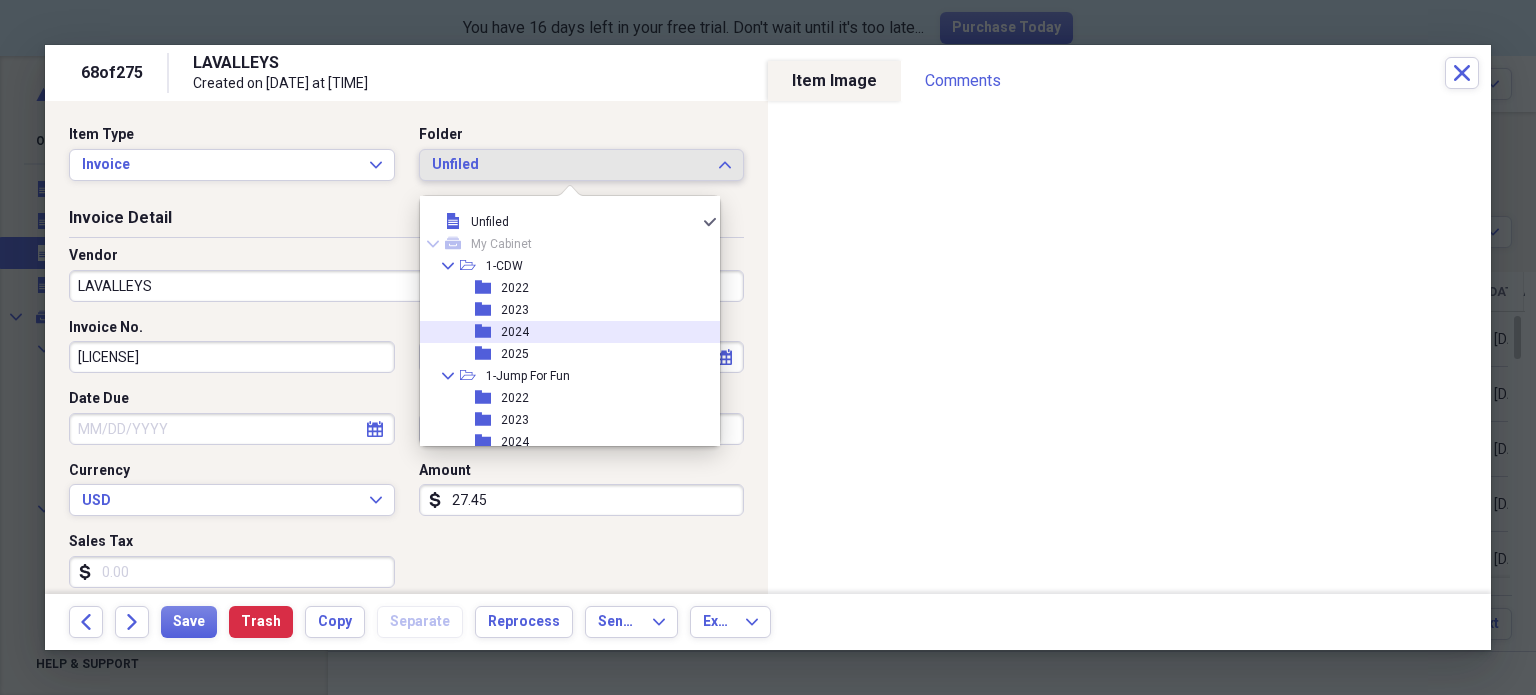 click on "2024" at bounding box center [515, 332] 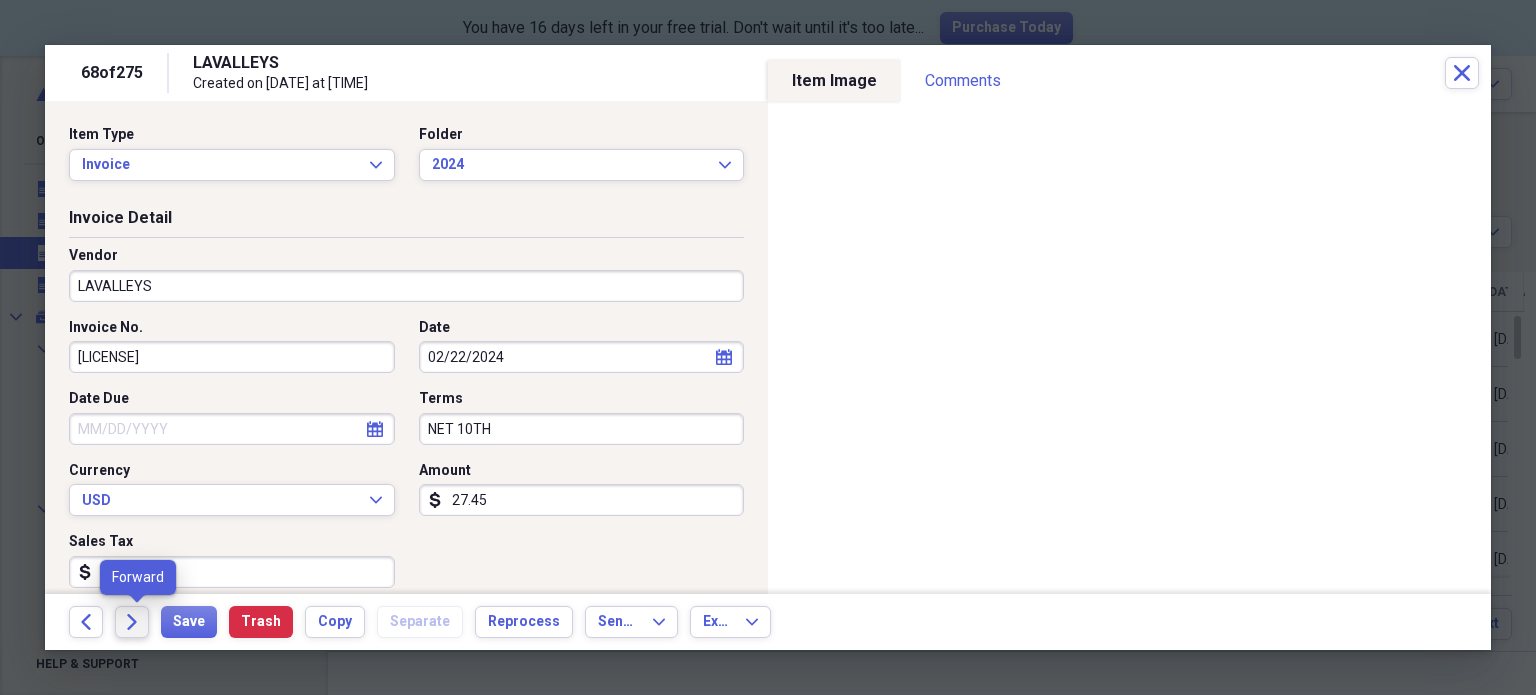click on "Forward" 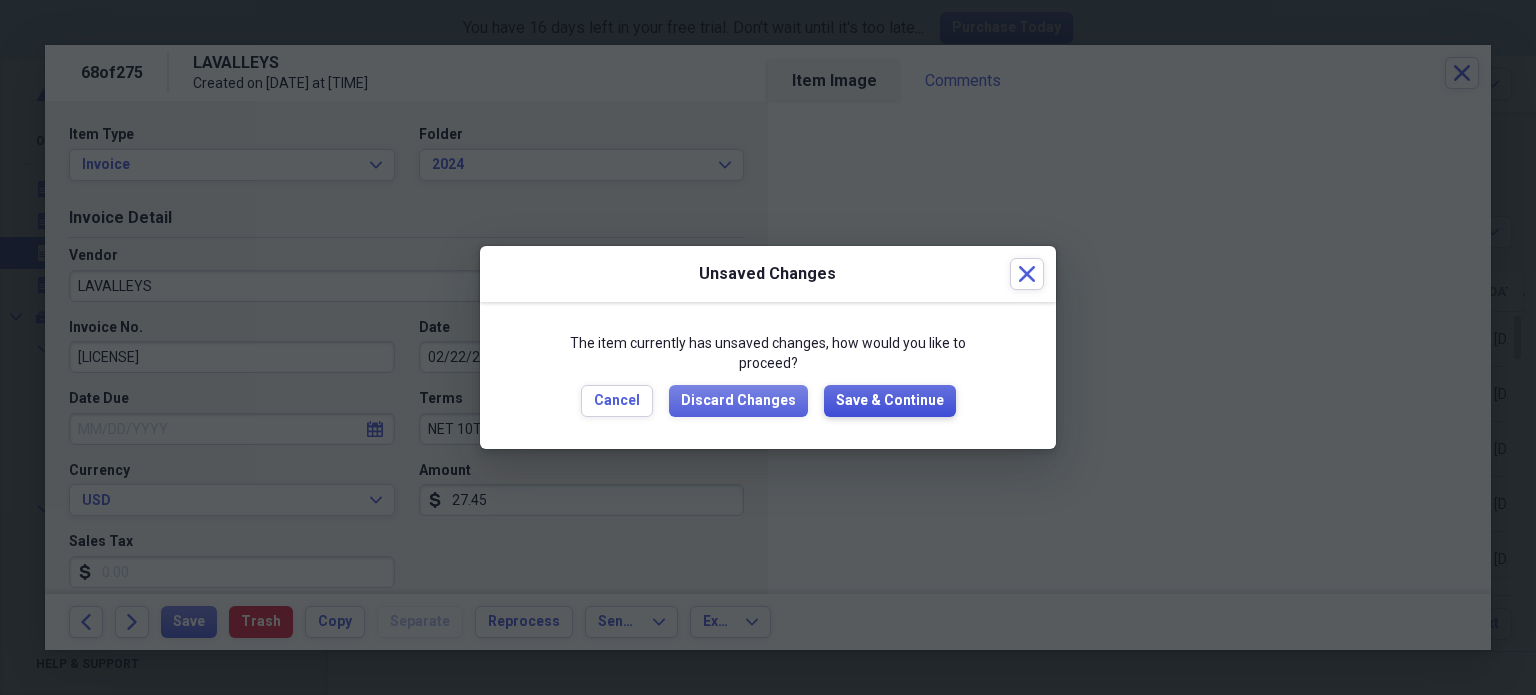 click on "Save & Continue" at bounding box center [890, 401] 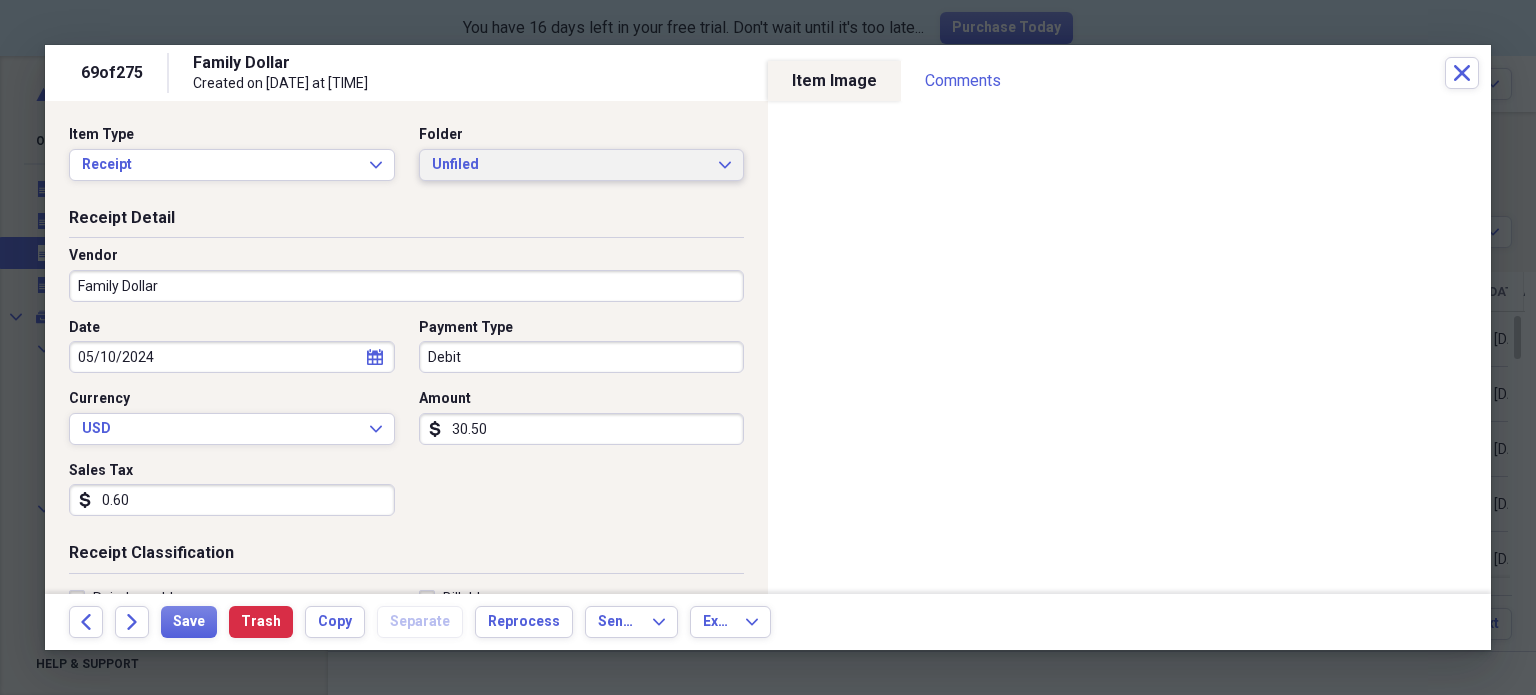 click on "Unfiled" at bounding box center (570, 165) 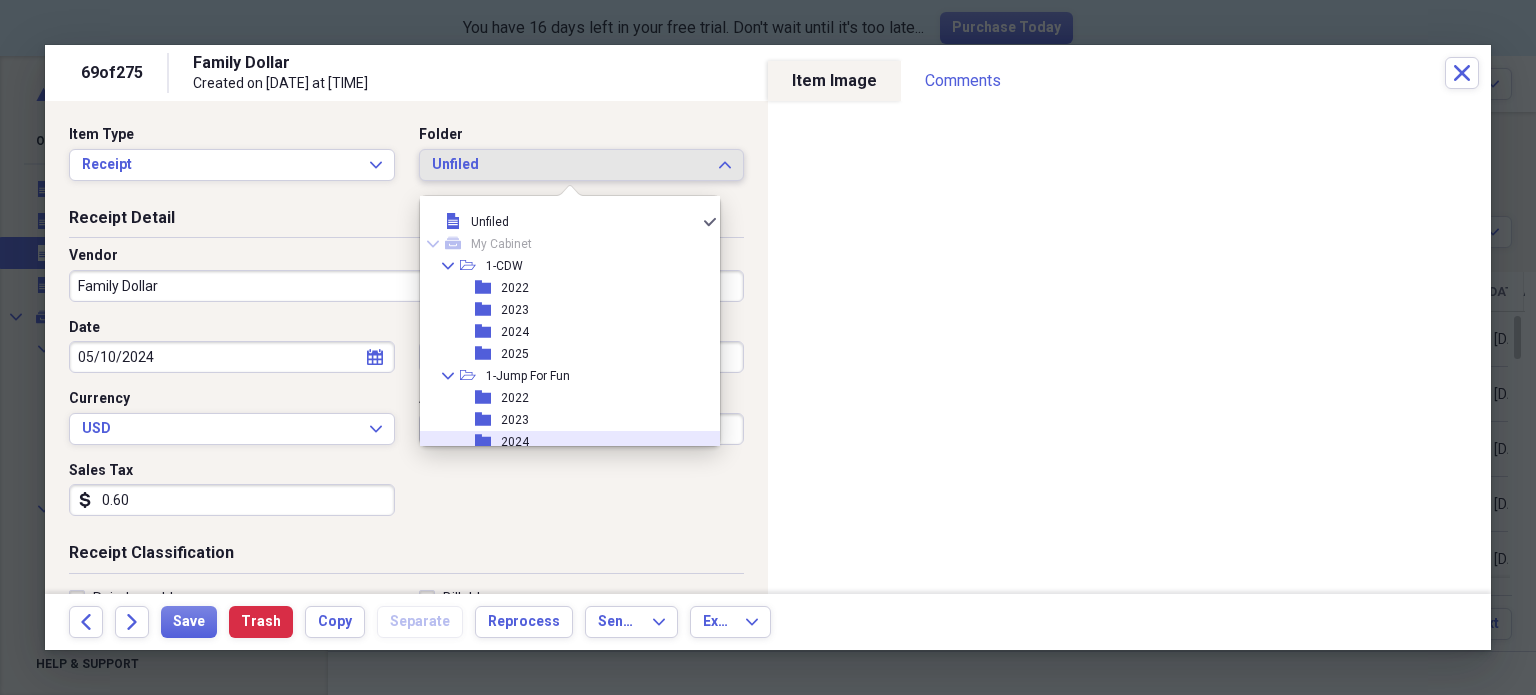 click on "2024" at bounding box center [515, 442] 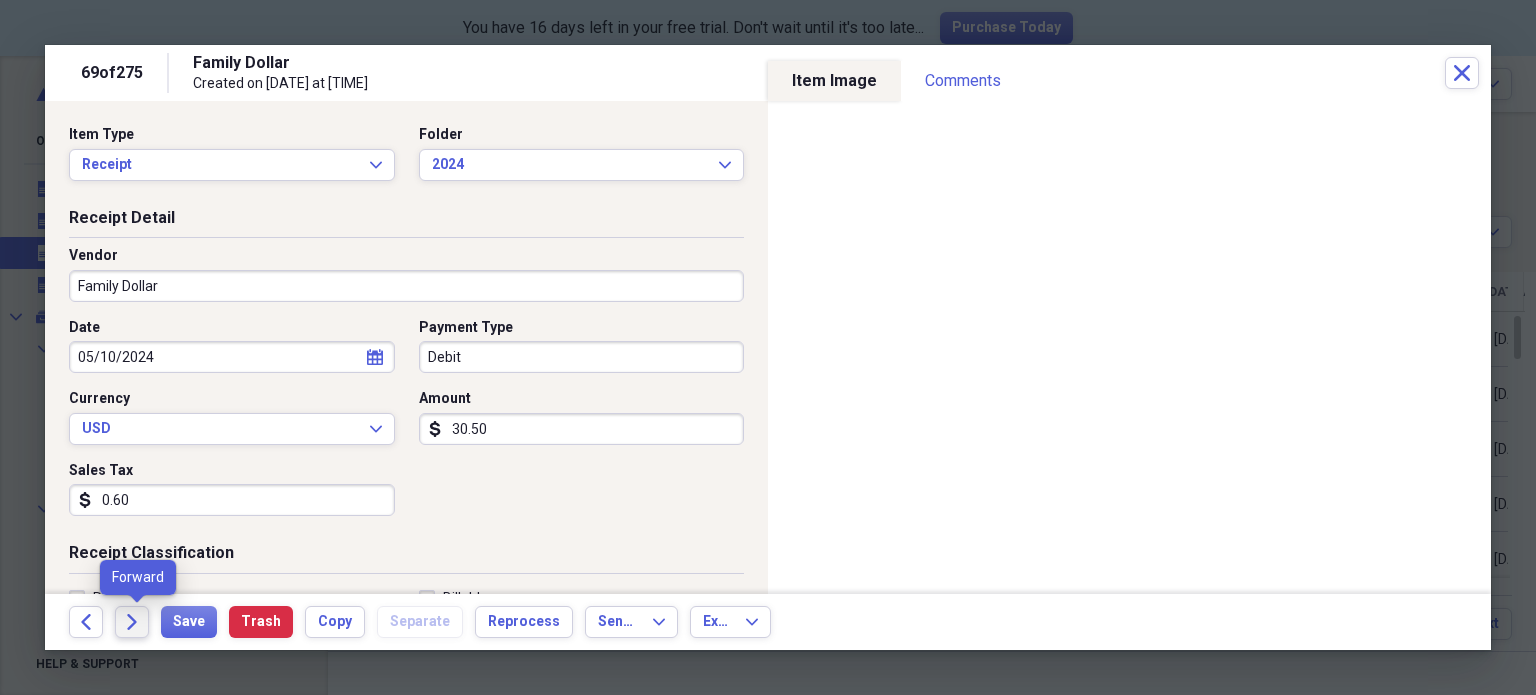 click 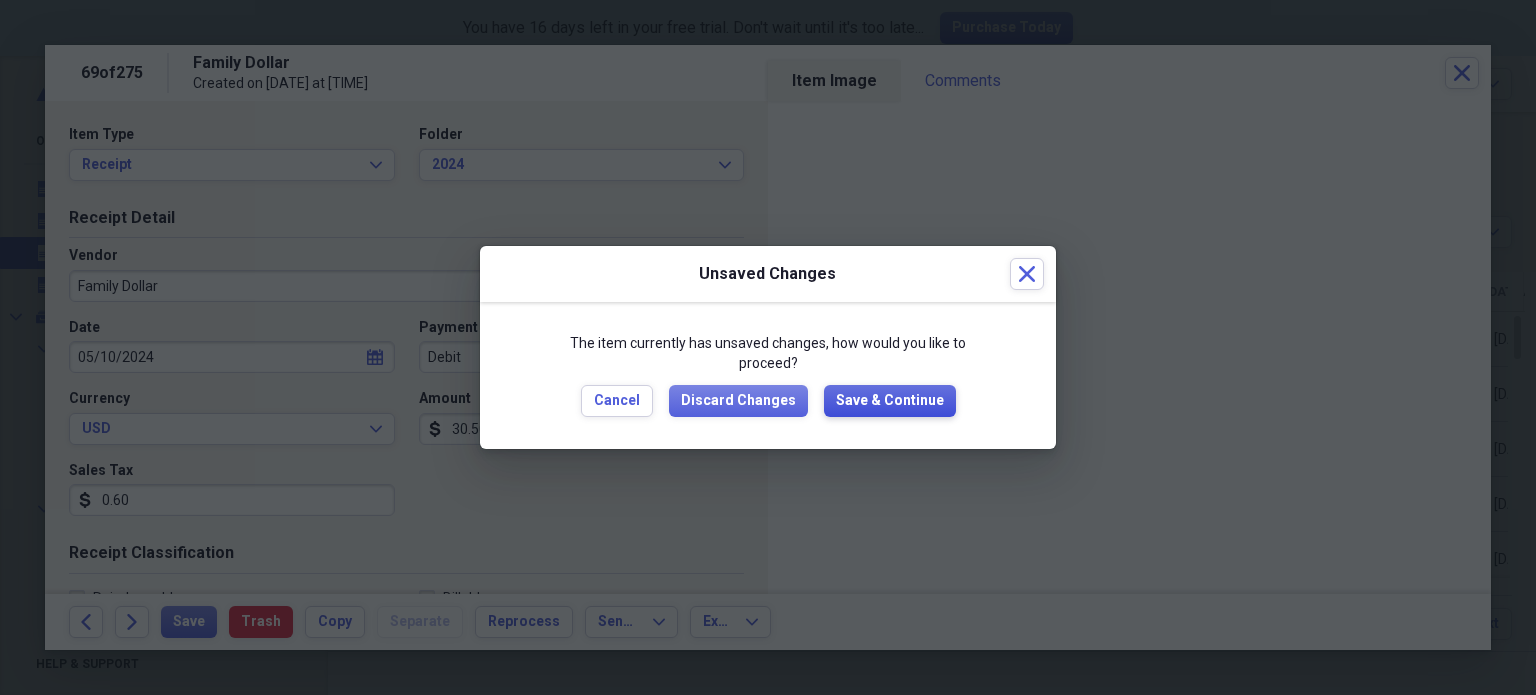 click on "Save & Continue" at bounding box center (890, 401) 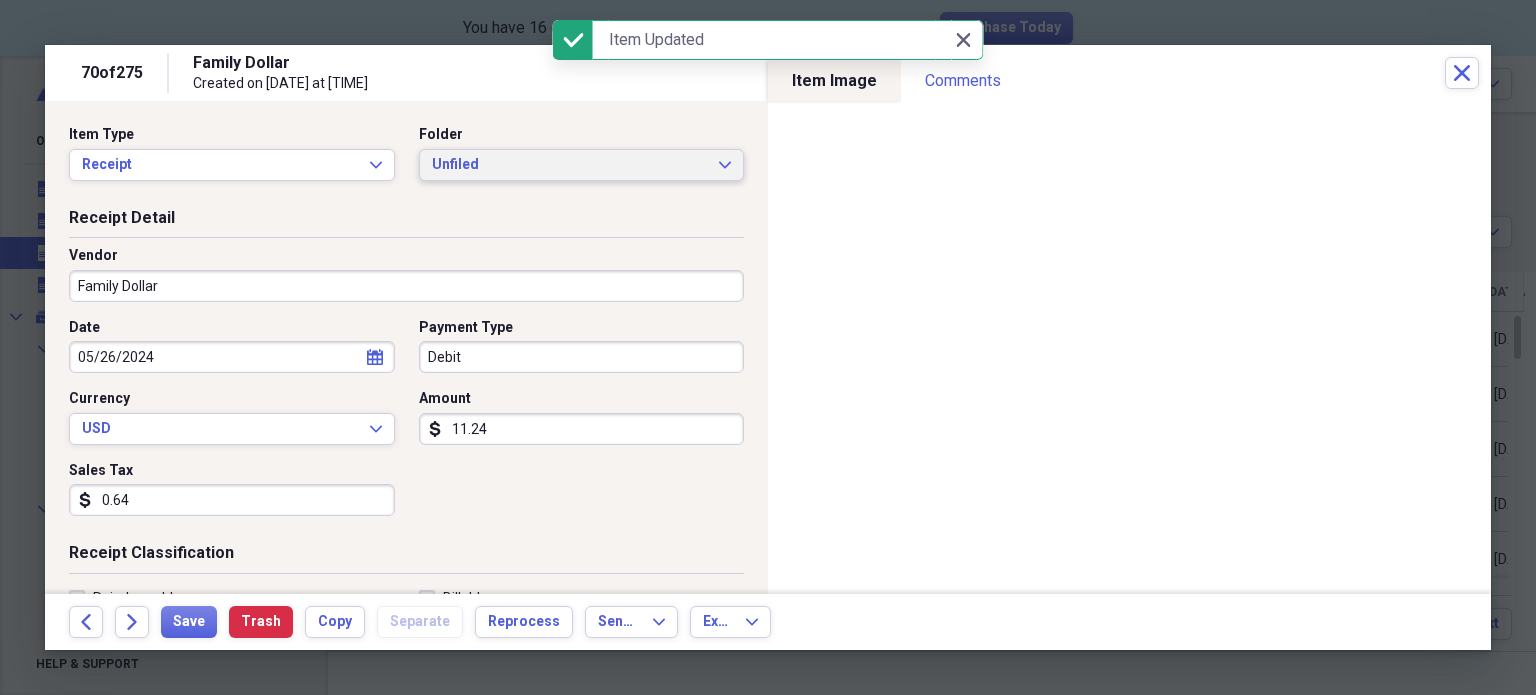 click on "Unfiled" at bounding box center (570, 165) 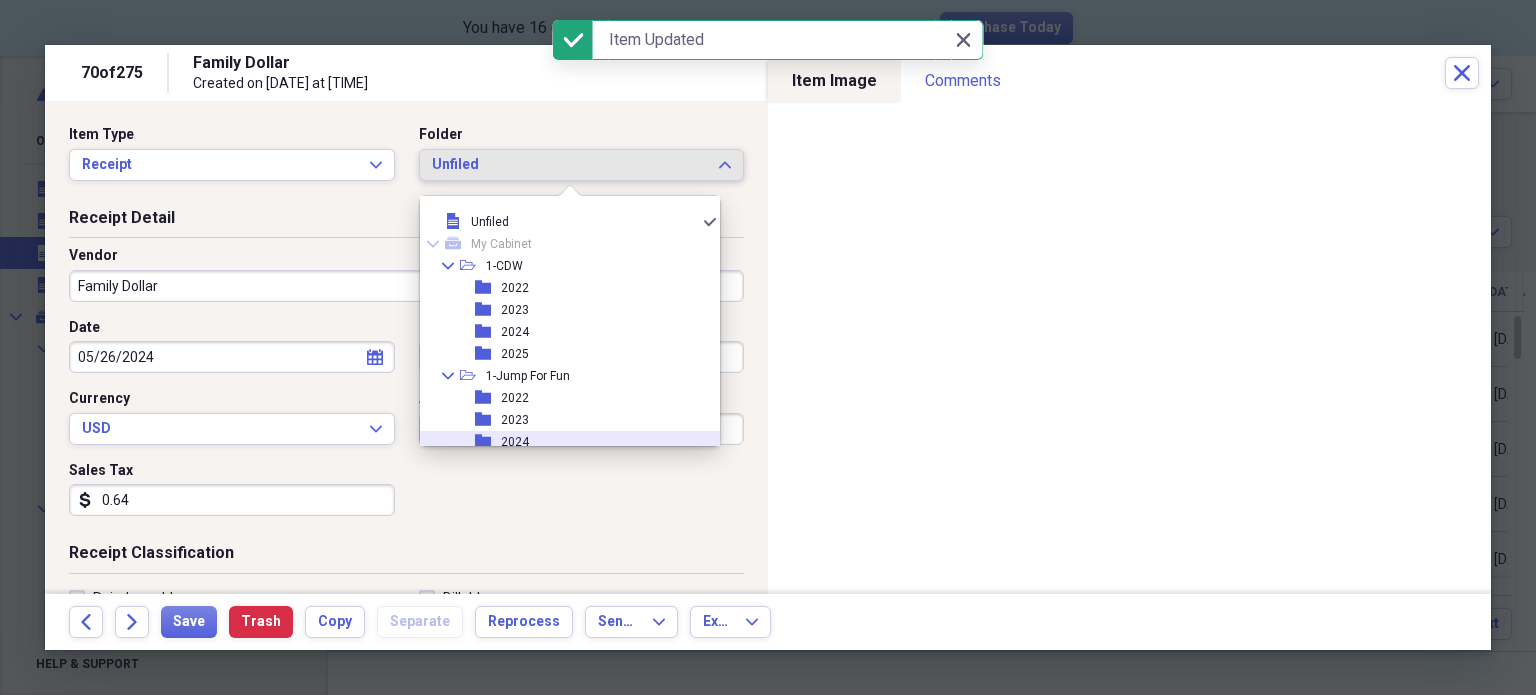 click on "2024" at bounding box center (515, 442) 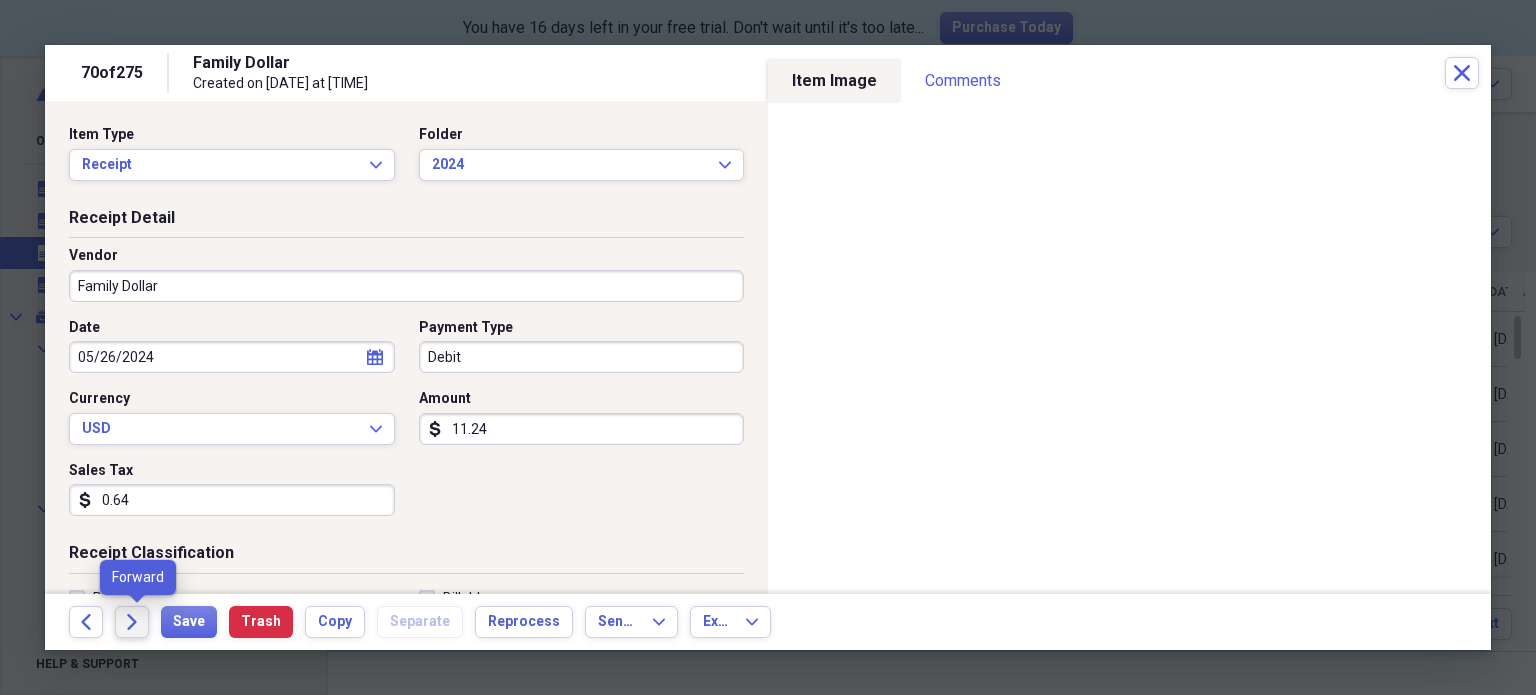 click 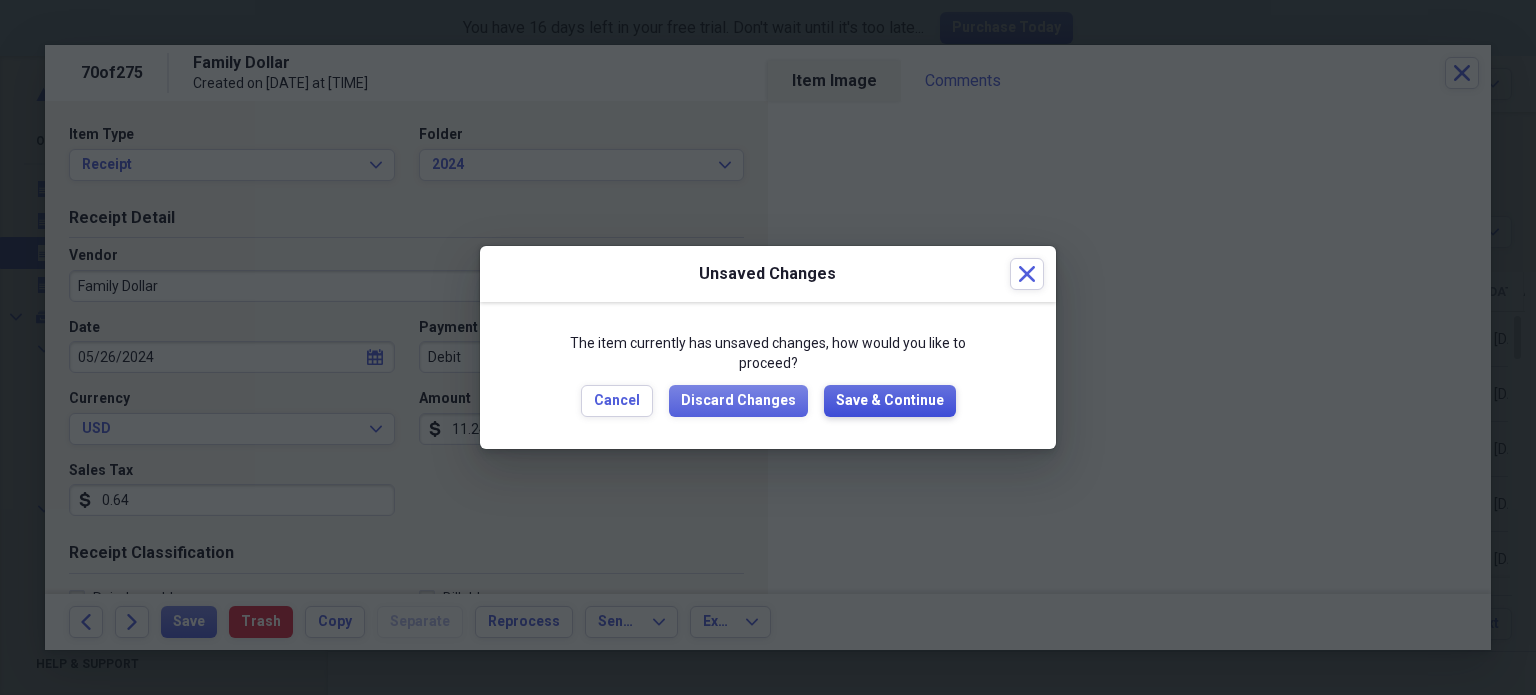 click on "Save & Continue" at bounding box center [890, 401] 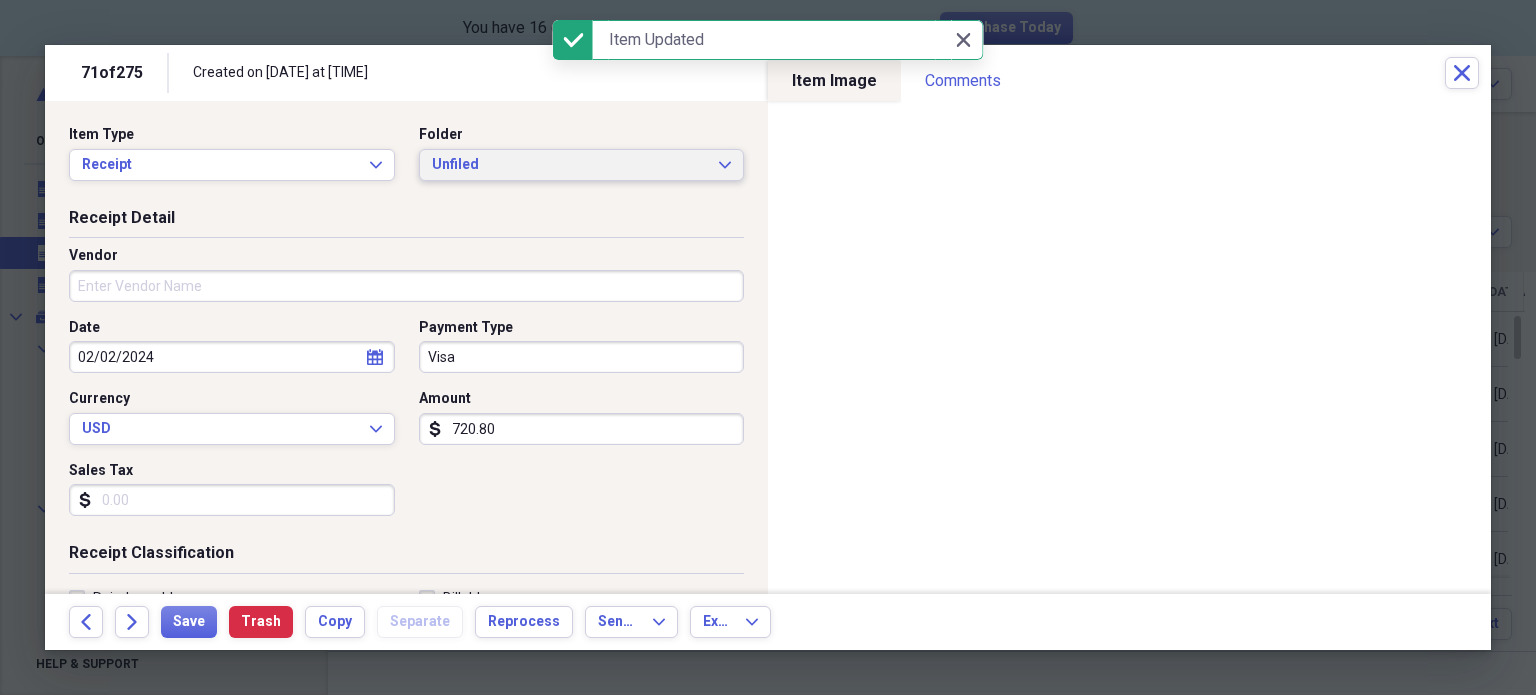click on "Unfiled" at bounding box center [570, 165] 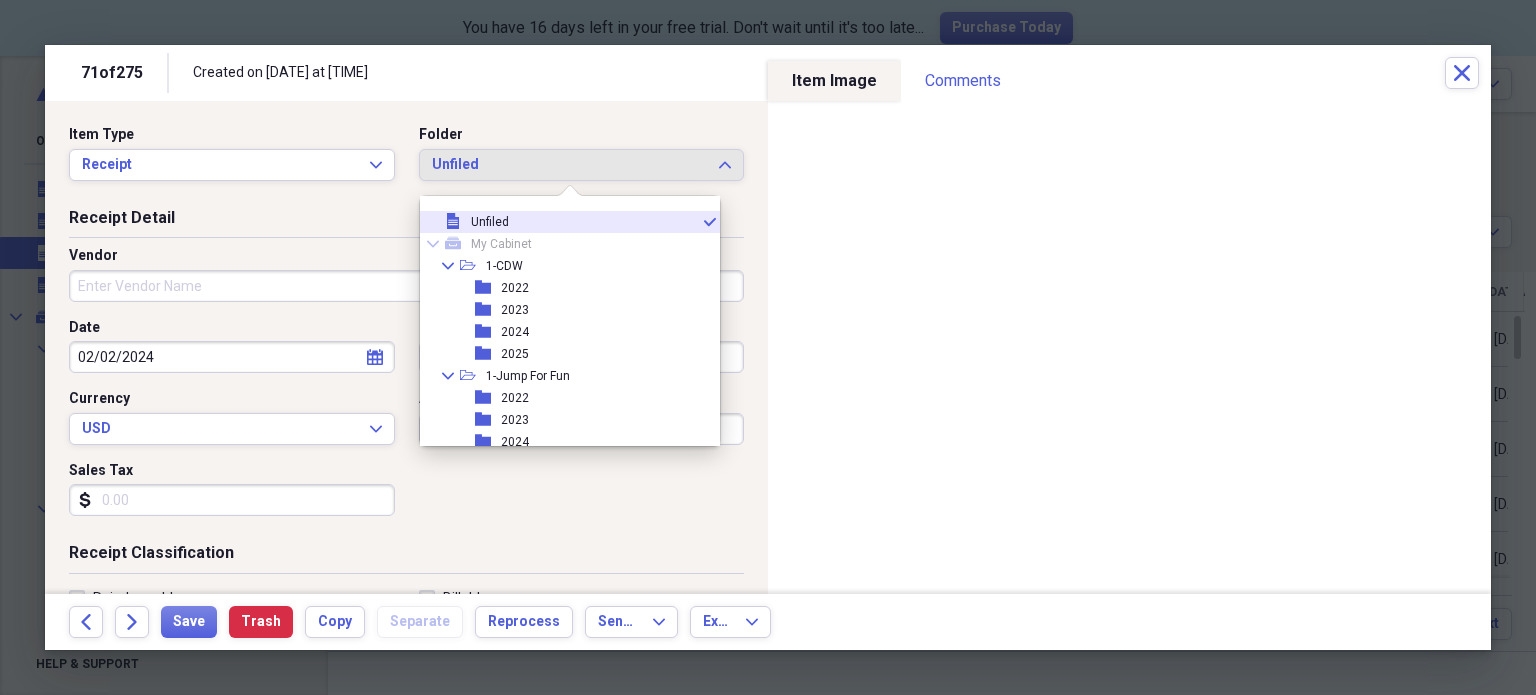 click on "Vendor" at bounding box center (406, 286) 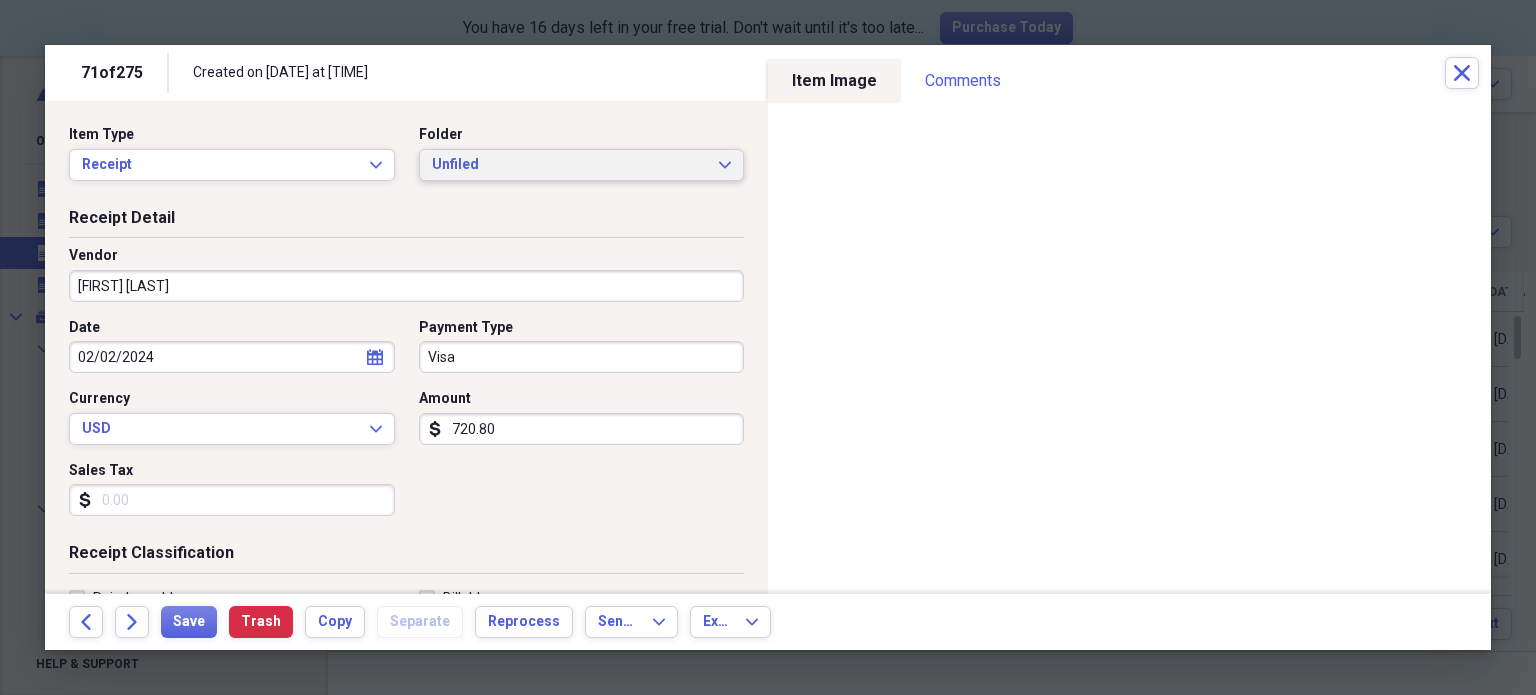 type on "[FIRST] [LAST]" 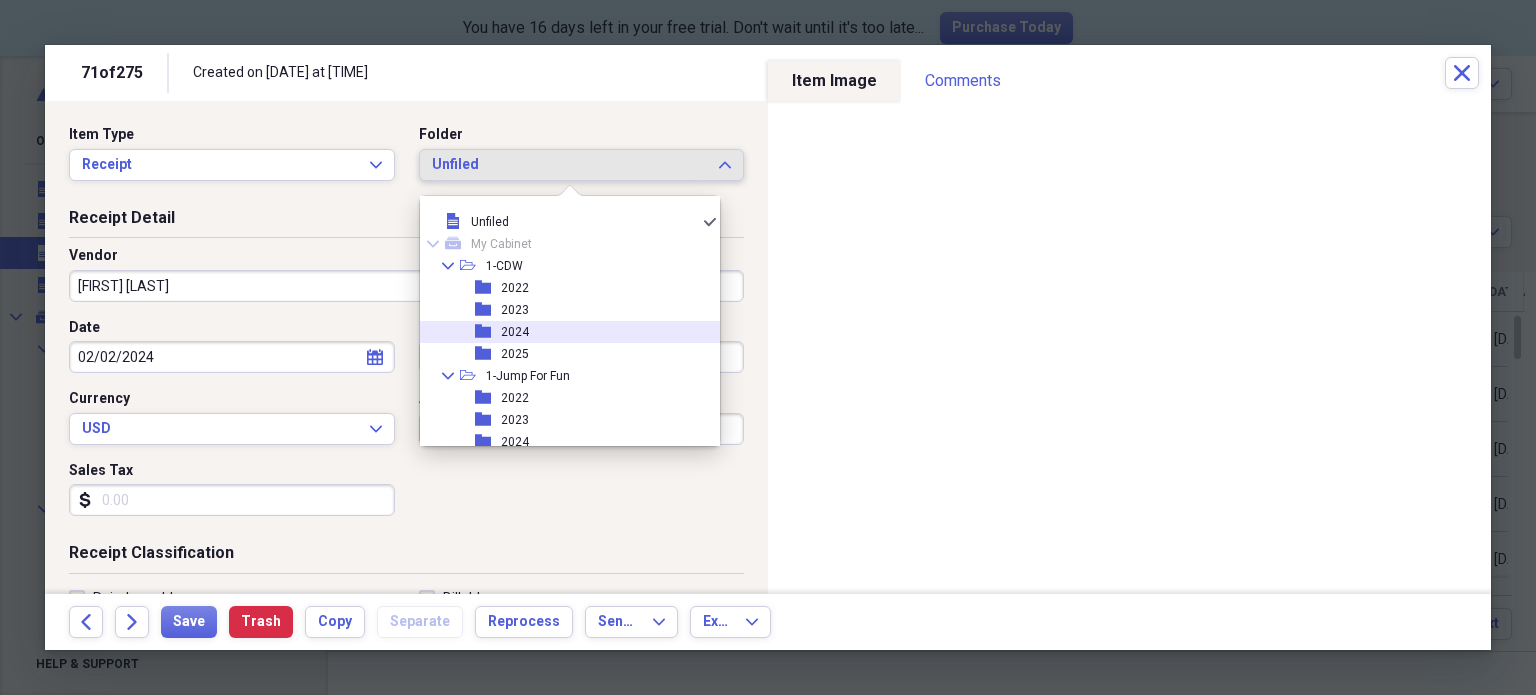 click on "2024" at bounding box center (515, 332) 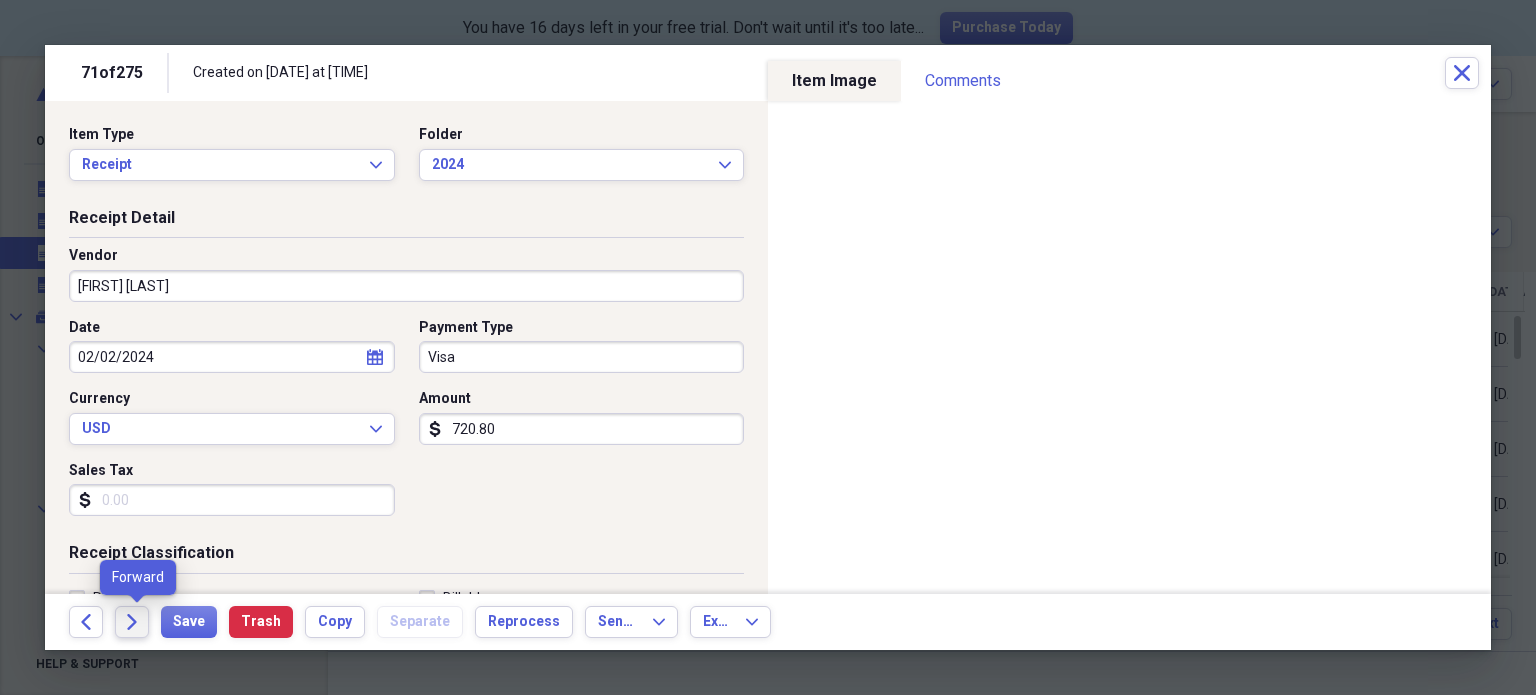 click on "Forward" 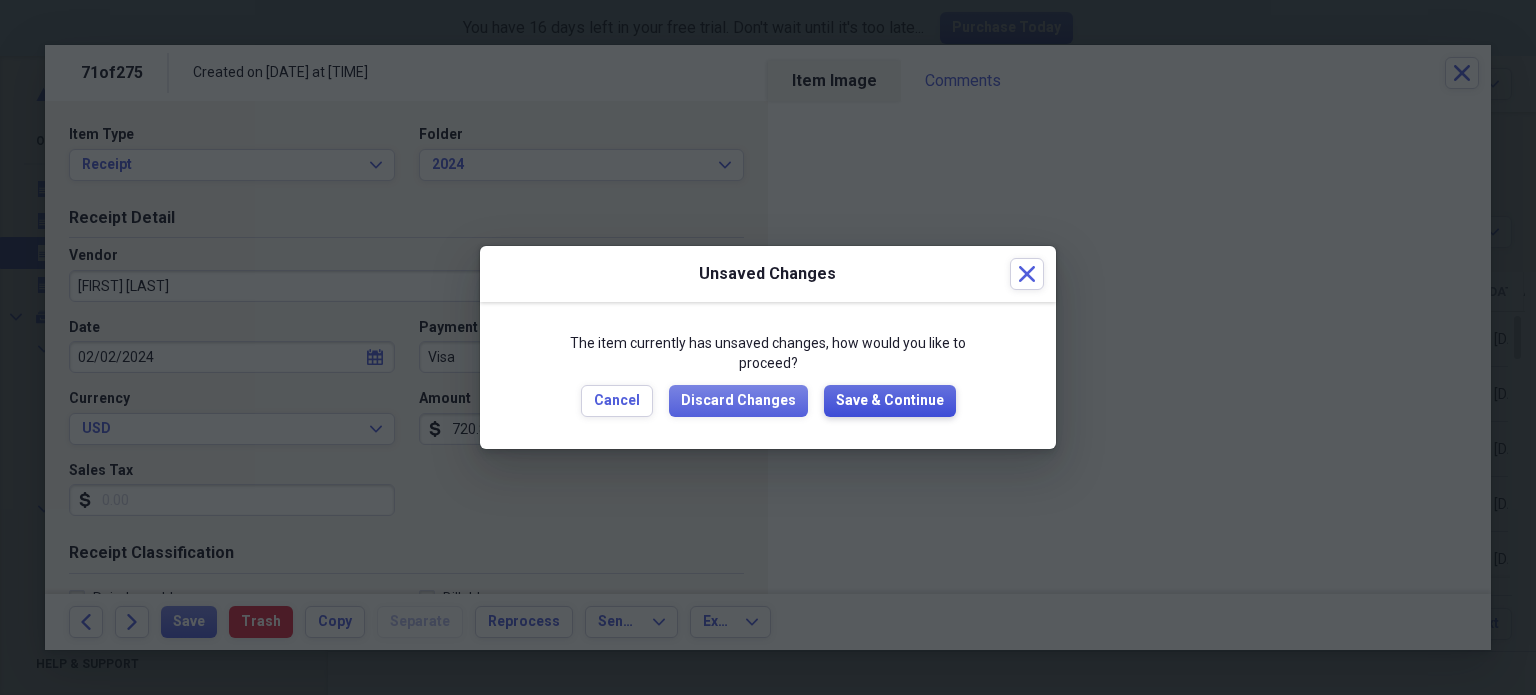 click on "Save & Continue" at bounding box center (890, 401) 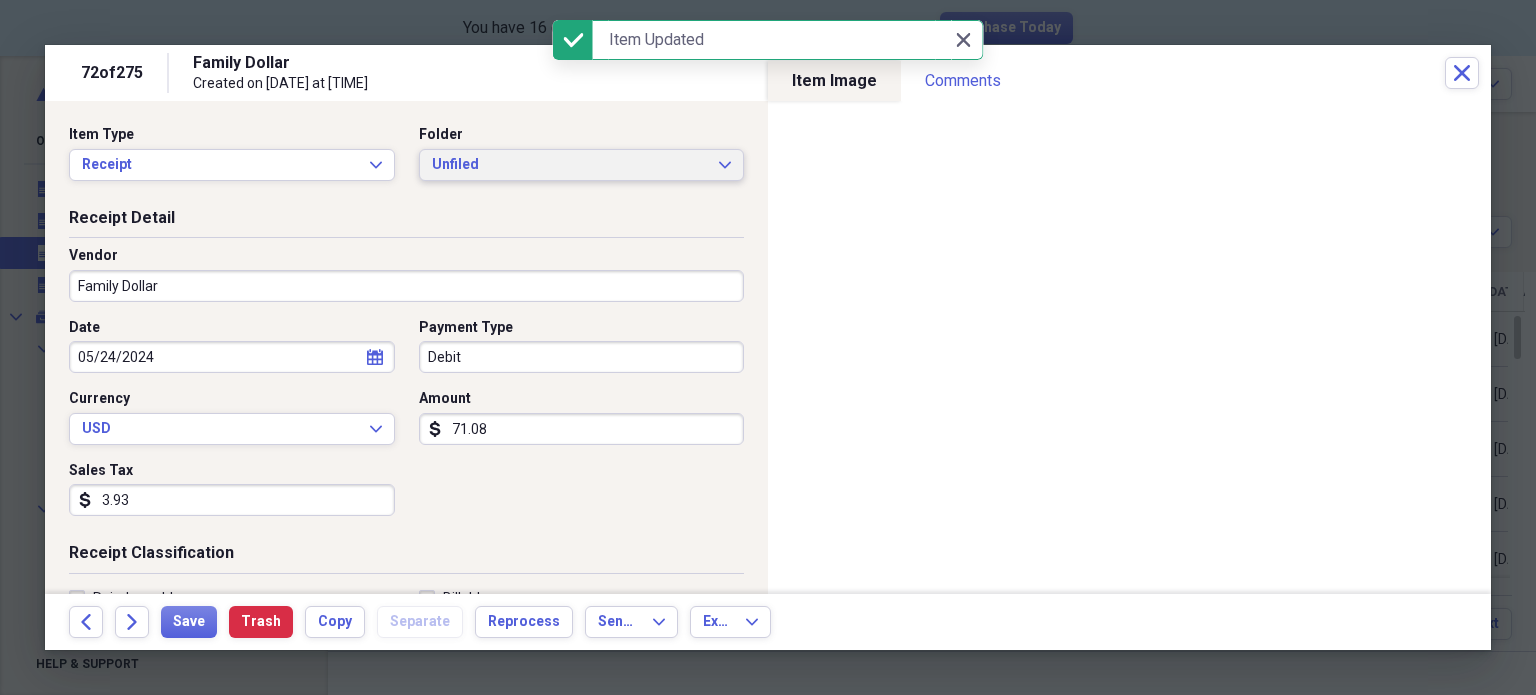 click on "Unfiled" at bounding box center [570, 165] 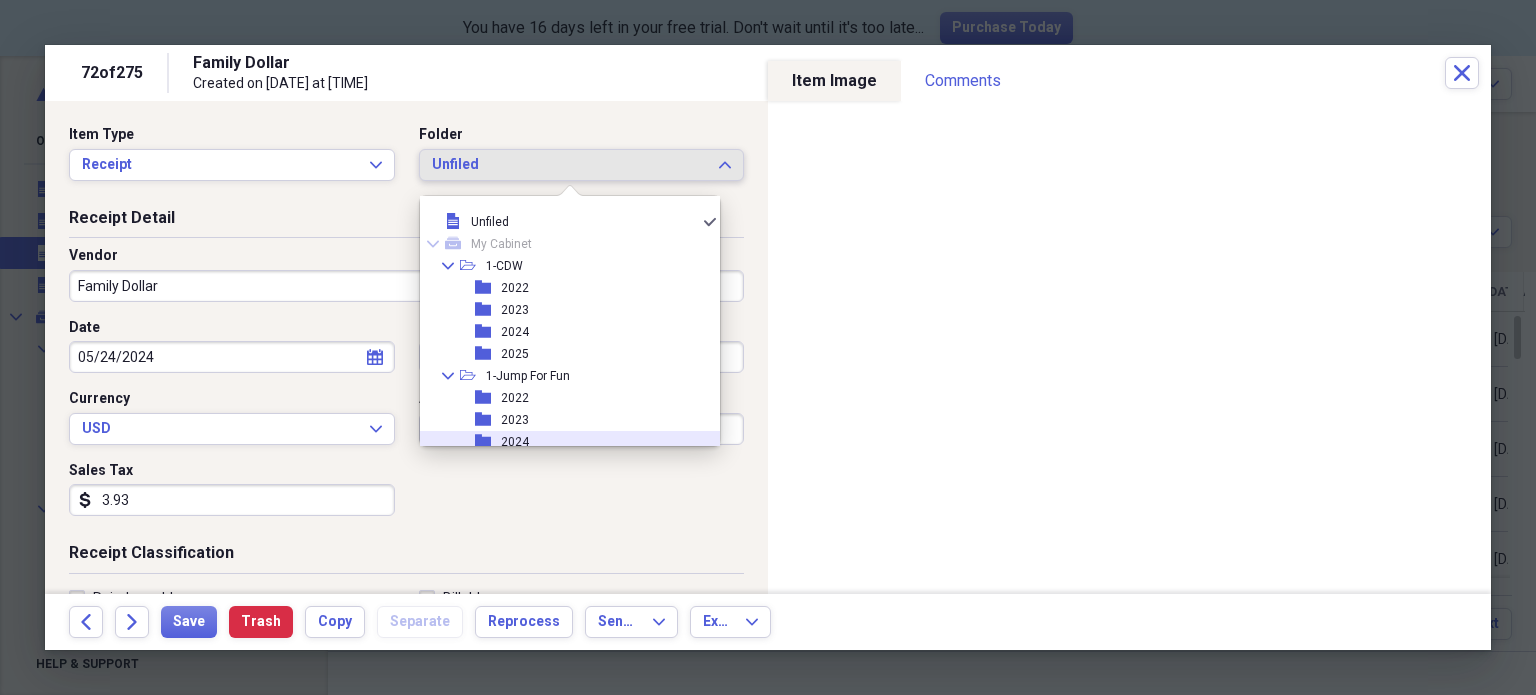 click on "folder 2024" at bounding box center (562, 442) 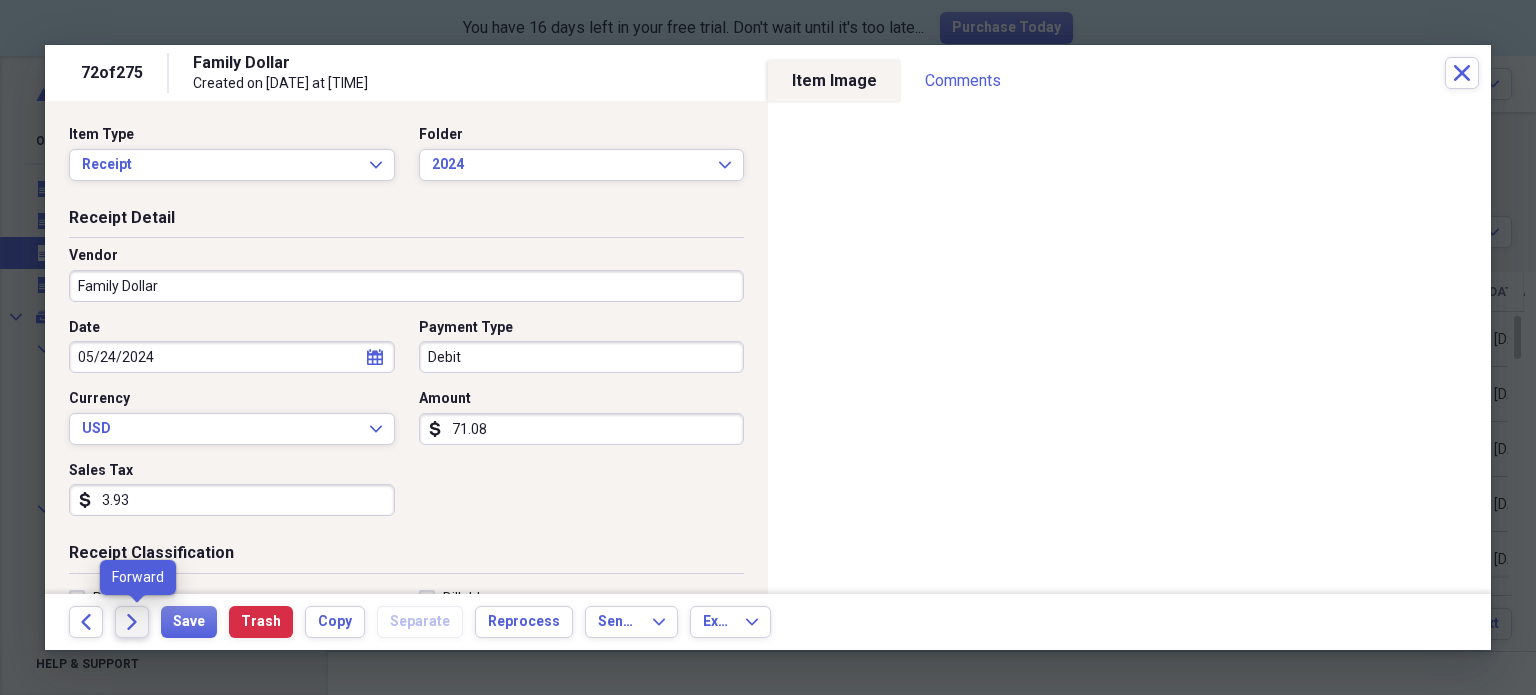 click 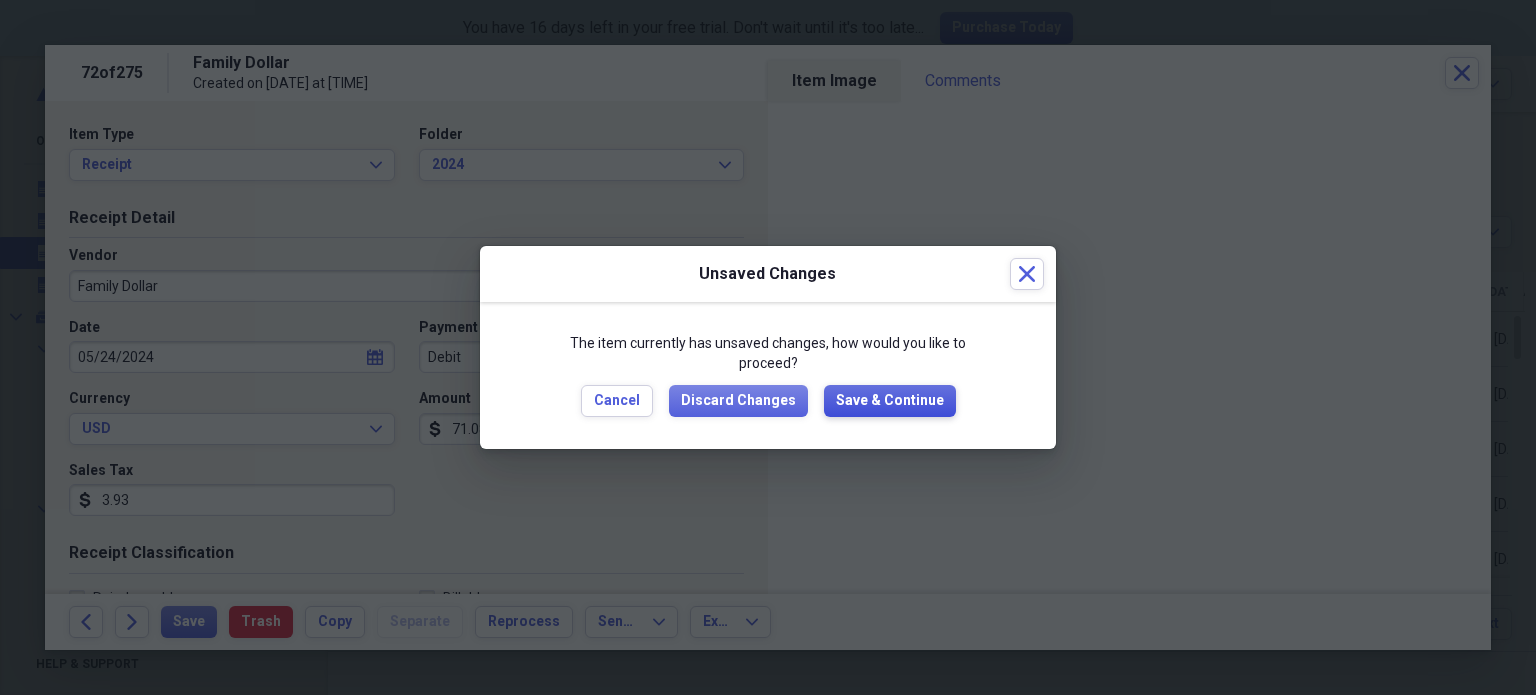 click on "Save & Continue" at bounding box center [890, 401] 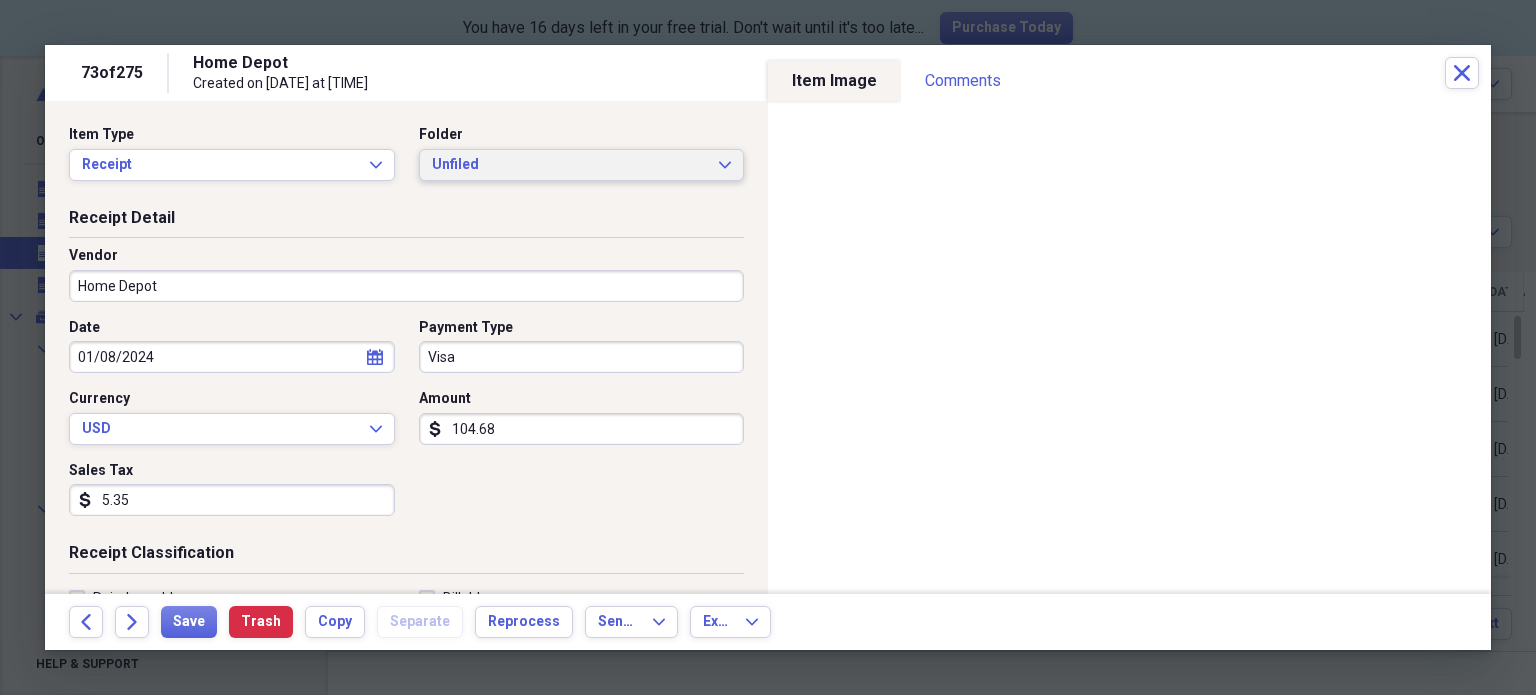 click on "Unfiled" at bounding box center (570, 165) 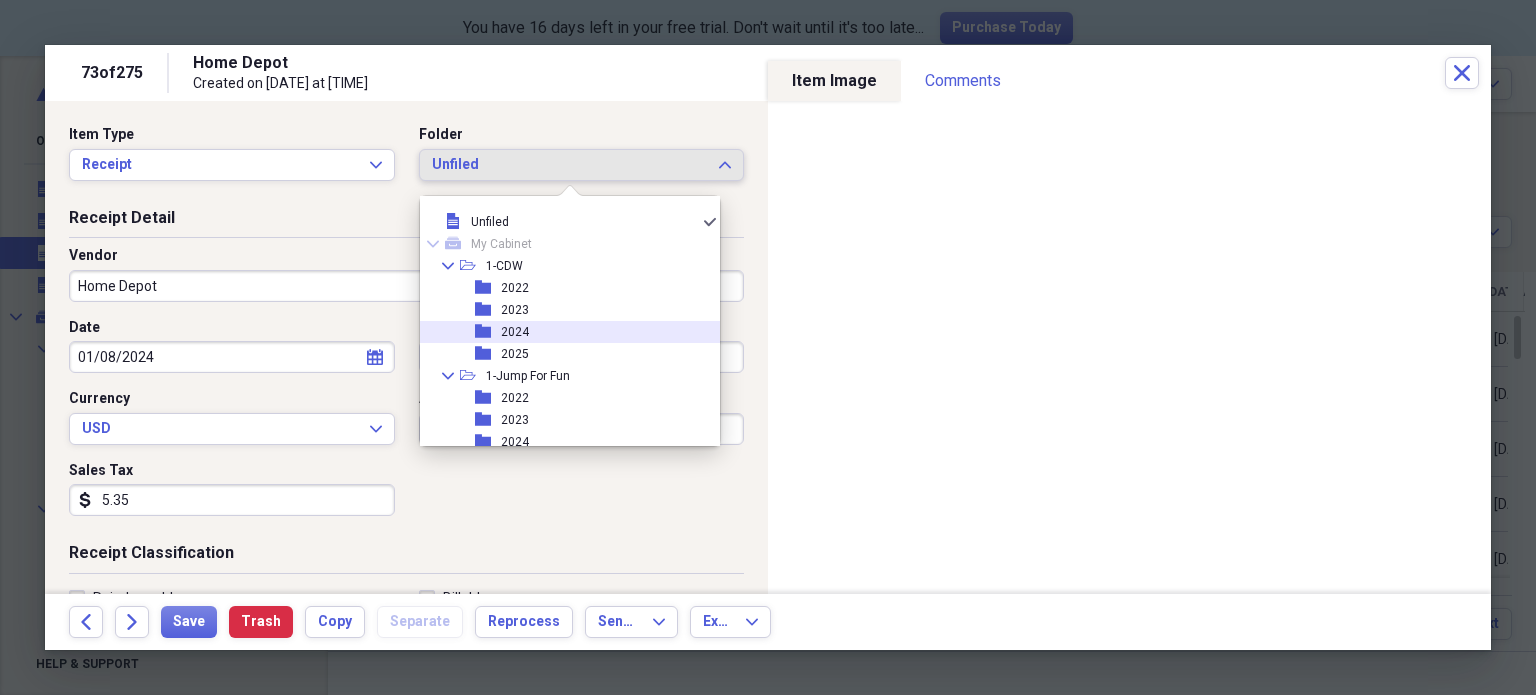 click on "2024" at bounding box center [515, 332] 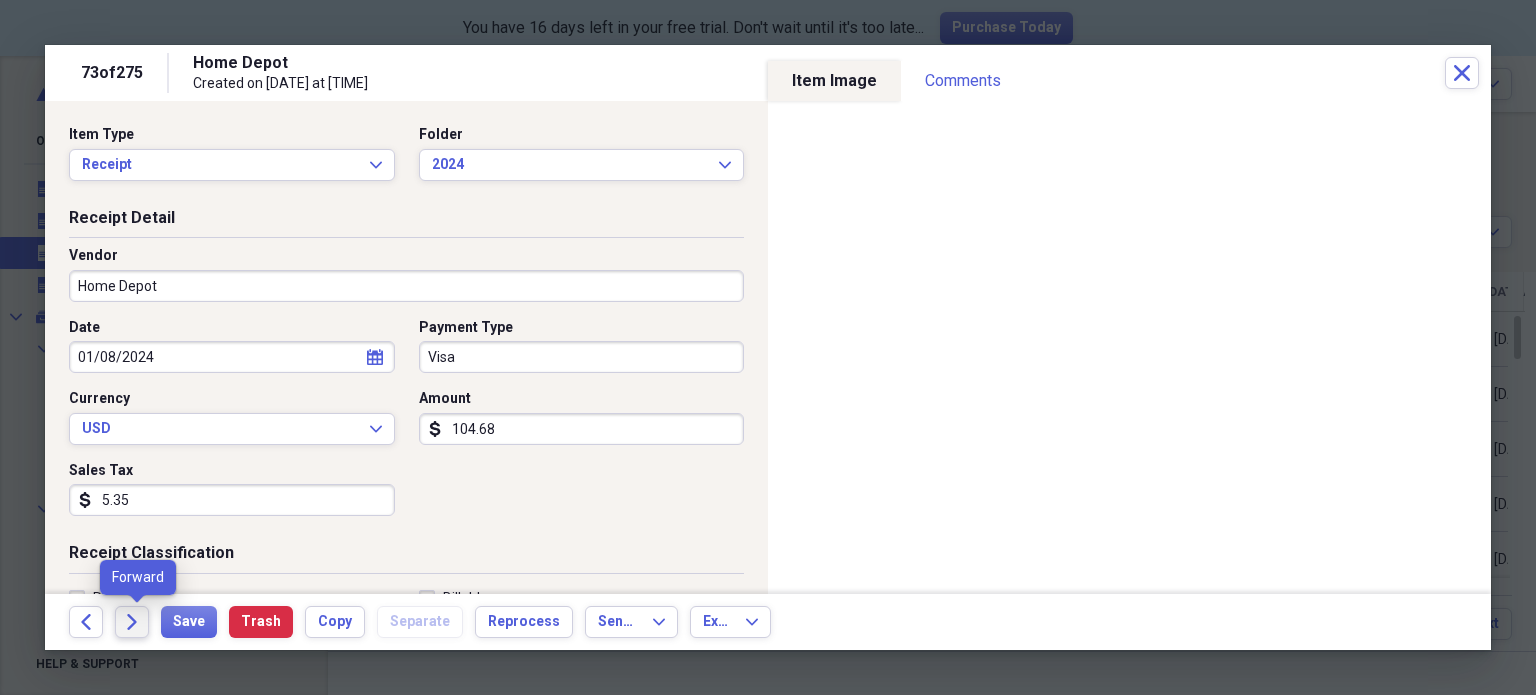 click on "Forward" 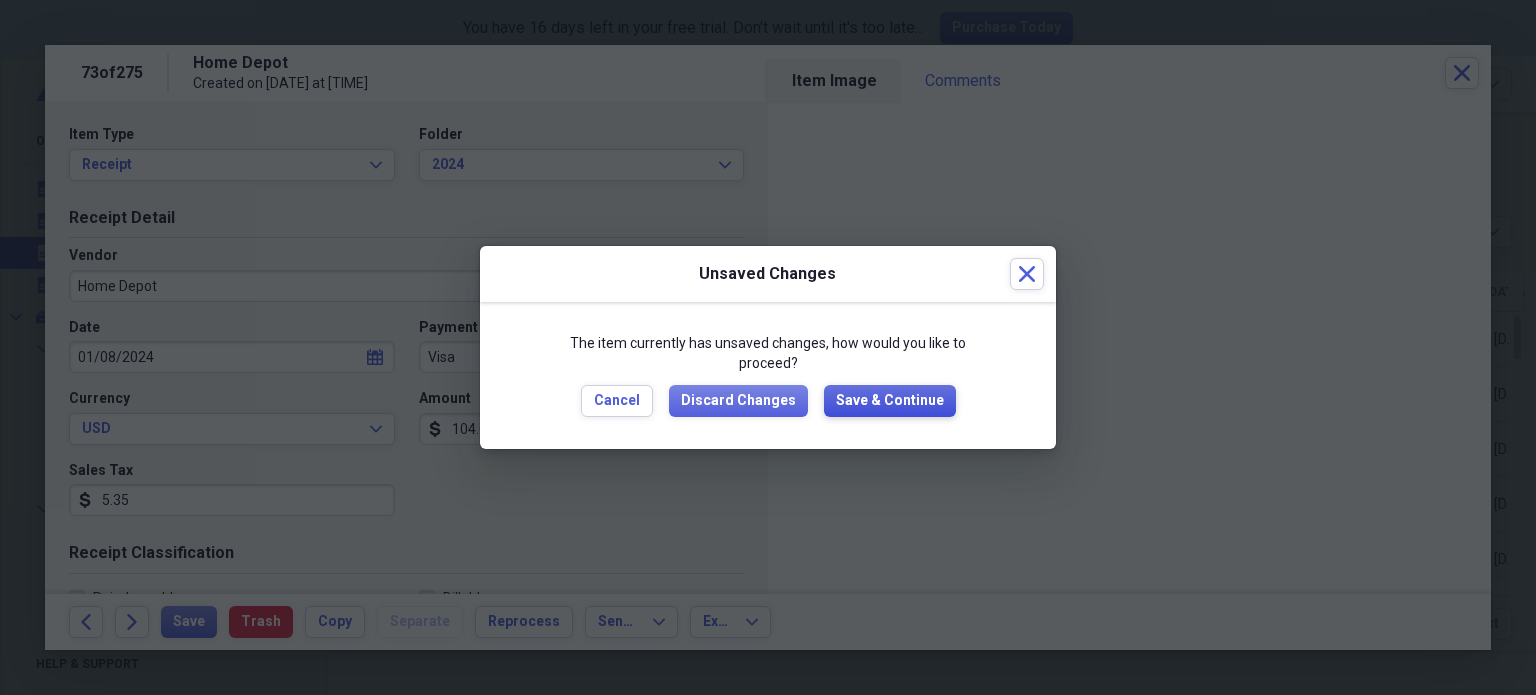 click on "Save & Continue" at bounding box center [890, 401] 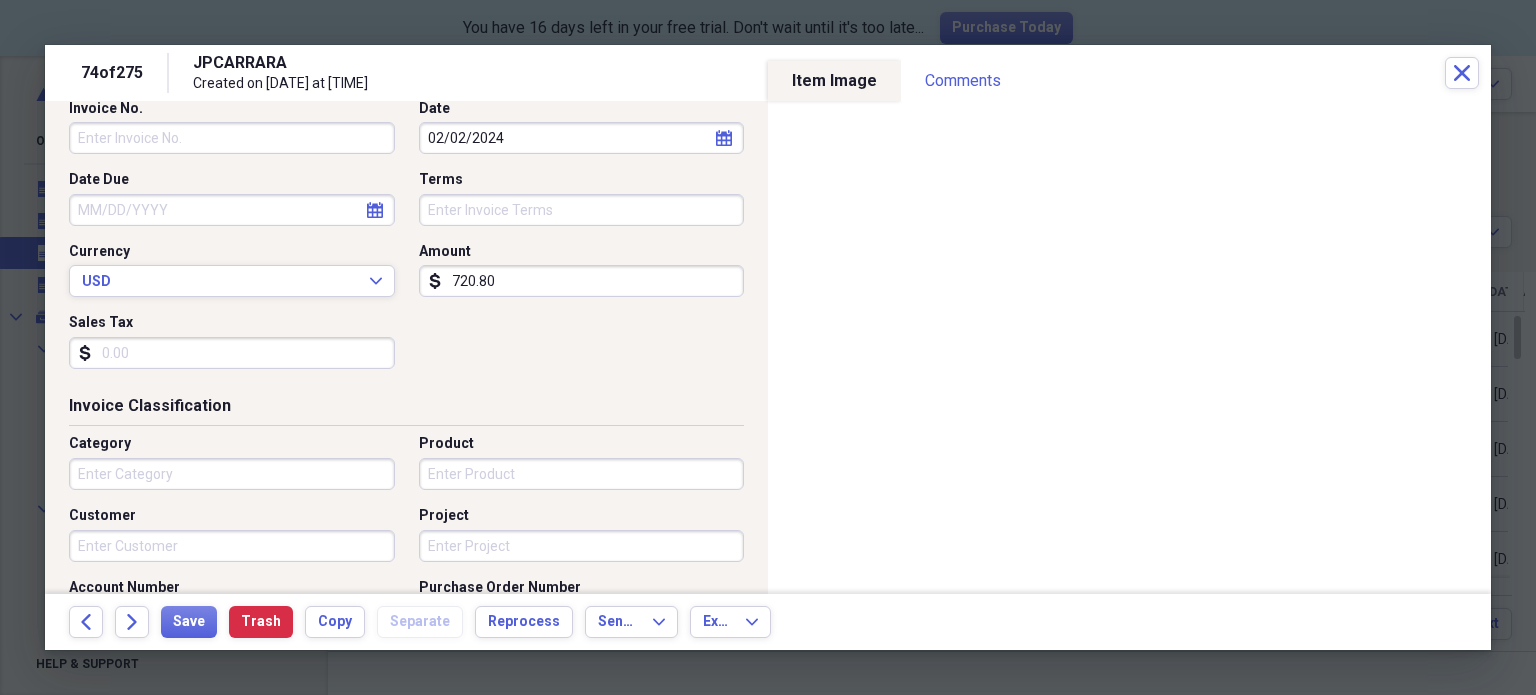 scroll, scrollTop: 0, scrollLeft: 0, axis: both 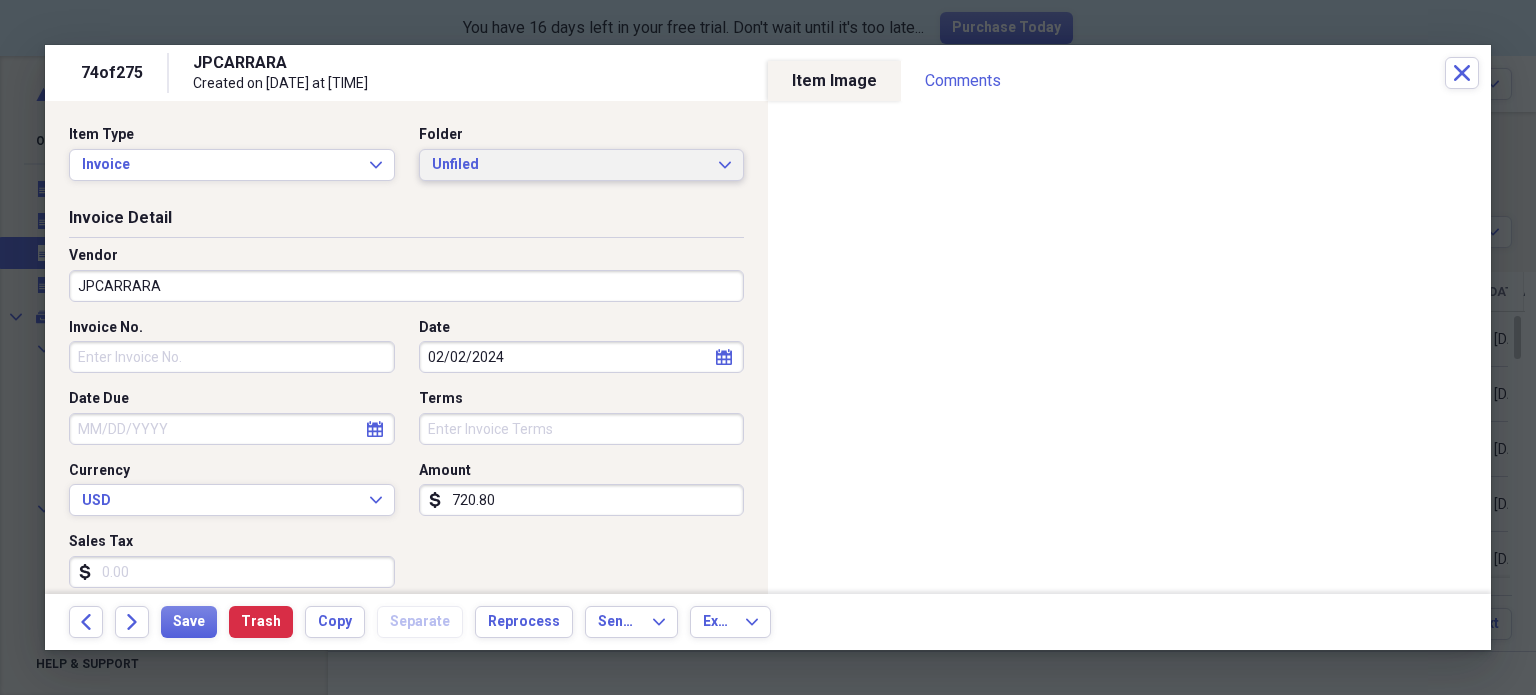 click on "Unfiled" at bounding box center (570, 165) 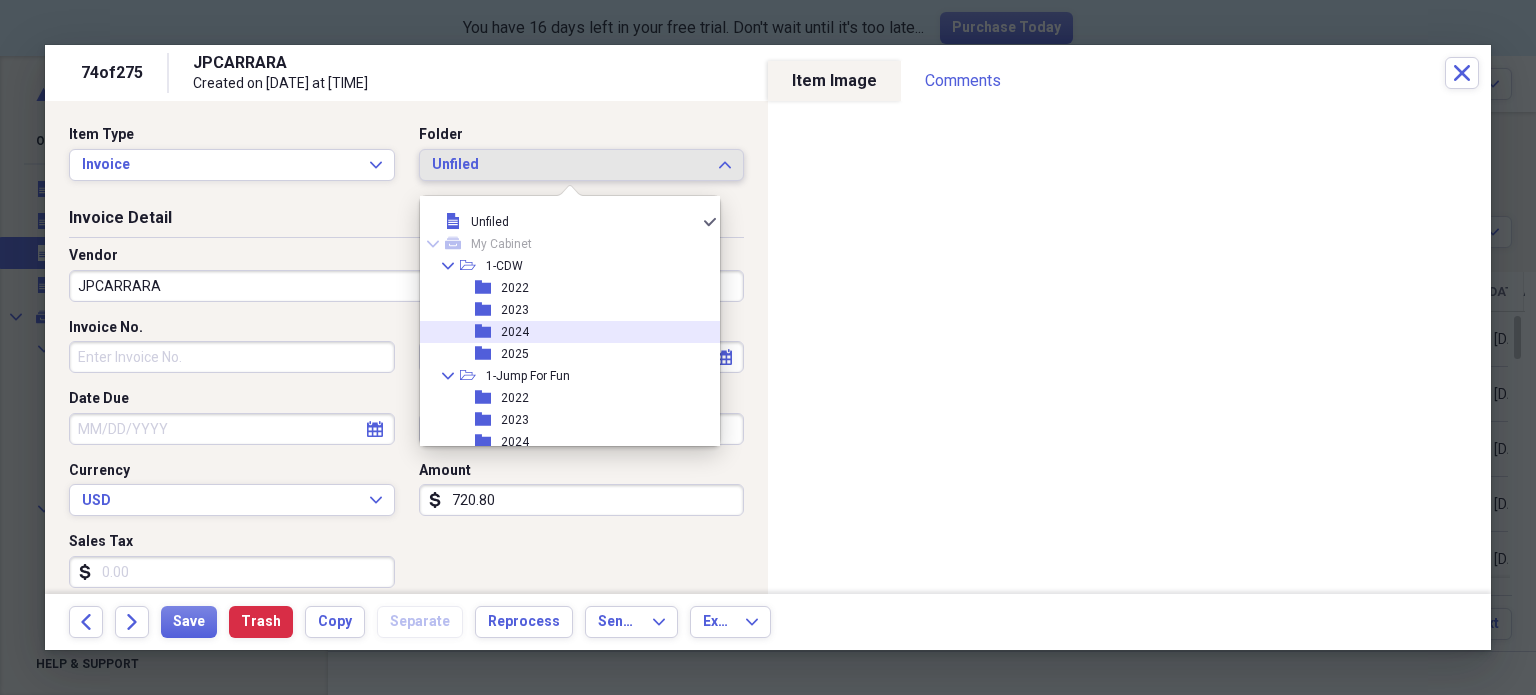 click on "folder 2024" at bounding box center [562, 332] 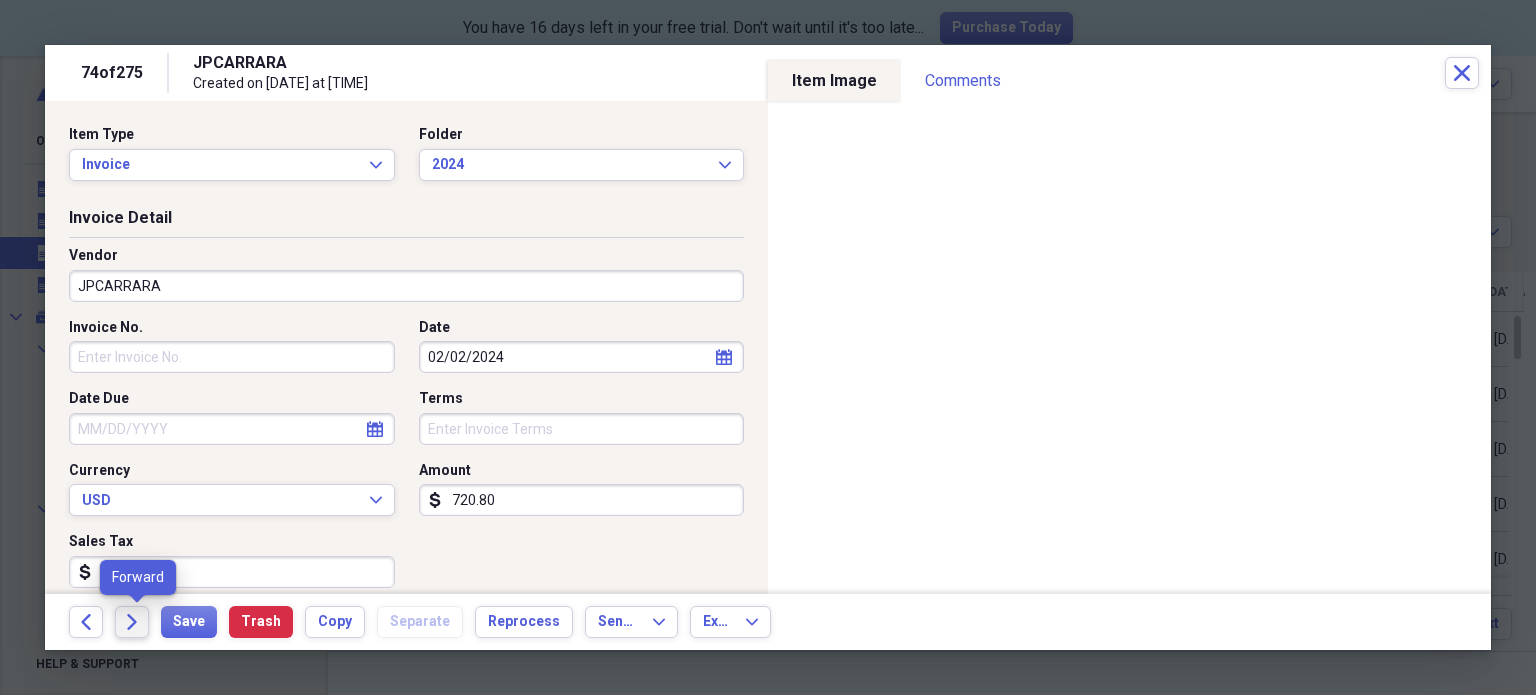click 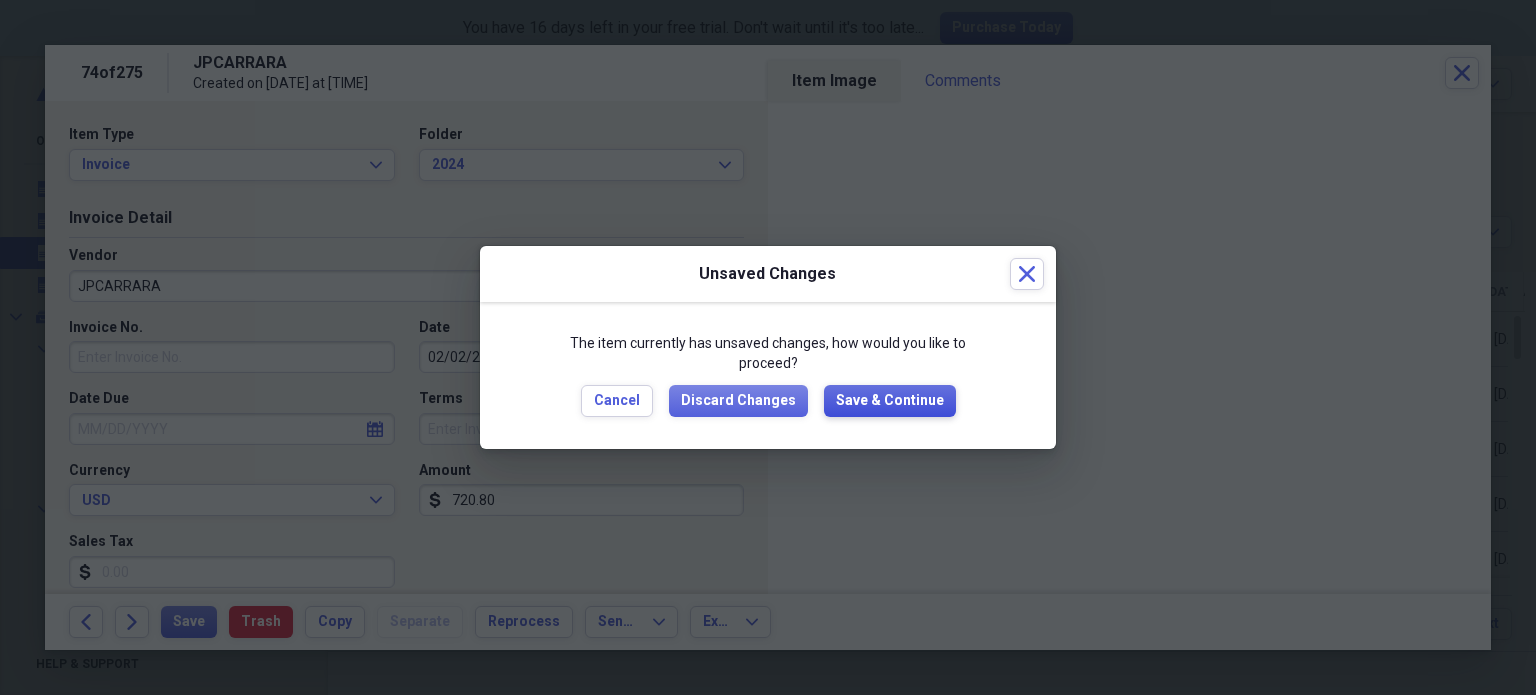 click on "Save & Continue" at bounding box center (890, 401) 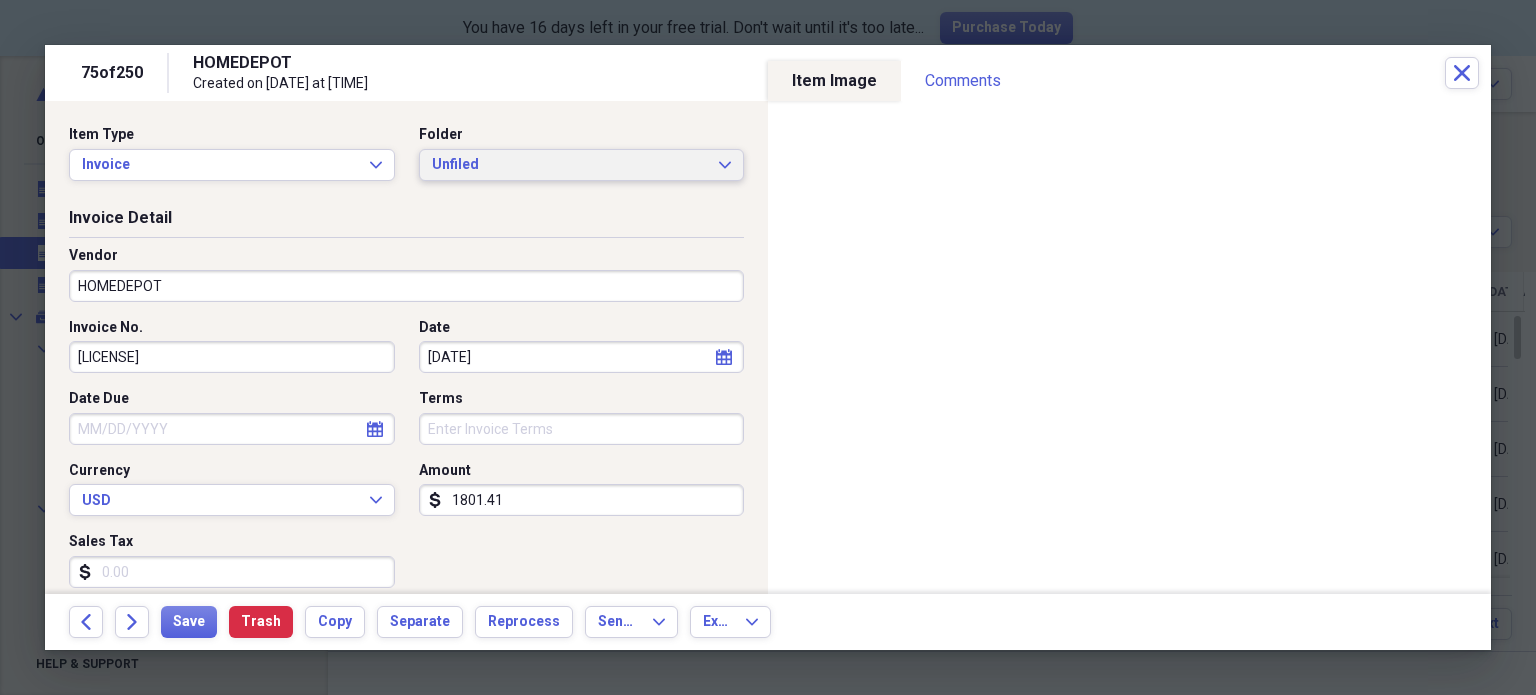 click on "Unfiled" at bounding box center [570, 165] 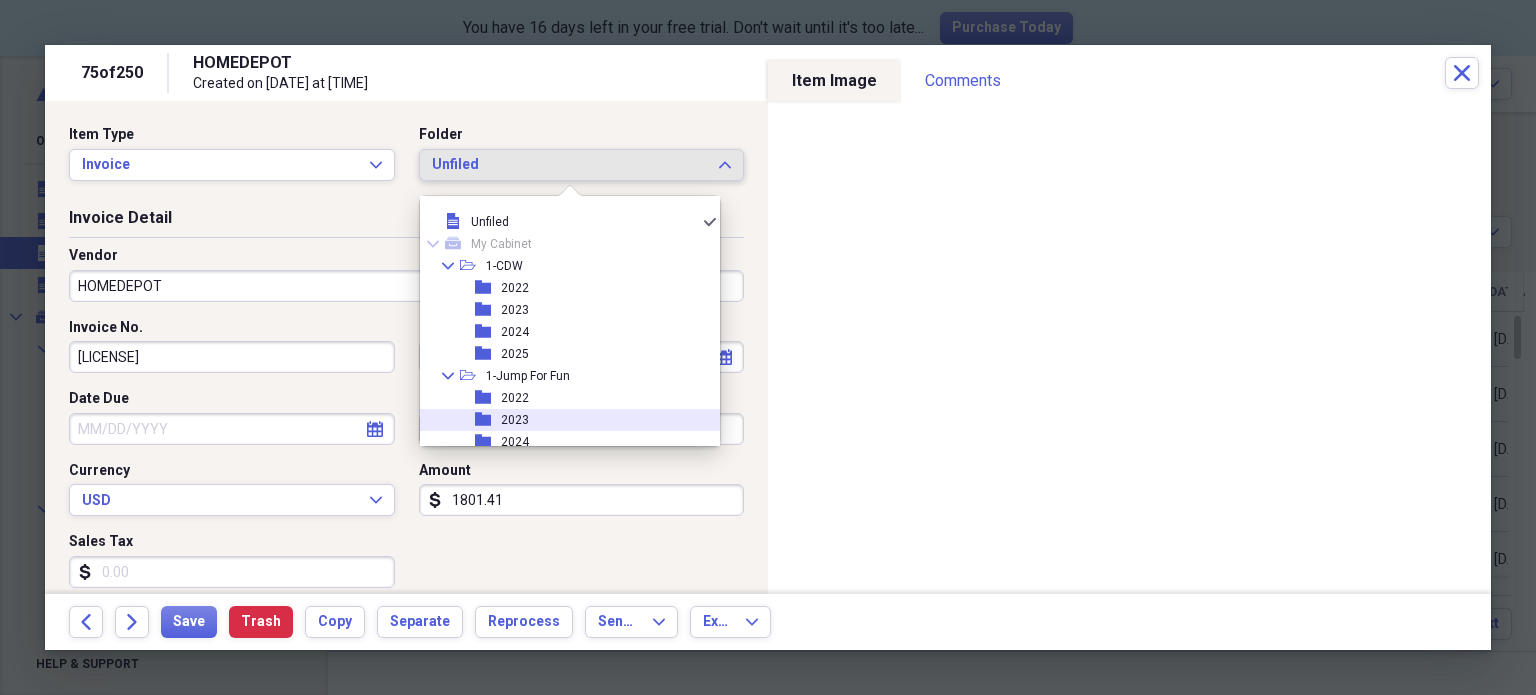 click on "folder 2023" at bounding box center [562, 420] 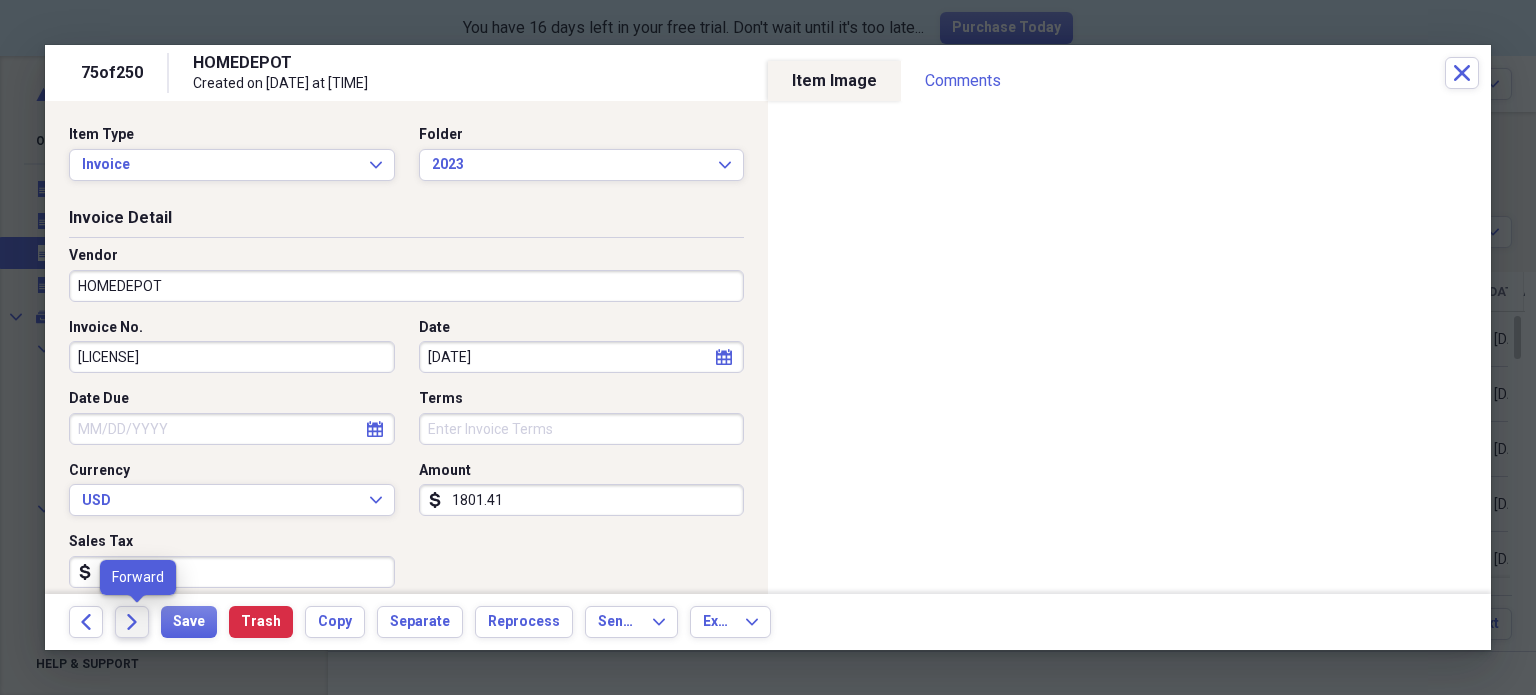 click on "Forward" 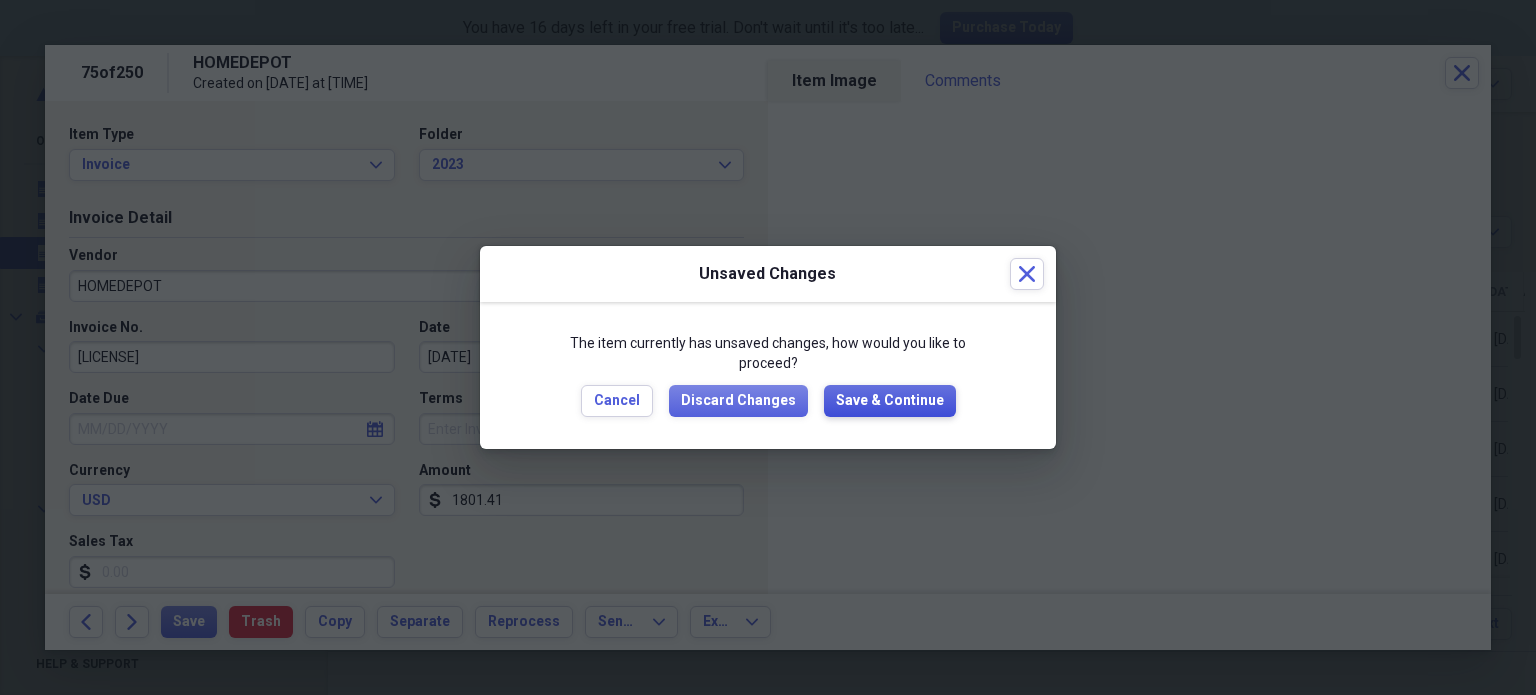 click on "Save & Continue" at bounding box center (890, 401) 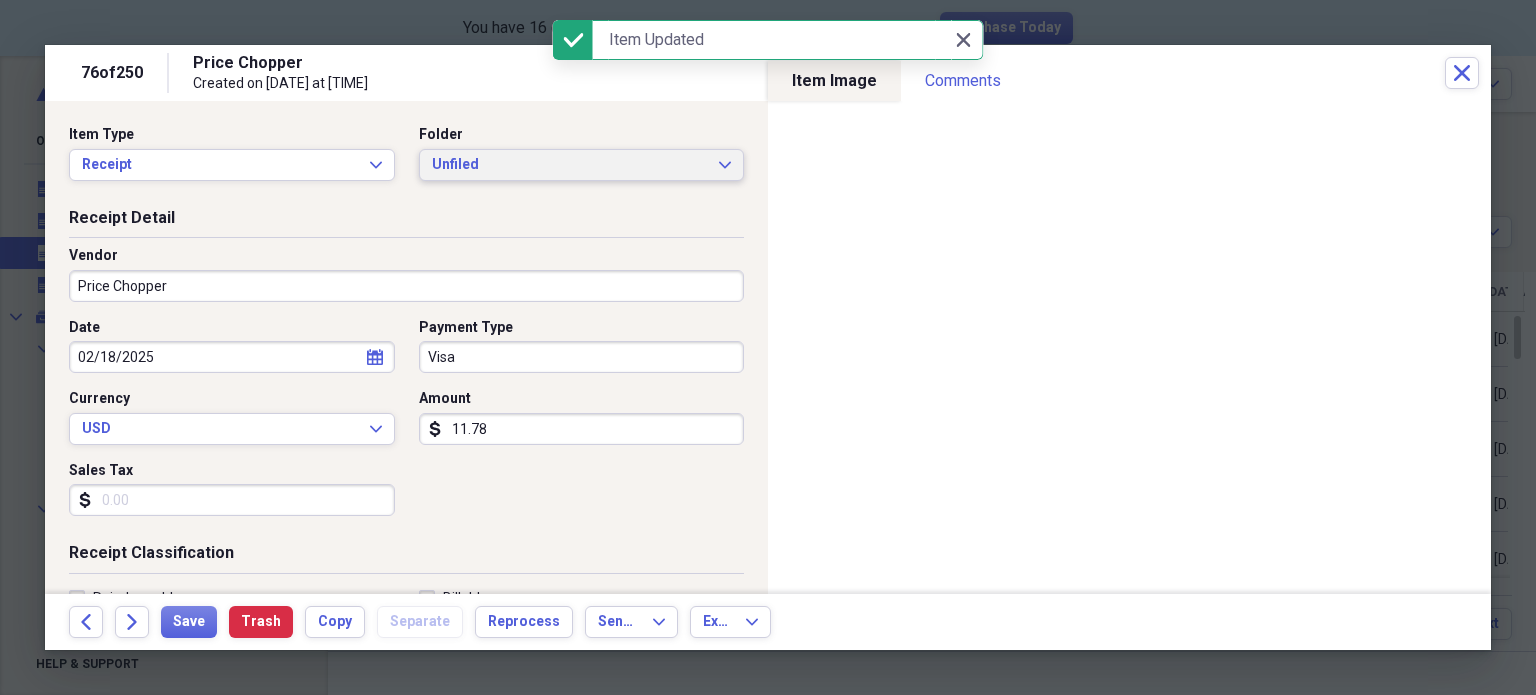 click on "Unfiled" at bounding box center (570, 165) 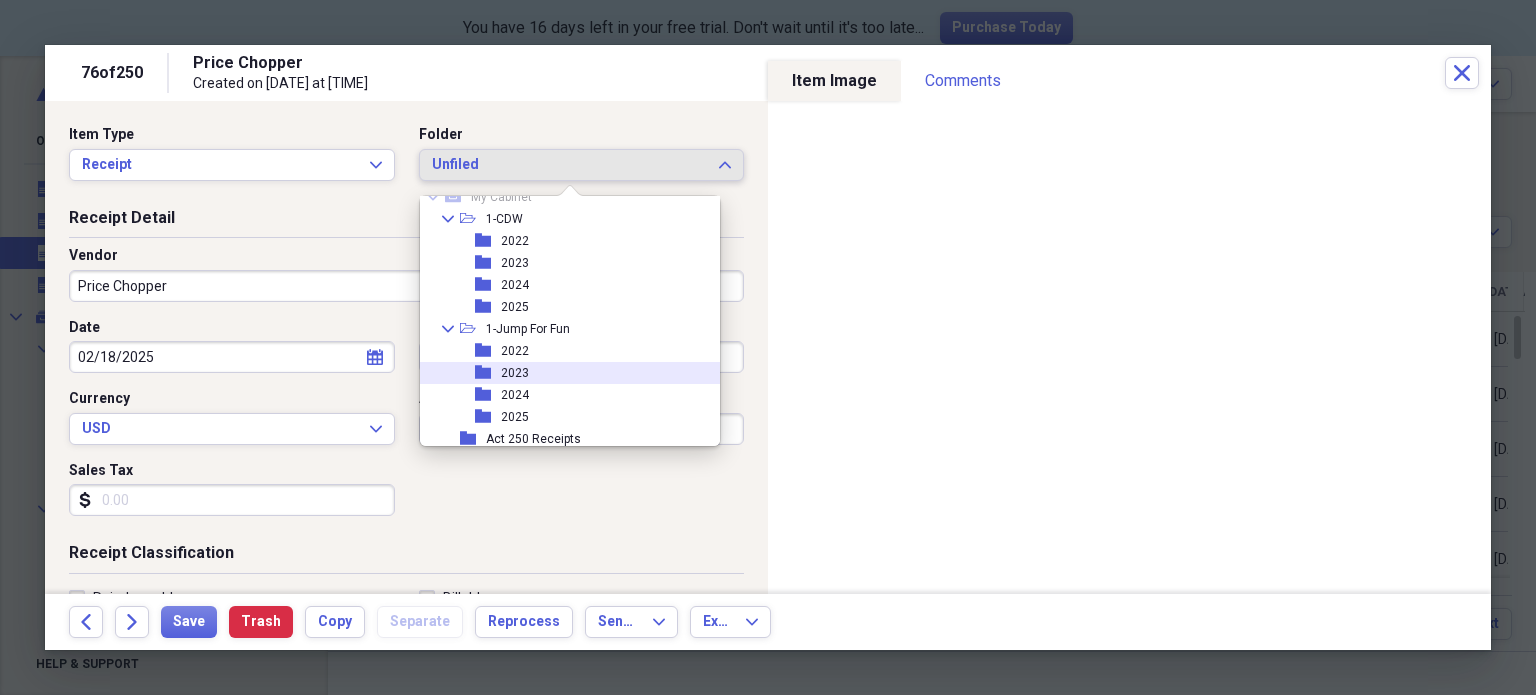 scroll, scrollTop: 47, scrollLeft: 0, axis: vertical 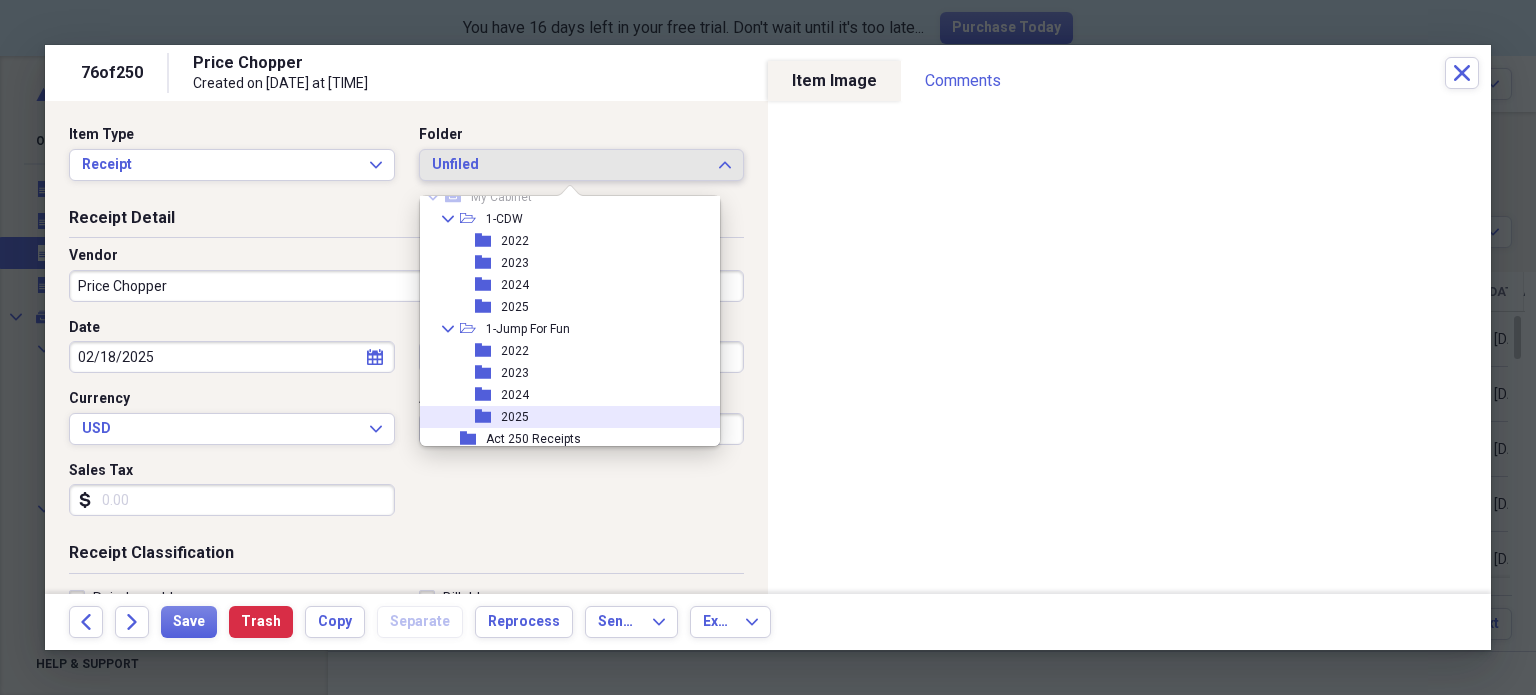 click on "folder 2025" at bounding box center (562, 417) 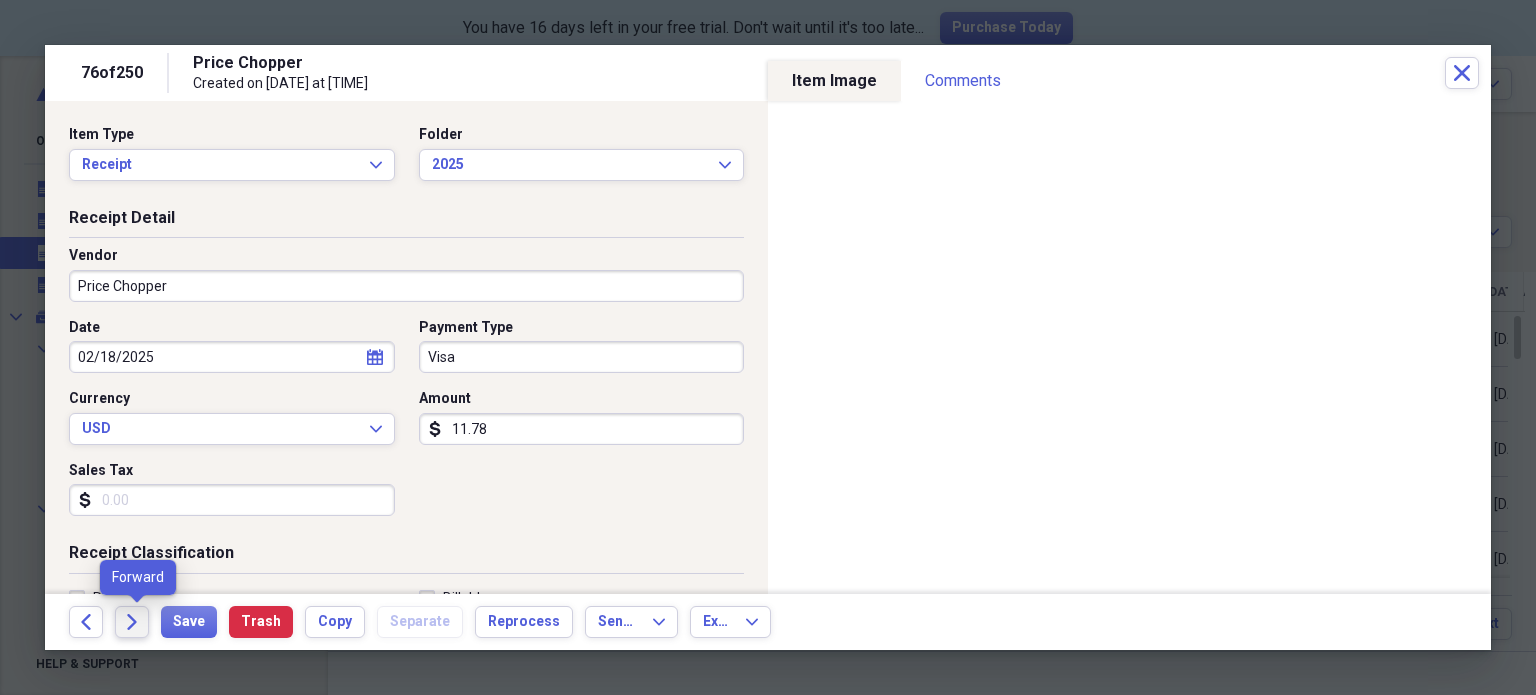 click on "Forward" at bounding box center (132, 622) 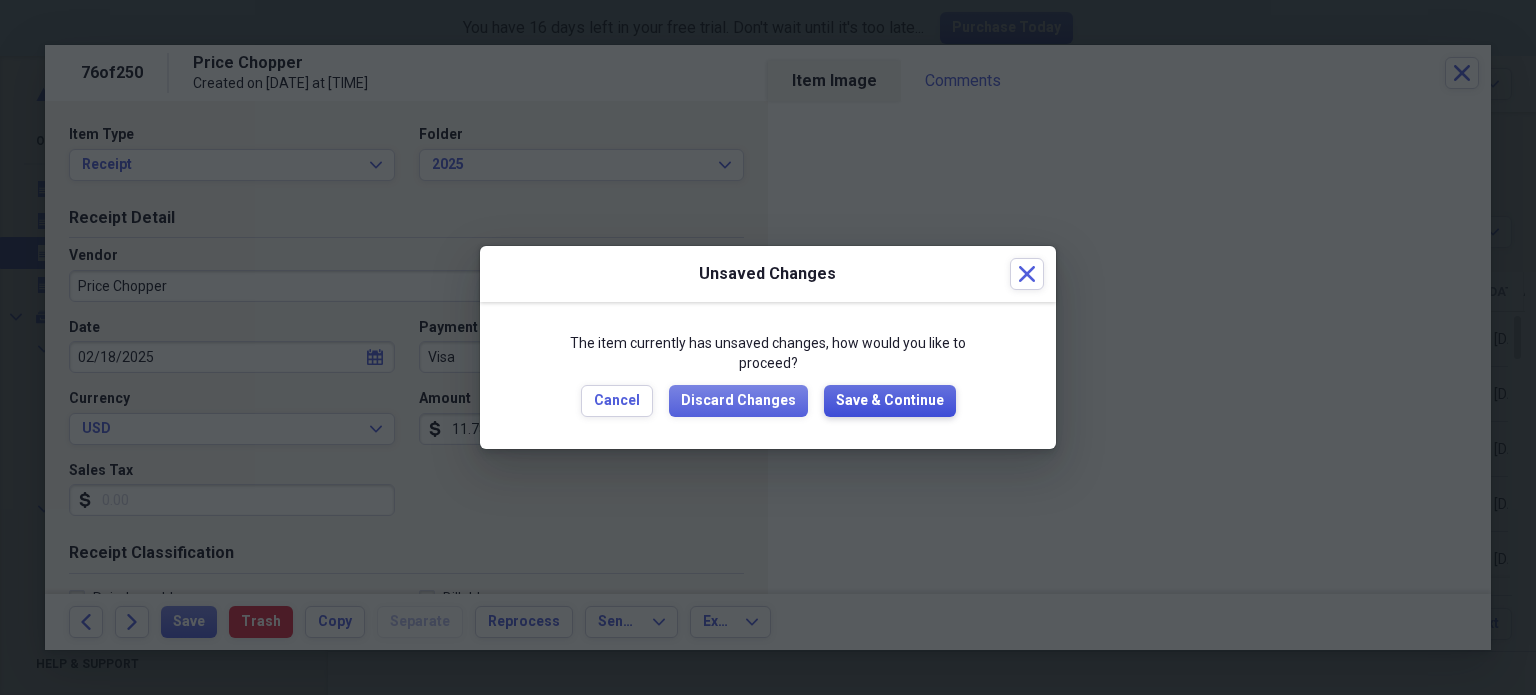 click on "Save & Continue" at bounding box center (890, 401) 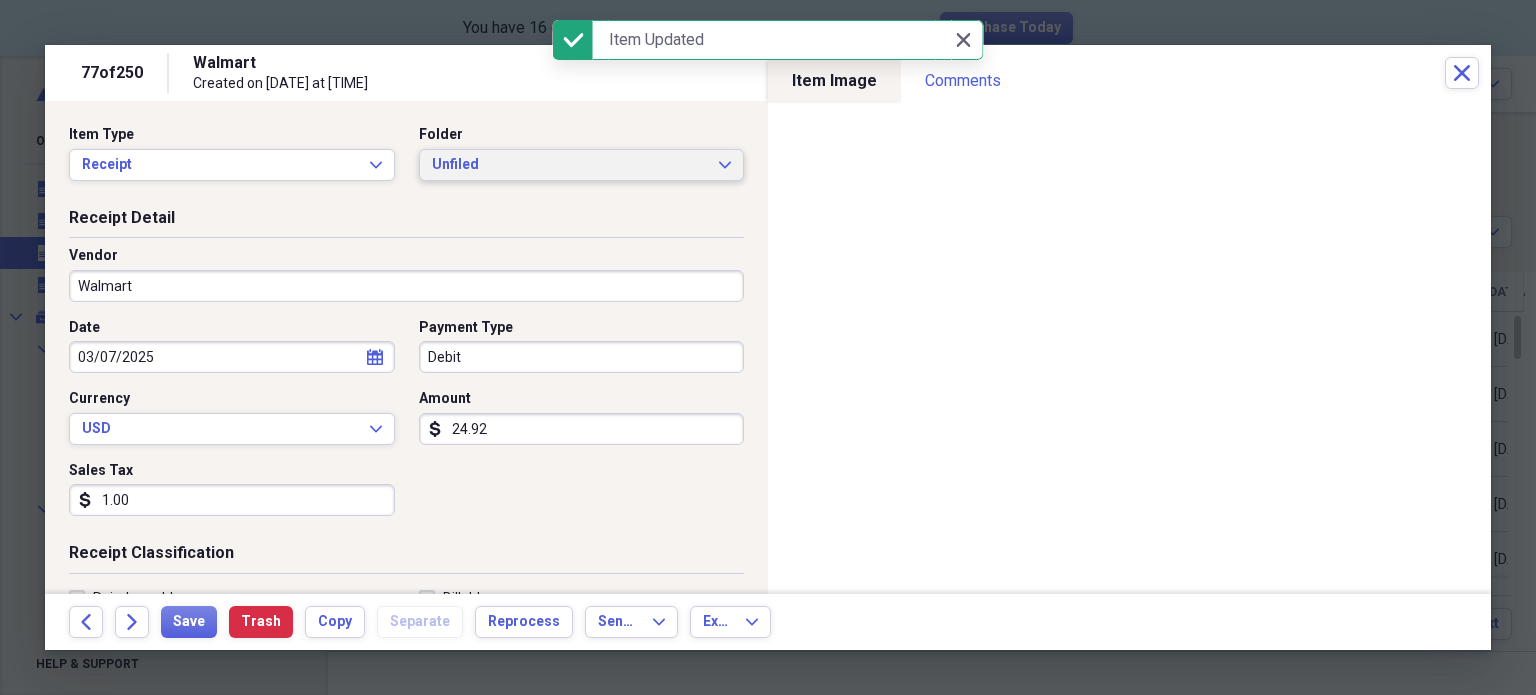 click on "Unfiled" at bounding box center (570, 165) 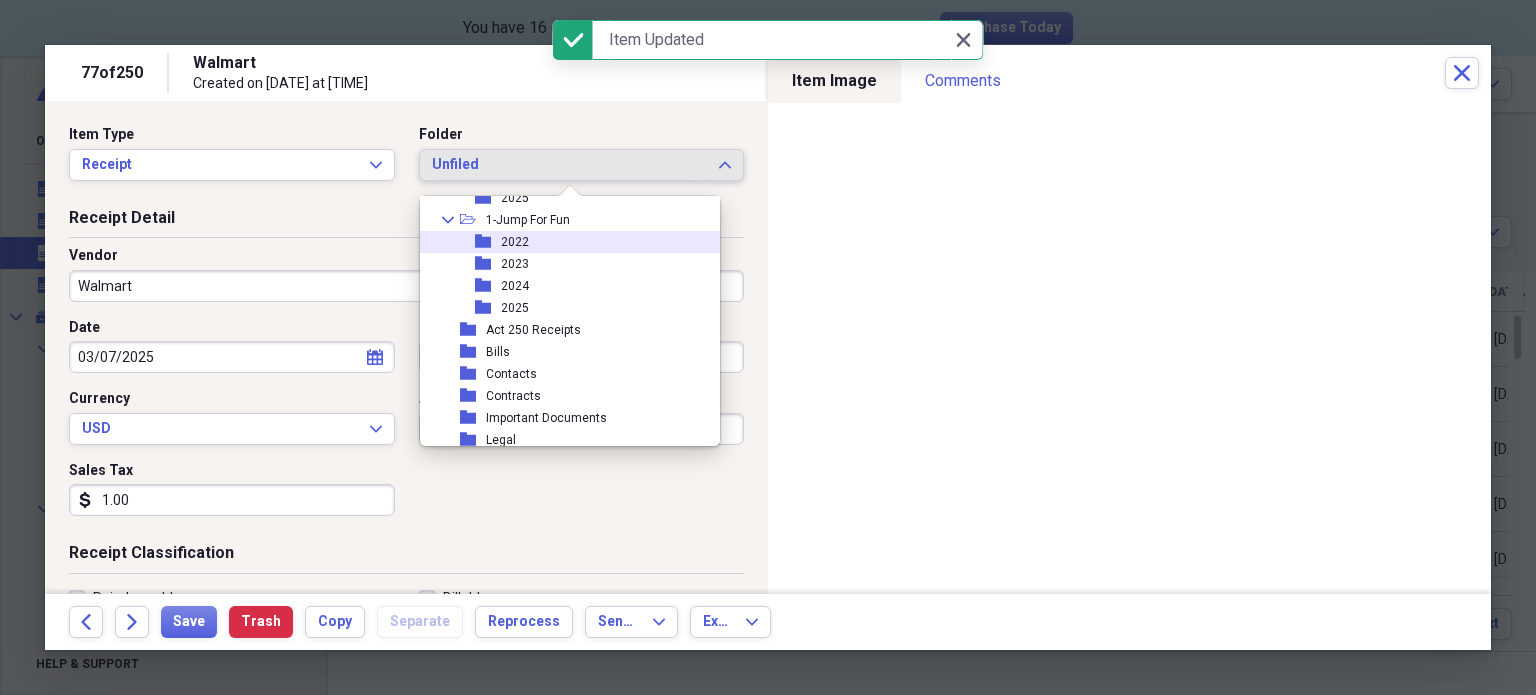 scroll, scrollTop: 160, scrollLeft: 0, axis: vertical 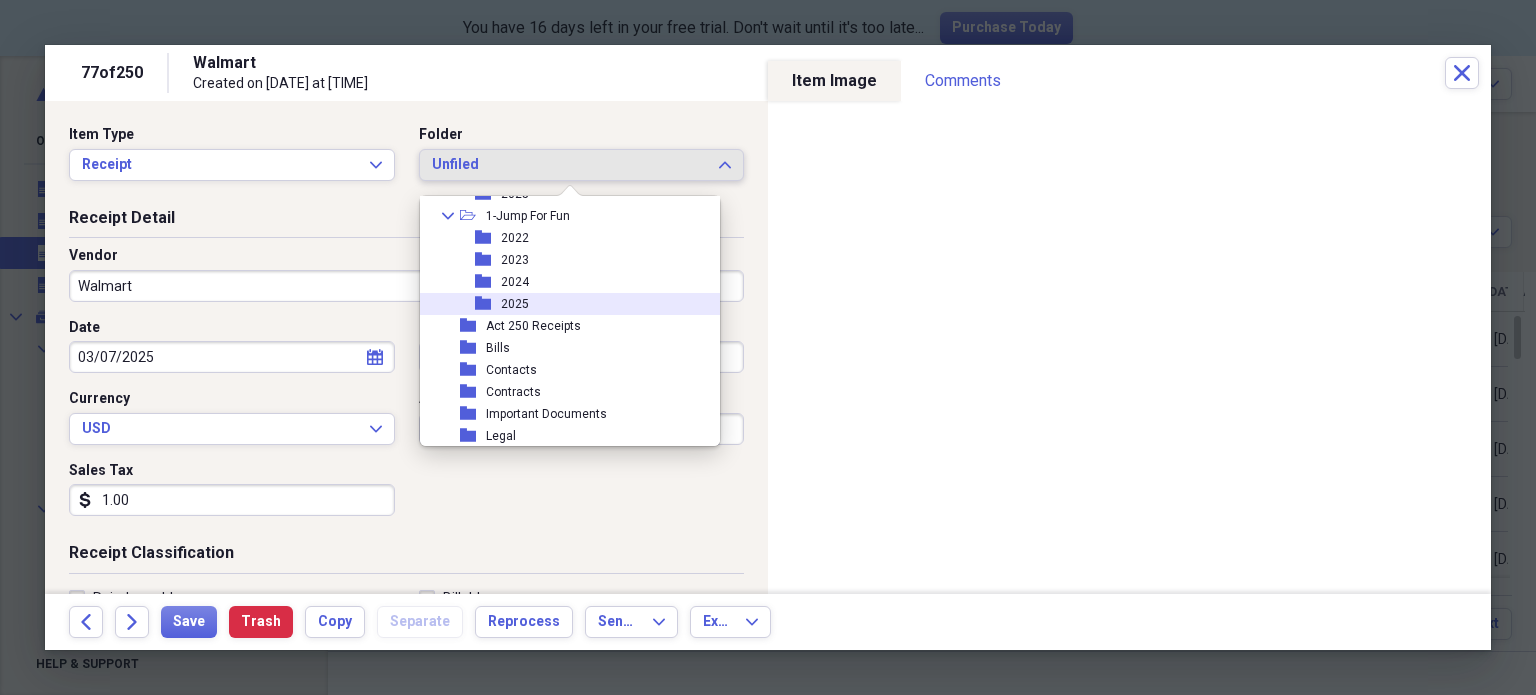 click on "folder 2025" at bounding box center (562, 304) 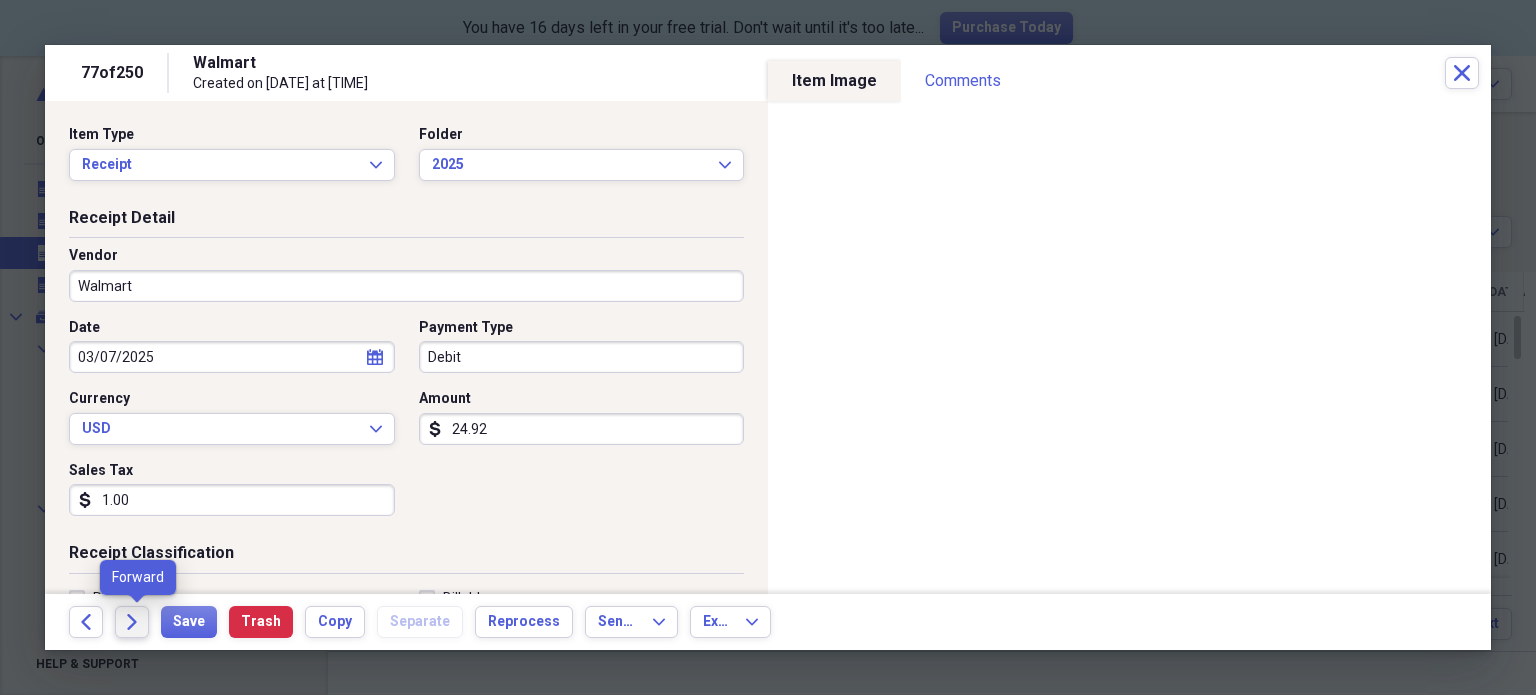 click on "Forward" 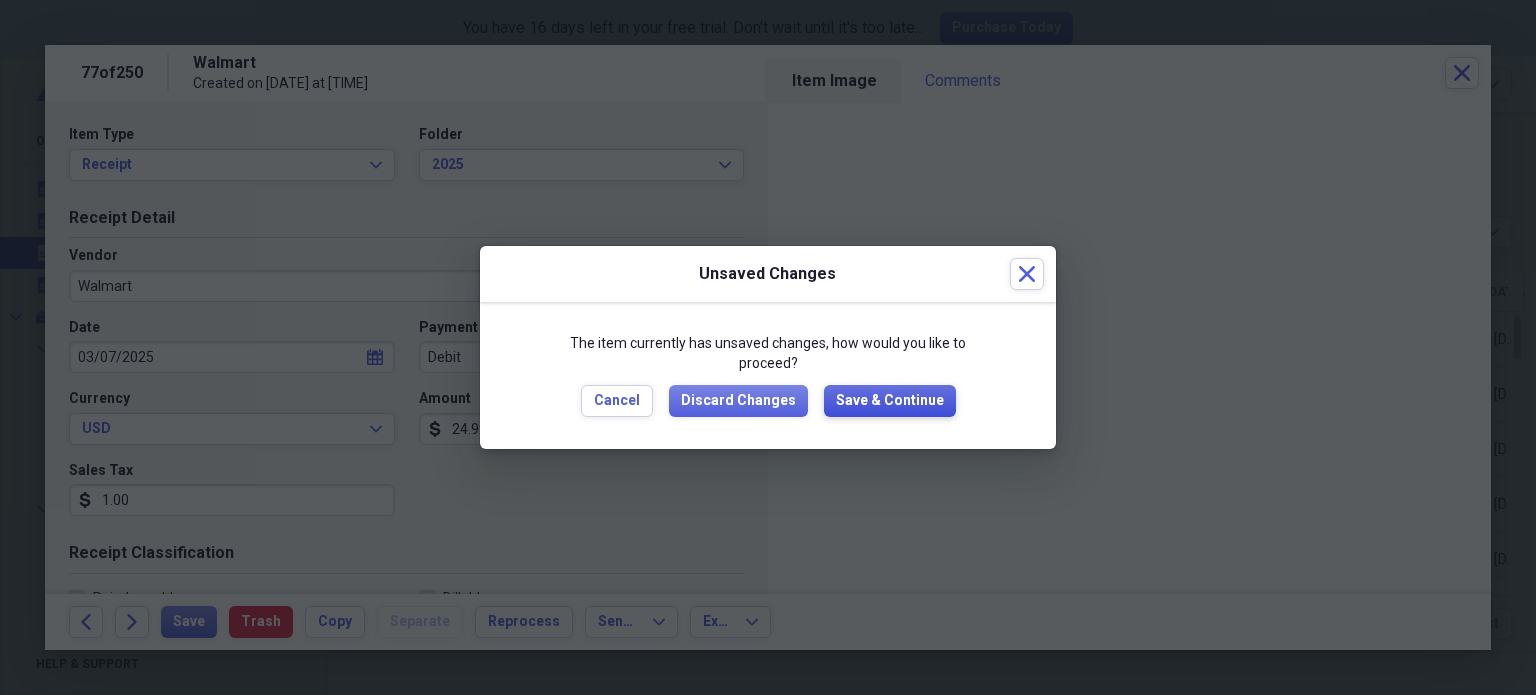 click on "Save & Continue" at bounding box center (890, 401) 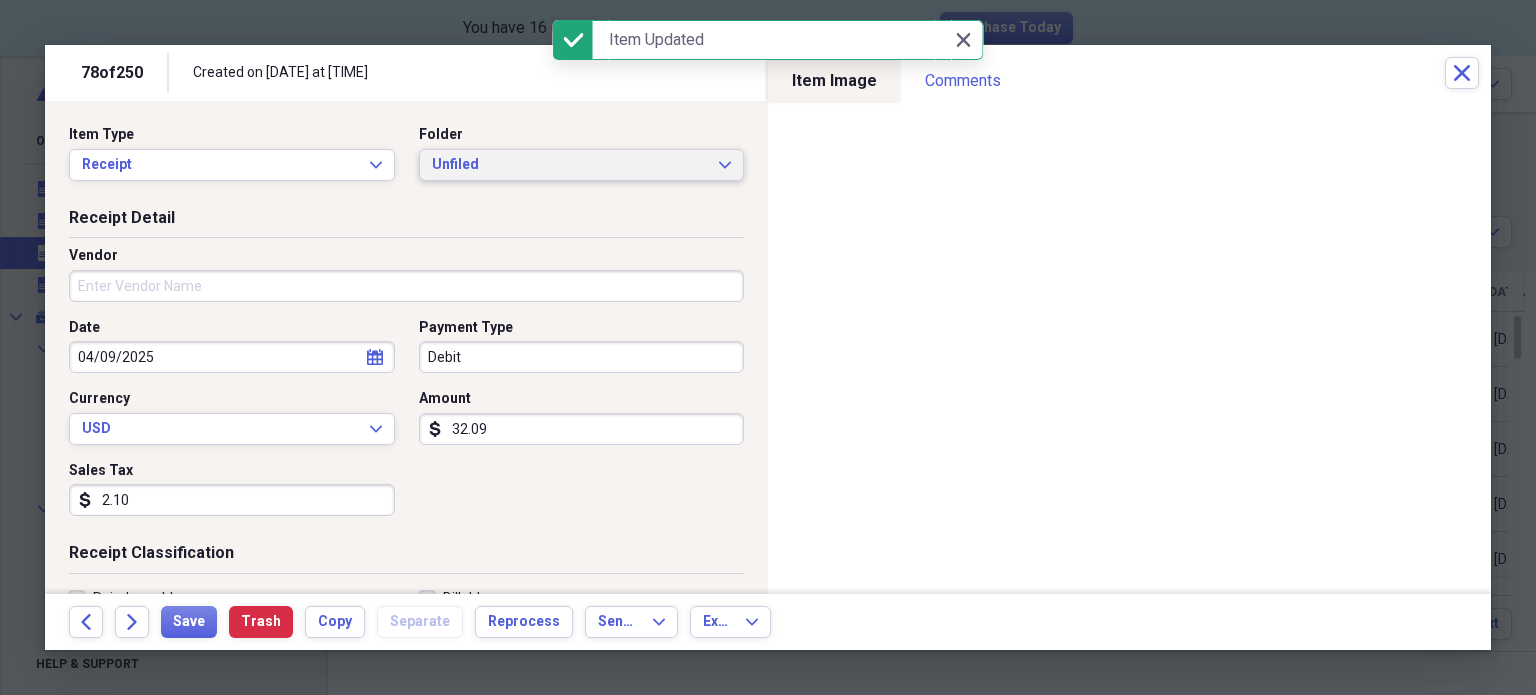 click on "Unfiled" at bounding box center [570, 165] 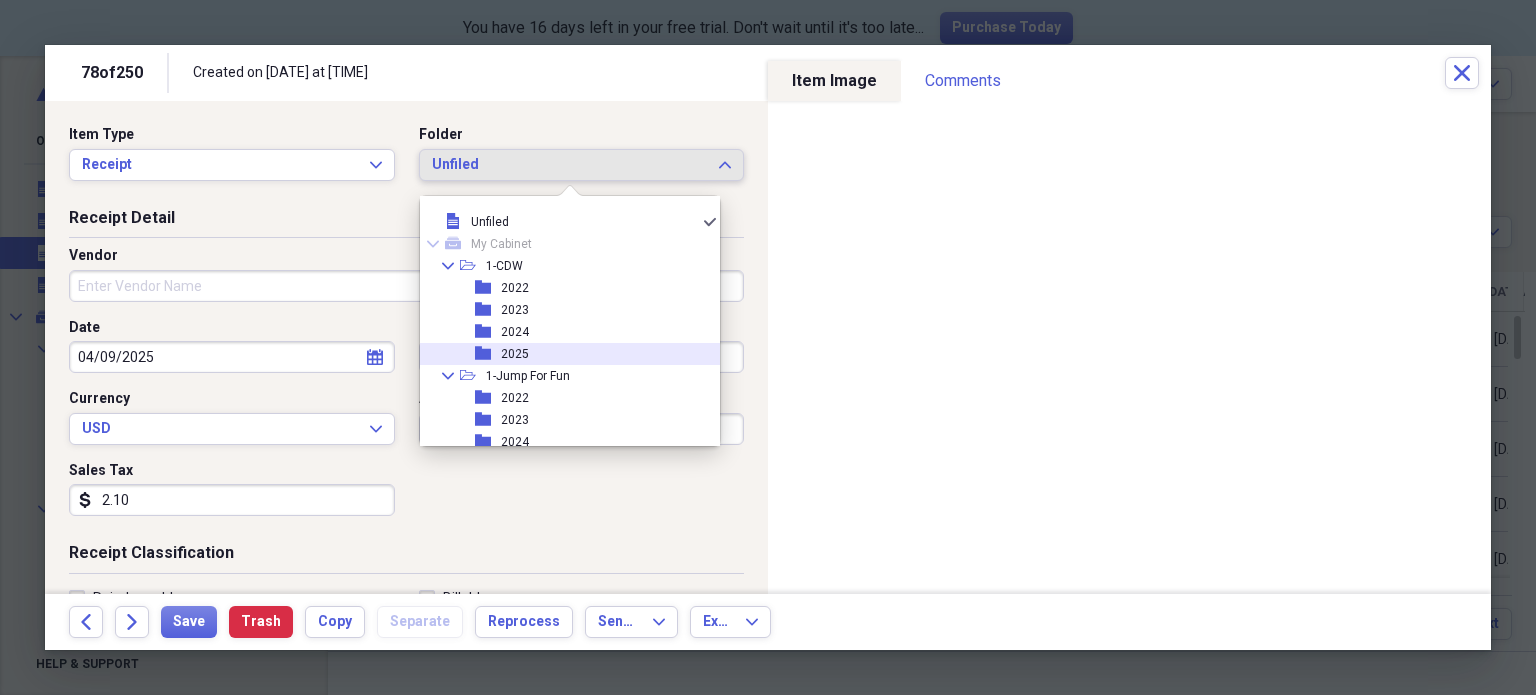 click on "folder 2025" at bounding box center [562, 354] 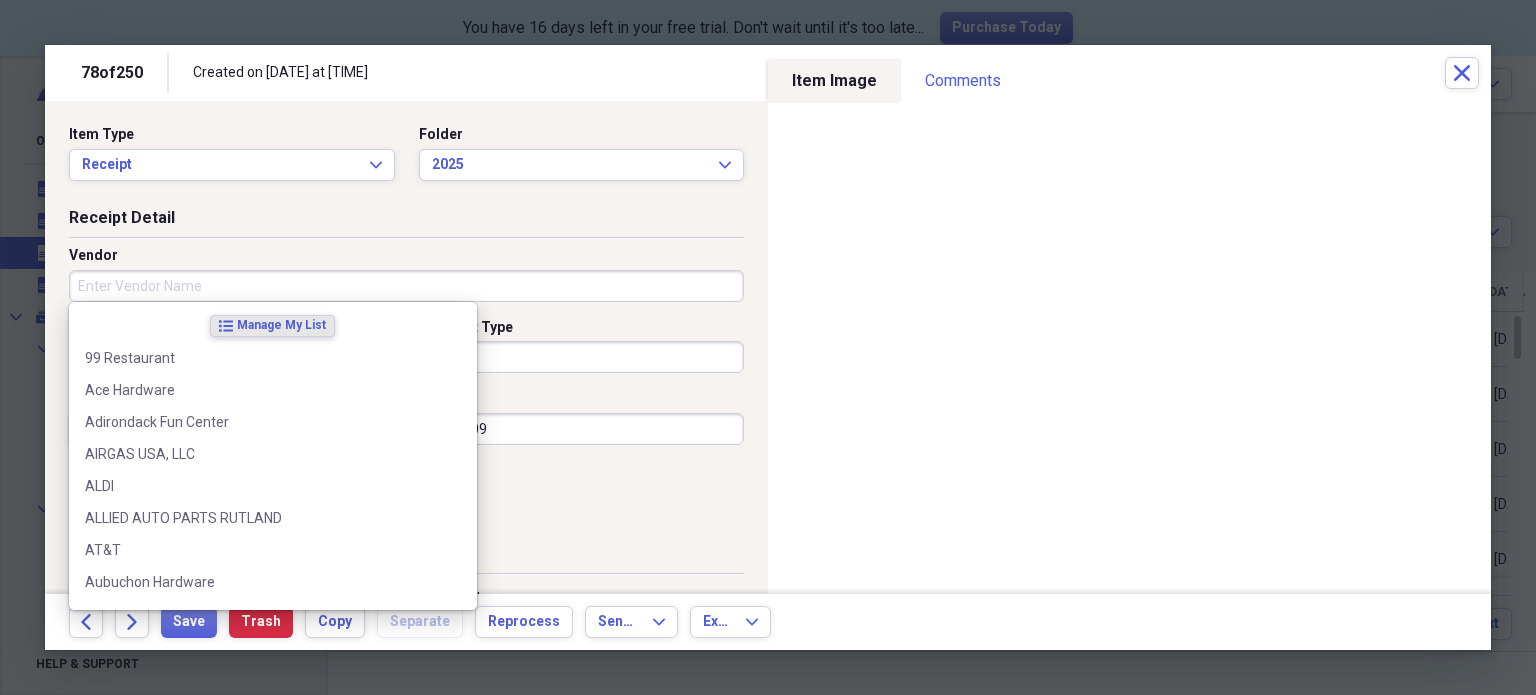 click on "Vendor" at bounding box center [406, 286] 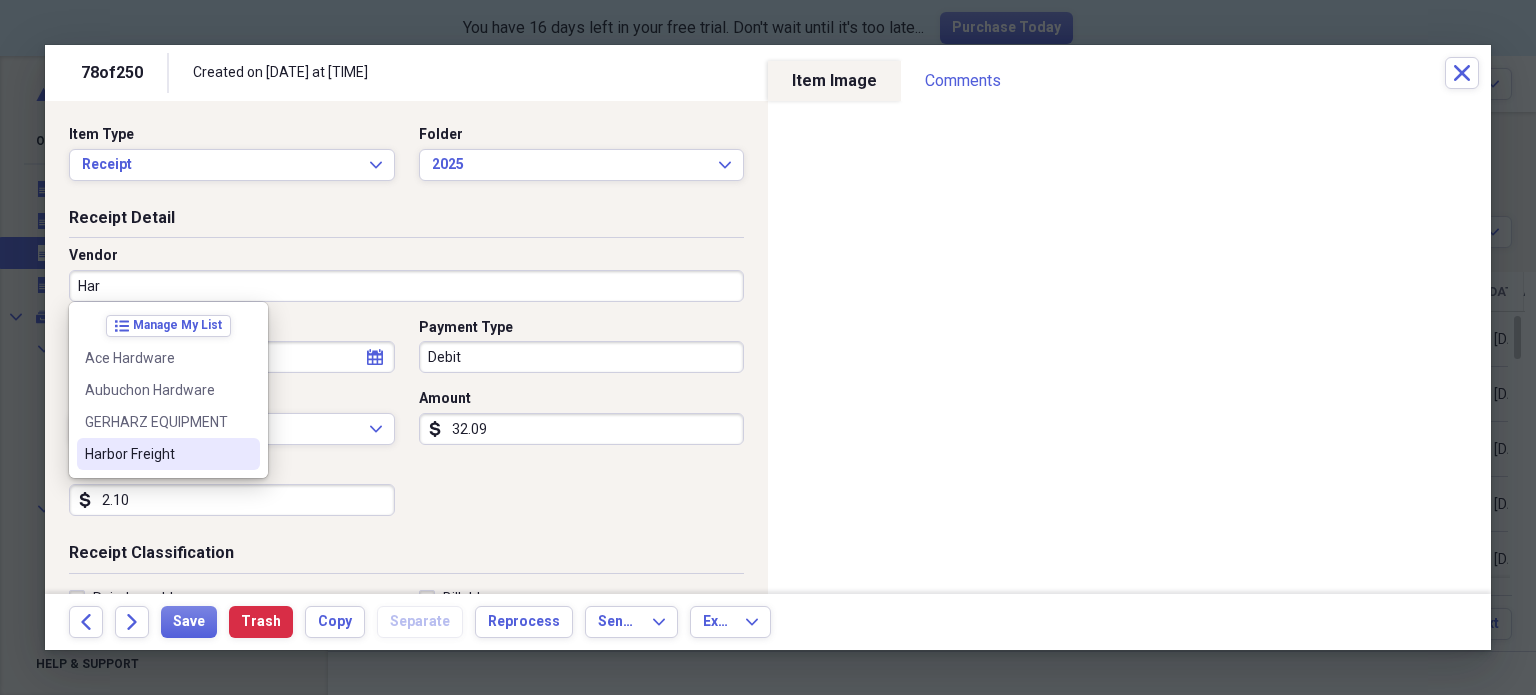 click on "Harbor Freight" at bounding box center [156, 454] 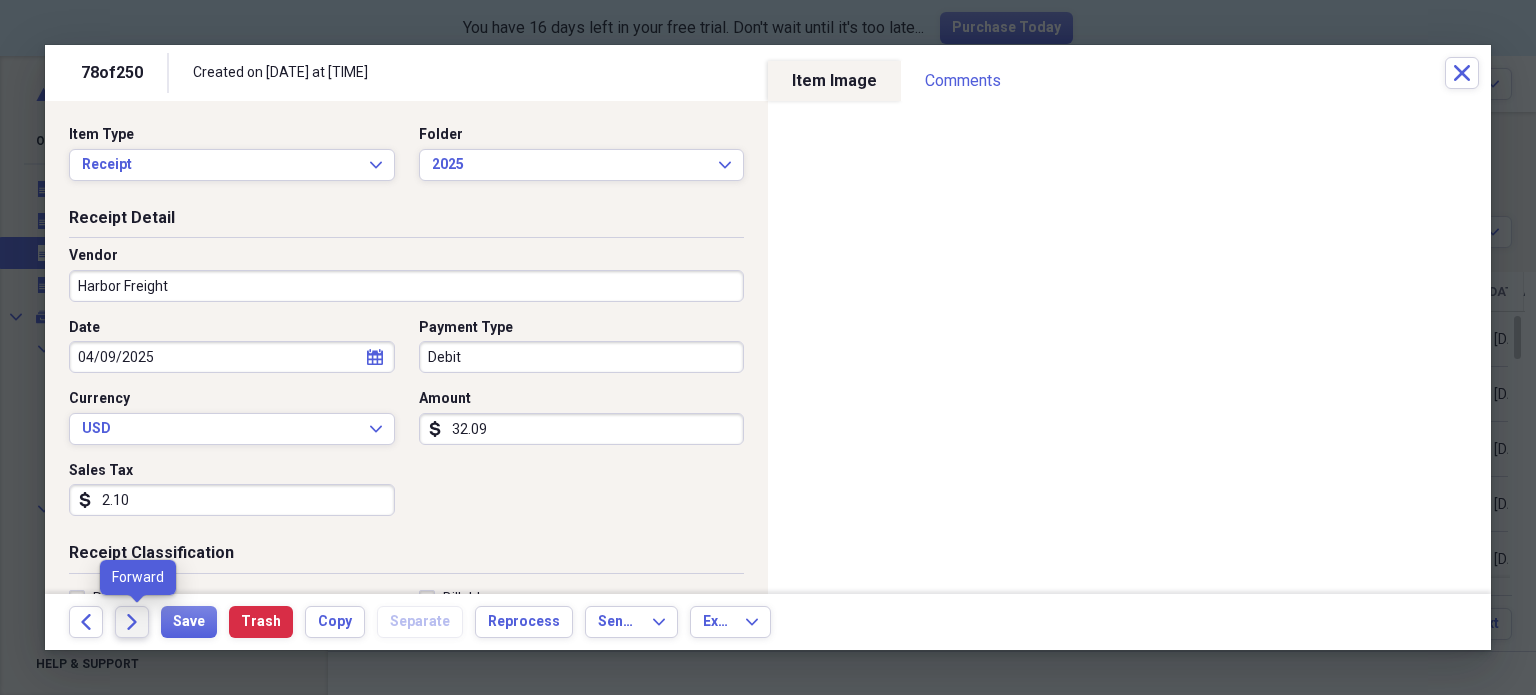 click on "Forward" 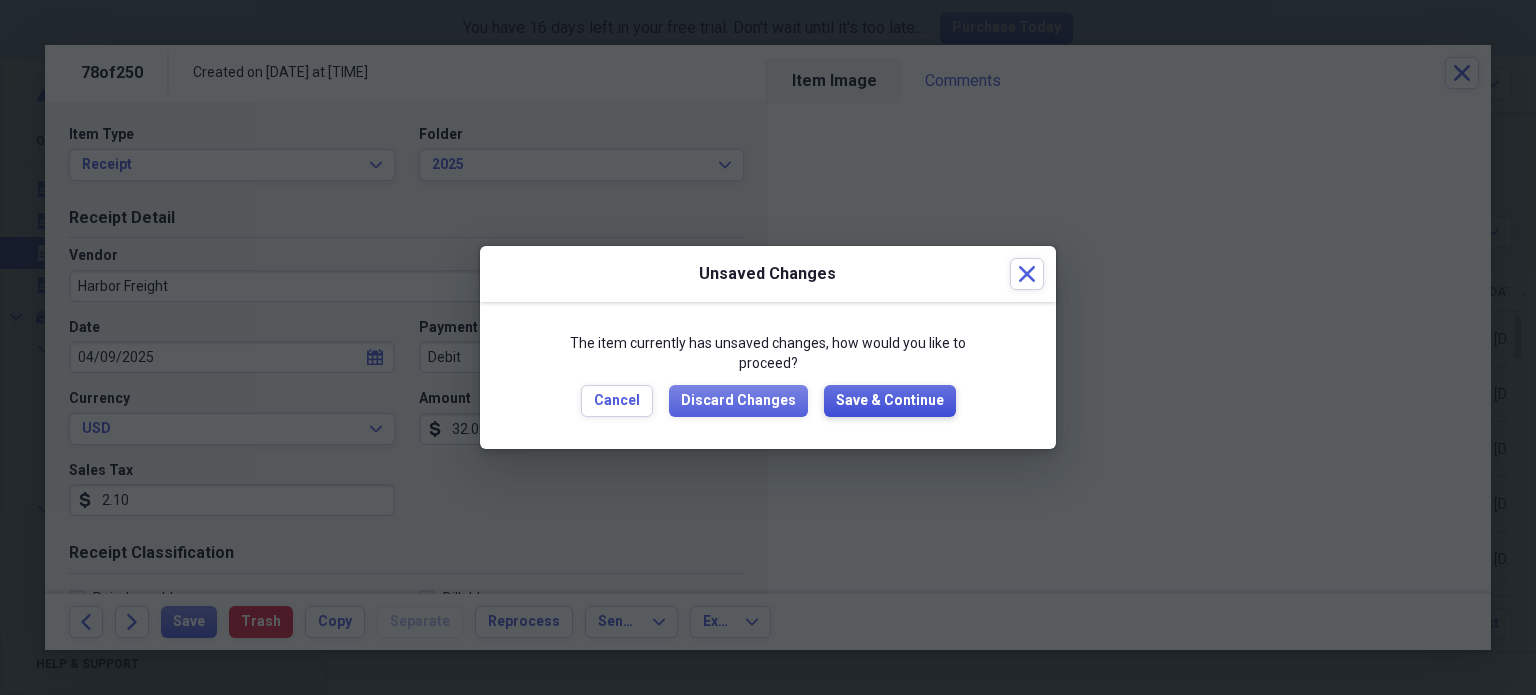 click on "Save & Continue" at bounding box center (890, 401) 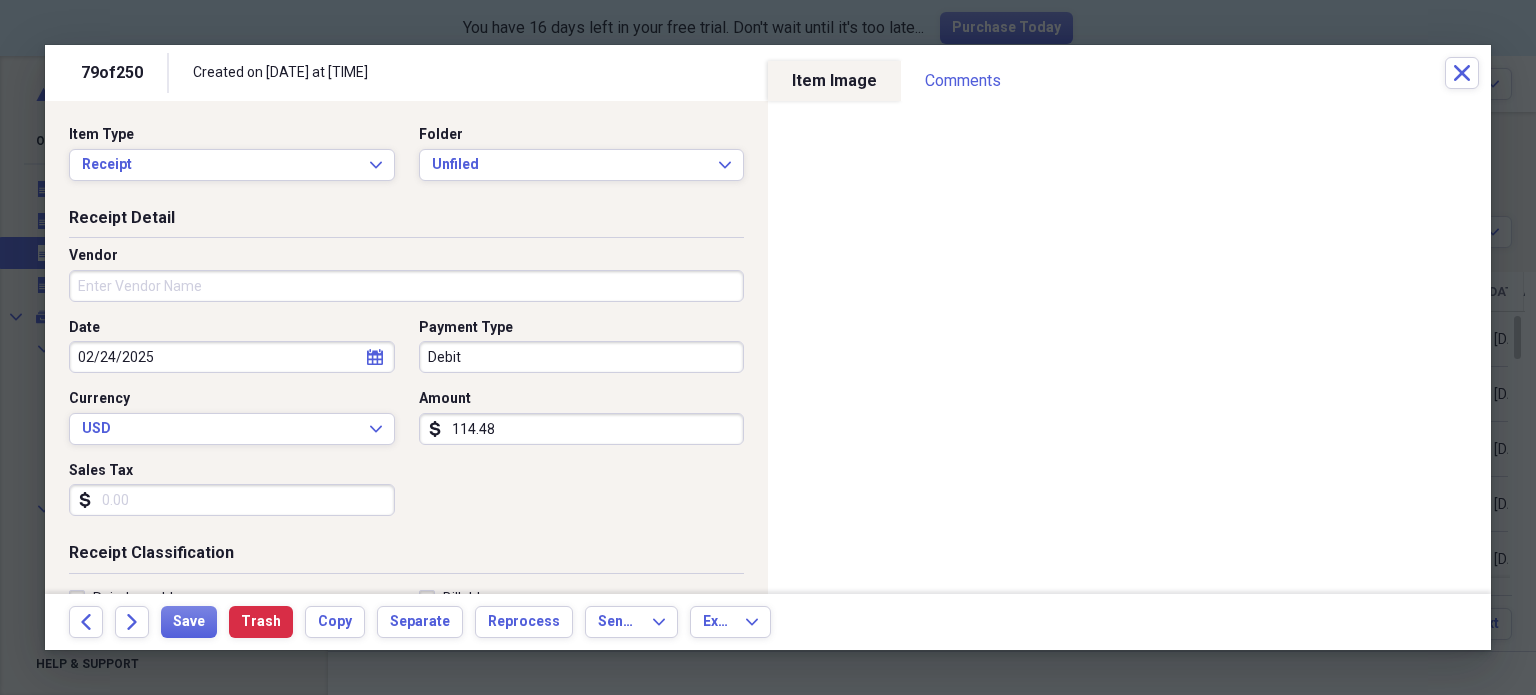 click on "Vendor" at bounding box center (406, 286) 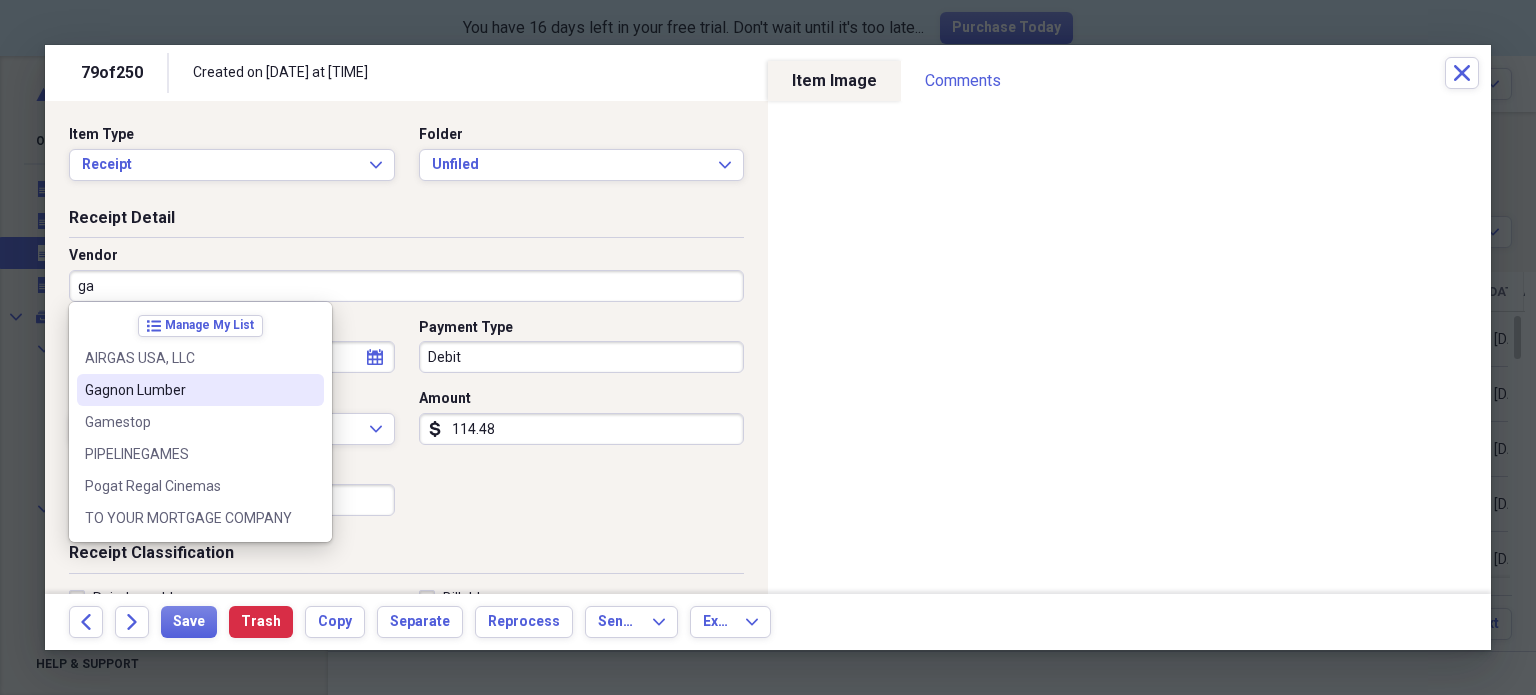 click on "Gagnon Lumber" at bounding box center (188, 390) 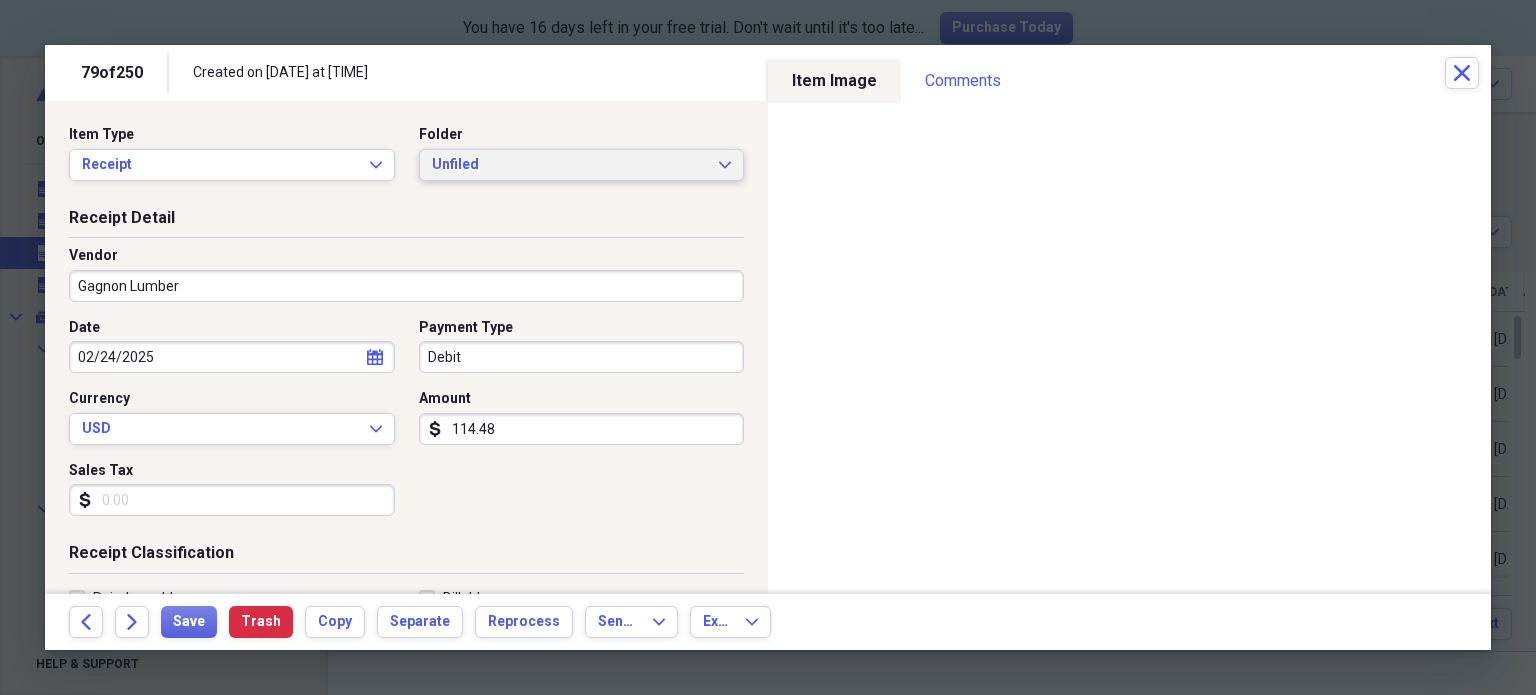 click on "Unfiled" at bounding box center (570, 165) 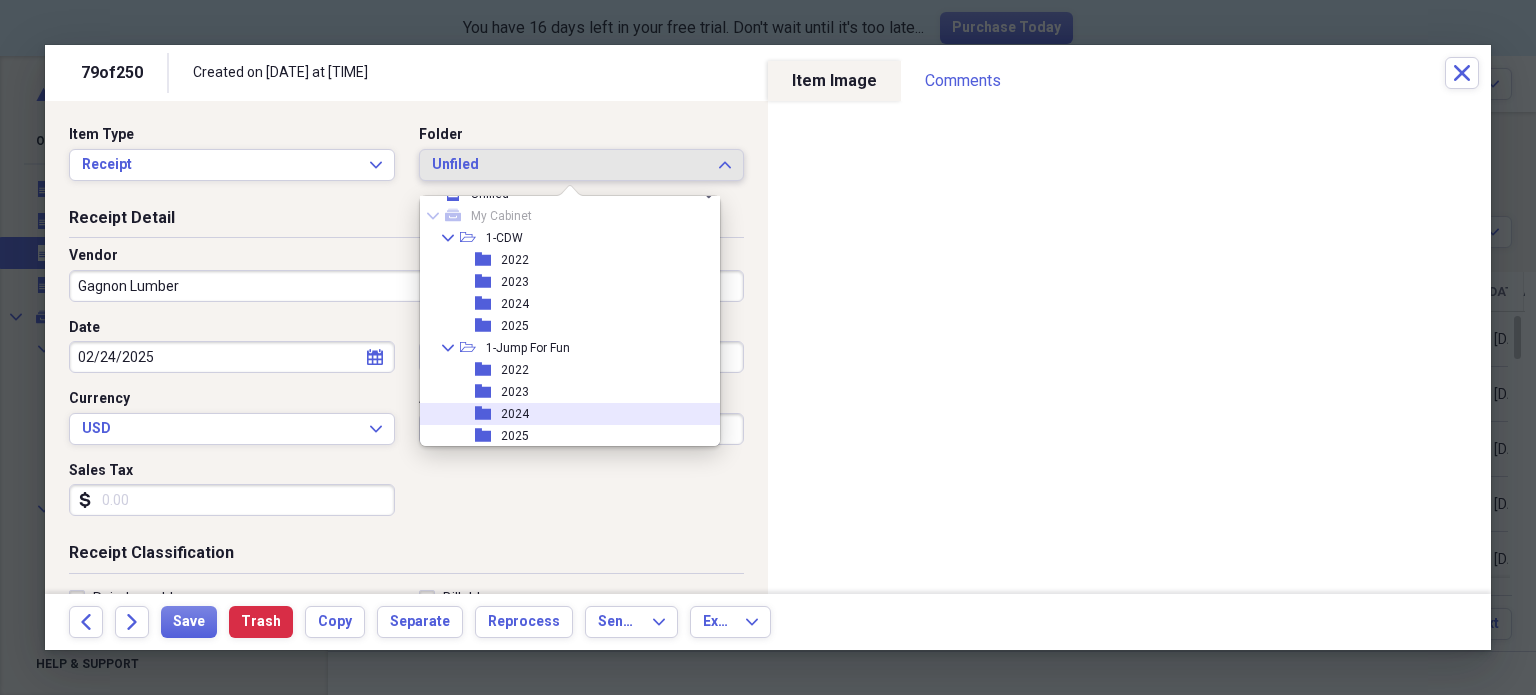 scroll, scrollTop: 40, scrollLeft: 0, axis: vertical 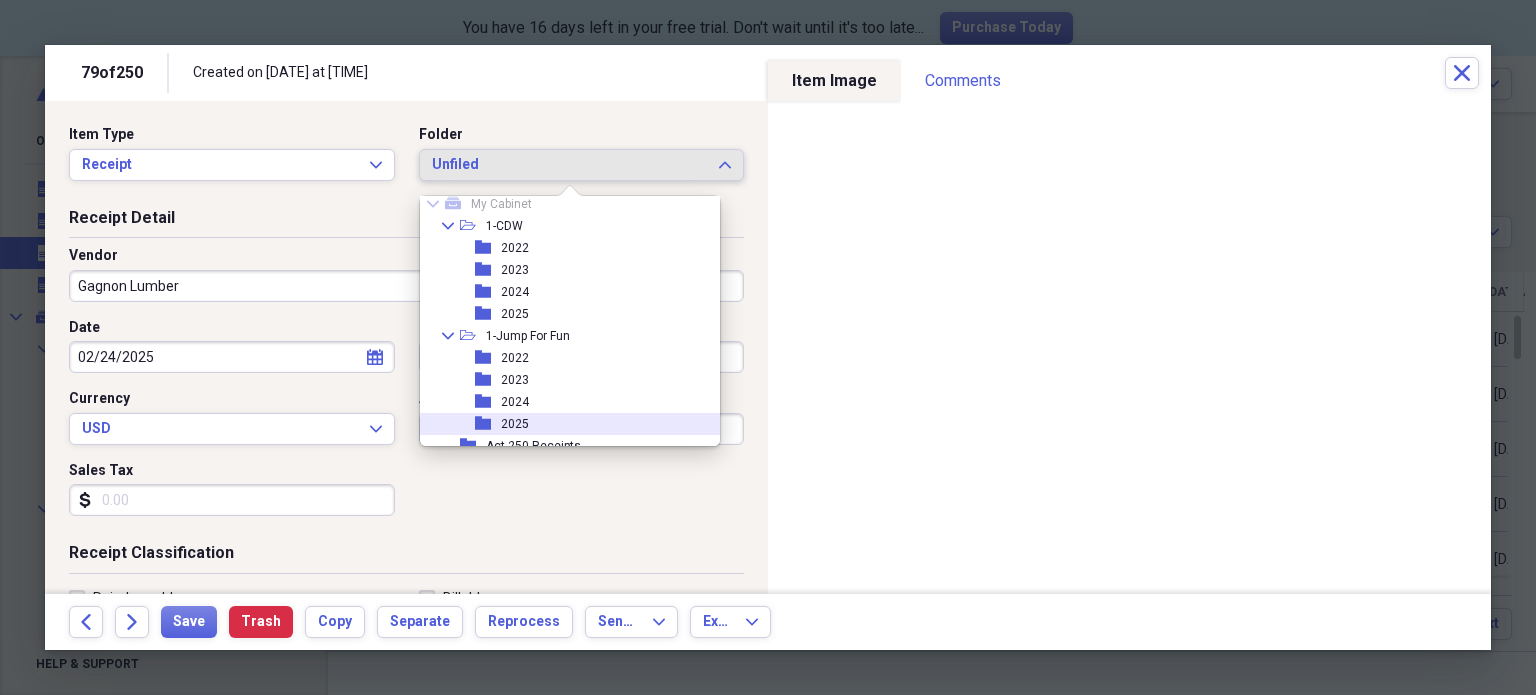 click on "folder 2025" at bounding box center [562, 424] 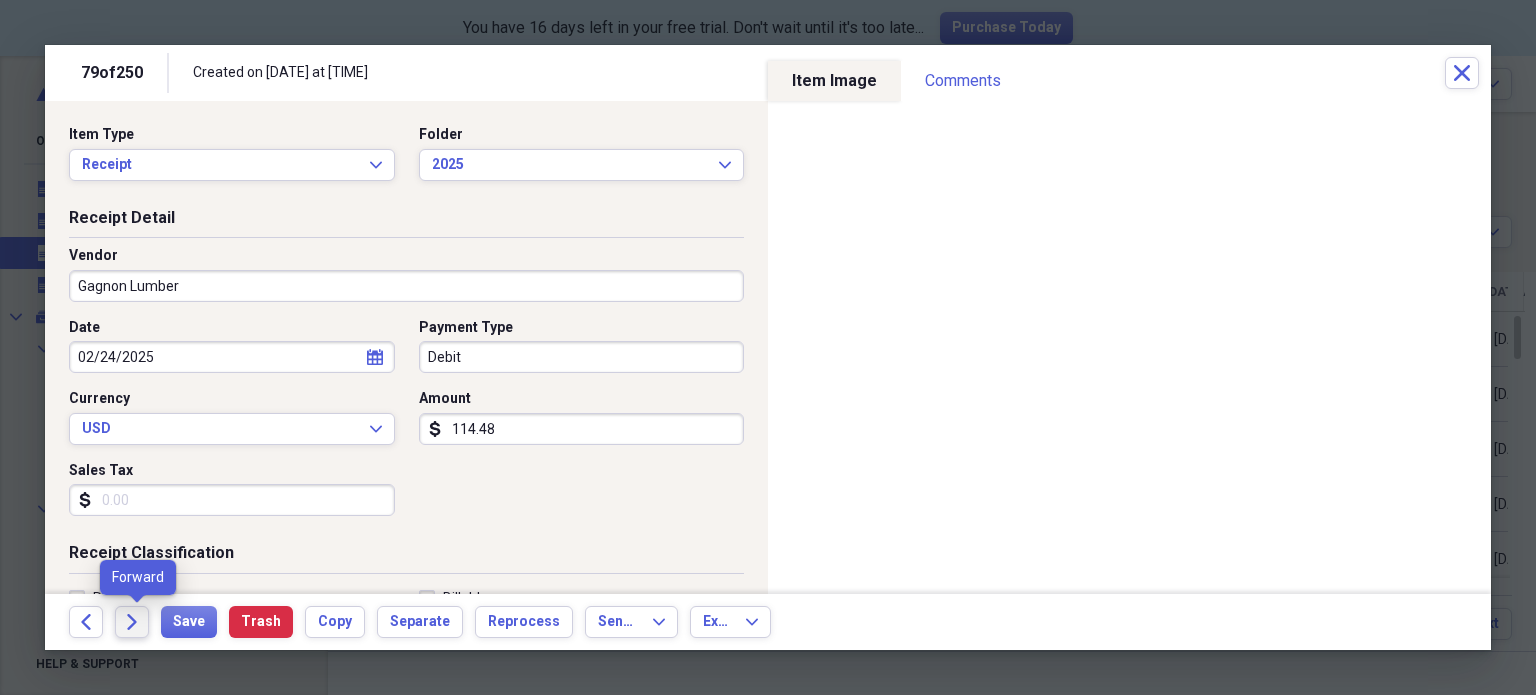 click on "Forward" 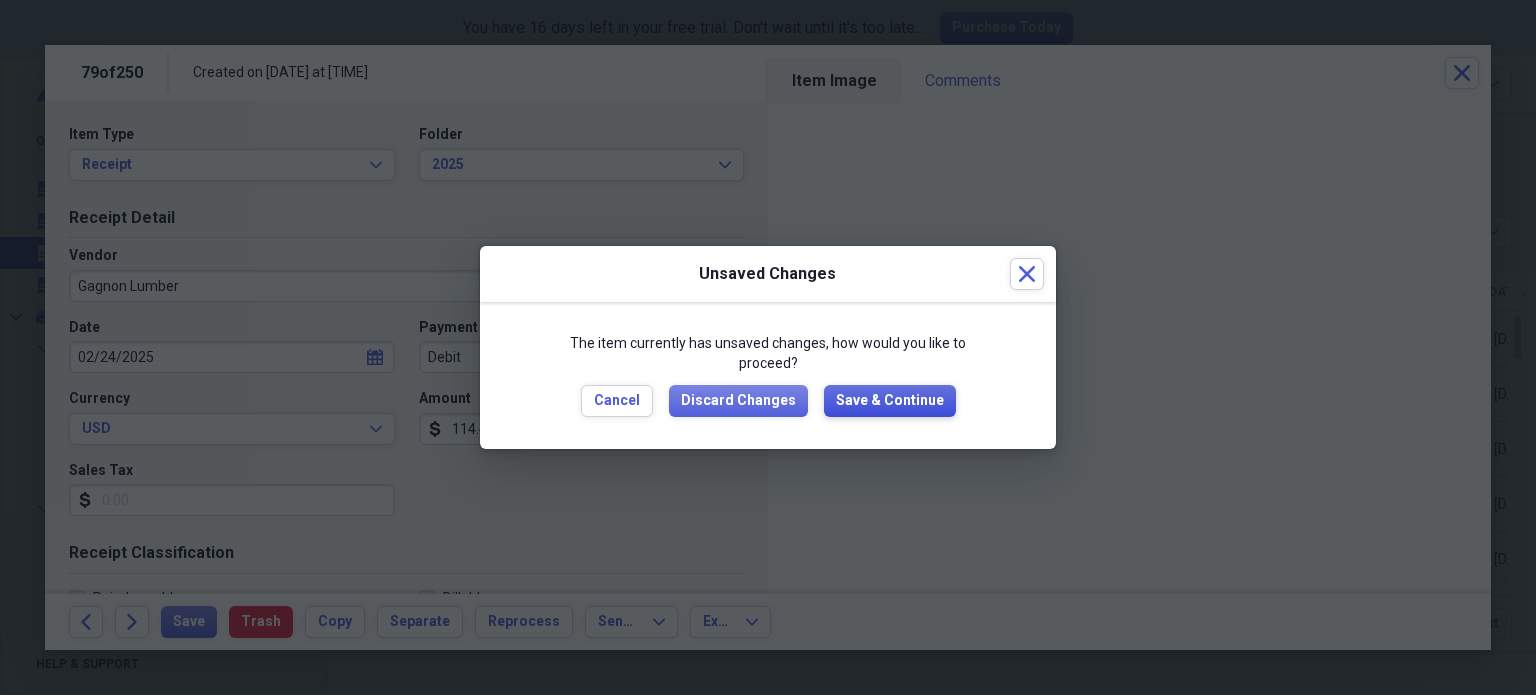 click on "Save & Continue" at bounding box center (890, 401) 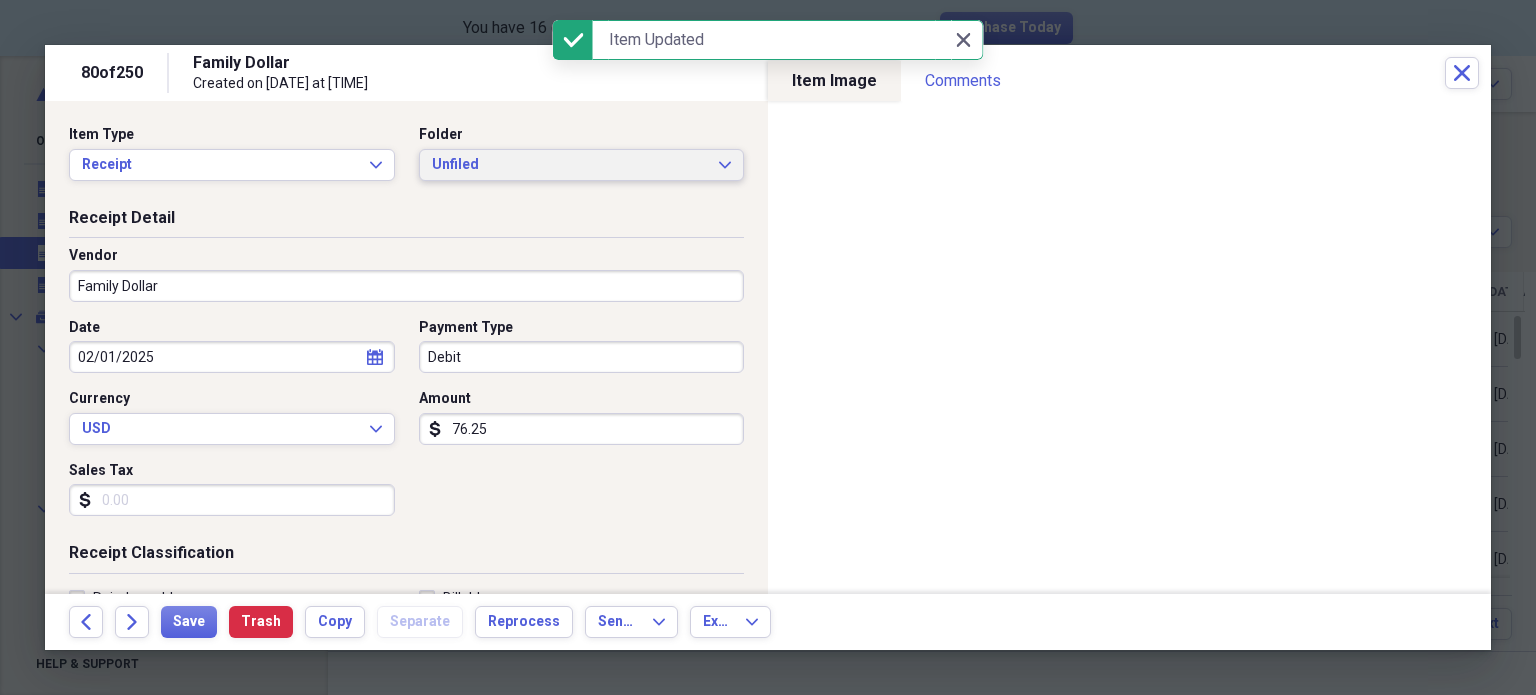 click on "Unfiled" at bounding box center [570, 165] 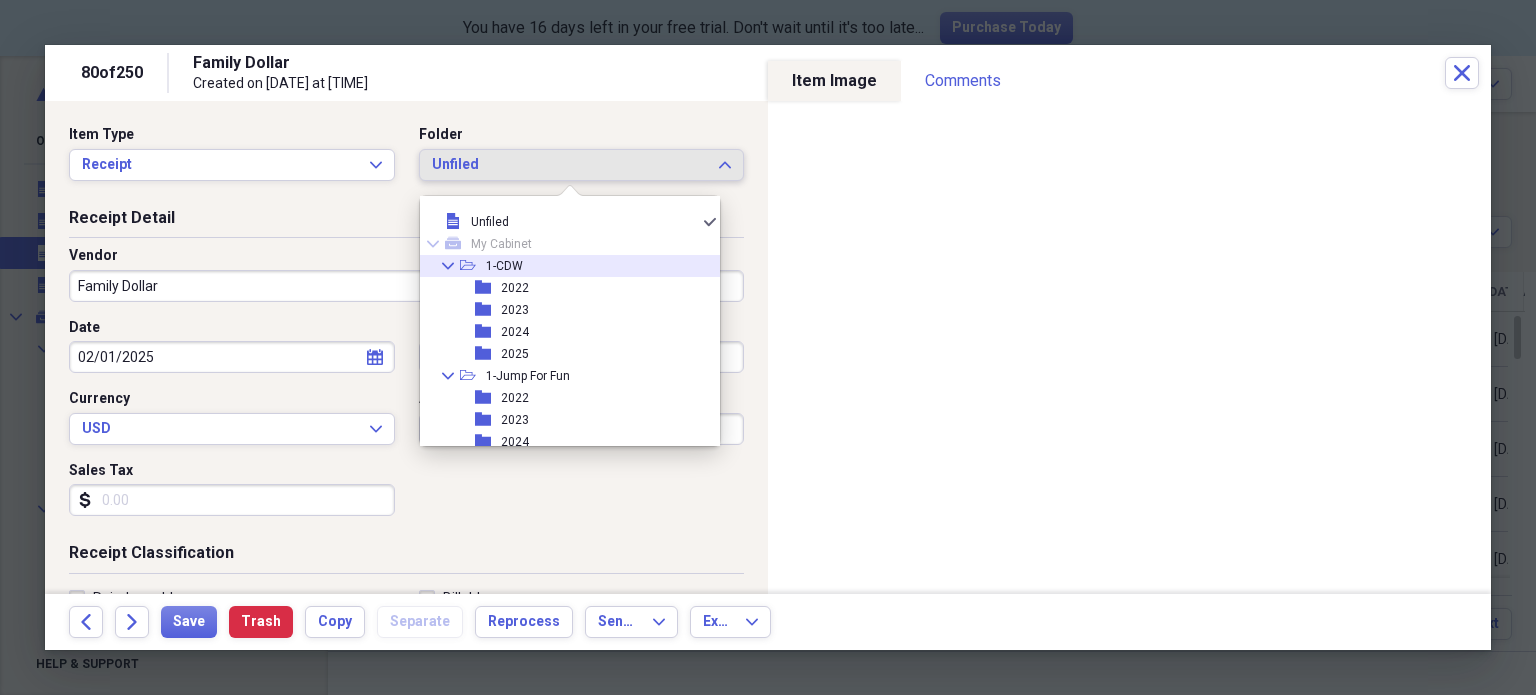 click on "Collapse" 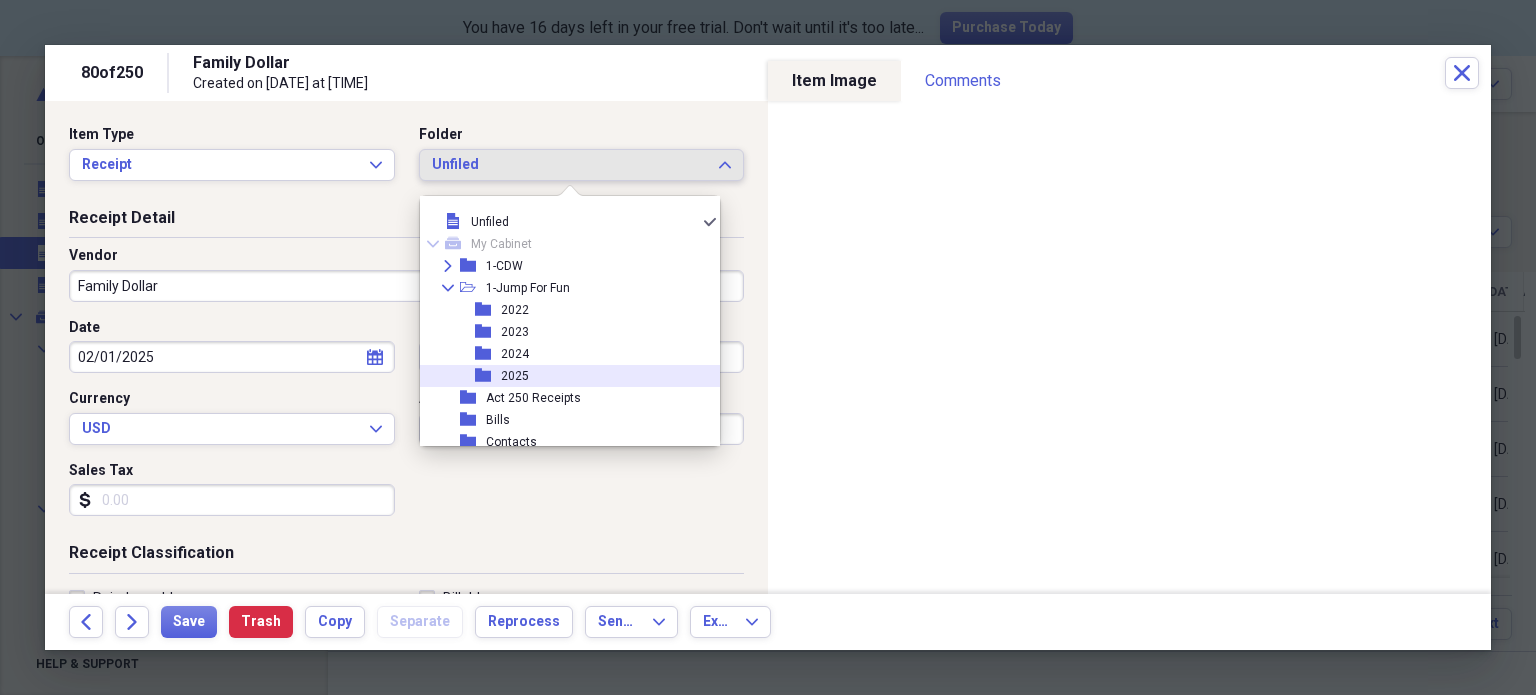 click on "2025" at bounding box center [515, 376] 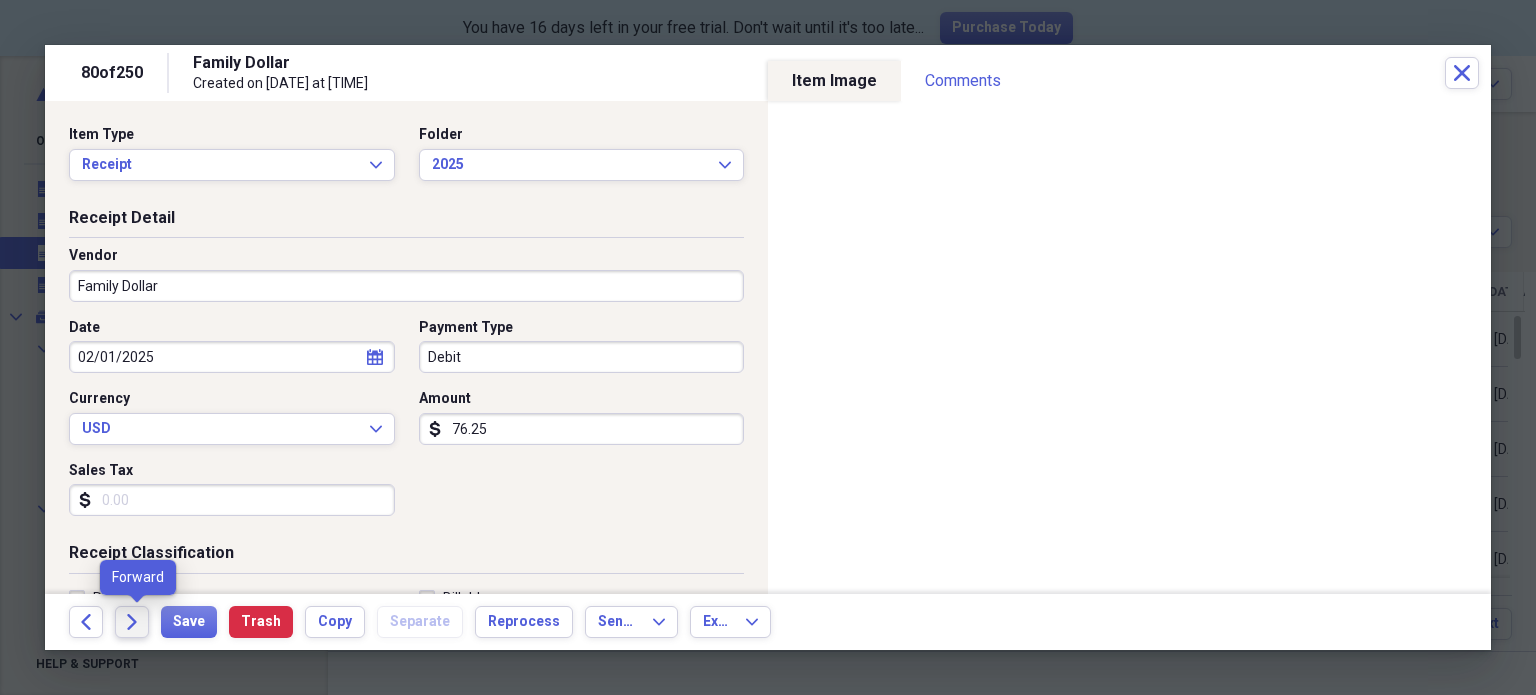 click on "Forward" 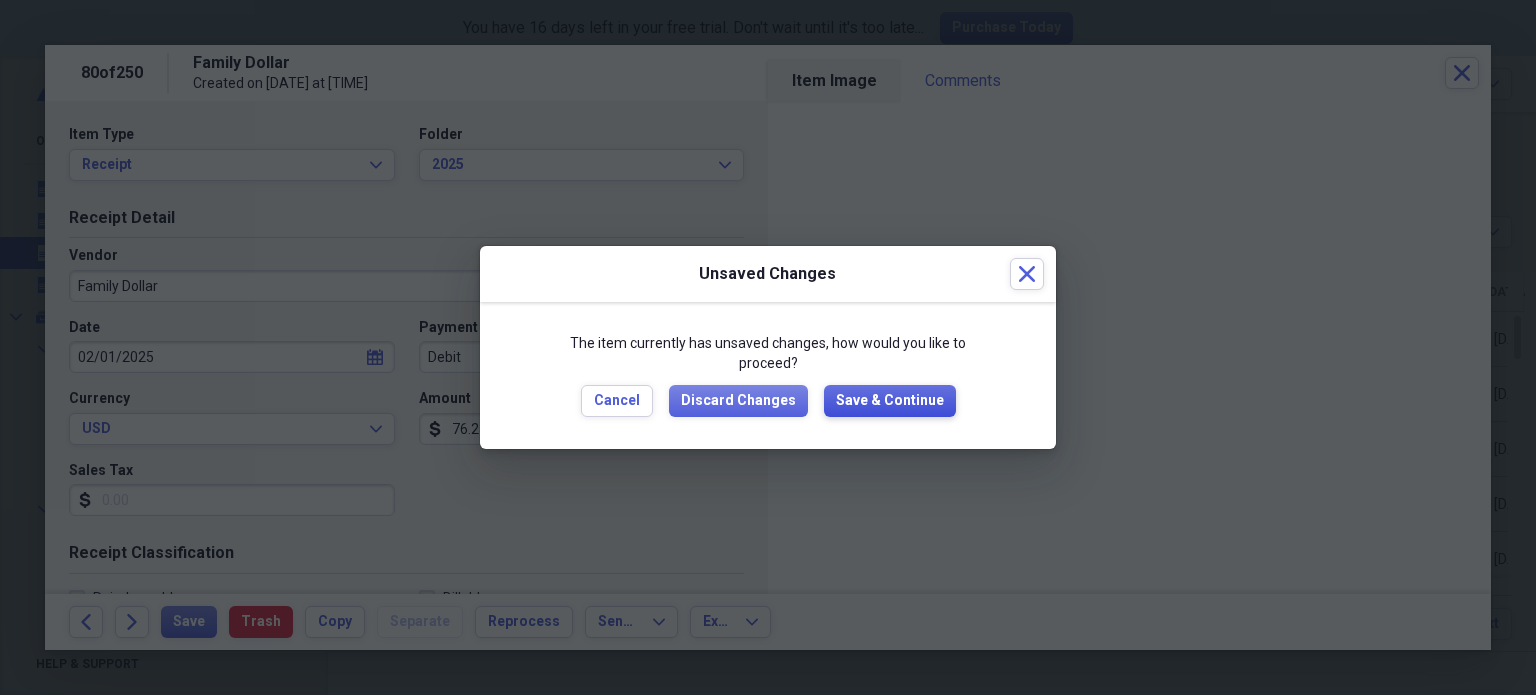 click on "Save & Continue" at bounding box center [890, 401] 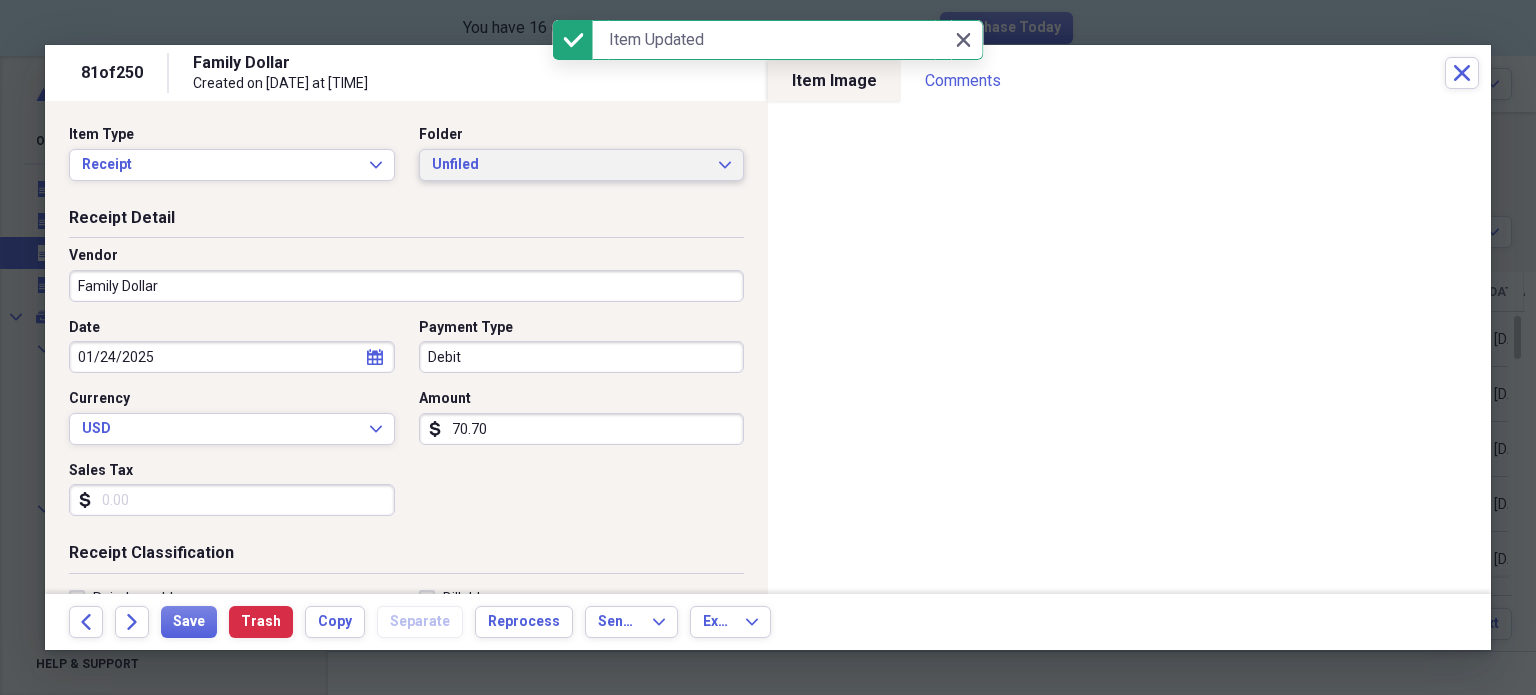 click on "Unfiled" at bounding box center [570, 165] 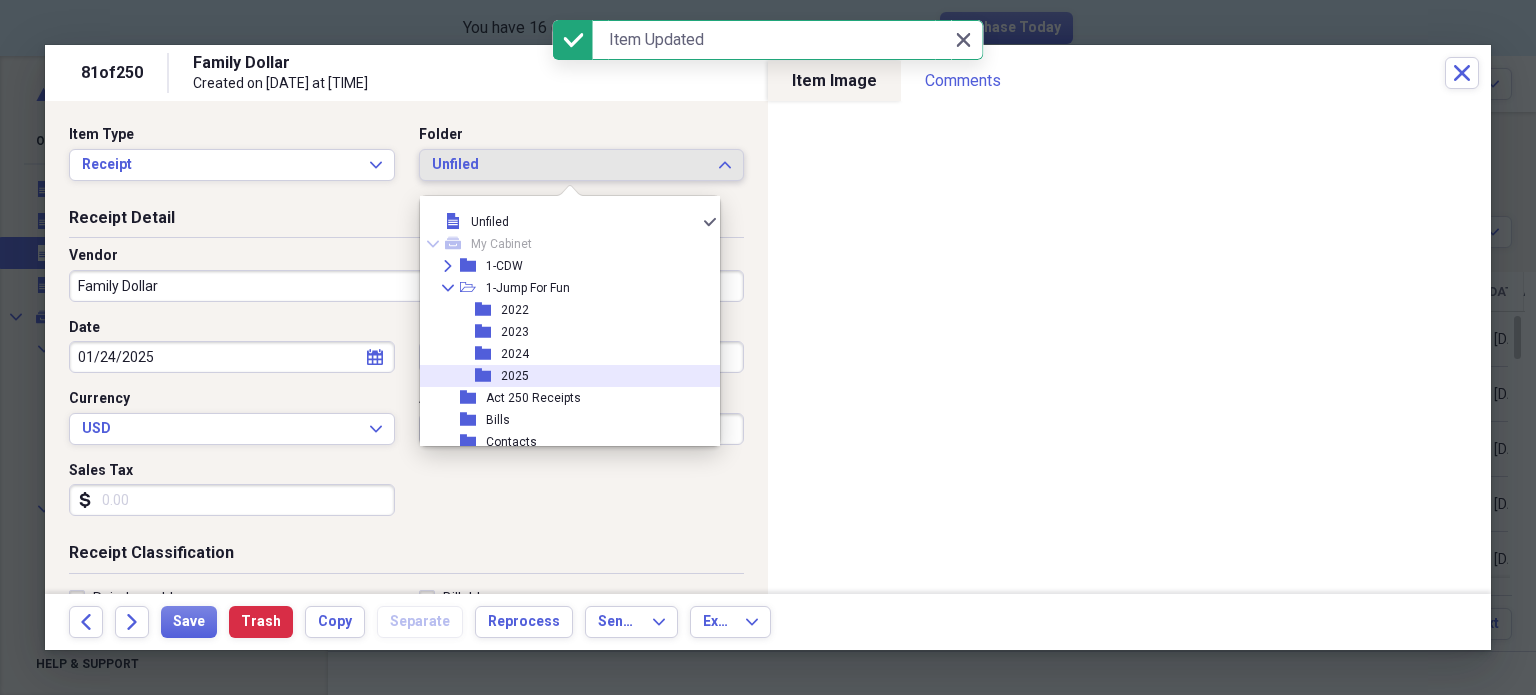 click on "2025" at bounding box center (515, 376) 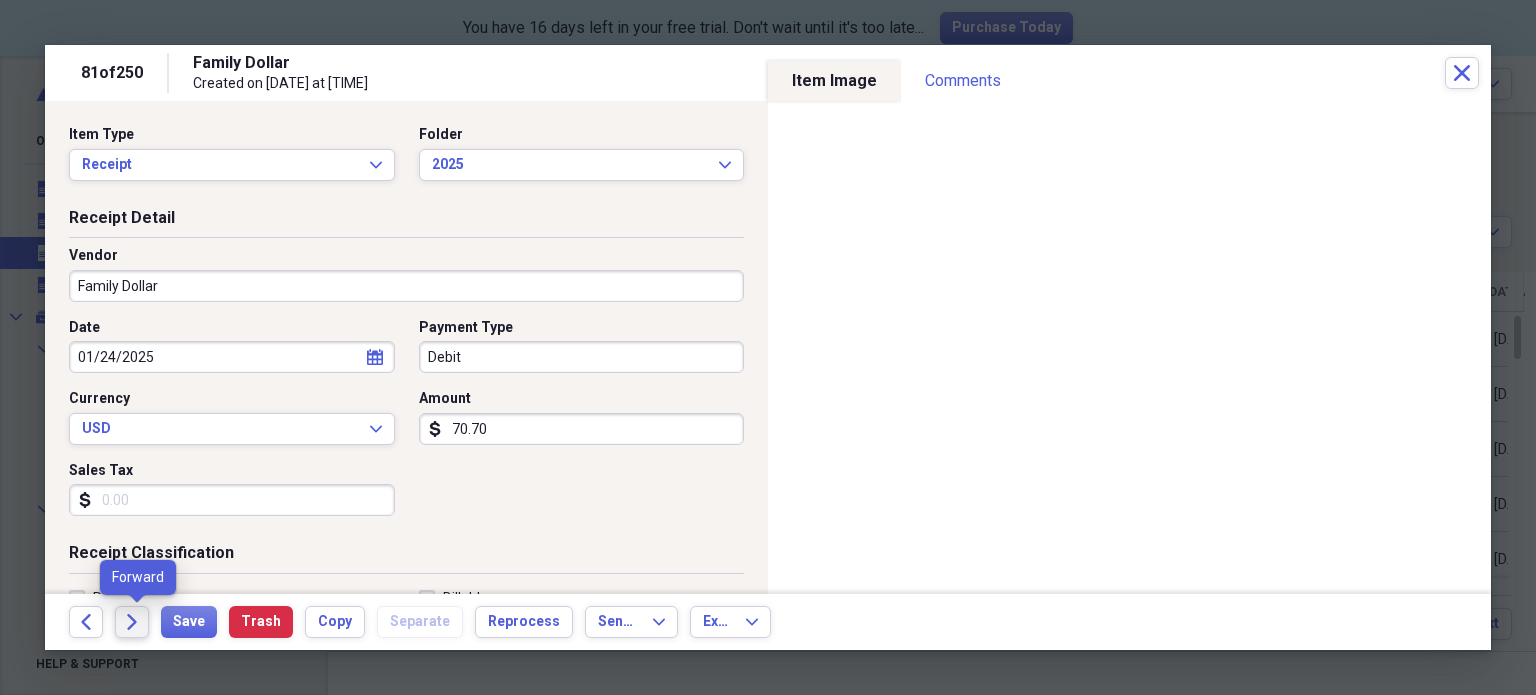click on "Forward" at bounding box center [132, 622] 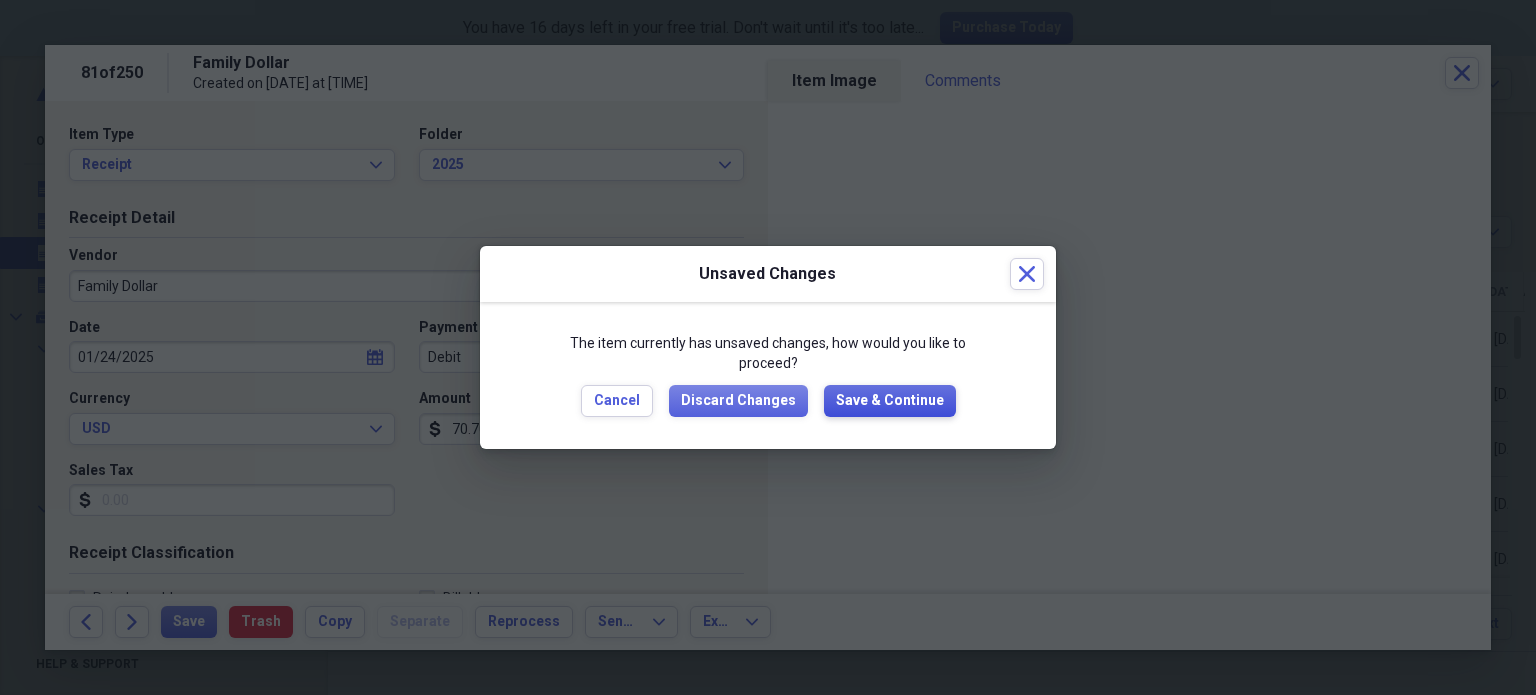 click on "Save & Continue" at bounding box center [890, 401] 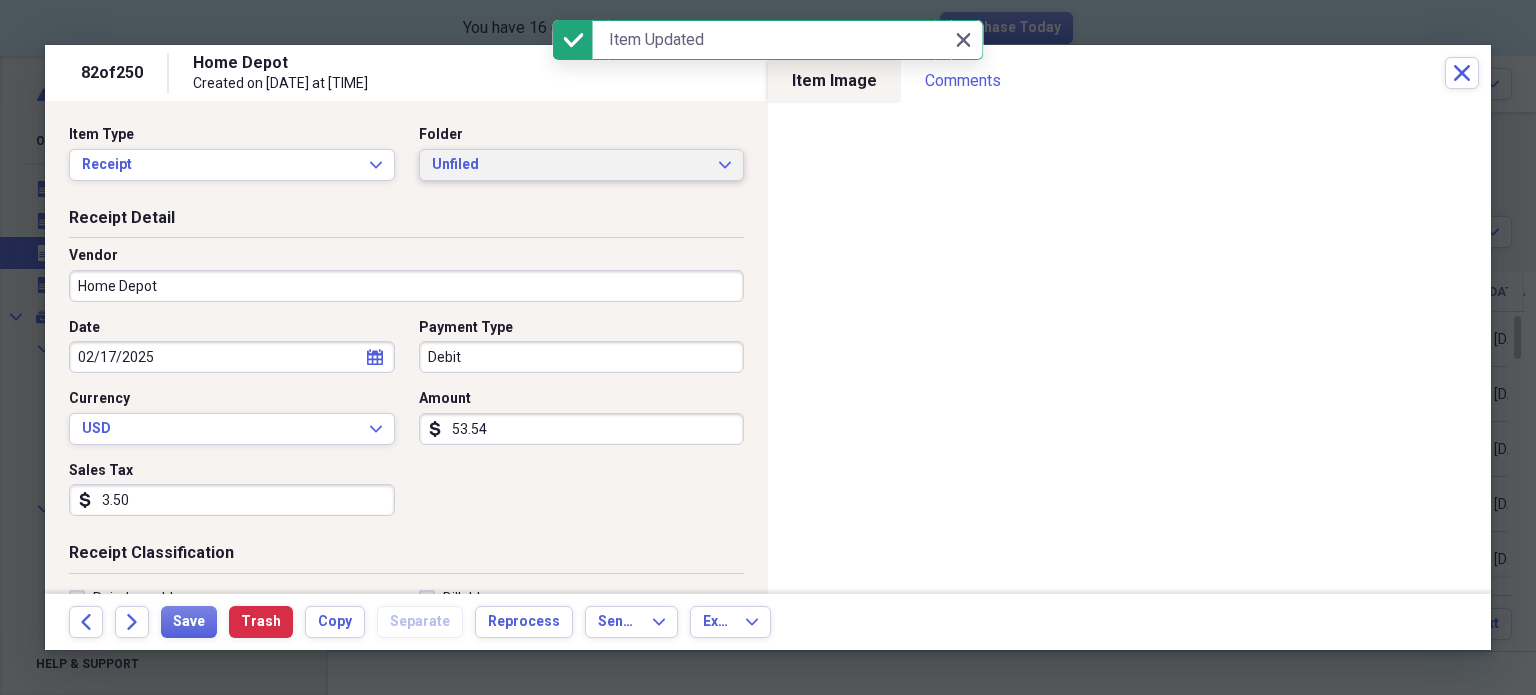 click on "Unfiled" at bounding box center [570, 165] 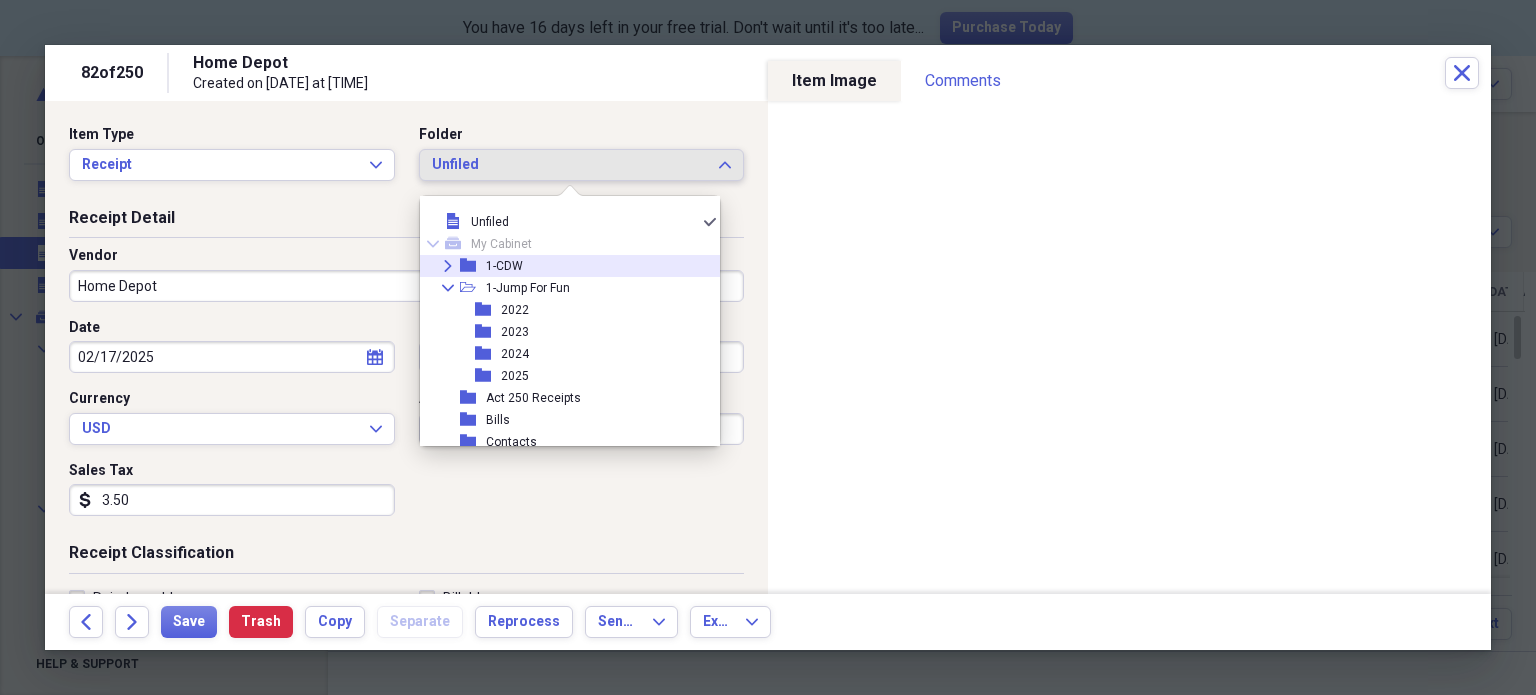 drag, startPoint x: 486, startPoint y: 373, endPoint x: 489, endPoint y: 271, distance: 102.044106 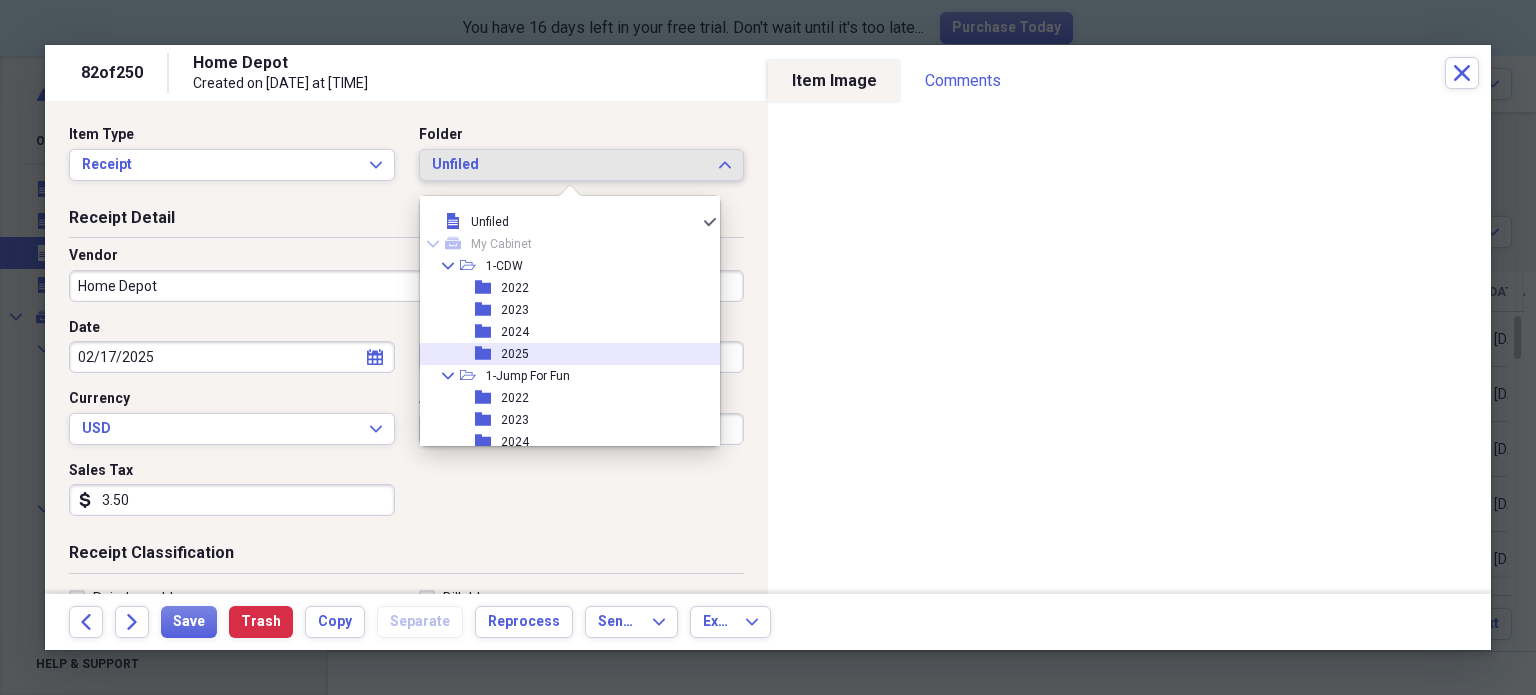 click on "folder 2025" at bounding box center (562, 354) 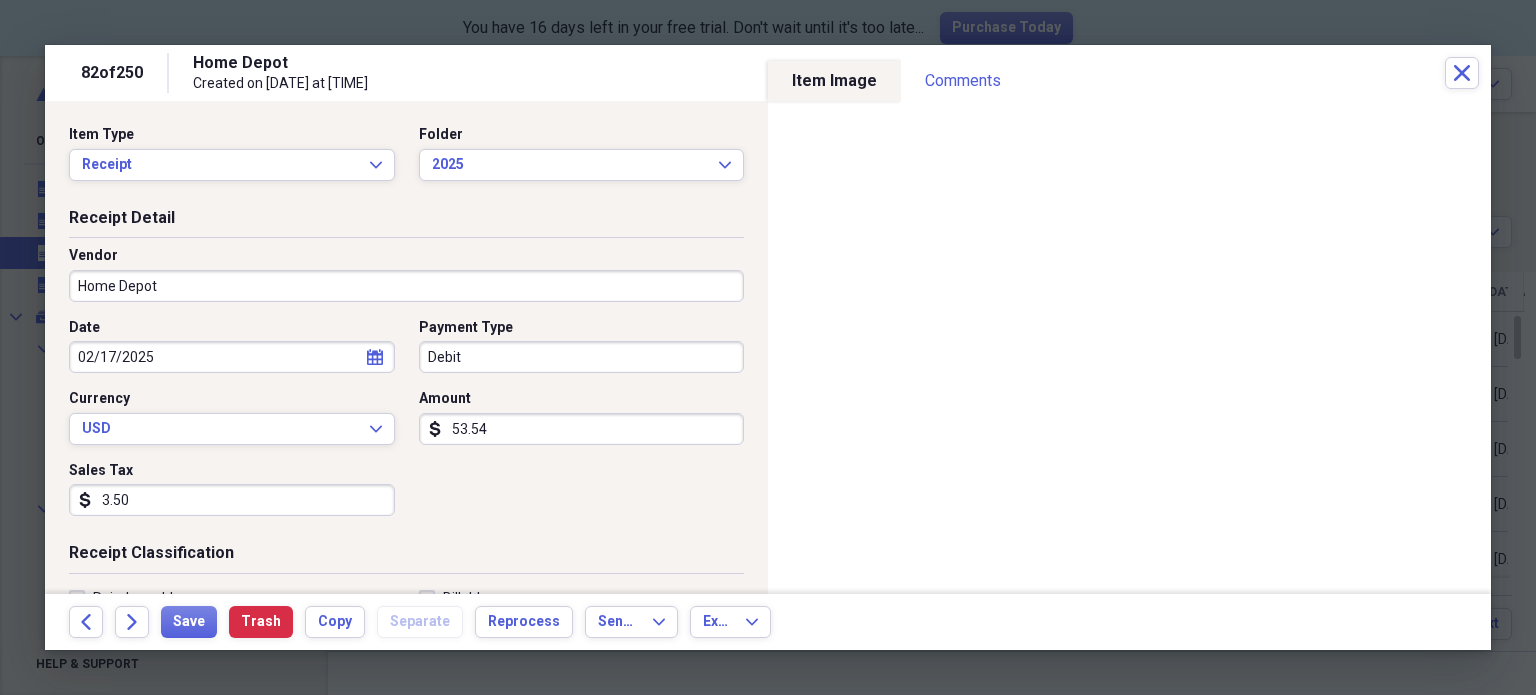 click on "3.50" at bounding box center (232, 500) 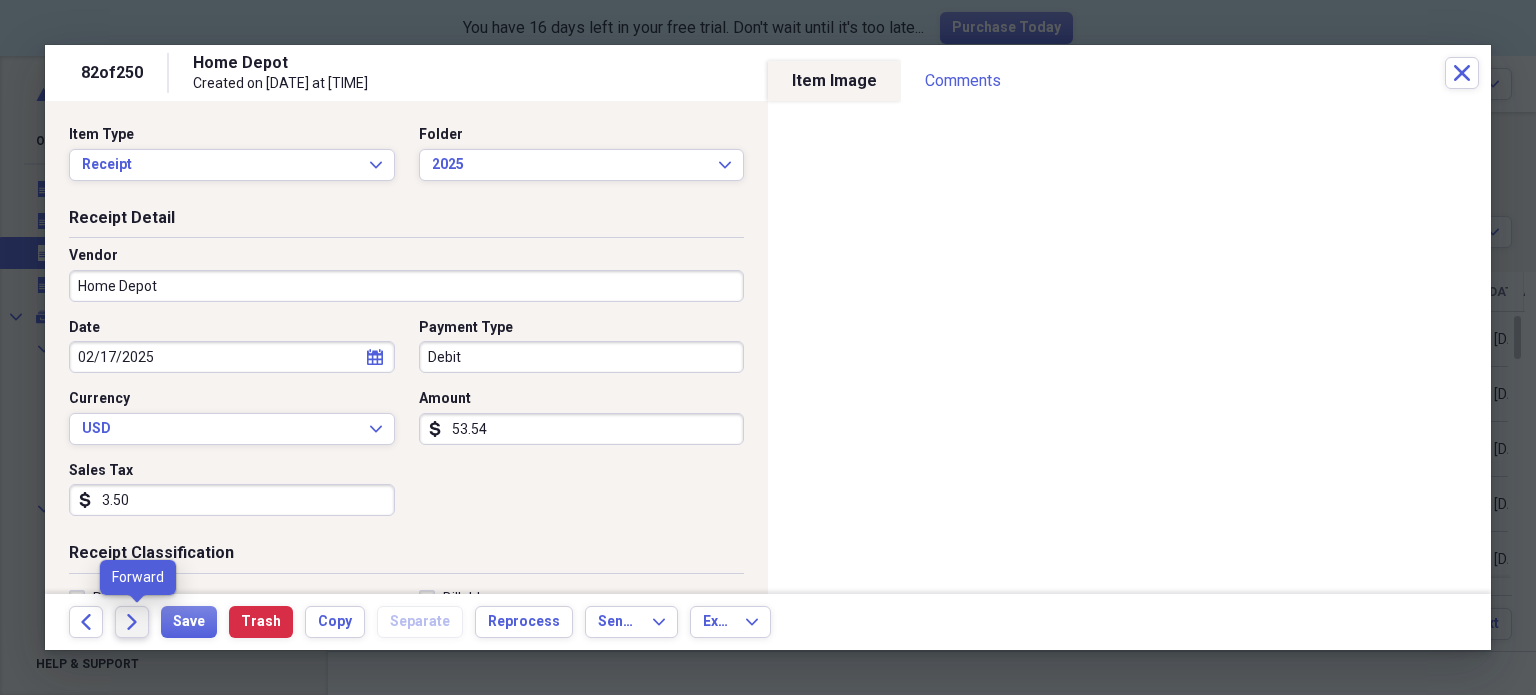 click 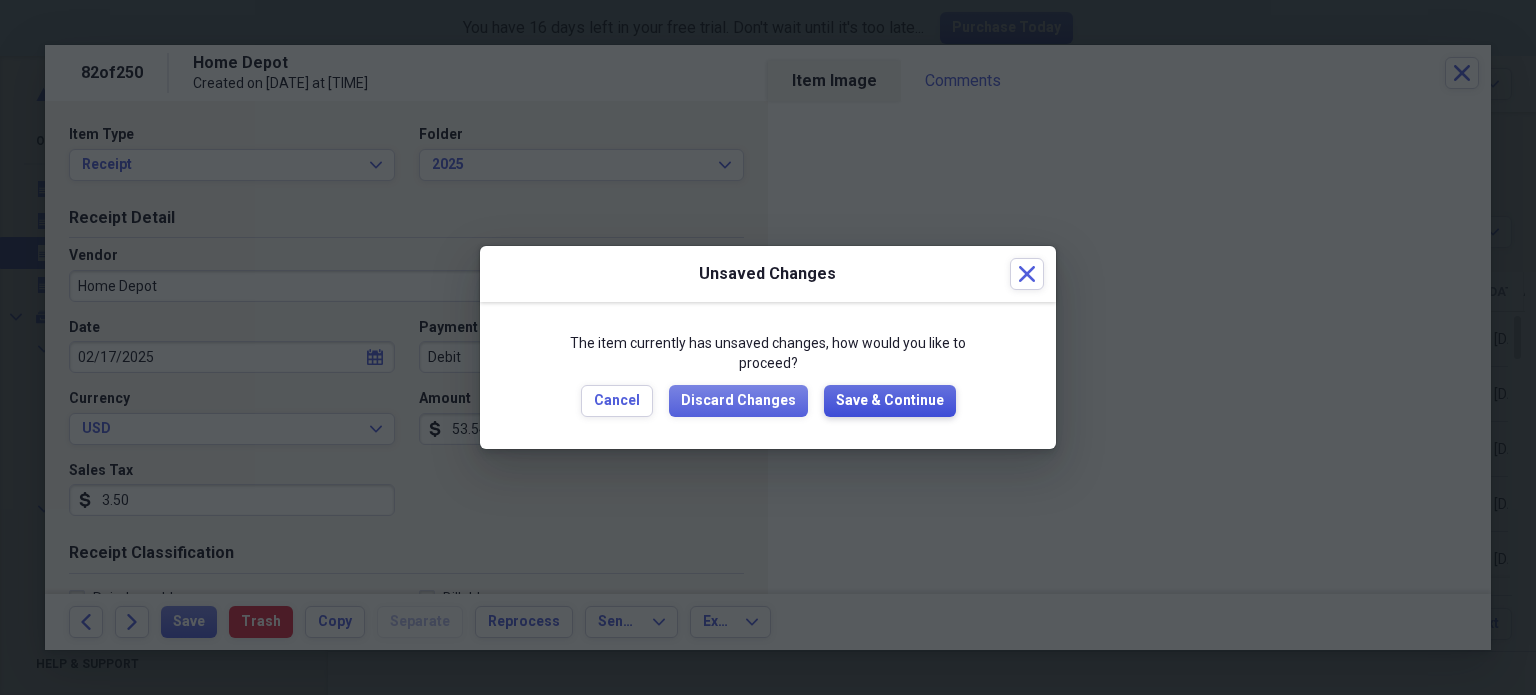 click on "Save & Continue" at bounding box center [890, 401] 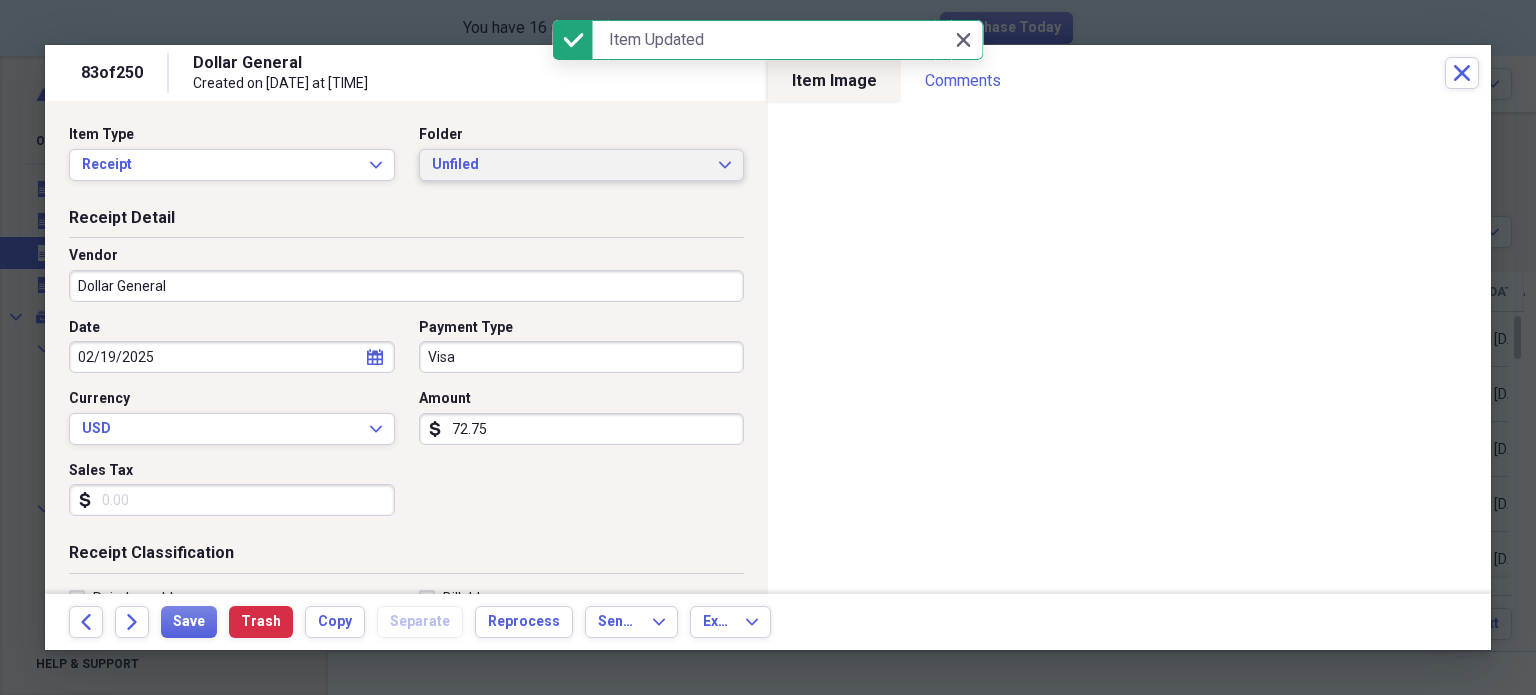 click on "Unfiled" at bounding box center [570, 165] 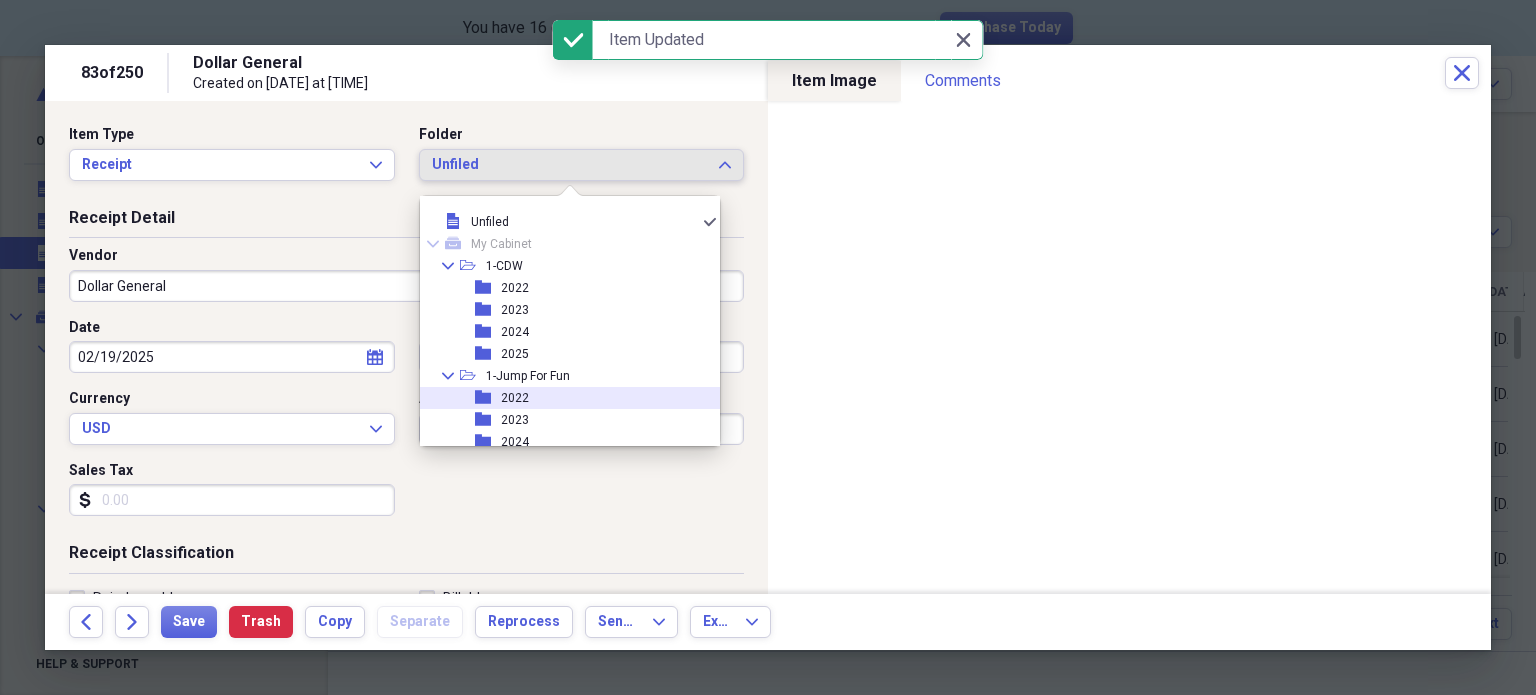 scroll, scrollTop: 60, scrollLeft: 0, axis: vertical 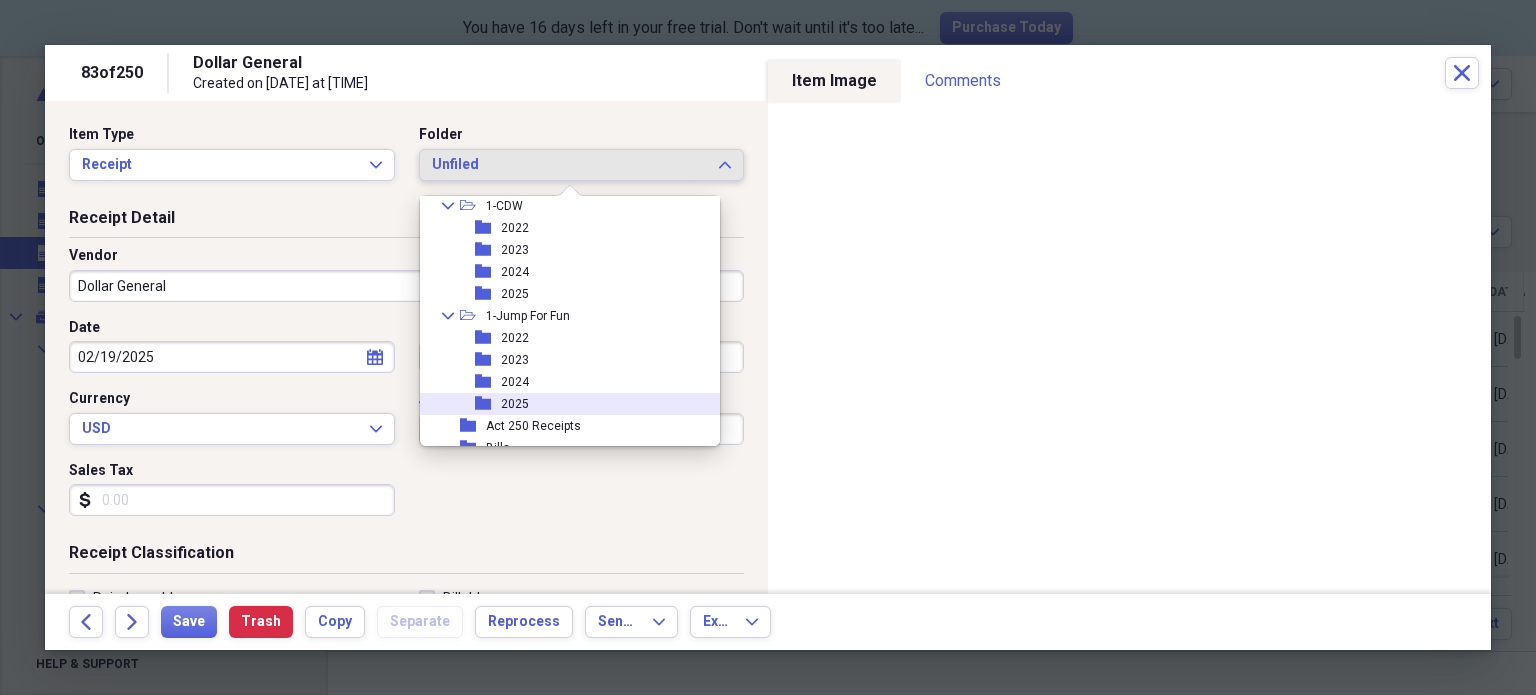 click on "folder 2025" at bounding box center (562, 404) 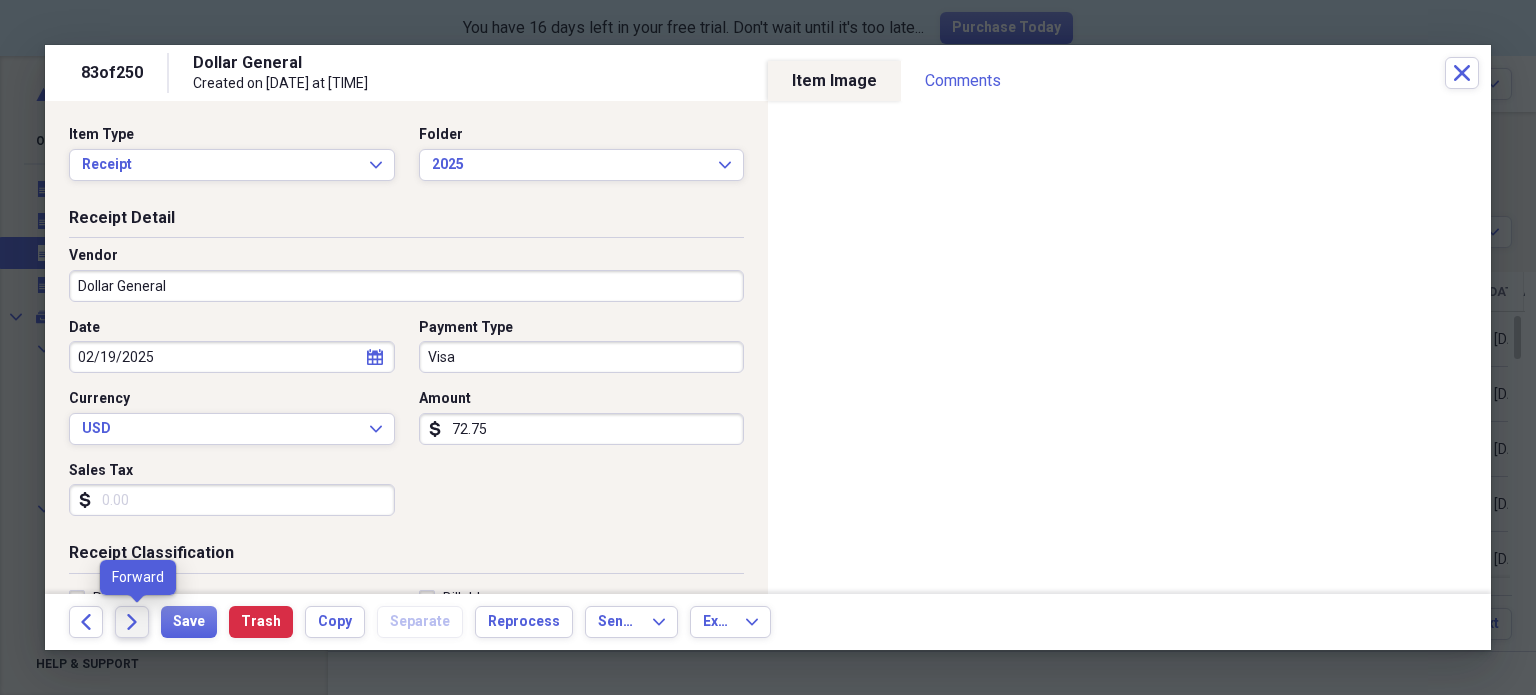 click on "Forward" 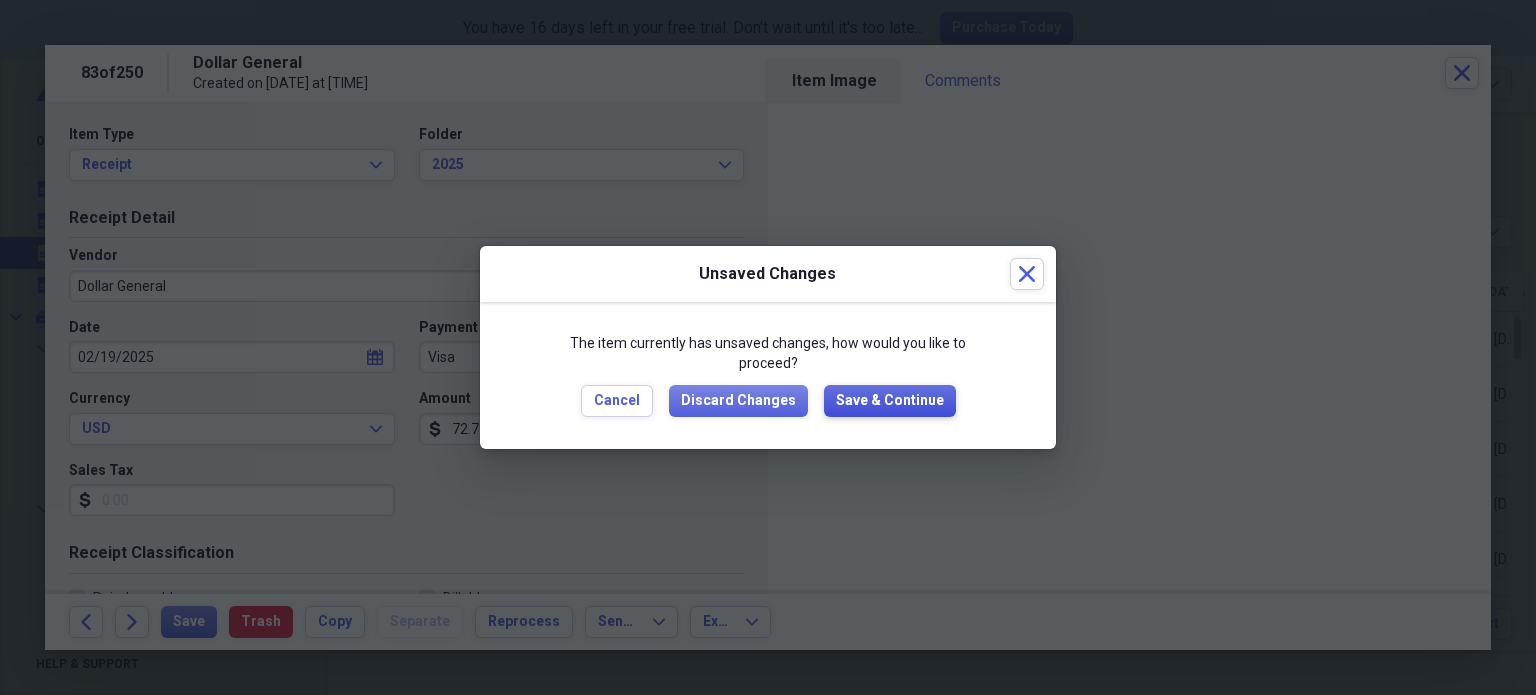 click on "Save & Continue" at bounding box center (890, 401) 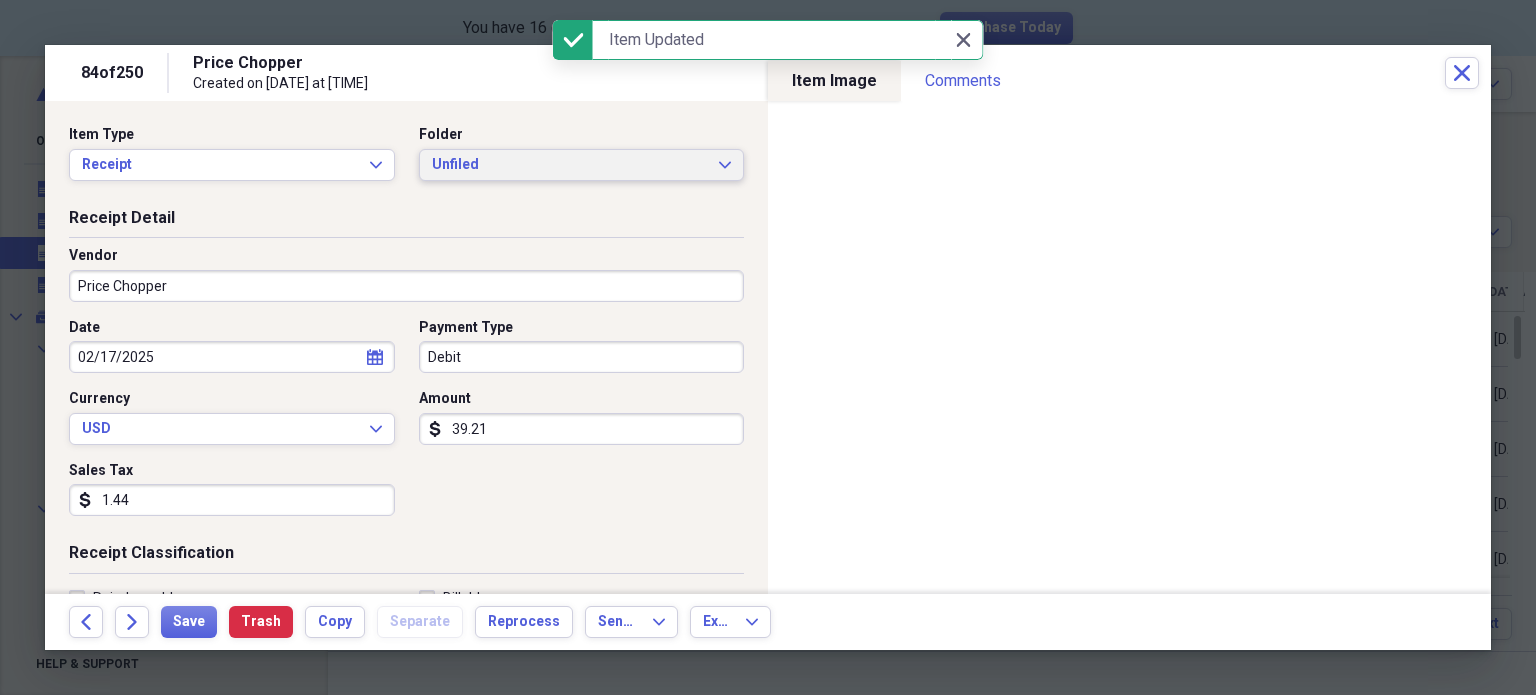 click on "Unfiled" at bounding box center [570, 165] 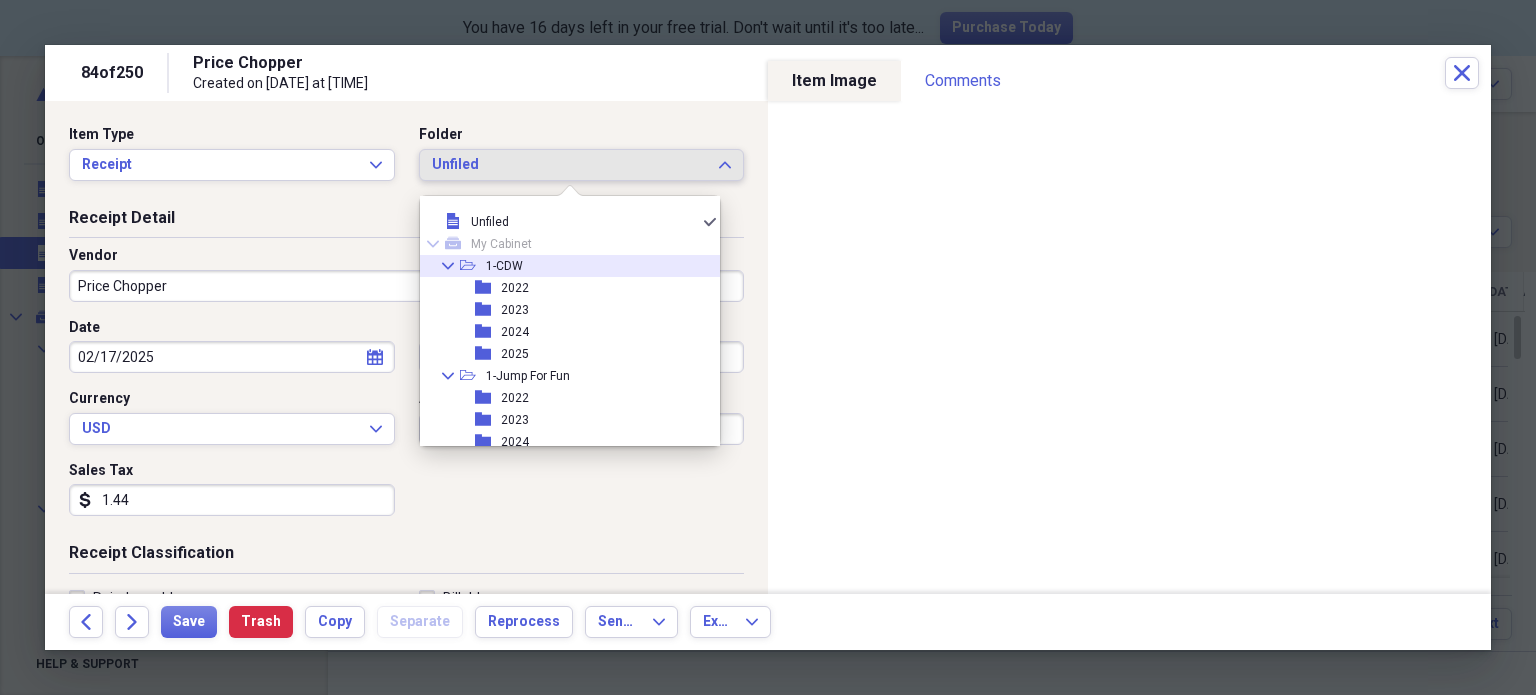 click on "Collapse" 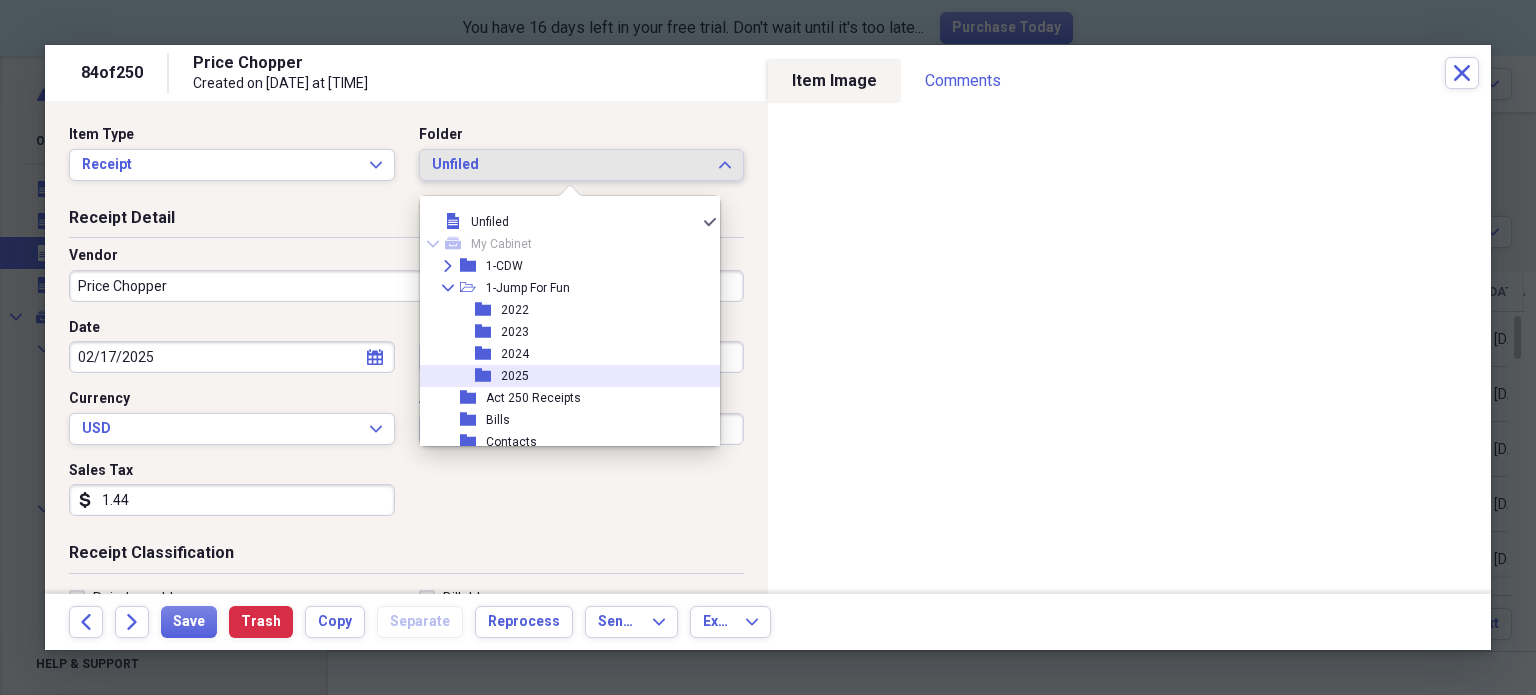 click on "2025" at bounding box center (515, 376) 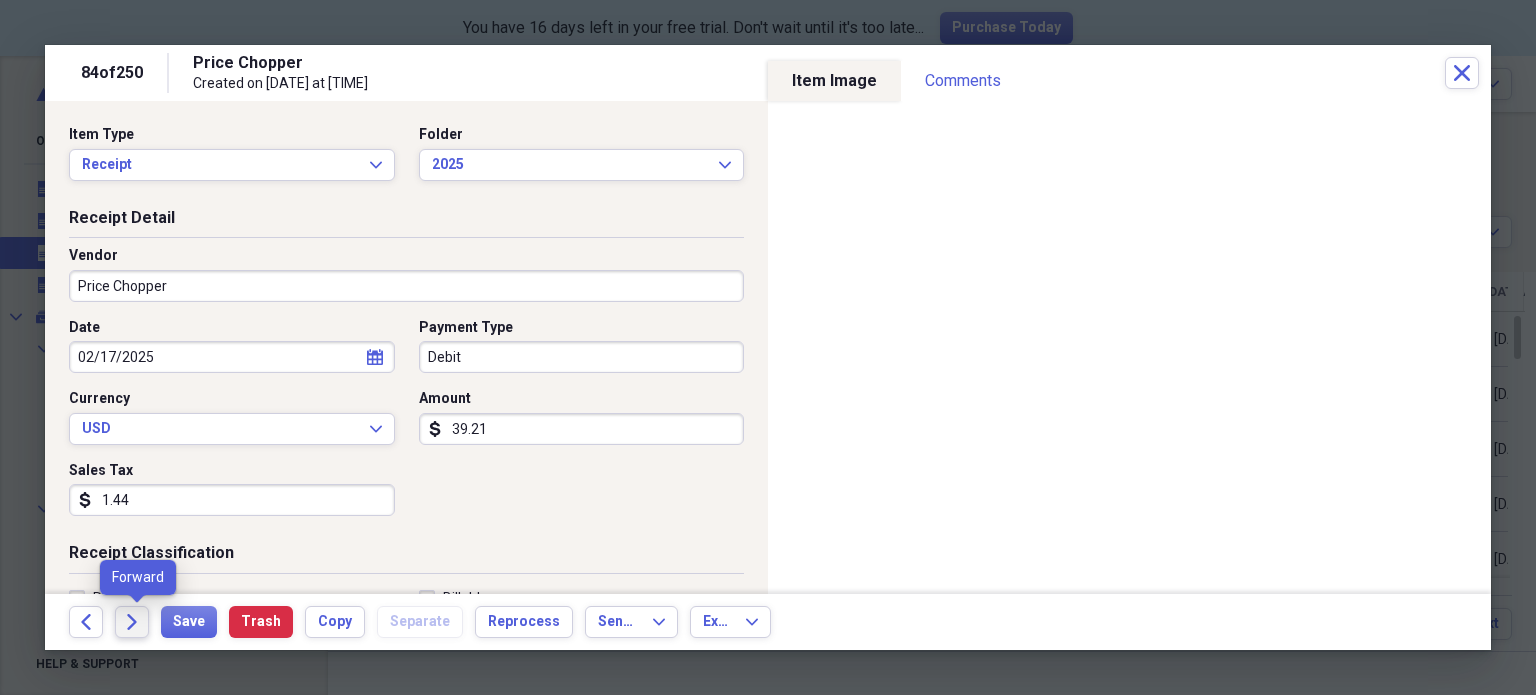 click on "Forward" 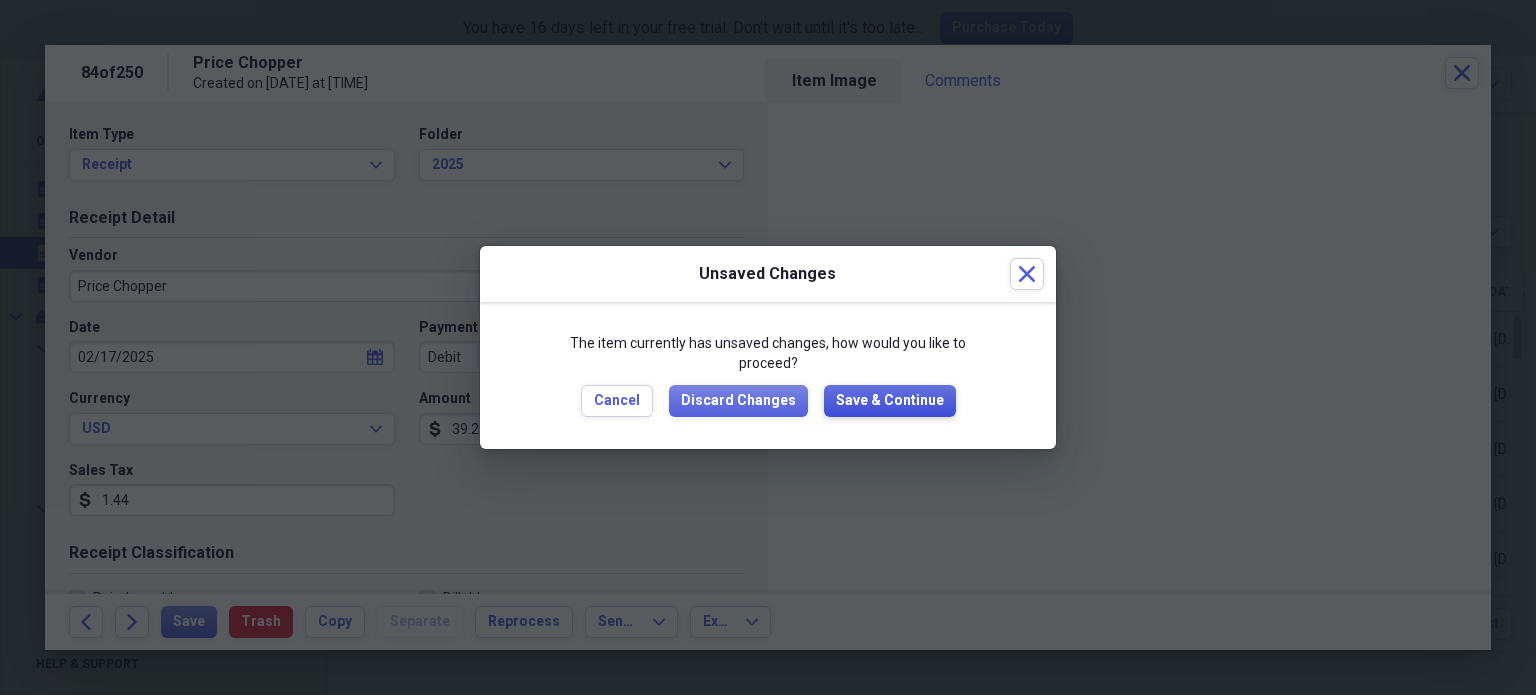 click on "Save & Continue" at bounding box center [890, 401] 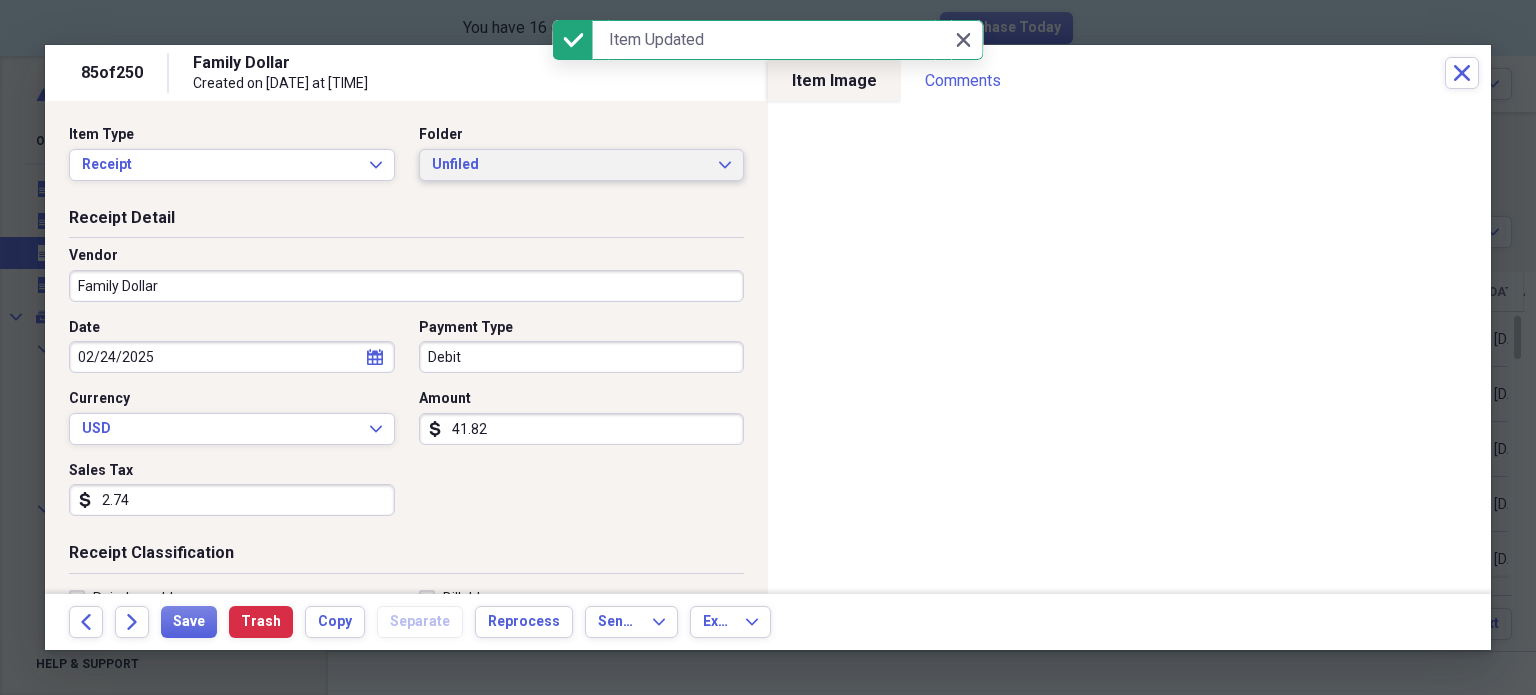 click on "Unfiled" at bounding box center (570, 165) 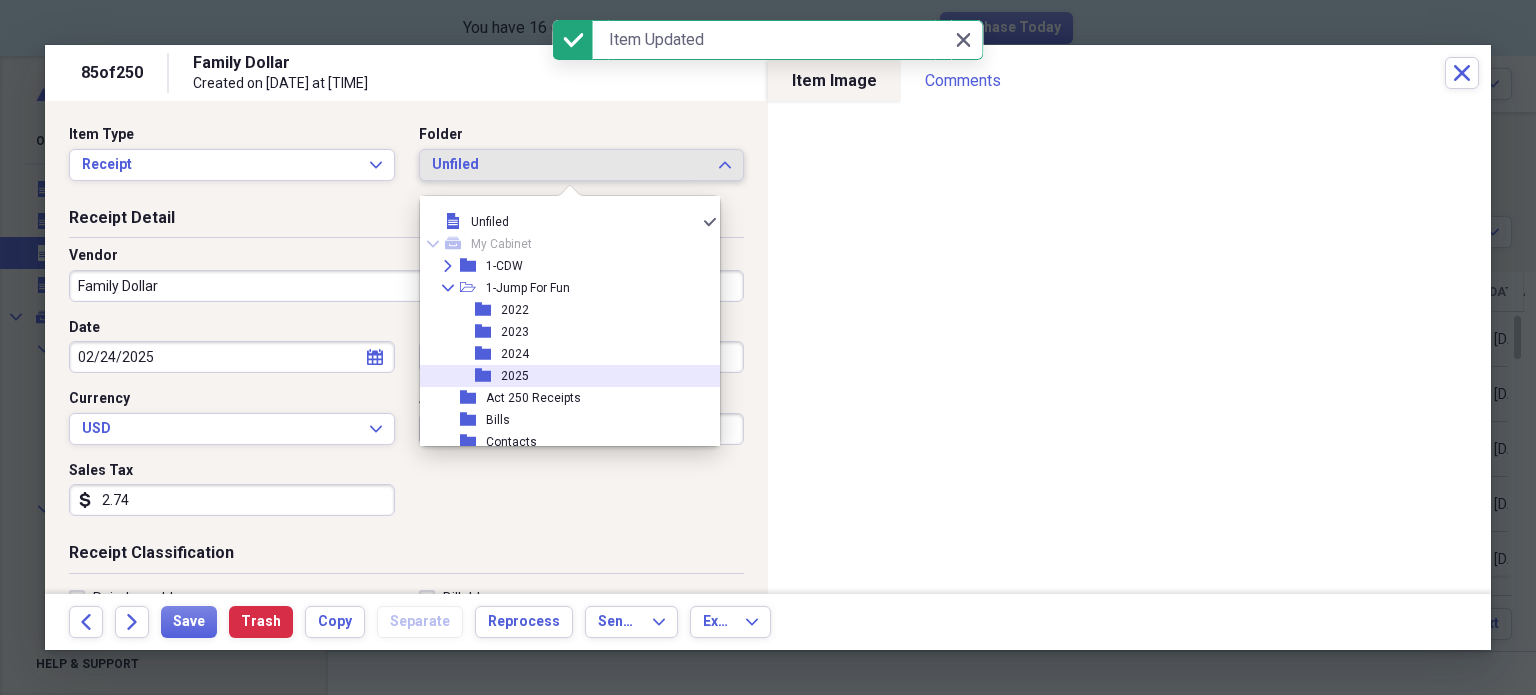 click on "2025" at bounding box center (515, 376) 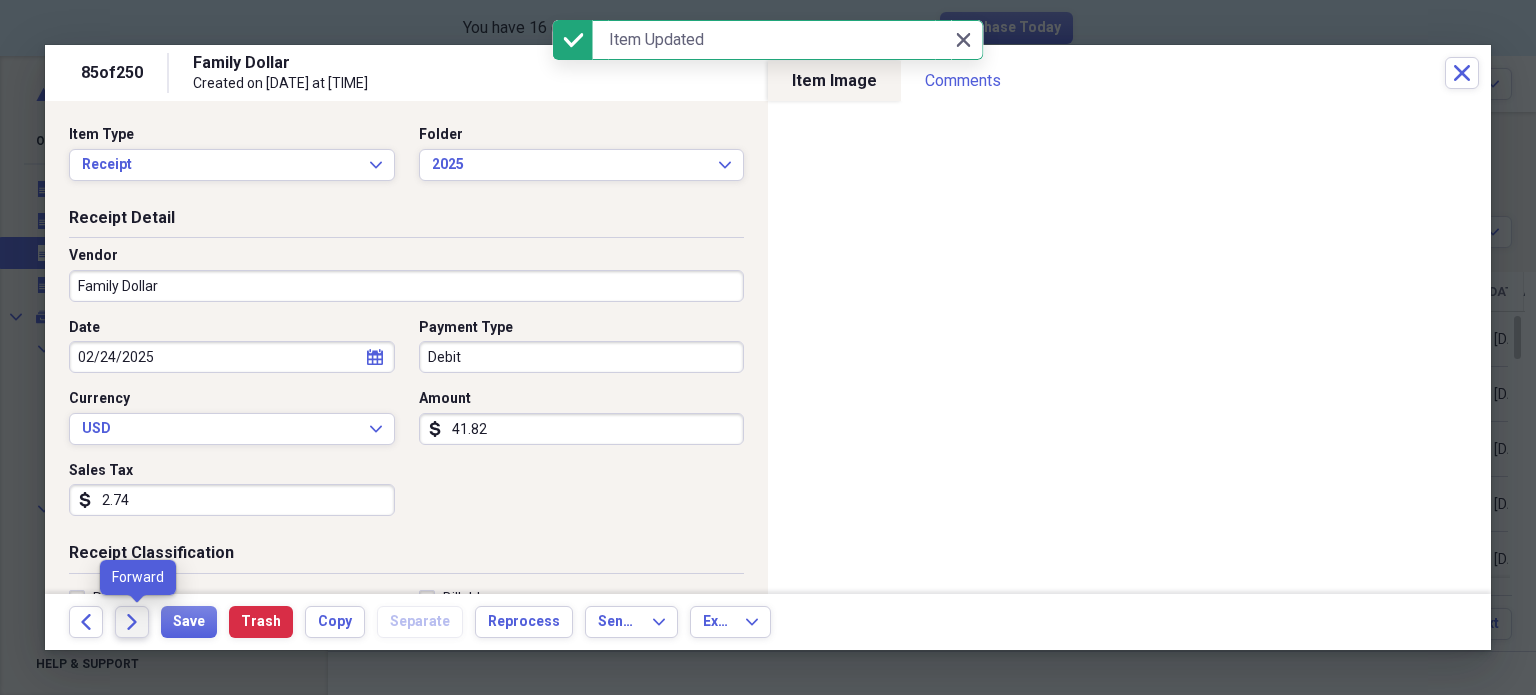 click 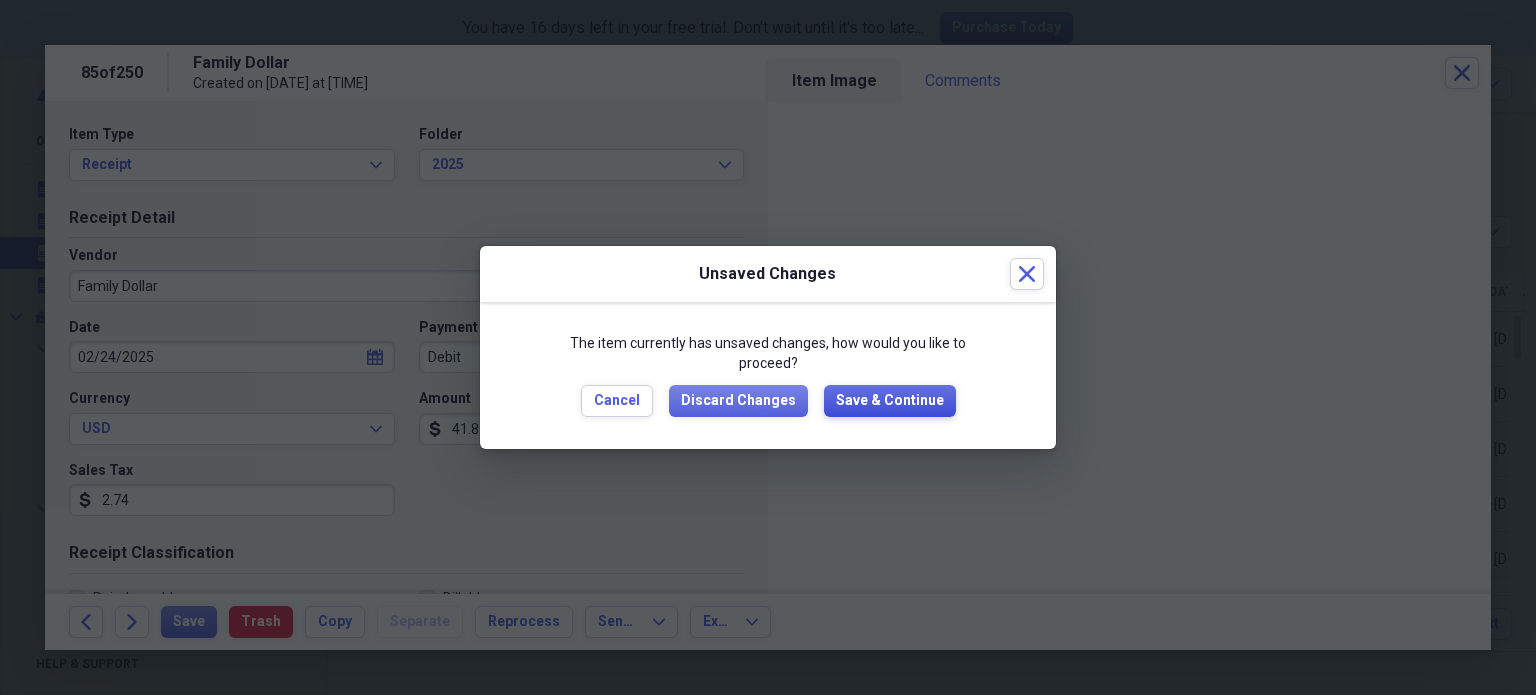 click on "Save & Continue" at bounding box center (890, 401) 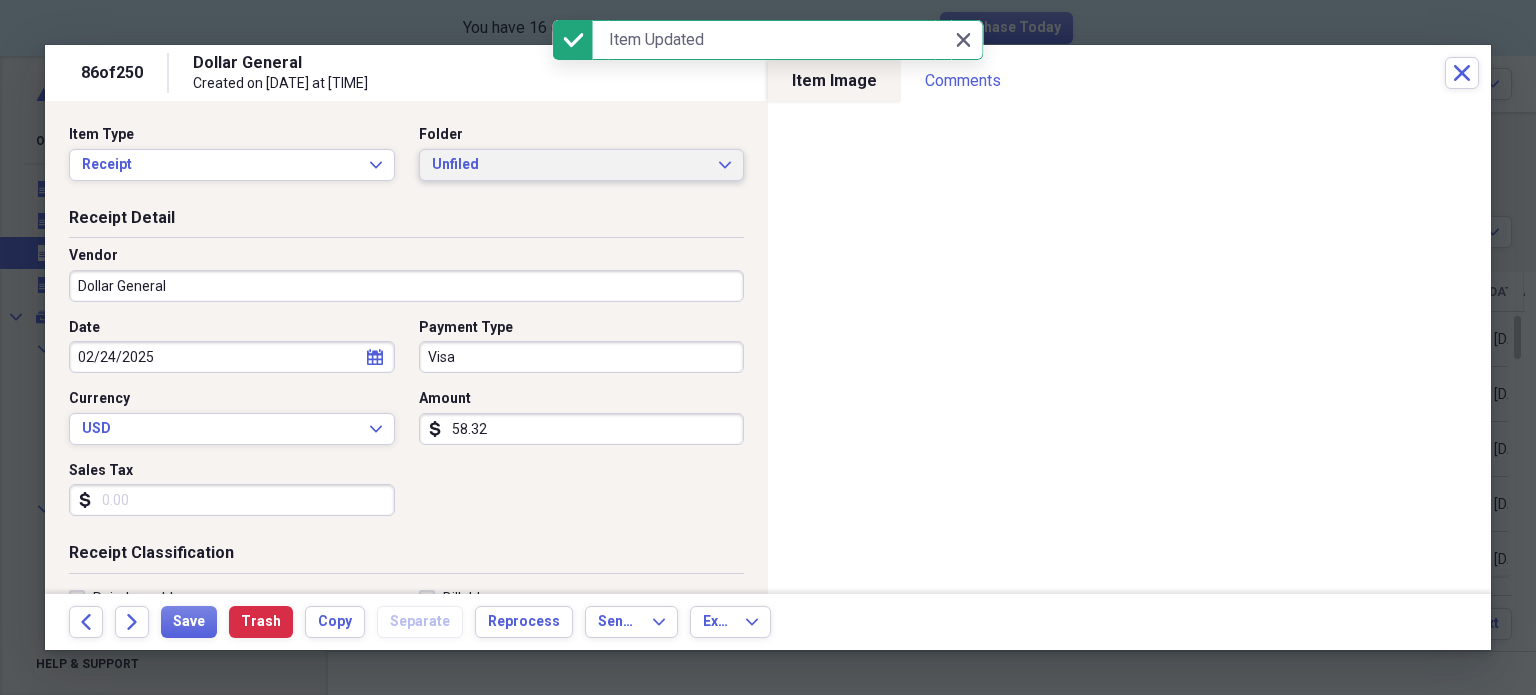 click on "Unfiled" at bounding box center (570, 165) 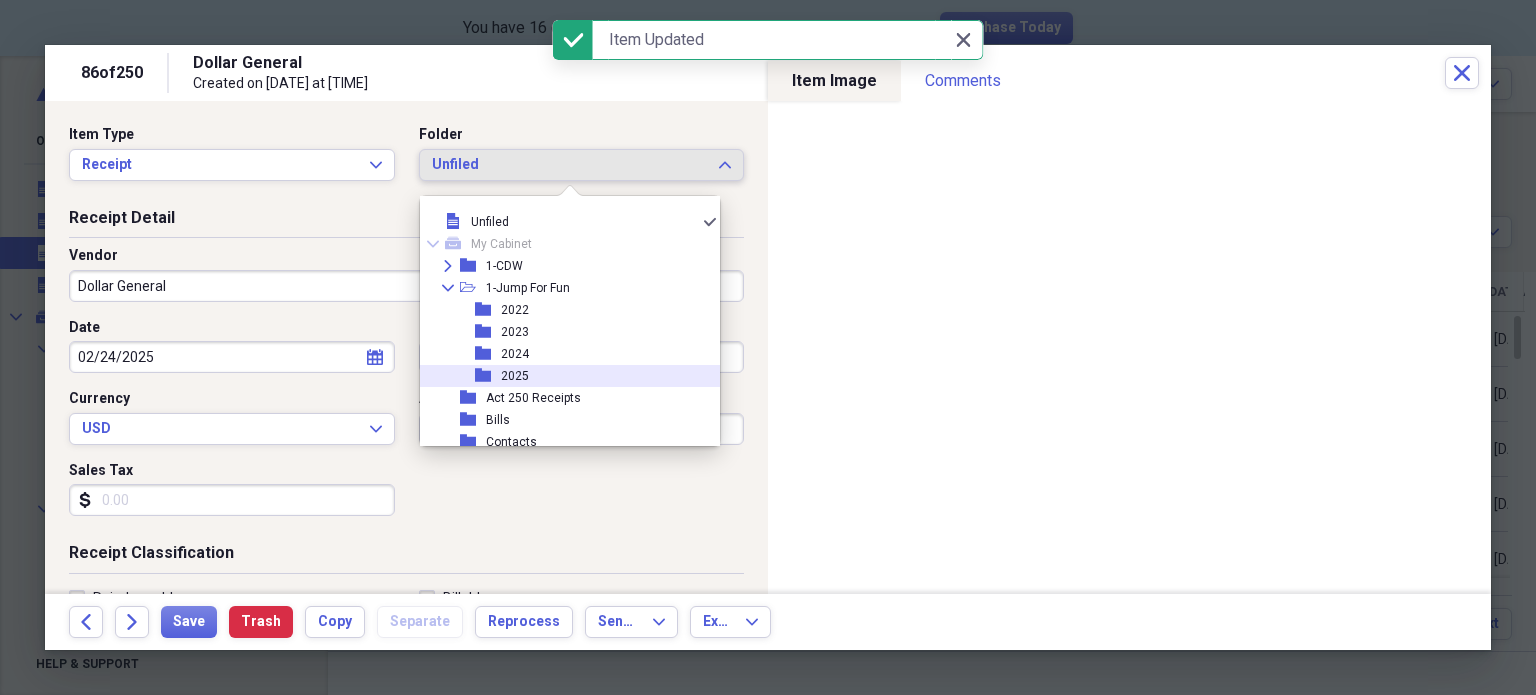 click on "2025" at bounding box center (515, 376) 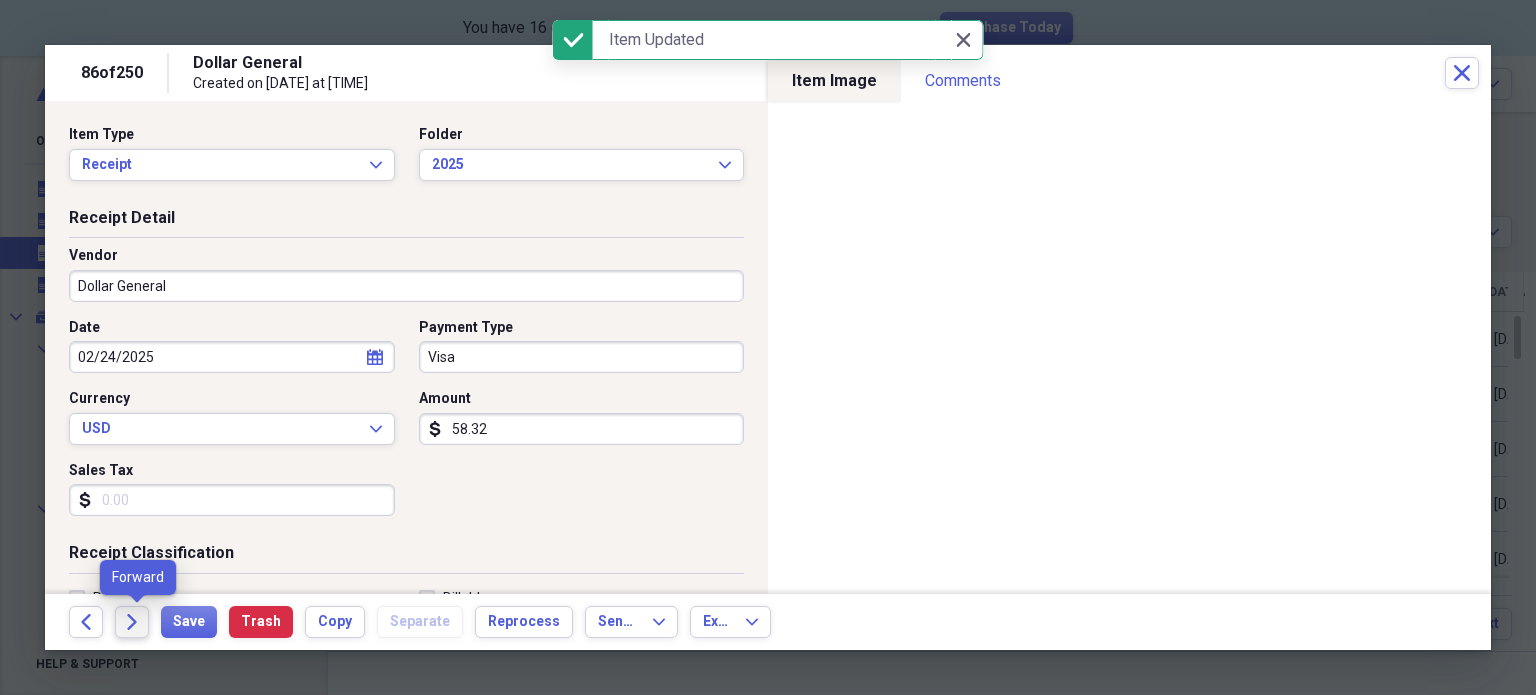 click on "Forward" 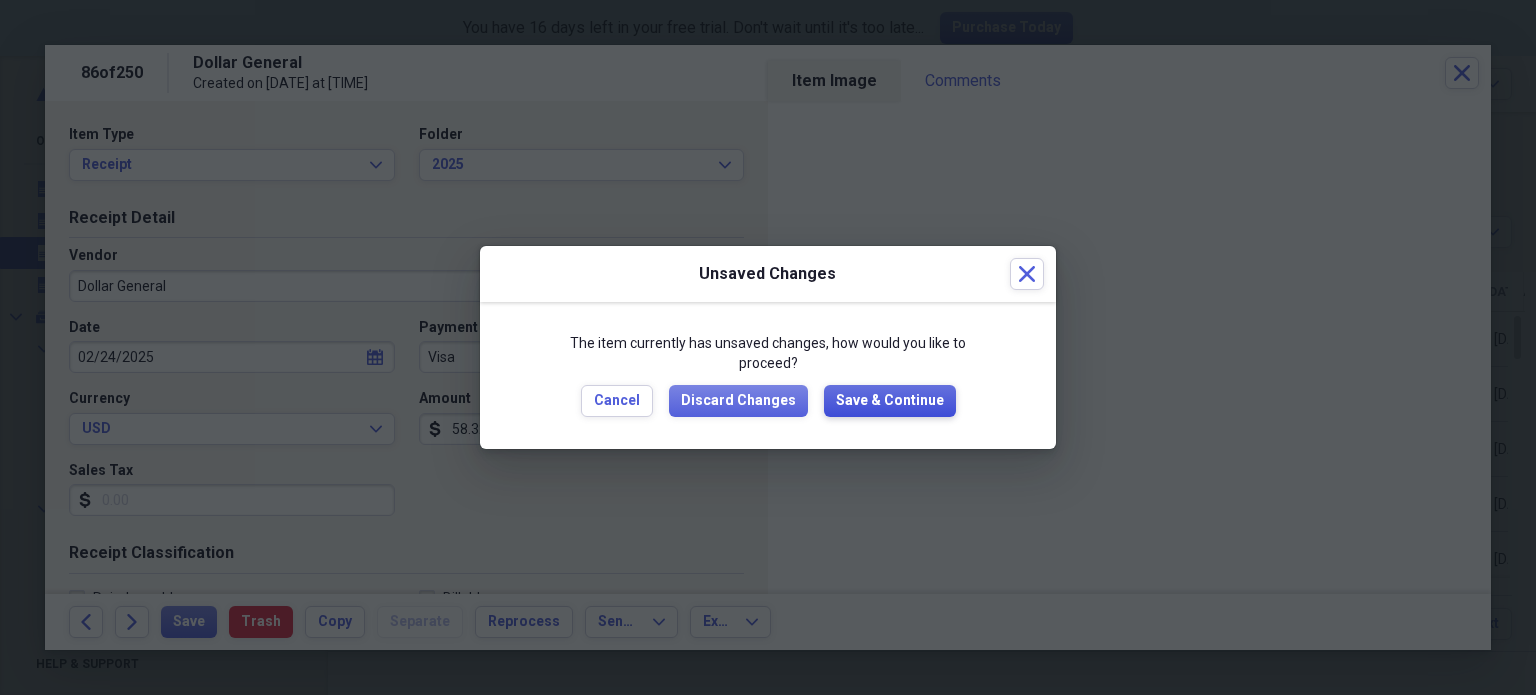 click on "Save & Continue" at bounding box center (890, 401) 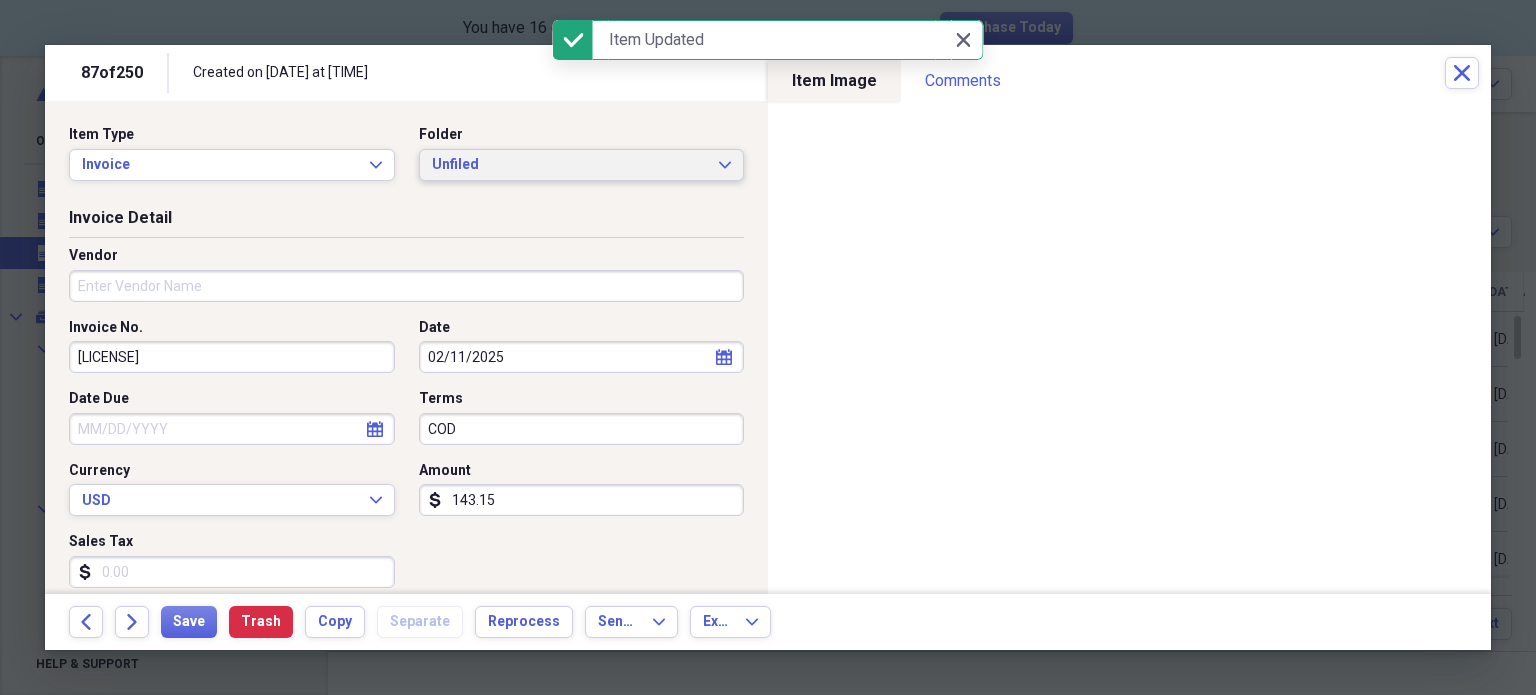 click on "Unfiled" at bounding box center (570, 165) 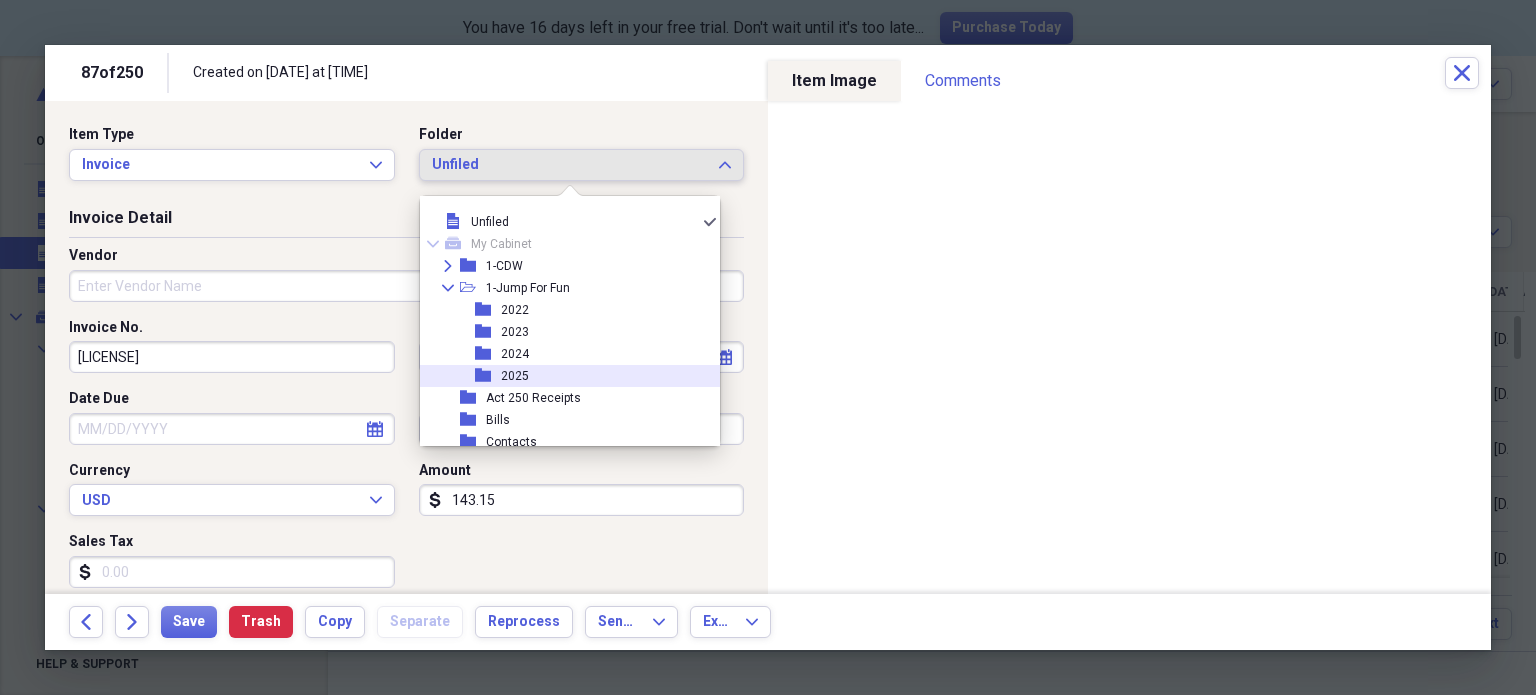 click on "2025" at bounding box center (515, 376) 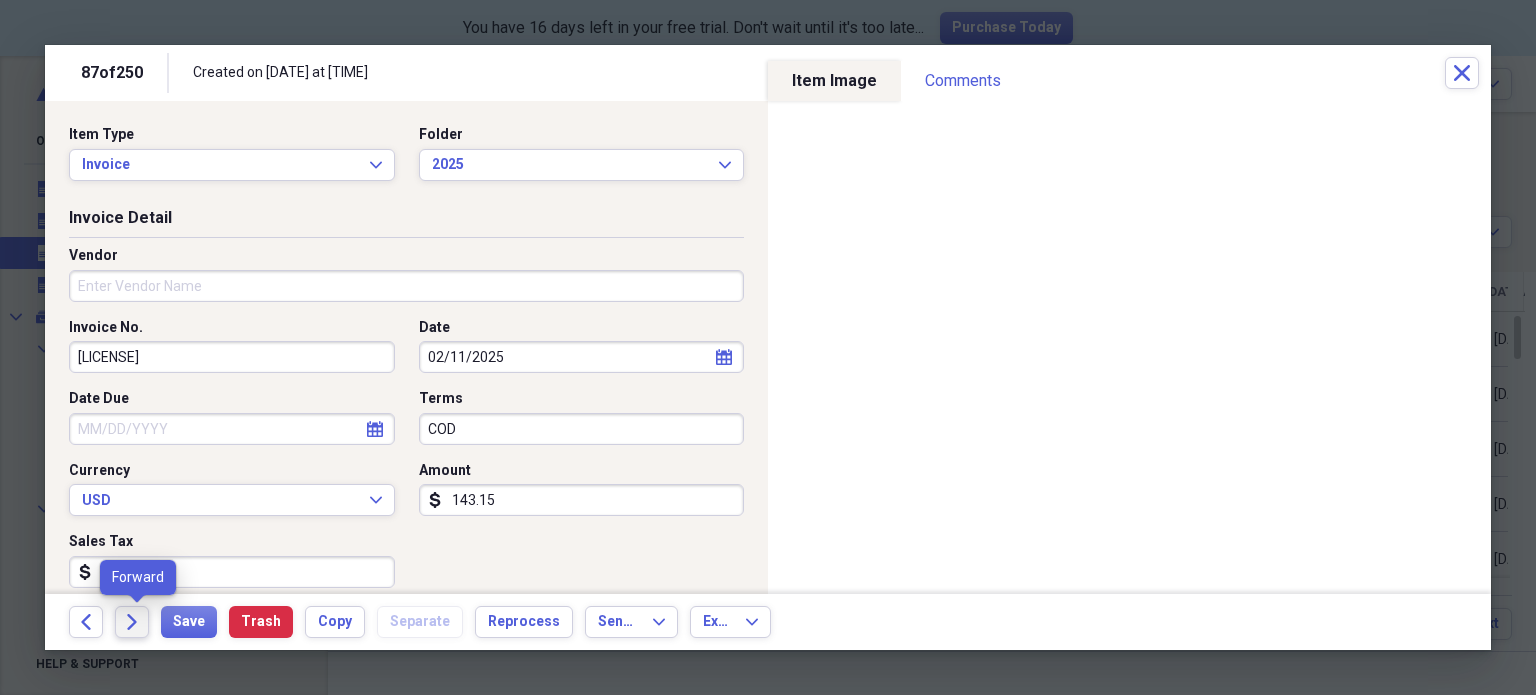 click on "Forward" 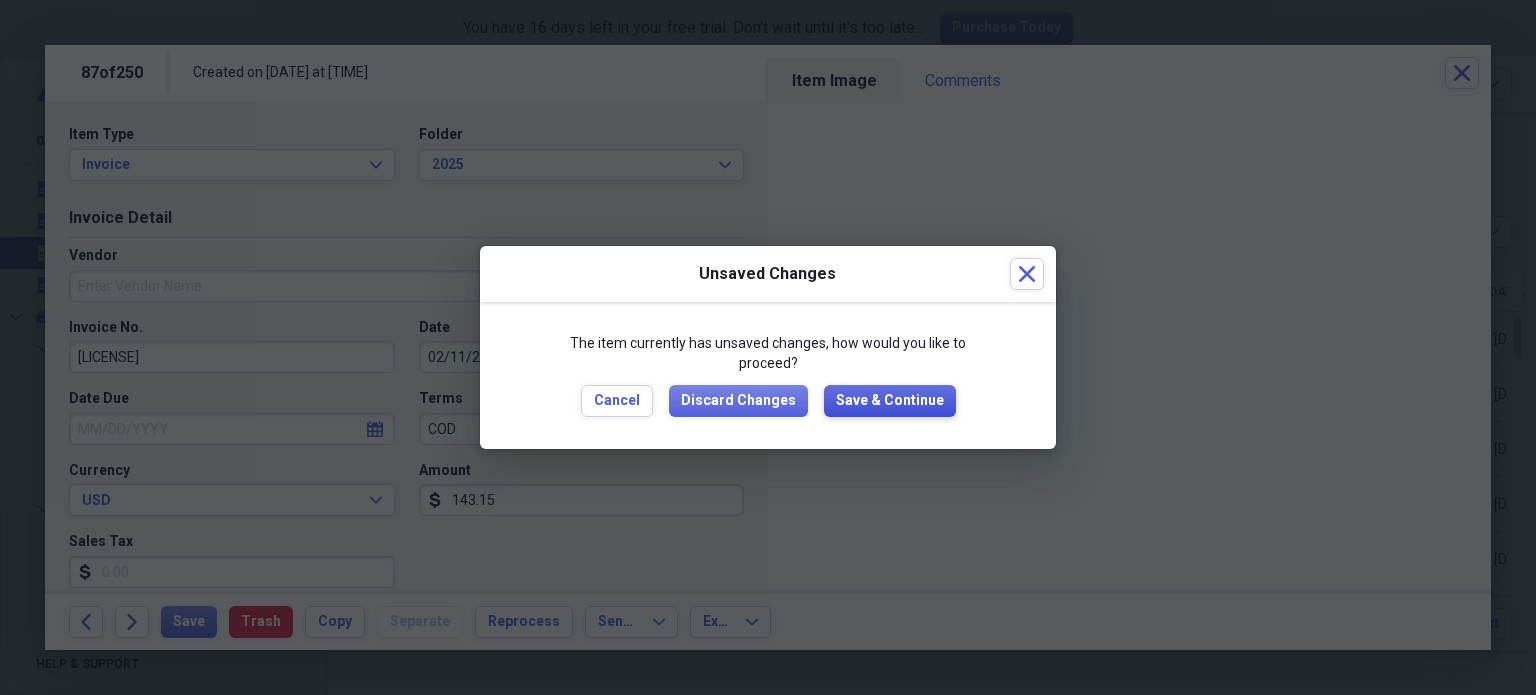 click on "Save & Continue" at bounding box center (890, 401) 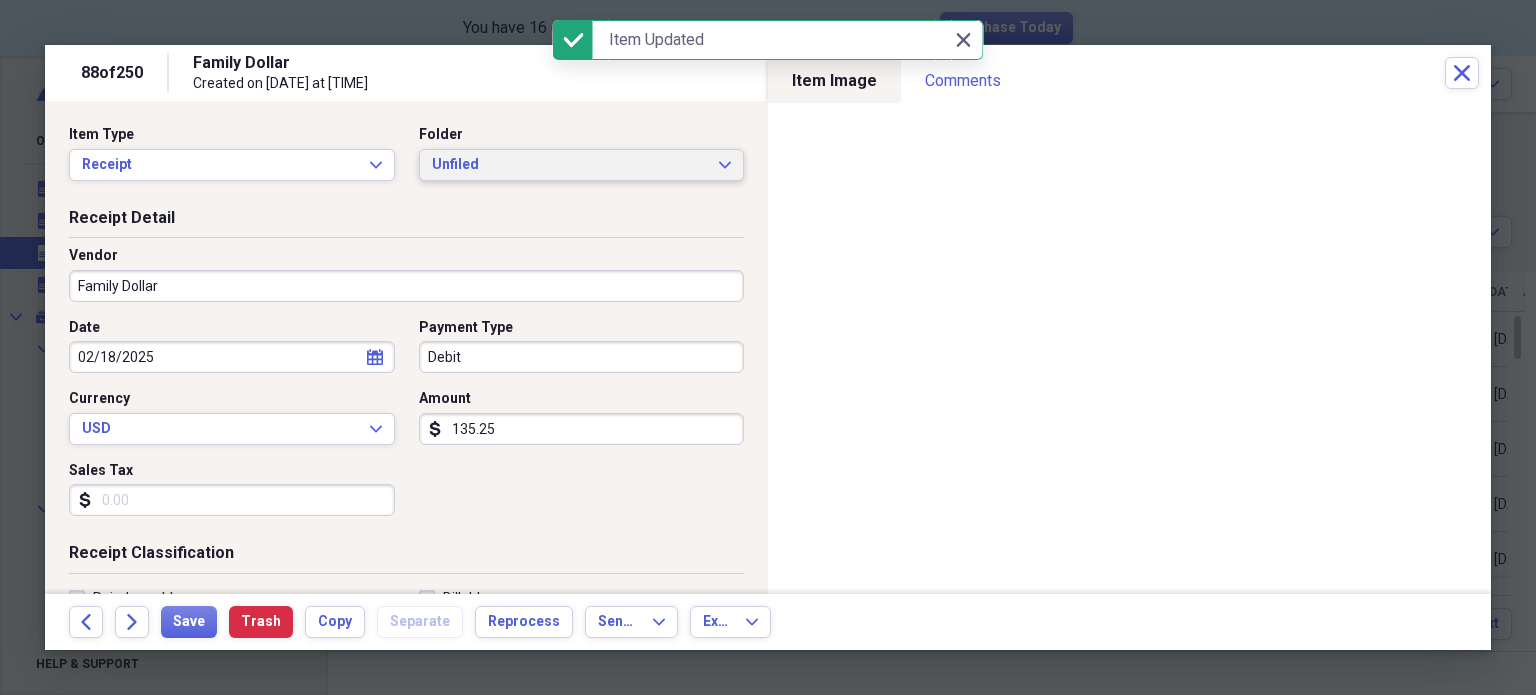 click on "Unfiled" at bounding box center [570, 165] 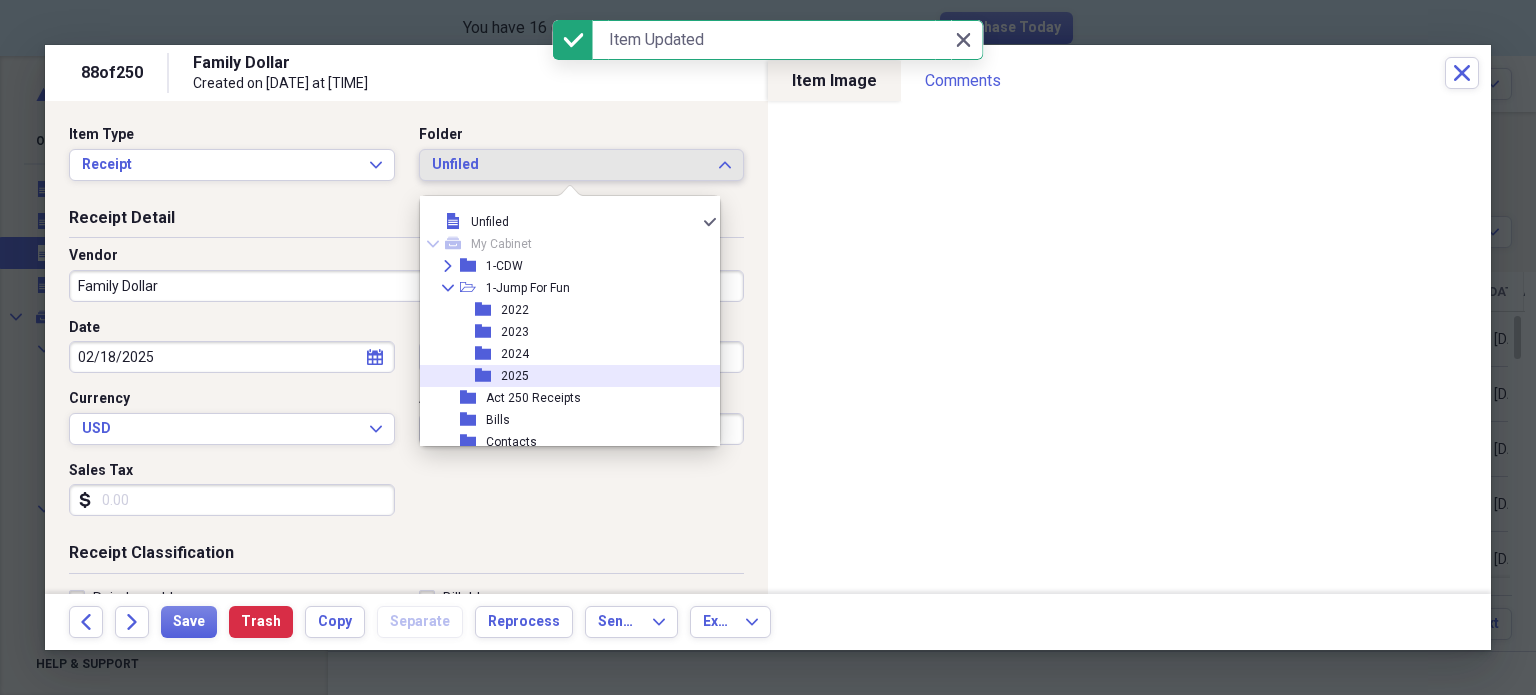 click on "2025" at bounding box center (515, 376) 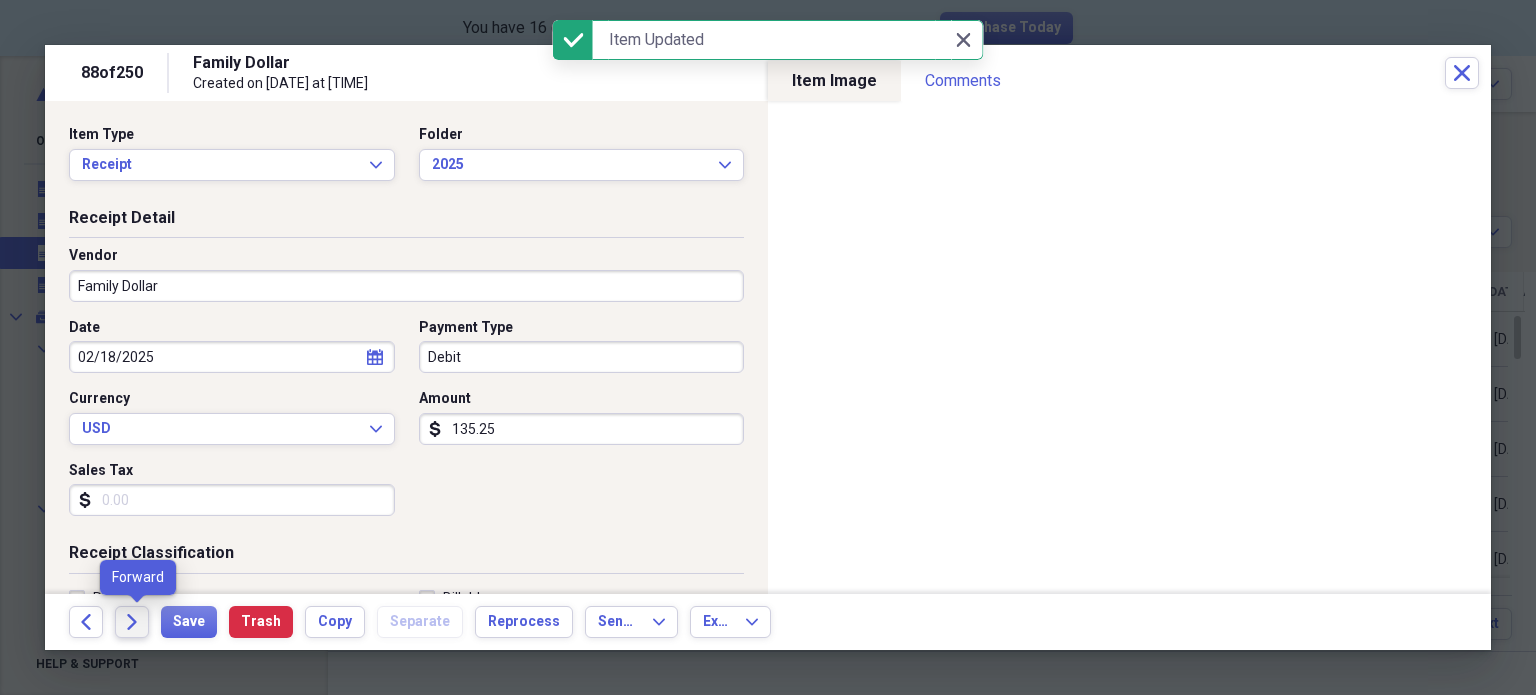 click on "Forward" 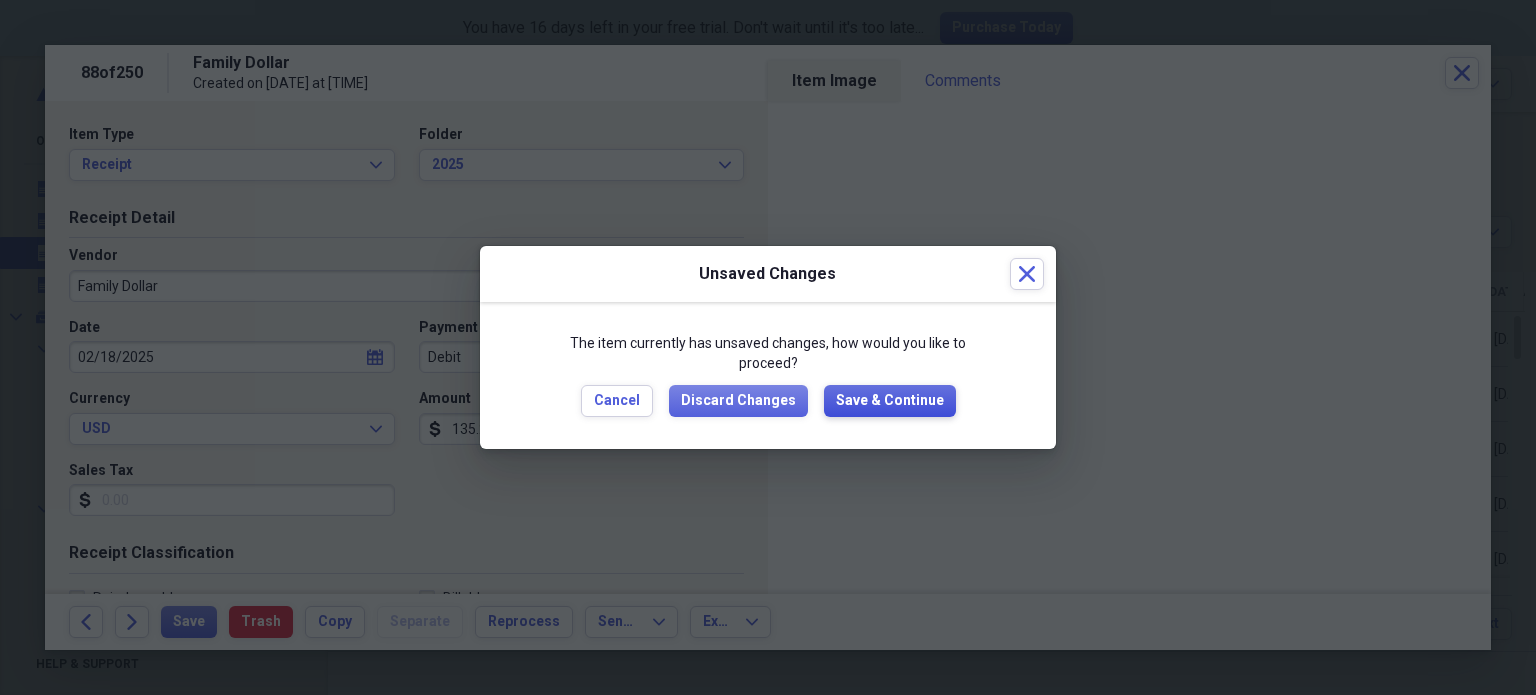 click on "Save & Continue" at bounding box center (890, 401) 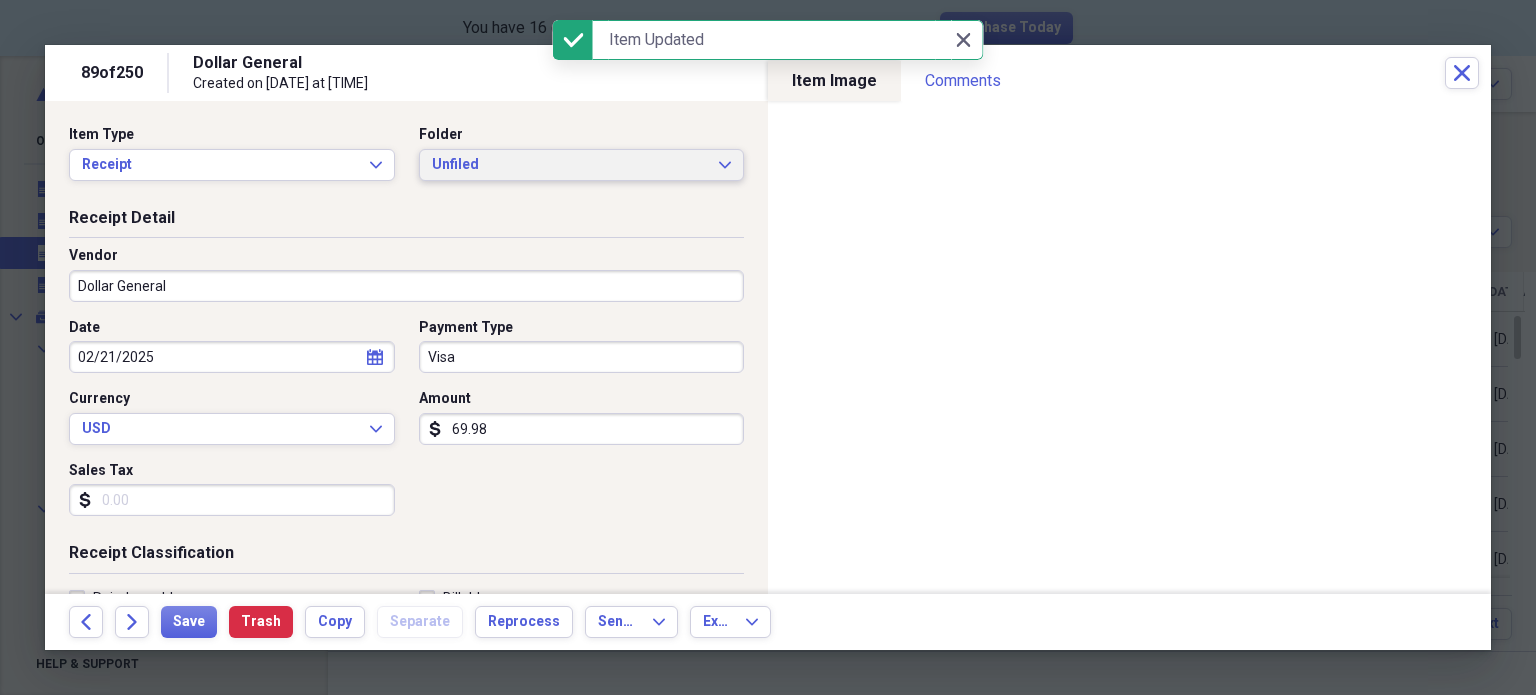 click on "Unfiled" at bounding box center (570, 165) 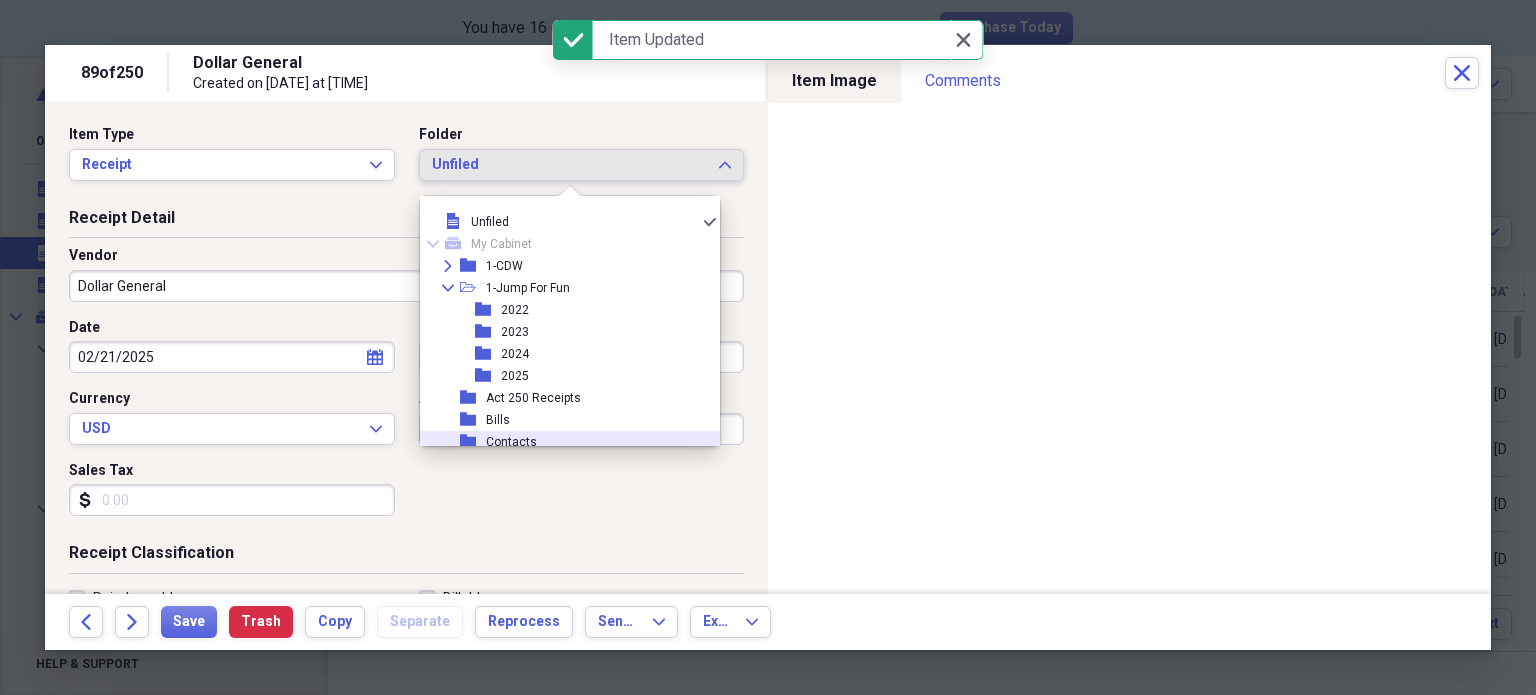 scroll, scrollTop: 55, scrollLeft: 0, axis: vertical 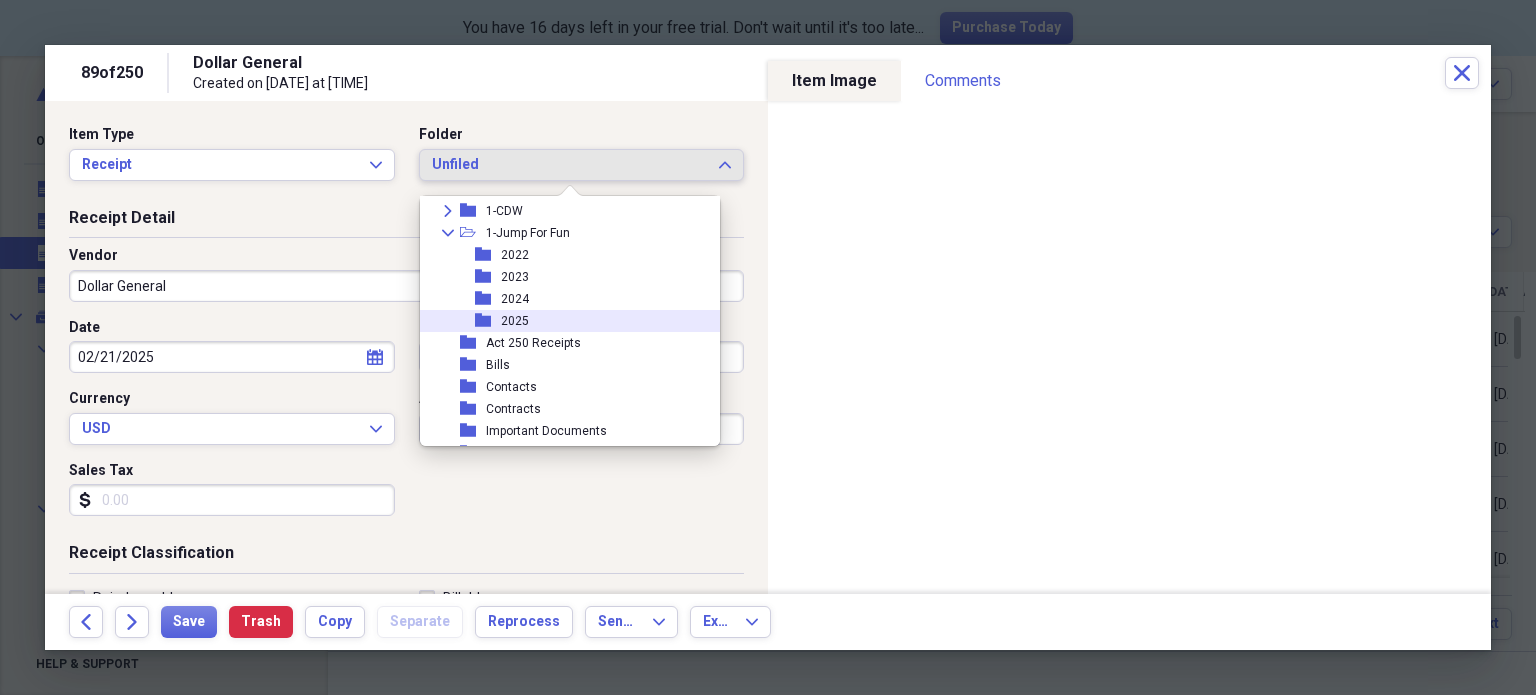 click on "2025" at bounding box center (515, 321) 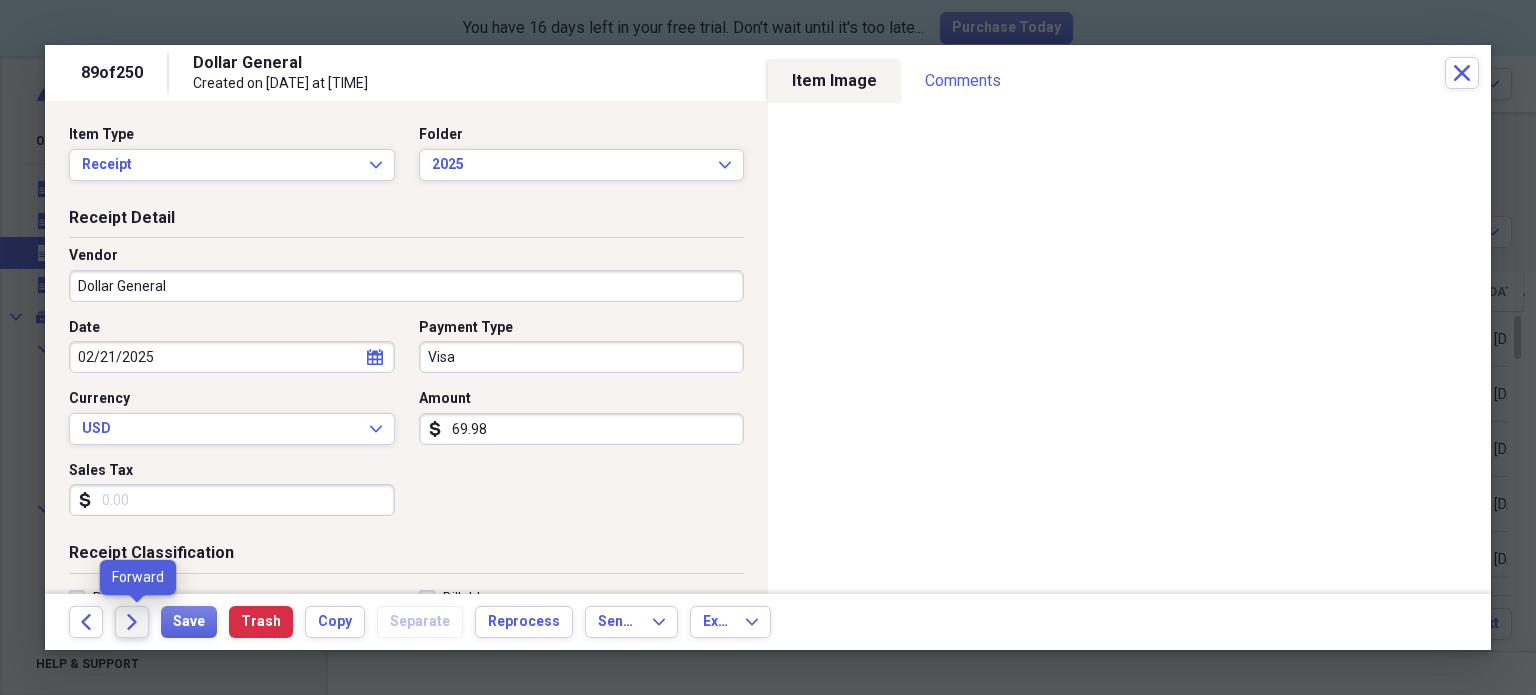 click on "Forward" 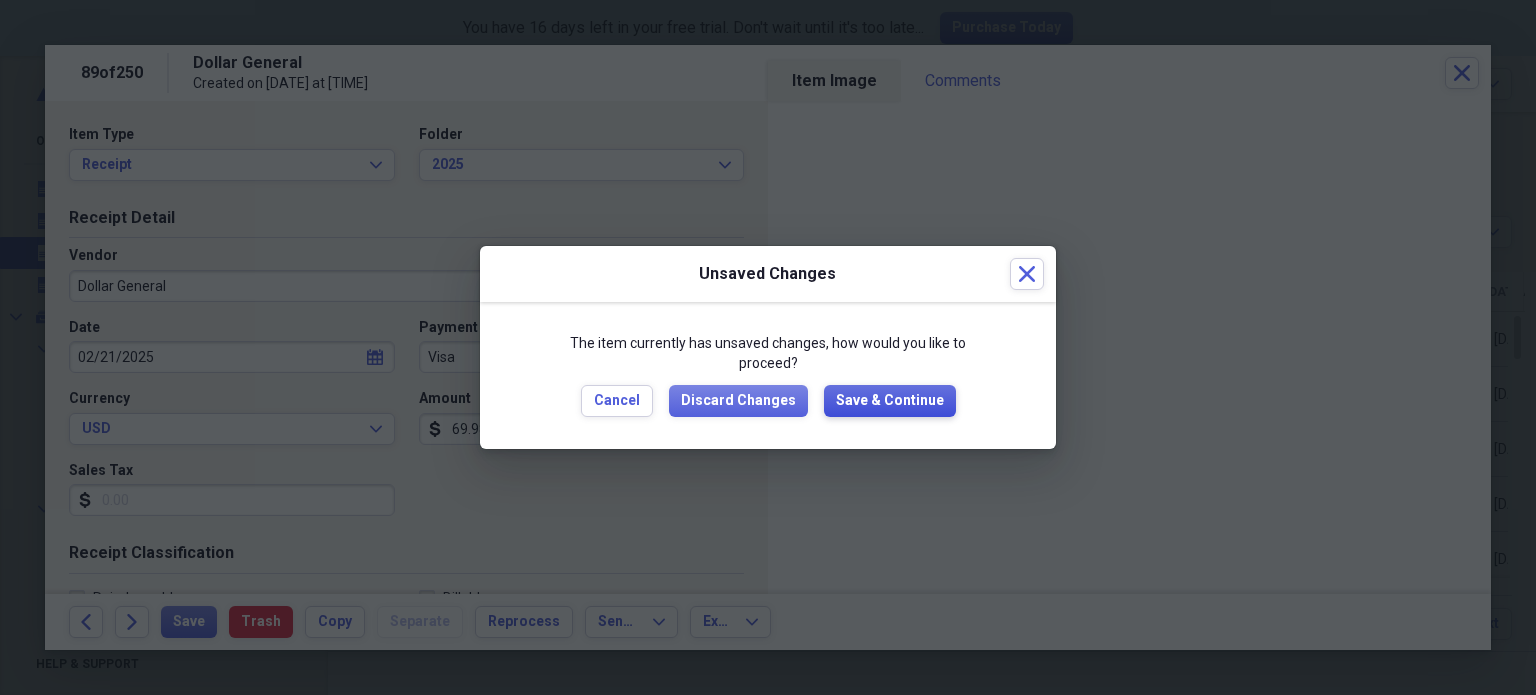 click on "Save & Continue" at bounding box center [890, 401] 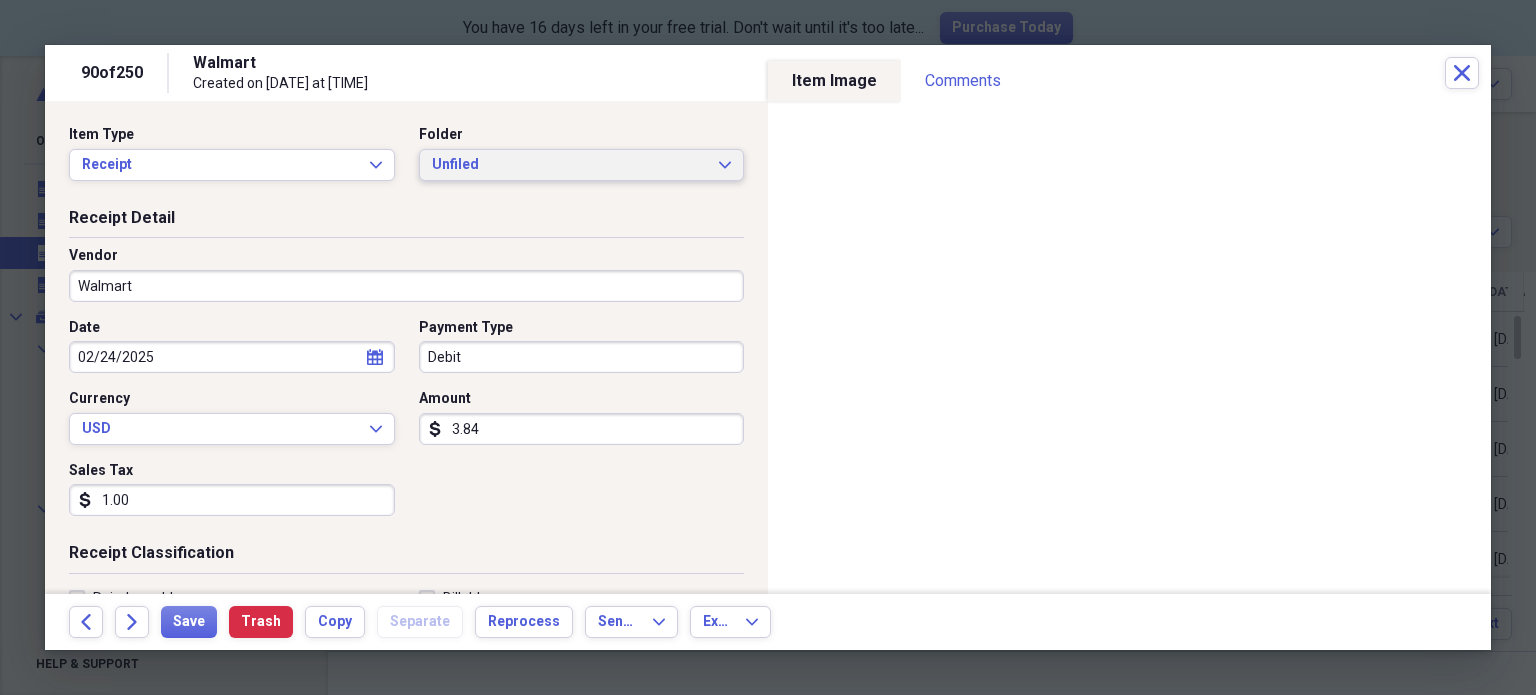 click on "Unfiled Expand" at bounding box center [582, 165] 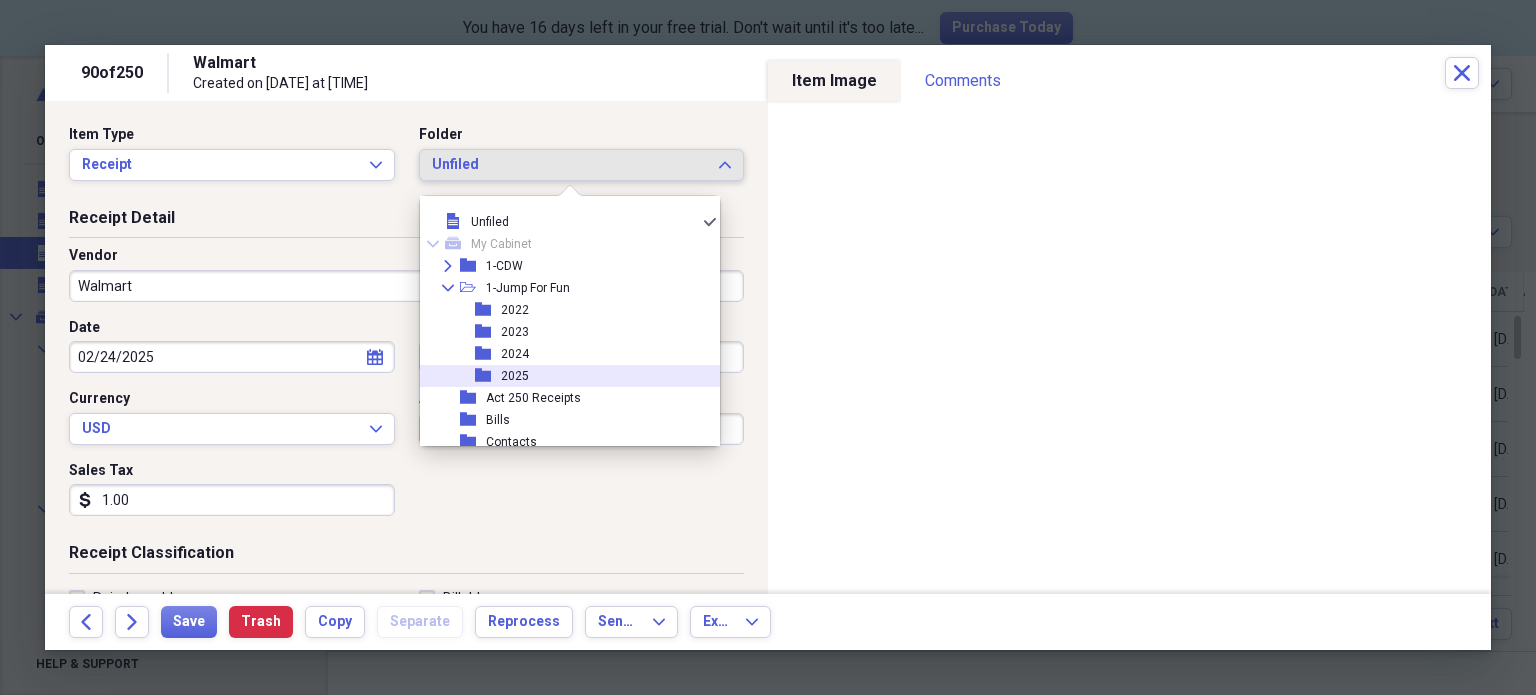 click on "folder" at bounding box center [488, 376] 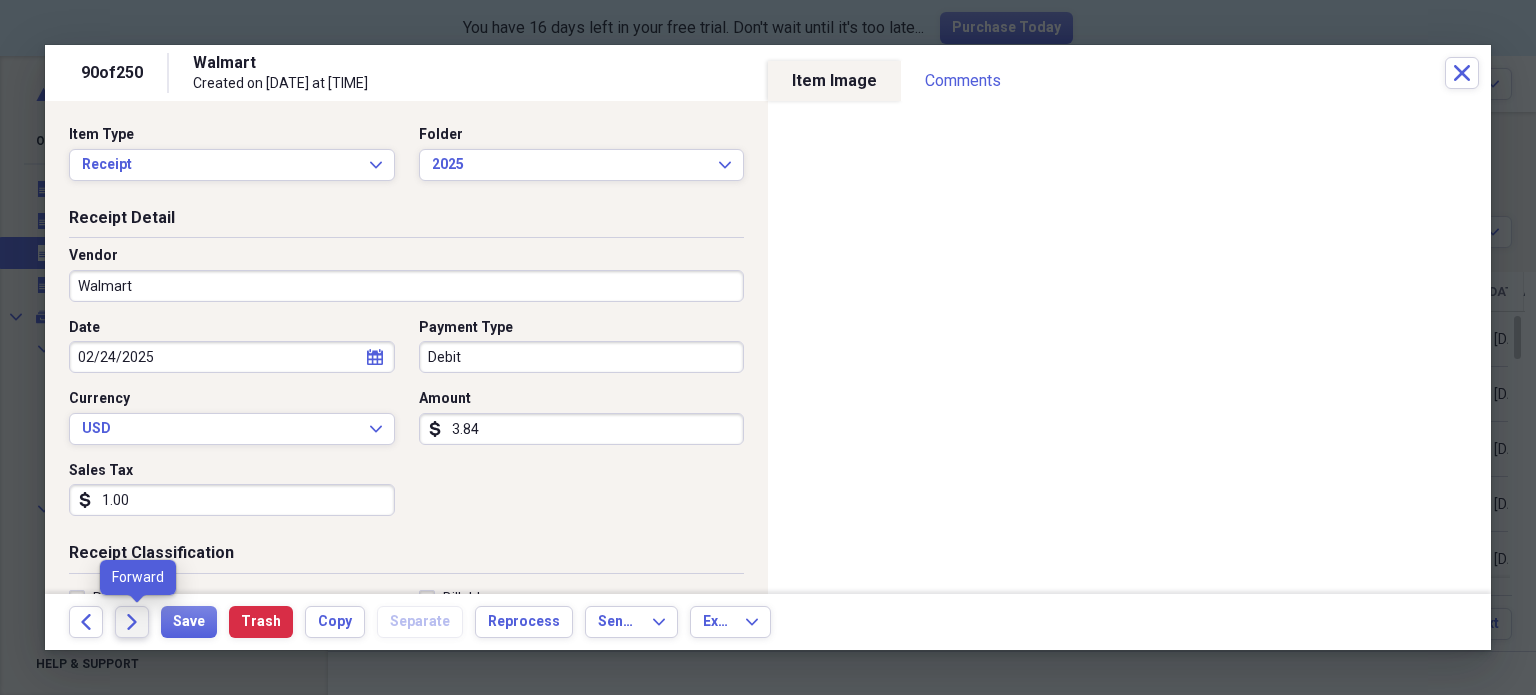 click on "Forward" 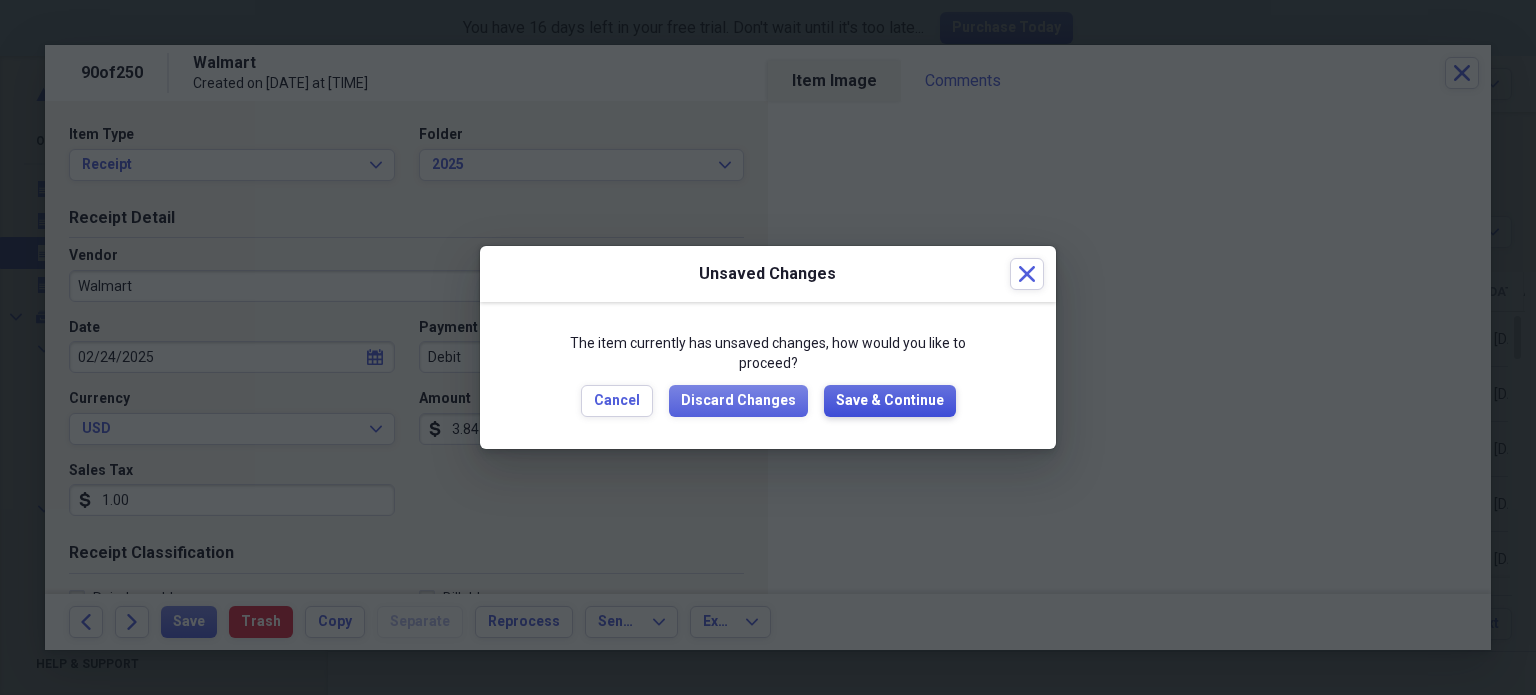 click on "Save & Continue" at bounding box center (890, 401) 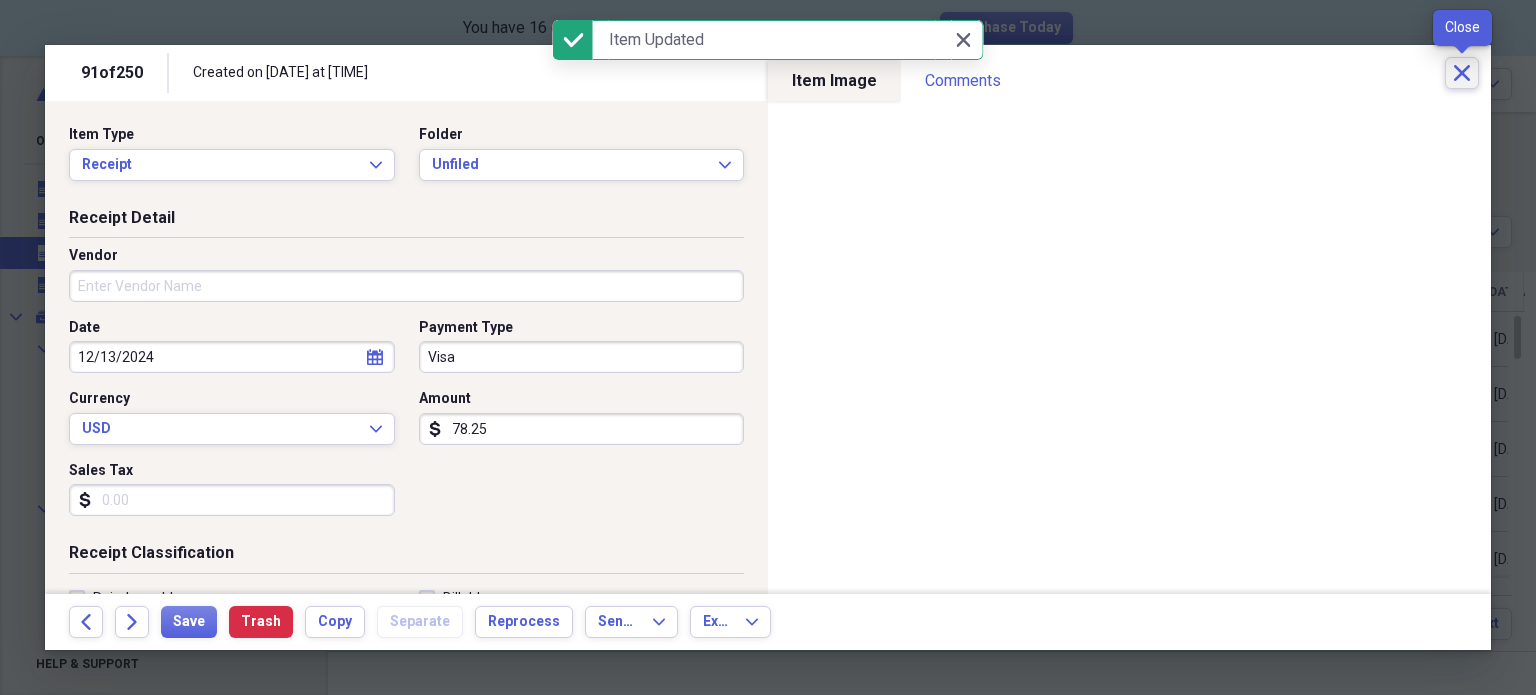 click on "Close" 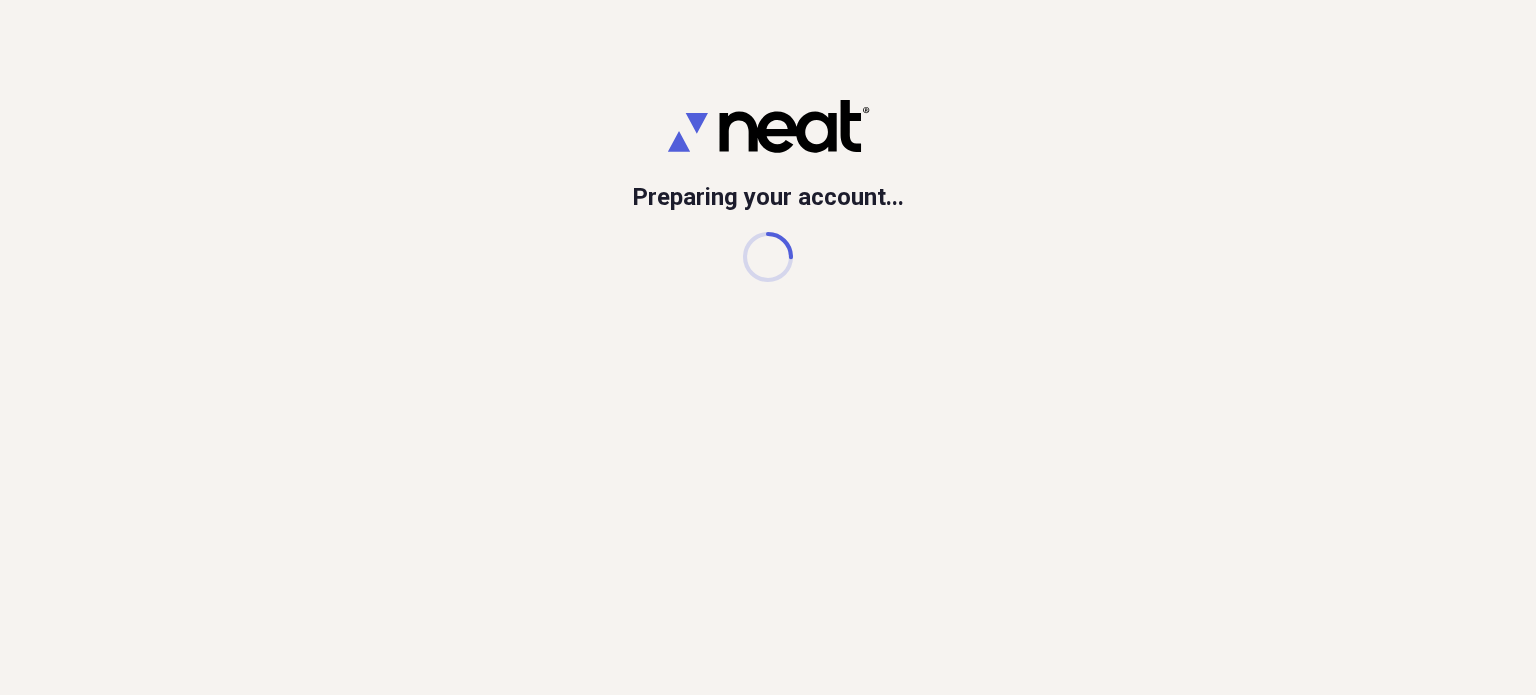 scroll, scrollTop: 0, scrollLeft: 0, axis: both 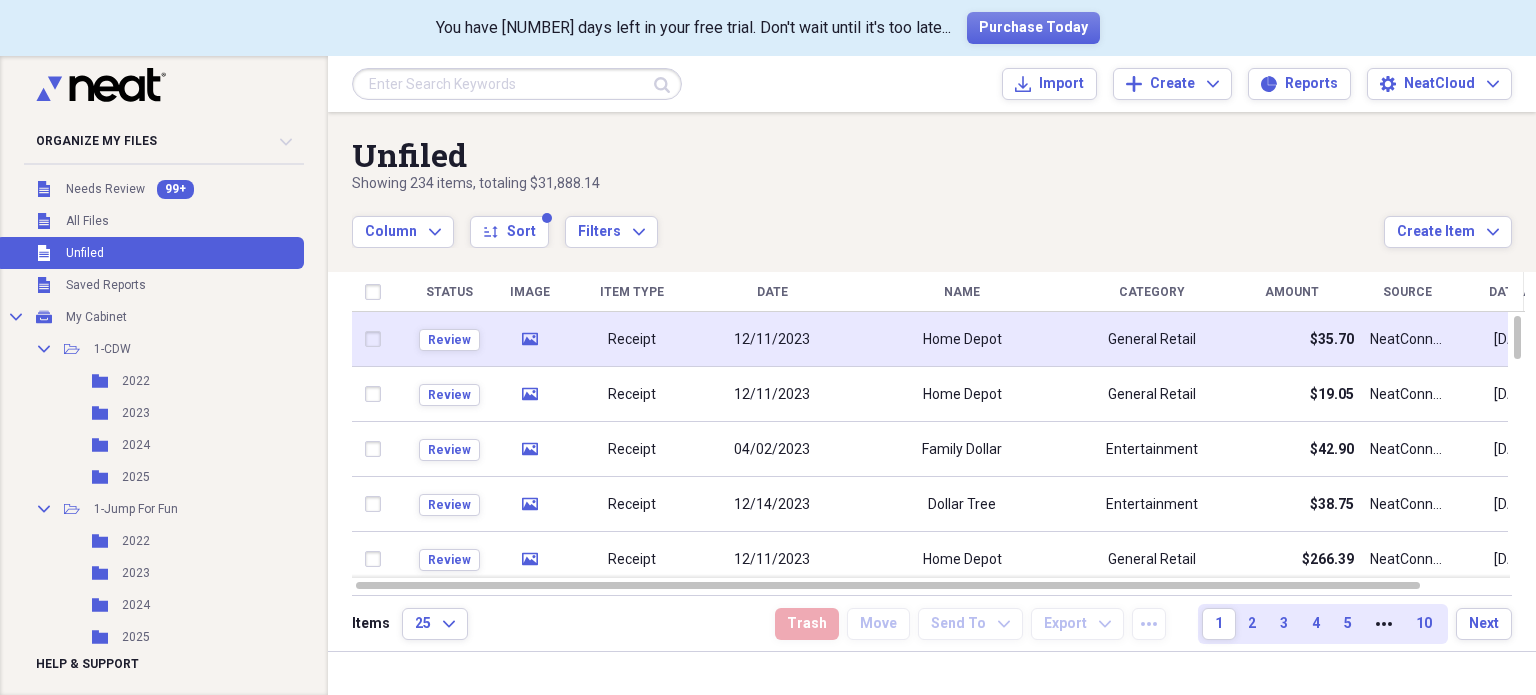 click on "12/11/2023" at bounding box center [772, 339] 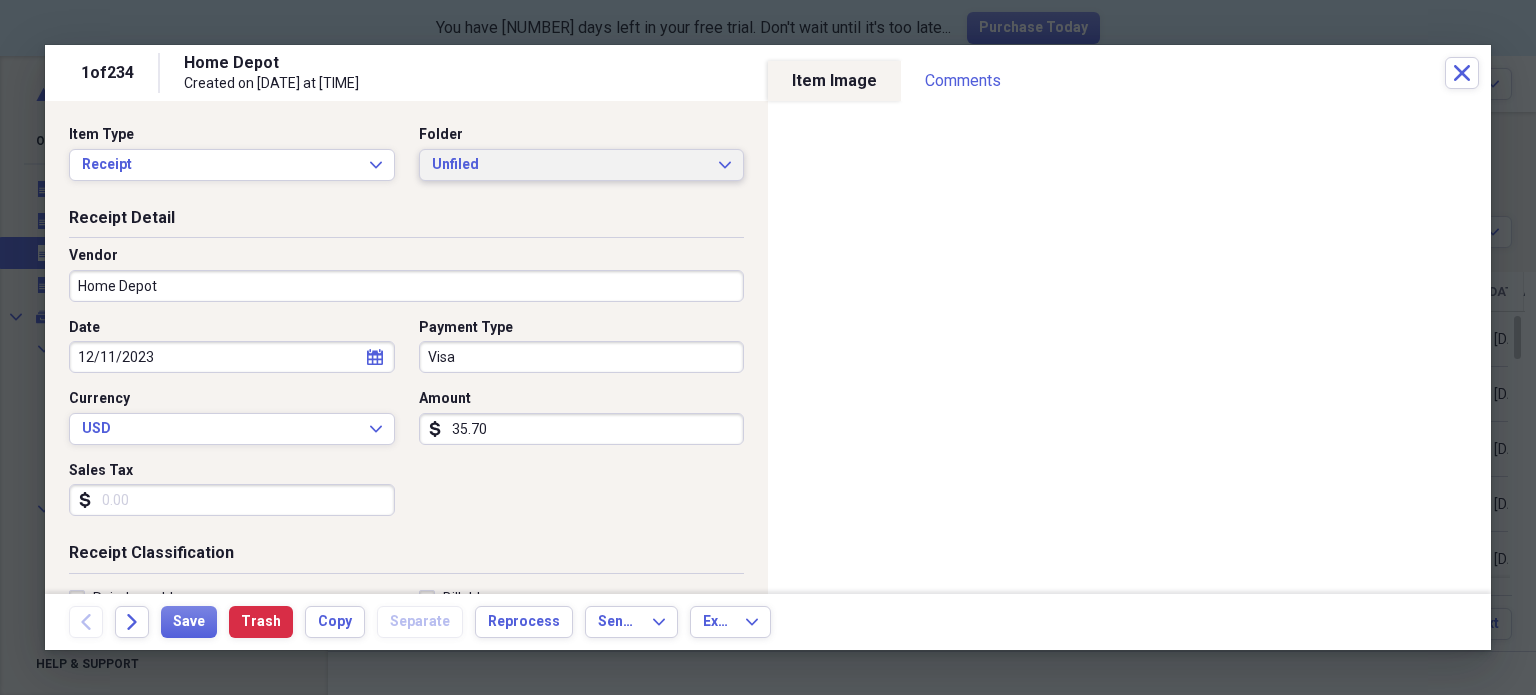 click on "Unfiled" at bounding box center (570, 165) 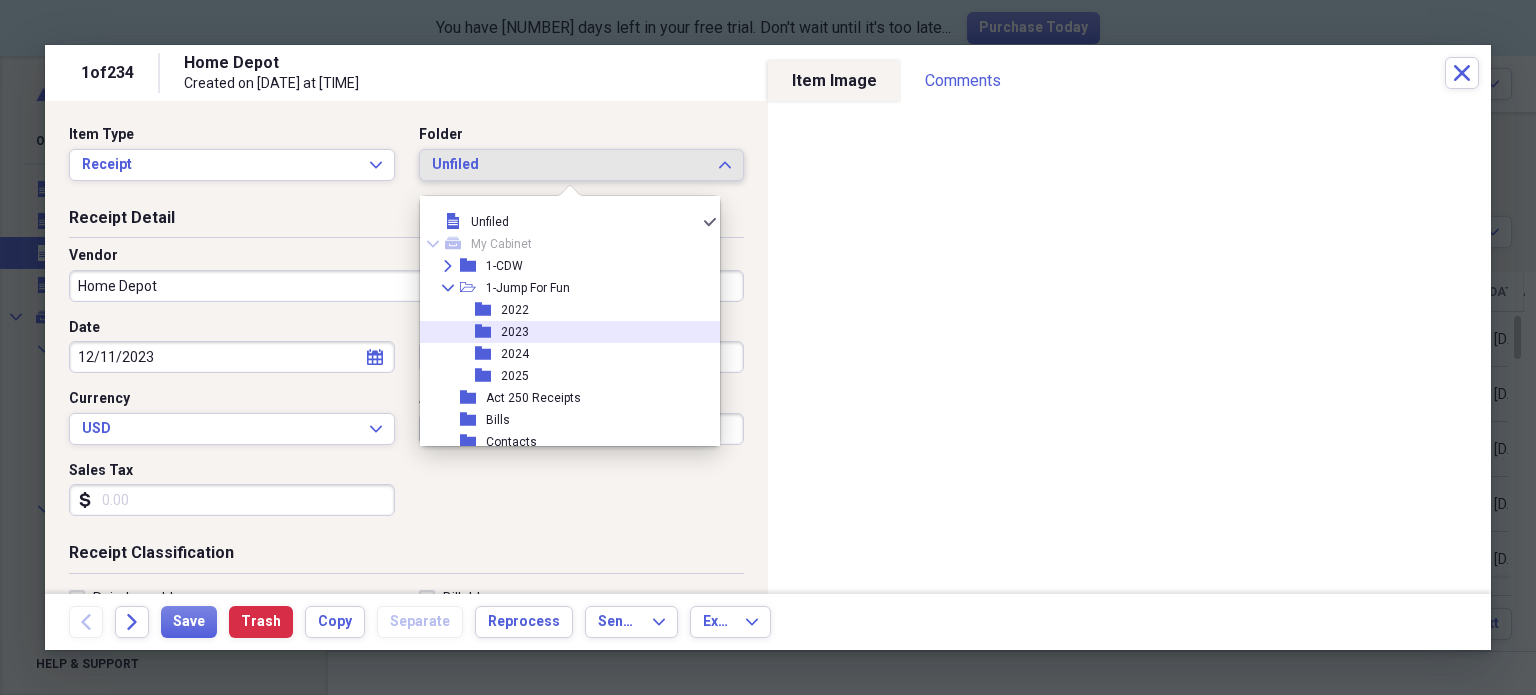 click on "folder 2023" at bounding box center (562, 332) 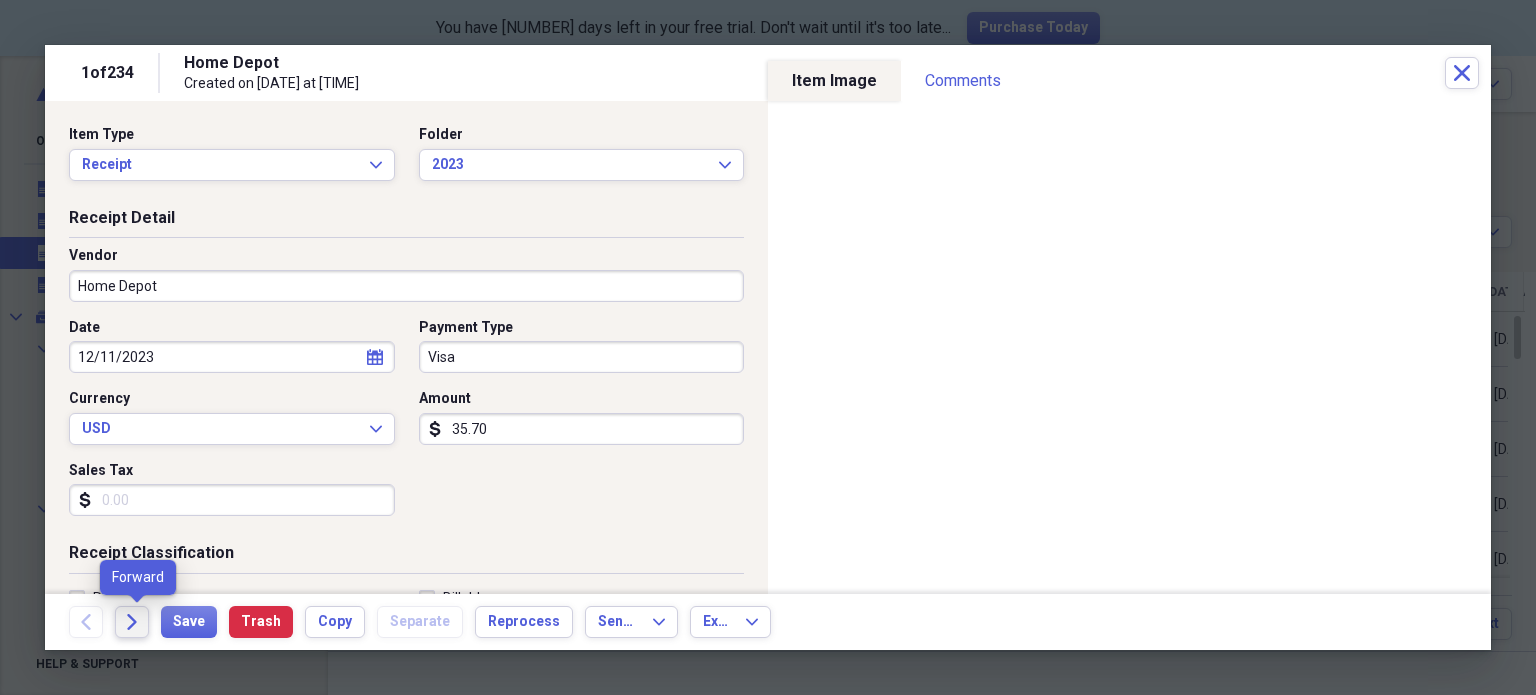 click on "Forward" 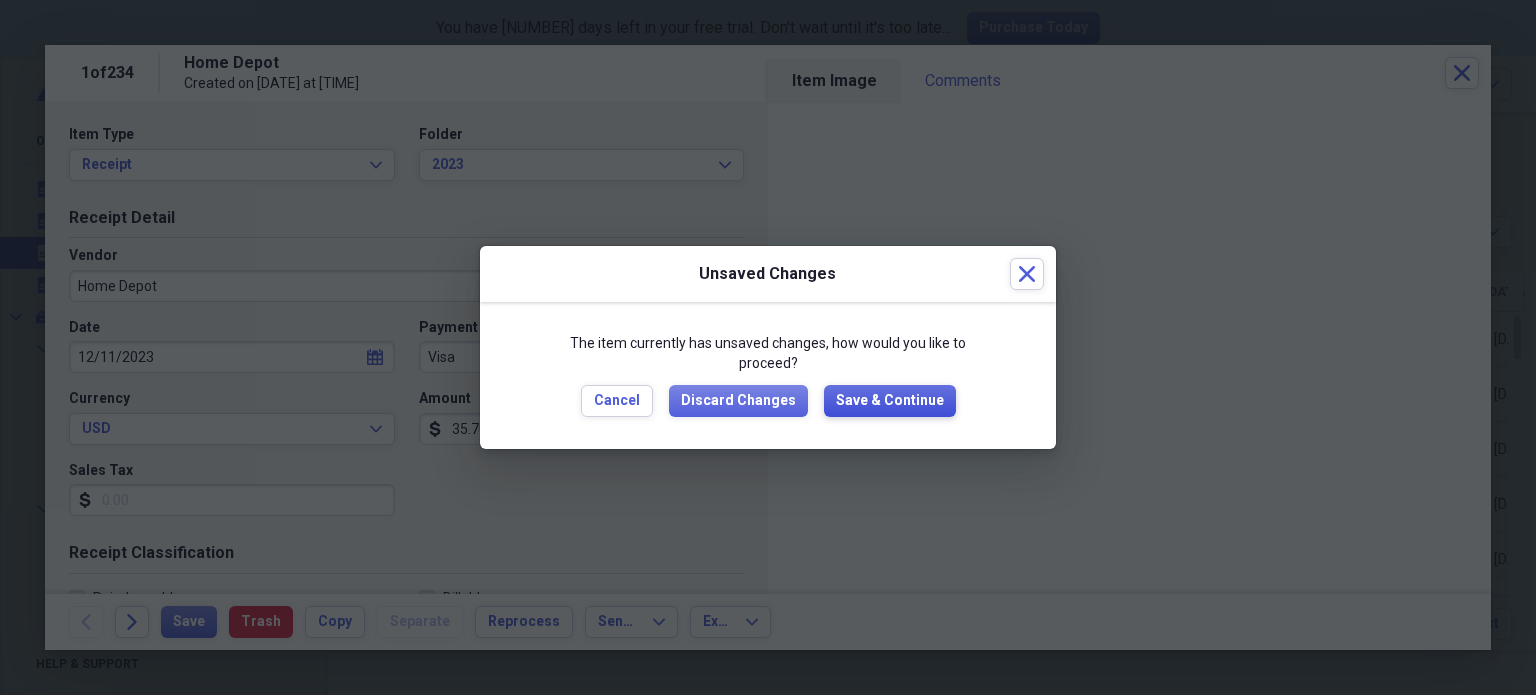 click on "Save & Continue" at bounding box center [890, 401] 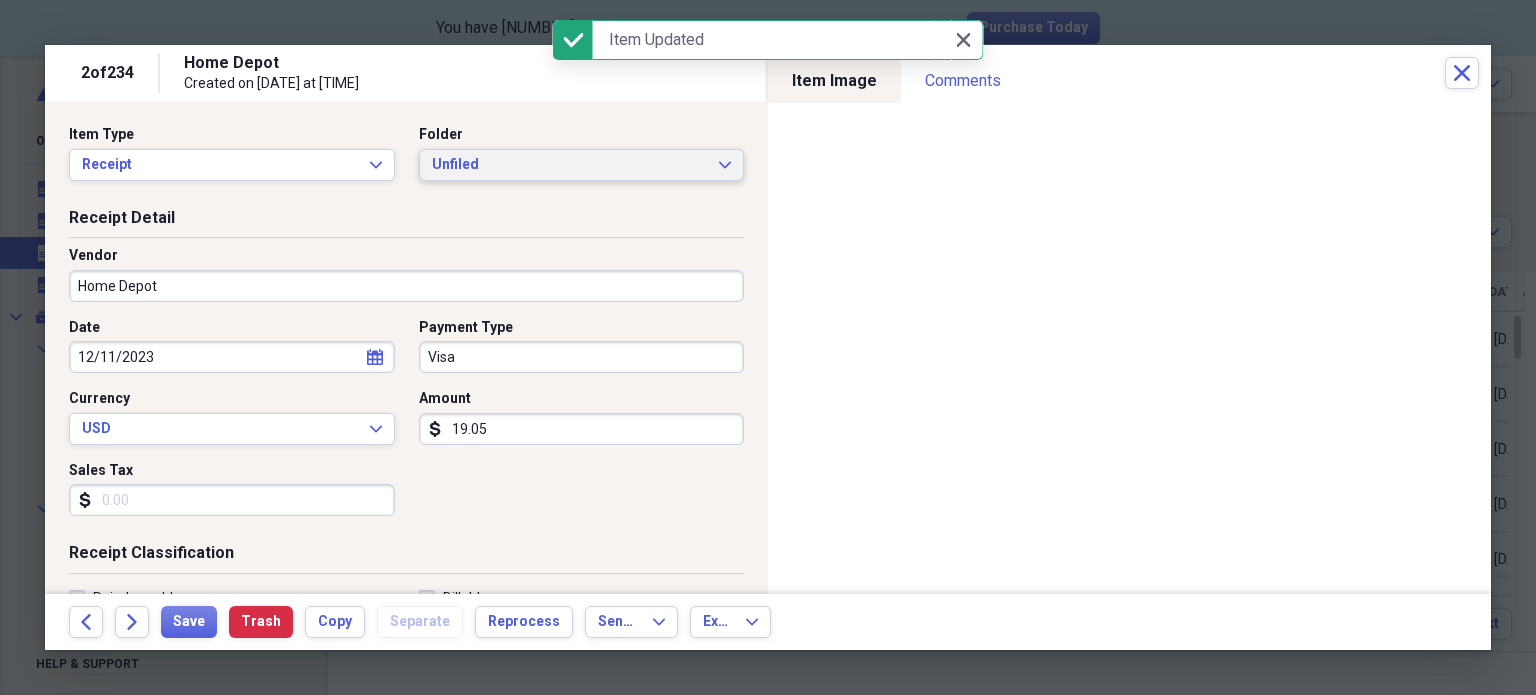 click on "Unfiled" at bounding box center (570, 165) 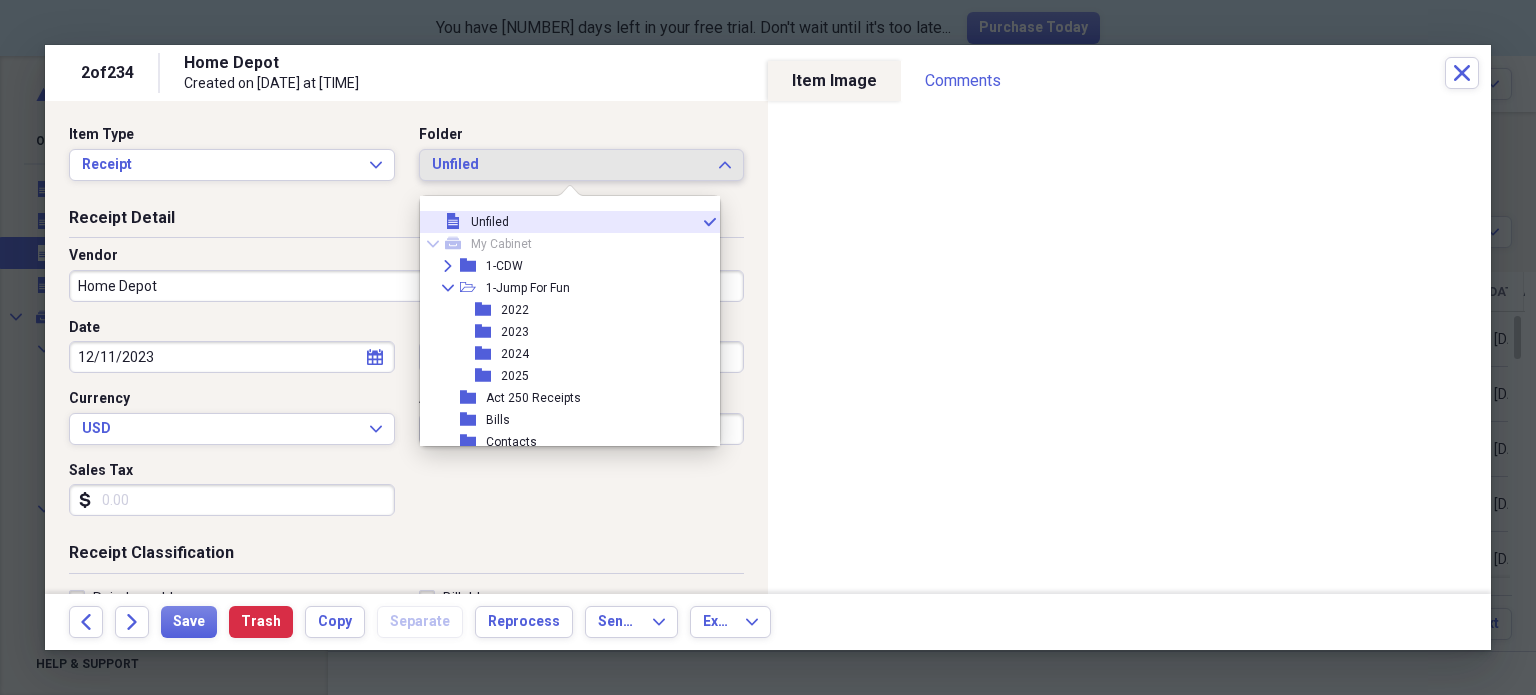 click on "Unfiled" at bounding box center (570, 165) 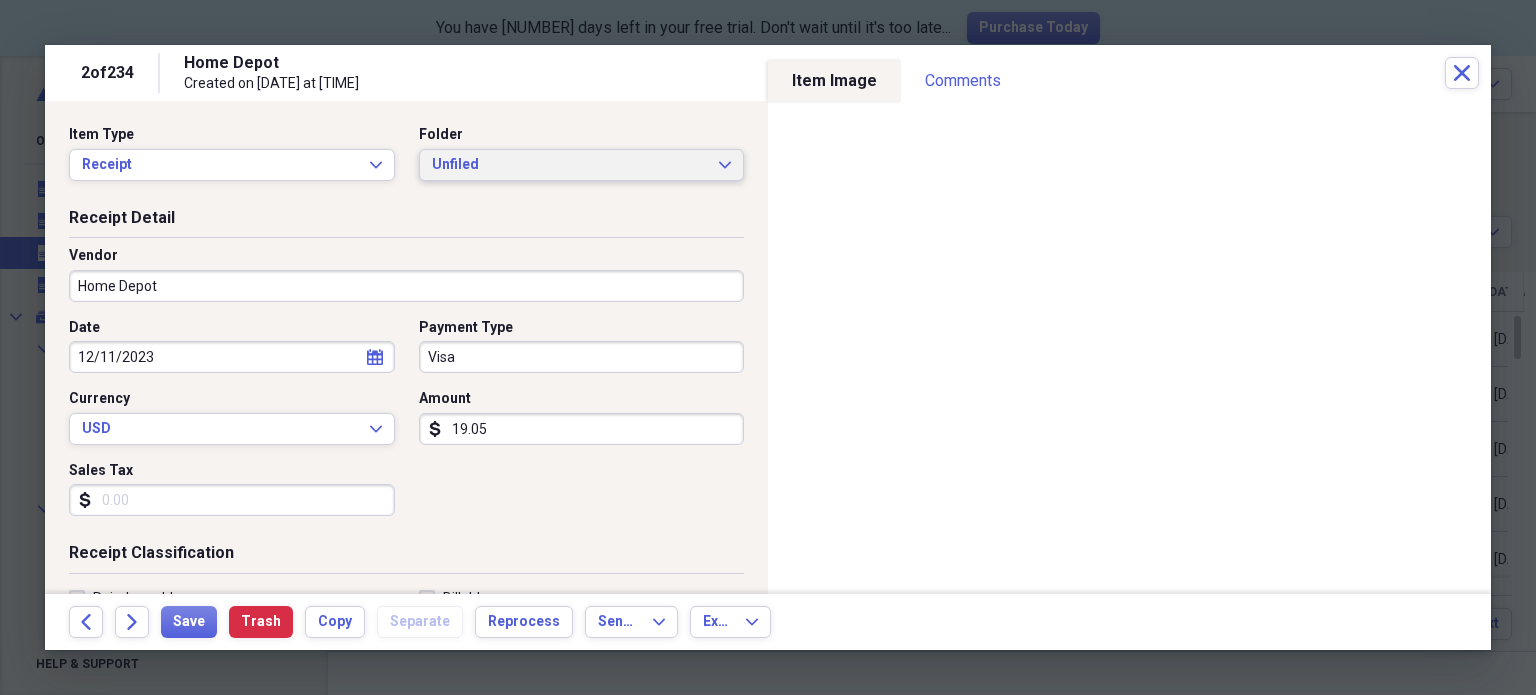 click on "Unfiled" at bounding box center (570, 165) 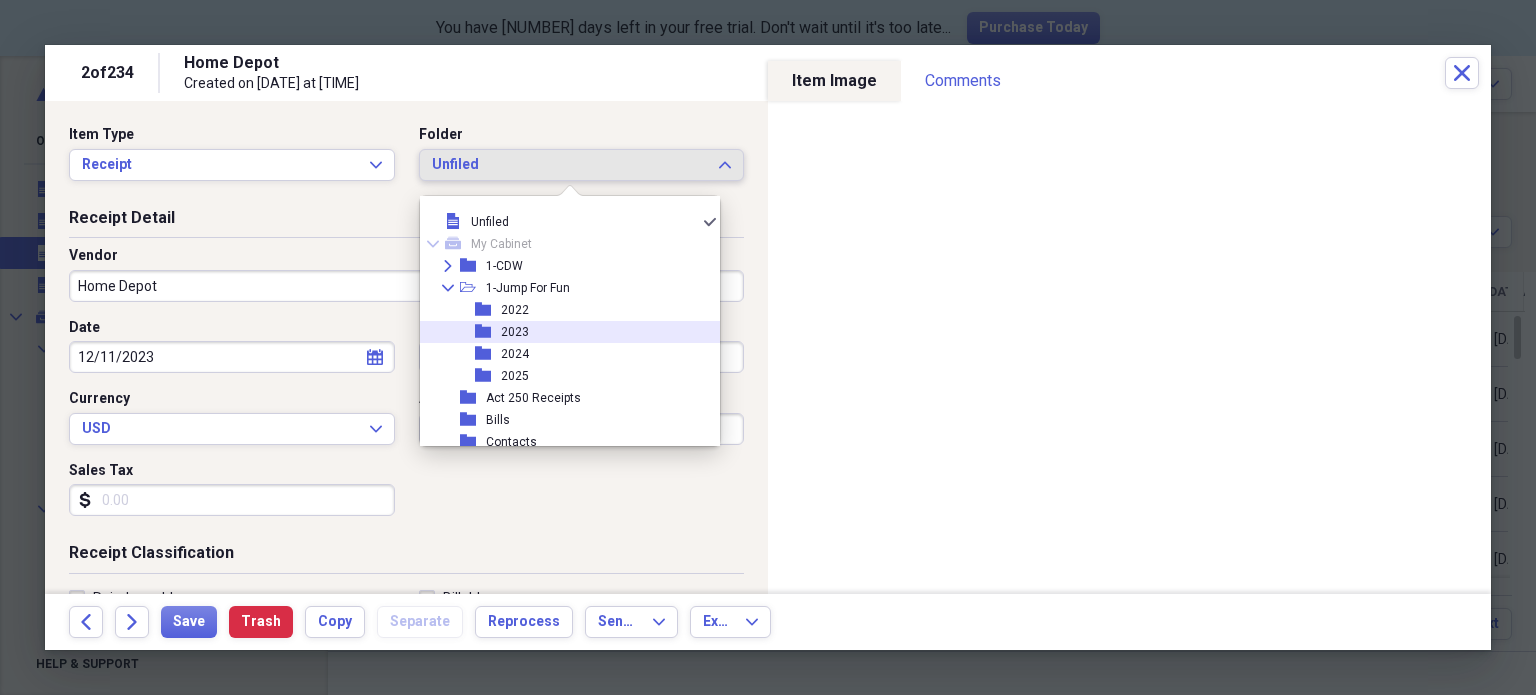 click on "2023" at bounding box center (515, 332) 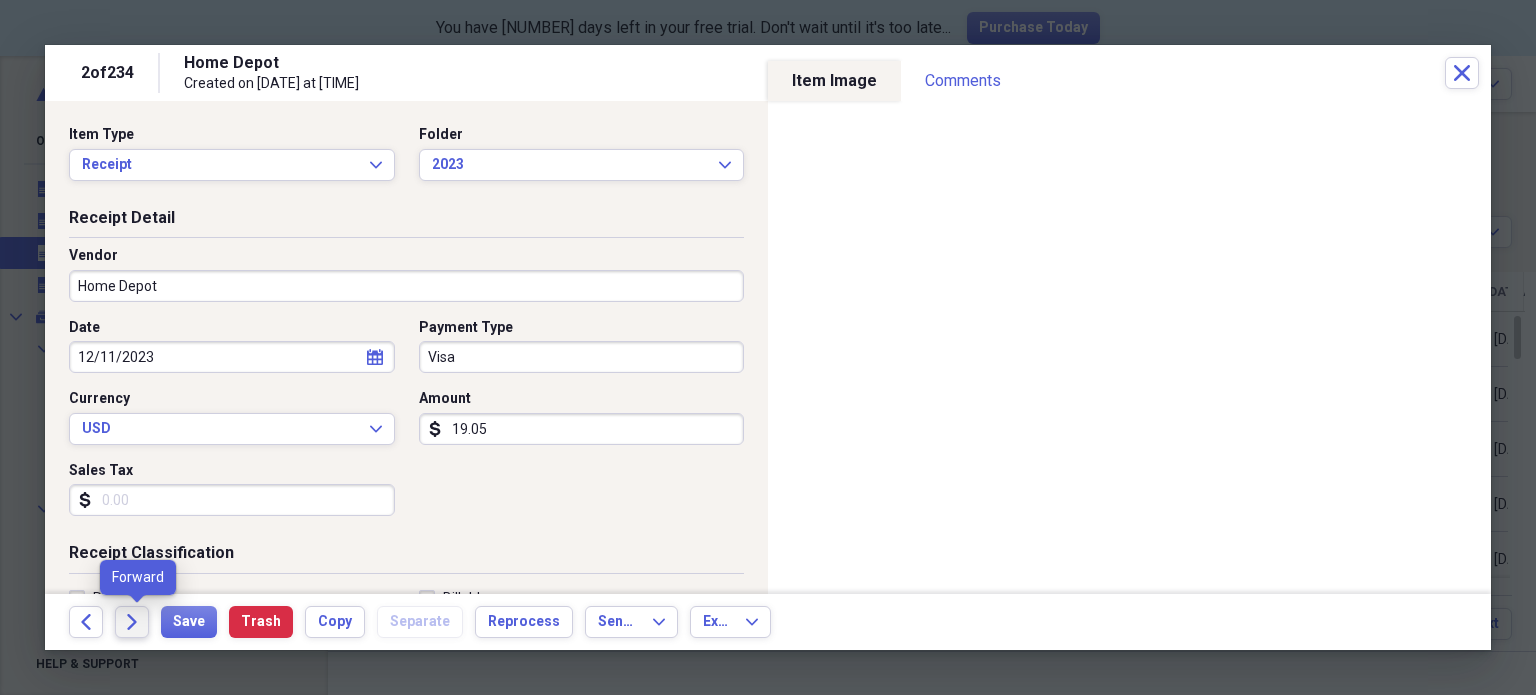 click 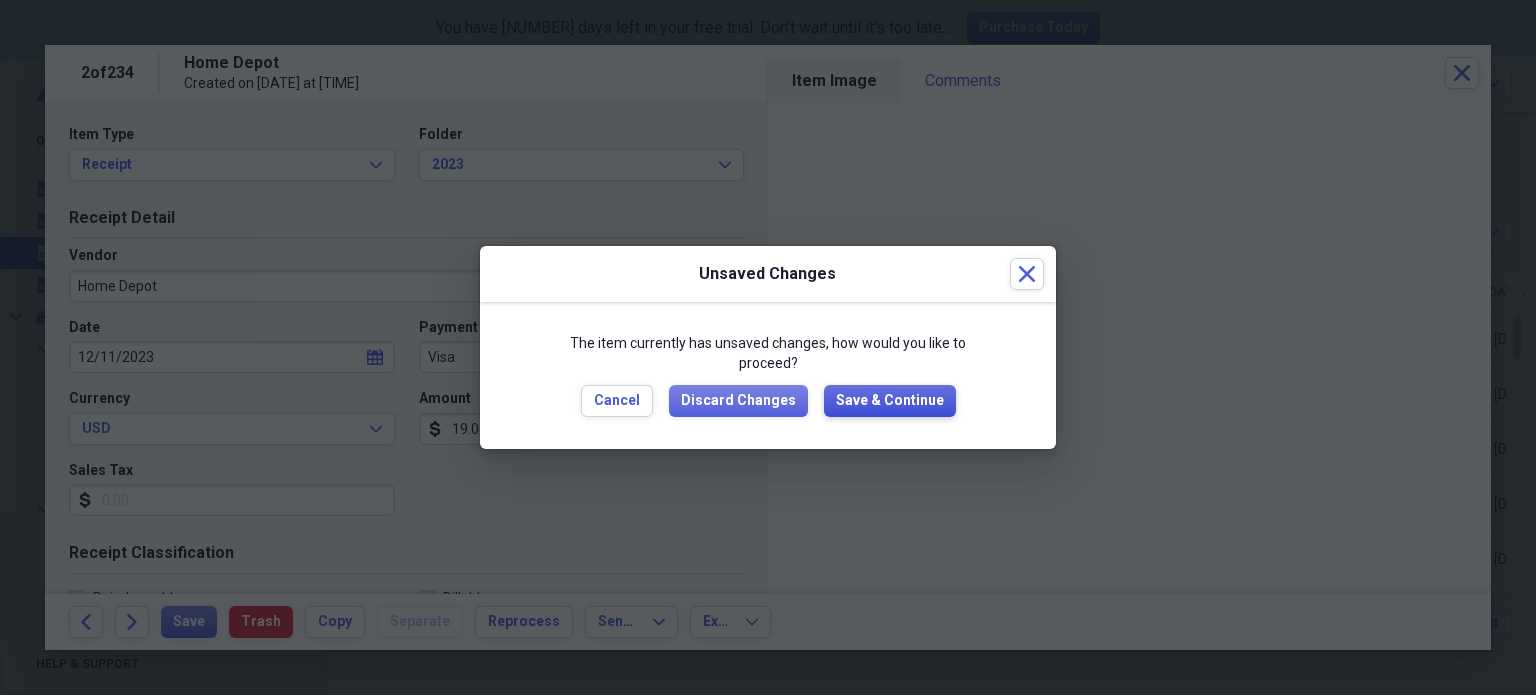 click on "Save & Continue" at bounding box center [890, 401] 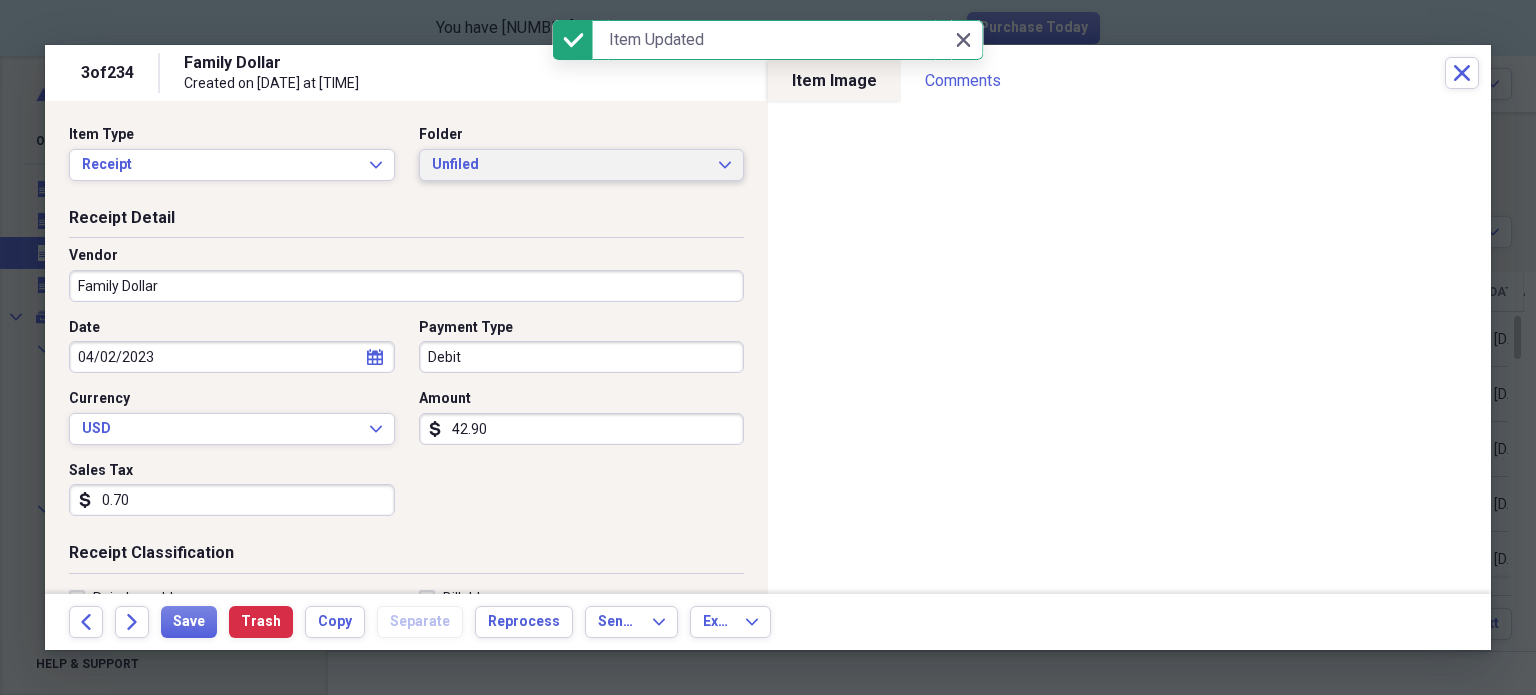 click on "Unfiled" at bounding box center [570, 165] 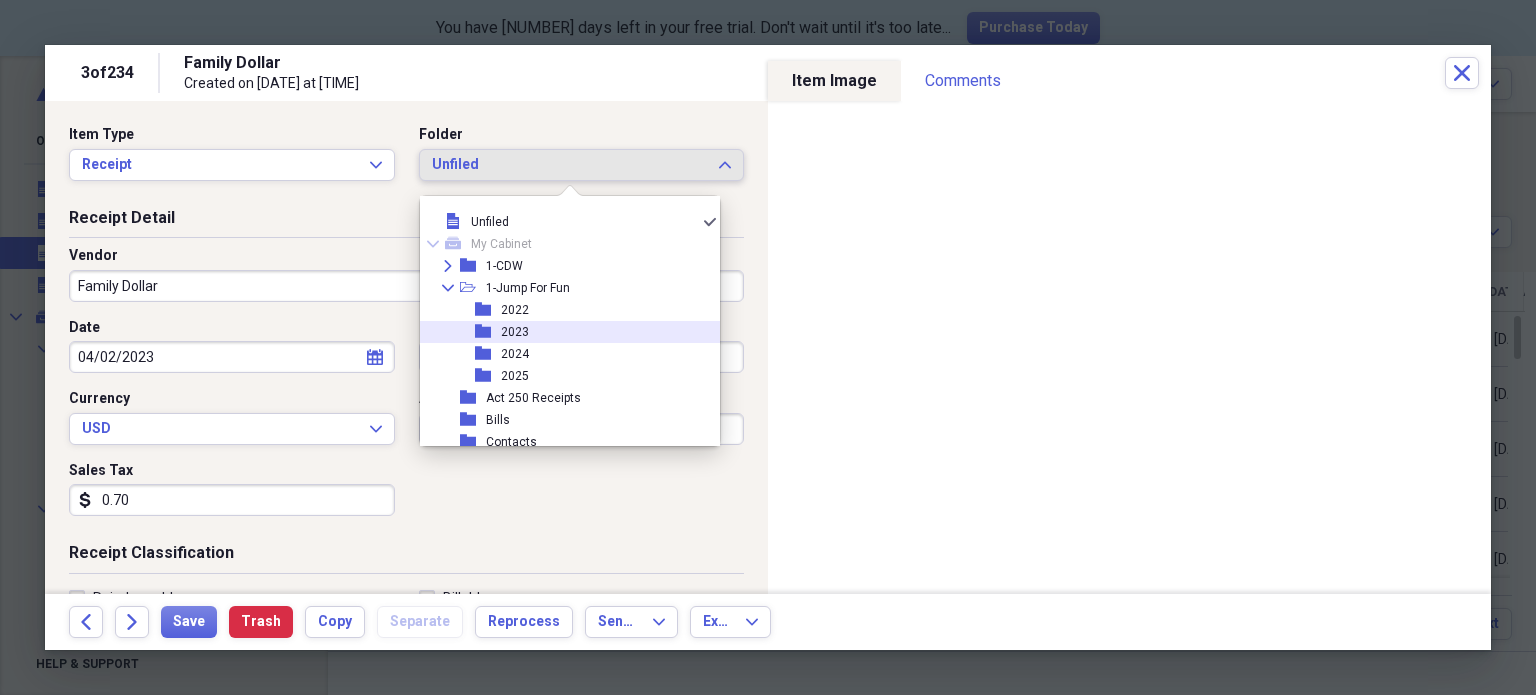 click on "folder 2023" at bounding box center (562, 332) 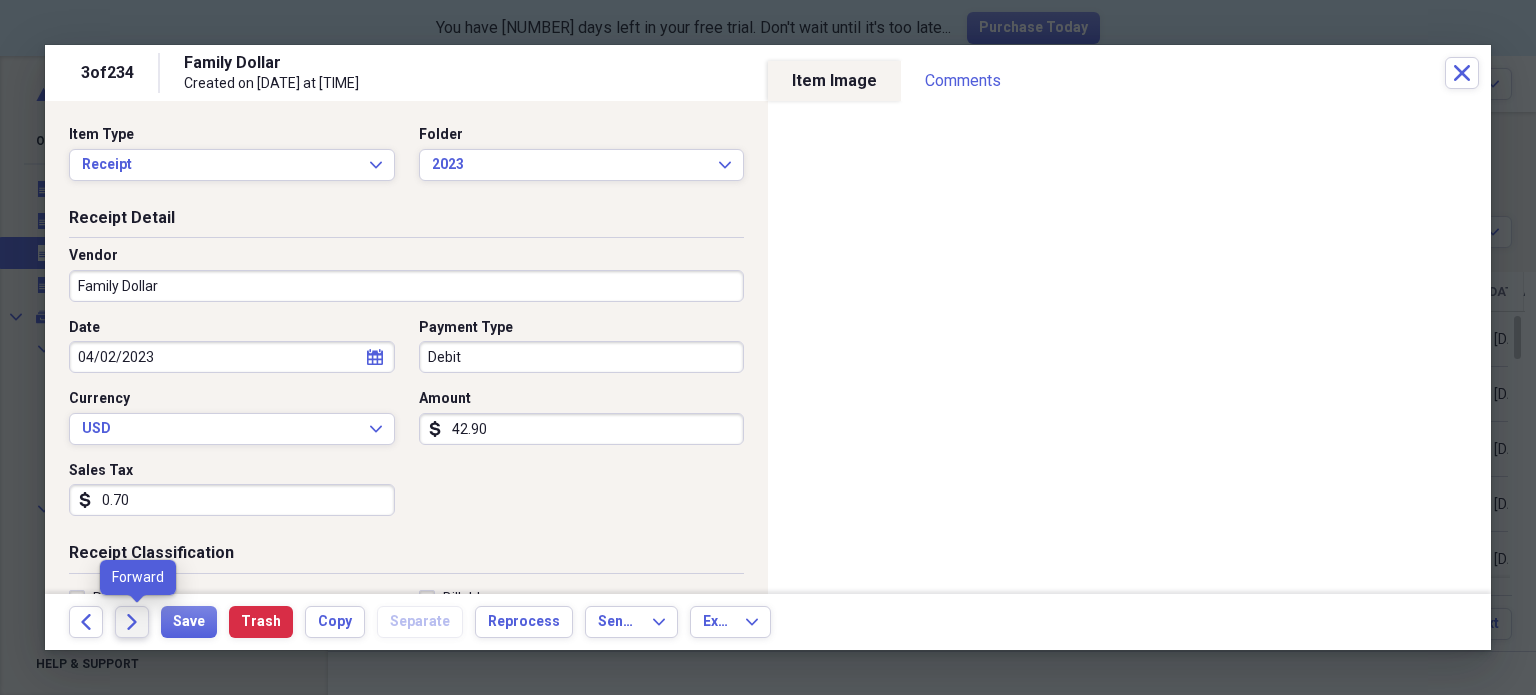 click on "Forward" 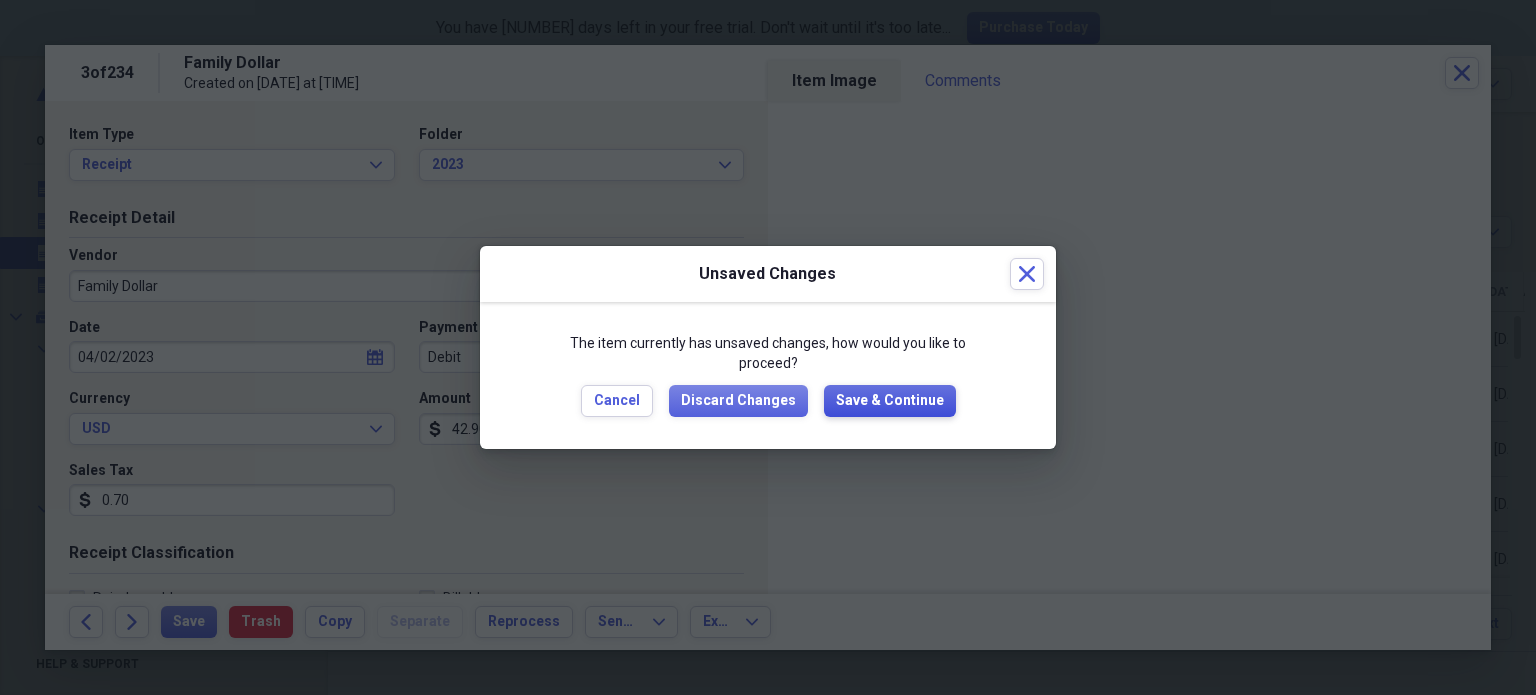 click on "Save & Continue" at bounding box center (890, 401) 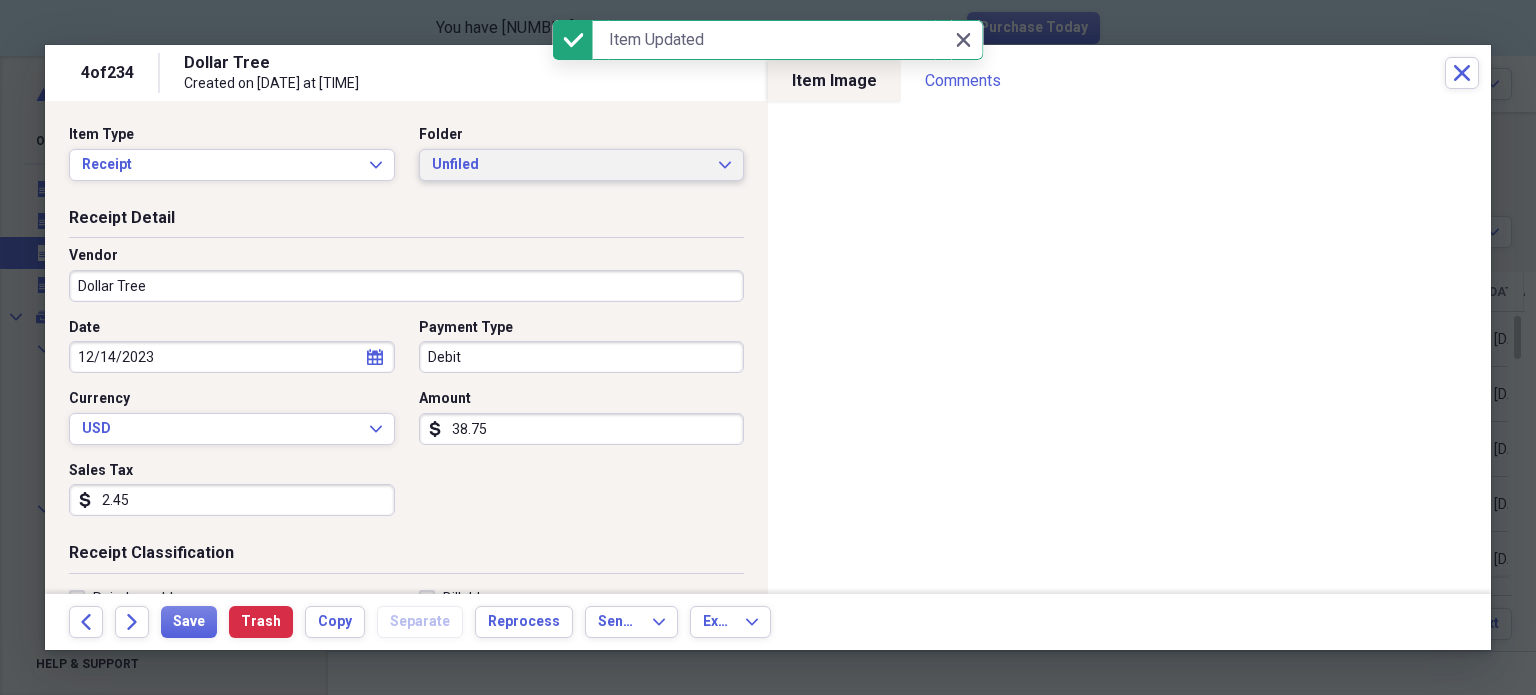 click on "Unfiled" at bounding box center [570, 165] 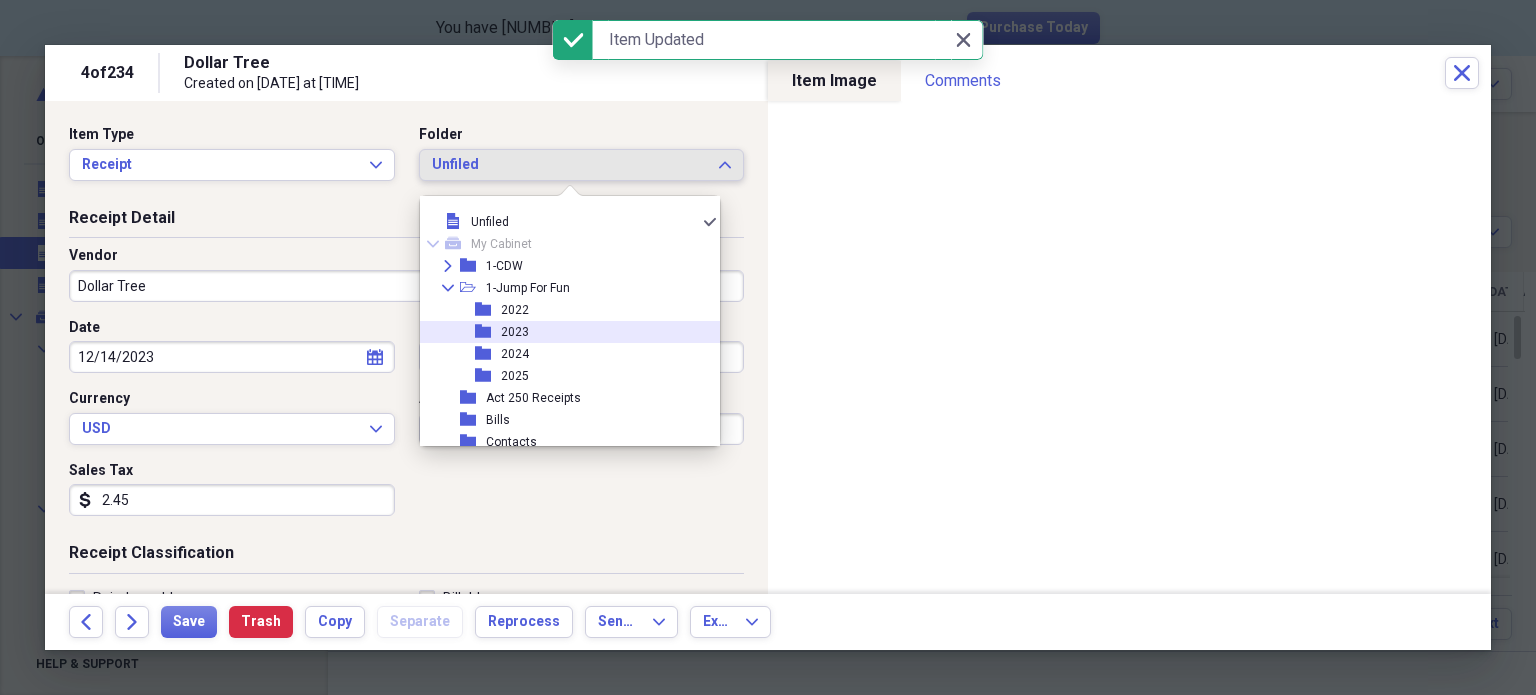 click on "folder 2023" at bounding box center (562, 332) 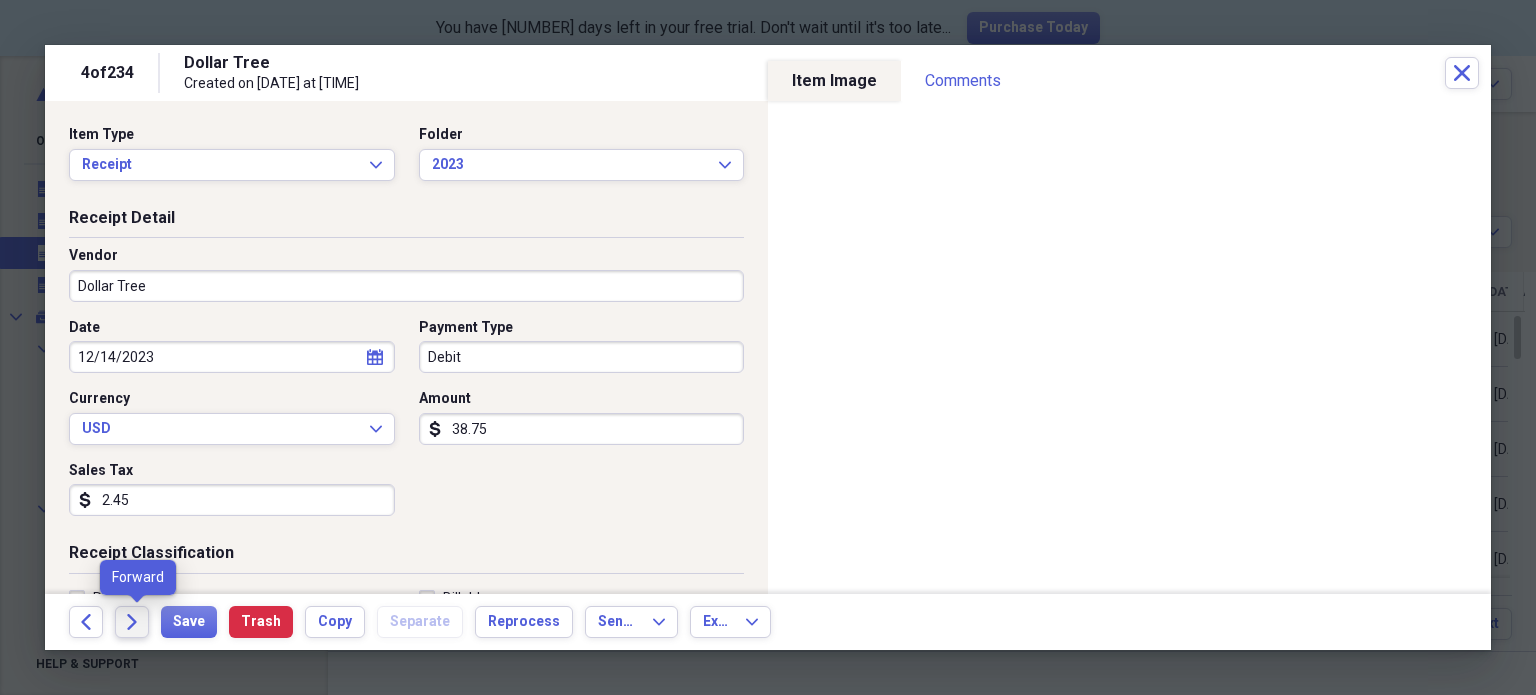 click on "Forward" 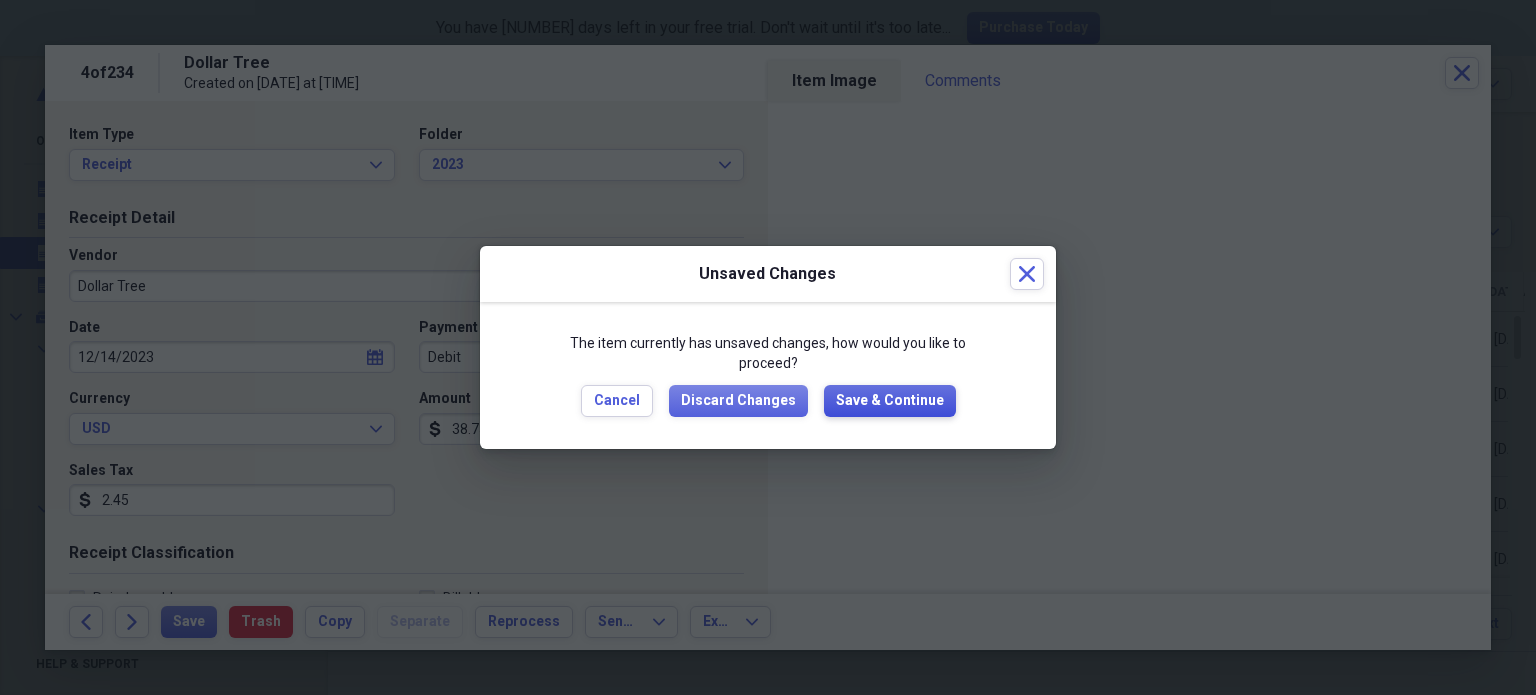 click on "Save & Continue" at bounding box center [890, 401] 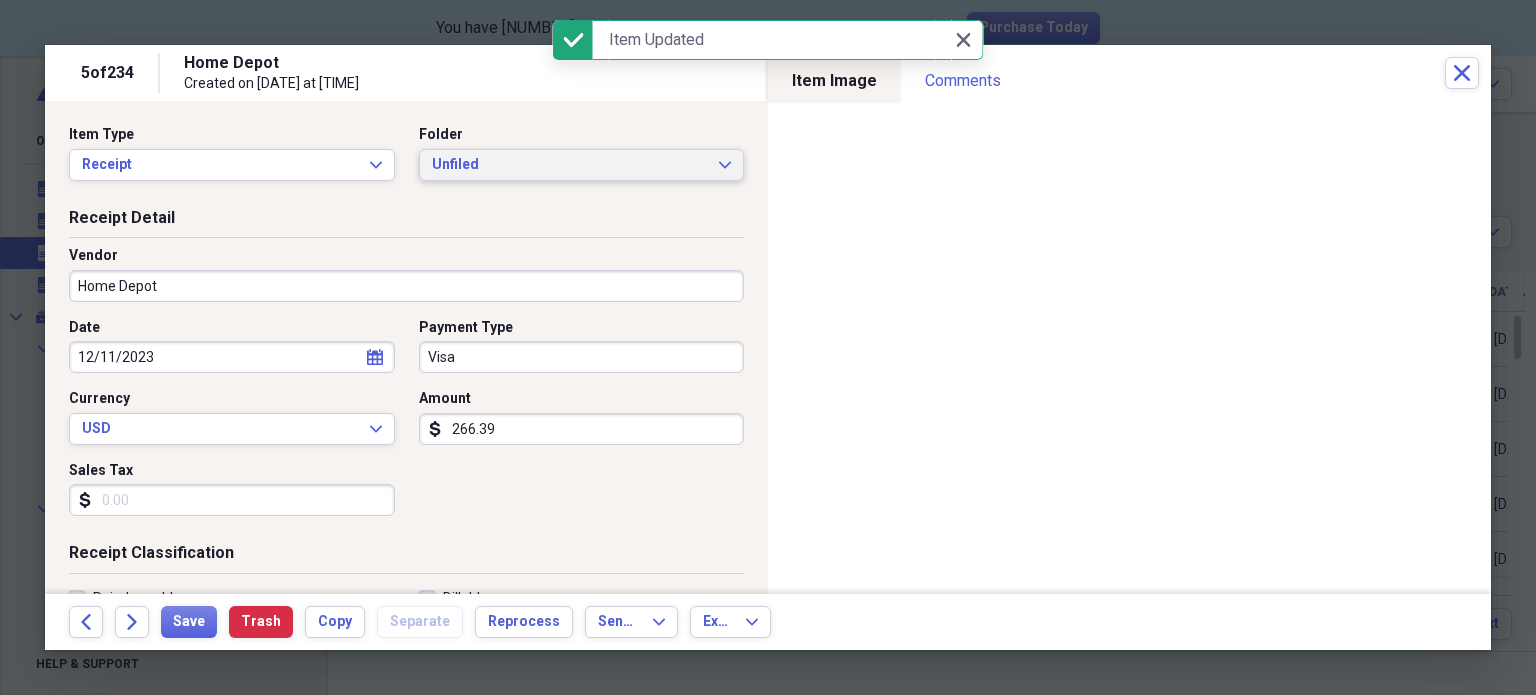 click on "Unfiled" at bounding box center [570, 165] 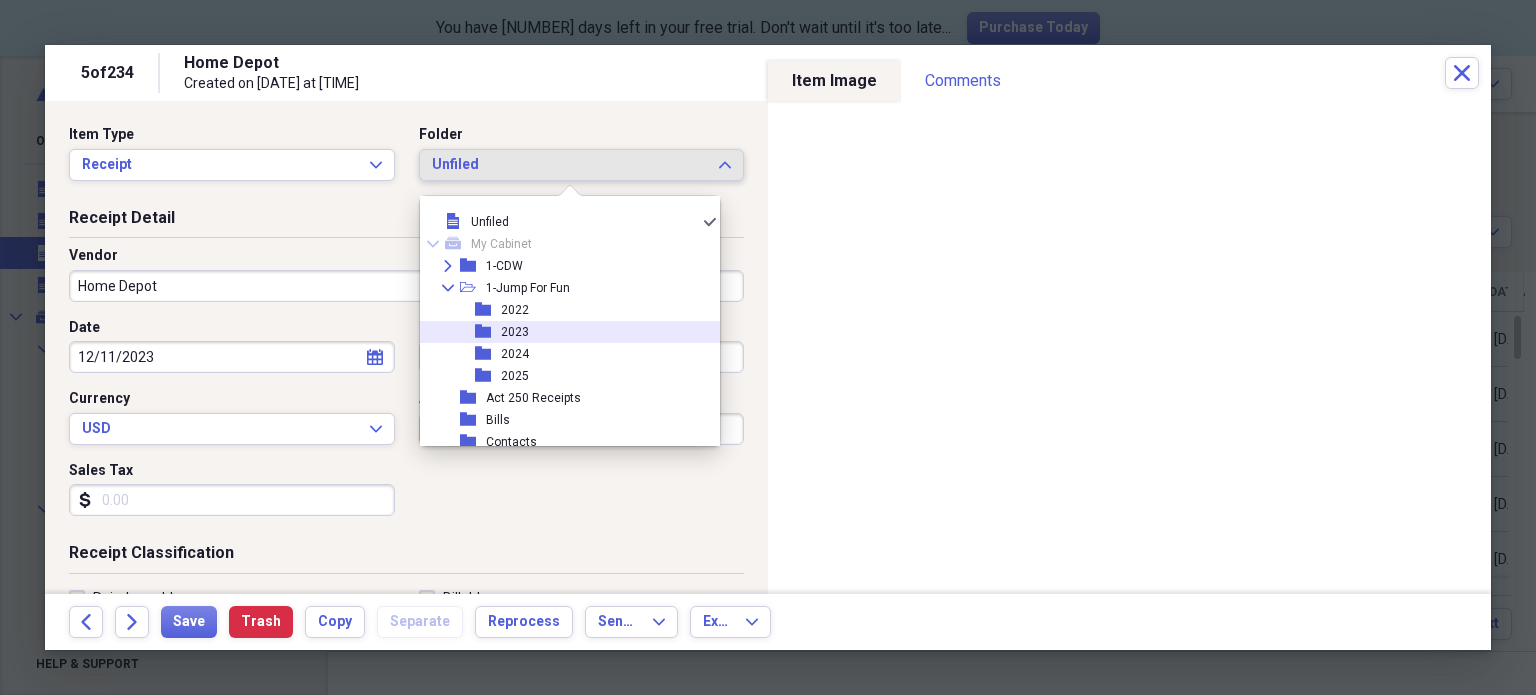 click on "folder 2023" at bounding box center [562, 332] 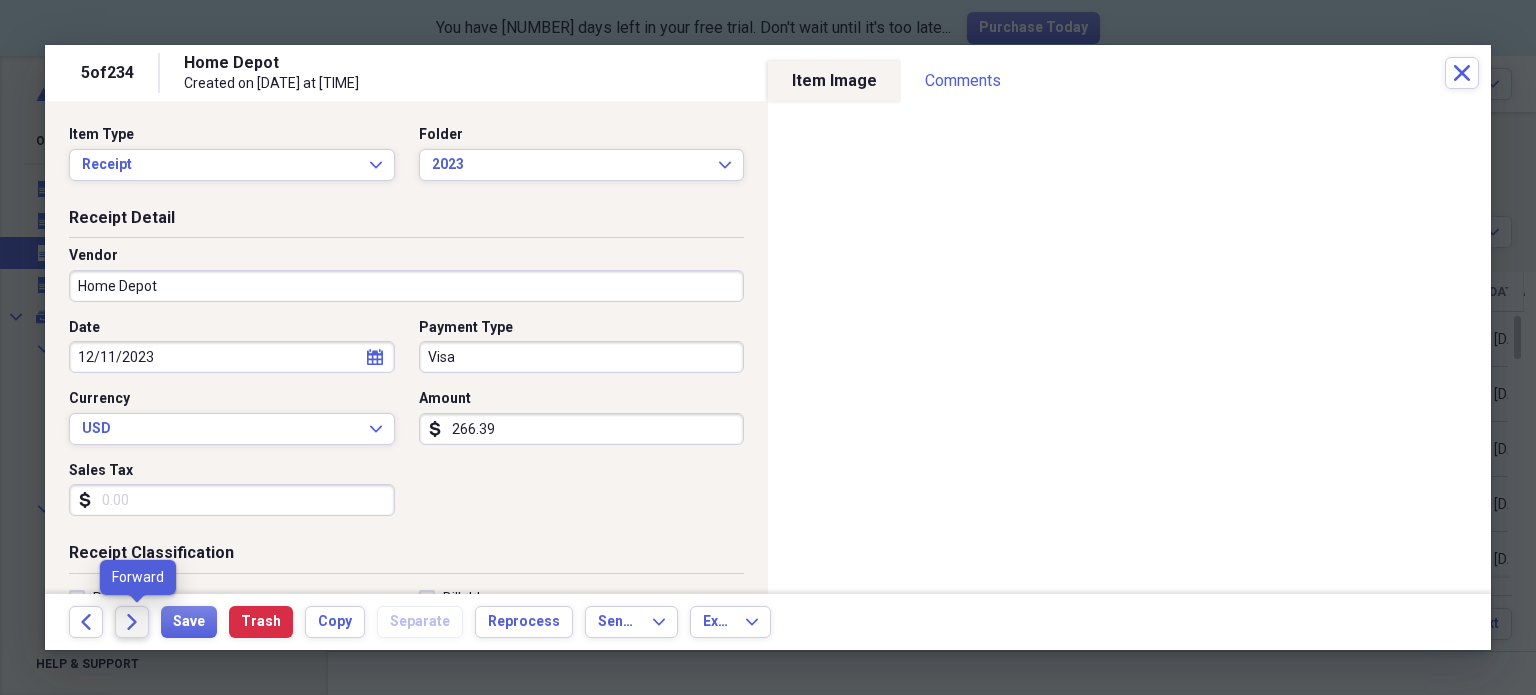 click on "Forward" at bounding box center [132, 622] 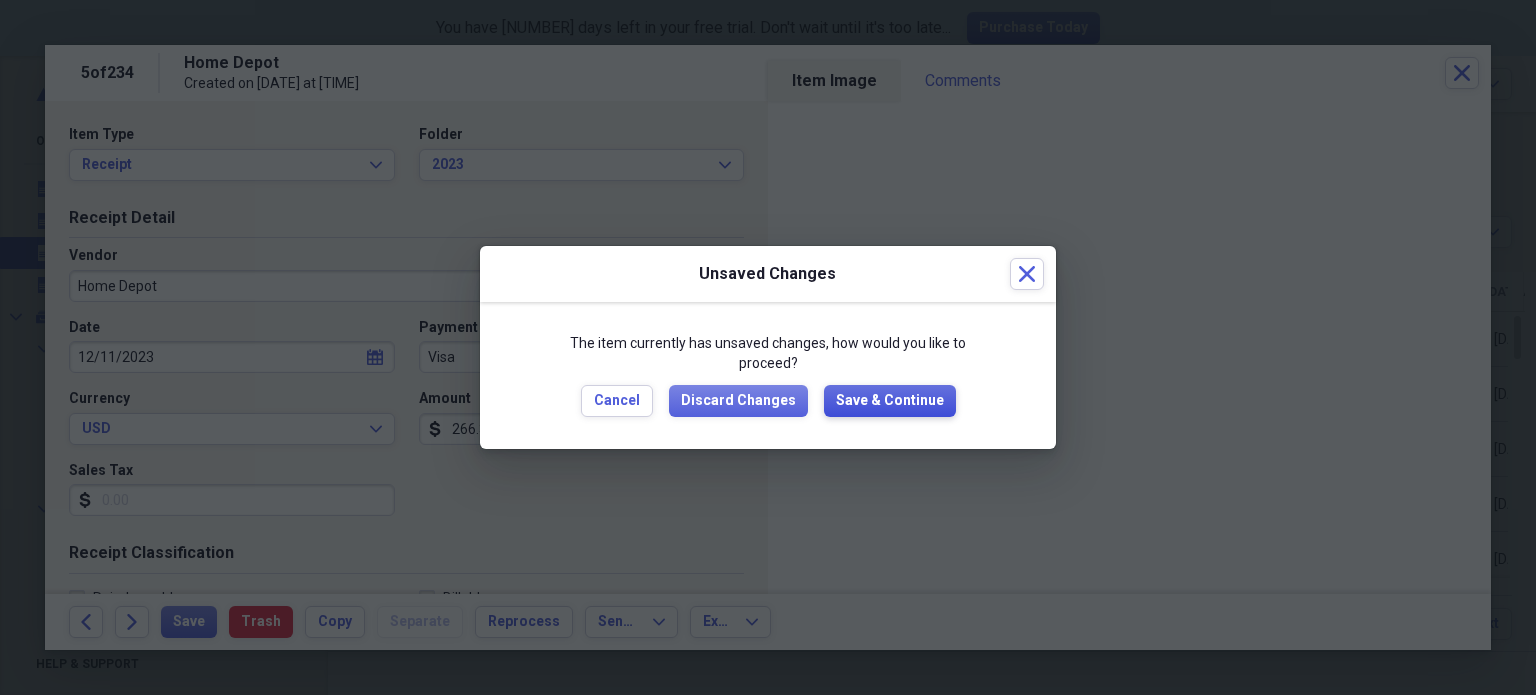 click on "Save & Continue" at bounding box center (890, 401) 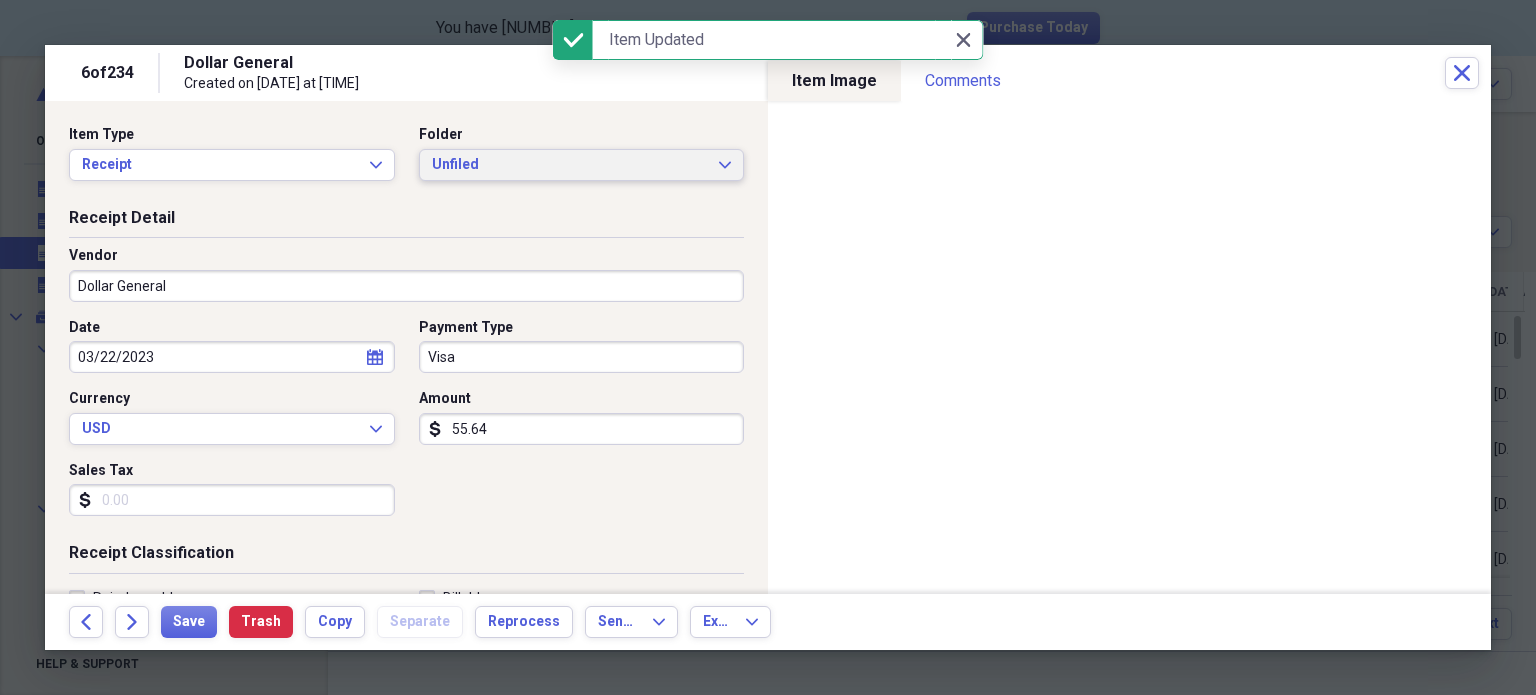 click on "Unfiled" at bounding box center [570, 165] 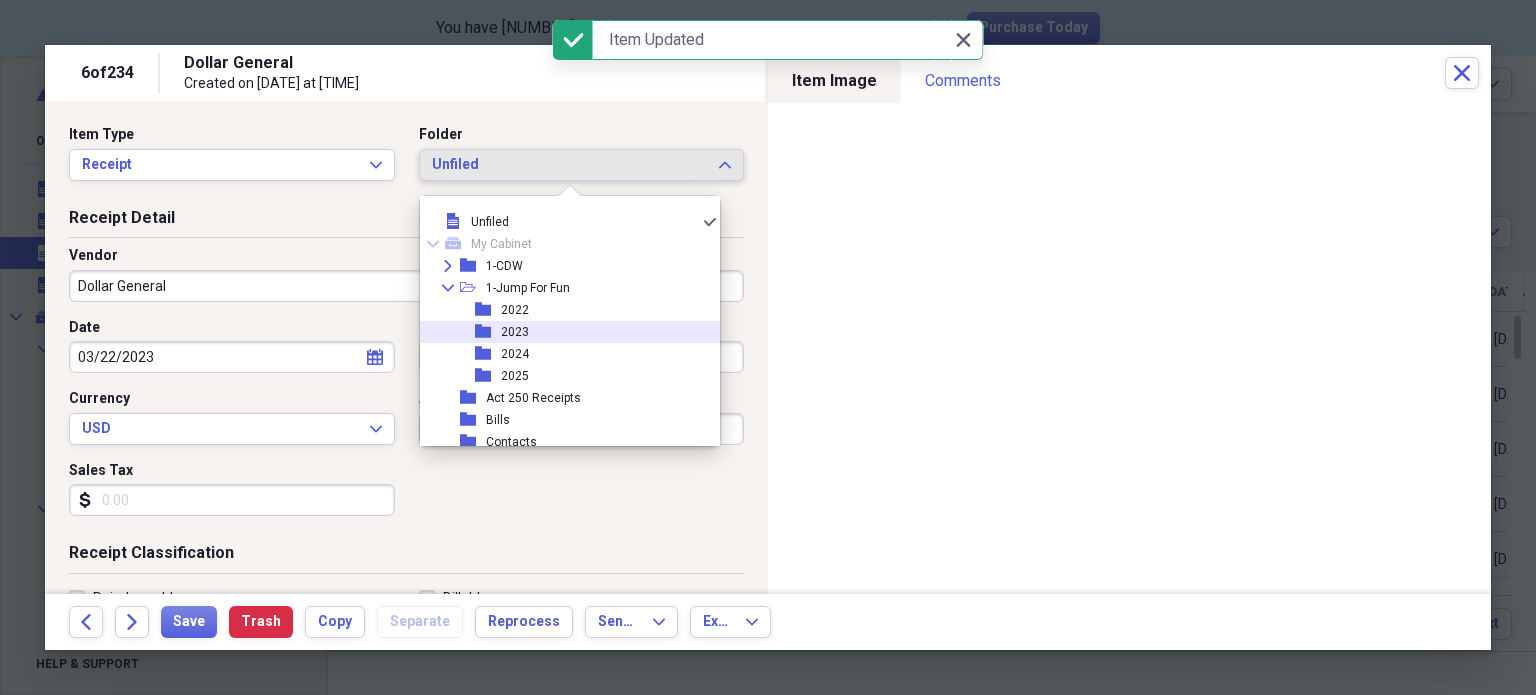 click on "2023" at bounding box center [515, 332] 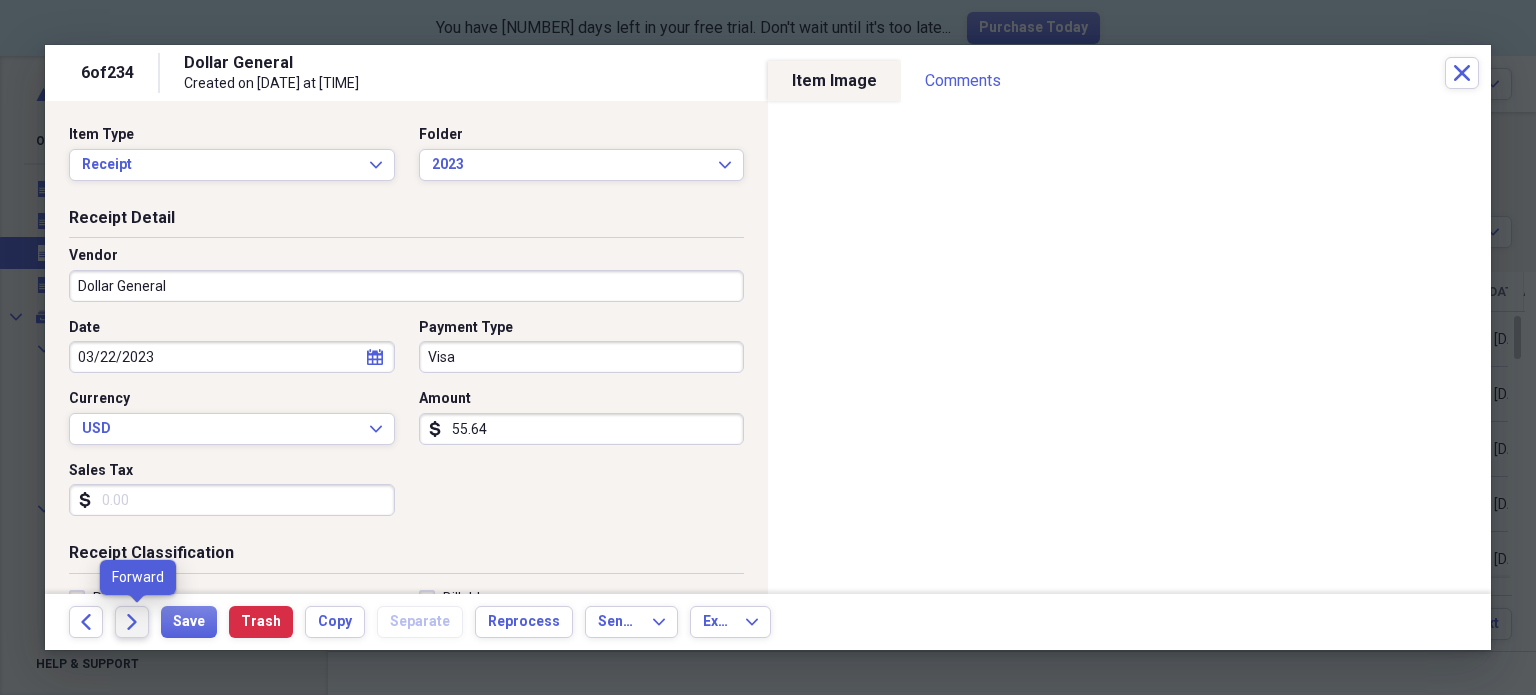 click on "Forward" at bounding box center (132, 622) 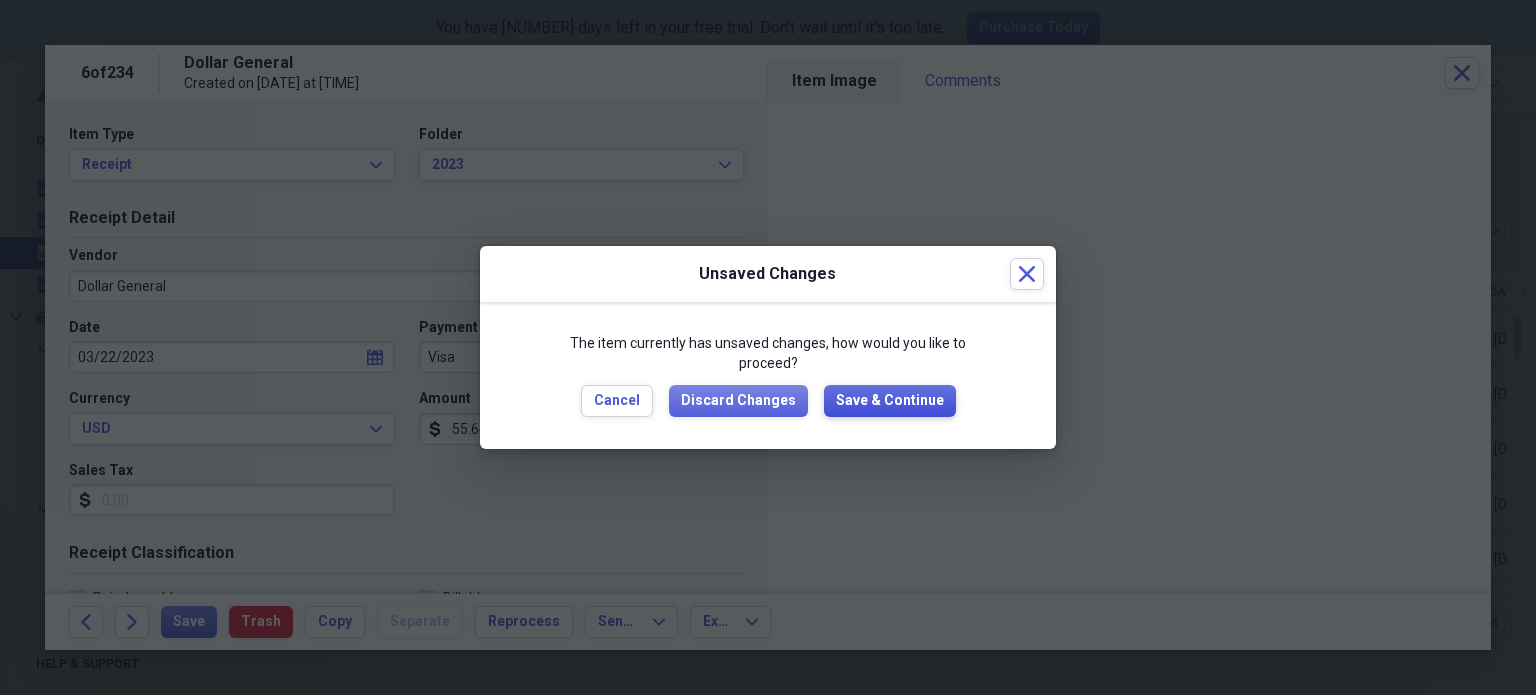 click on "Save & Continue" at bounding box center [890, 401] 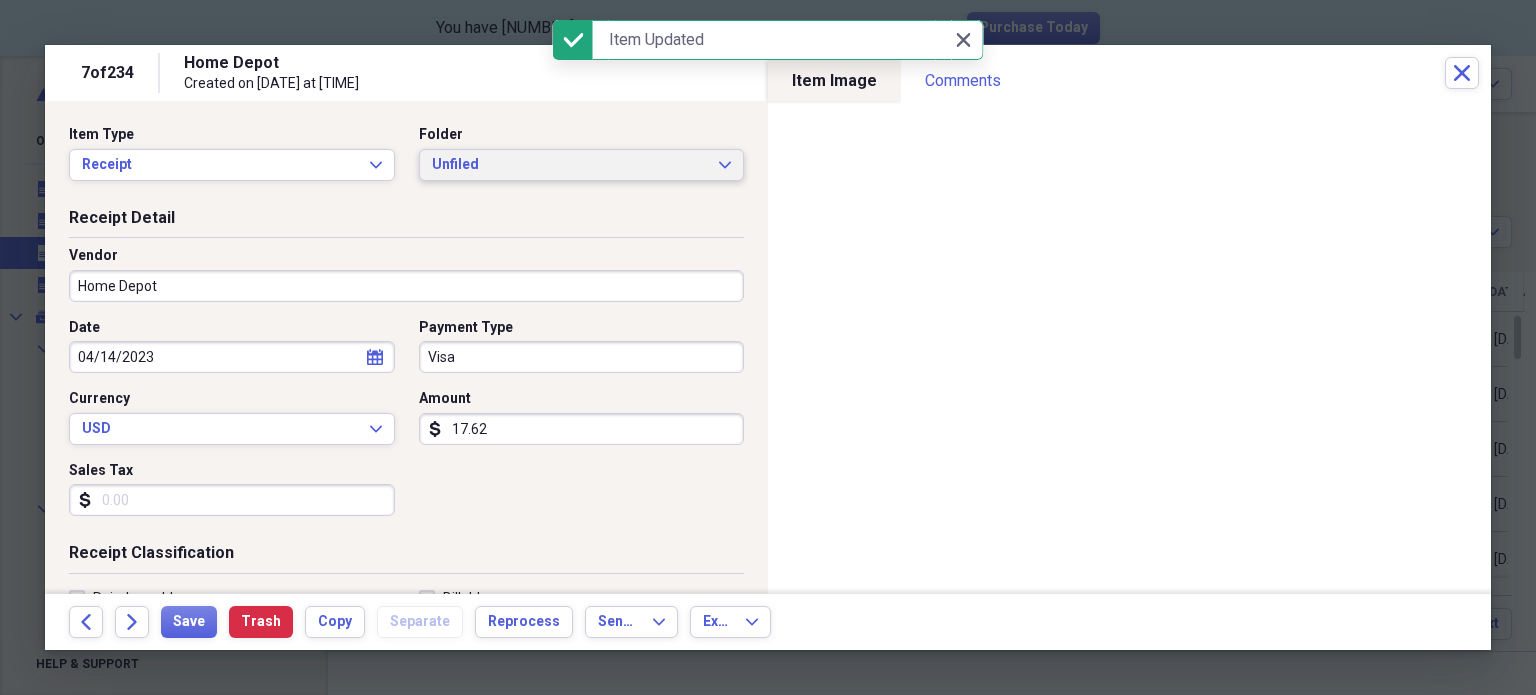 click on "Unfiled" at bounding box center [570, 165] 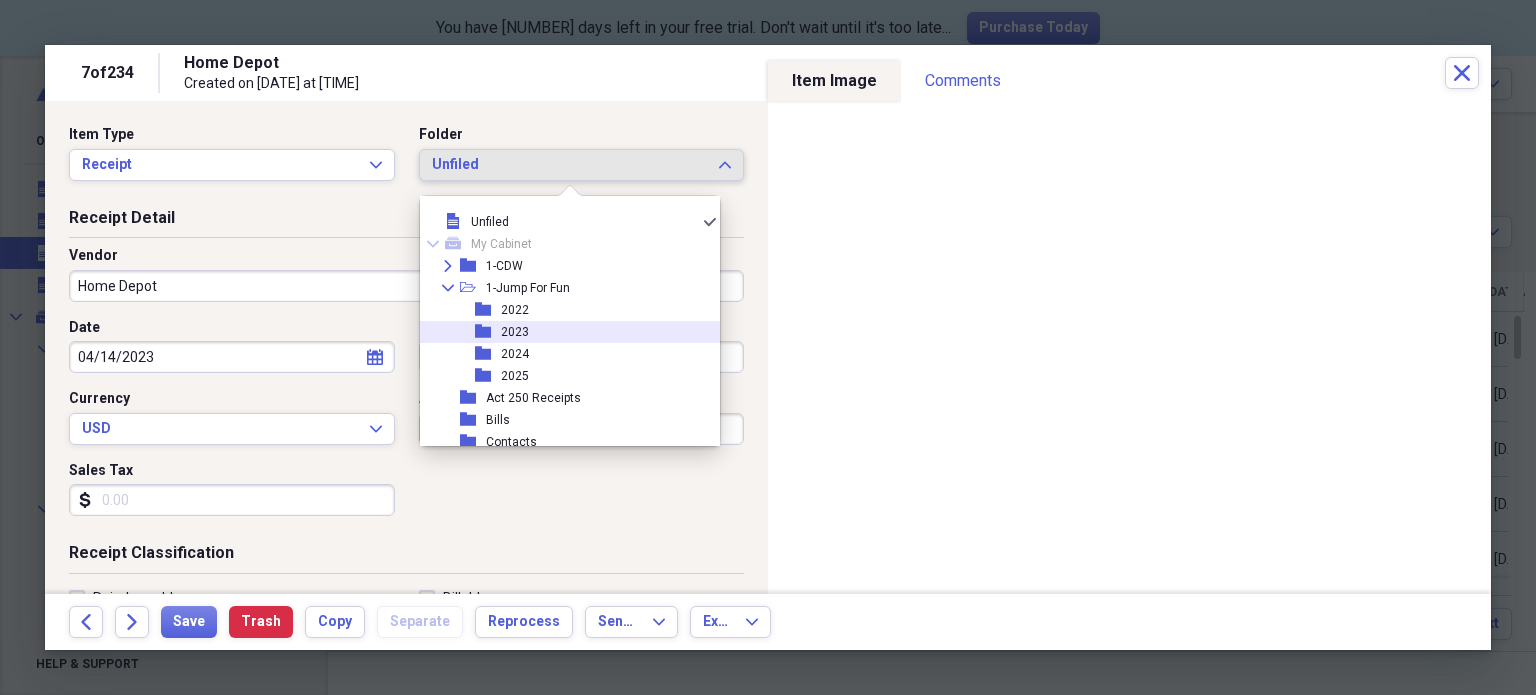 click on "2023" at bounding box center (515, 332) 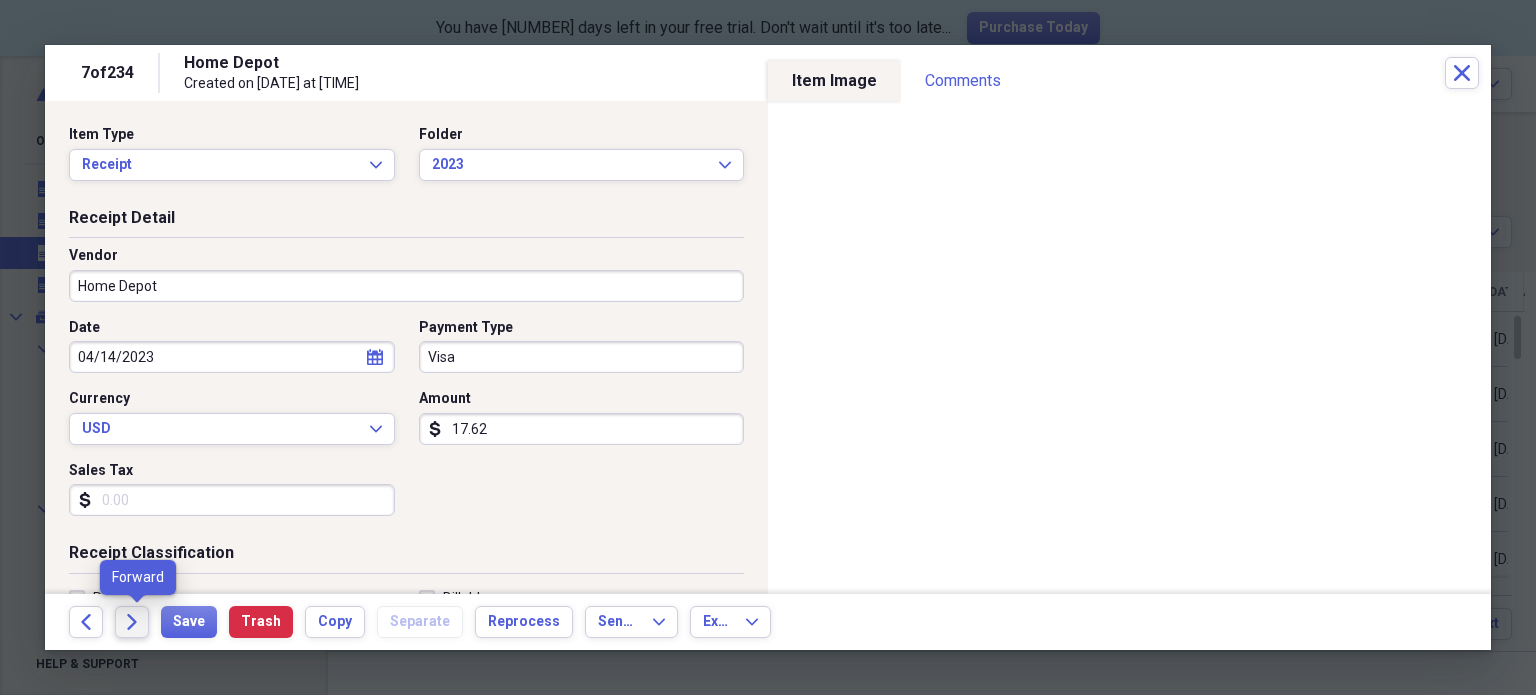 click 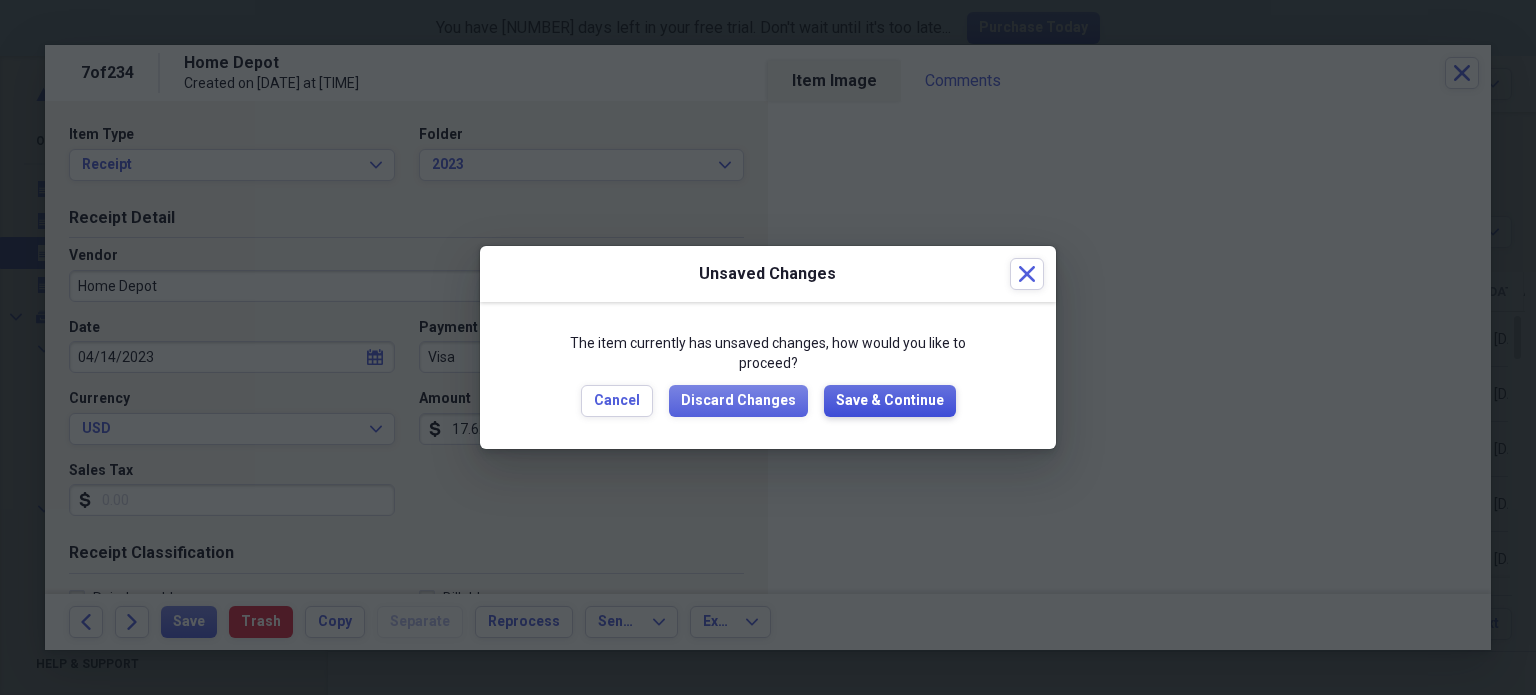 click on "Save & Continue" at bounding box center [890, 401] 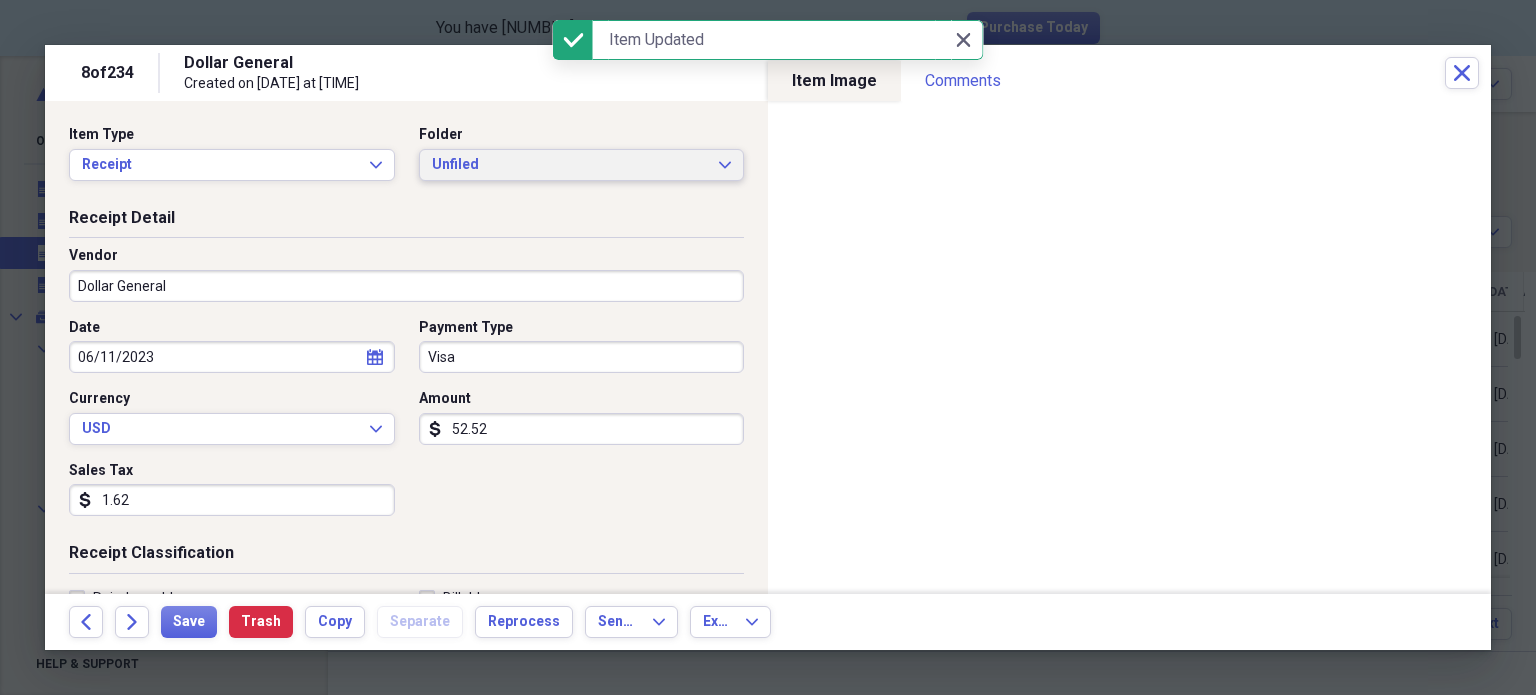 click on "Unfiled" at bounding box center (570, 165) 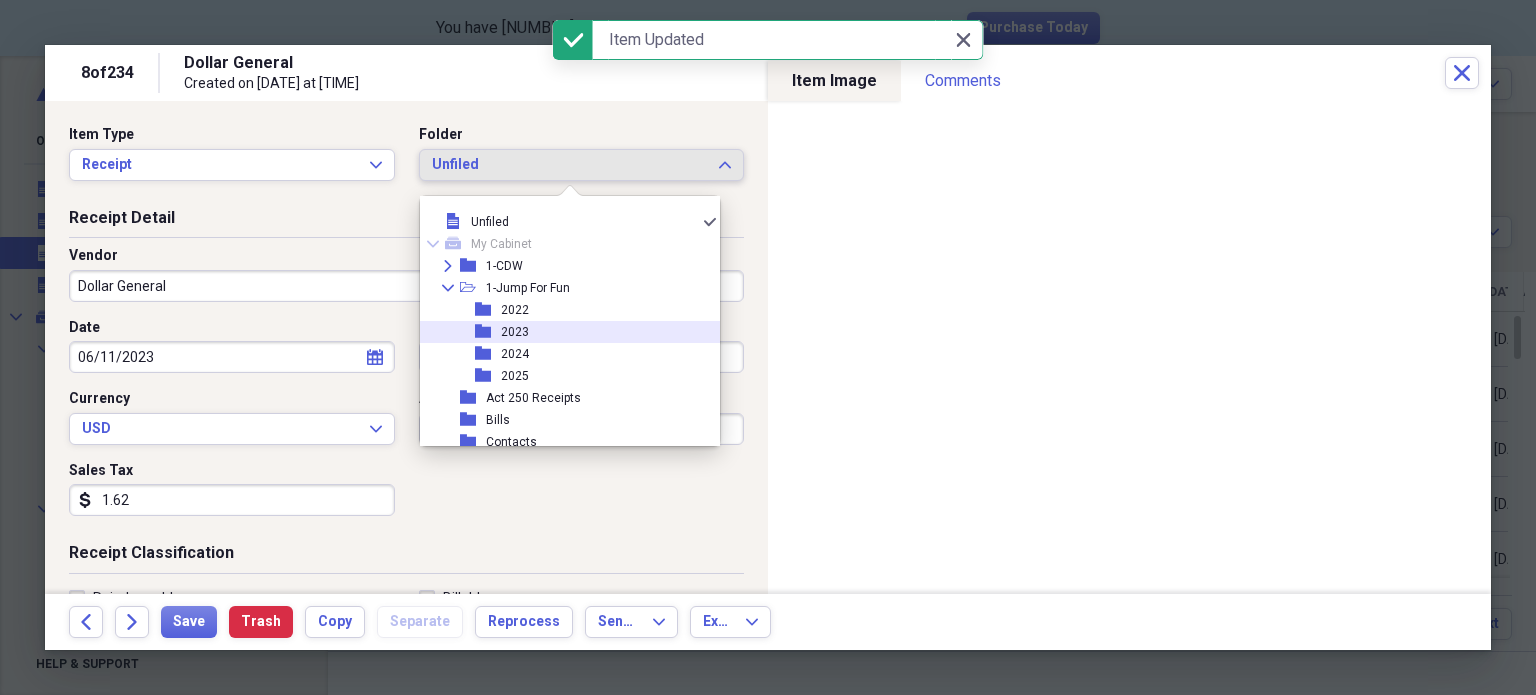 click on "folder 2023" at bounding box center [562, 332] 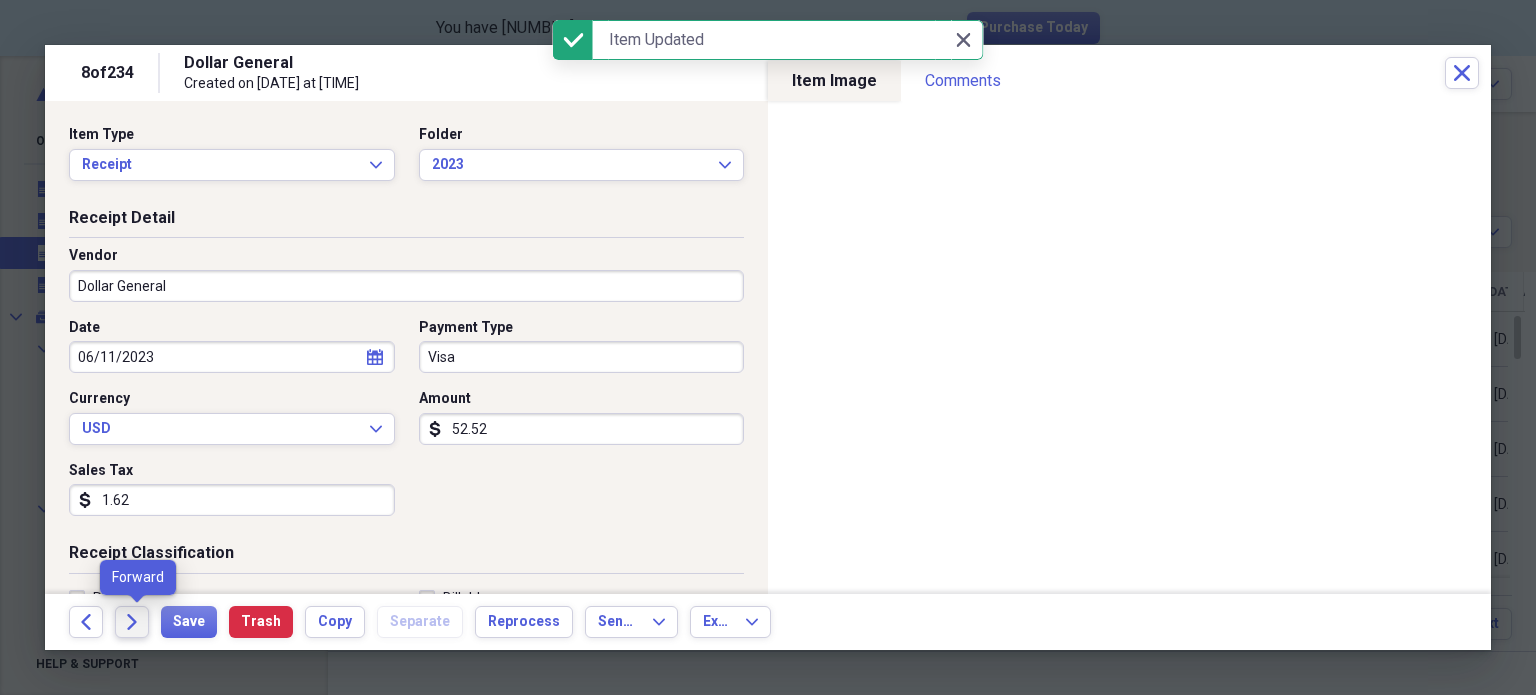 click on "Forward" 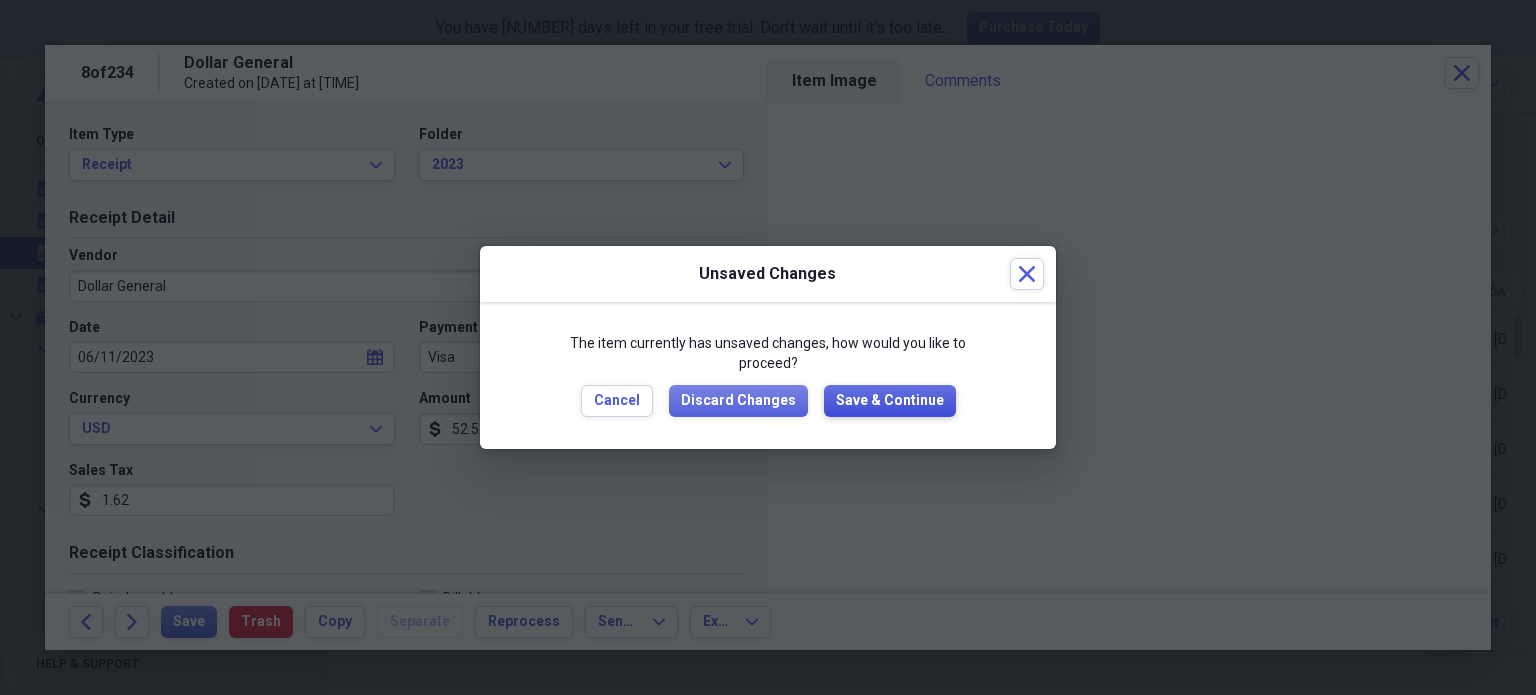 click on "Save & Continue" at bounding box center (890, 401) 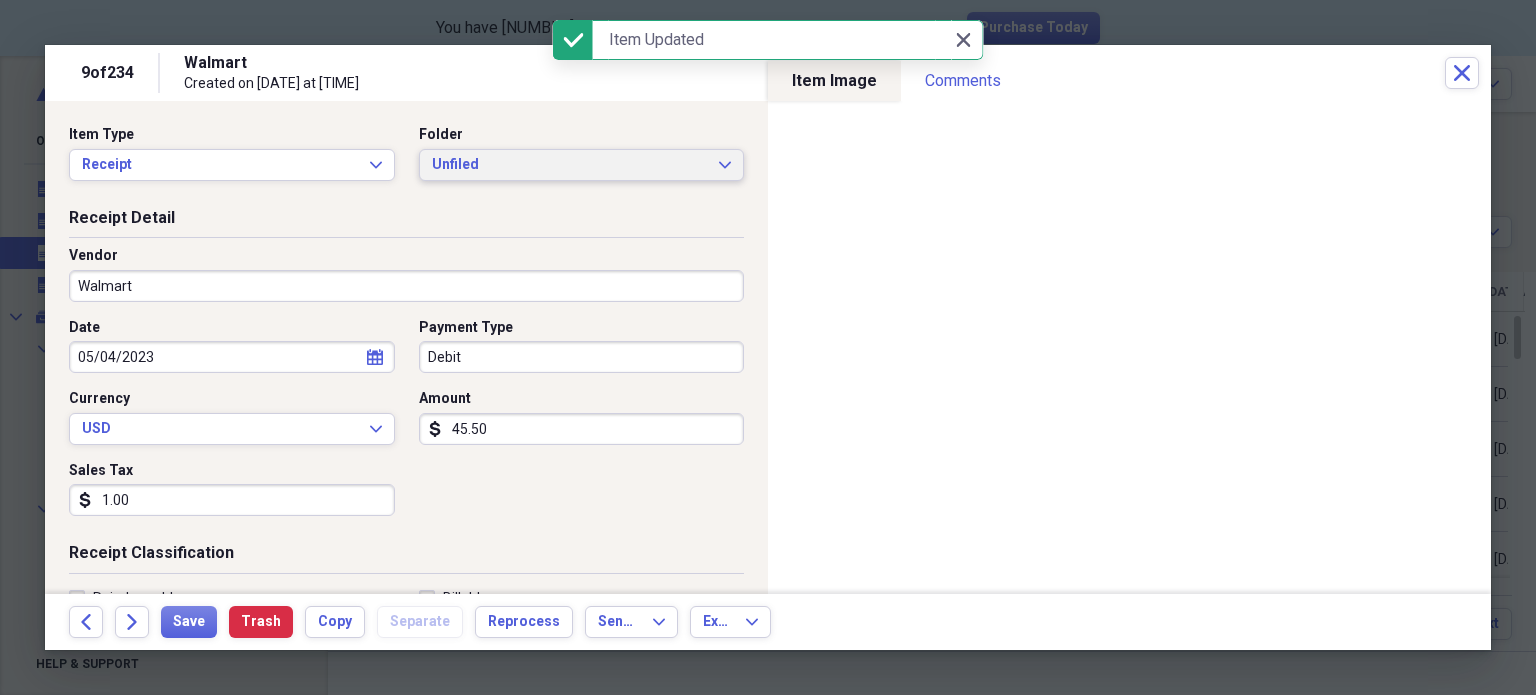 click on "Unfiled Expand" at bounding box center (582, 165) 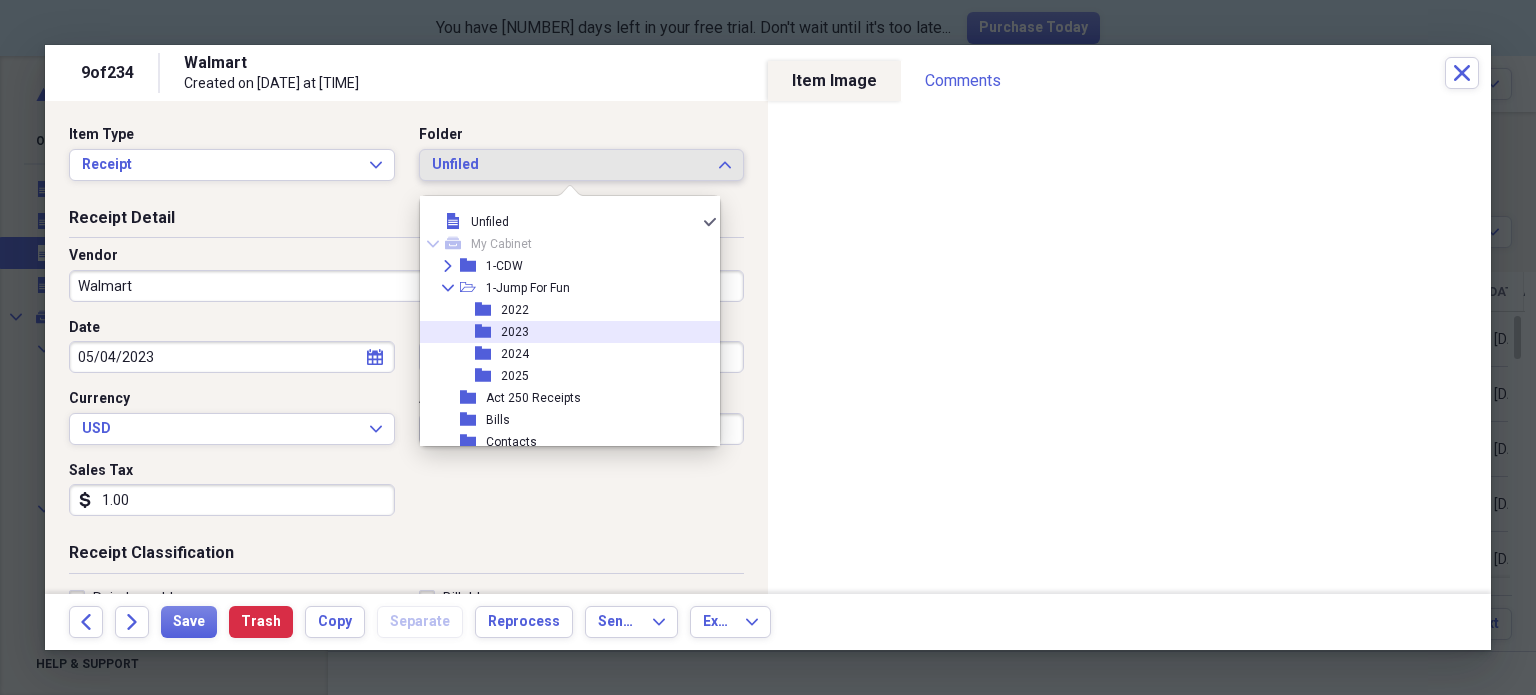 click on "folder 2023" at bounding box center (562, 332) 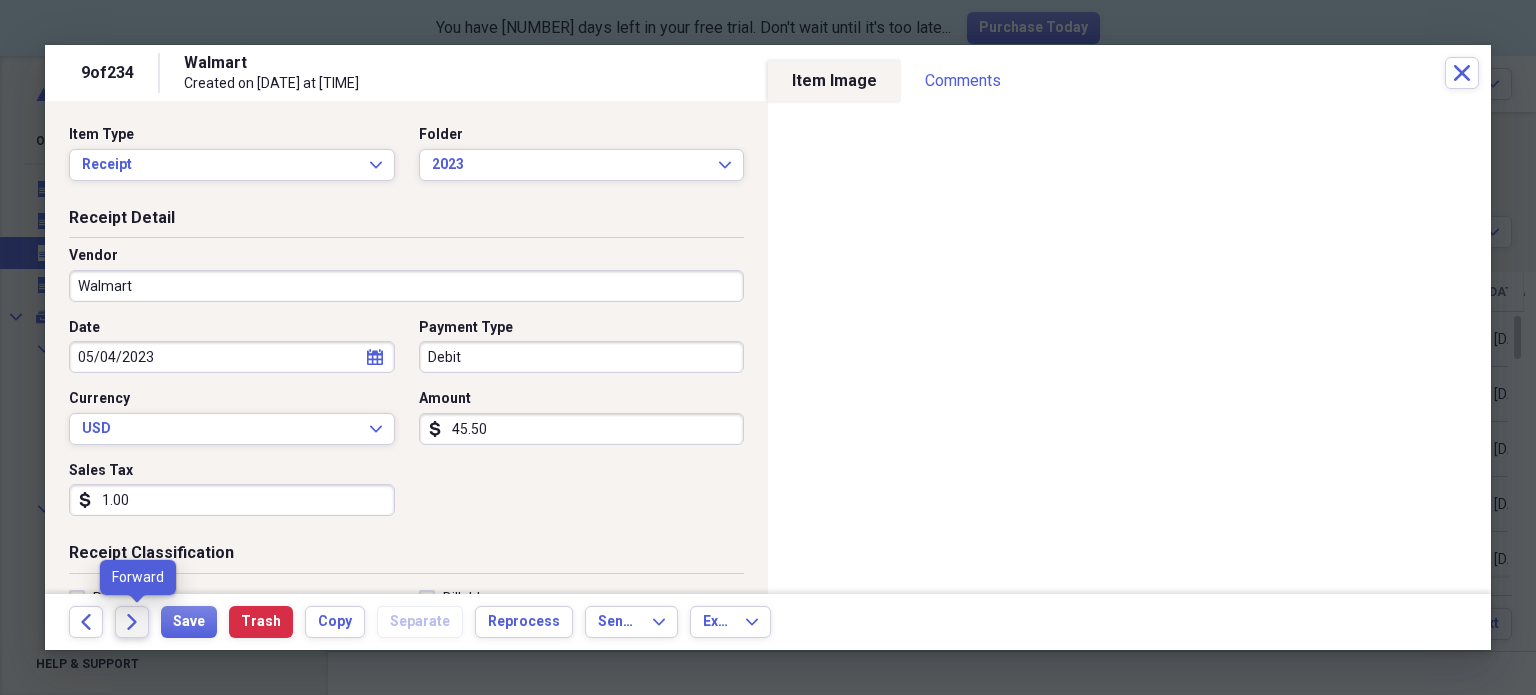 click on "Forward" 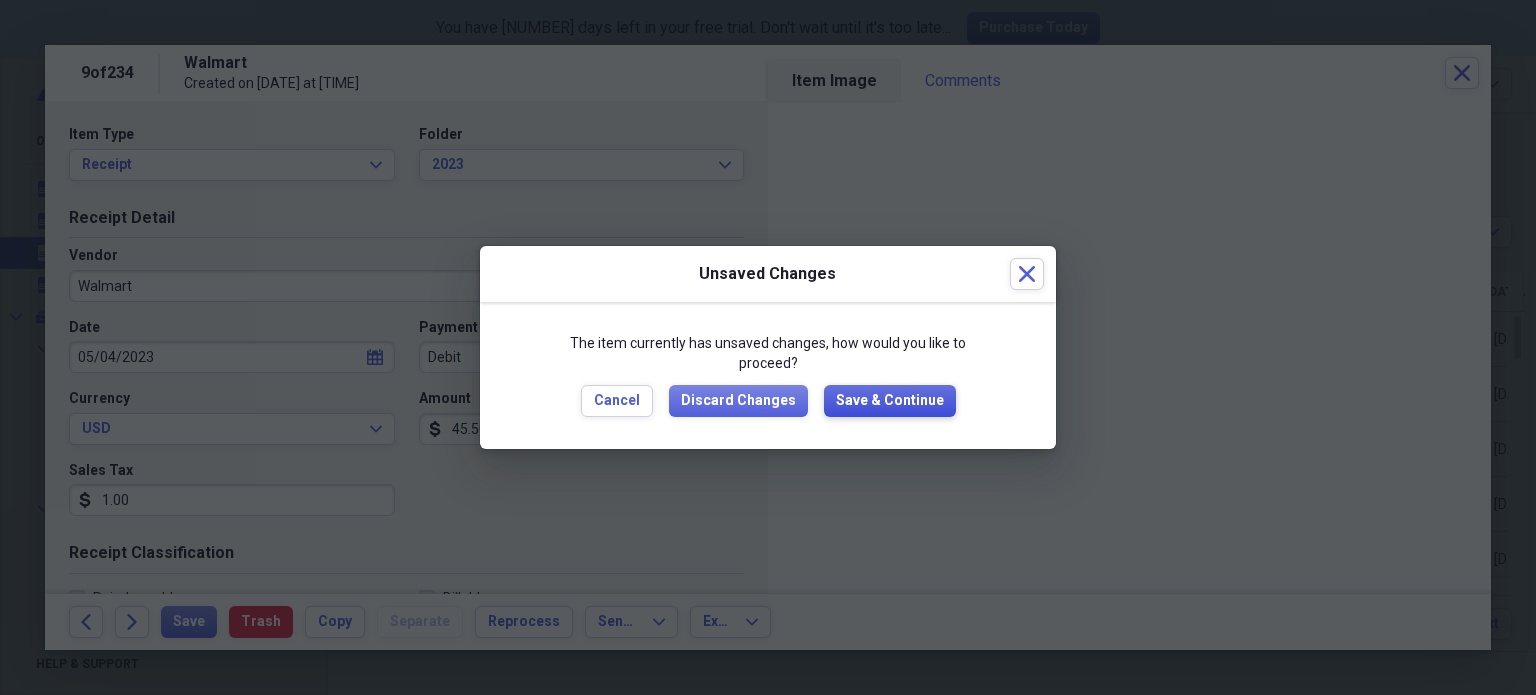 click on "Save & Continue" at bounding box center (890, 401) 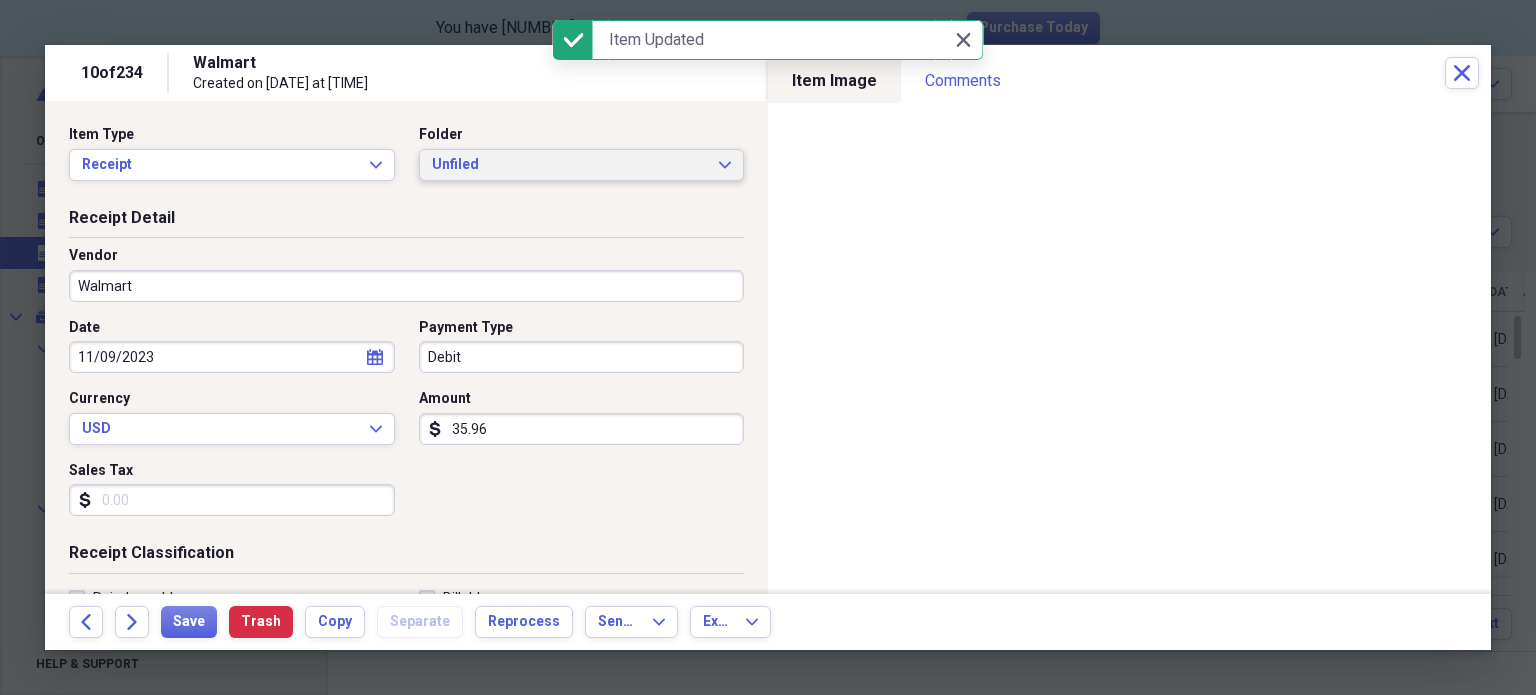 click on "Unfiled Expand" at bounding box center [582, 165] 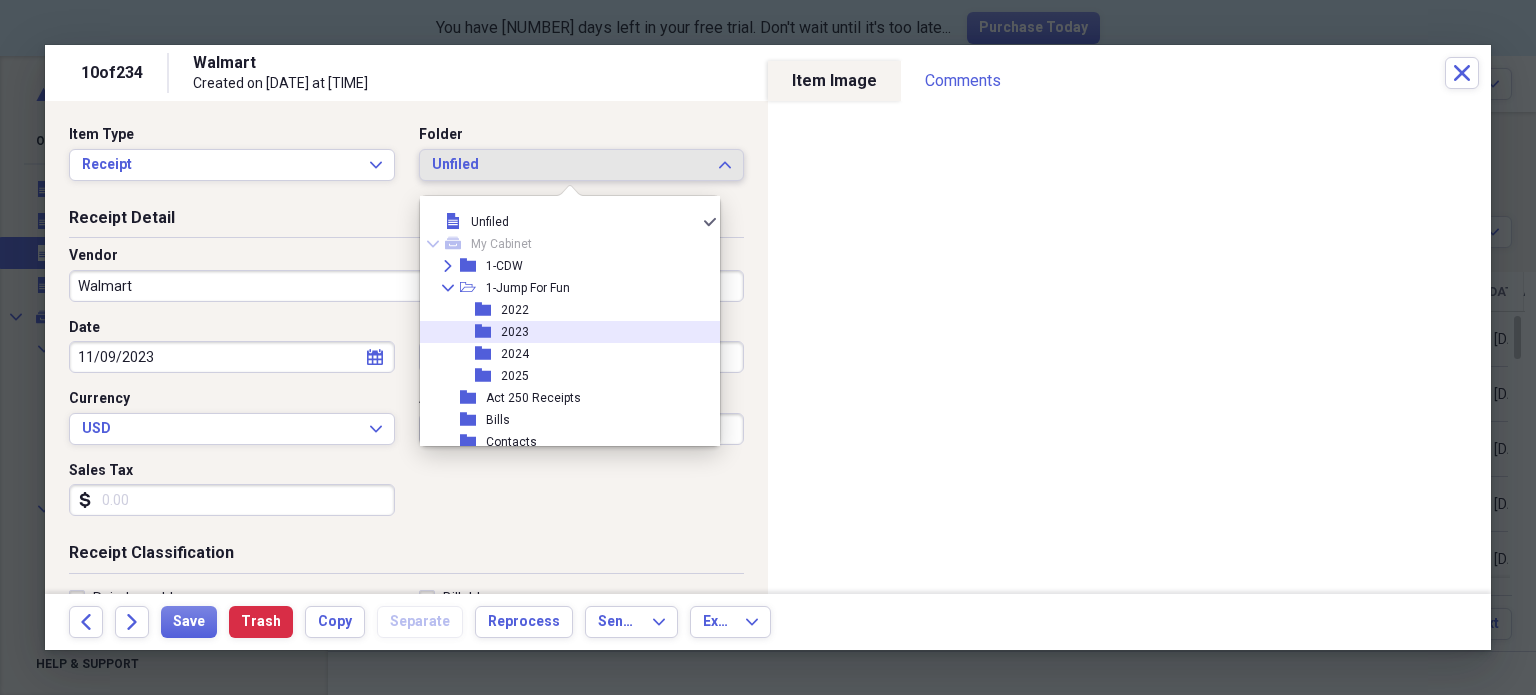 click on "folder 2023" at bounding box center [562, 332] 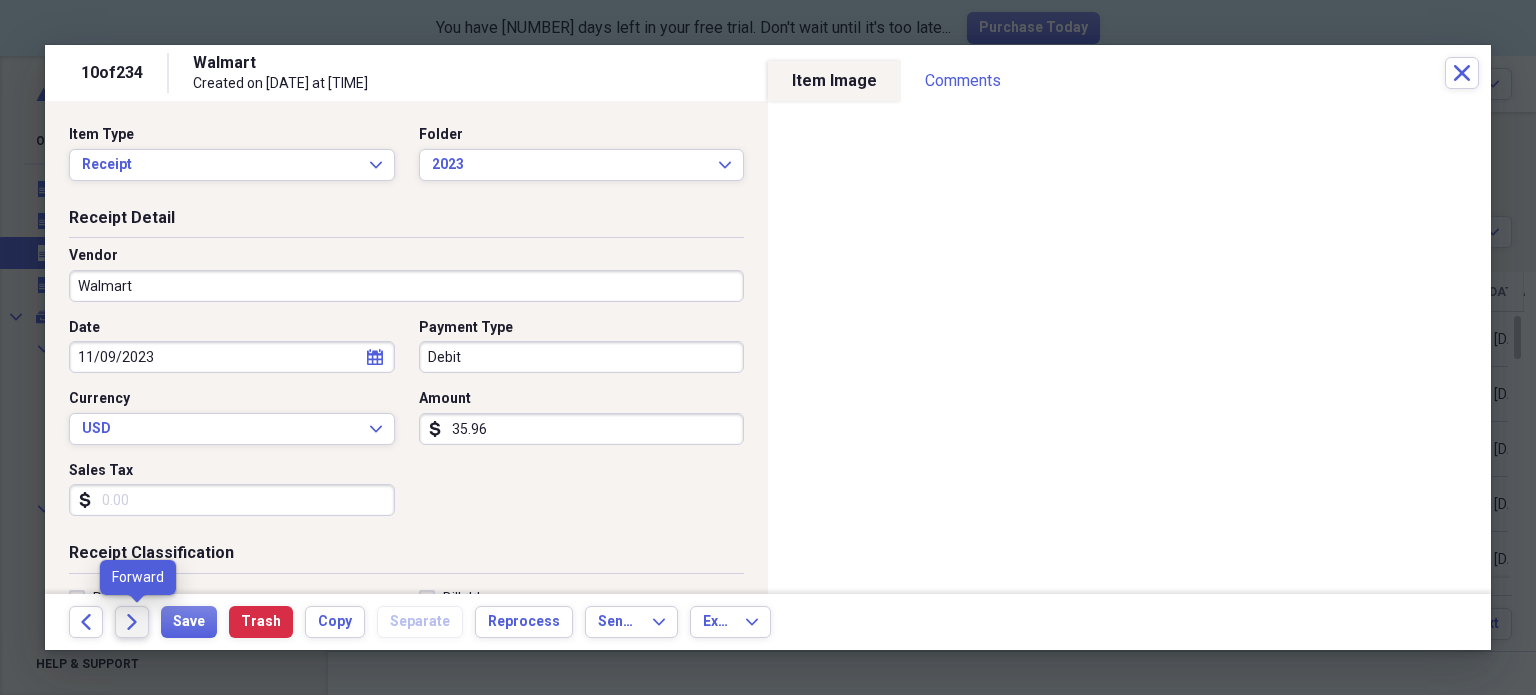 click on "Forward" 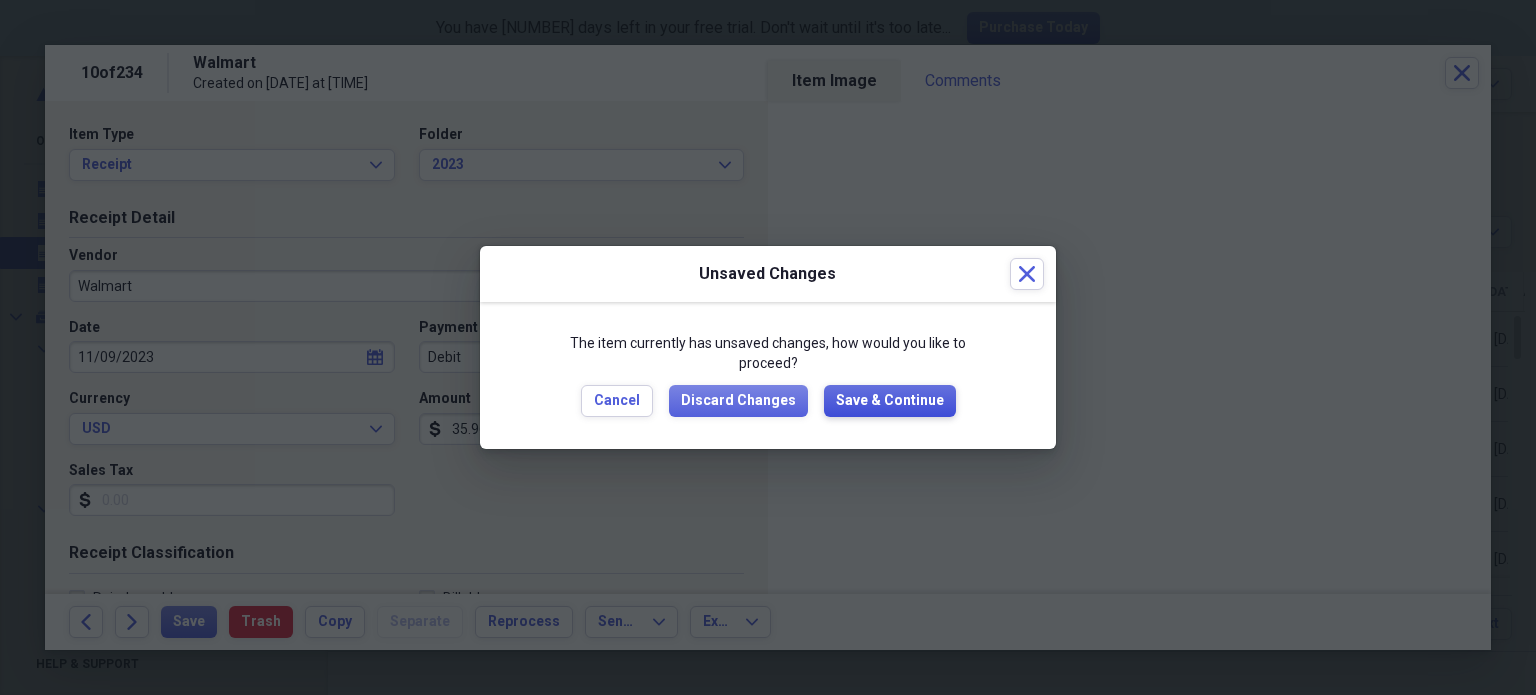 click on "Save & Continue" at bounding box center [890, 401] 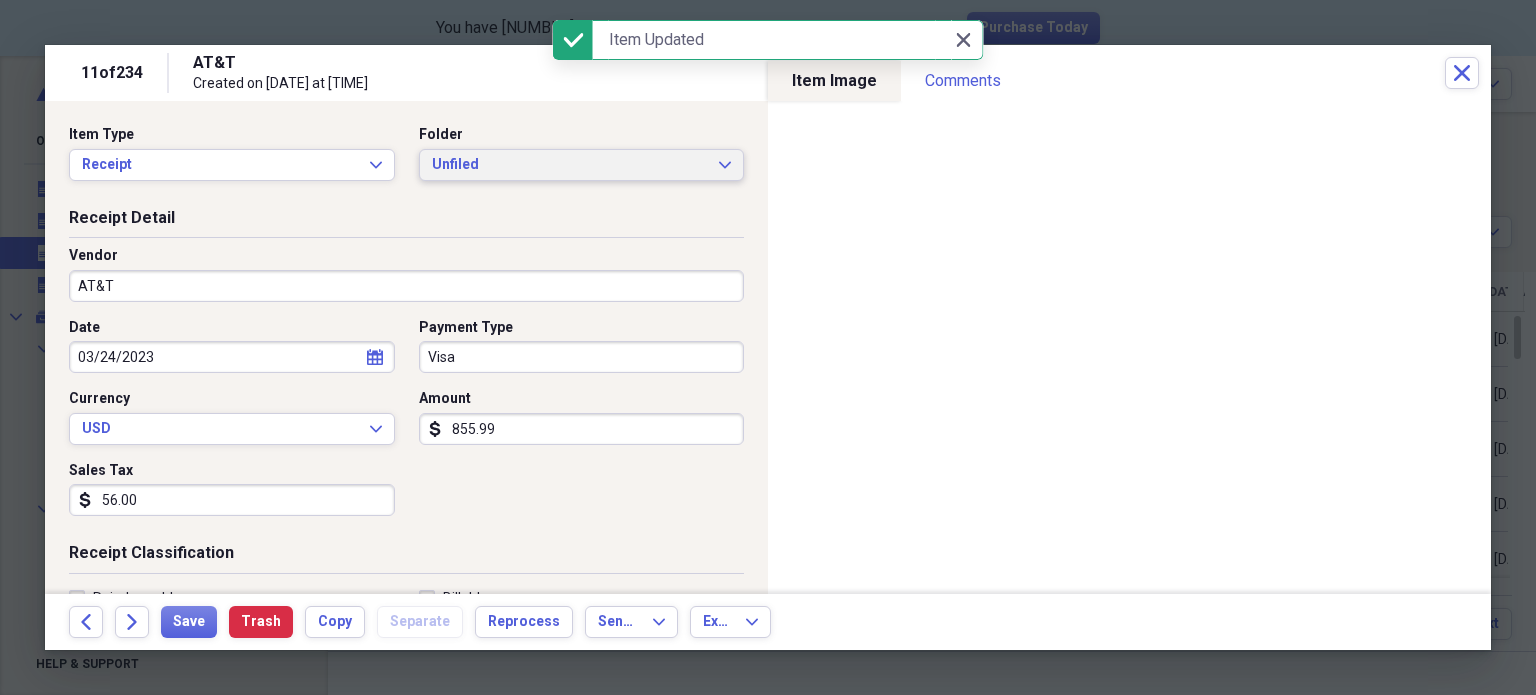 click on "Unfiled" at bounding box center (570, 165) 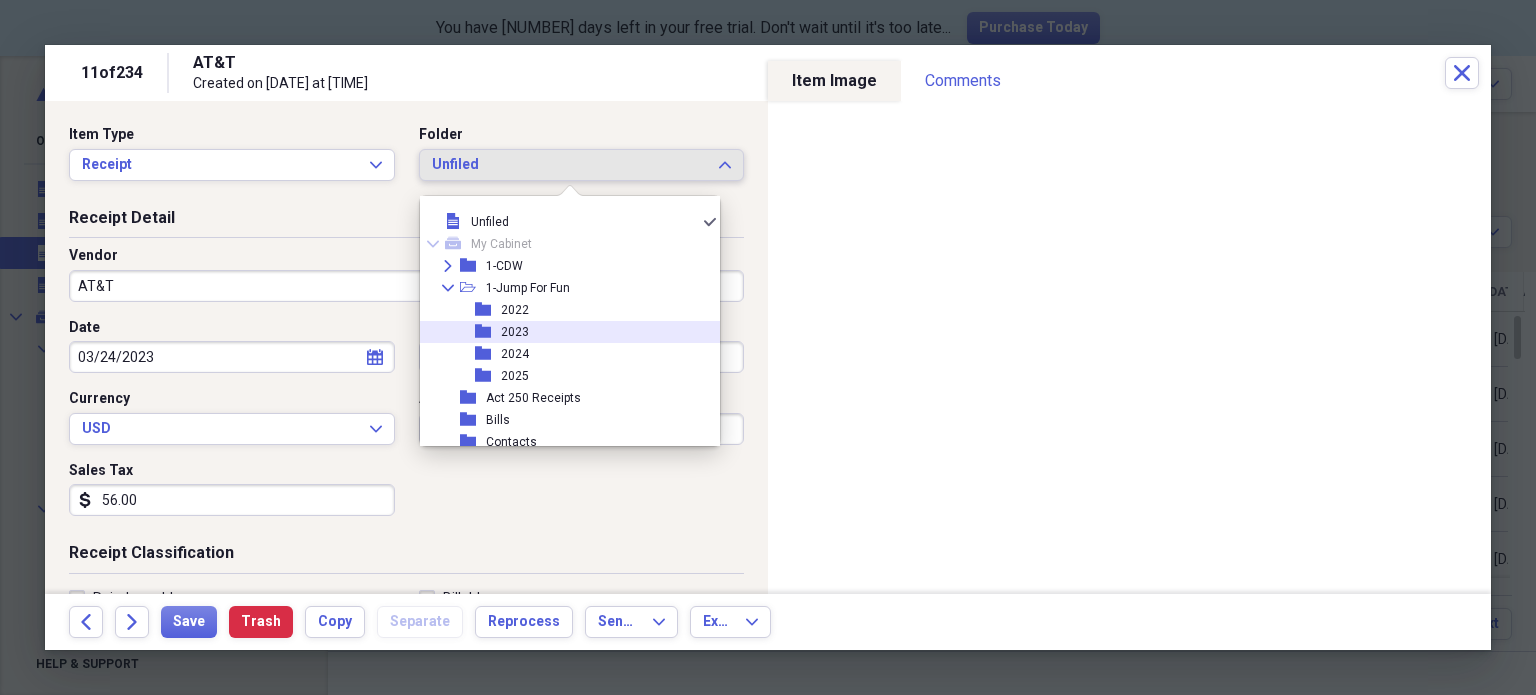 click on "2023" at bounding box center [515, 332] 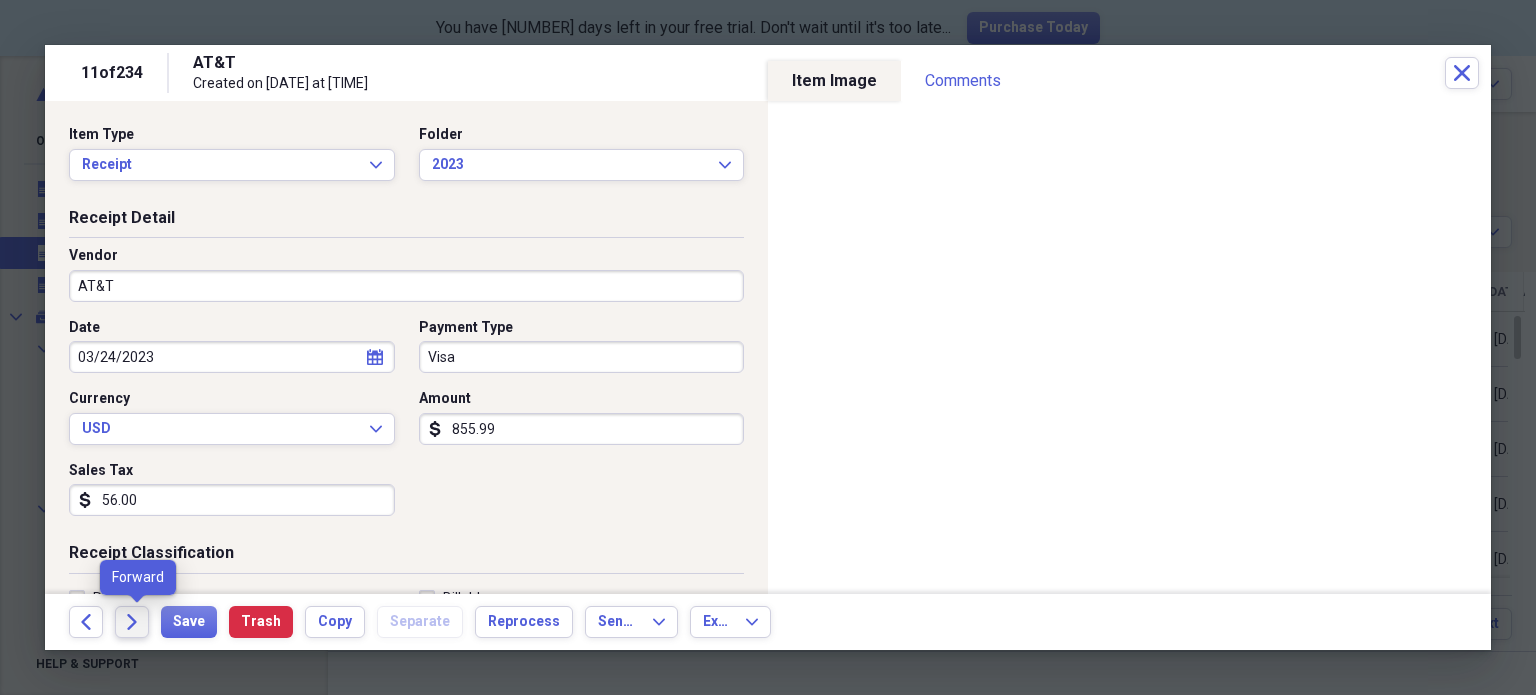 click 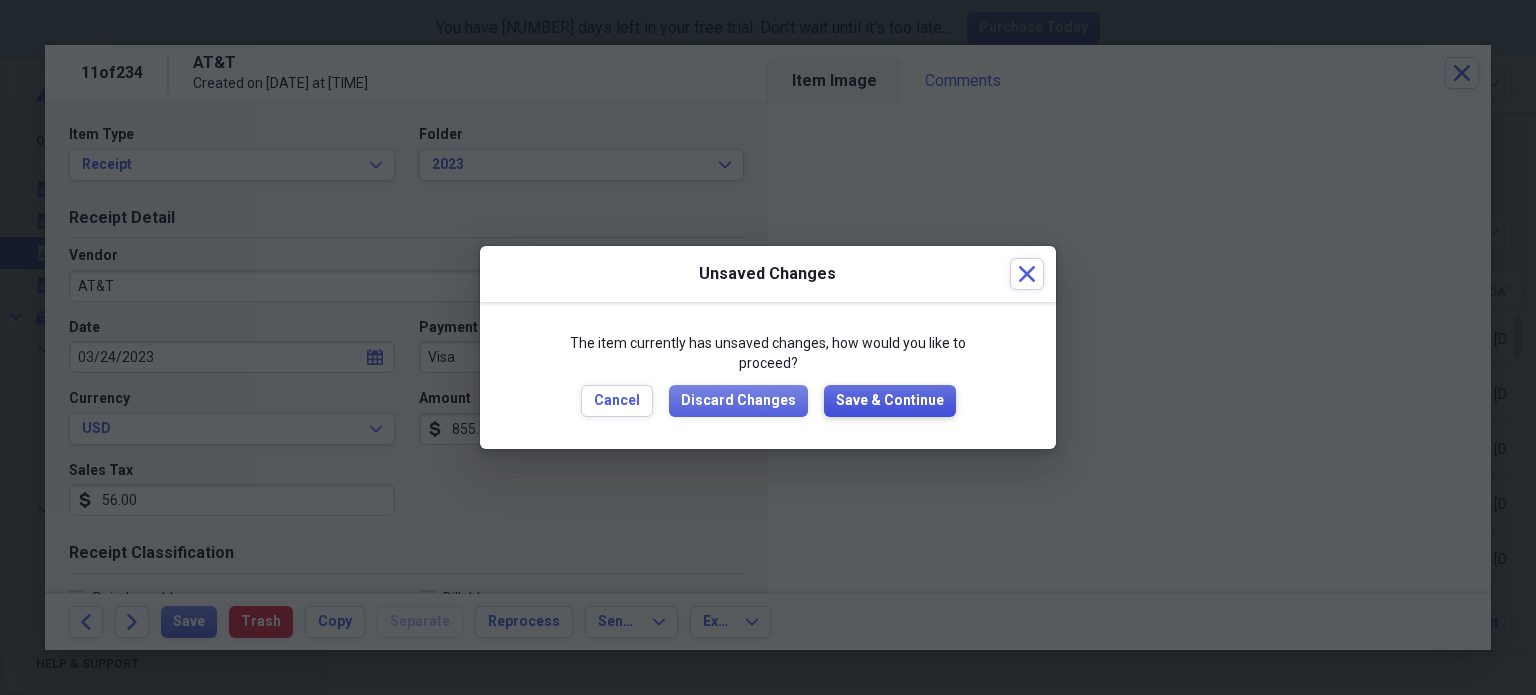 click on "Save & Continue" at bounding box center (890, 401) 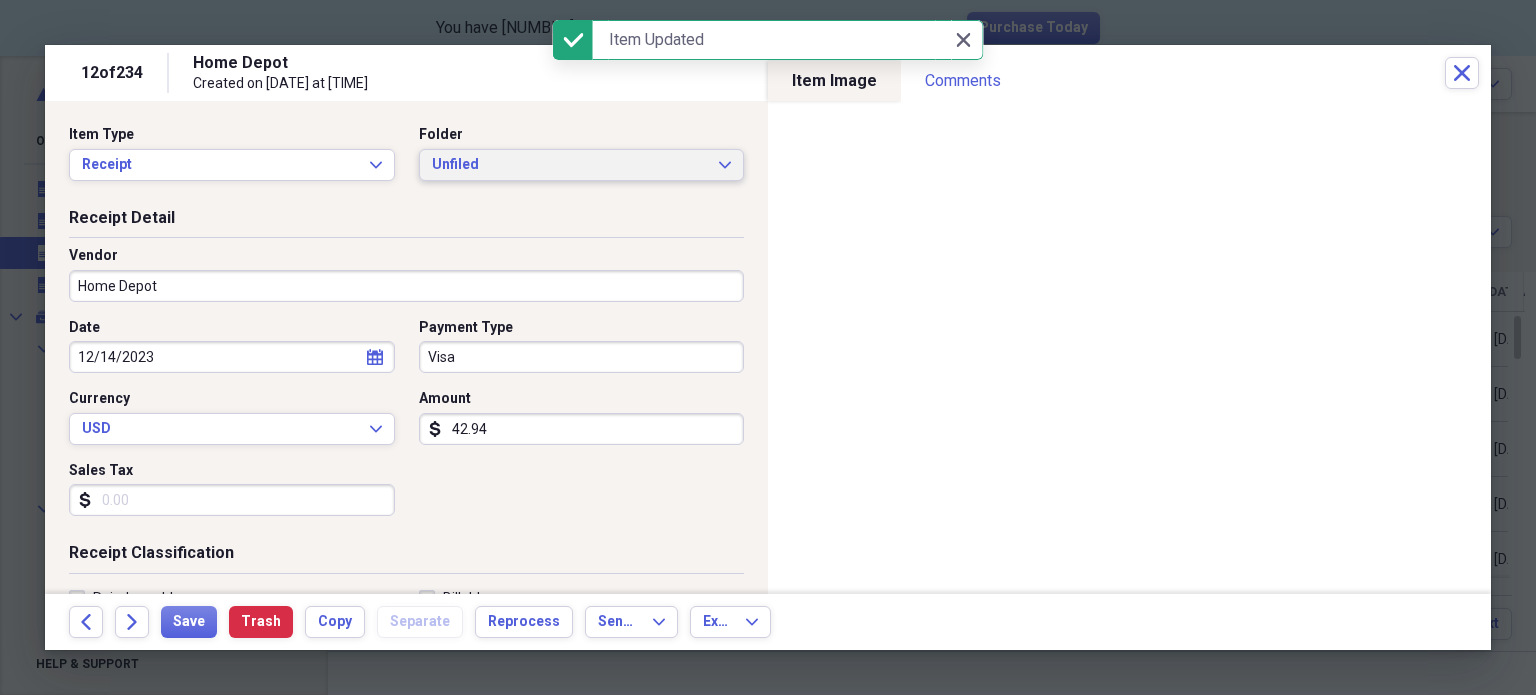 click on "Unfiled" at bounding box center (570, 165) 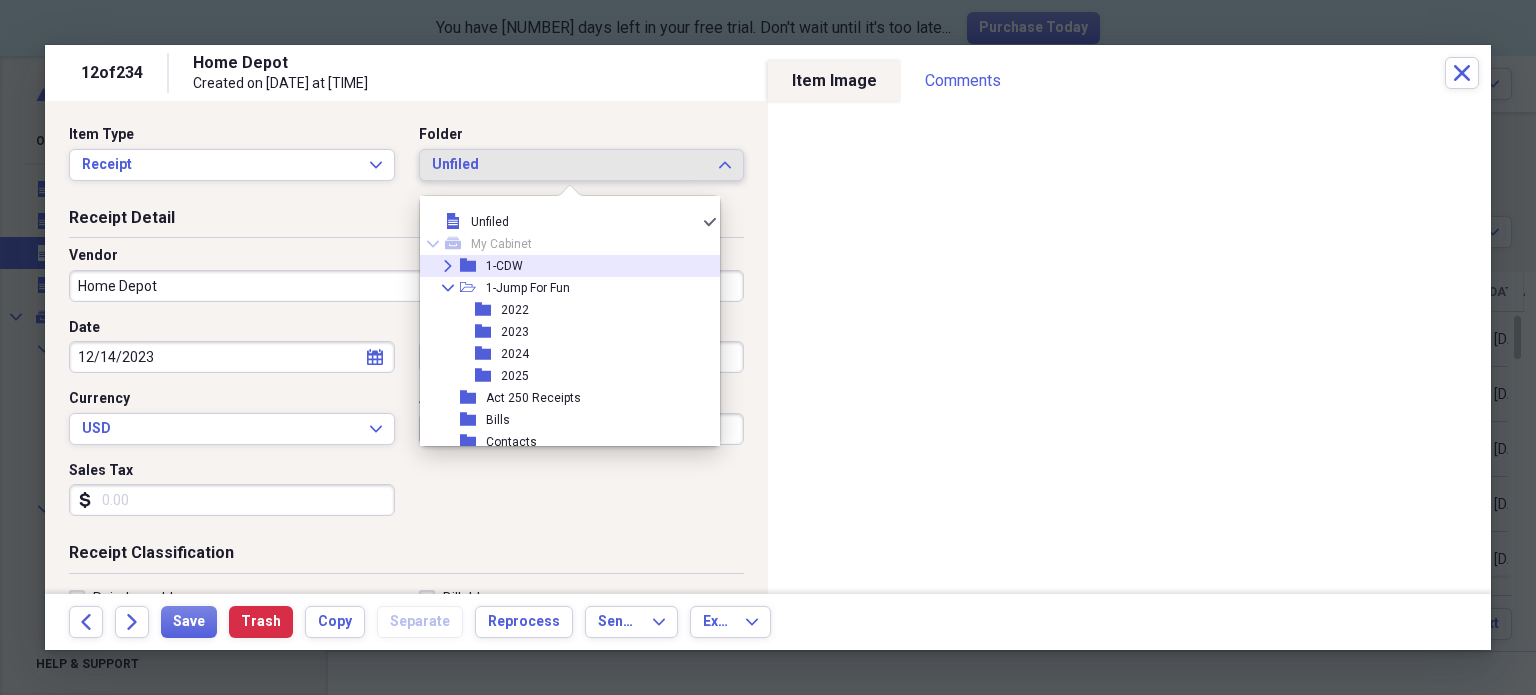 click on "Expand folder 1-CDW" at bounding box center (562, 266) 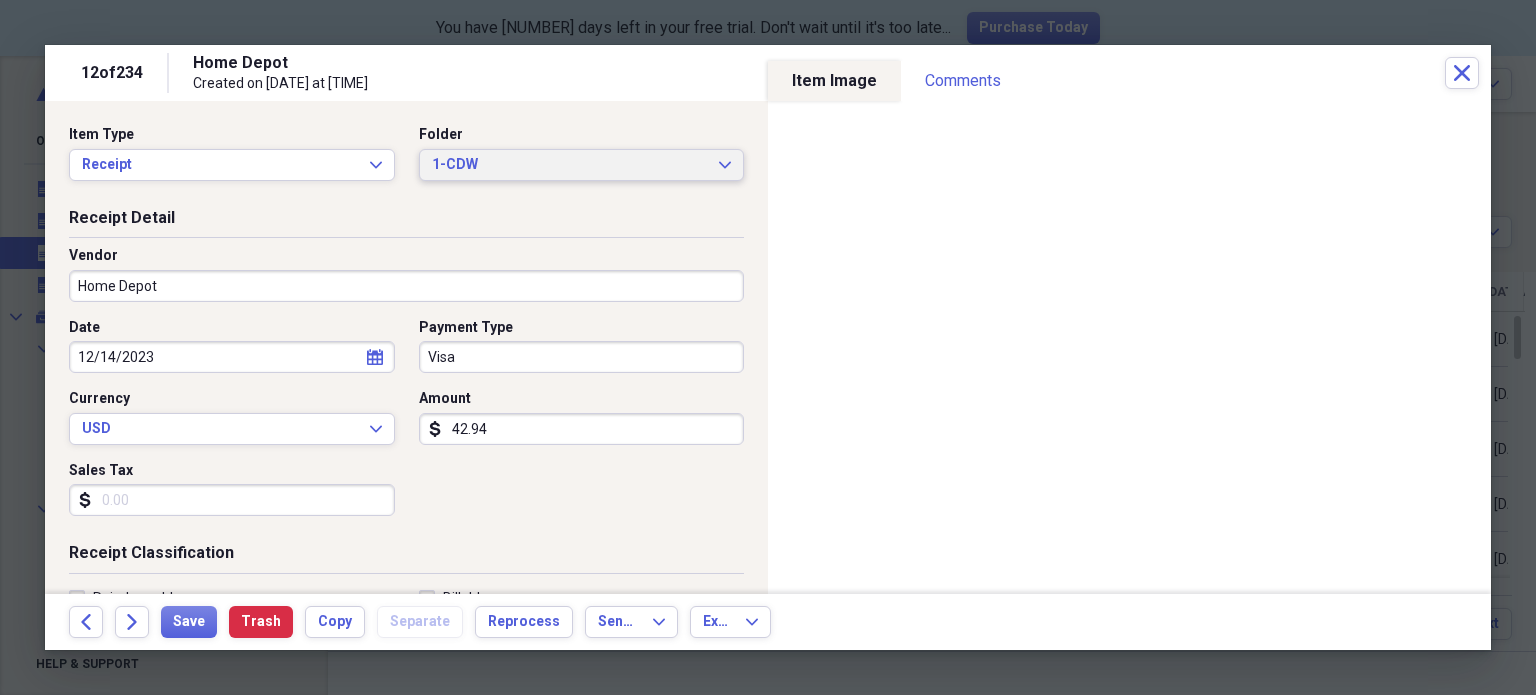 click on "1-CDW" at bounding box center [570, 165] 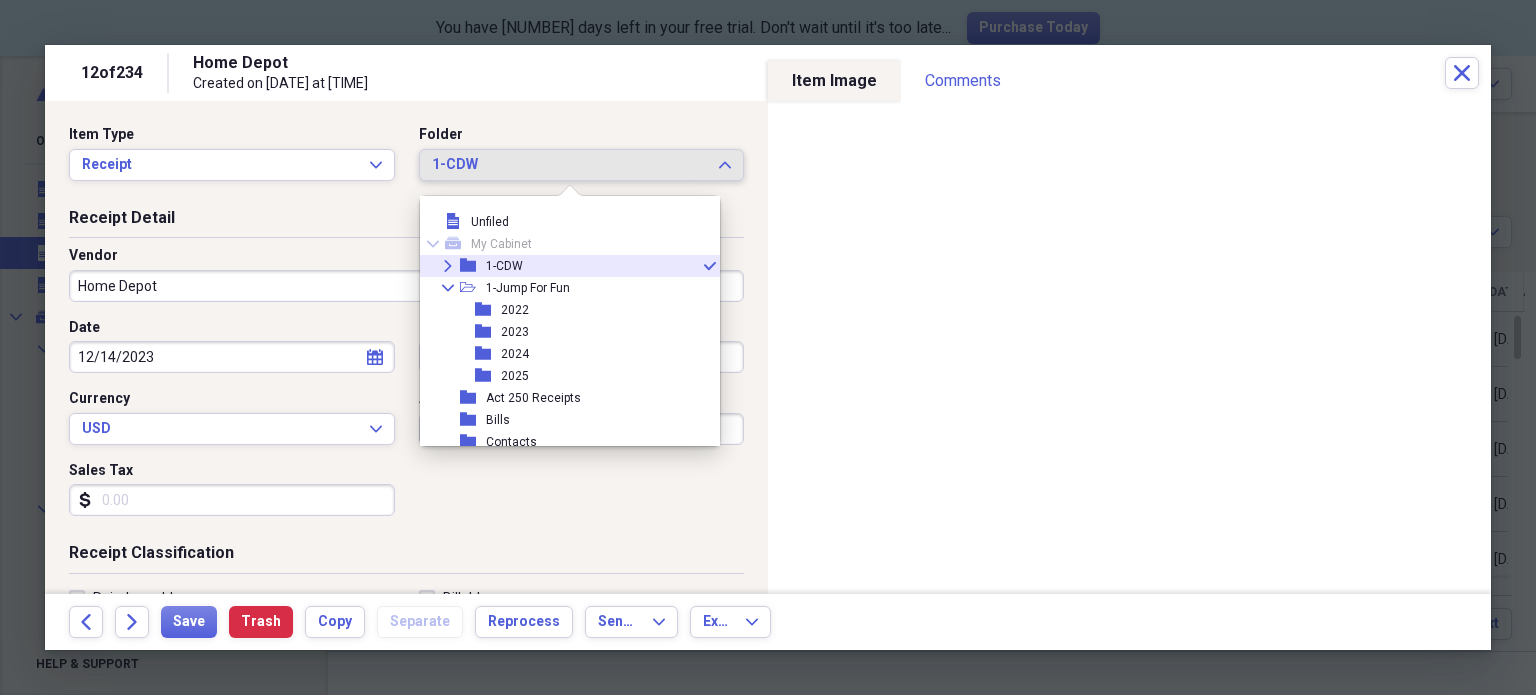 click on "Expand" 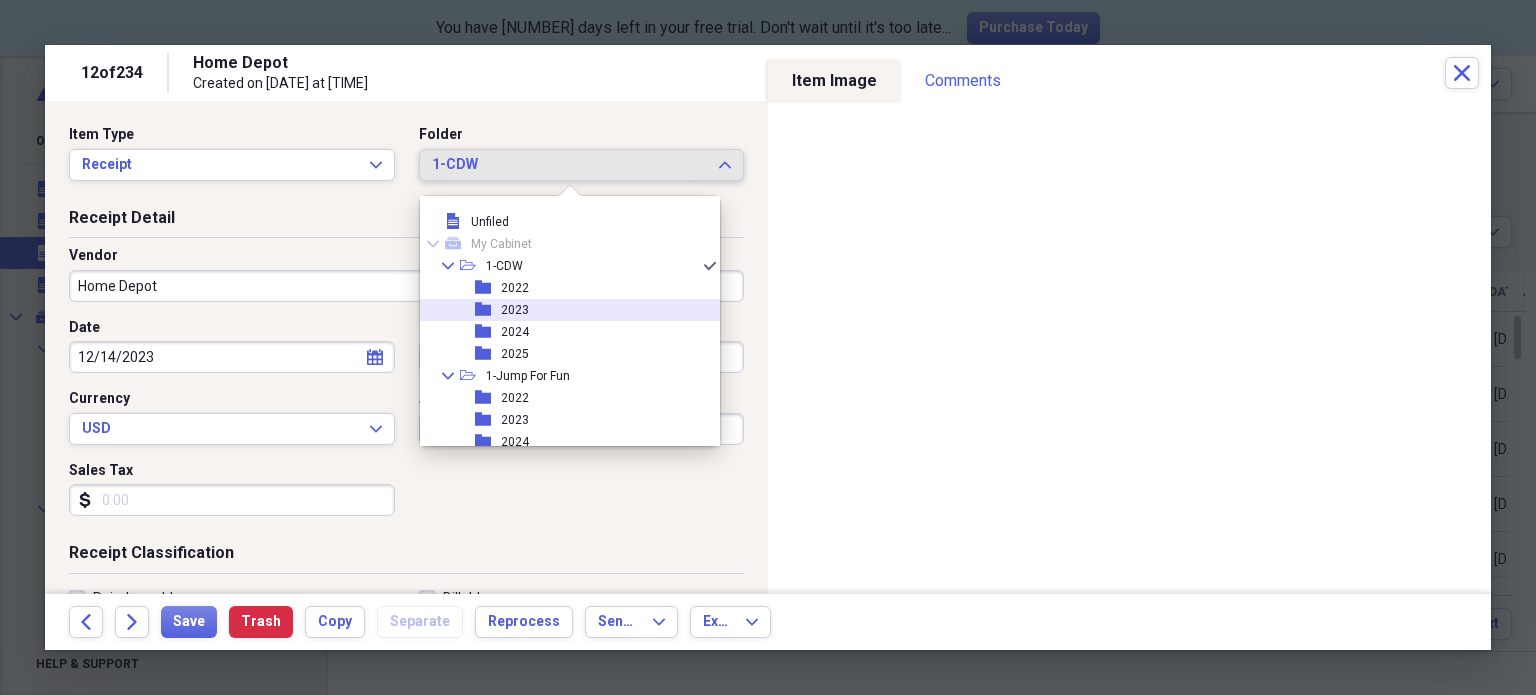 click on "2023" at bounding box center (515, 310) 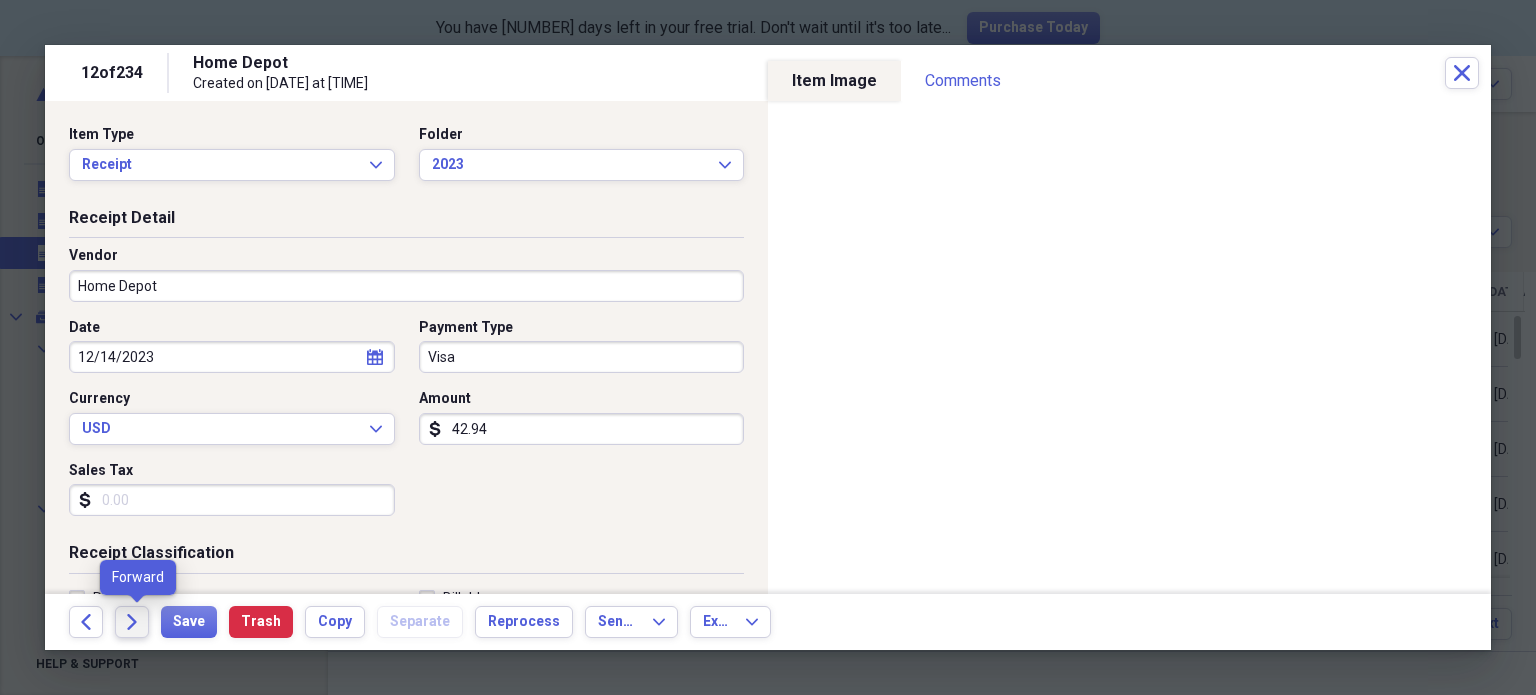click on "Forward" 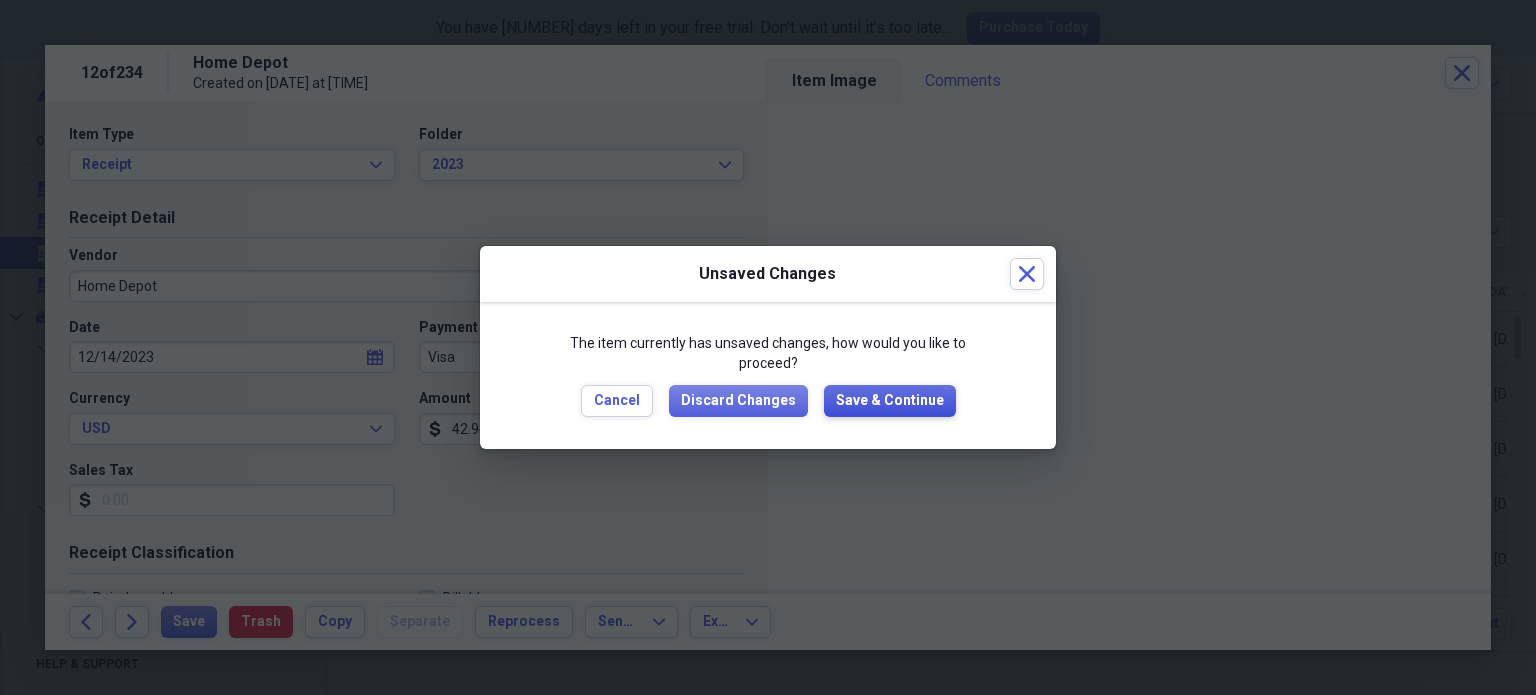 click on "Save & Continue" at bounding box center [890, 401] 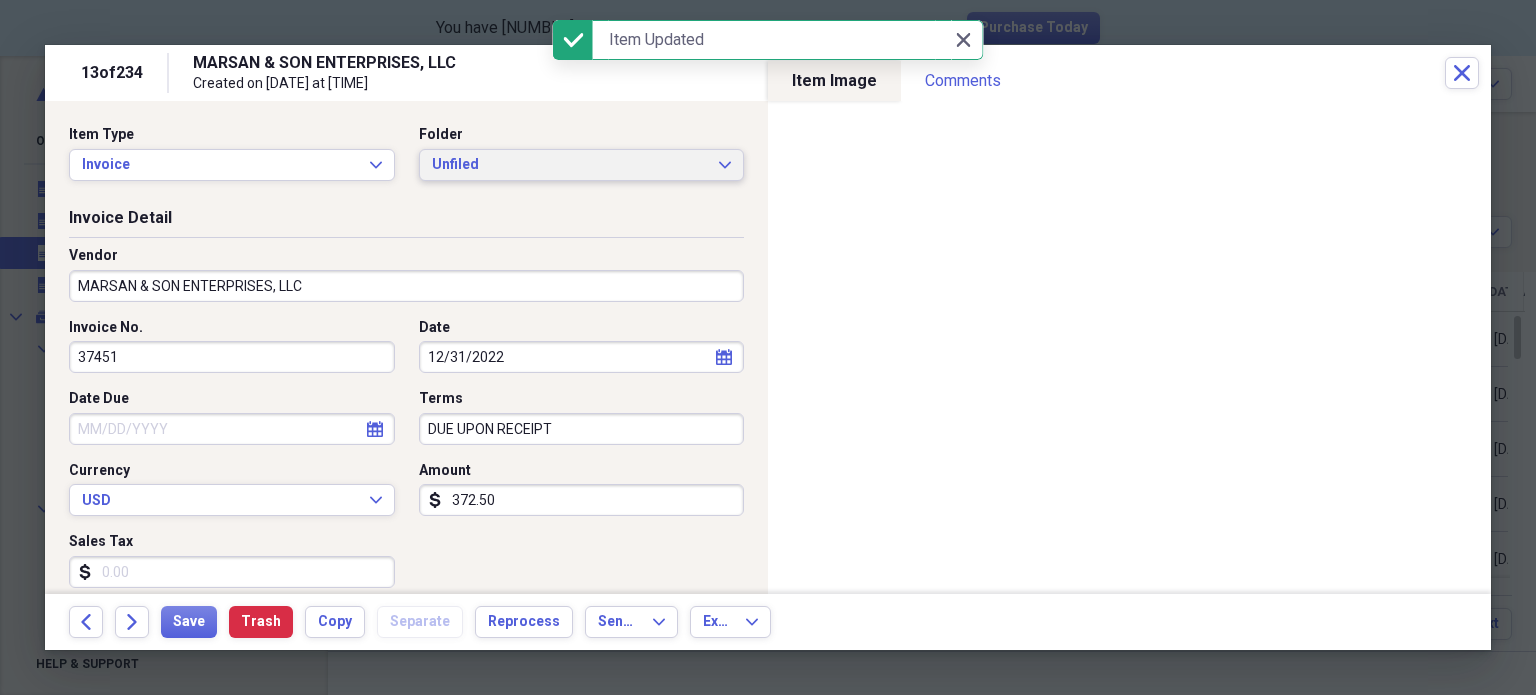 click on "Unfiled" at bounding box center [570, 165] 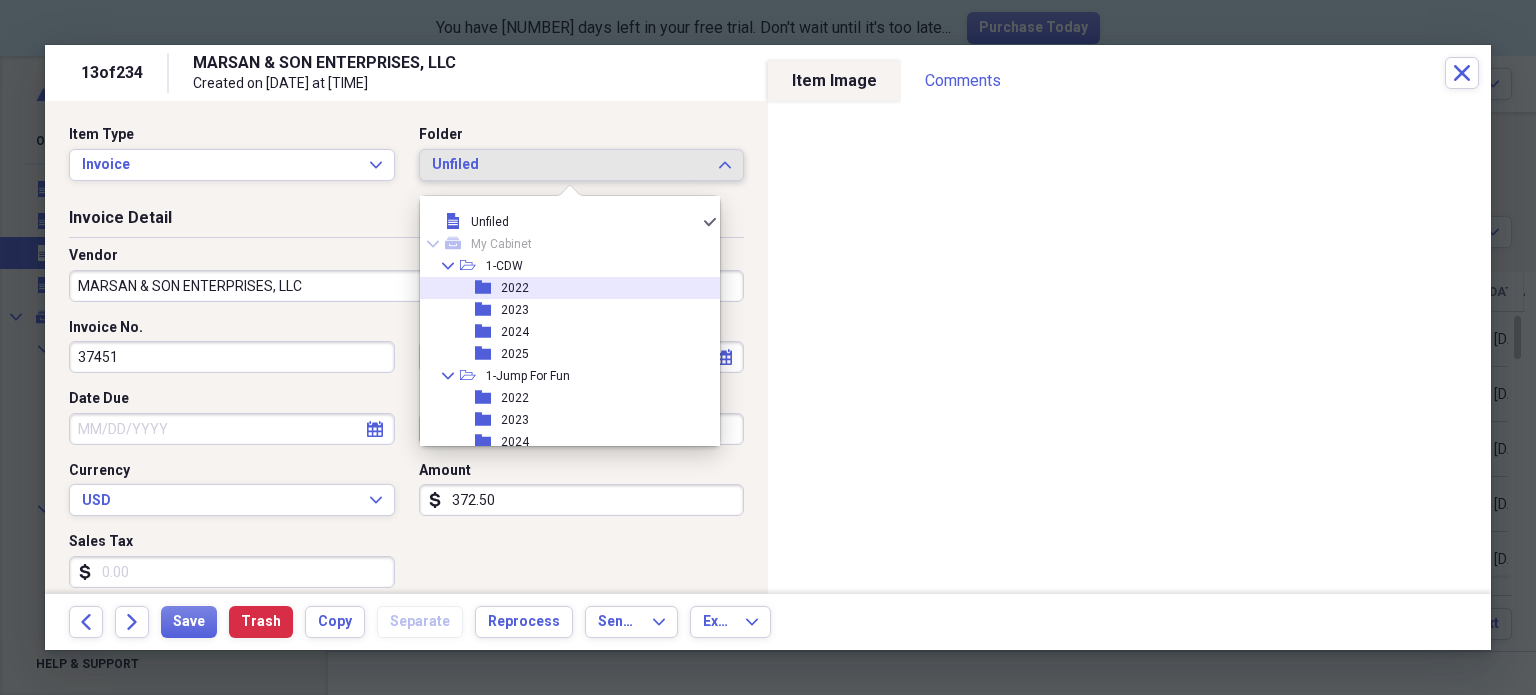 click on "2022" at bounding box center (515, 288) 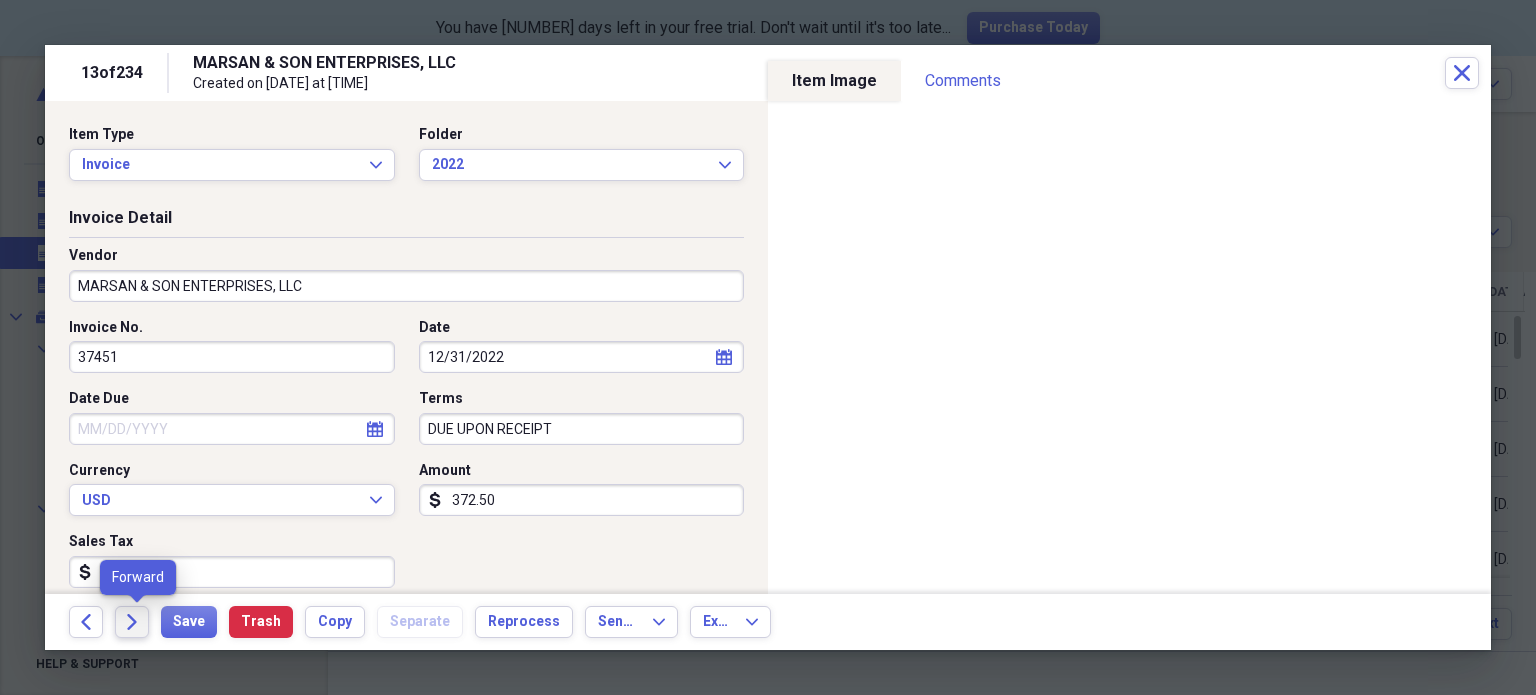 click on "Forward" 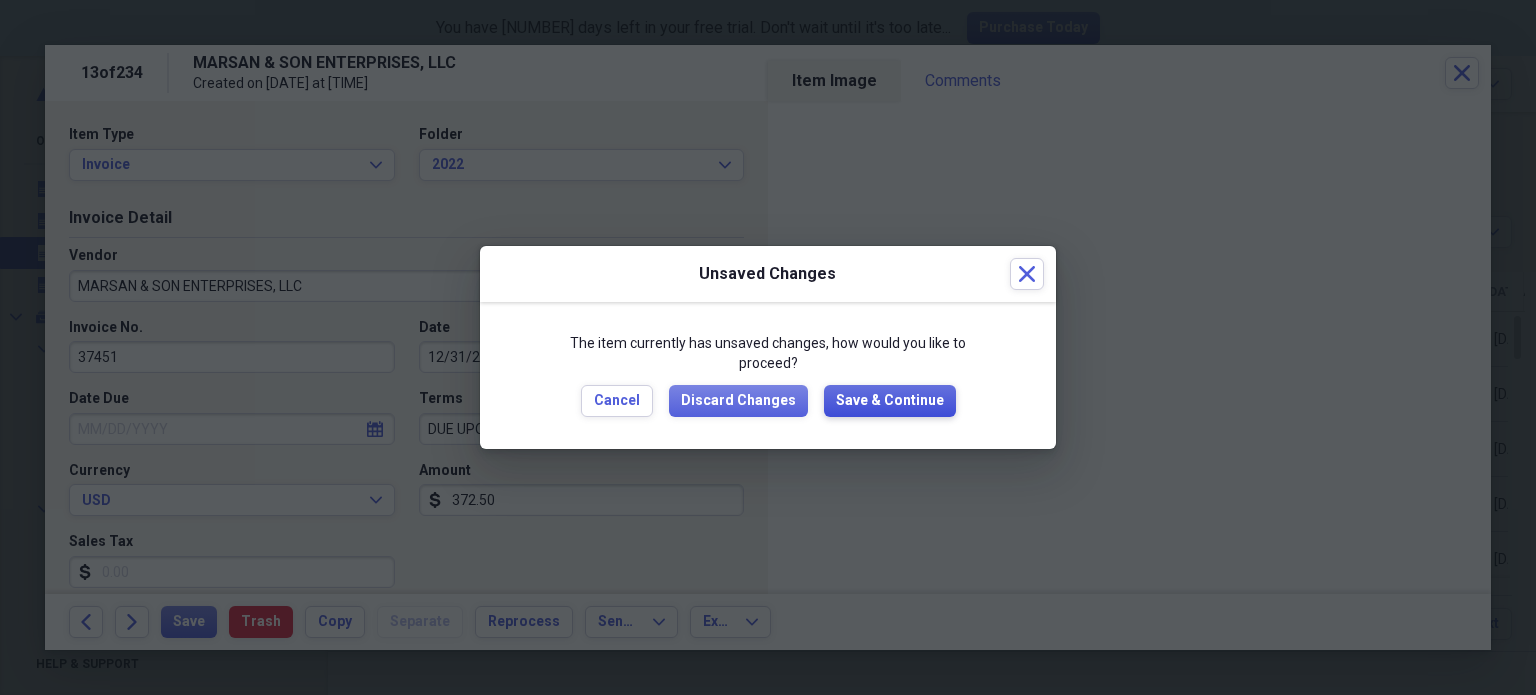 click on "Save & Continue" at bounding box center (890, 401) 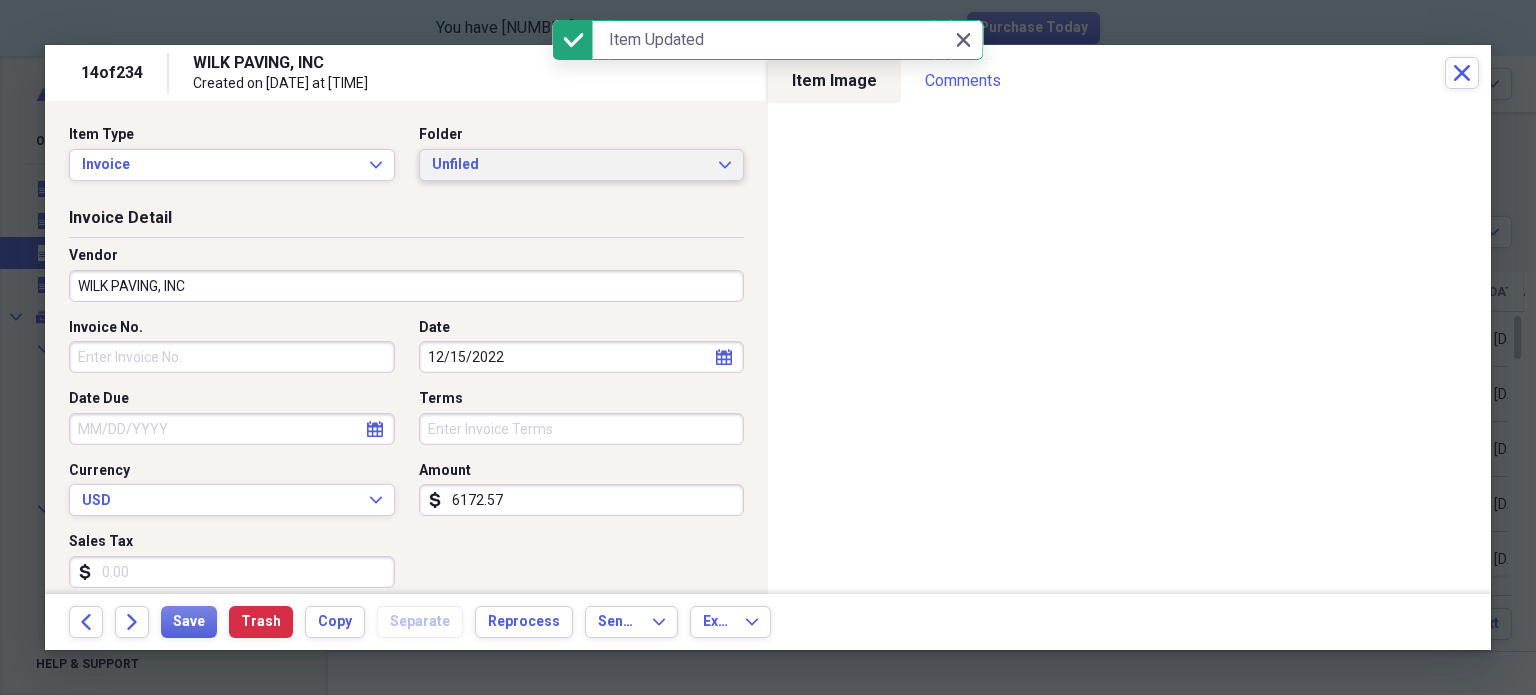 click on "Unfiled" at bounding box center (570, 165) 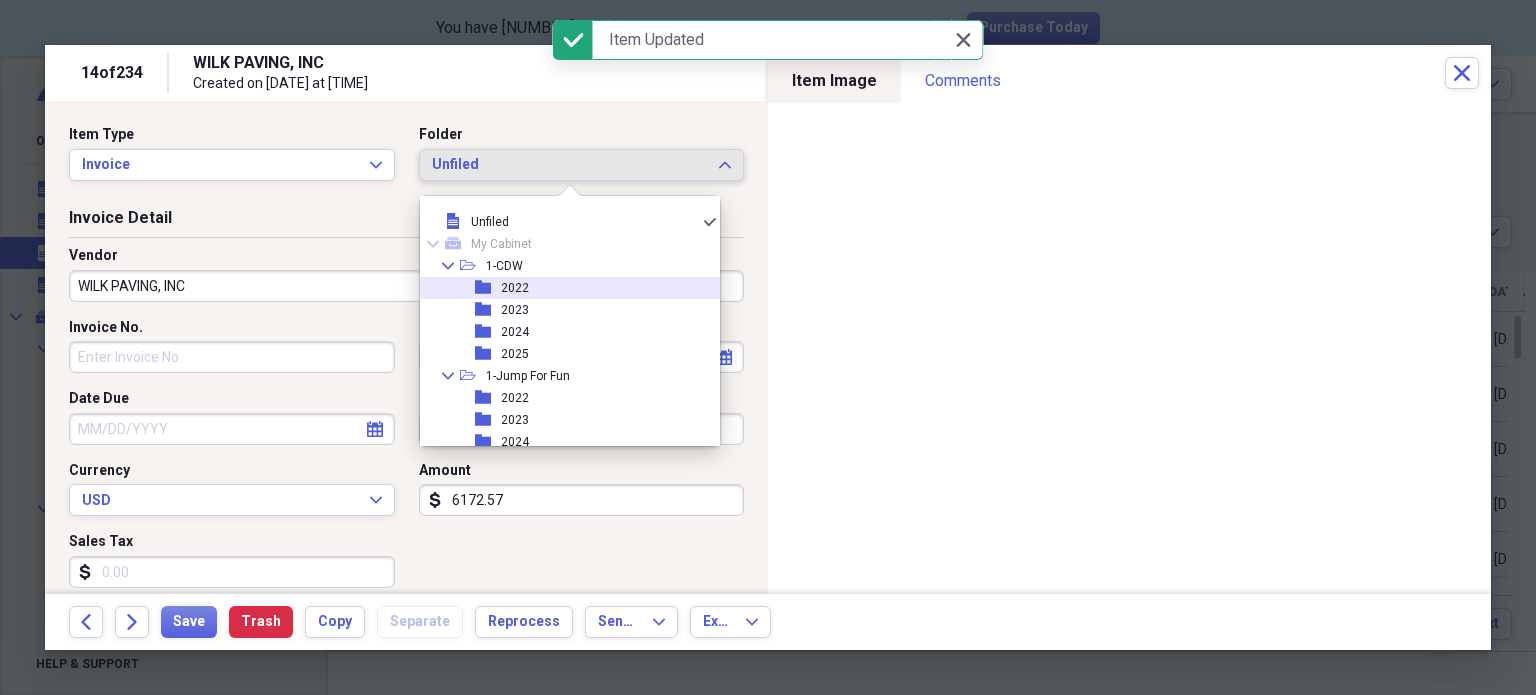 click on "2022" at bounding box center (515, 288) 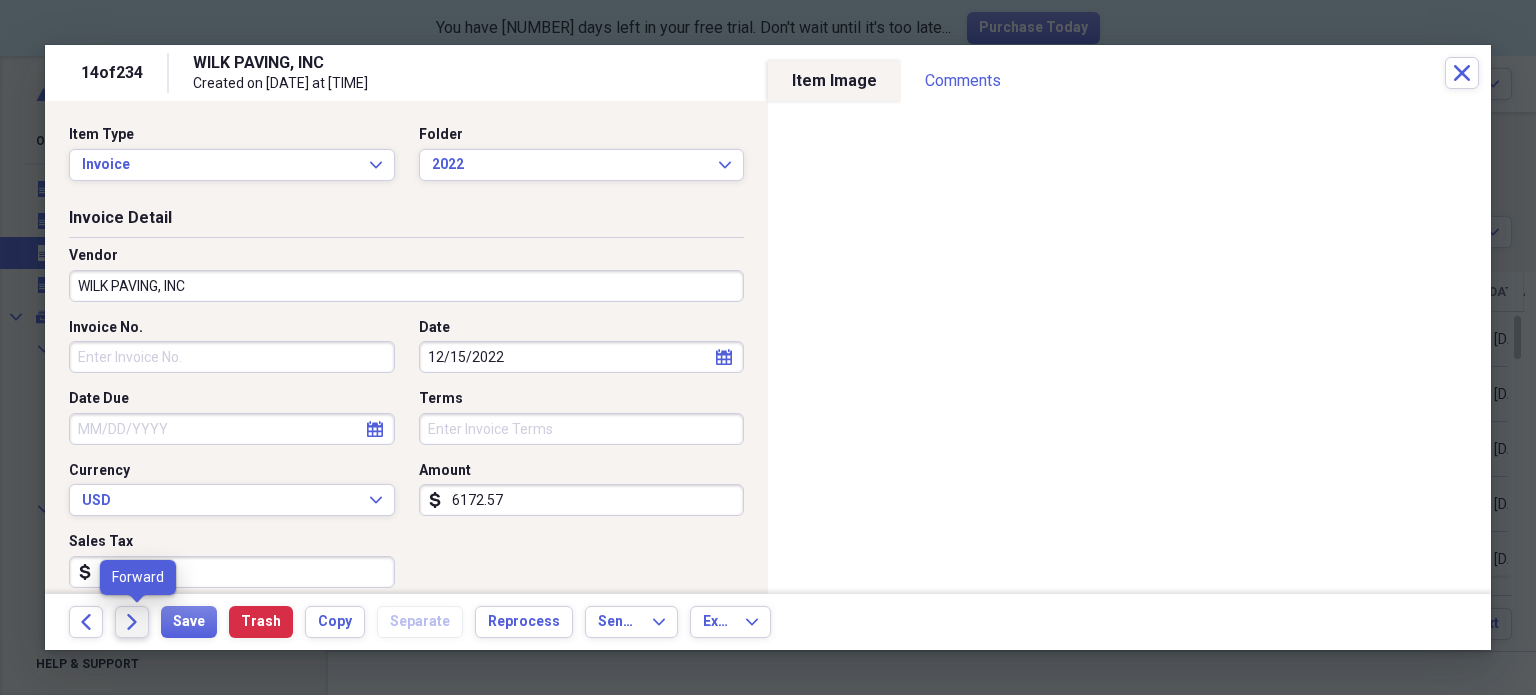 click on "Forward" 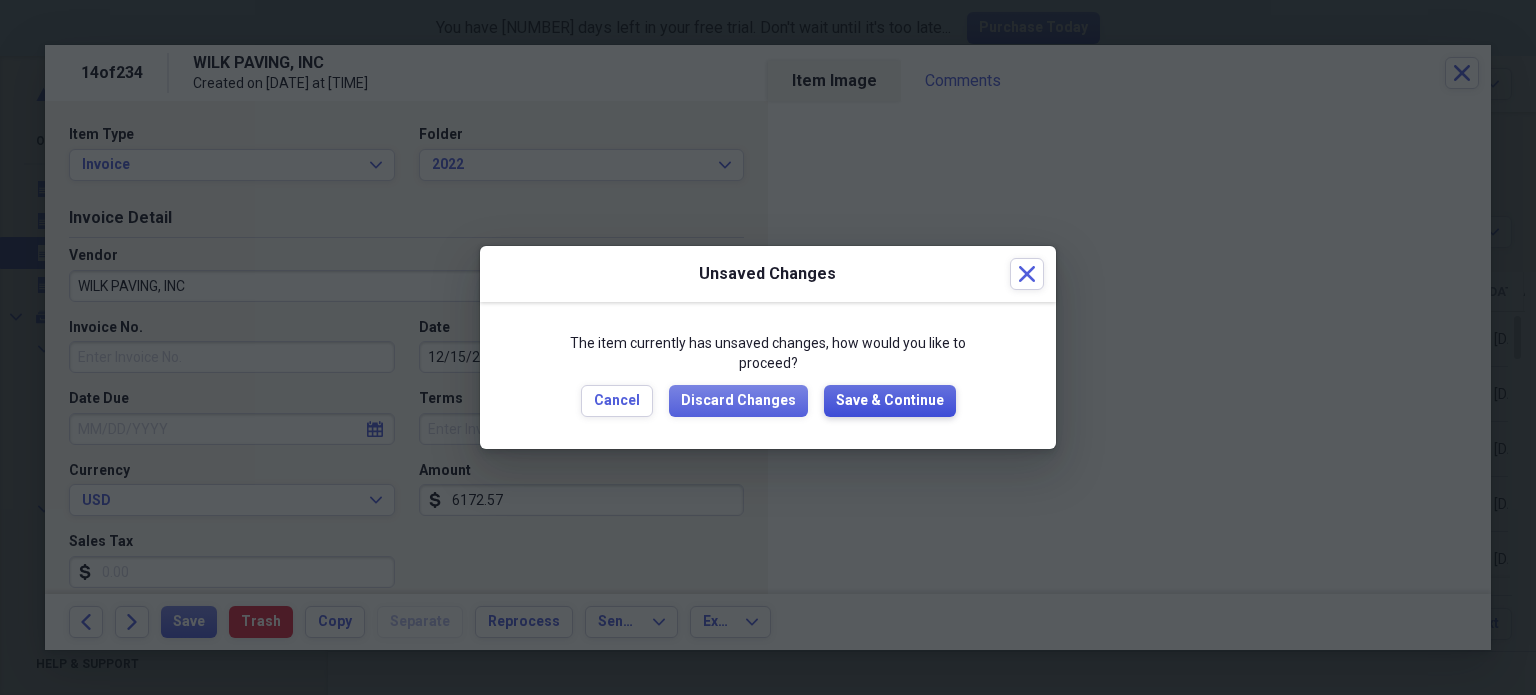 click on "Save & Continue" at bounding box center (890, 401) 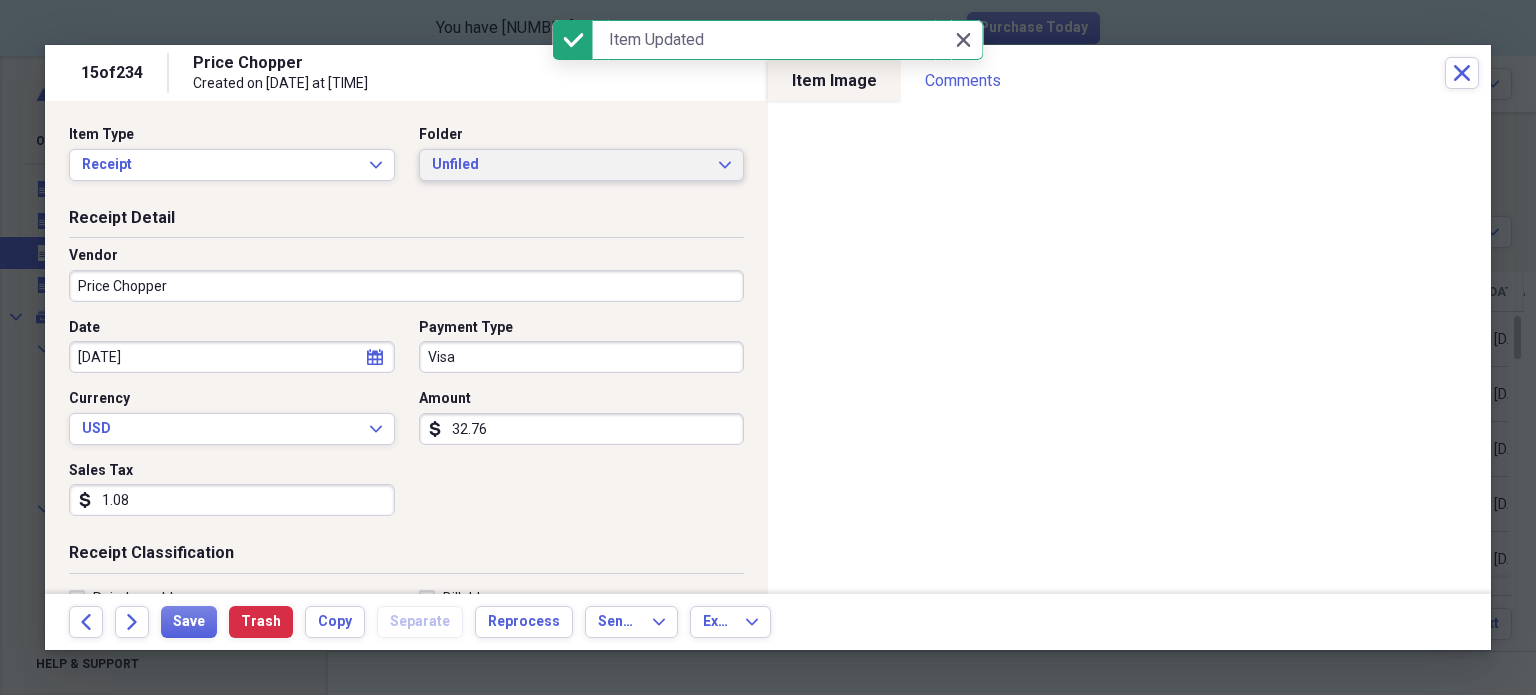 click on "Unfiled" at bounding box center (570, 165) 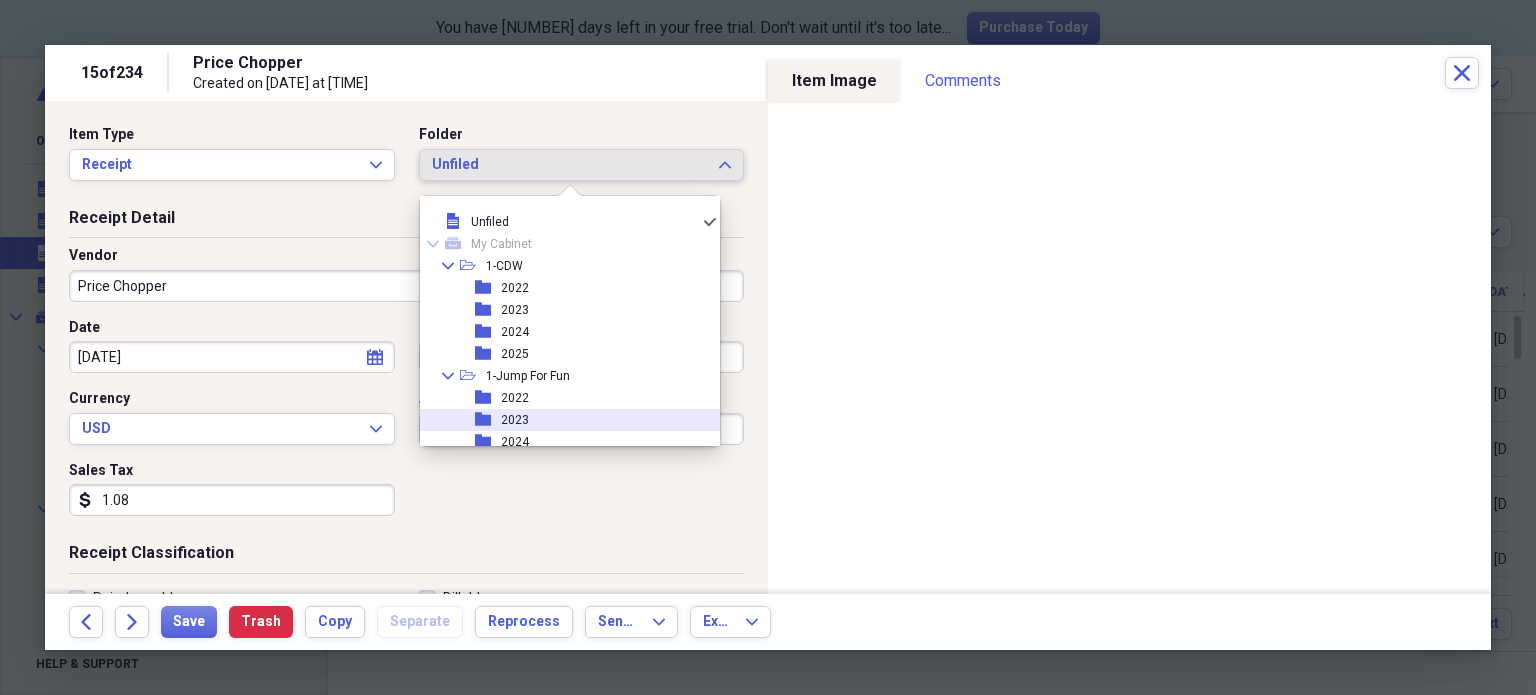 click on "folder" at bounding box center [488, 420] 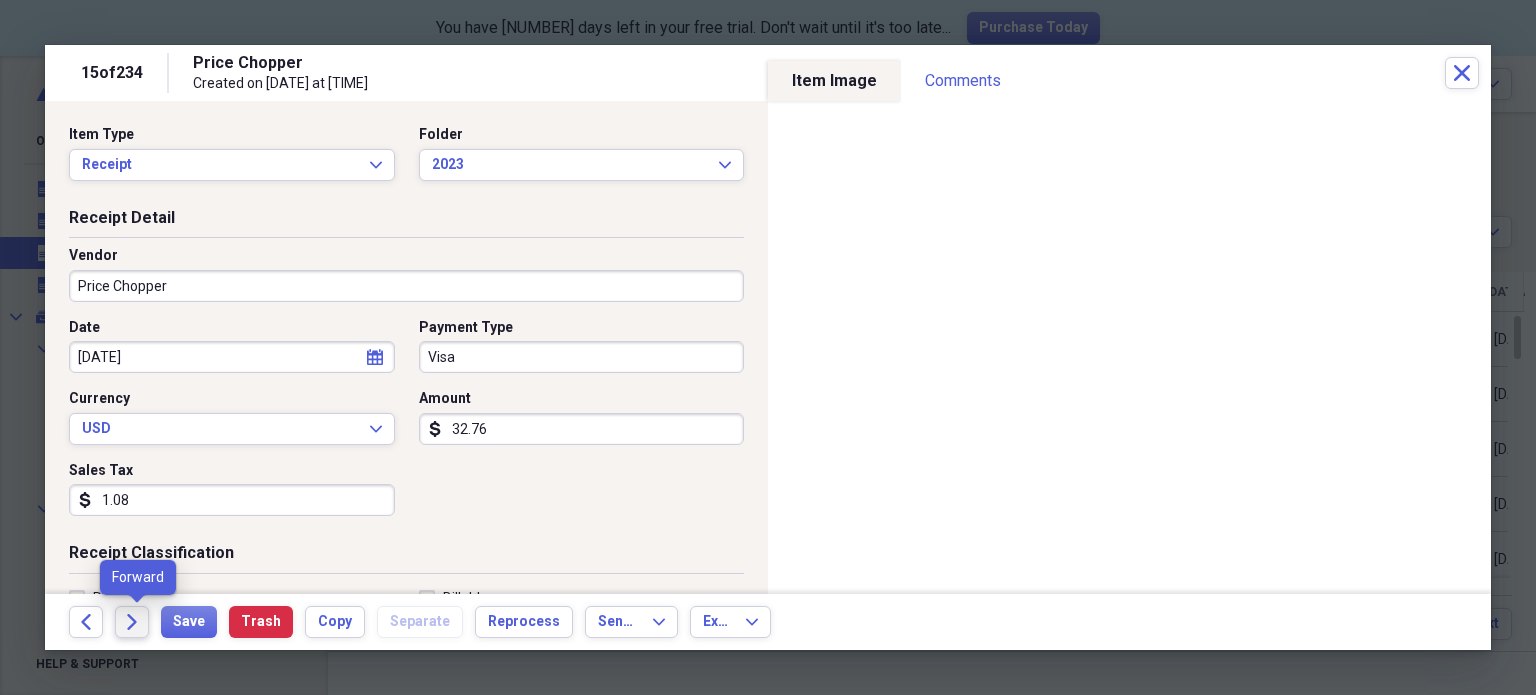 click on "Forward" 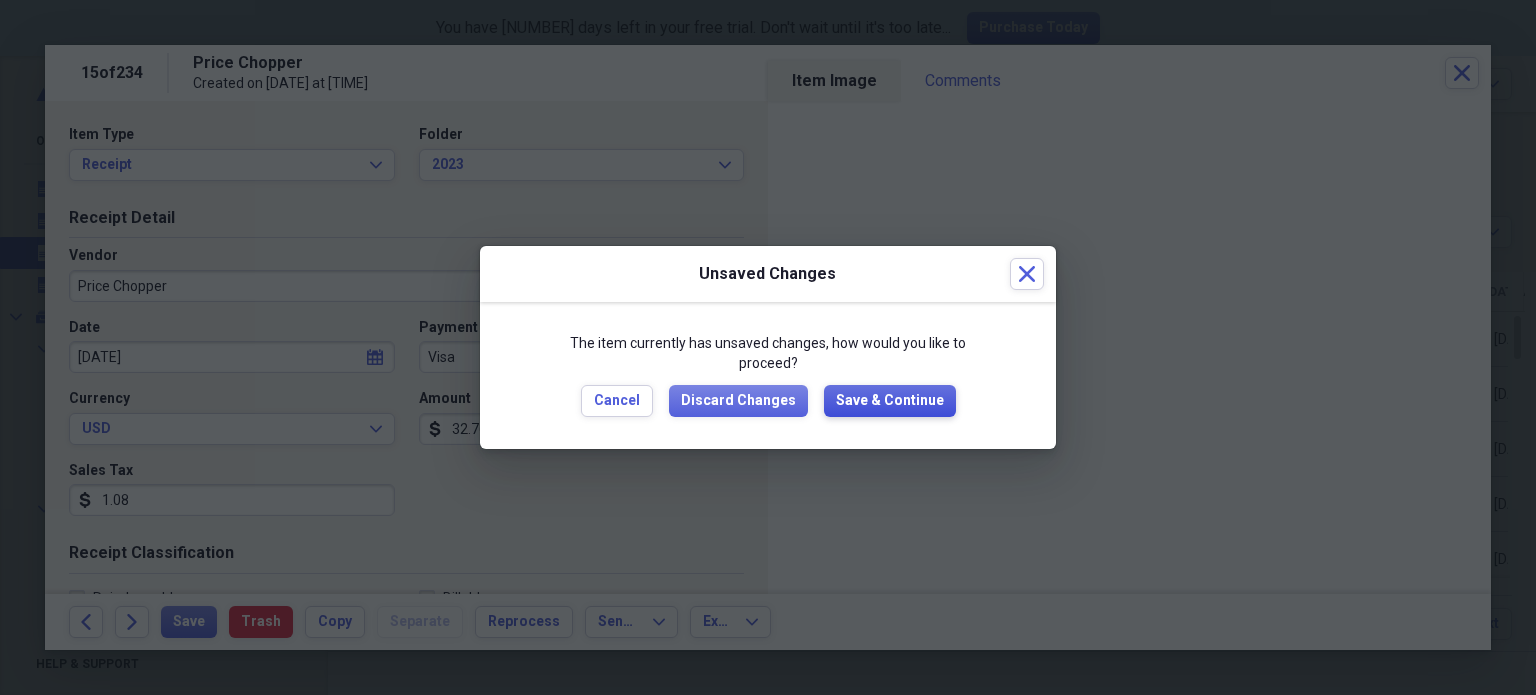 click on "Save & Continue" at bounding box center (890, 401) 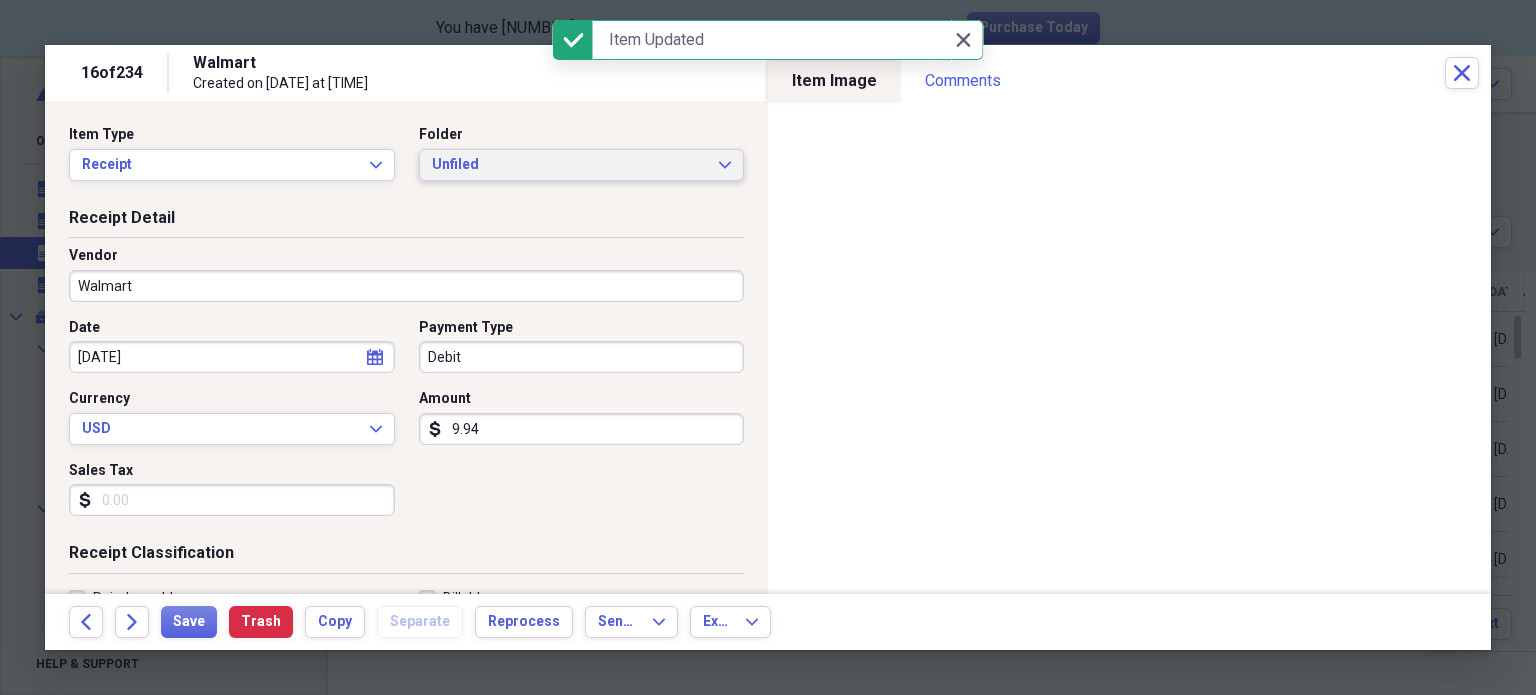 click on "Unfiled" at bounding box center (570, 165) 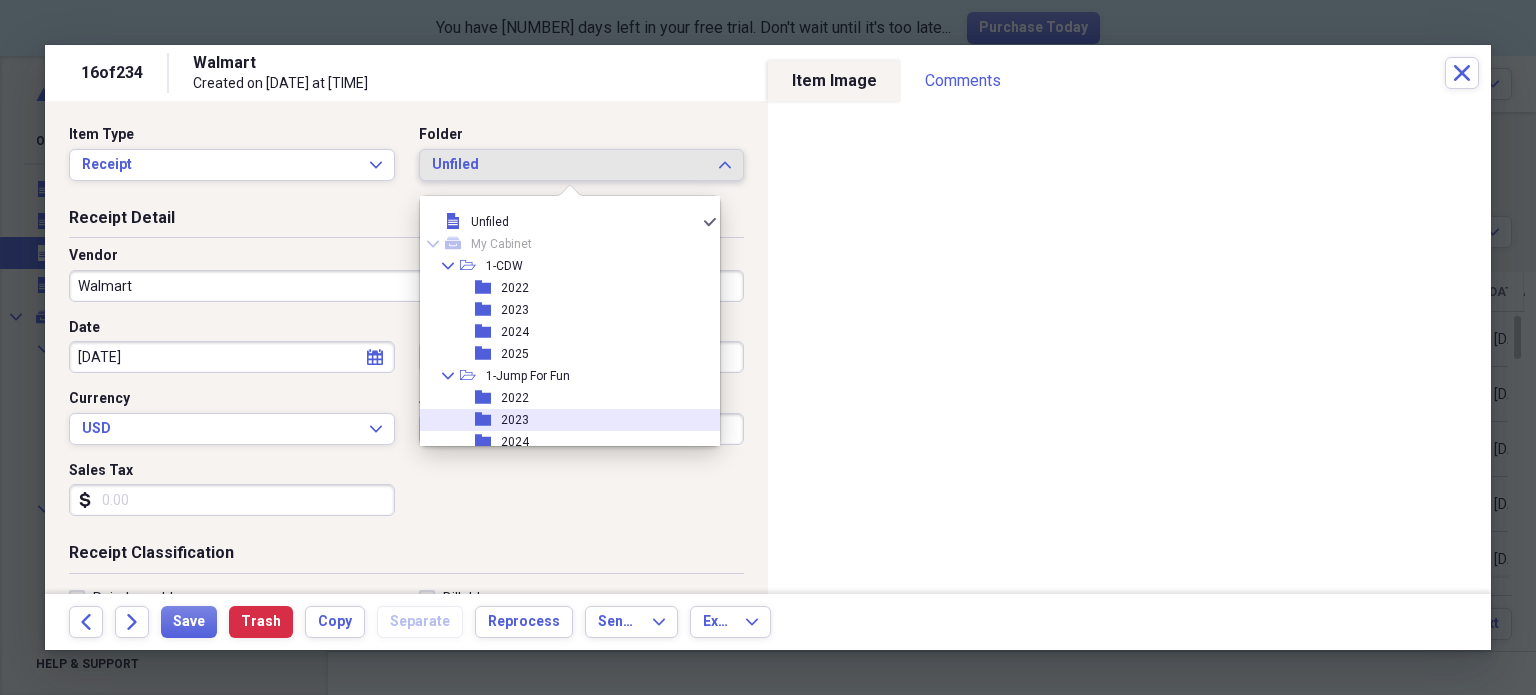 click on "2023" at bounding box center [515, 420] 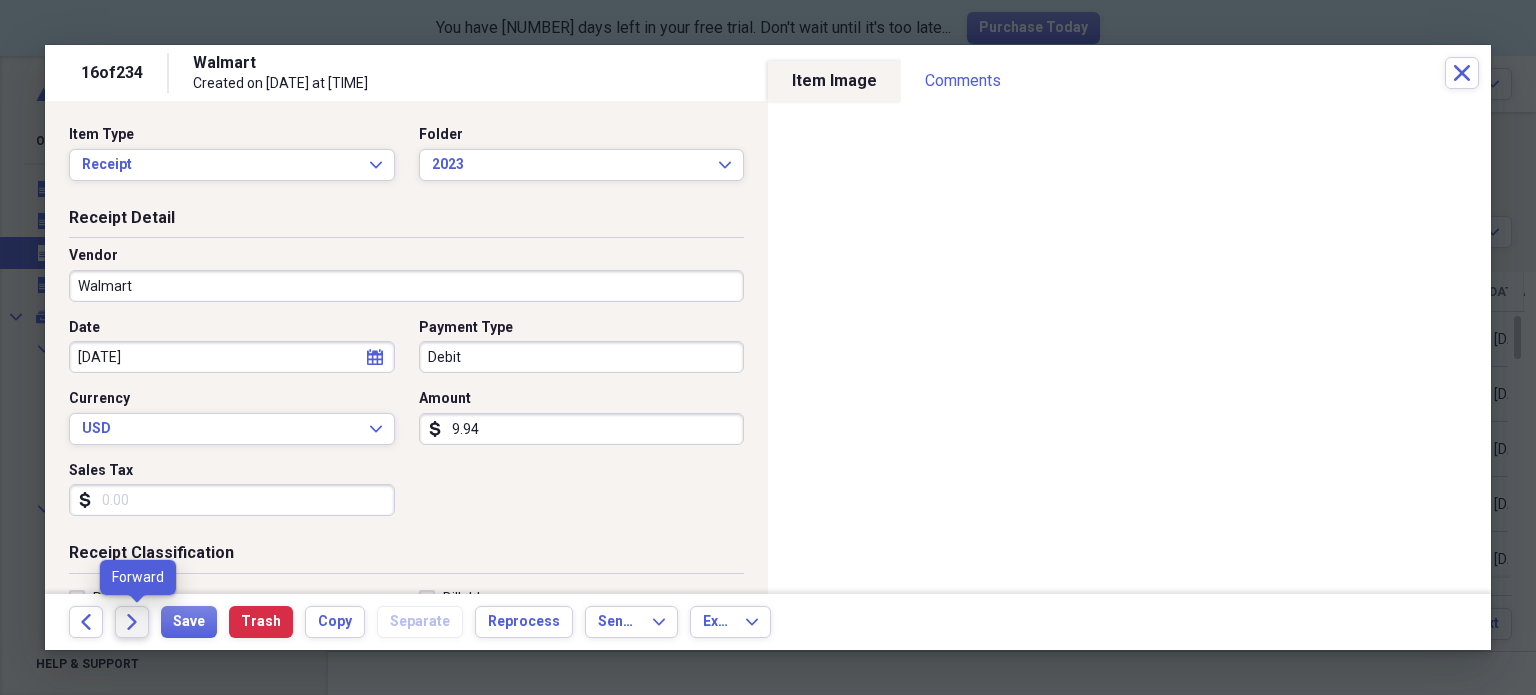 click on "Forward" 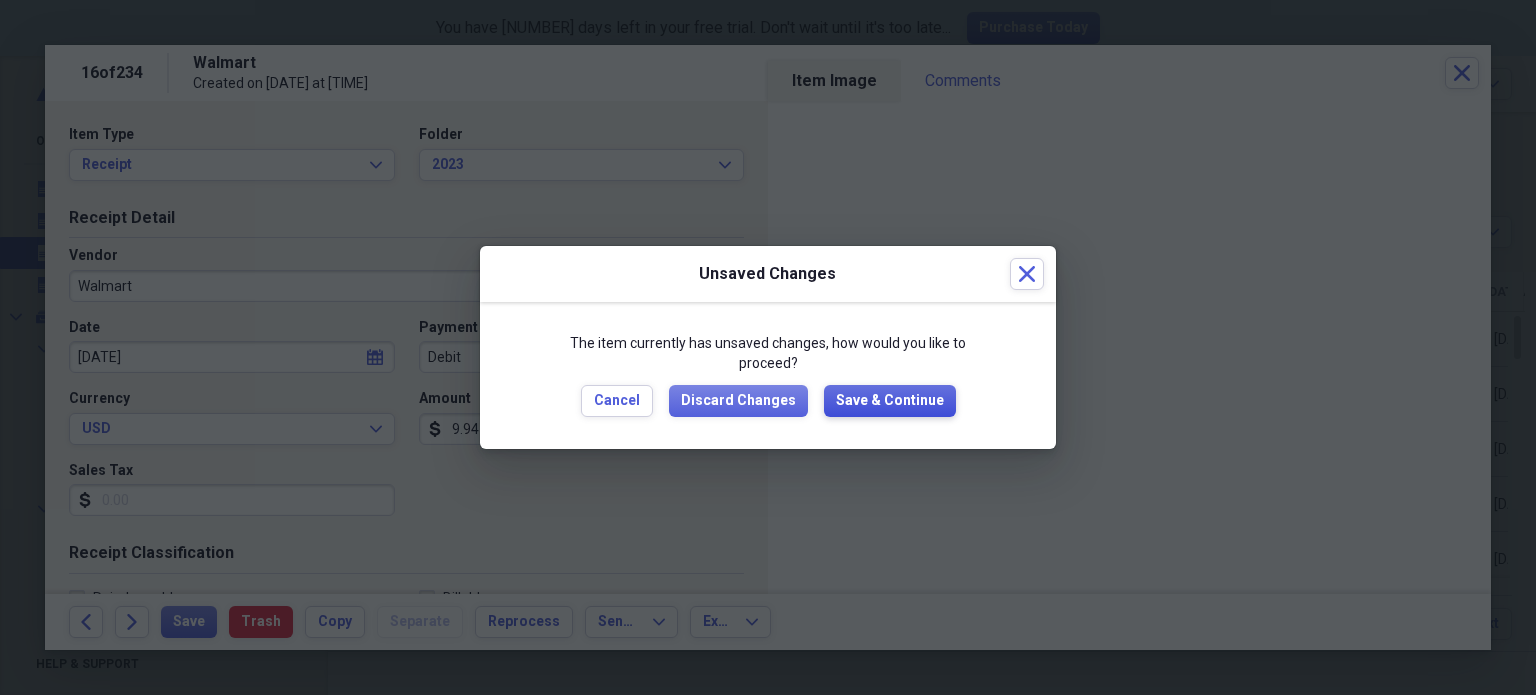 click on "Save & Continue" at bounding box center [890, 401] 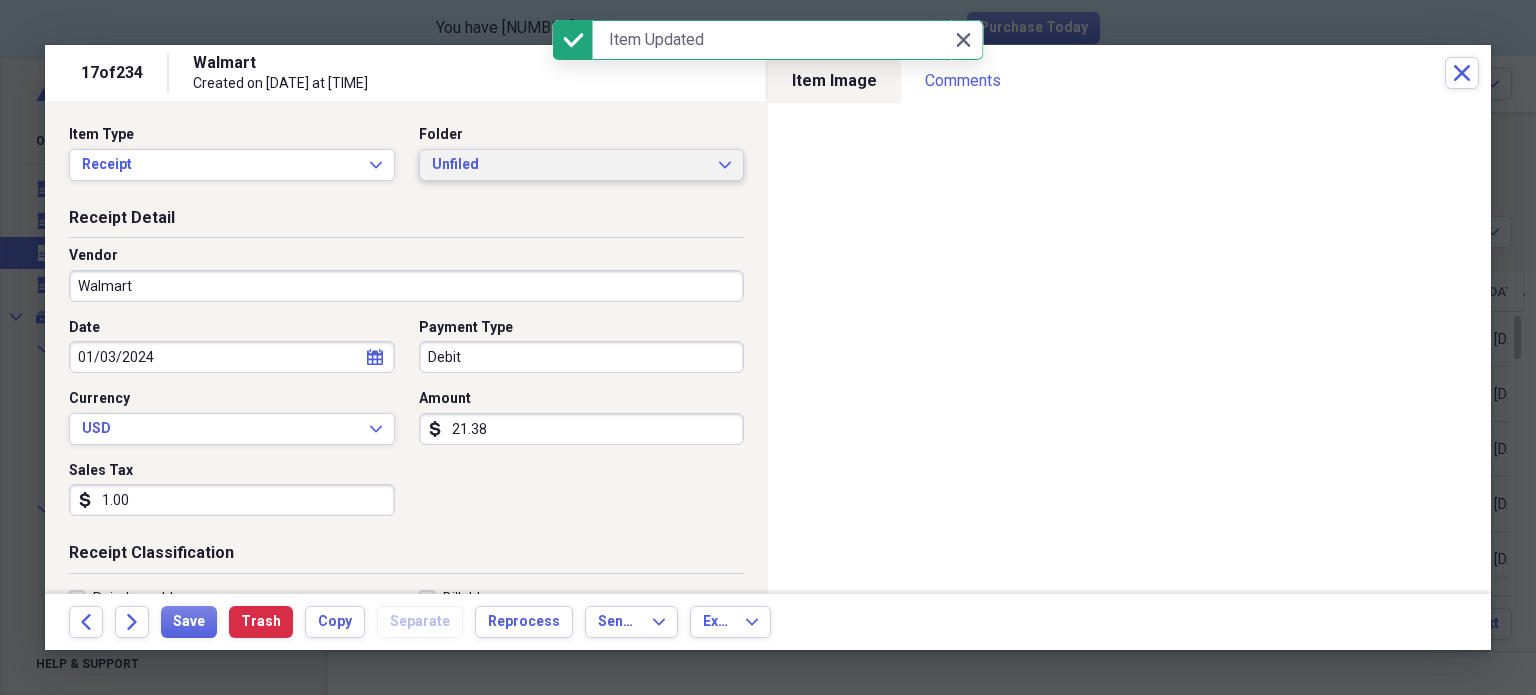 click on "Unfiled" at bounding box center (570, 165) 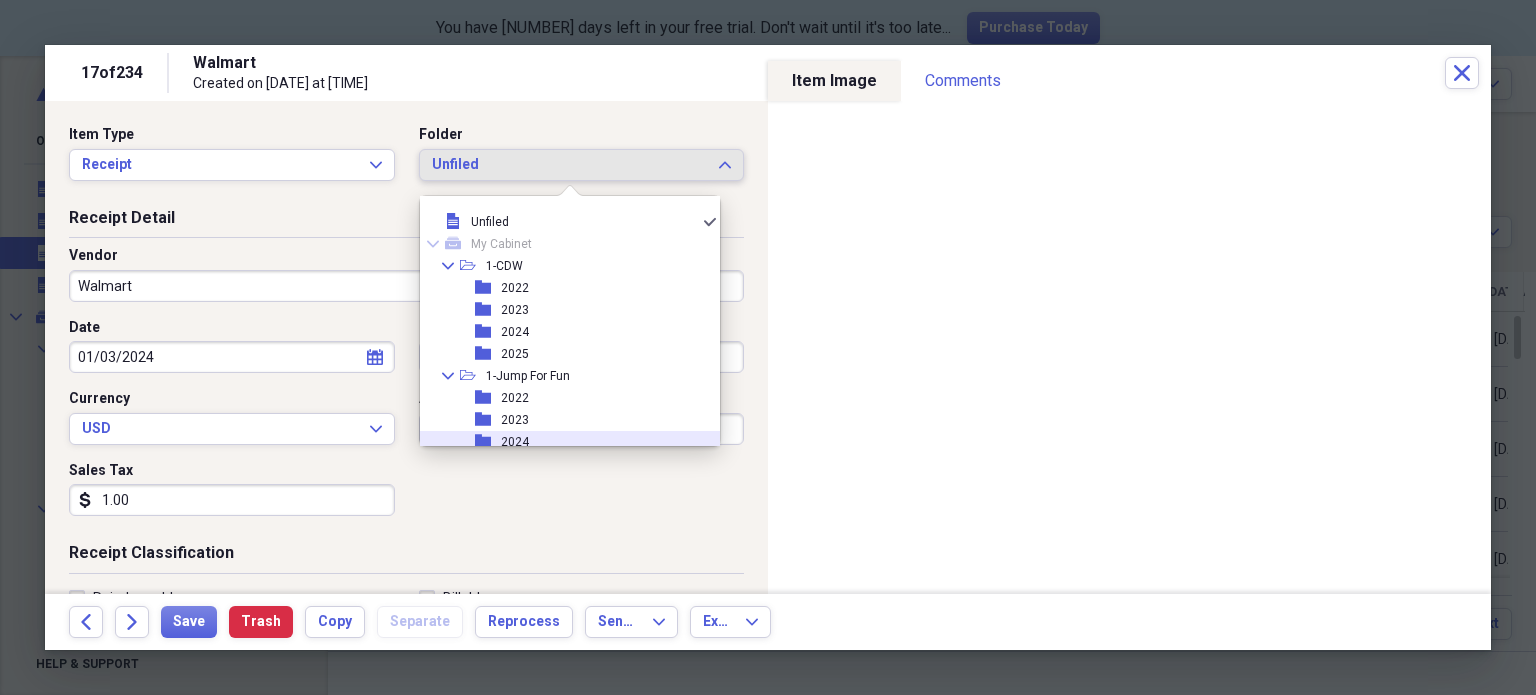 click on "2024" at bounding box center (515, 442) 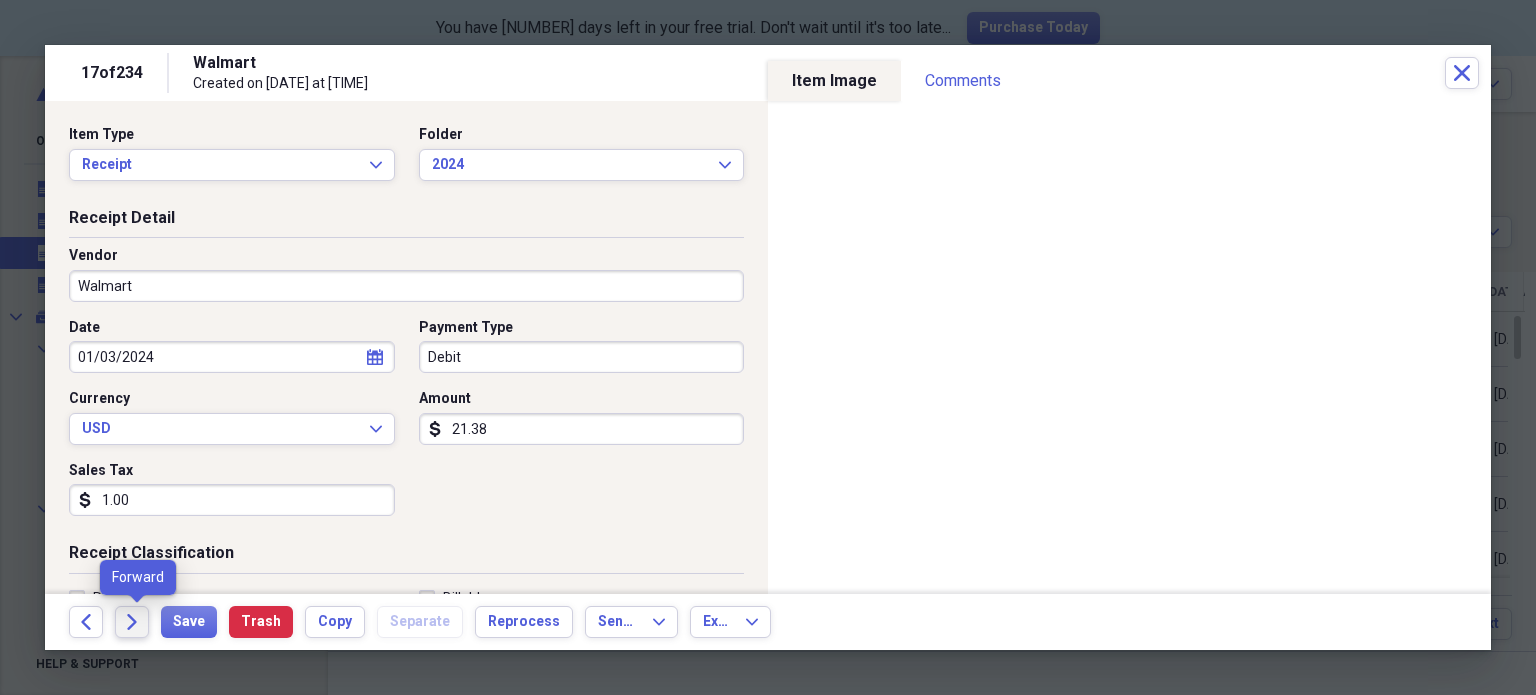 click on "Forward" at bounding box center (132, 622) 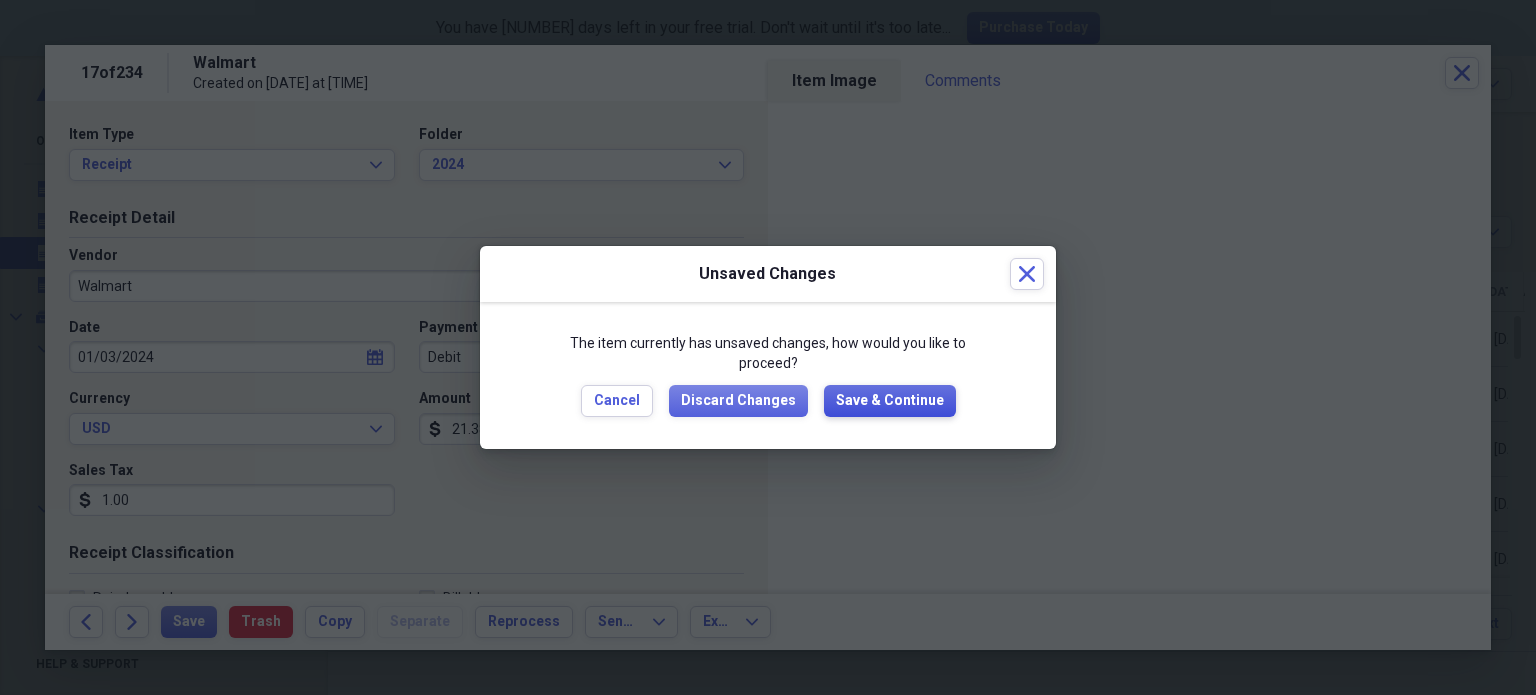 click on "Save & Continue" at bounding box center [890, 401] 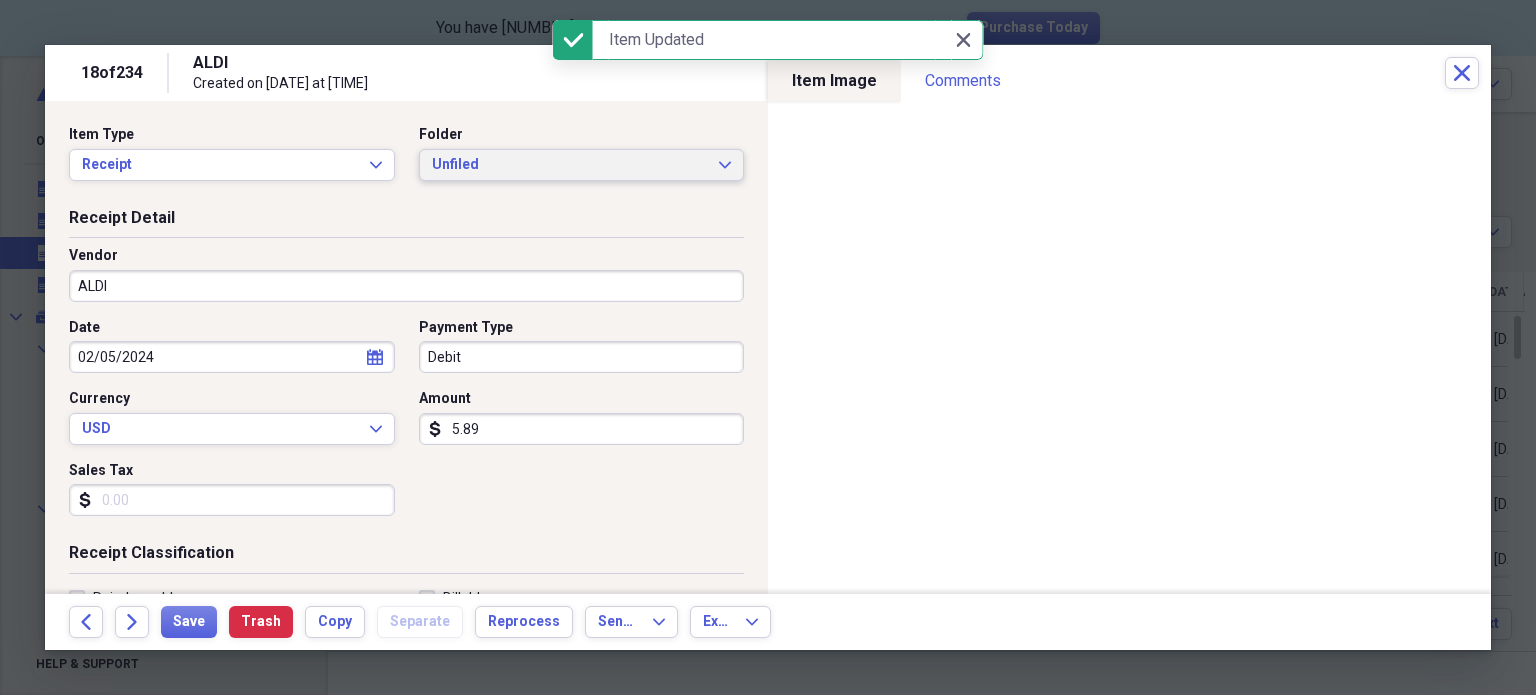 click on "Unfiled" at bounding box center [570, 165] 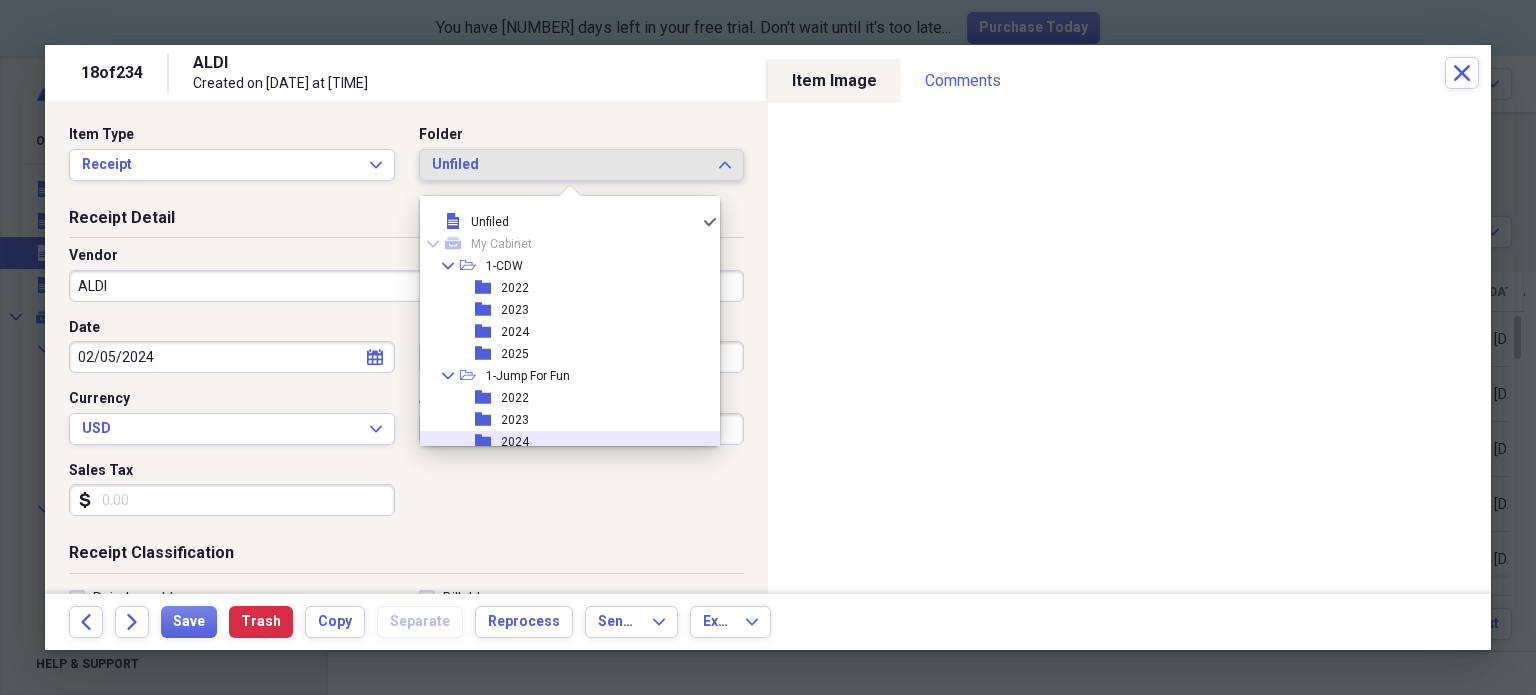 click on "folder 2024" at bounding box center (562, 442) 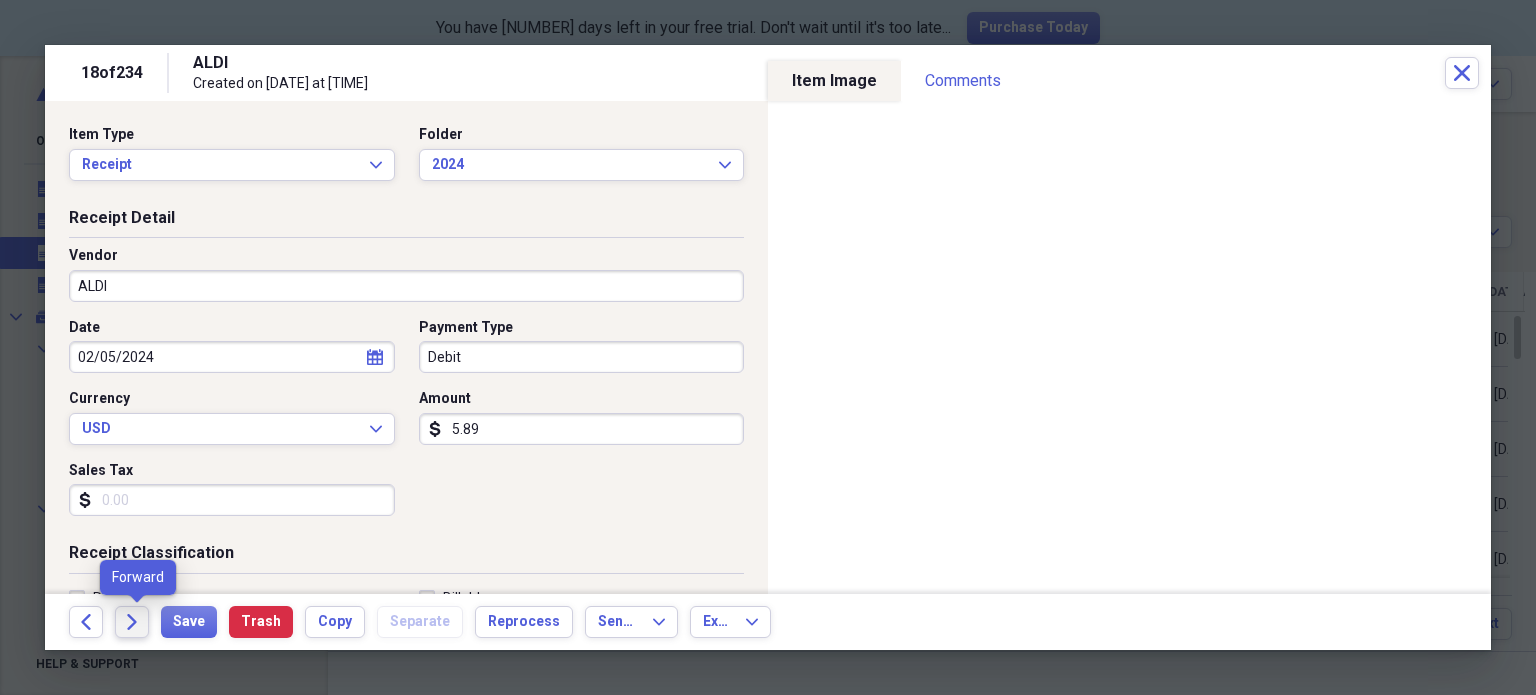 click on "Forward" 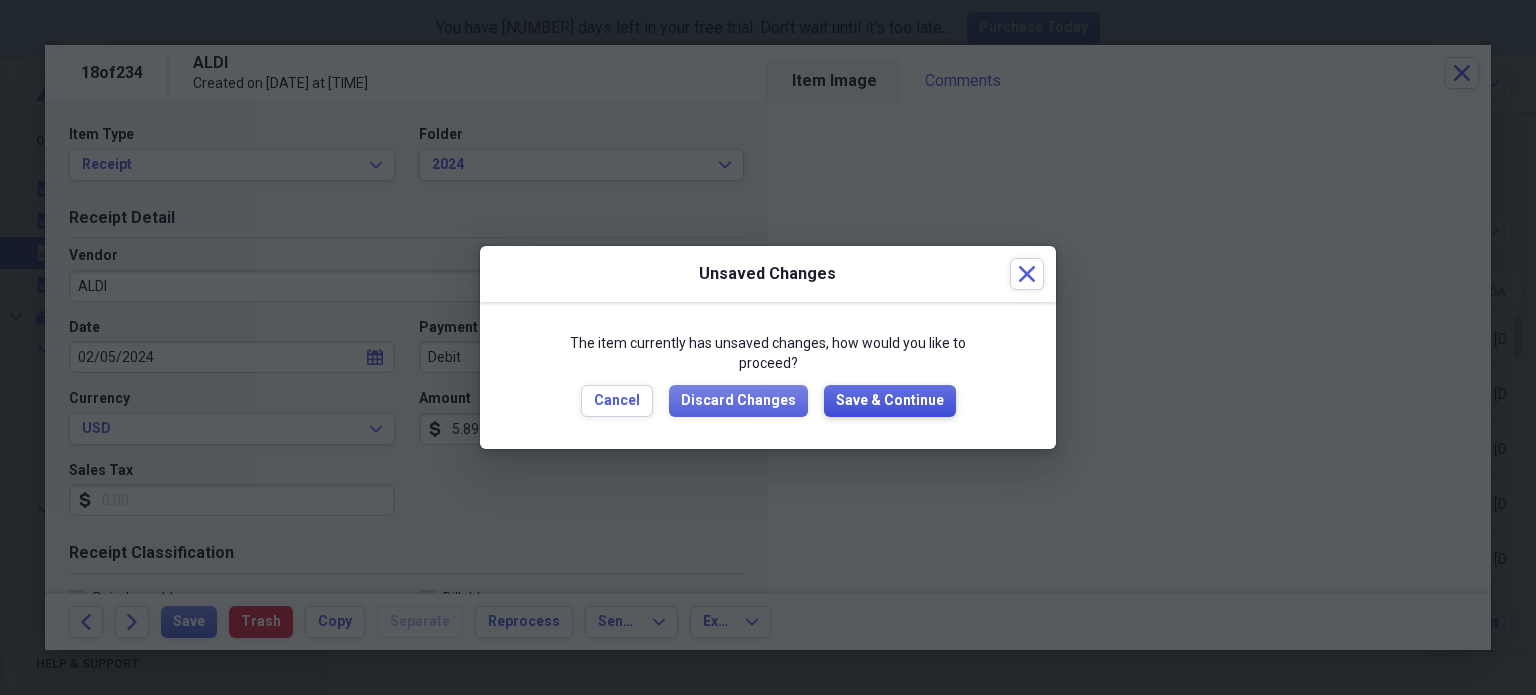 click on "Save & Continue" at bounding box center [890, 401] 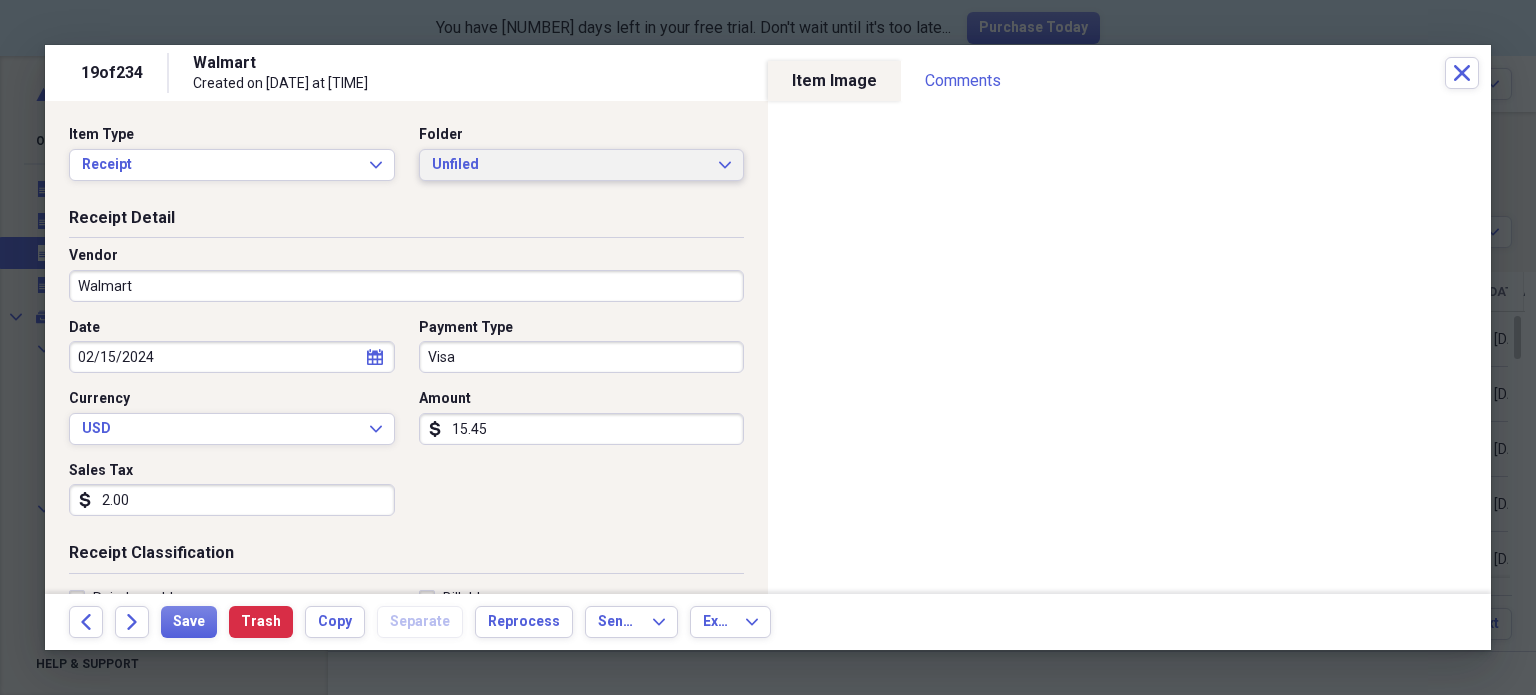 click on "Unfiled" at bounding box center (570, 165) 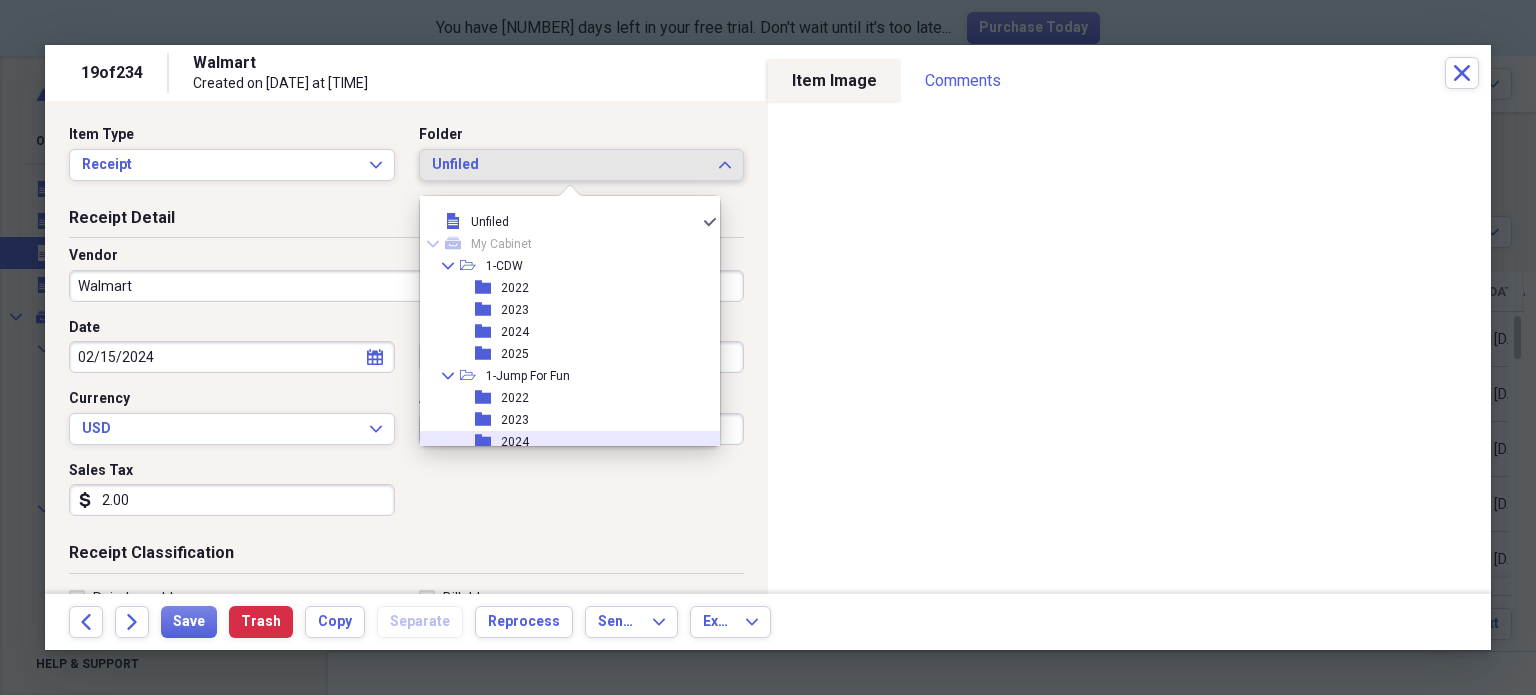 click on "folder 2024" at bounding box center [562, 442] 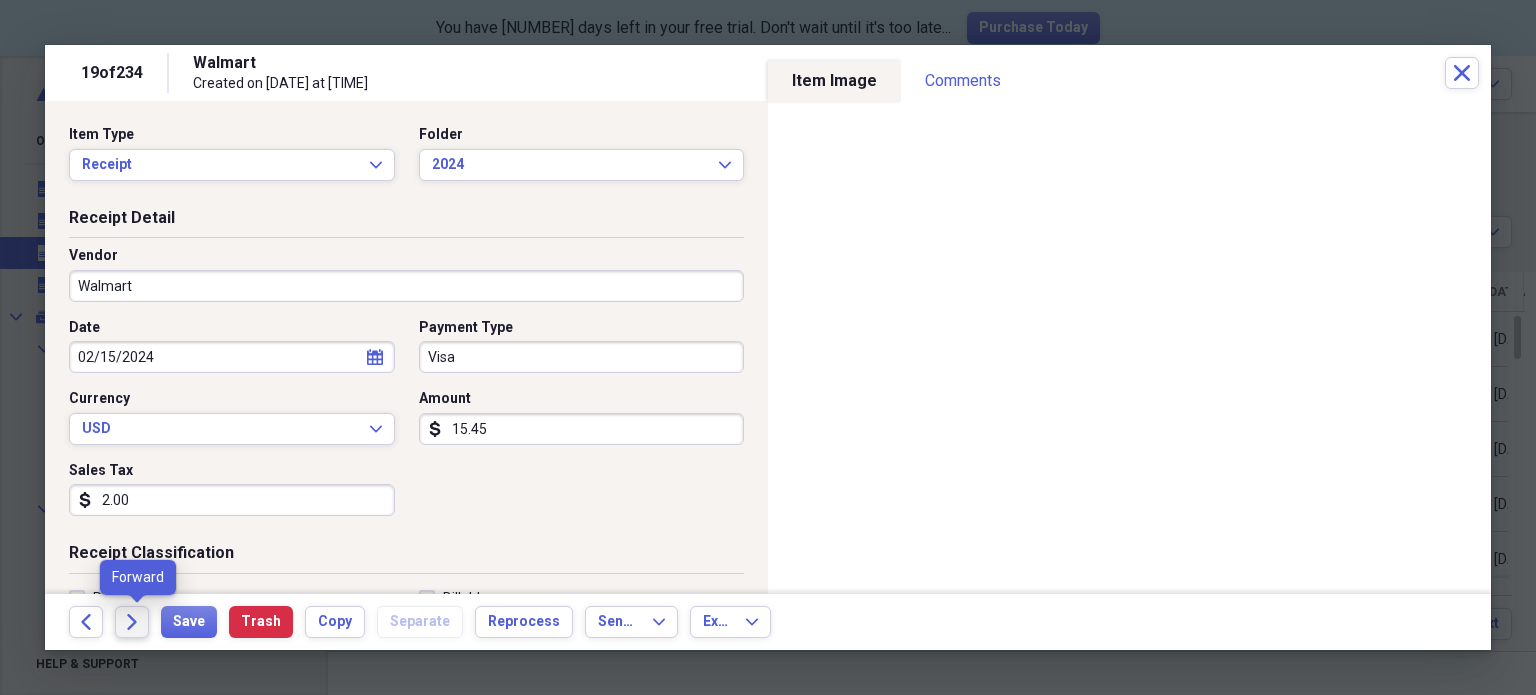 click on "Forward" at bounding box center (132, 622) 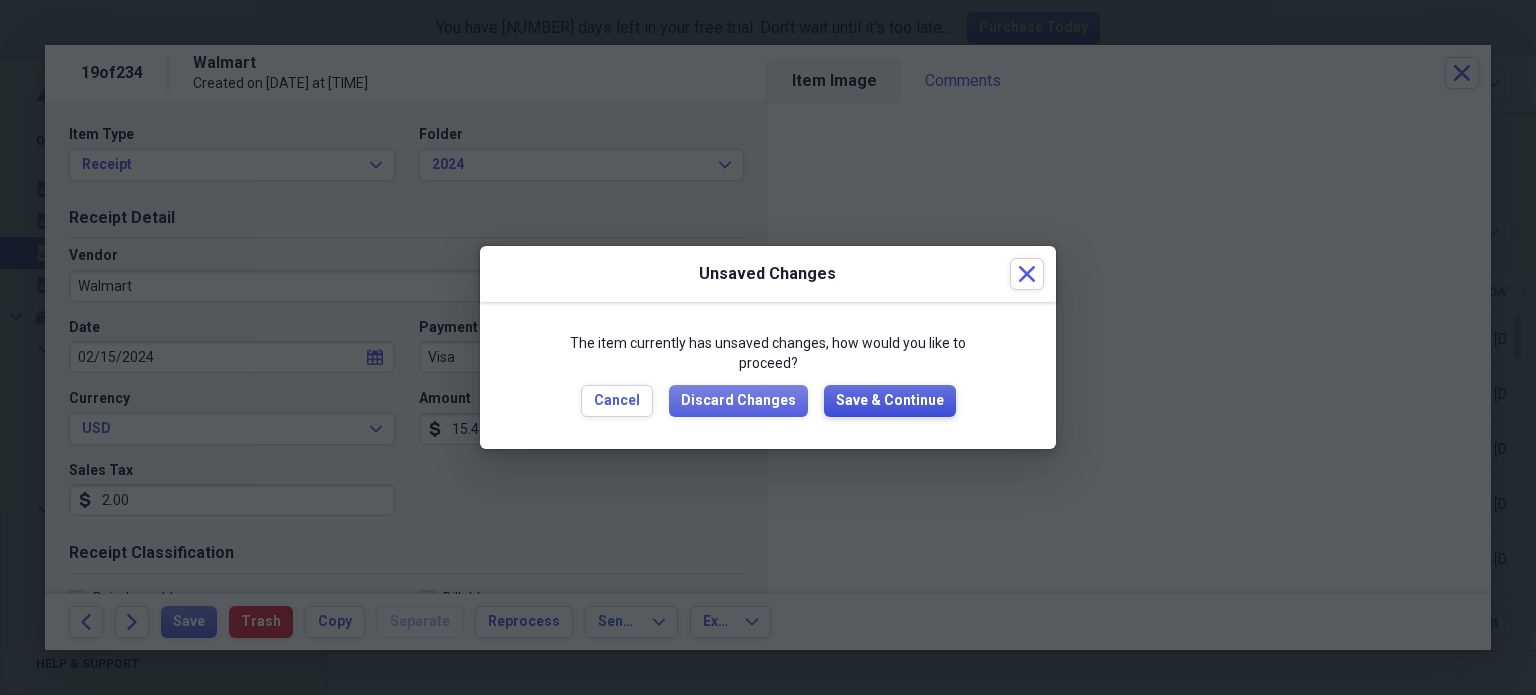 click on "Save & Continue" at bounding box center (890, 401) 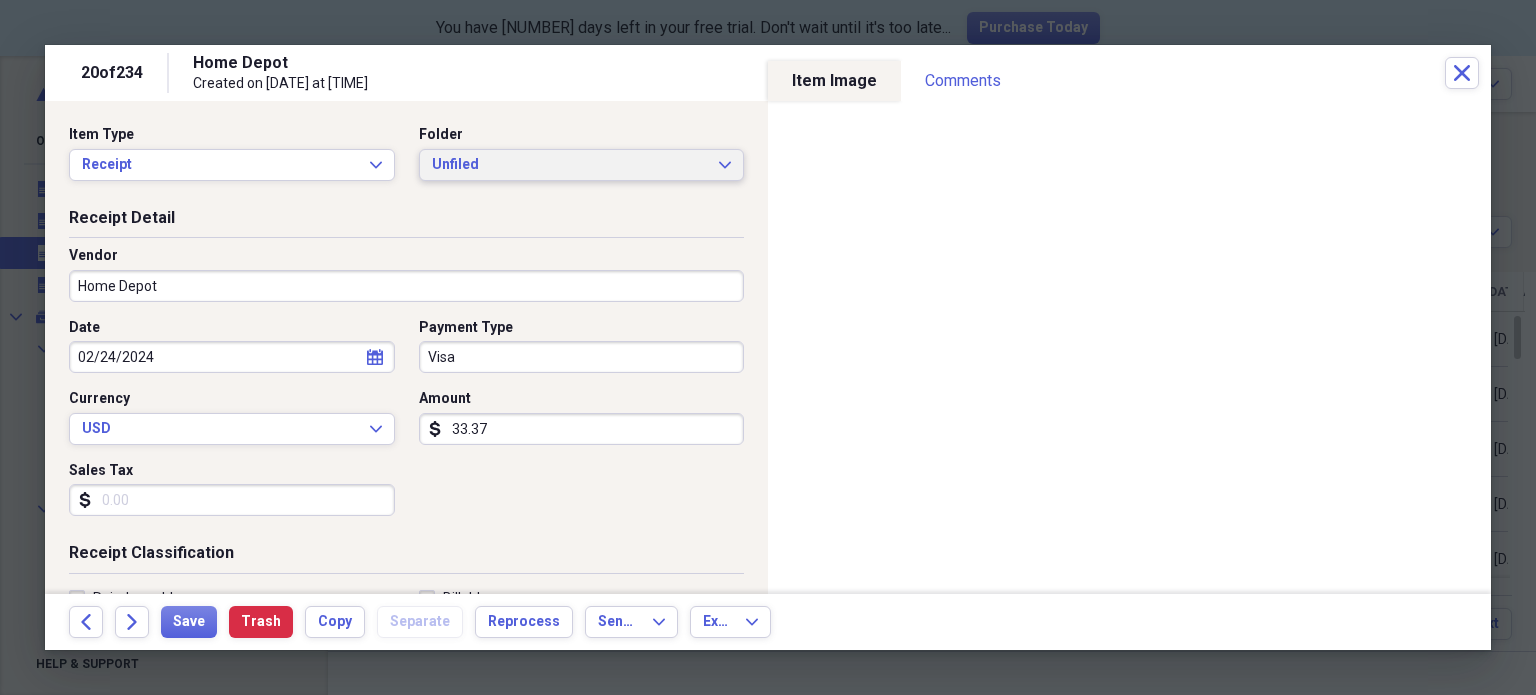 click on "Unfiled" at bounding box center [570, 165] 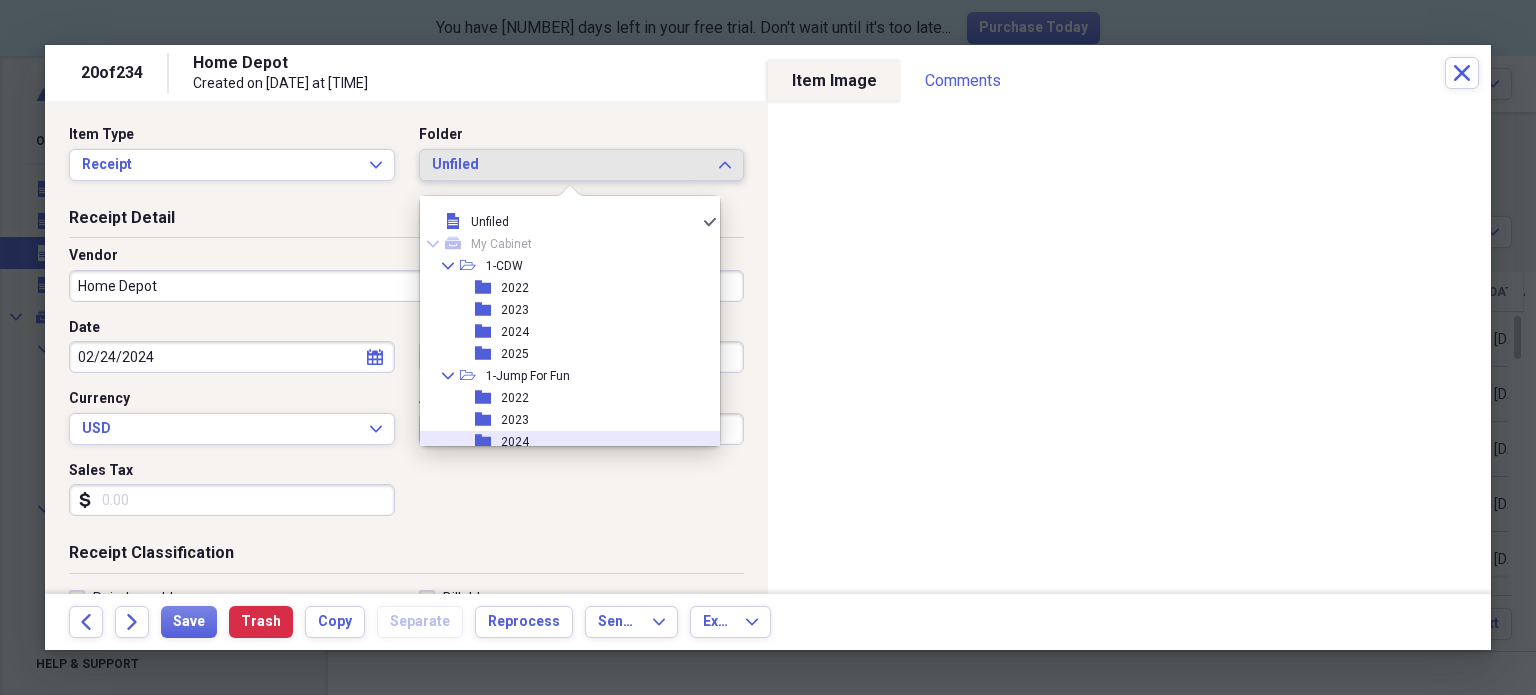 click on "folder 2024" at bounding box center [562, 442] 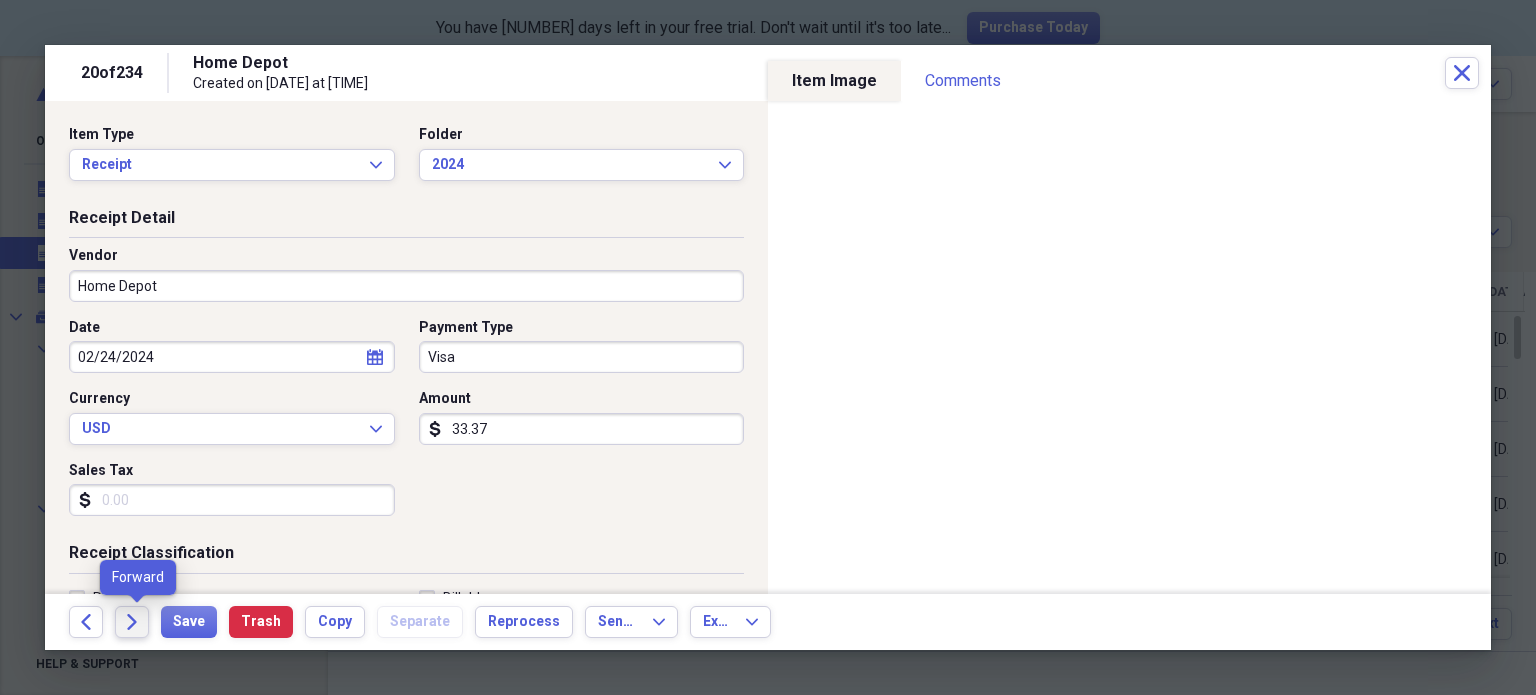 click on "Forward" 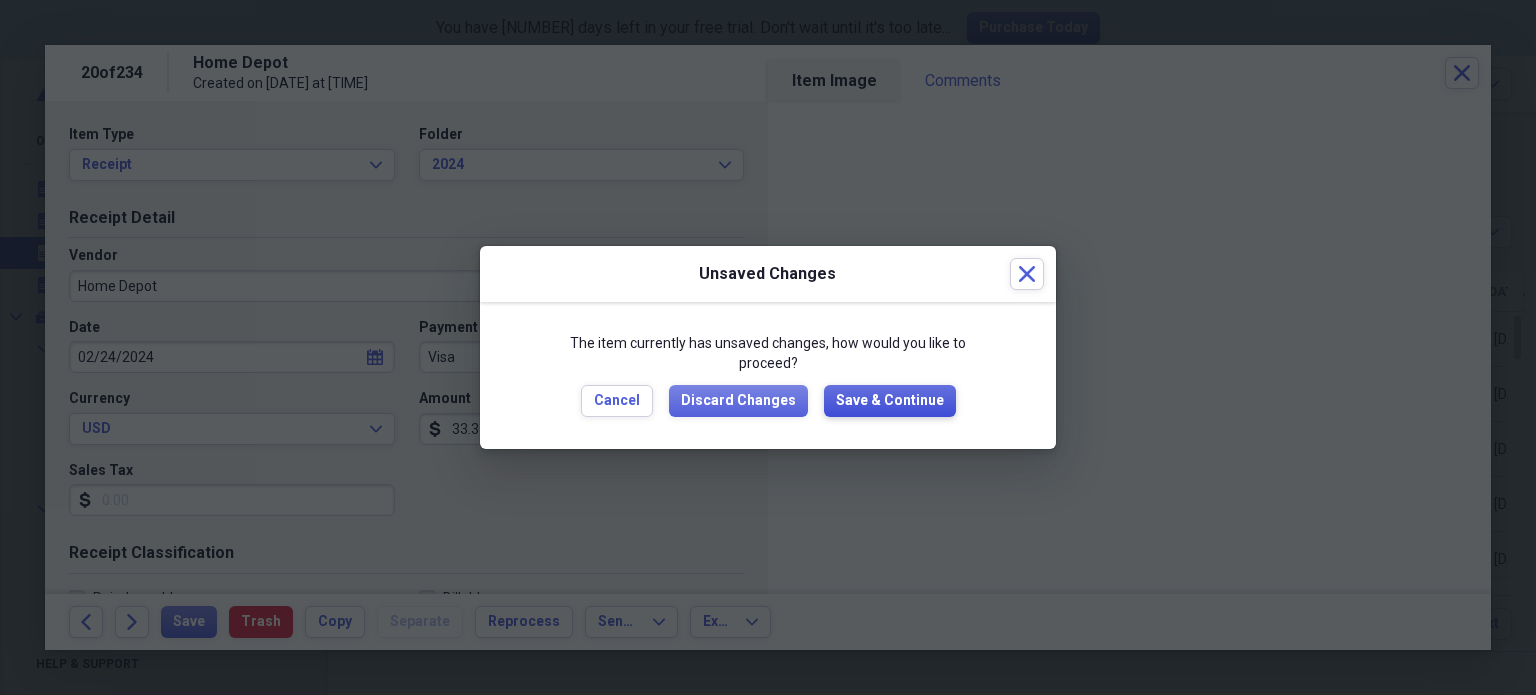 click on "Save & Continue" at bounding box center (890, 401) 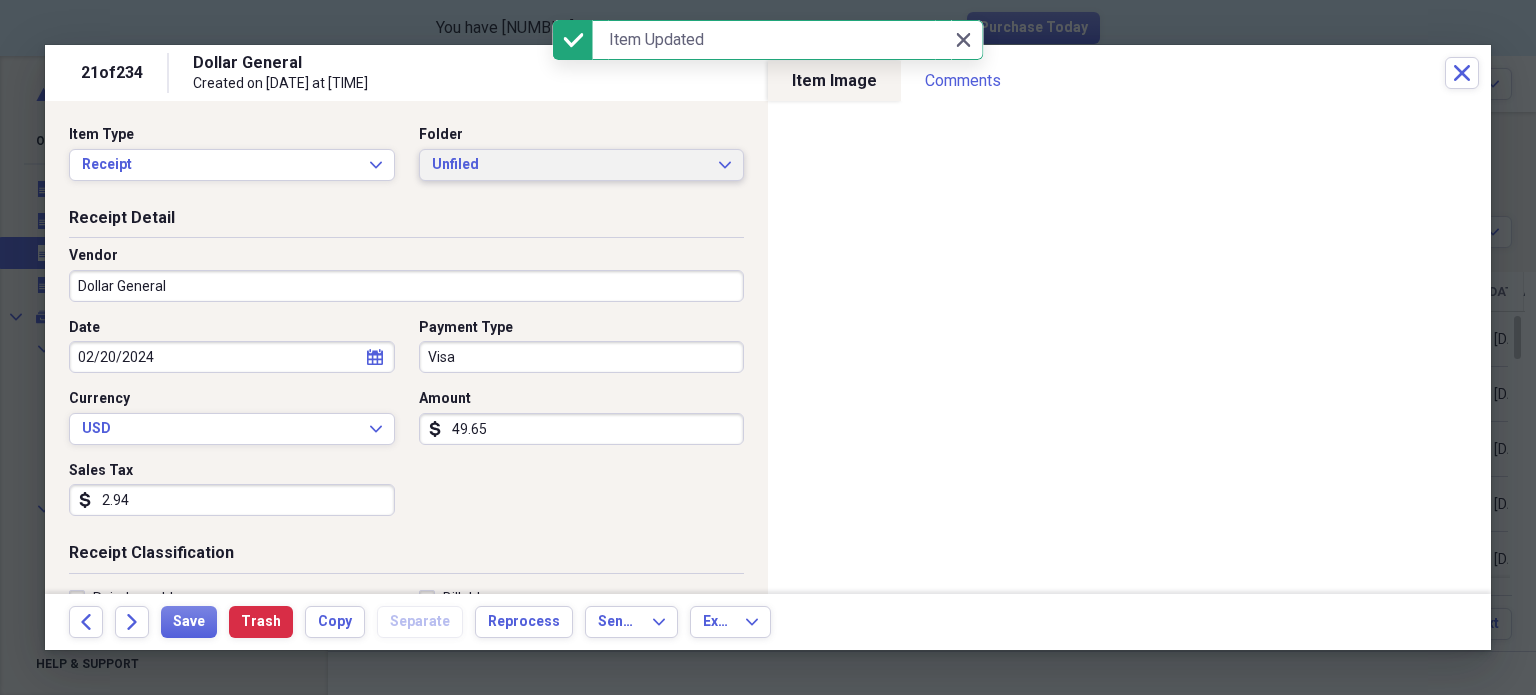 click on "Unfiled" at bounding box center (570, 165) 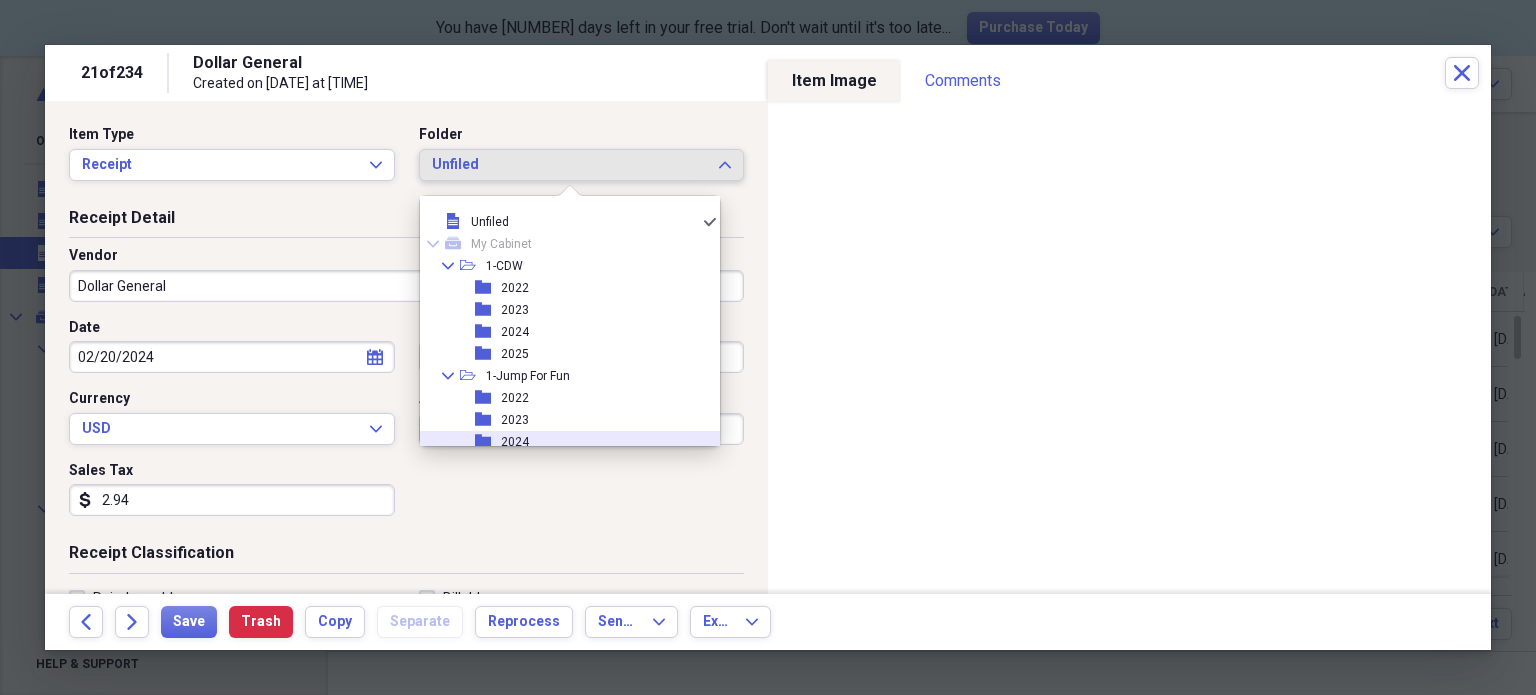 click on "2024" at bounding box center (515, 442) 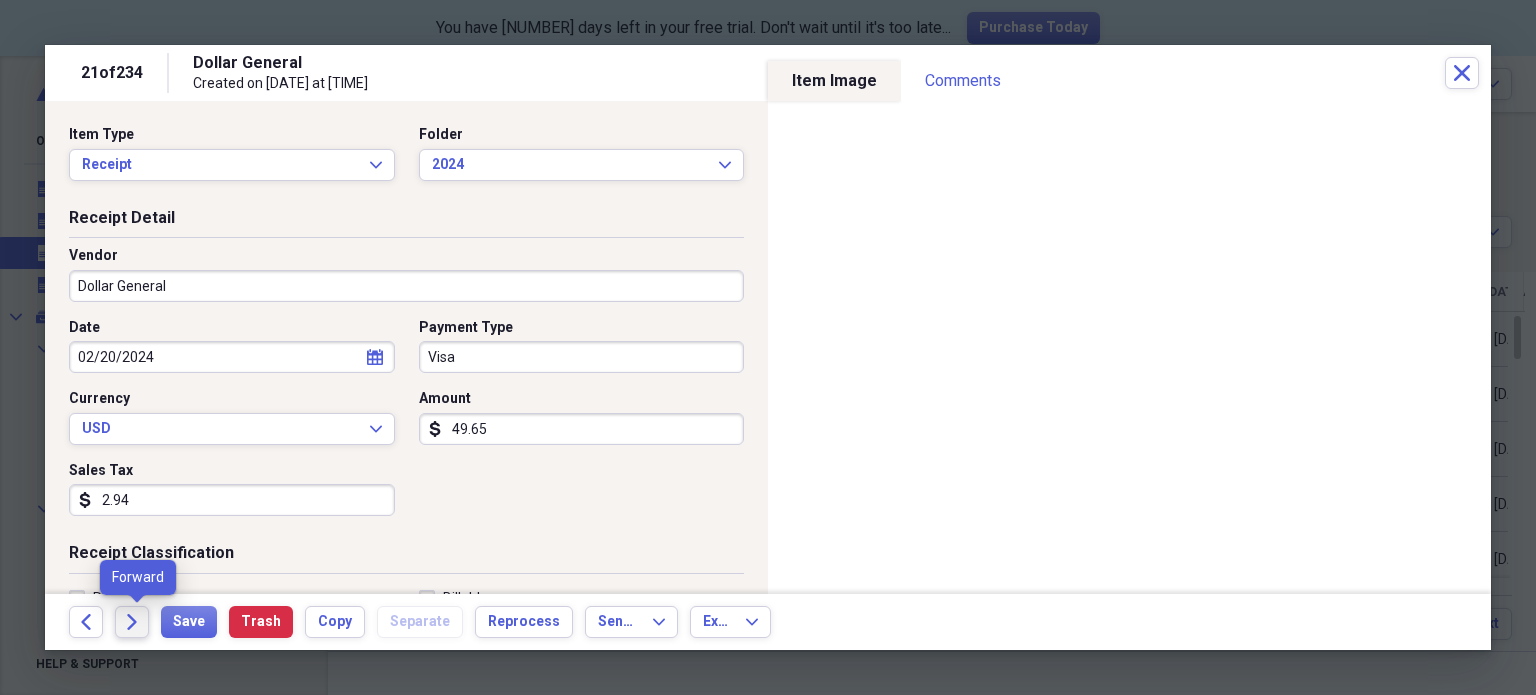 click on "Forward" 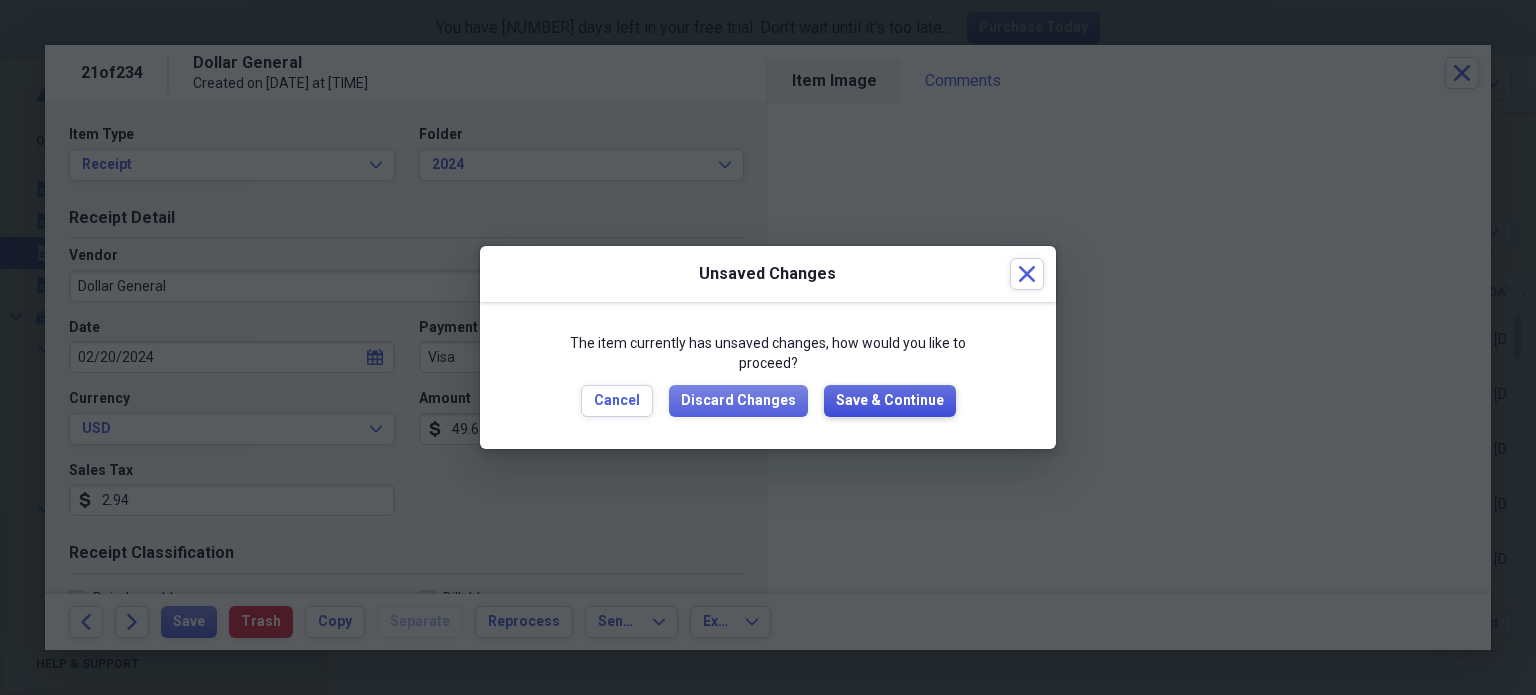 click on "Save & Continue" at bounding box center (890, 401) 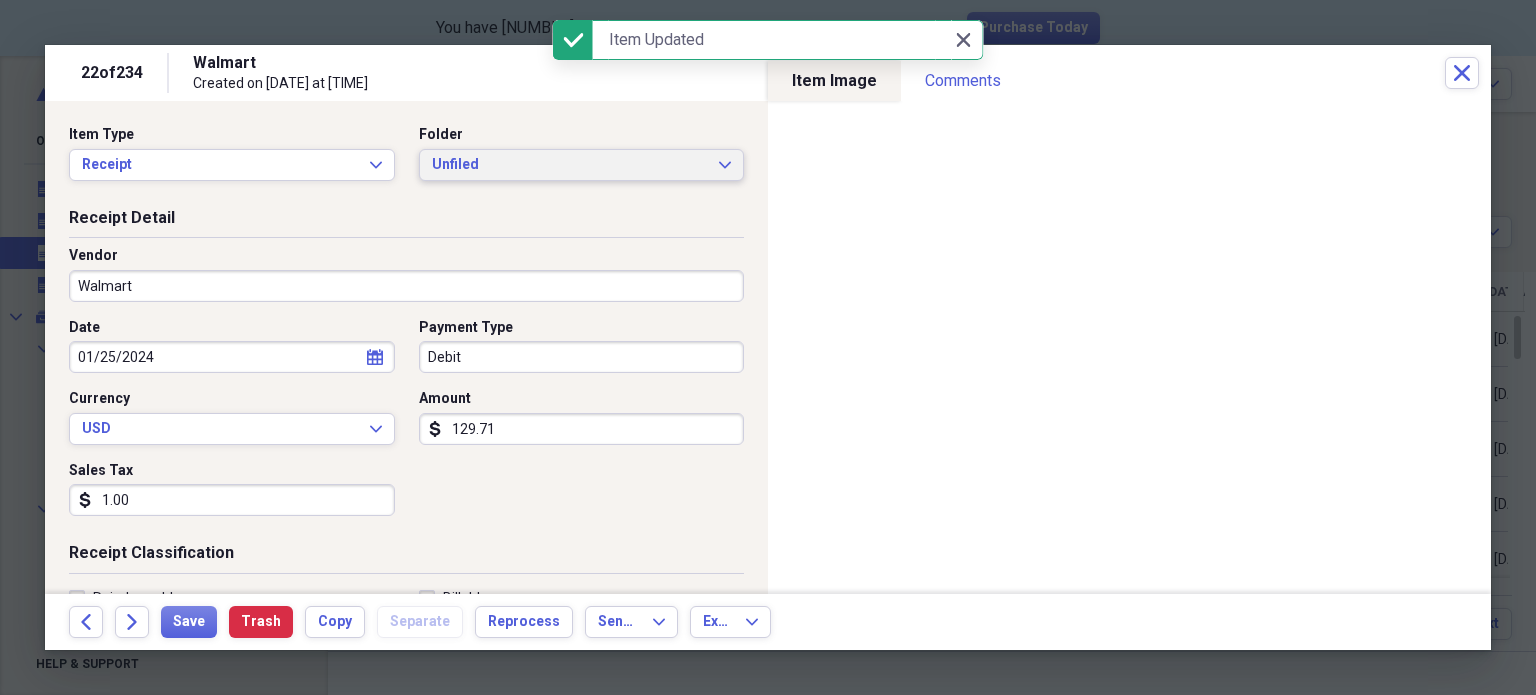 click on "Unfiled" at bounding box center [570, 165] 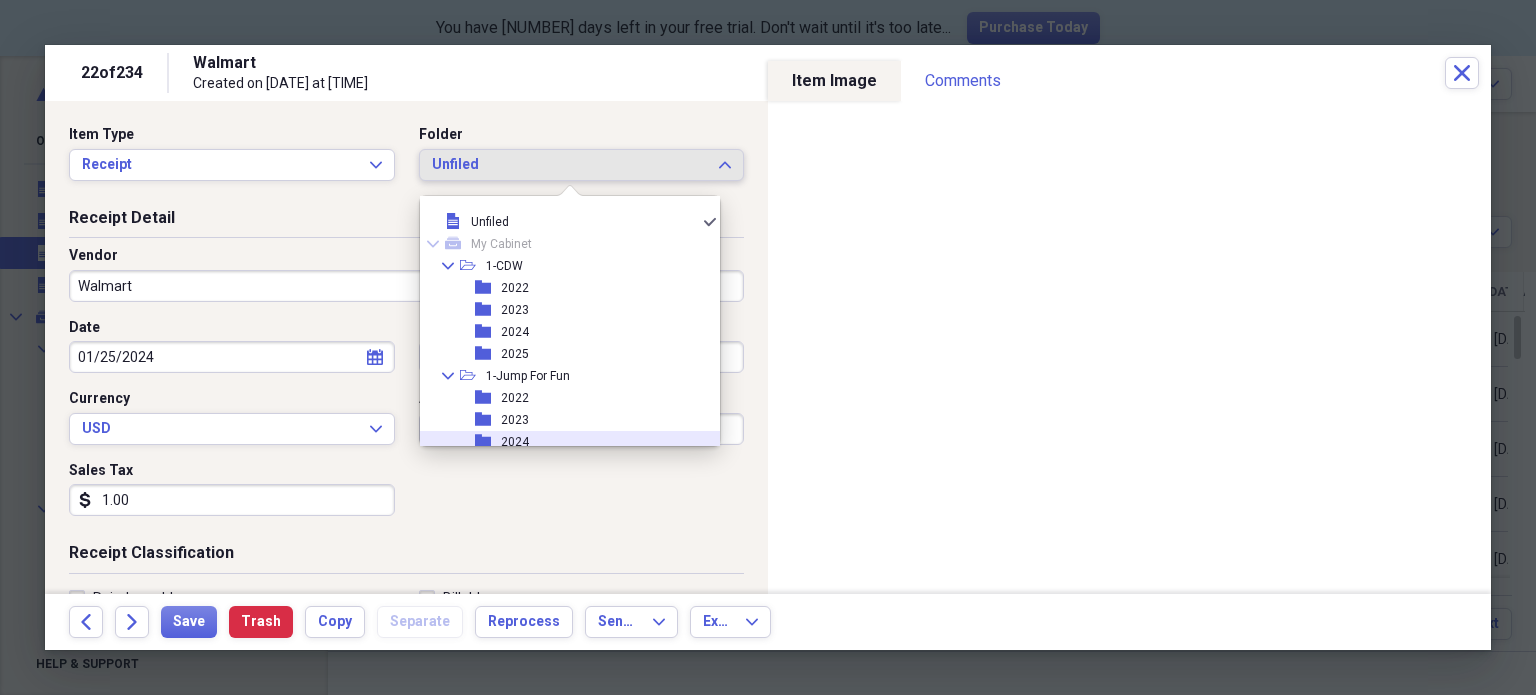 click on "folder 2024" at bounding box center [562, 442] 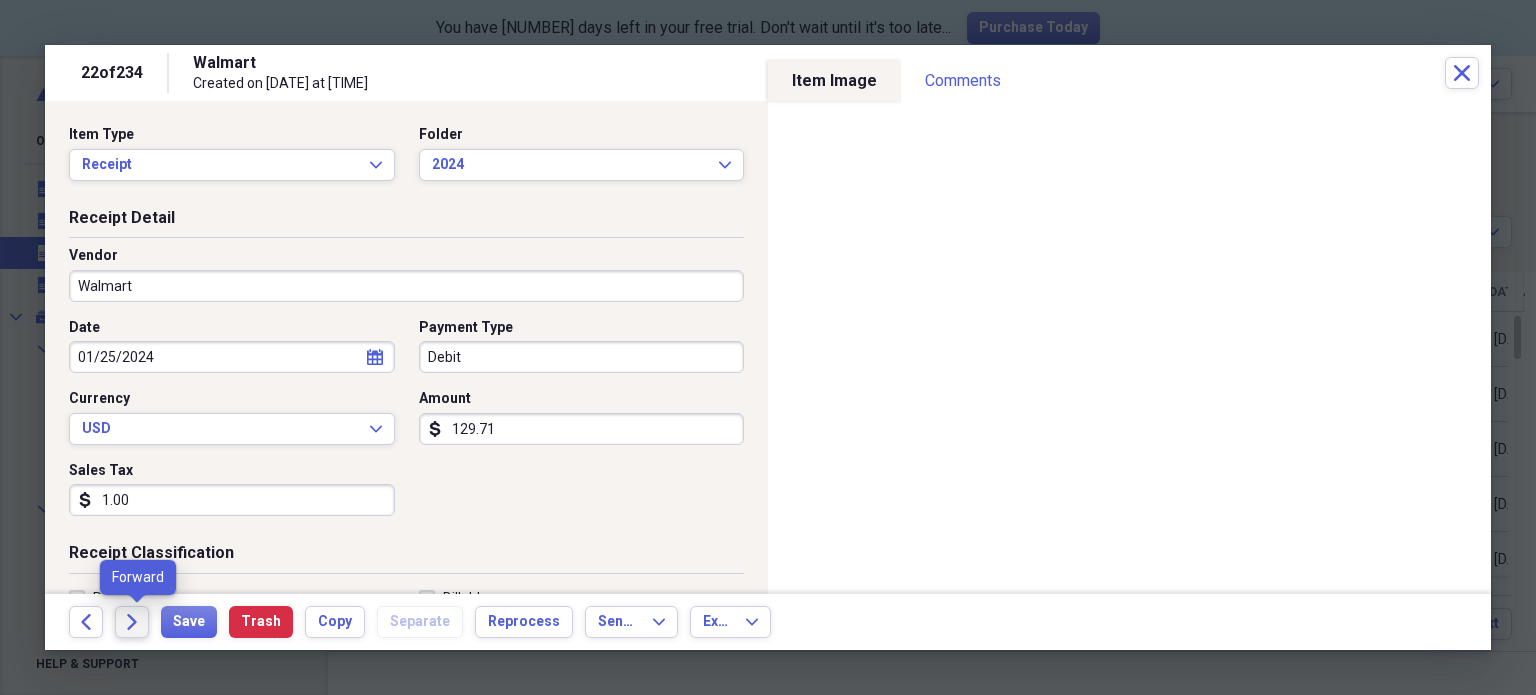 click on "Forward" 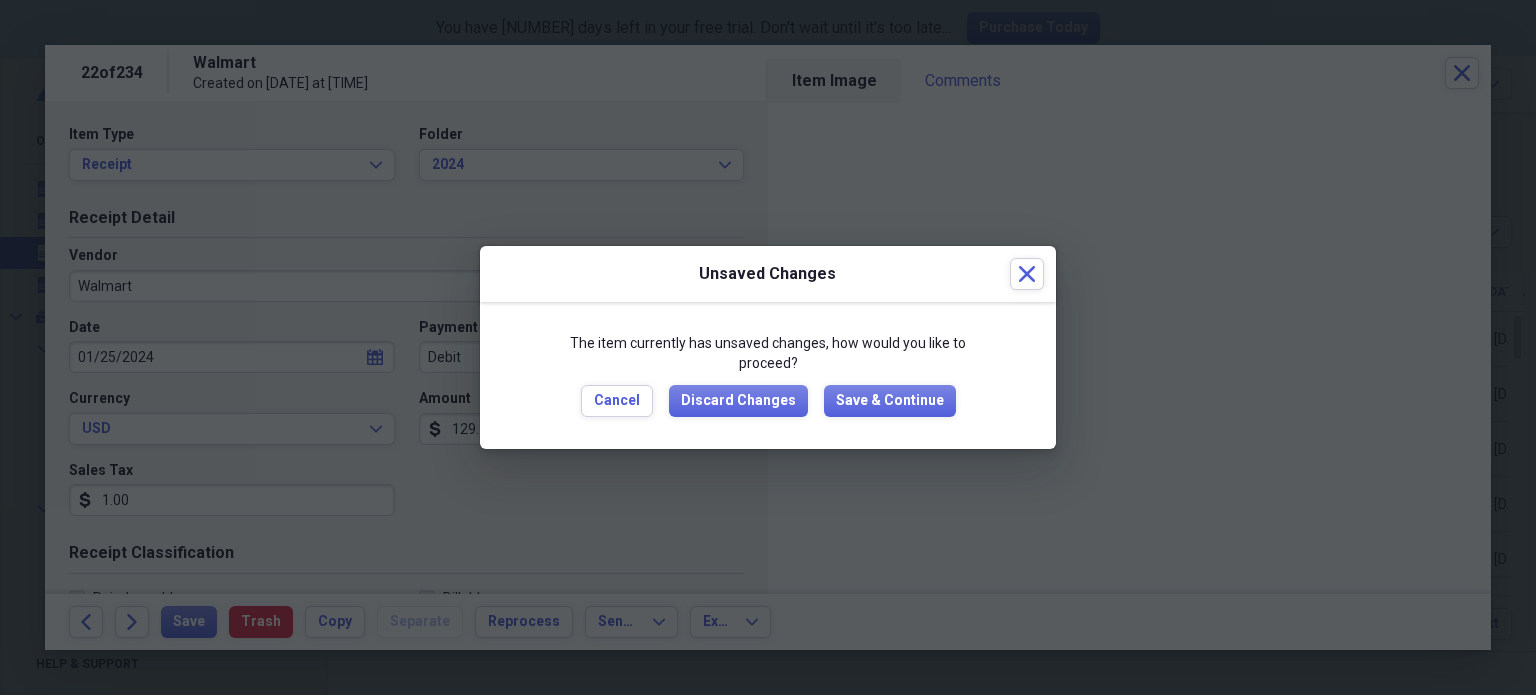 click on "Cancel Discard Changes Save & Continue" at bounding box center (768, 401) 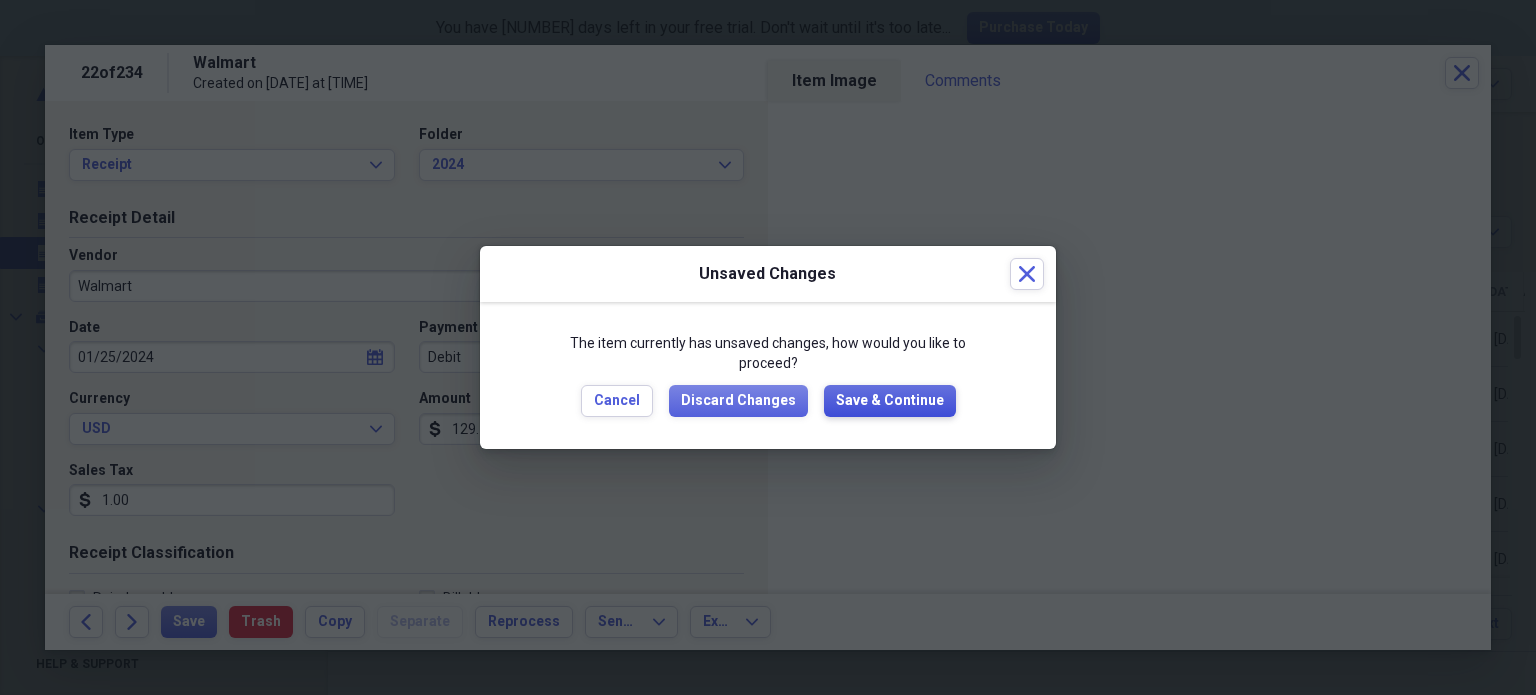 click on "Save & Continue" at bounding box center (890, 401) 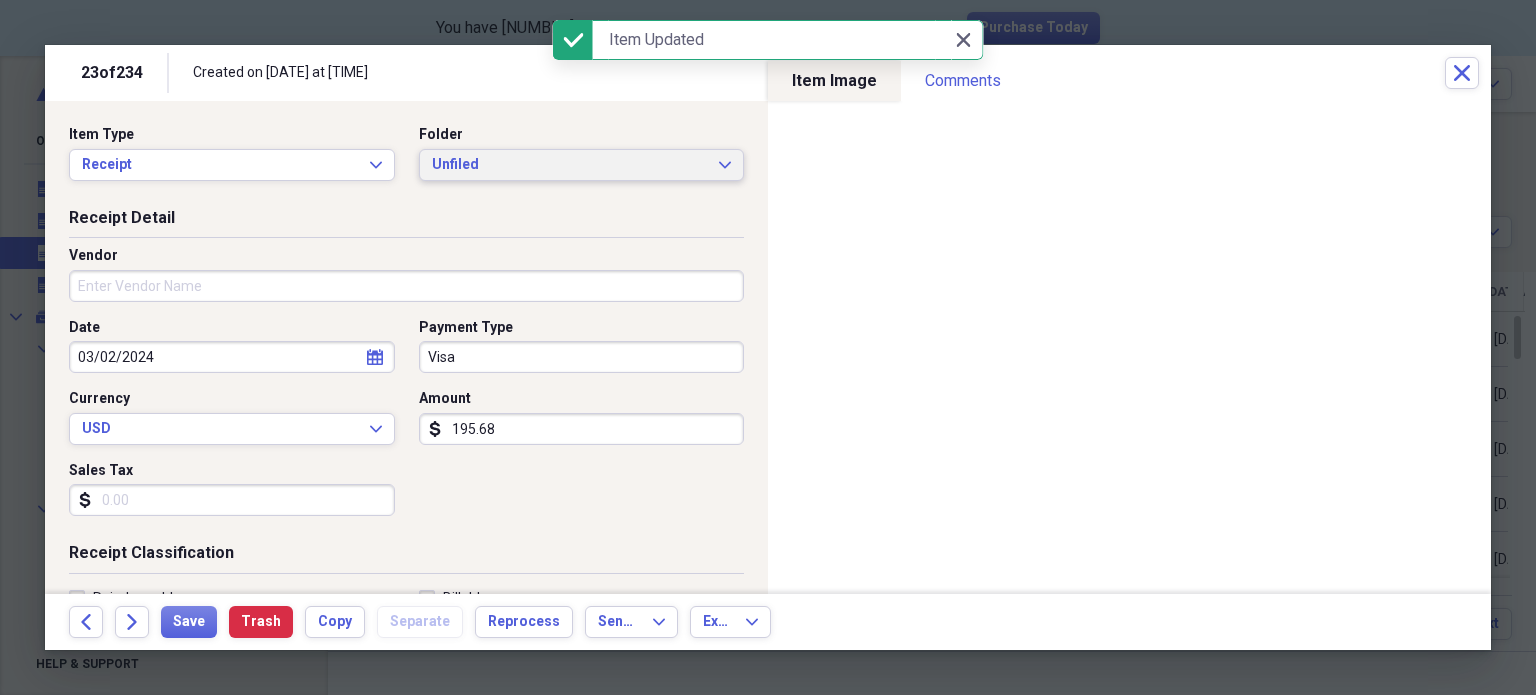 click on "Unfiled" at bounding box center (570, 165) 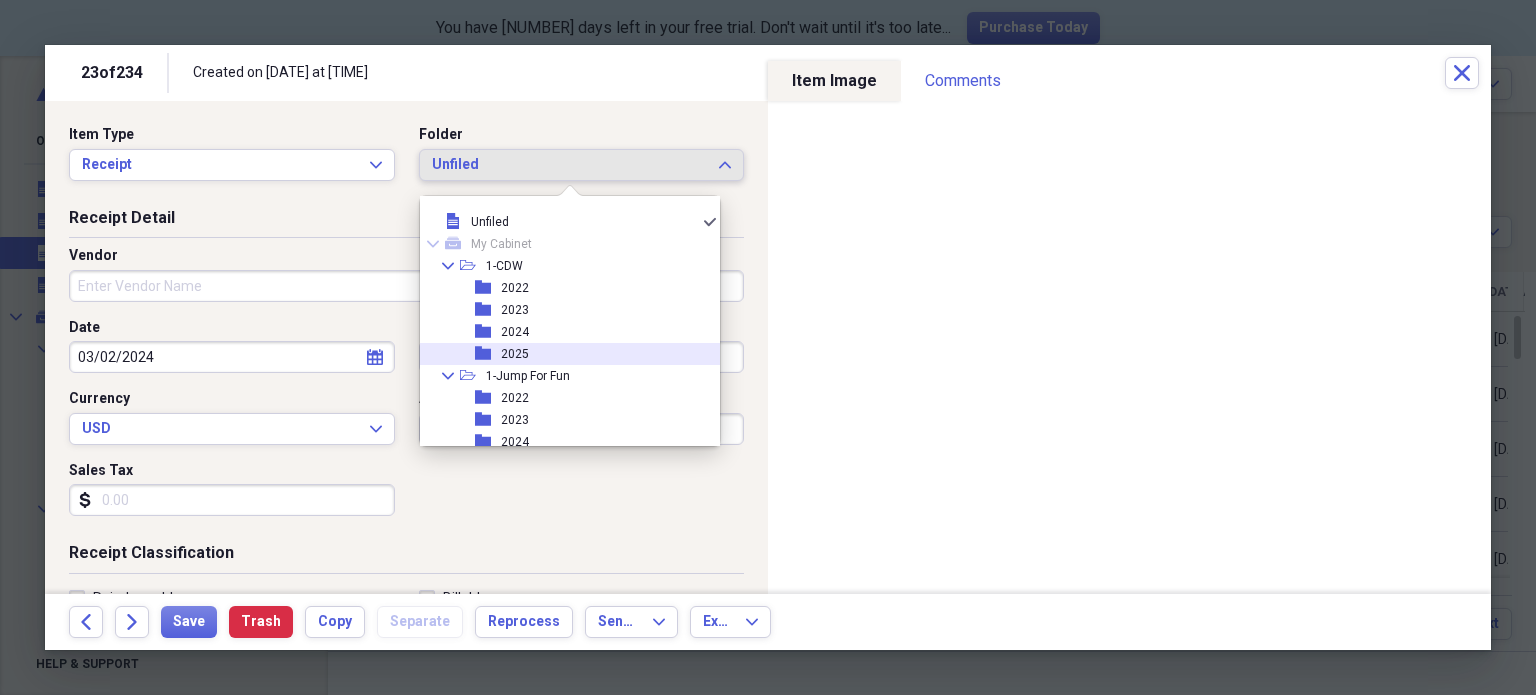scroll, scrollTop: 11, scrollLeft: 0, axis: vertical 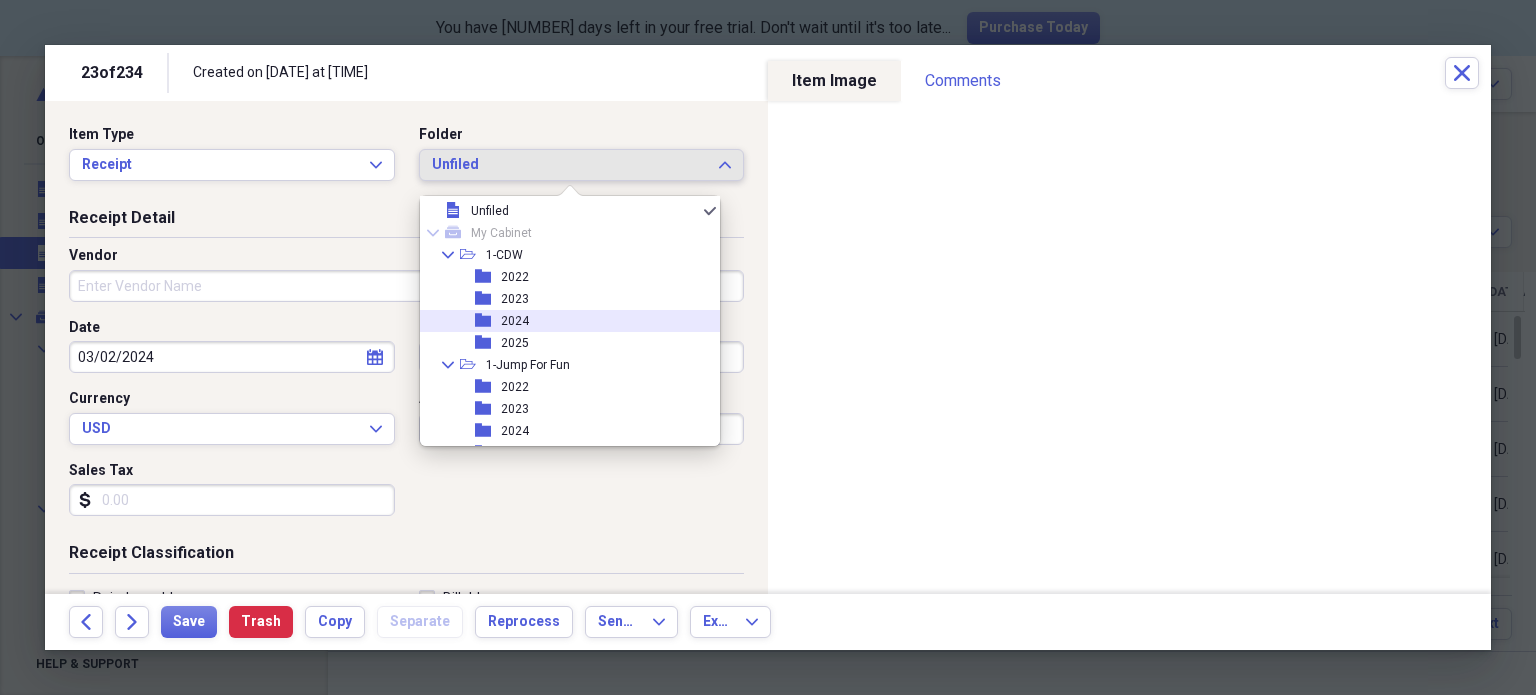 click on "2024" at bounding box center (515, 321) 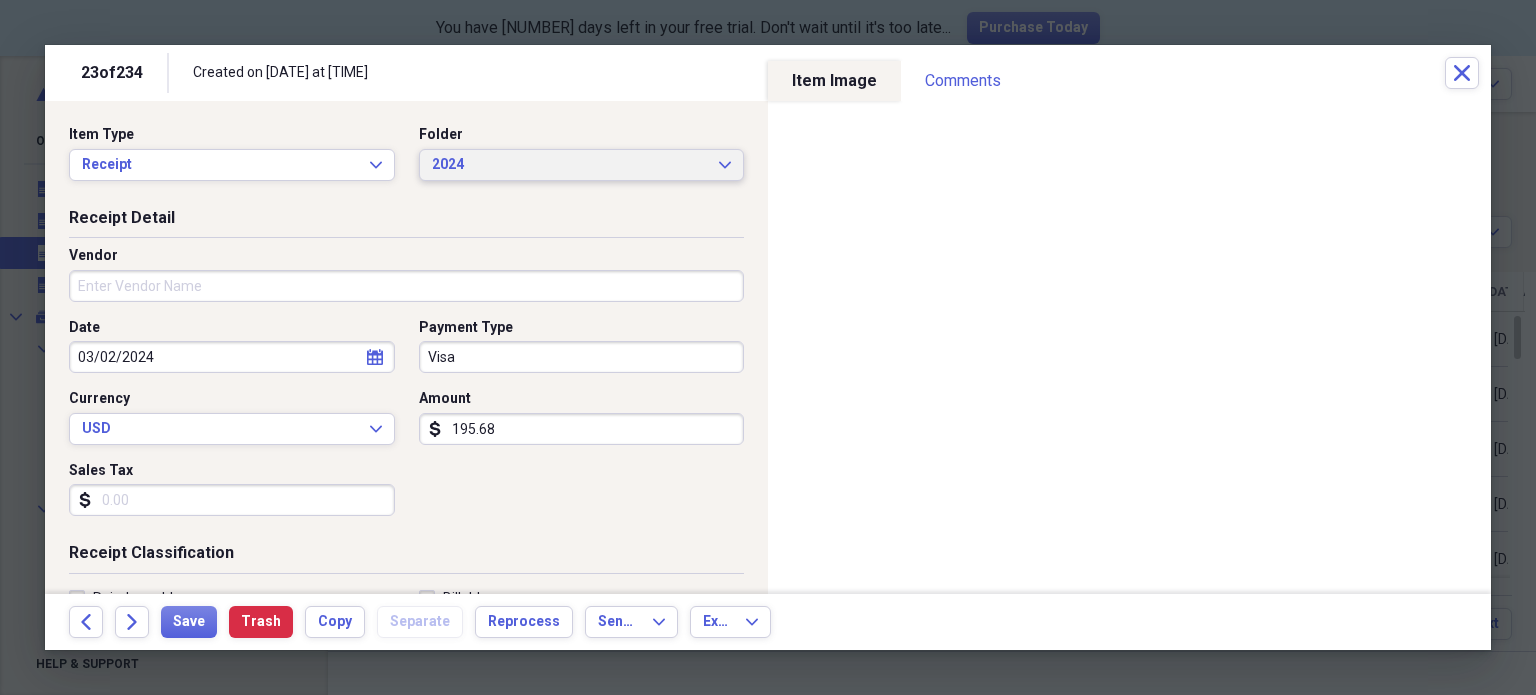 click on "2024" at bounding box center (570, 165) 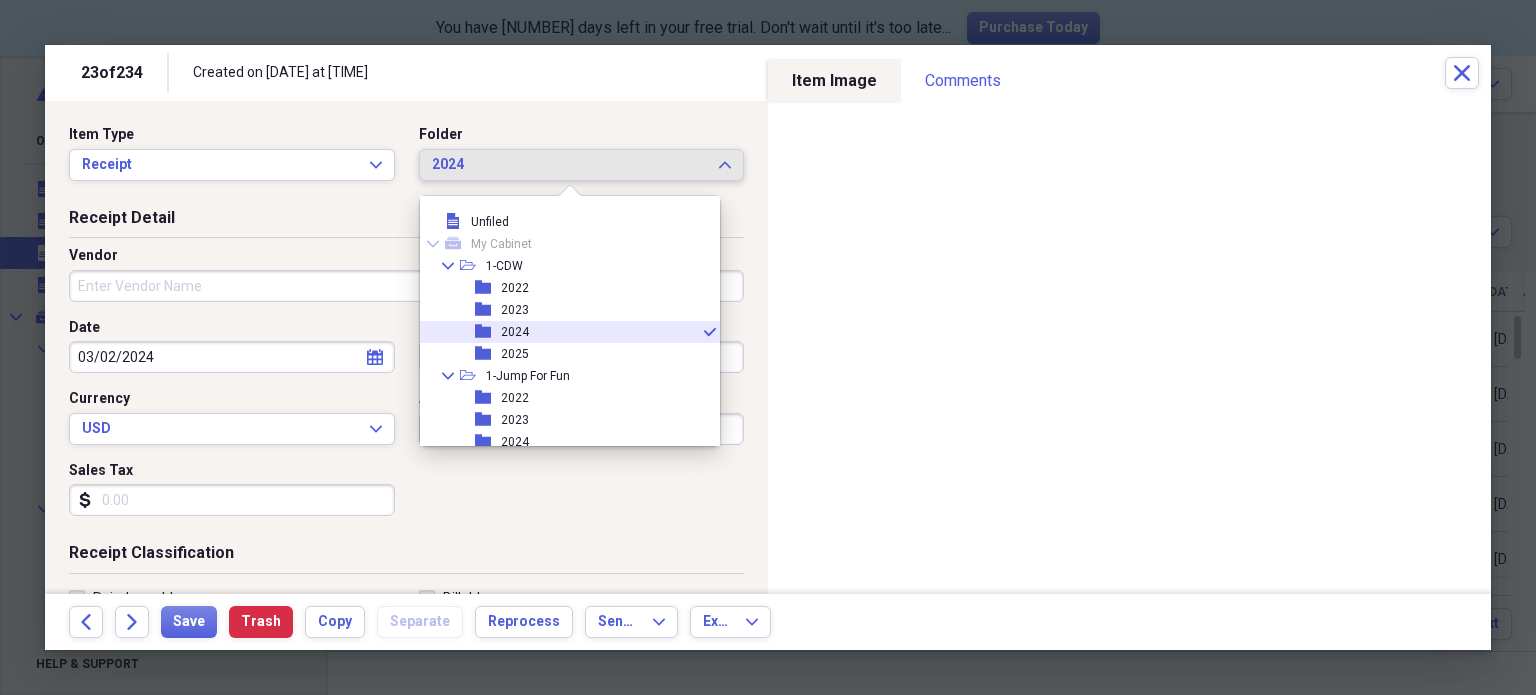 scroll, scrollTop: 11, scrollLeft: 0, axis: vertical 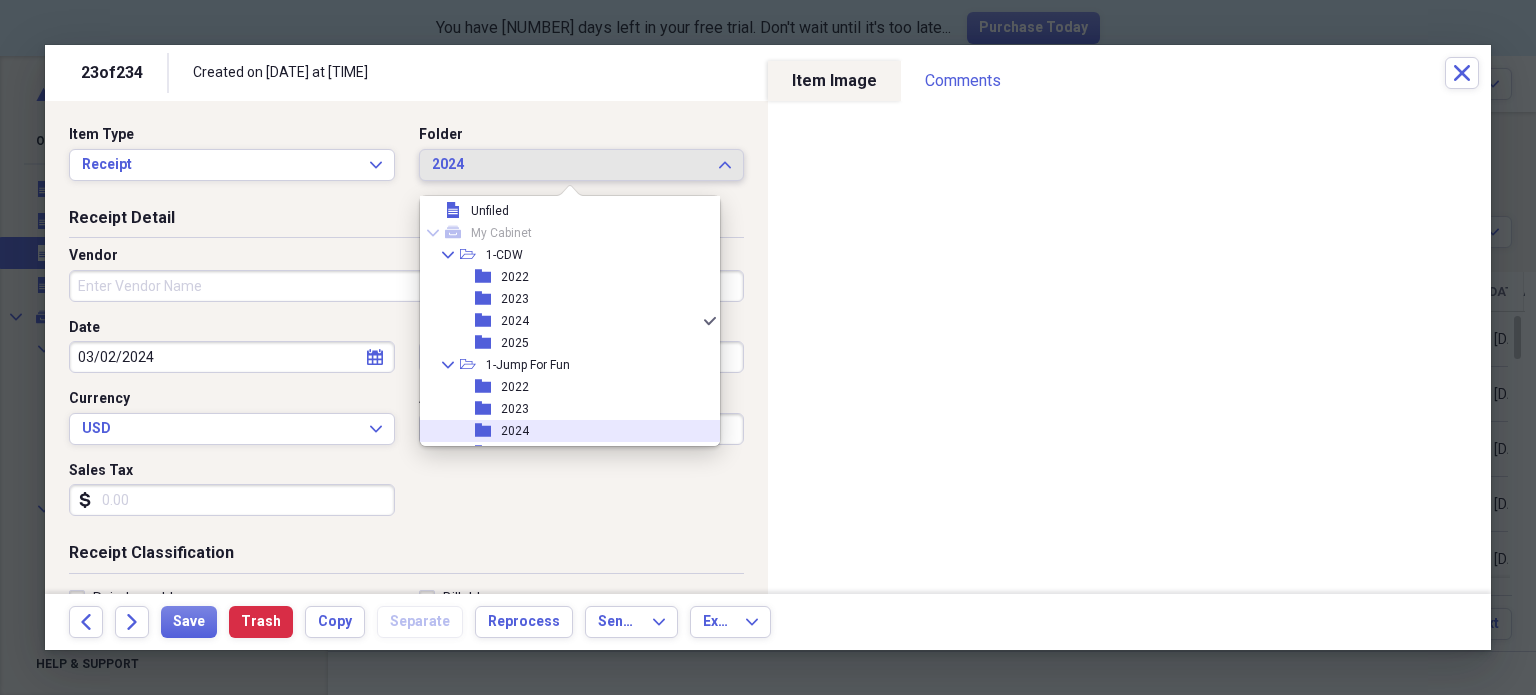 click on "2024" at bounding box center (515, 431) 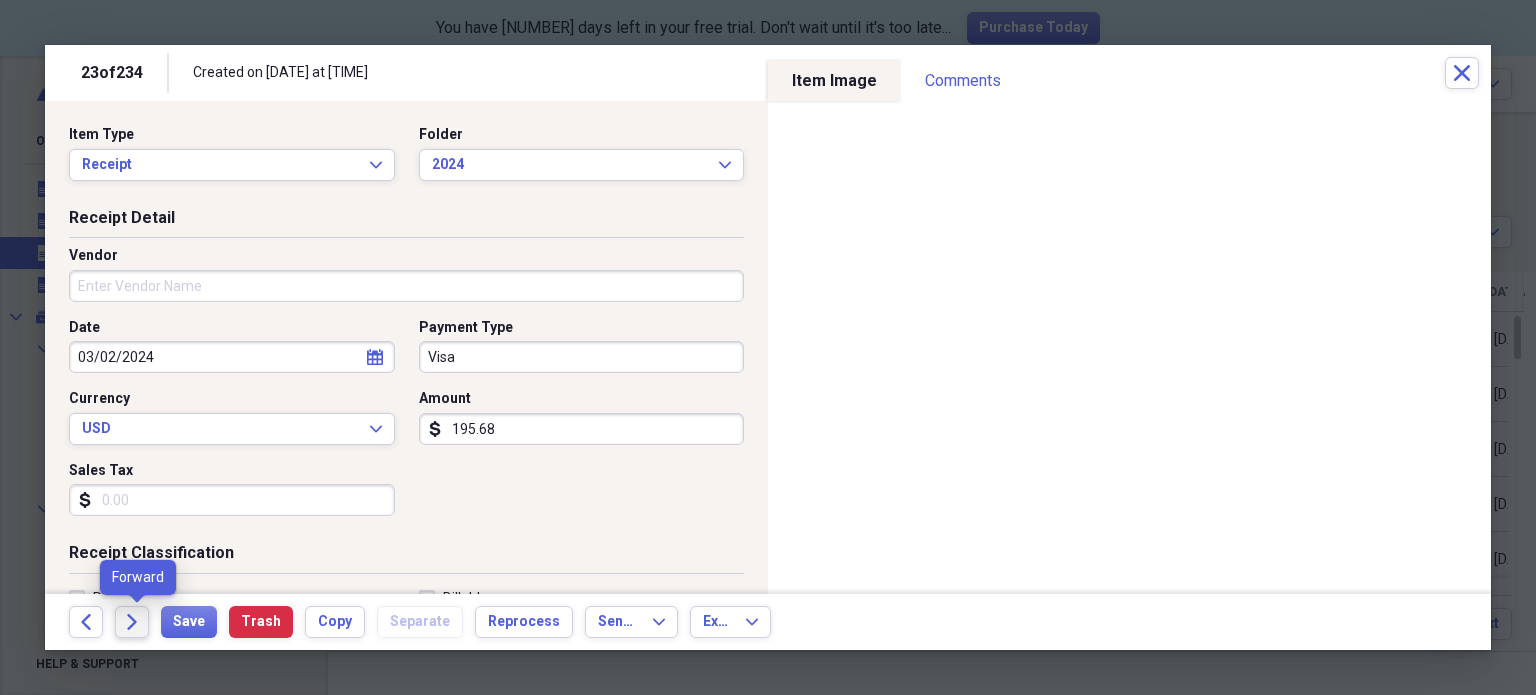 click 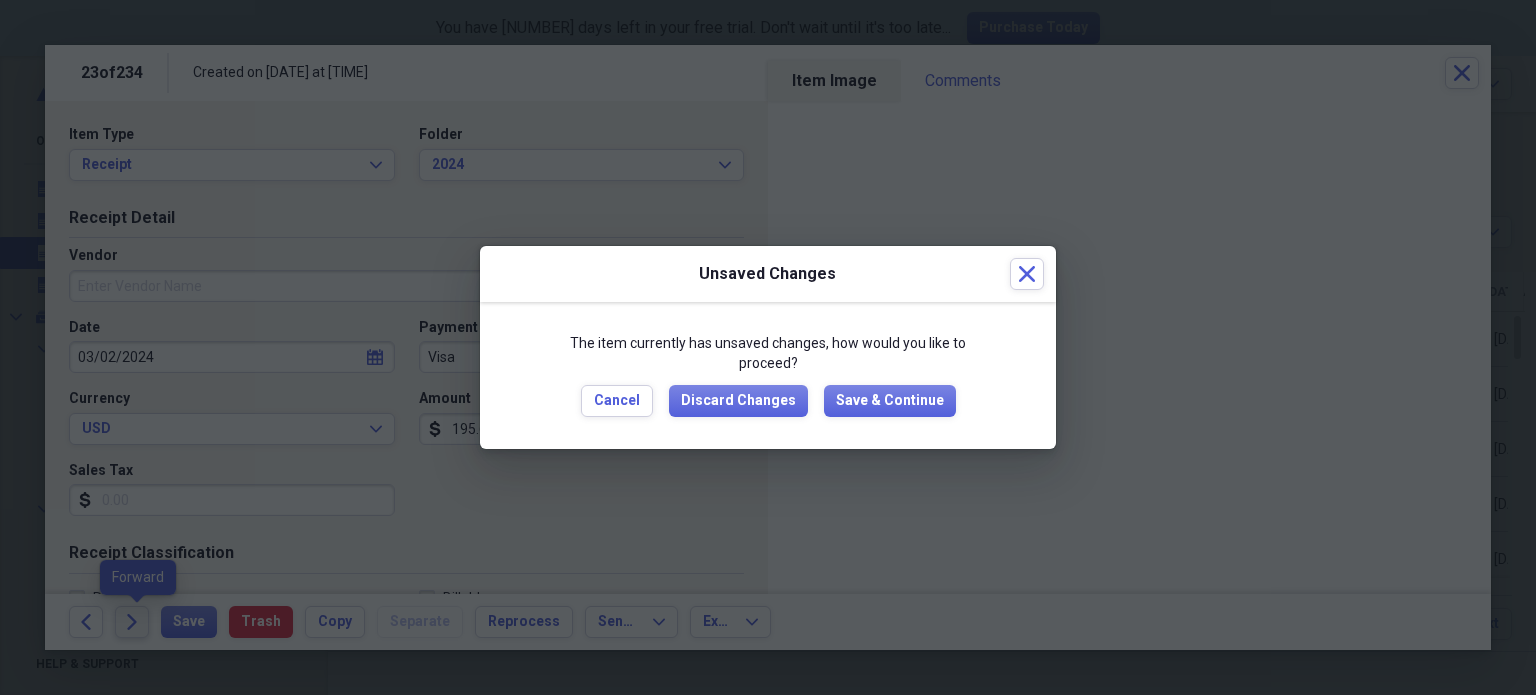 click at bounding box center [768, 347] 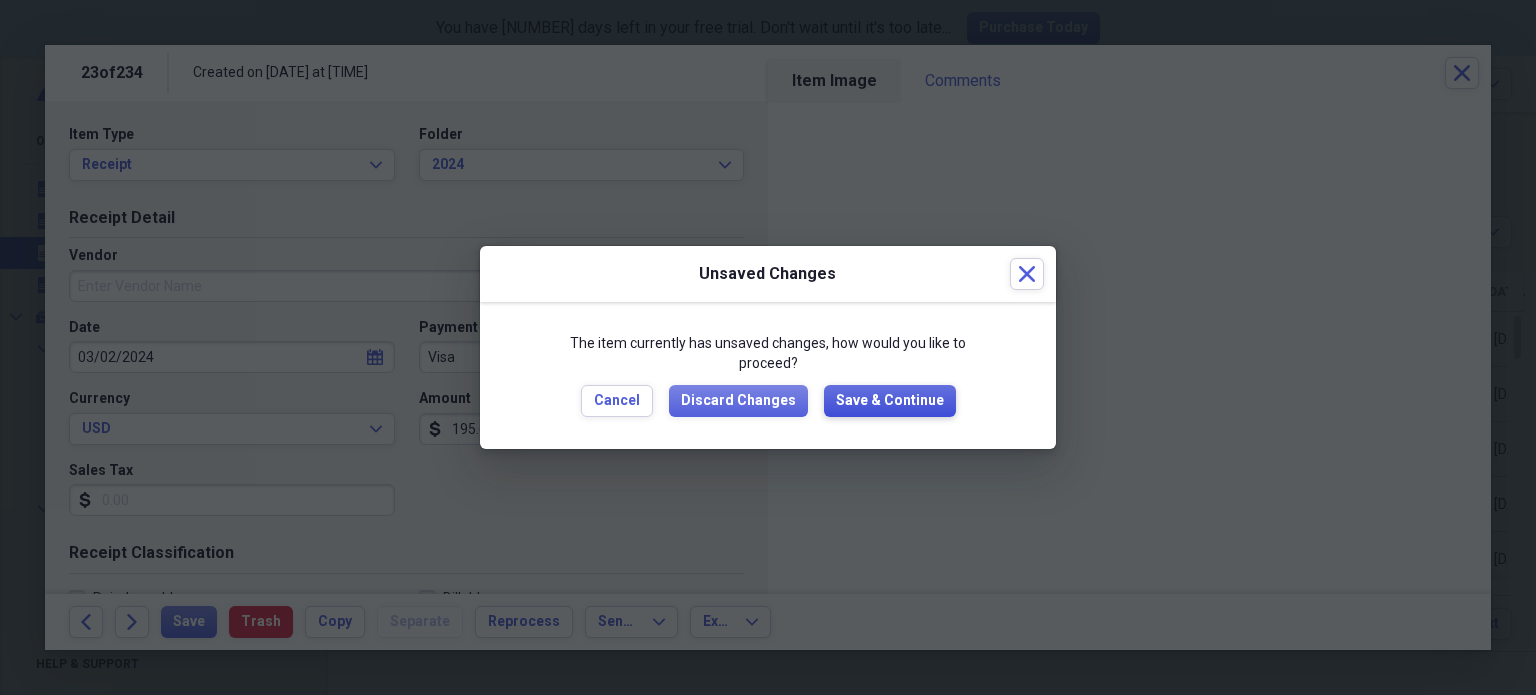 click on "Save & Continue" at bounding box center (890, 401) 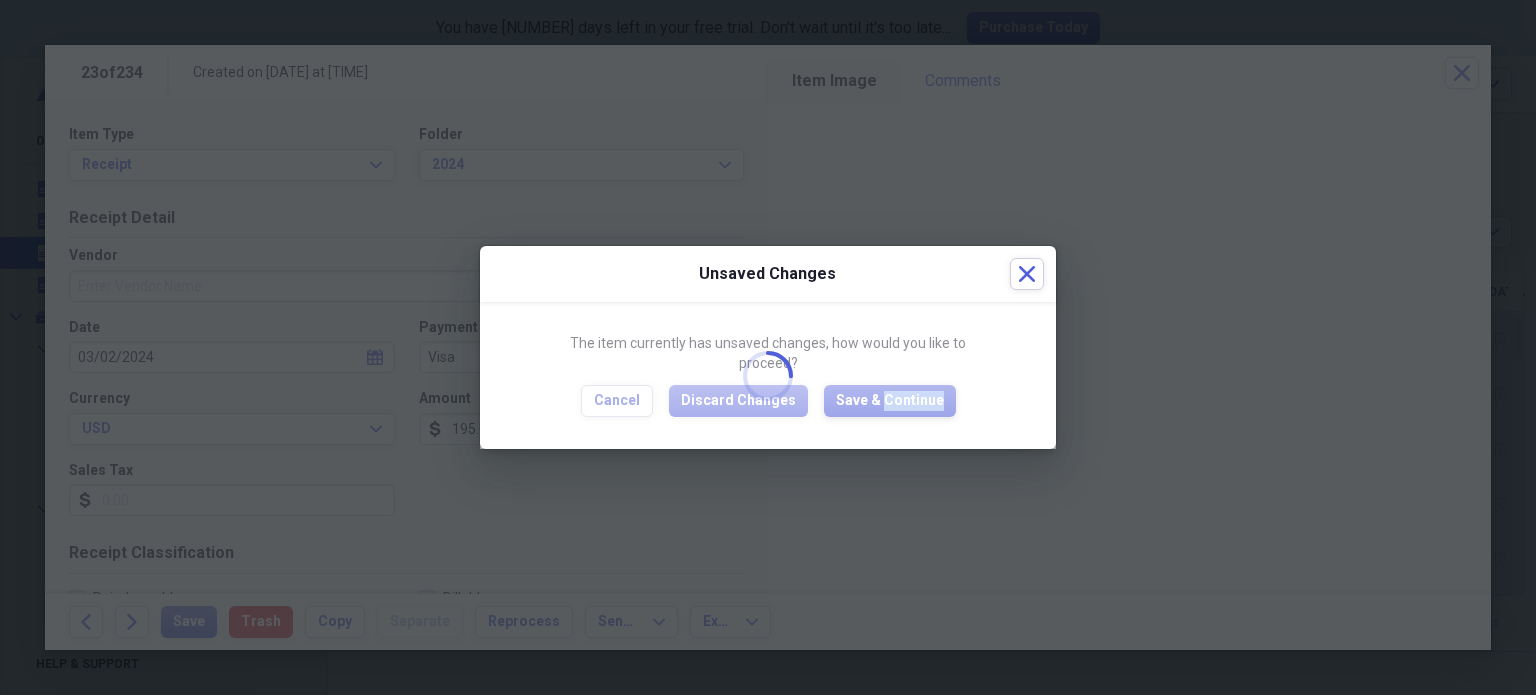 click at bounding box center [768, 375] 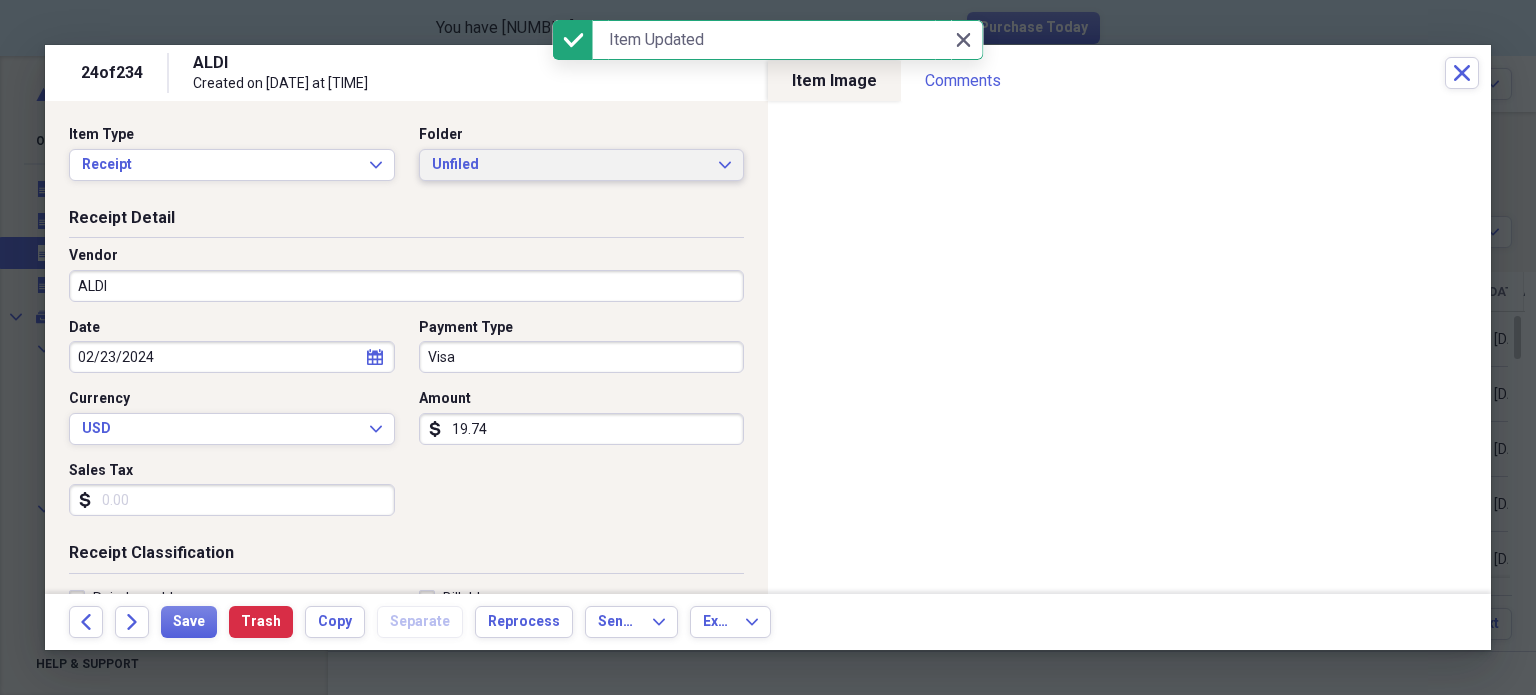 click on "Unfiled" at bounding box center (570, 165) 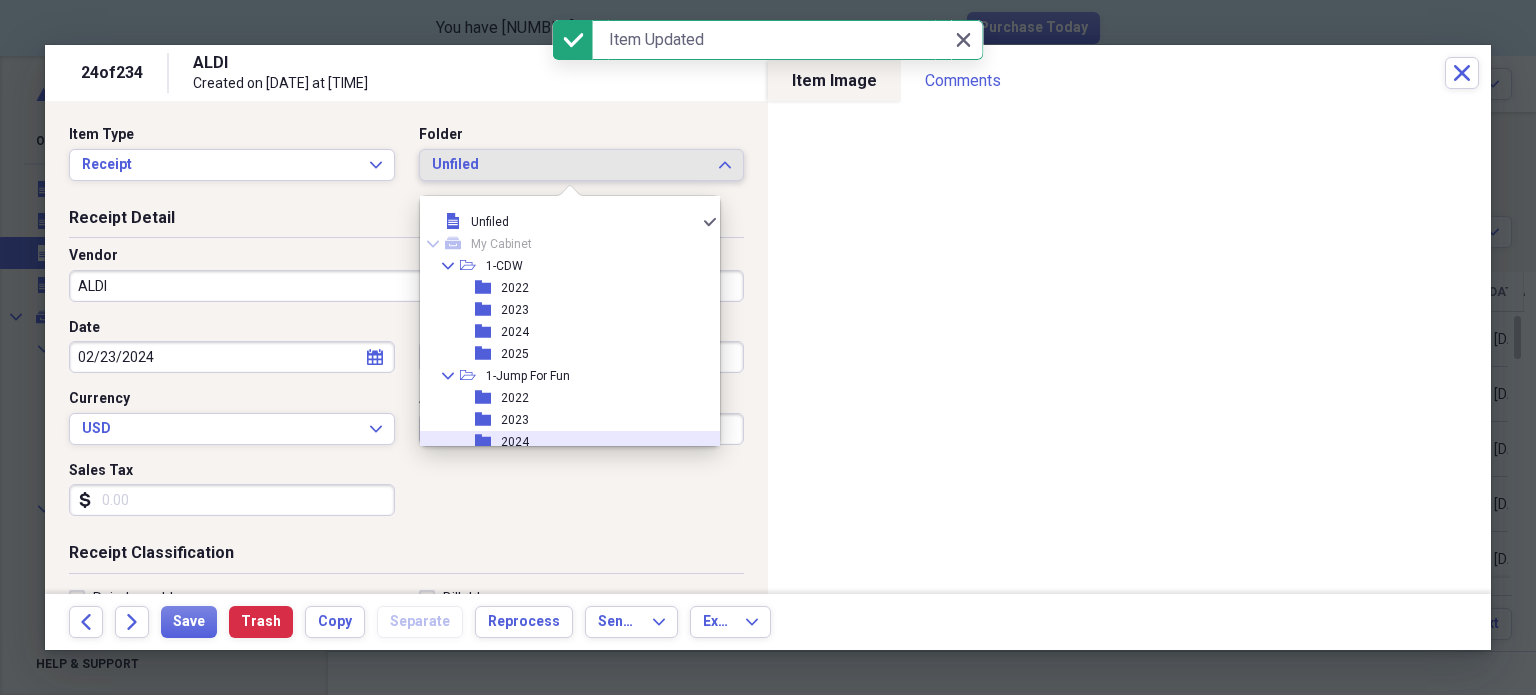 click on "folder" at bounding box center [488, 442] 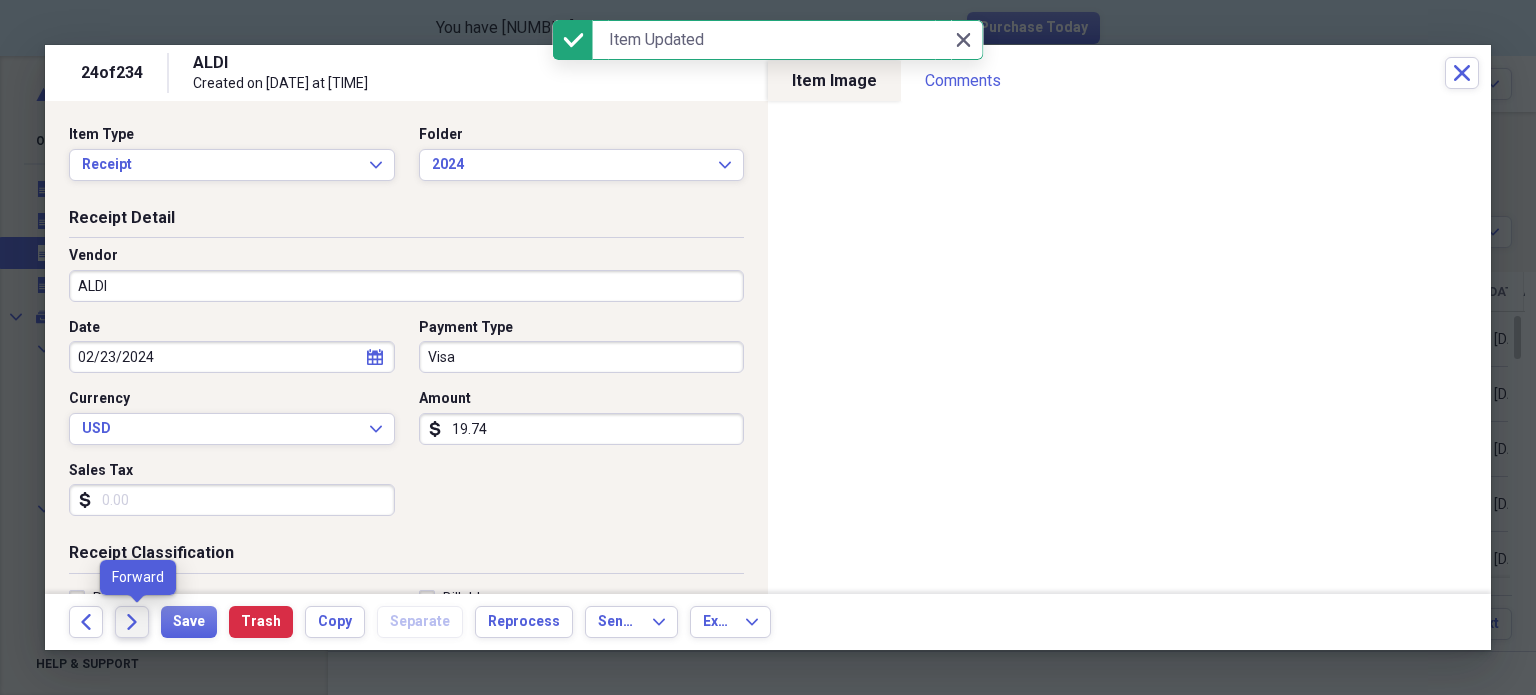click 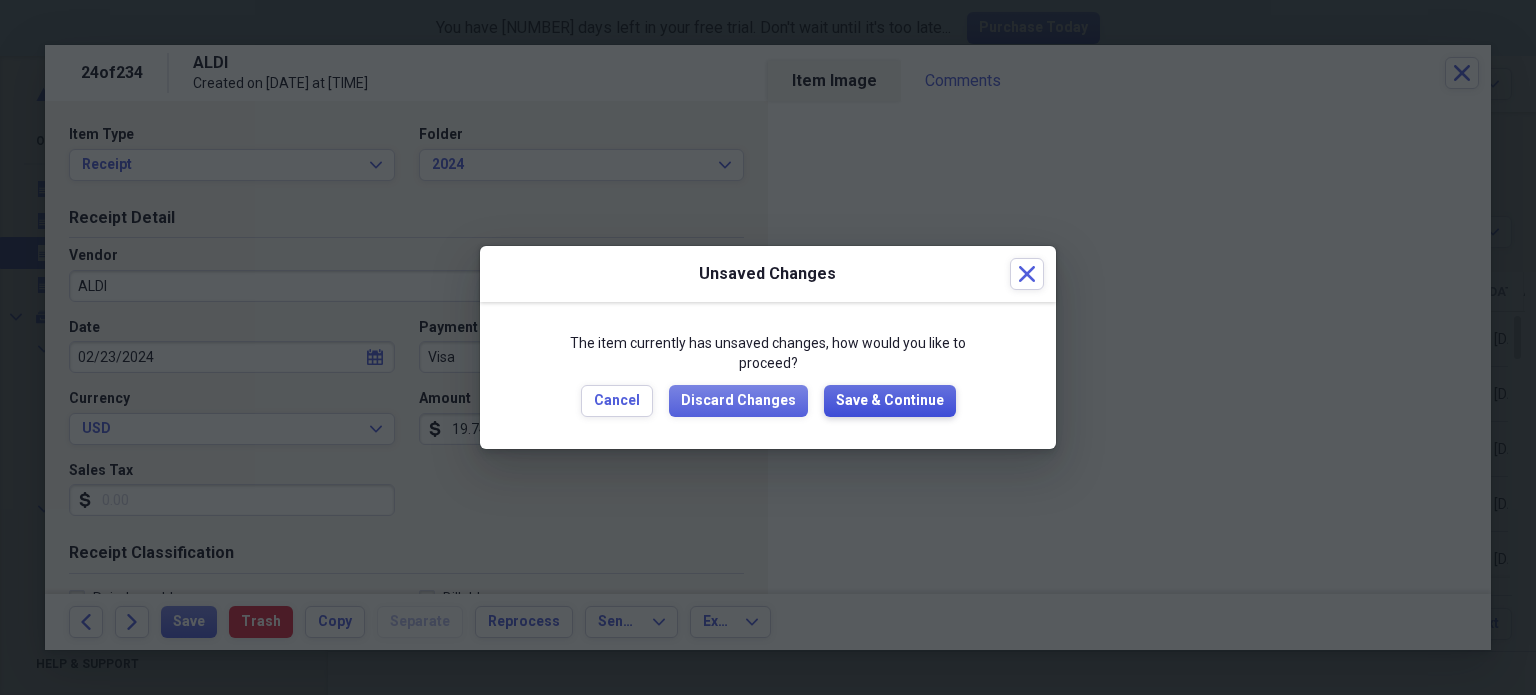 click on "Save & Continue" at bounding box center [890, 401] 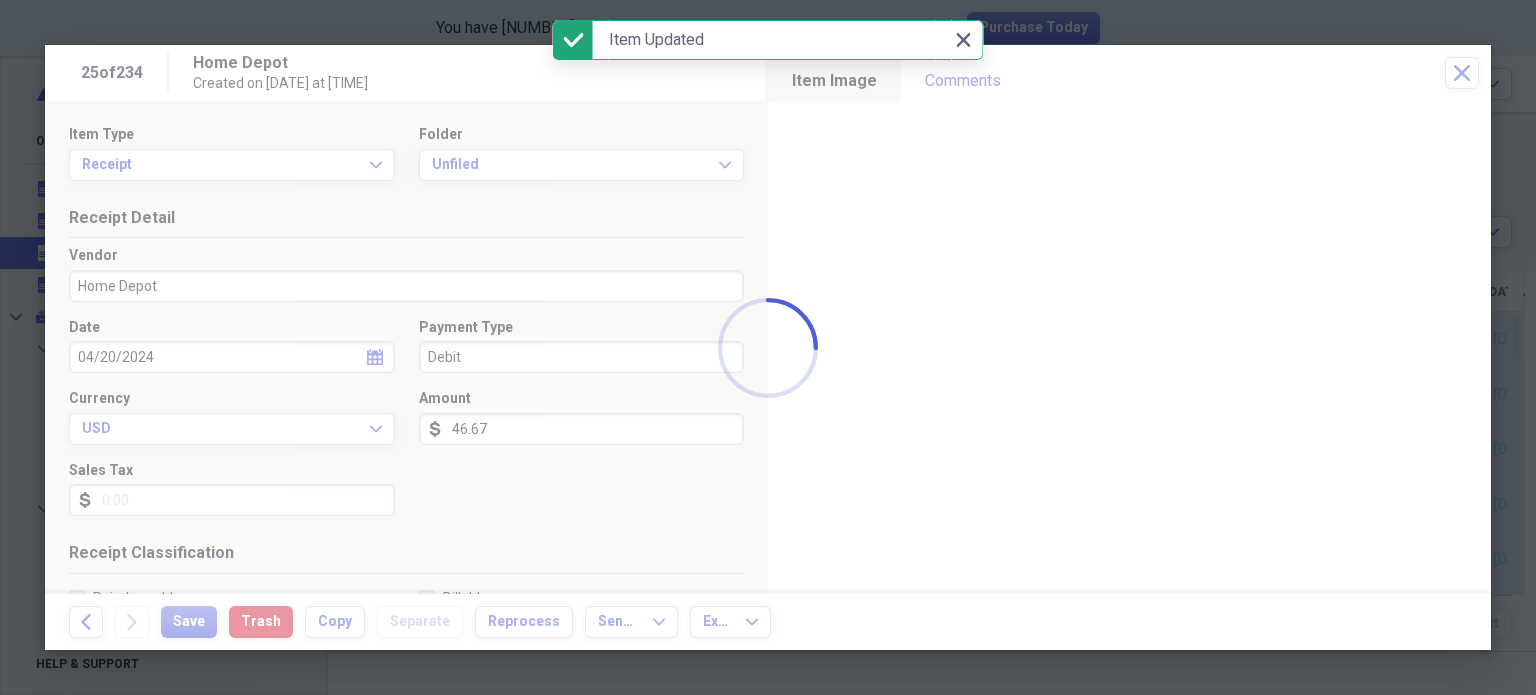 click at bounding box center [768, 347] 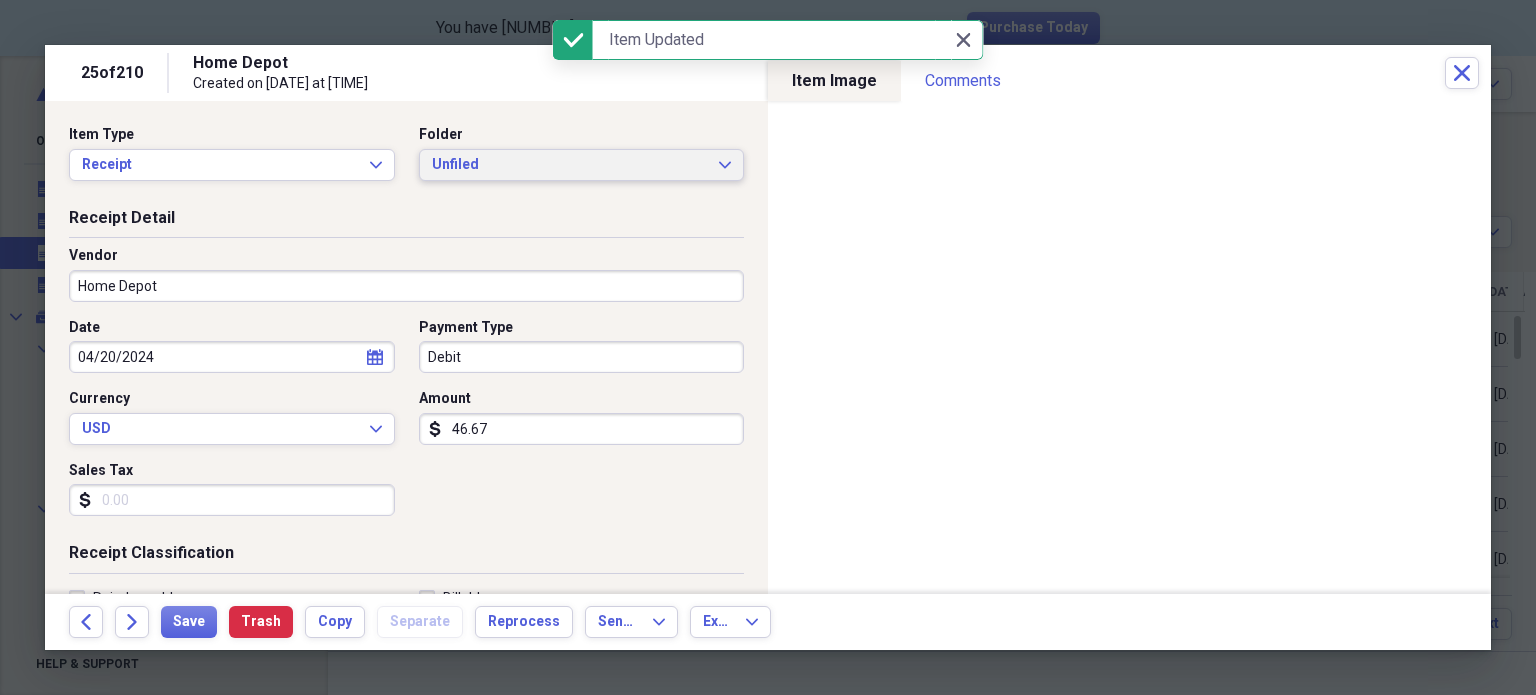 click on "Unfiled" at bounding box center [570, 165] 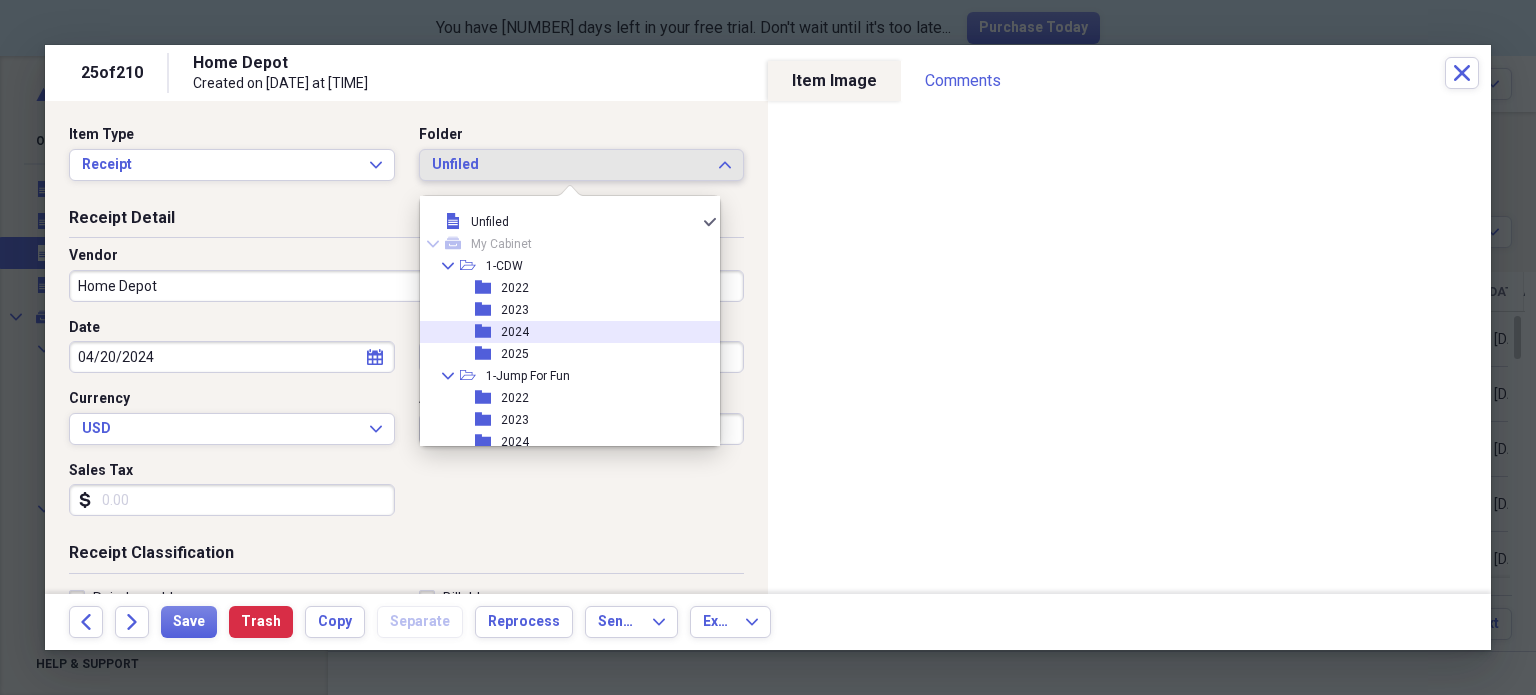 click on "folder 2024" at bounding box center (562, 332) 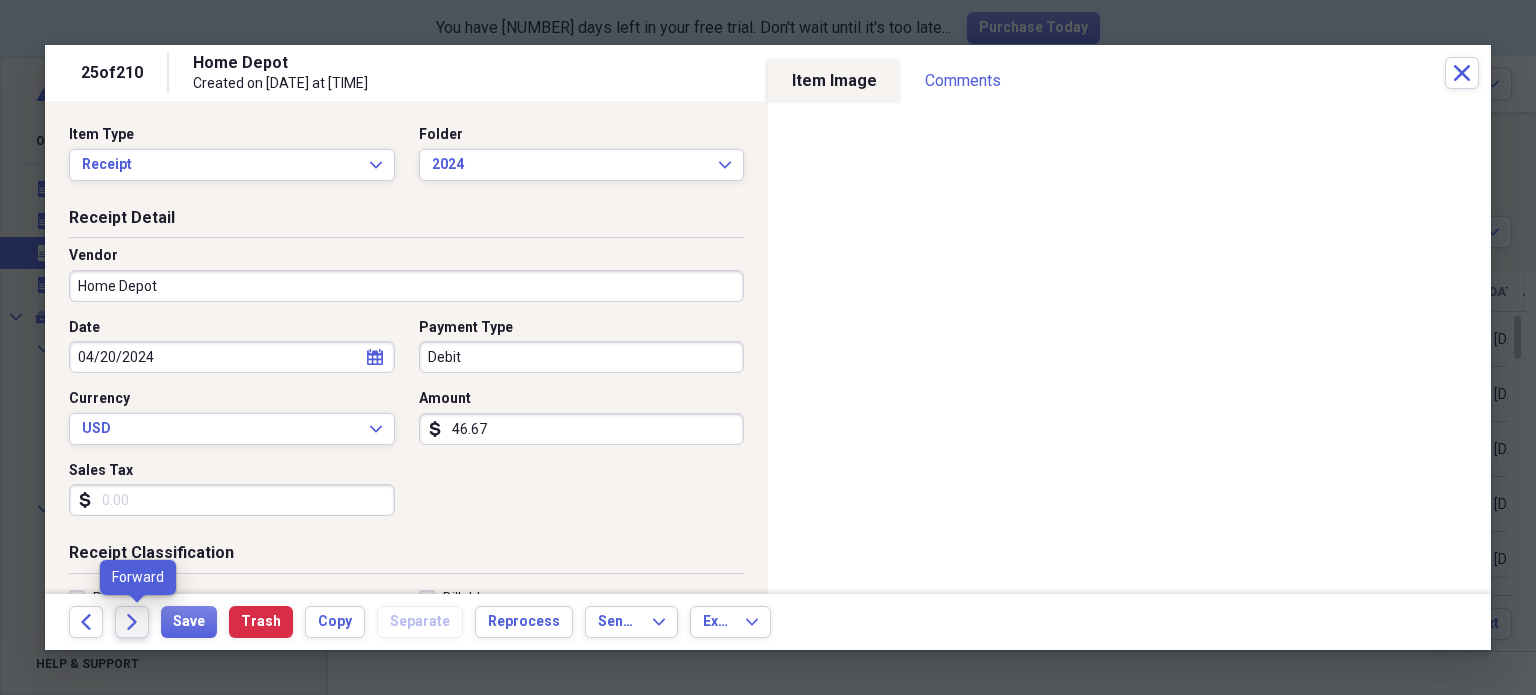 click on "Forward" 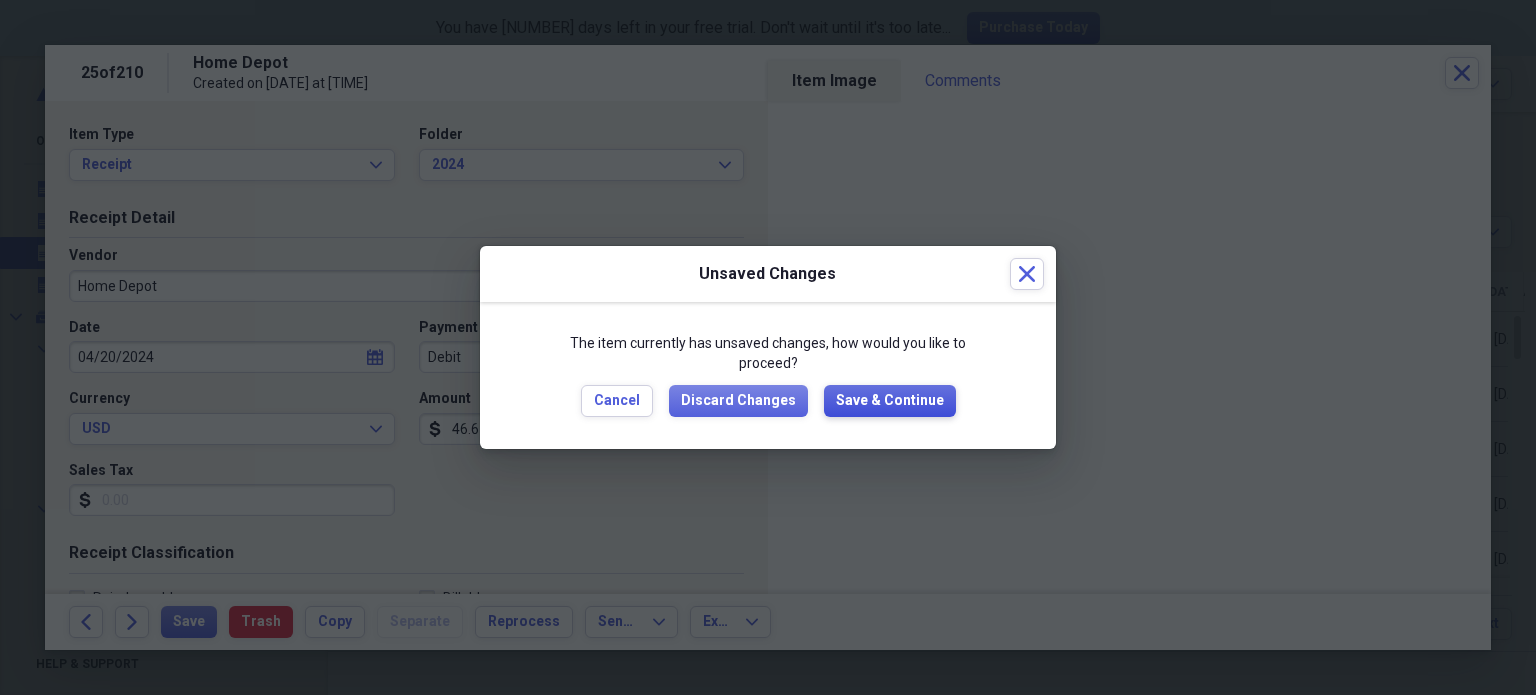 click on "Save & Continue" at bounding box center [890, 401] 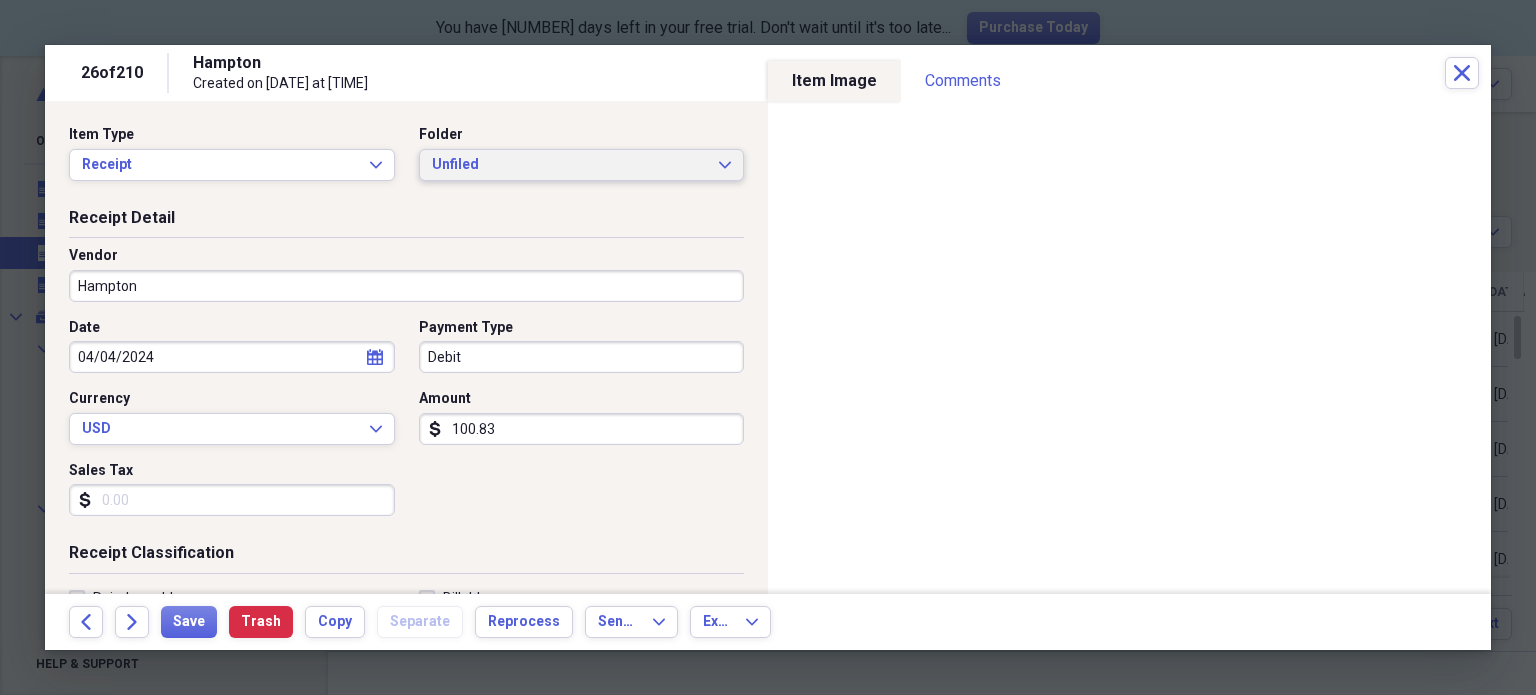 click on "Unfiled" at bounding box center (570, 165) 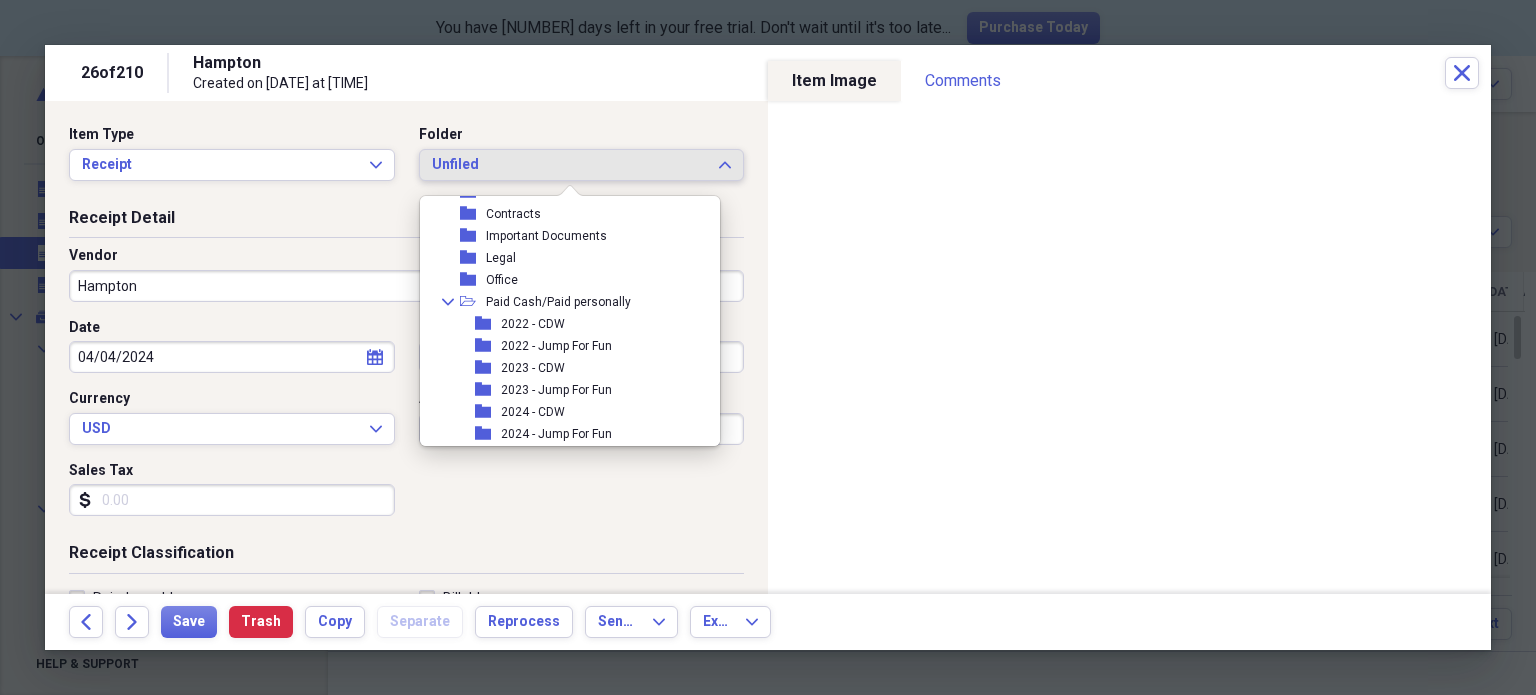 scroll, scrollTop: 347, scrollLeft: 0, axis: vertical 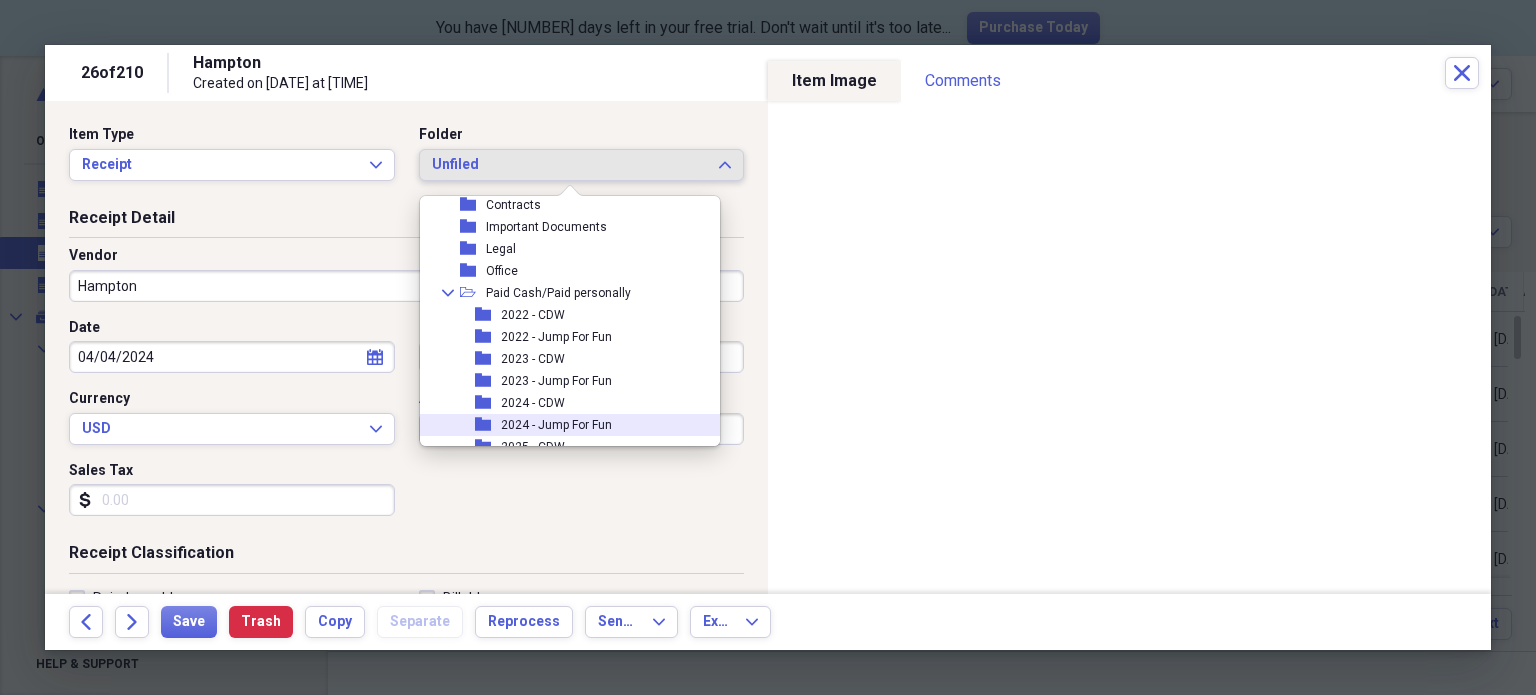click on "2024 - Jump For Fun" at bounding box center [556, 425] 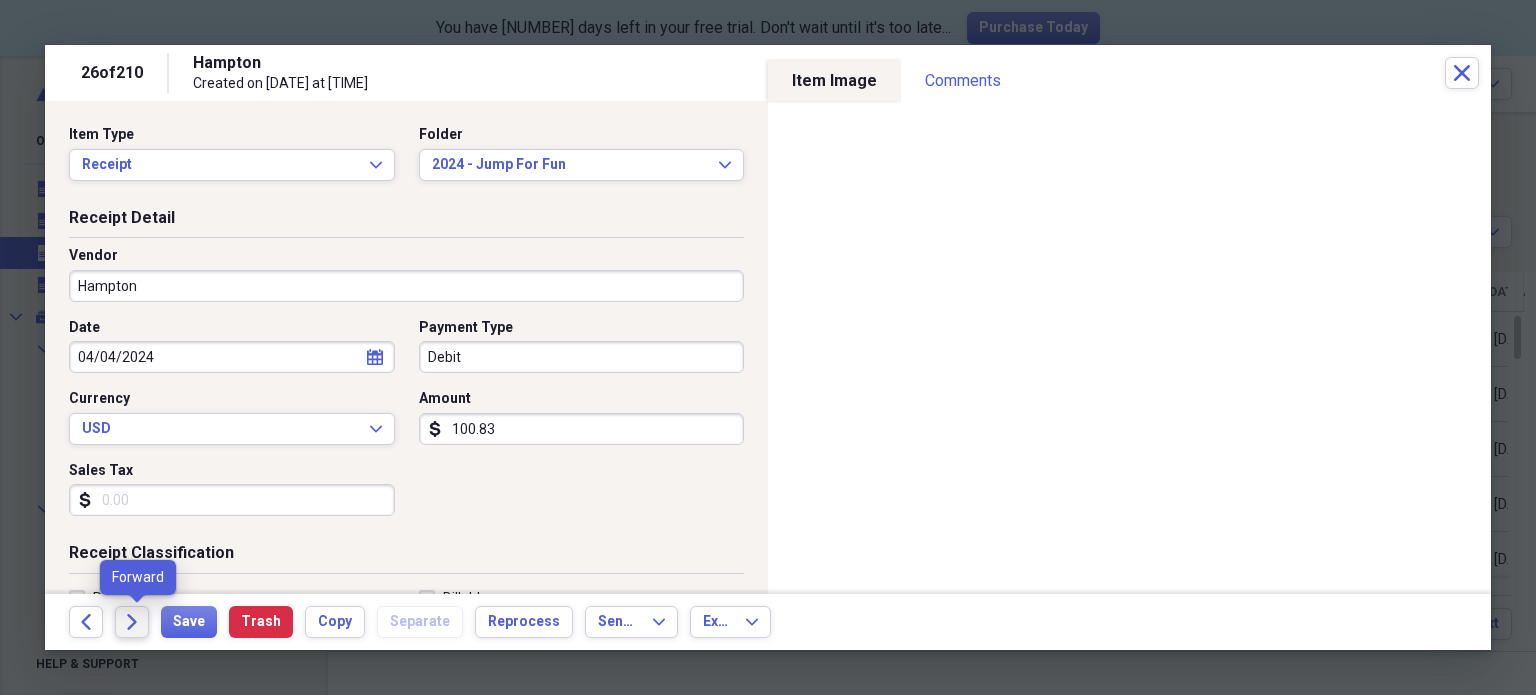 click on "Forward" 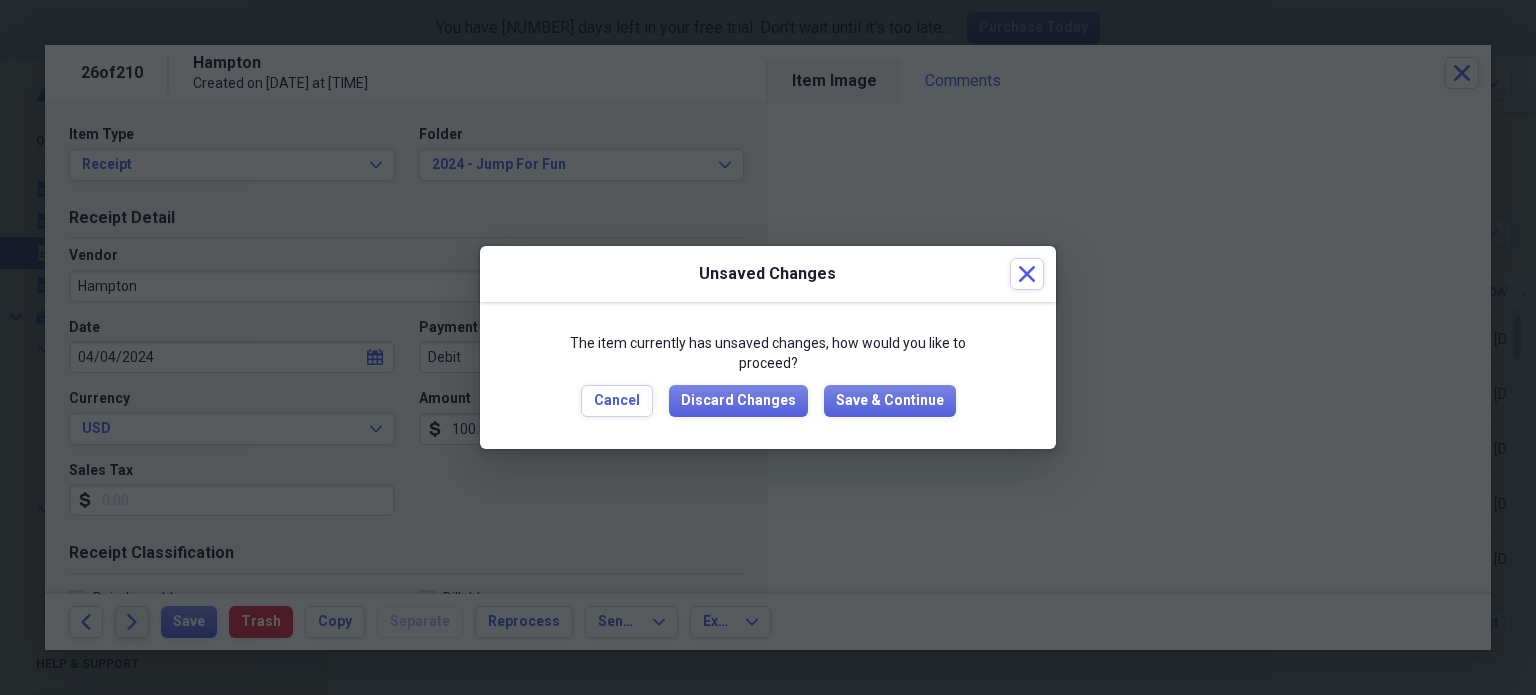click at bounding box center (768, 347) 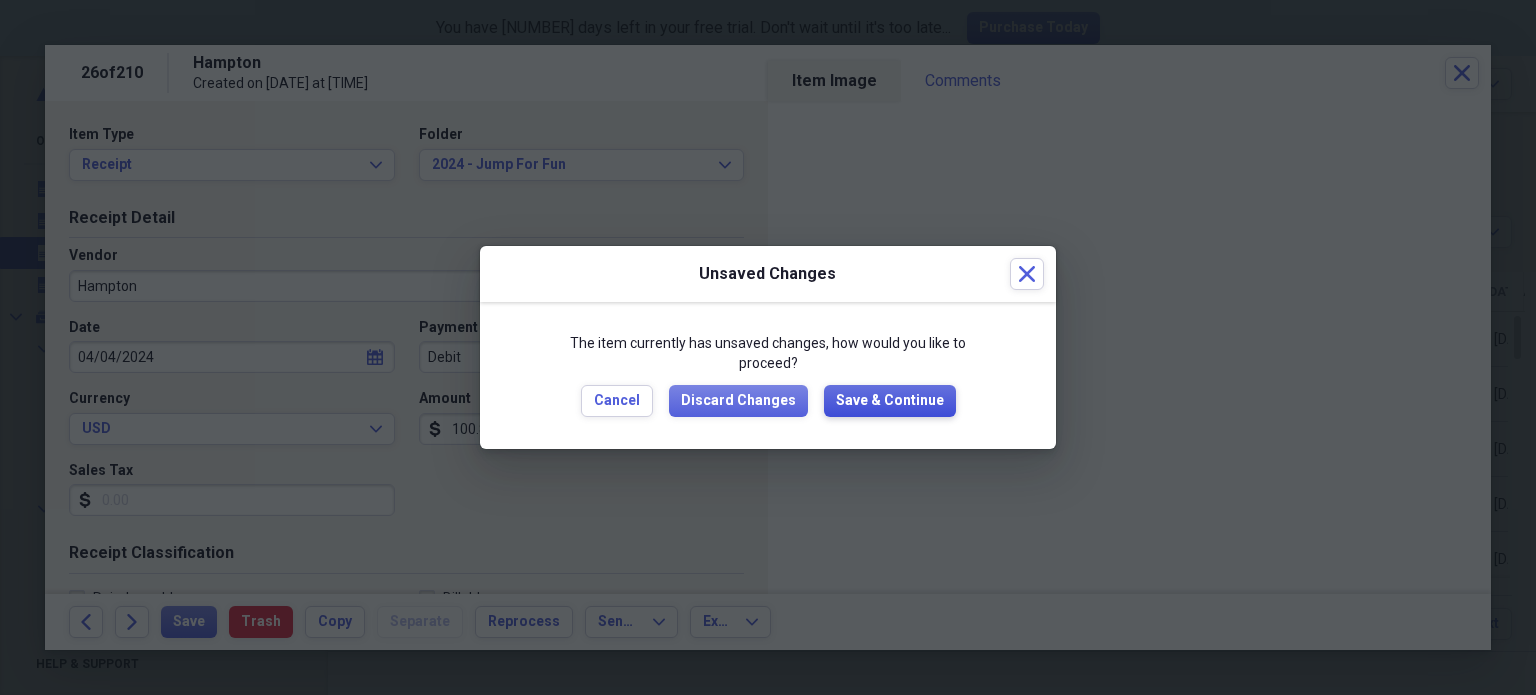 click on "Save & Continue" at bounding box center (890, 401) 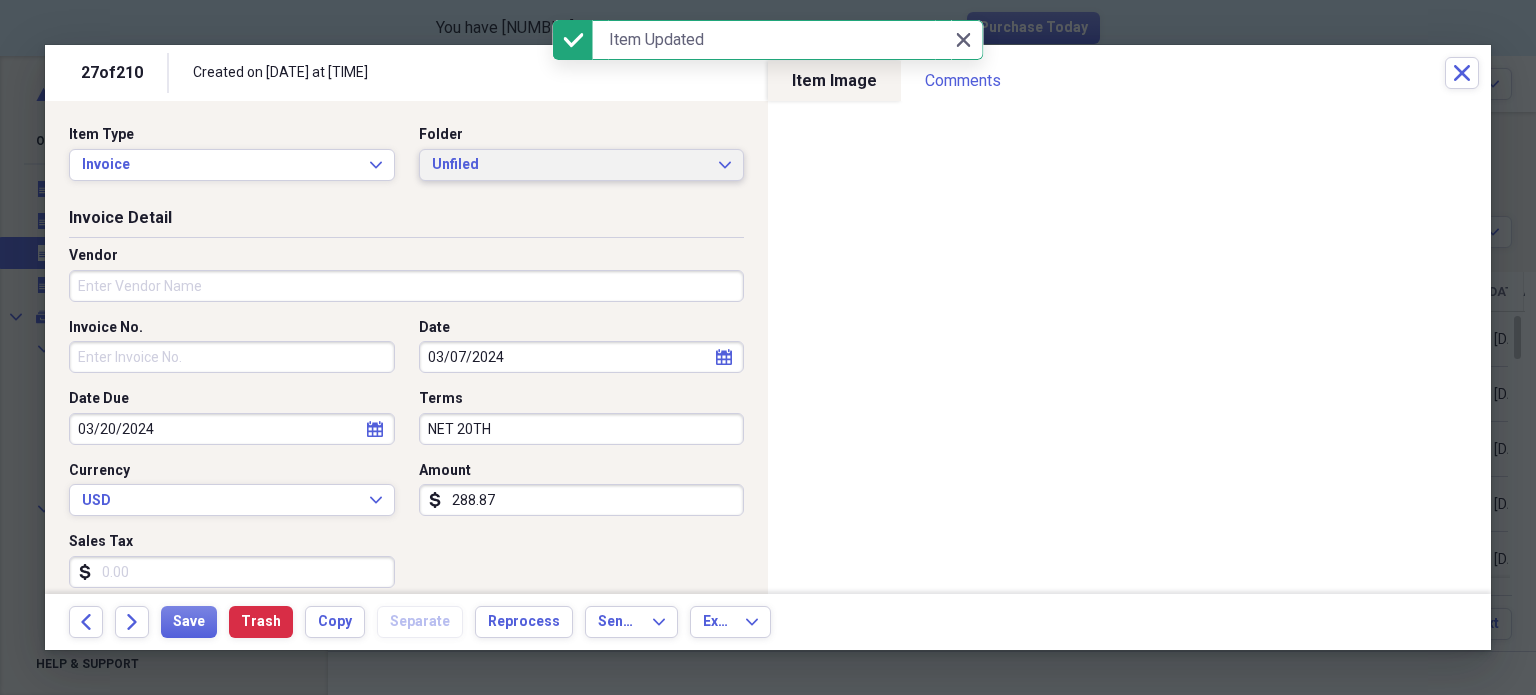 click on "Unfiled" at bounding box center (570, 165) 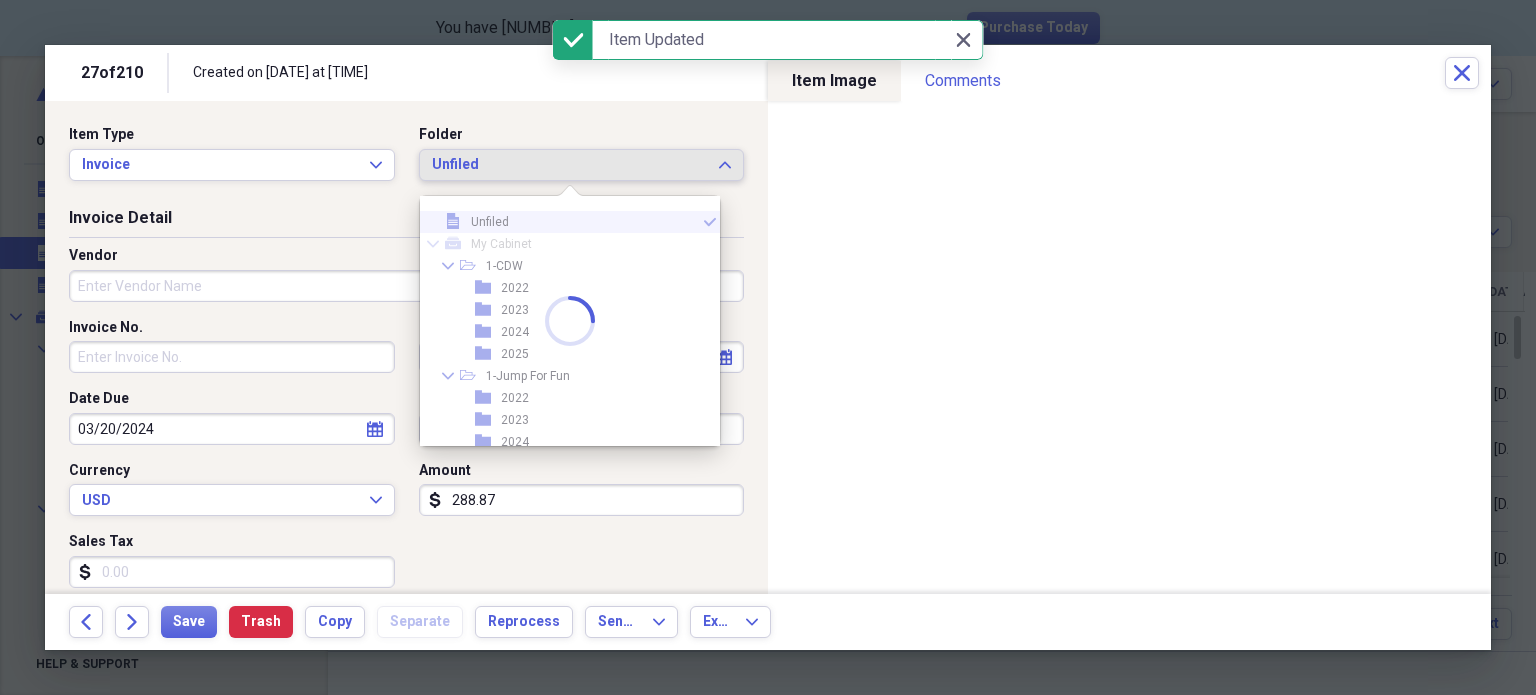 click on "Unfiled" at bounding box center [570, 165] 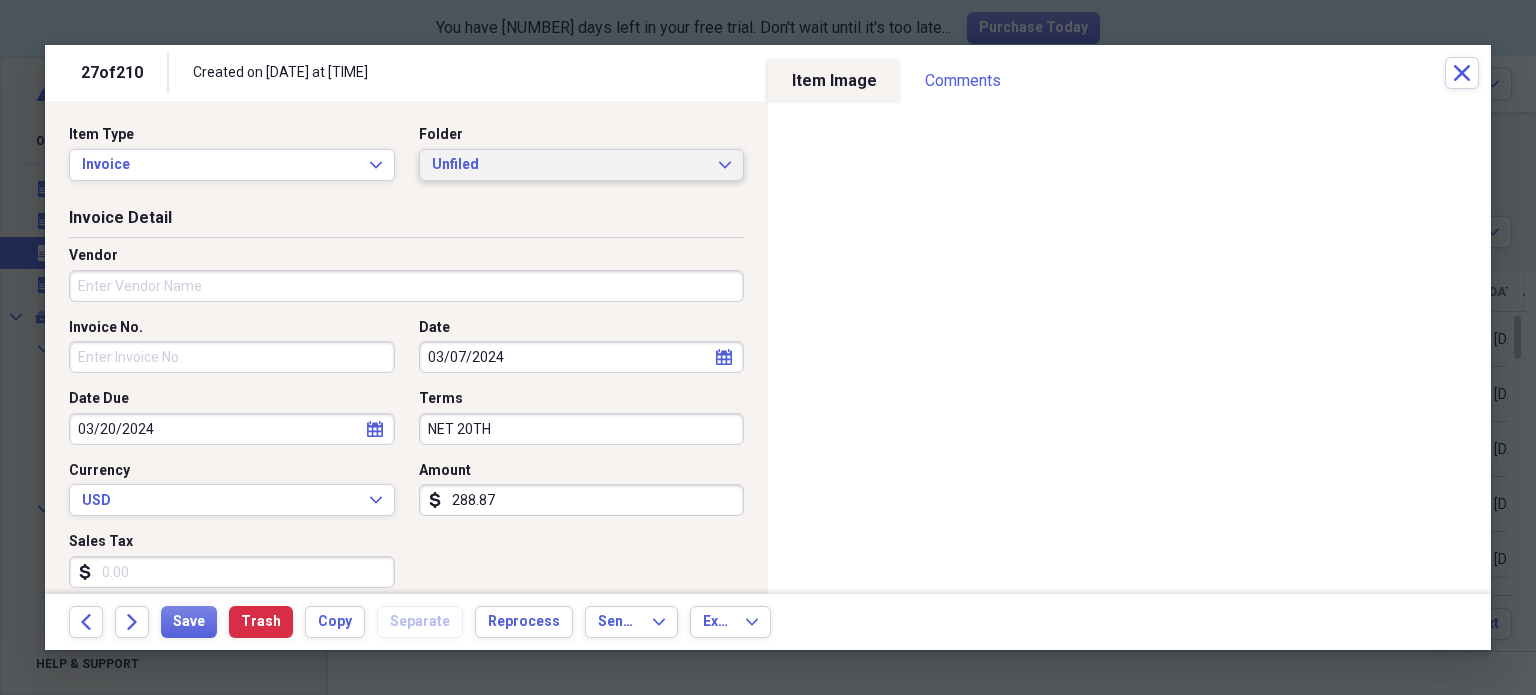 click on "Unfiled" at bounding box center (570, 165) 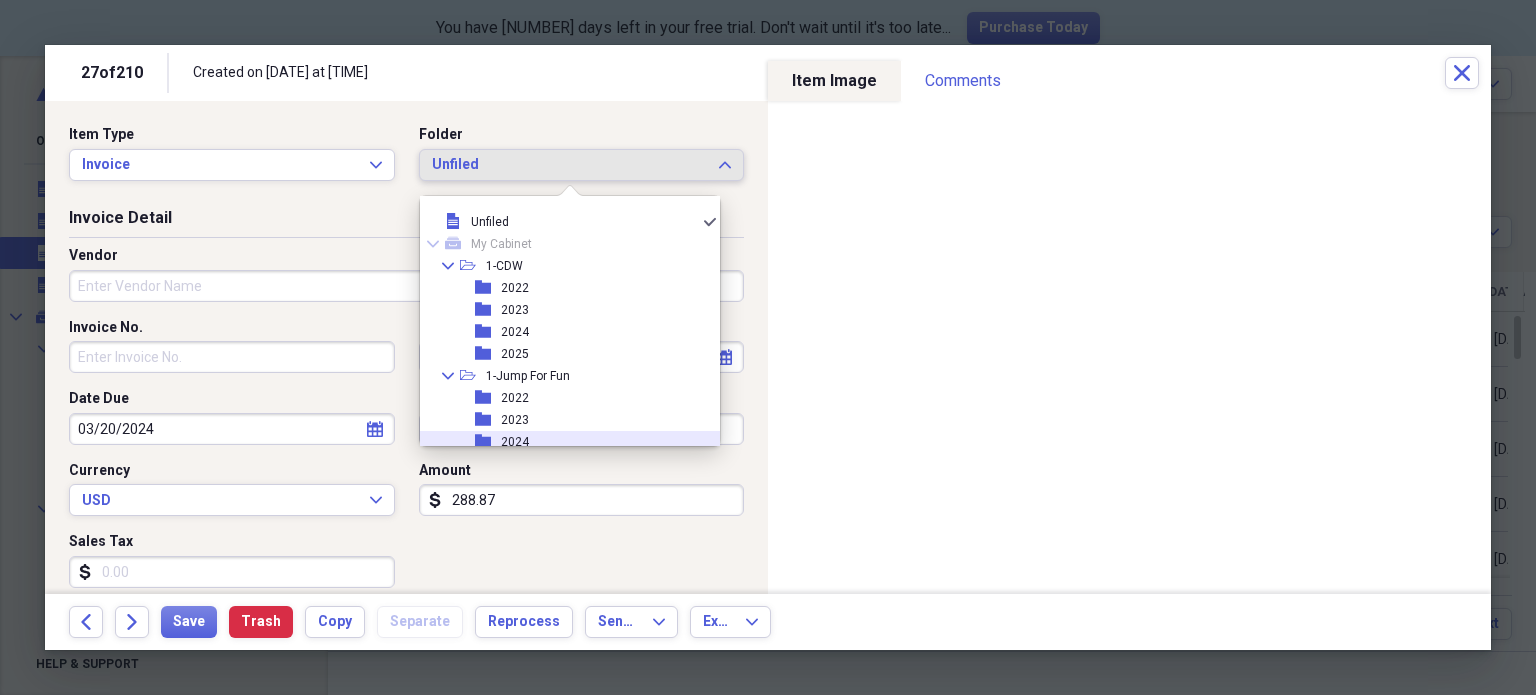 click on "folder 2024" at bounding box center (562, 442) 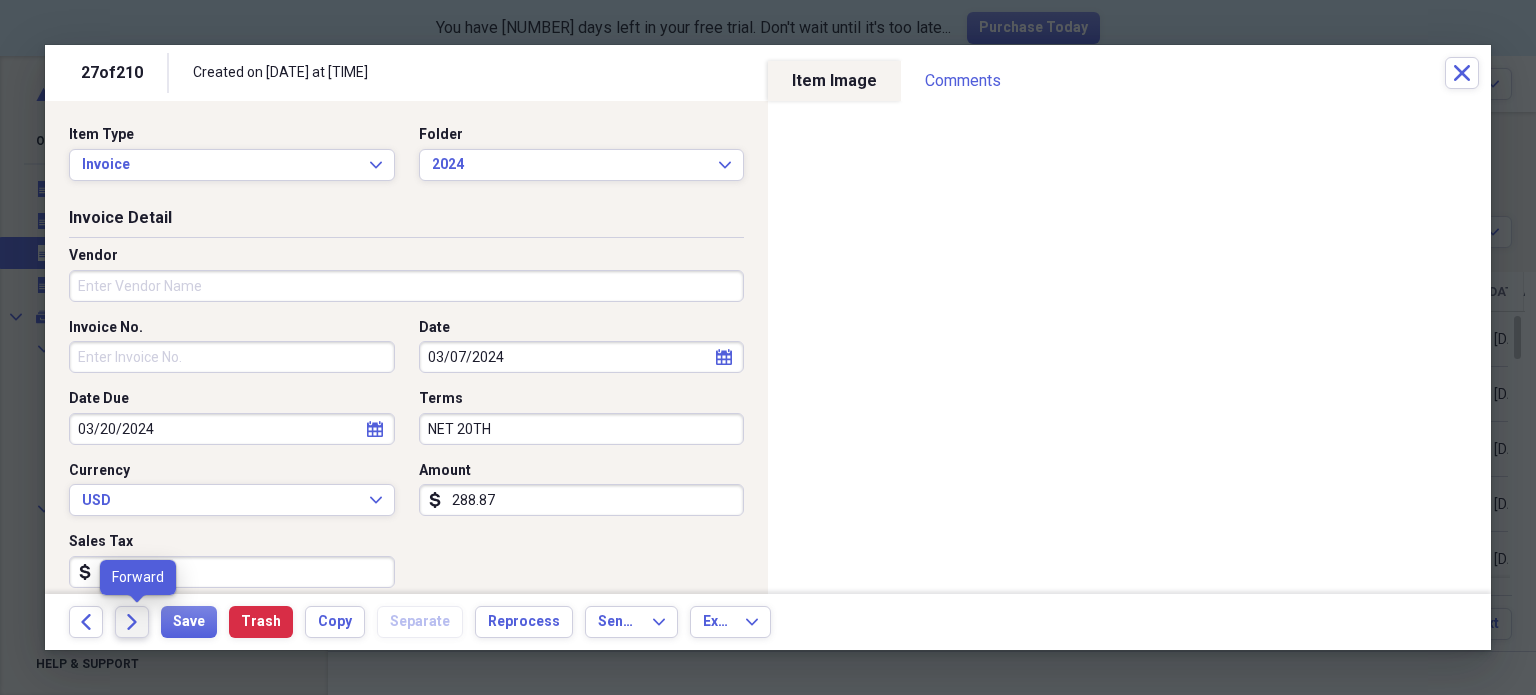 click on "Forward" 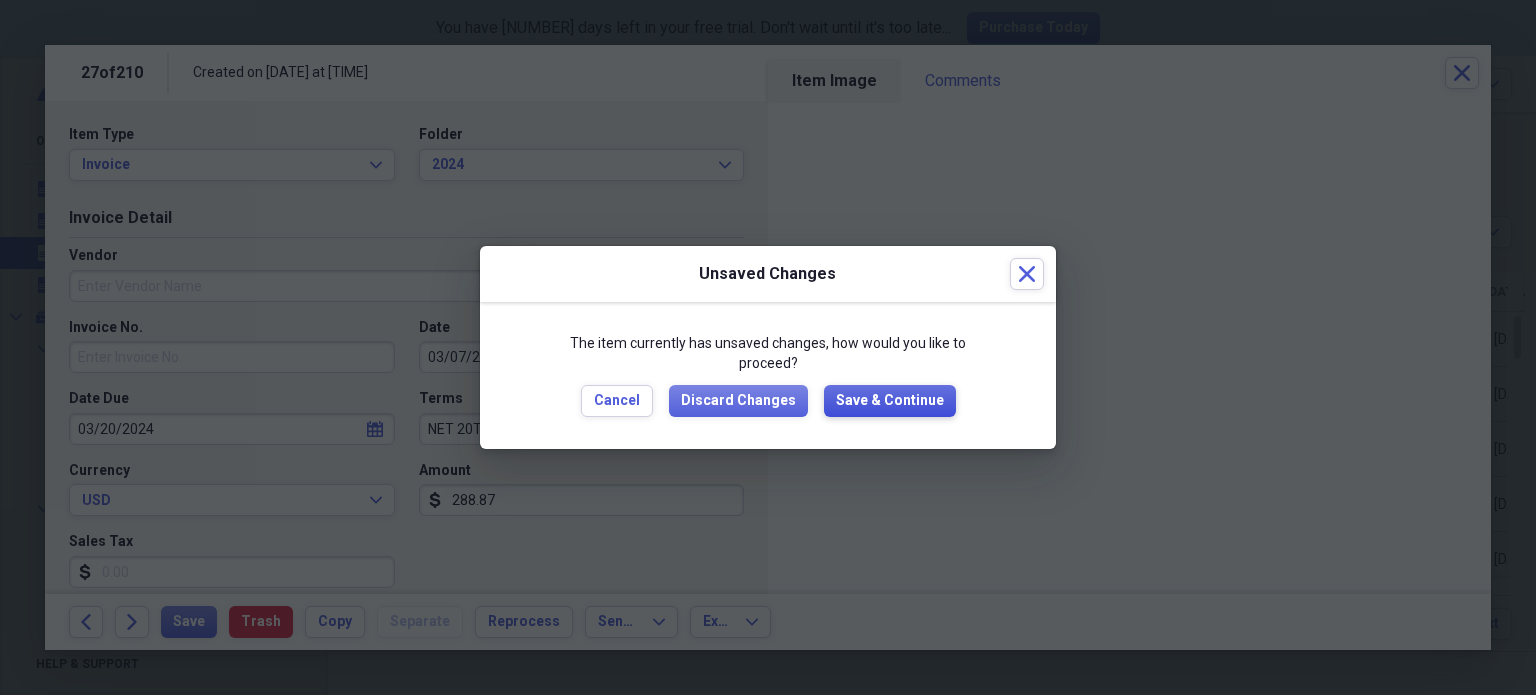 click on "Save & Continue" at bounding box center [890, 401] 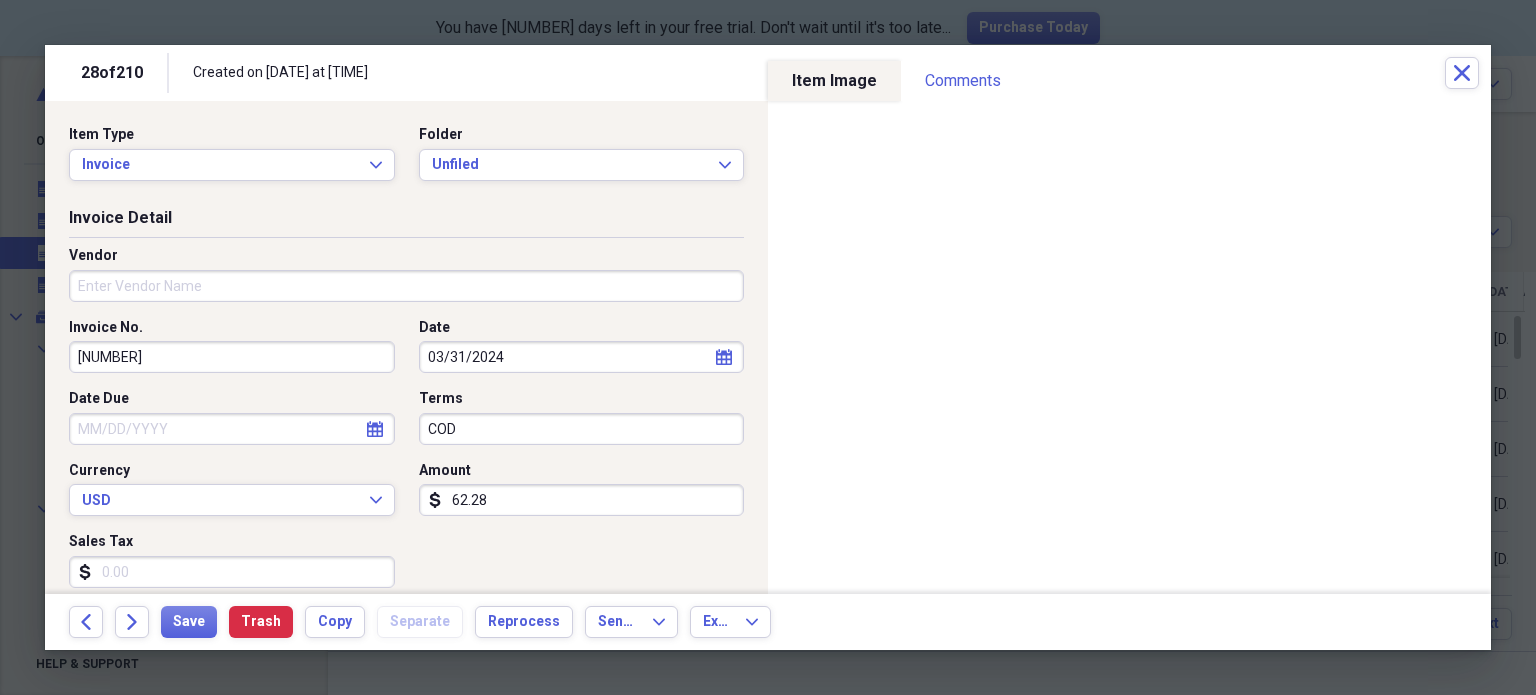 click on "Vendor" at bounding box center (406, 286) 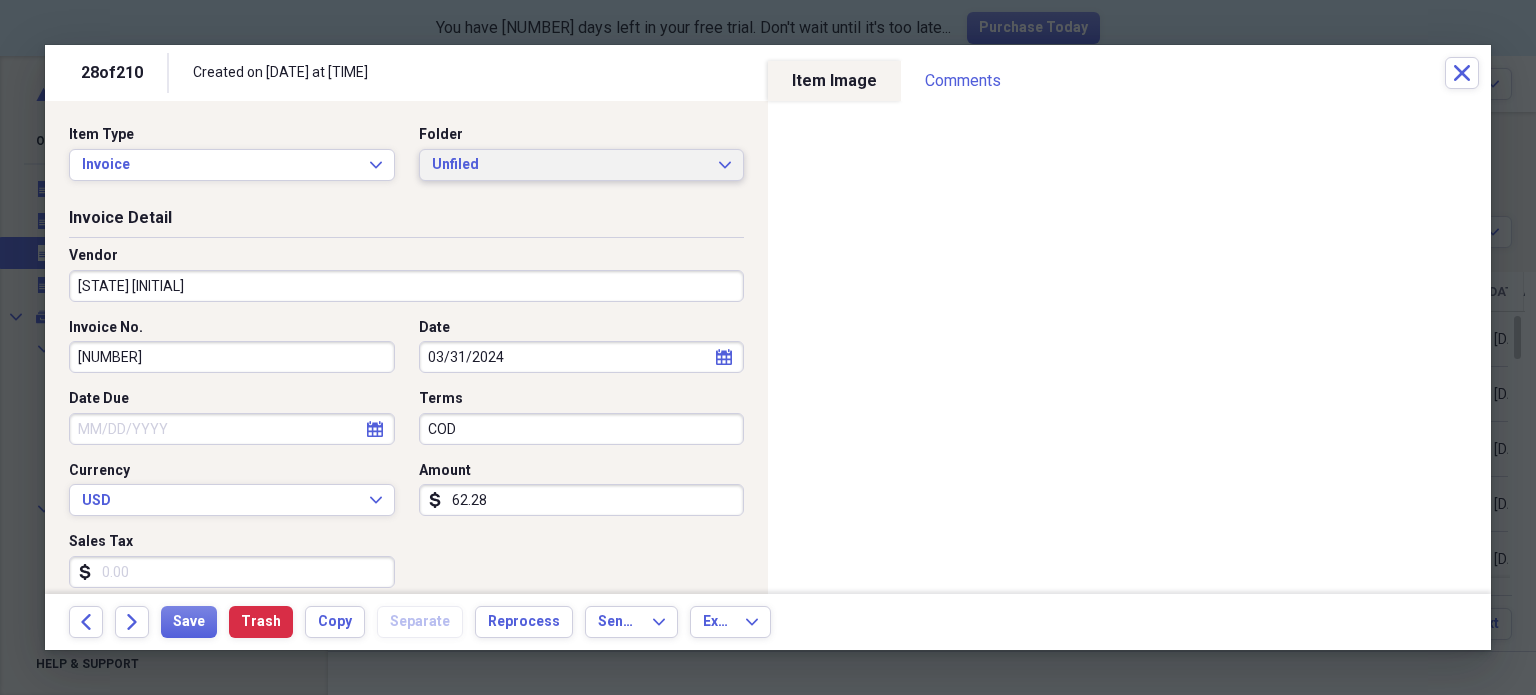 type on "Maine Oxy" 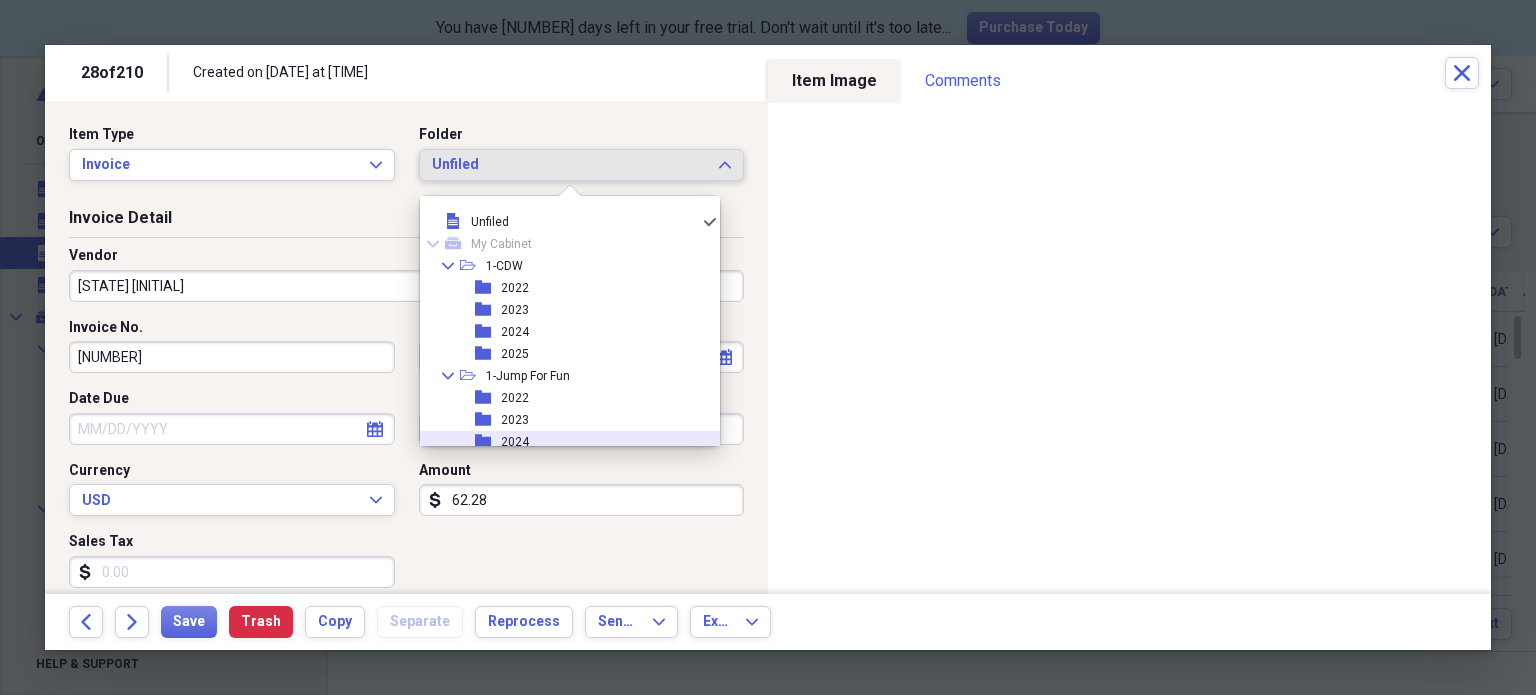 click on "folder 2024" at bounding box center [562, 442] 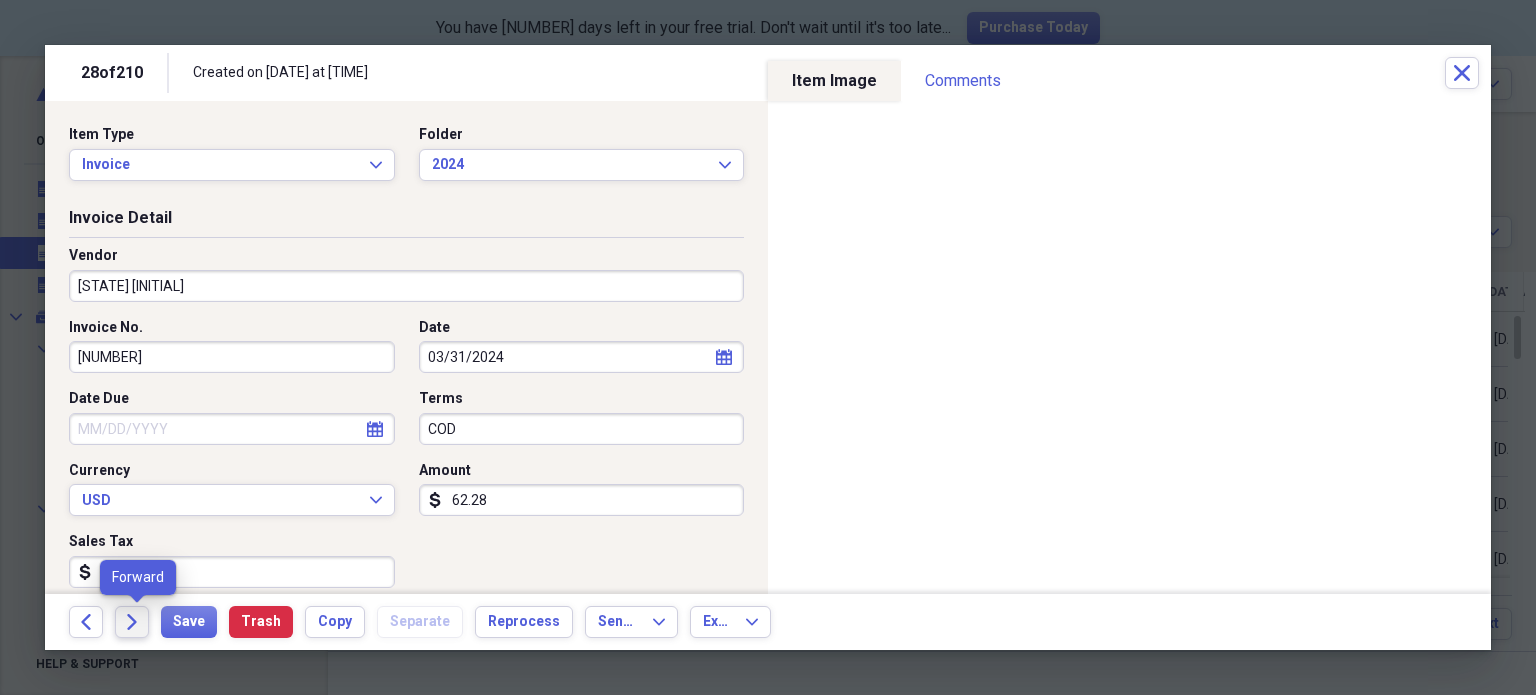 click on "Forward" 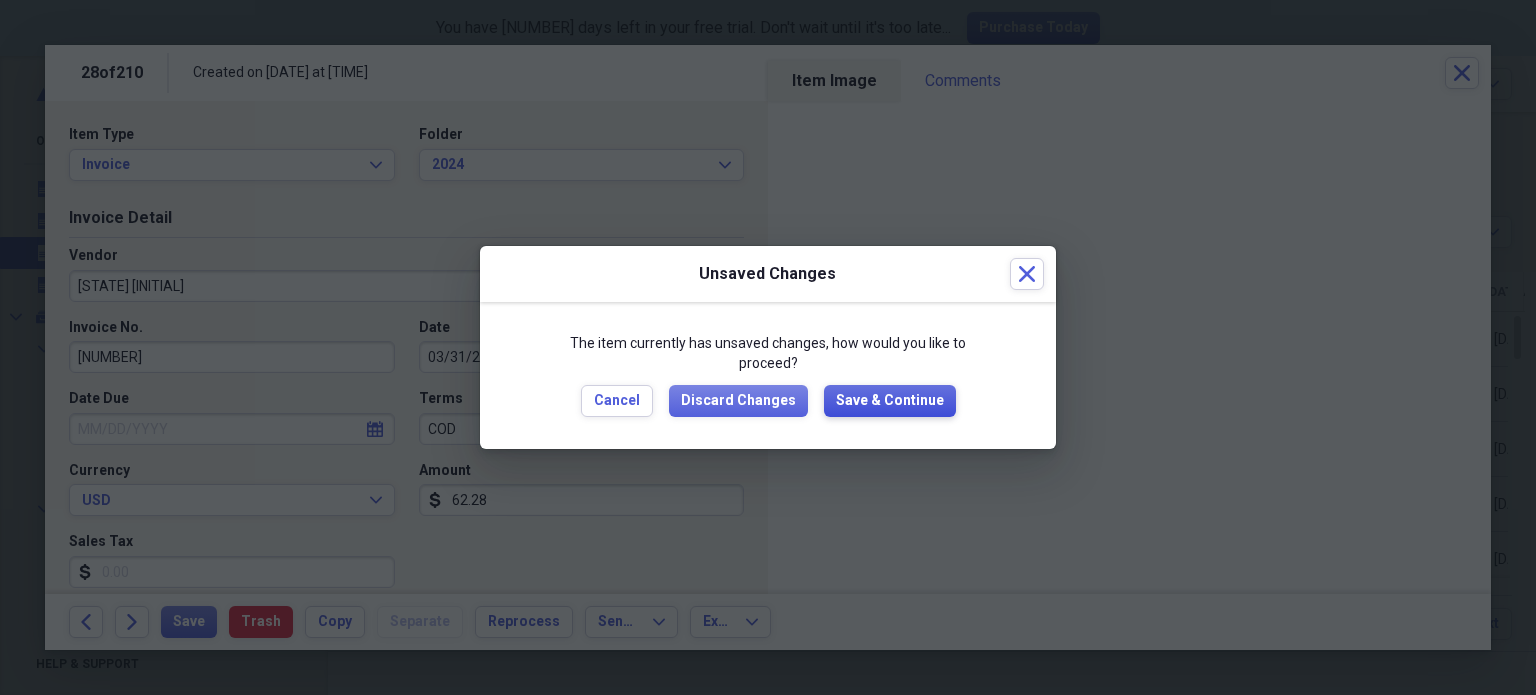 click on "Save & Continue" at bounding box center [890, 401] 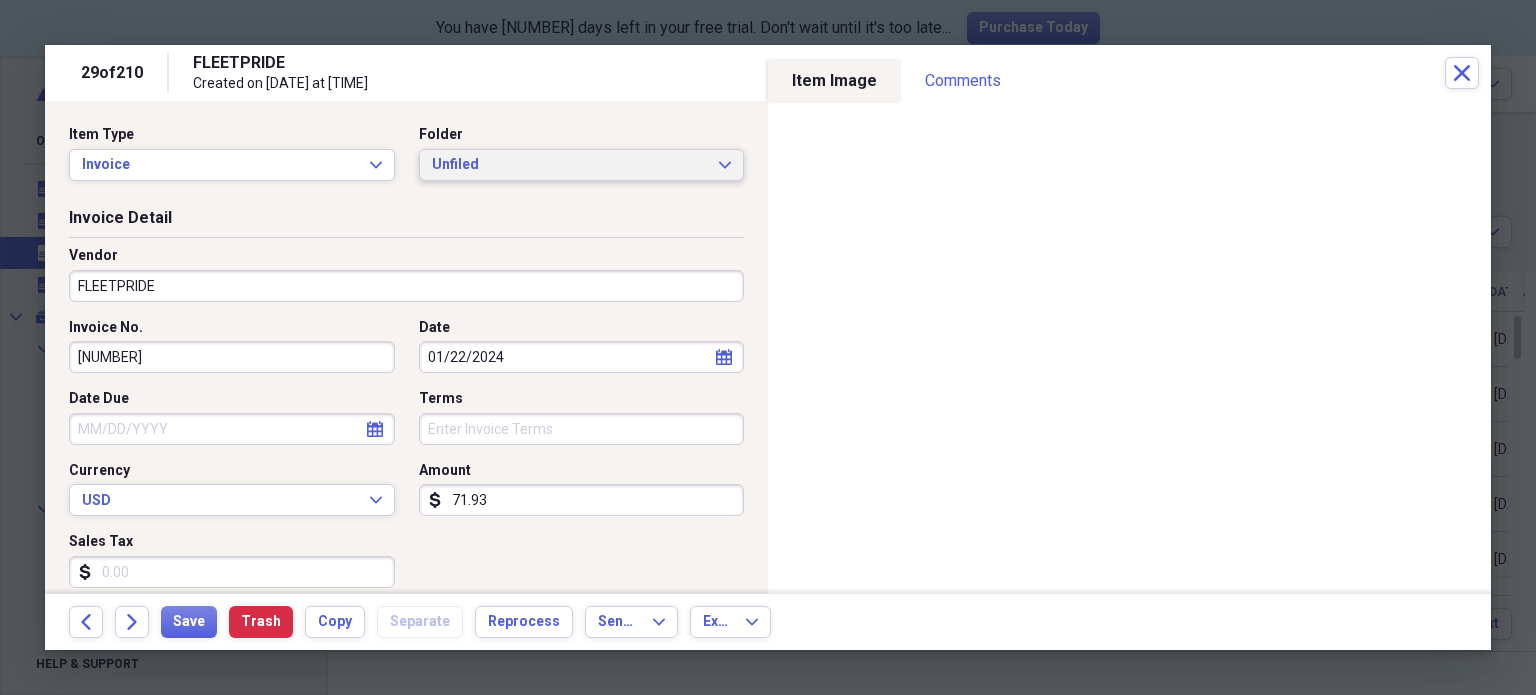 click on "Unfiled Expand" at bounding box center [582, 165] 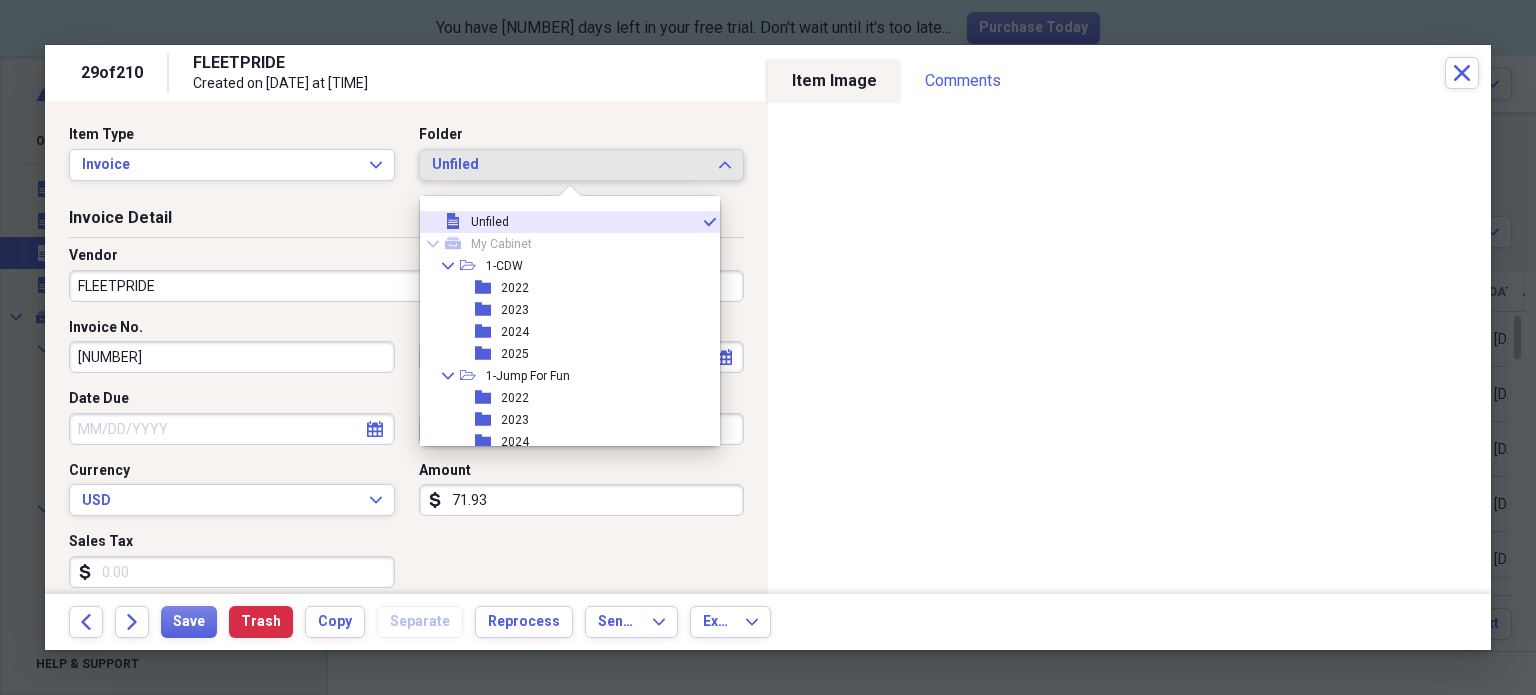 click on "Unfiled Expand" at bounding box center (582, 165) 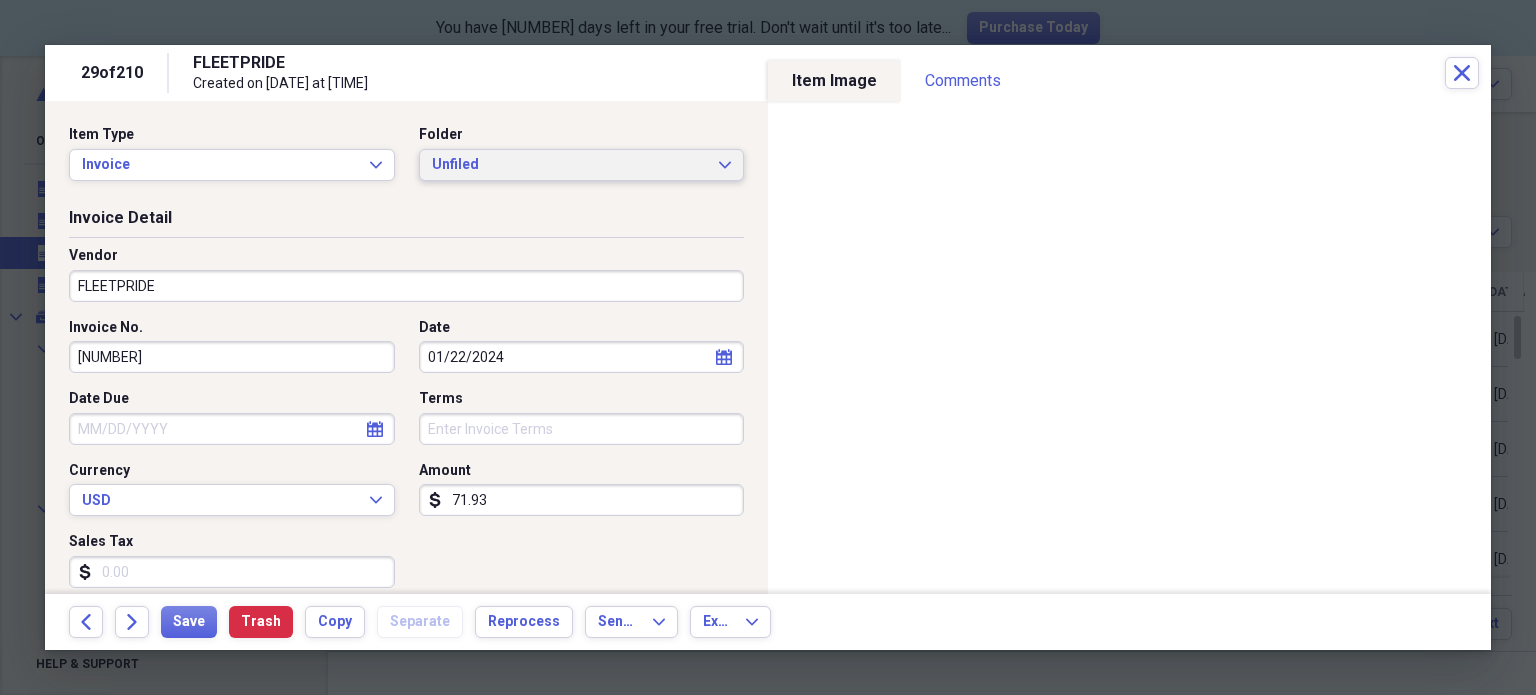 click on "Unfiled Expand" at bounding box center (582, 165) 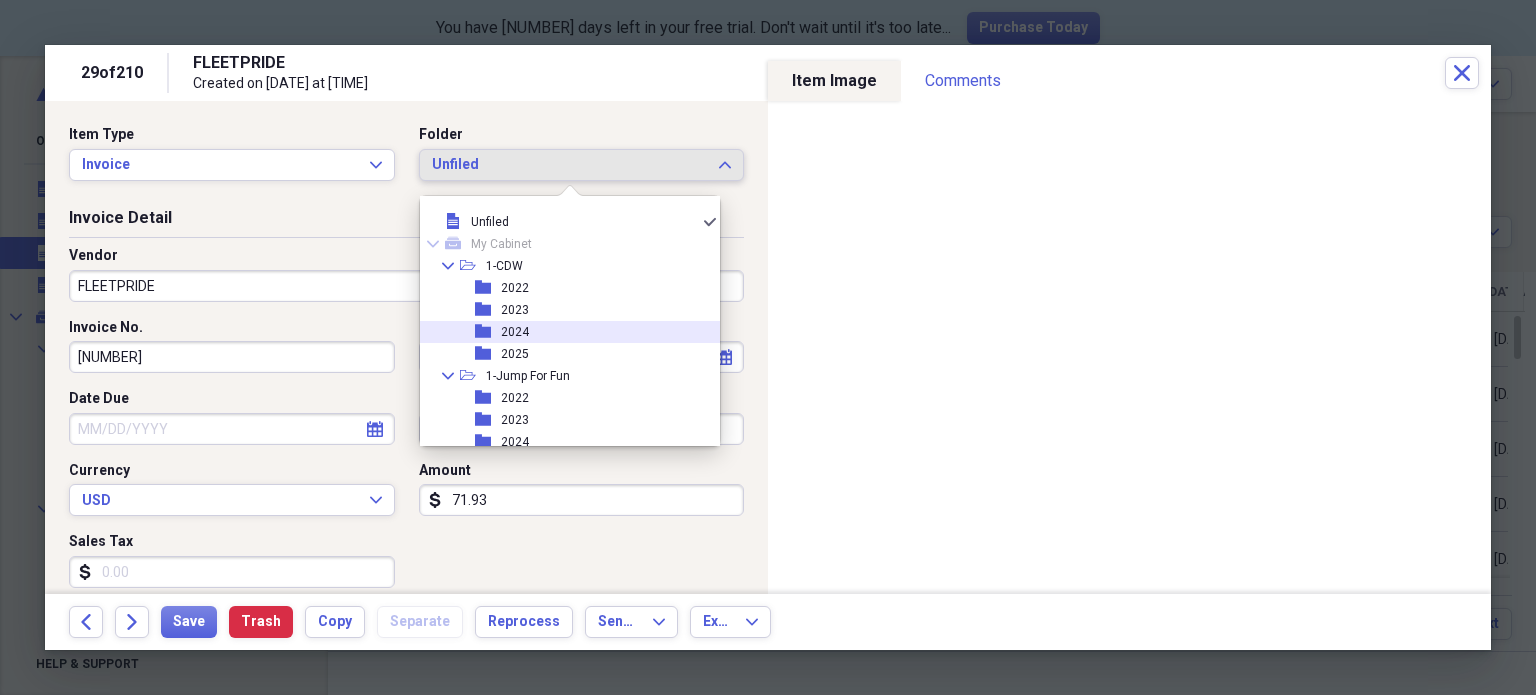 click on "folder 2024" at bounding box center (562, 332) 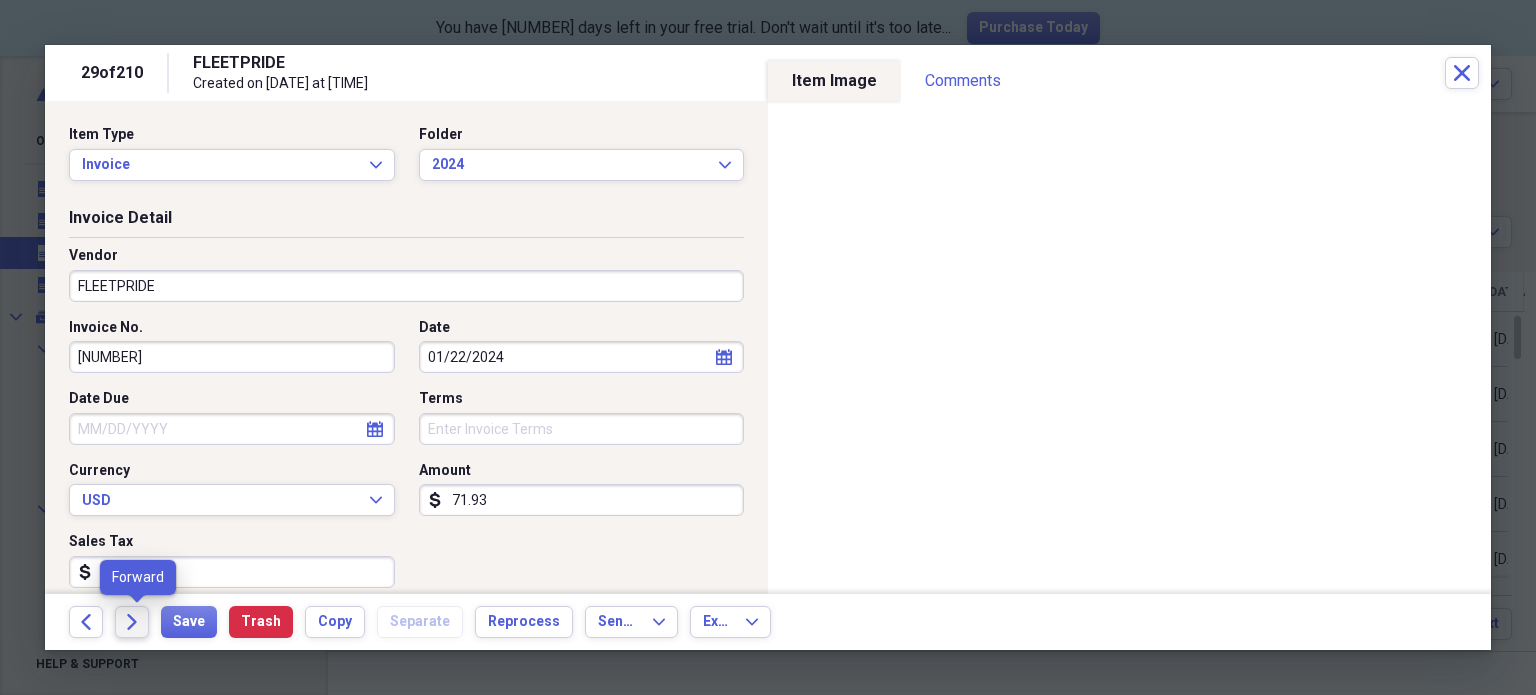 click 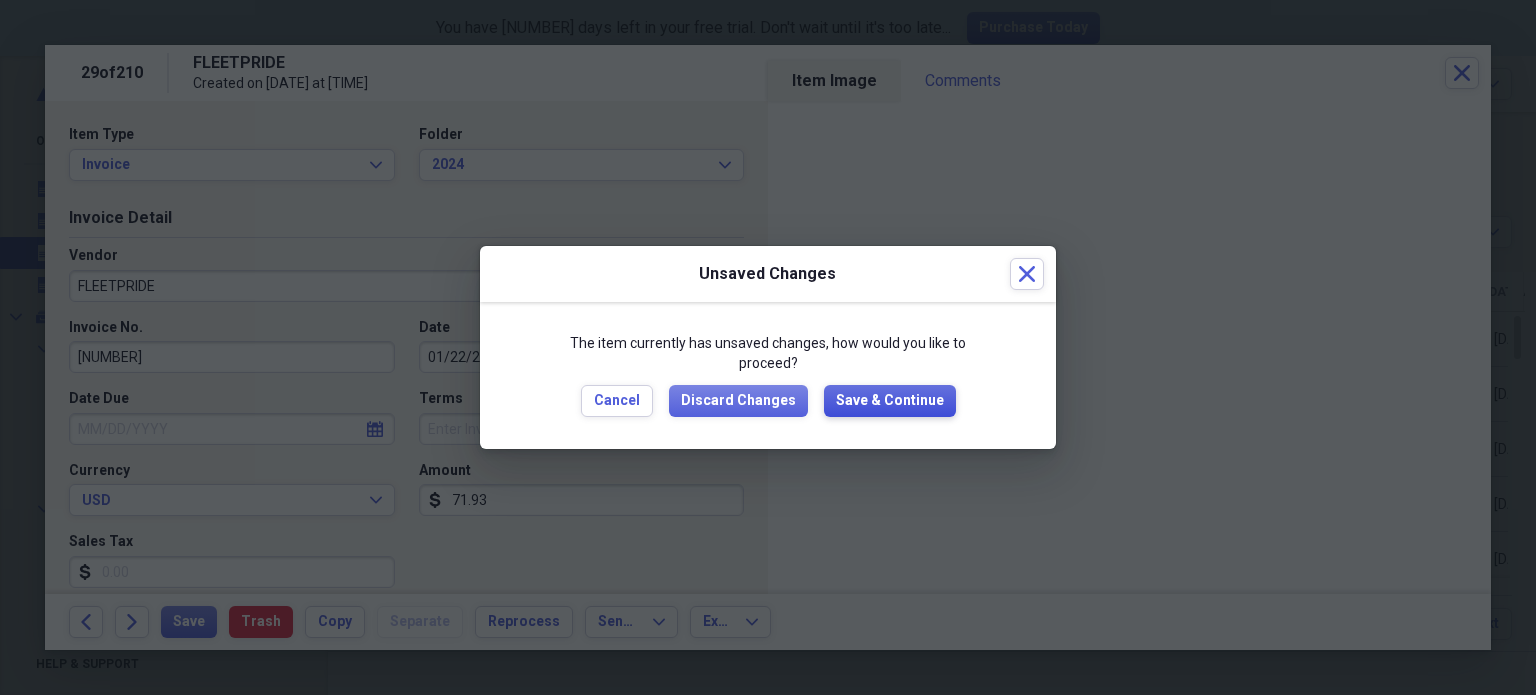 click on "Save & Continue" at bounding box center [890, 401] 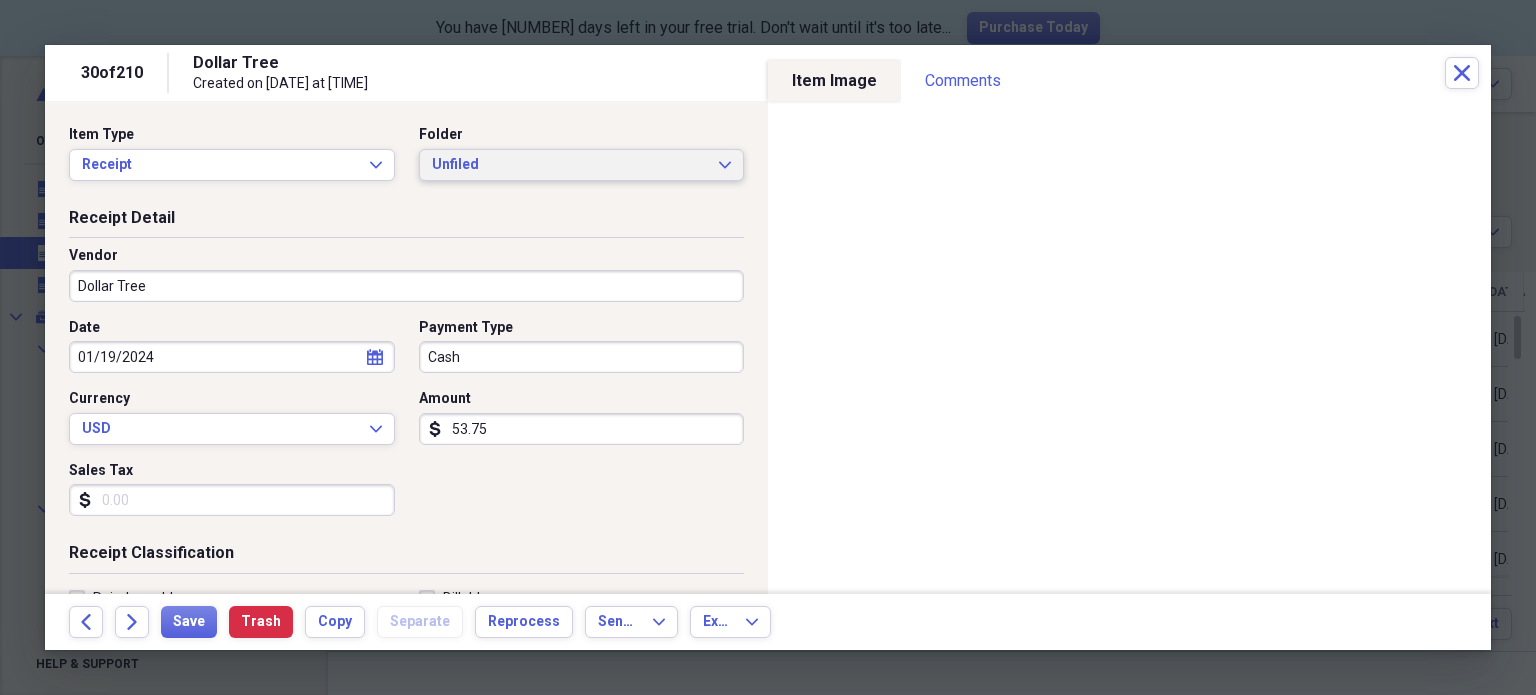 click on "Unfiled" at bounding box center [570, 165] 